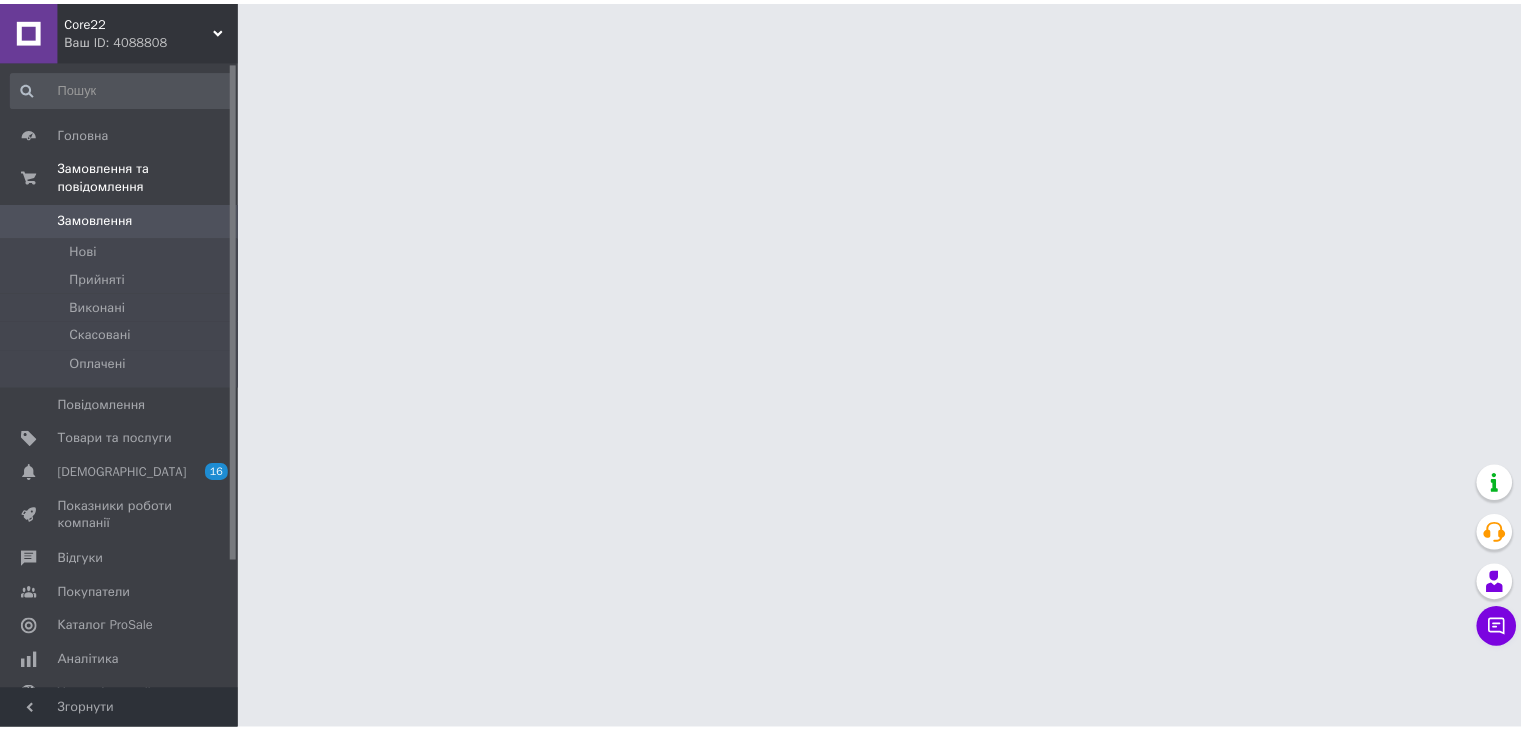 scroll, scrollTop: 0, scrollLeft: 0, axis: both 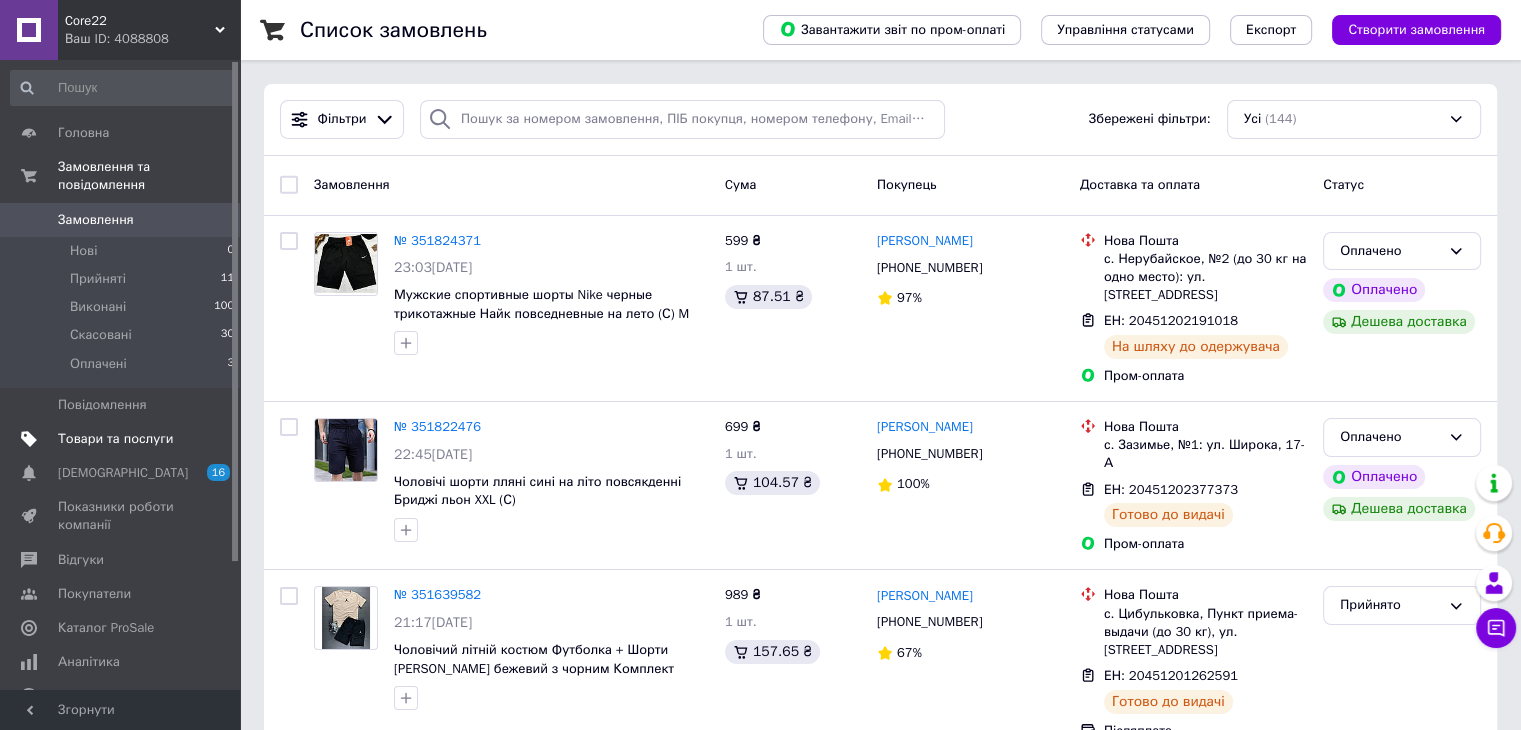 click on "Товари та послуги" at bounding box center (115, 439) 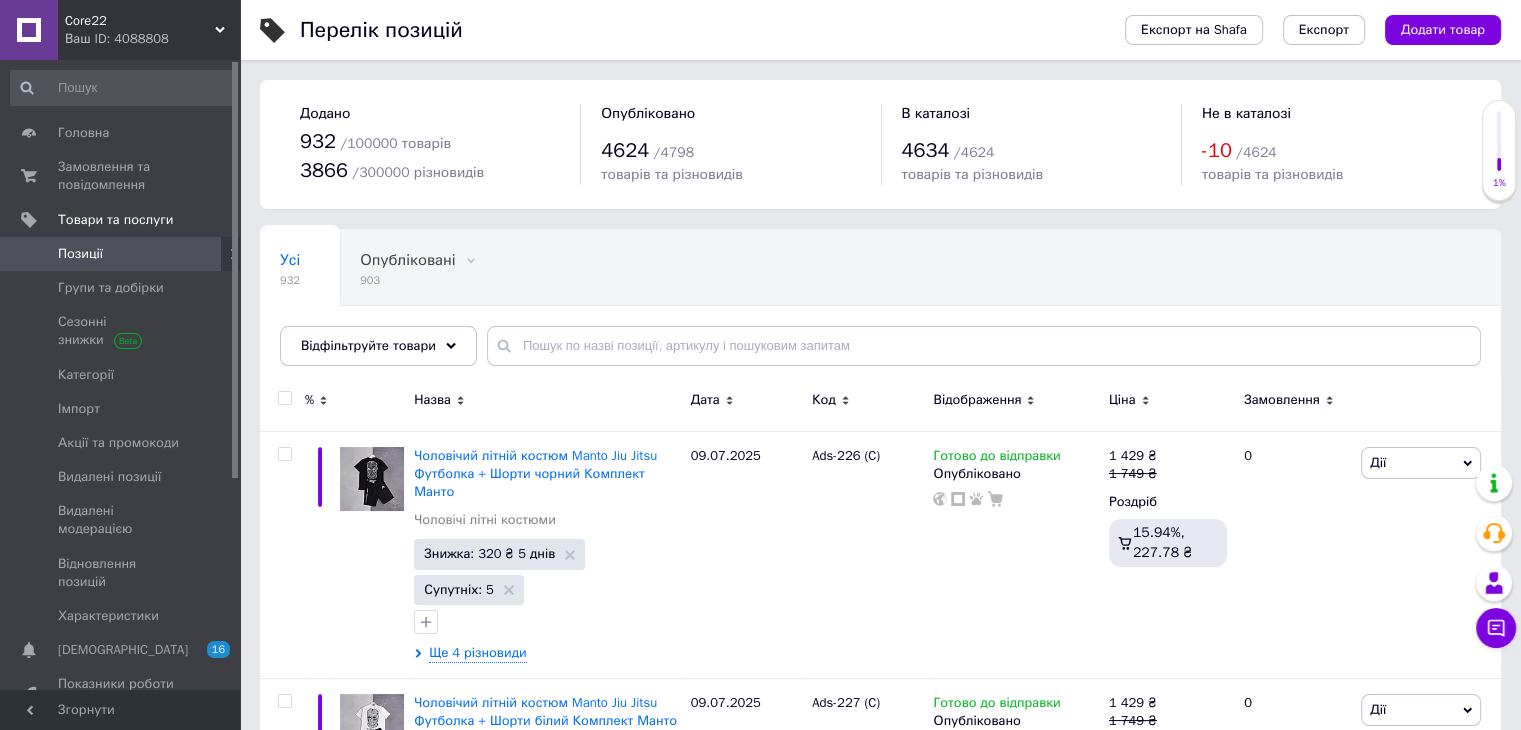 scroll, scrollTop: 131, scrollLeft: 0, axis: vertical 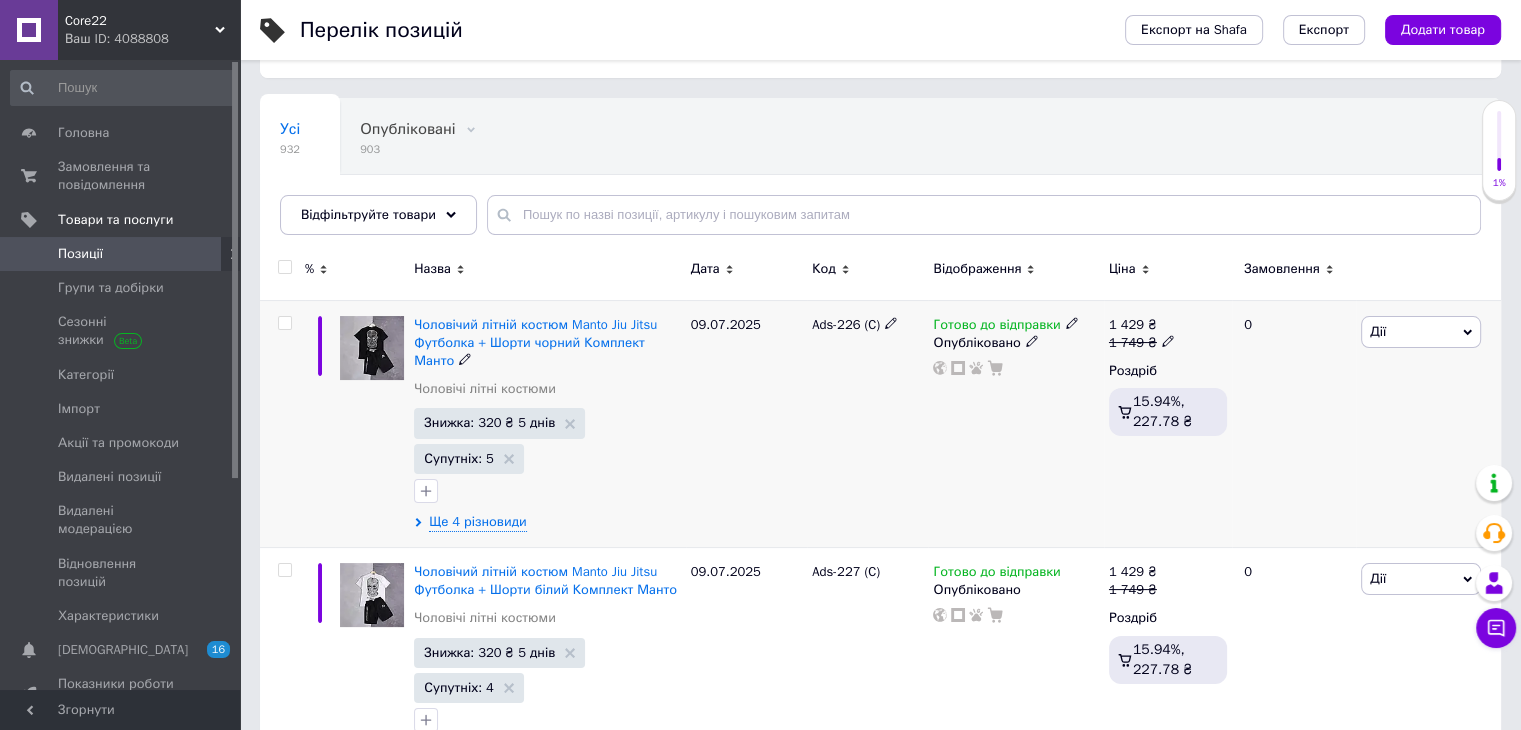 click 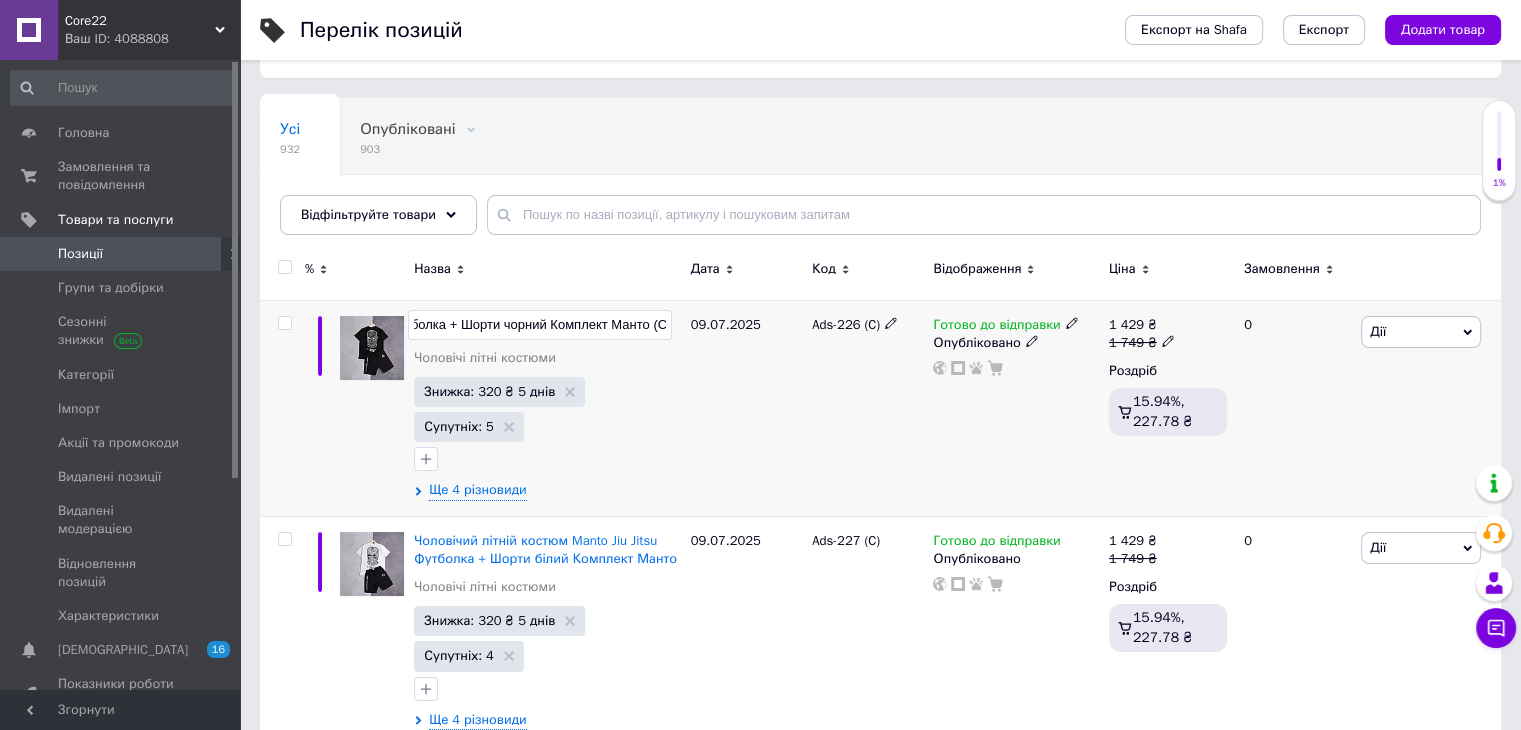 scroll, scrollTop: 0, scrollLeft: 275, axis: horizontal 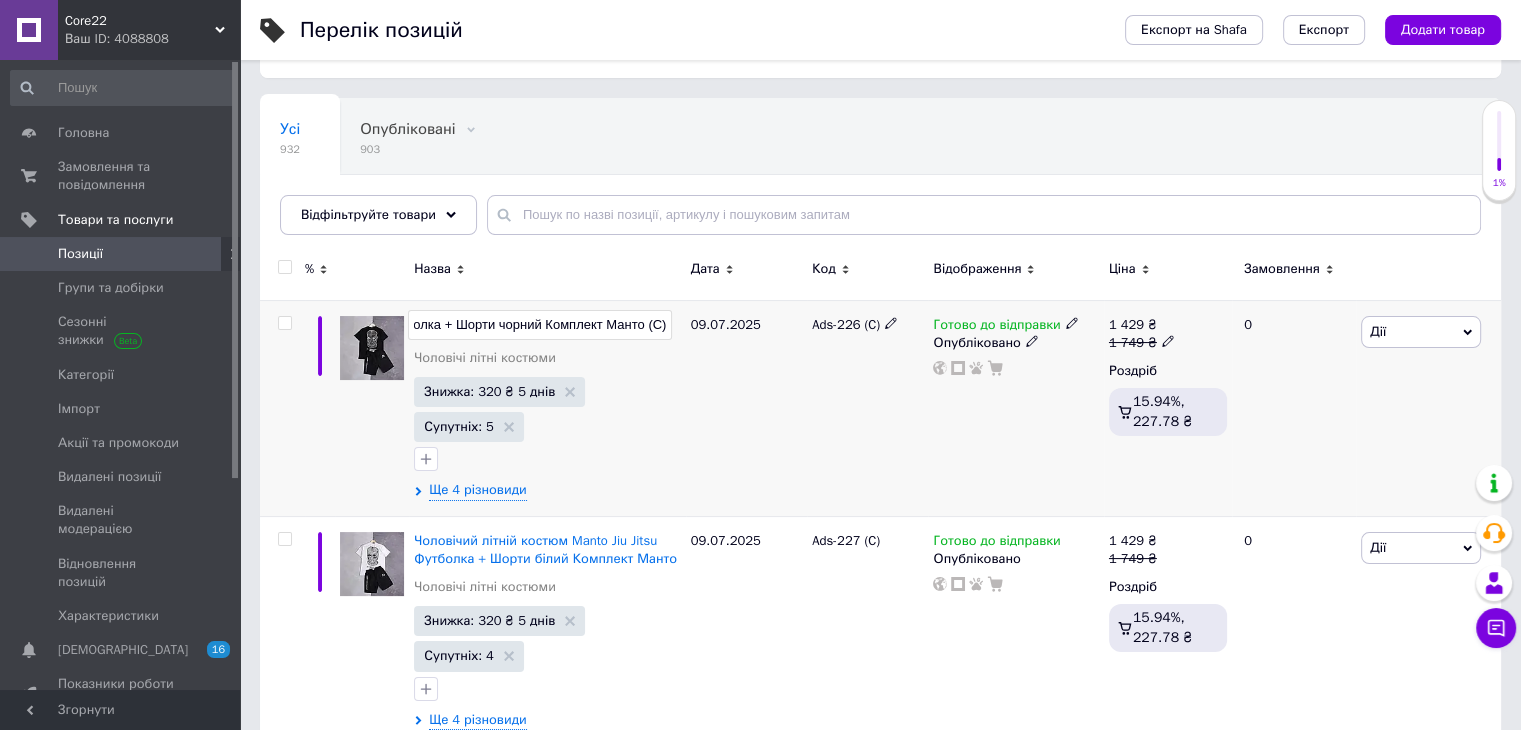 drag, startPoint x: 650, startPoint y: 320, endPoint x: 674, endPoint y: 322, distance: 24.083189 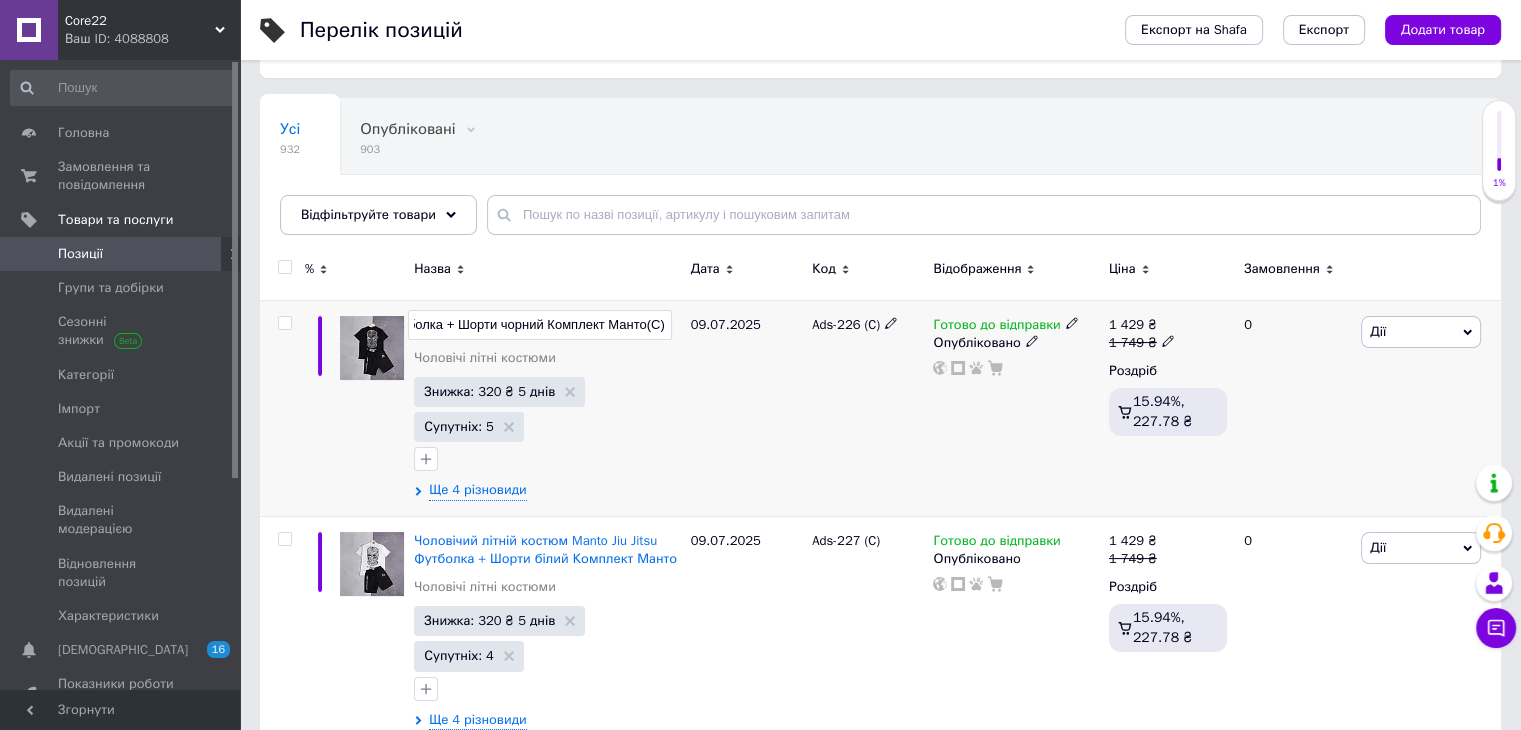 scroll, scrollTop: 0, scrollLeft: 271, axis: horizontal 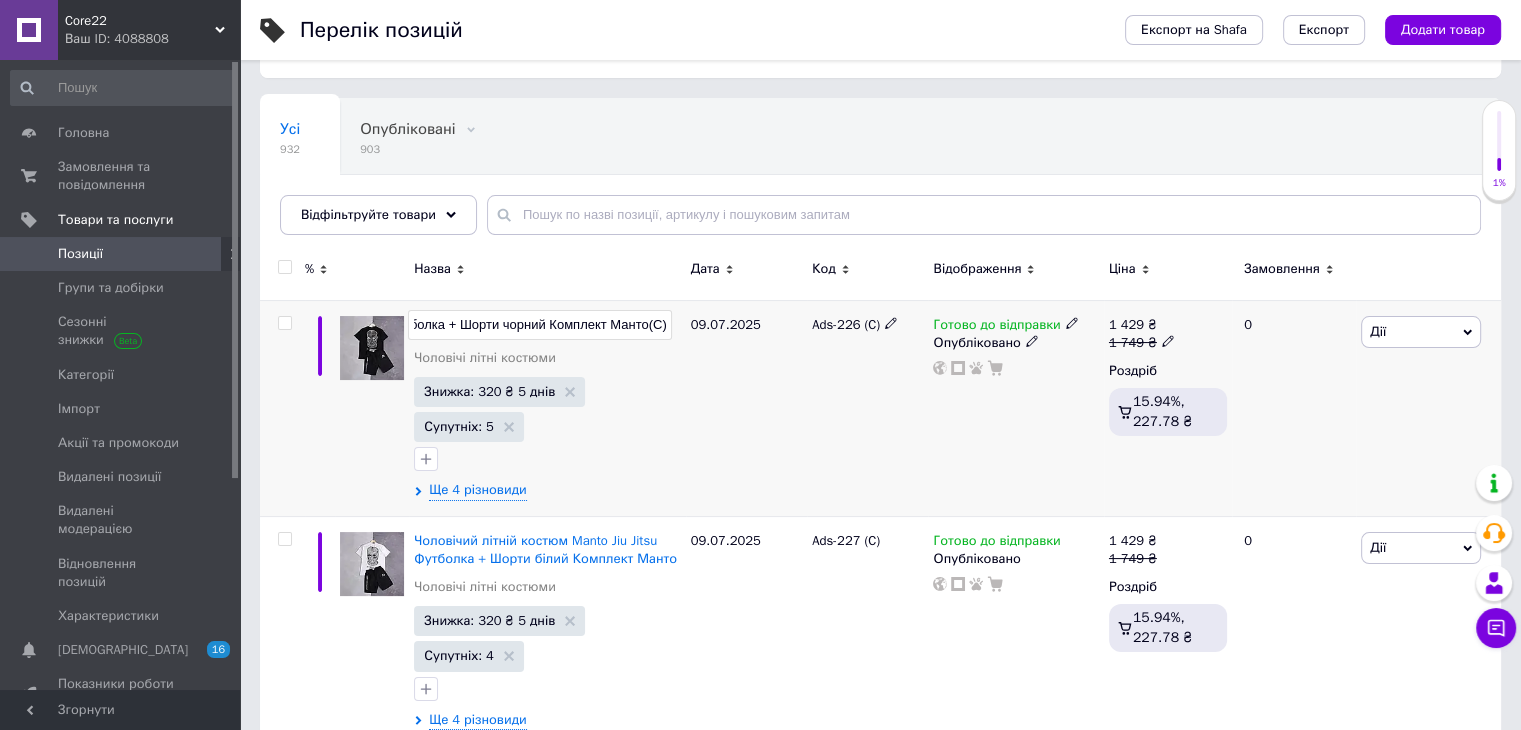 type on "Чоловічий літній костюм Manto Jiu Jitsu  Футболка + Шорти чорний Комплект Манто (C)" 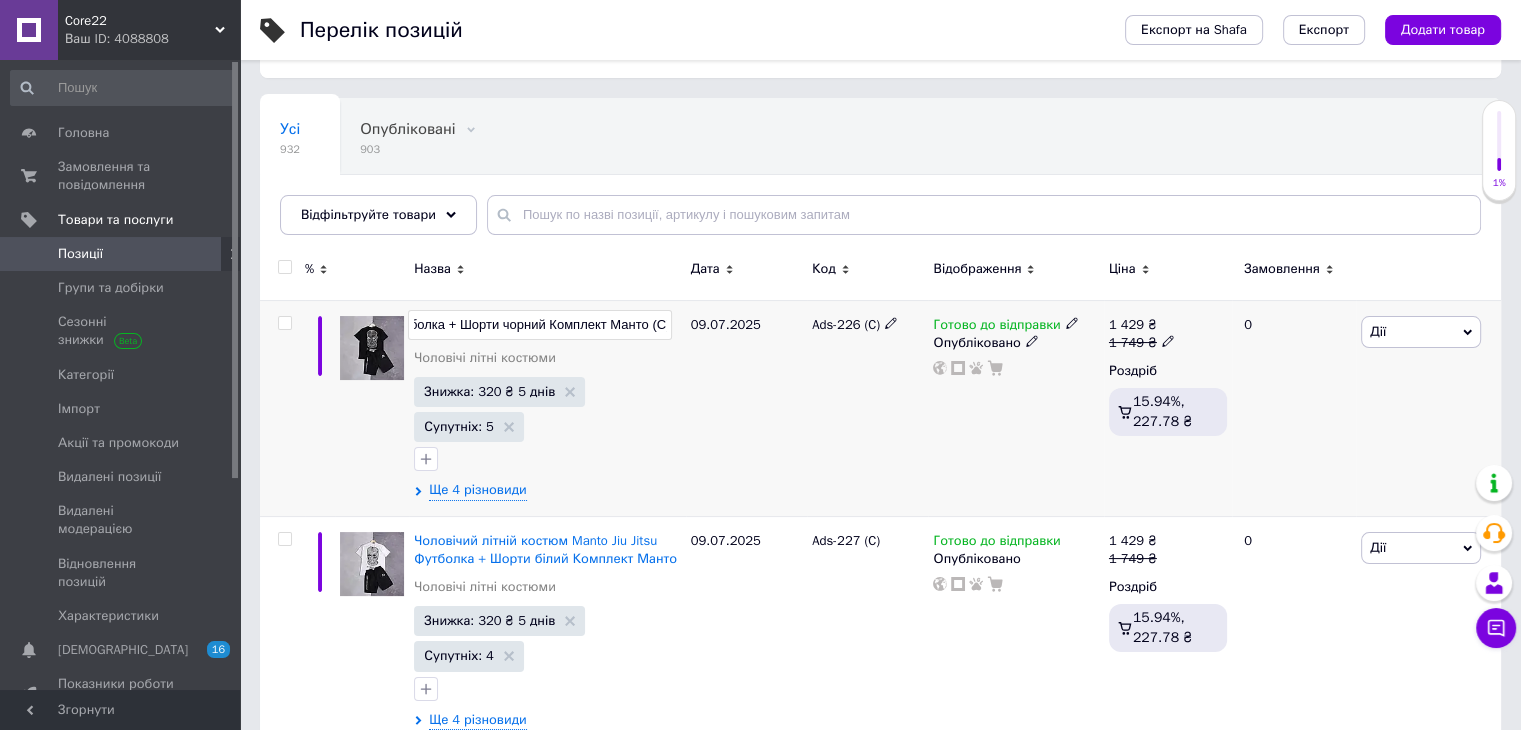 scroll, scrollTop: 0, scrollLeft: 275, axis: horizontal 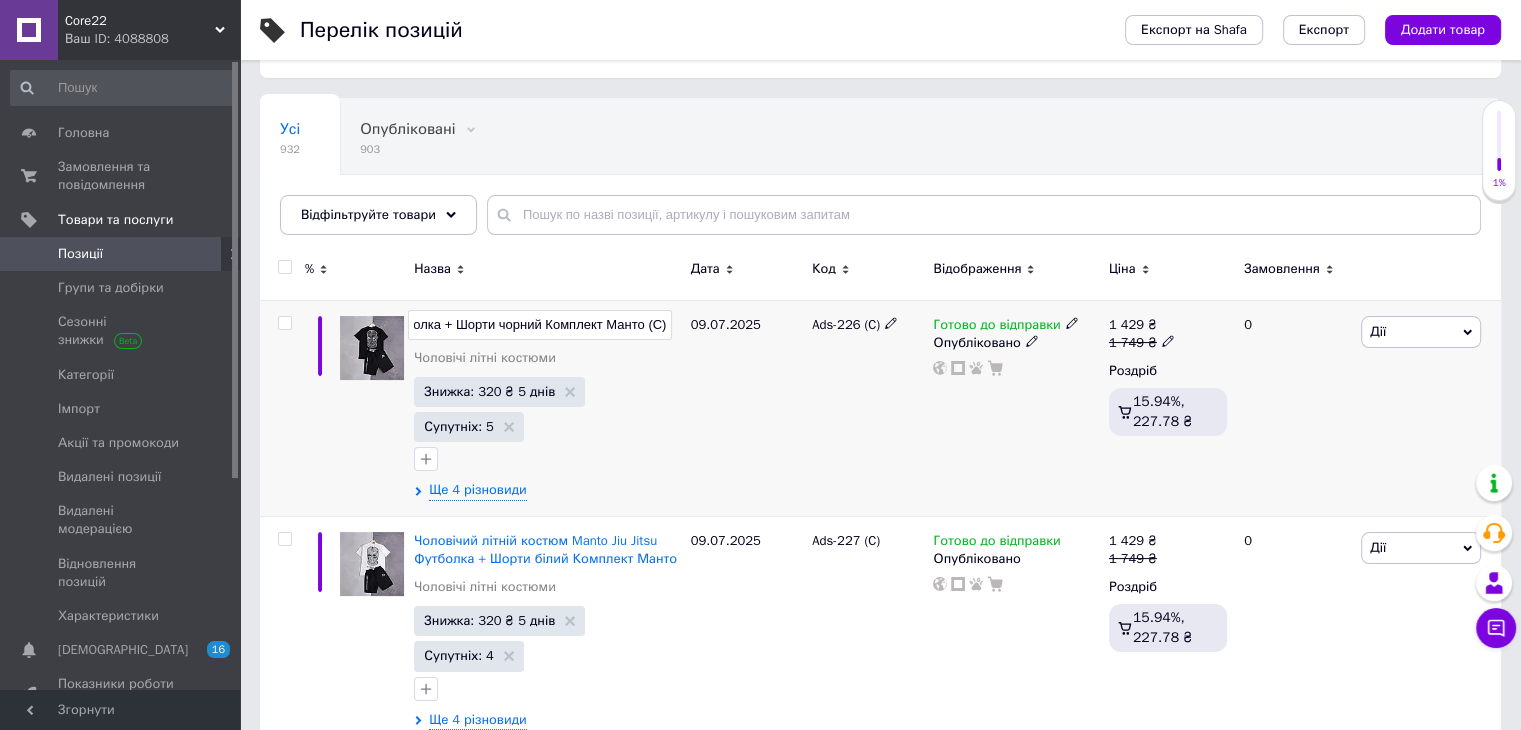 drag, startPoint x: 651, startPoint y: 322, endPoint x: 707, endPoint y: 321, distance: 56.008926 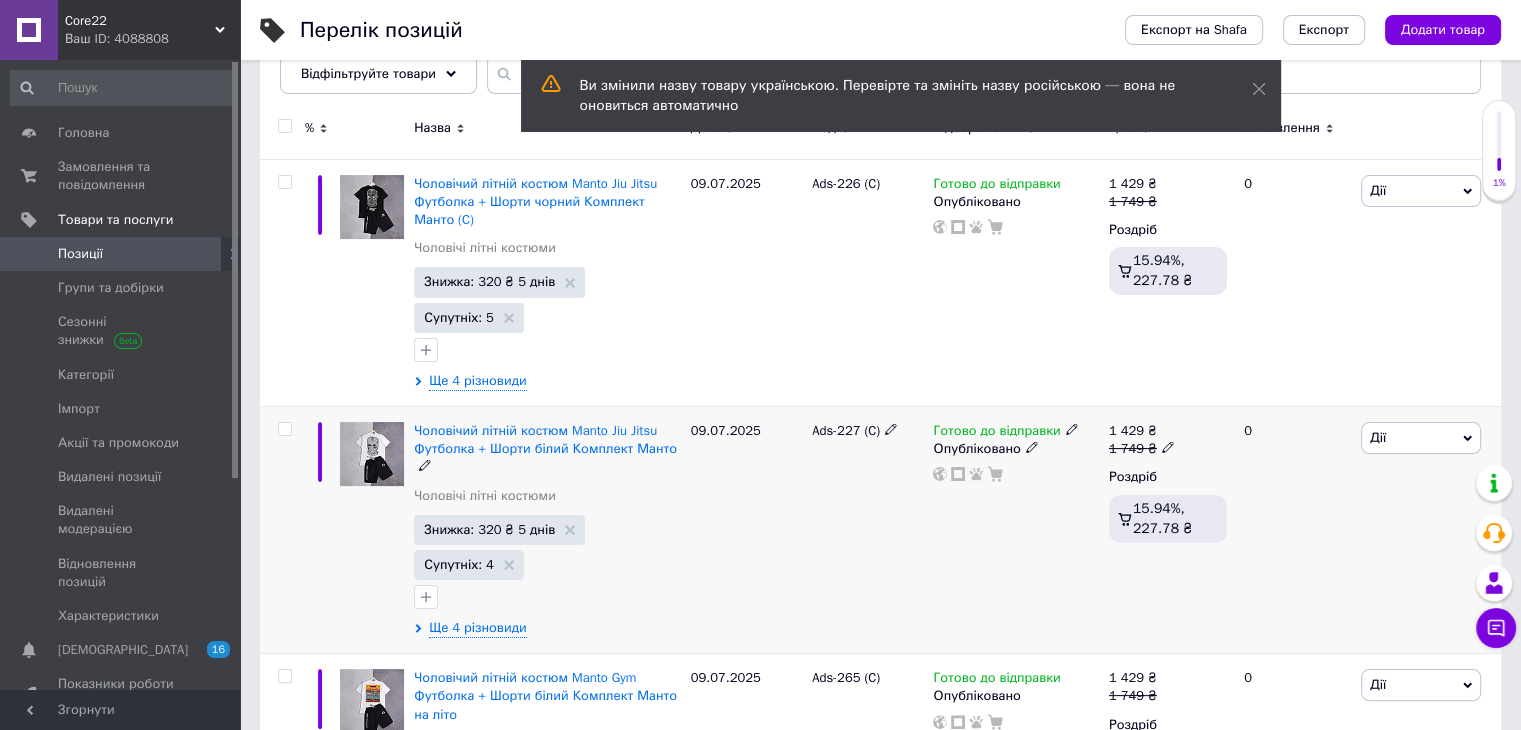 scroll, scrollTop: 274, scrollLeft: 0, axis: vertical 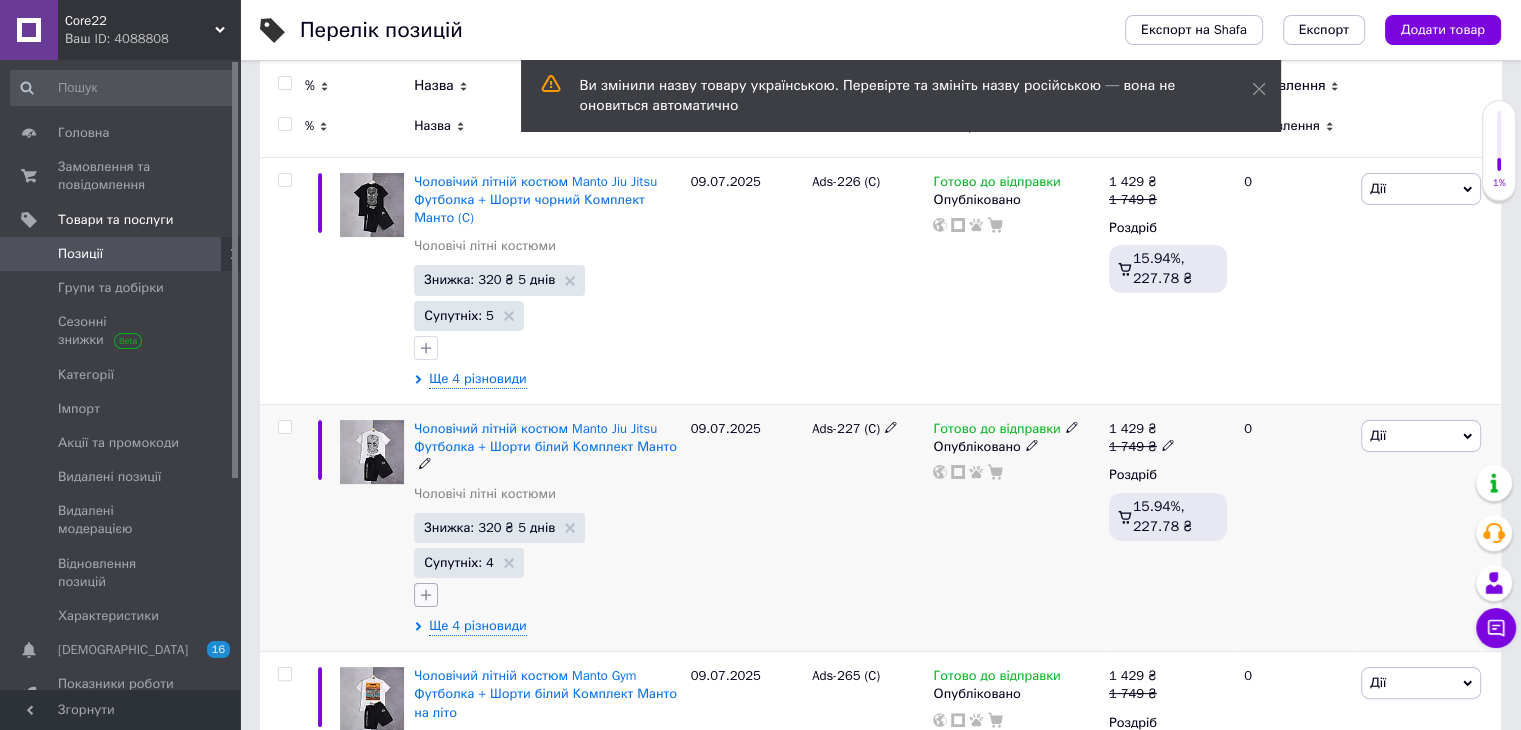 click 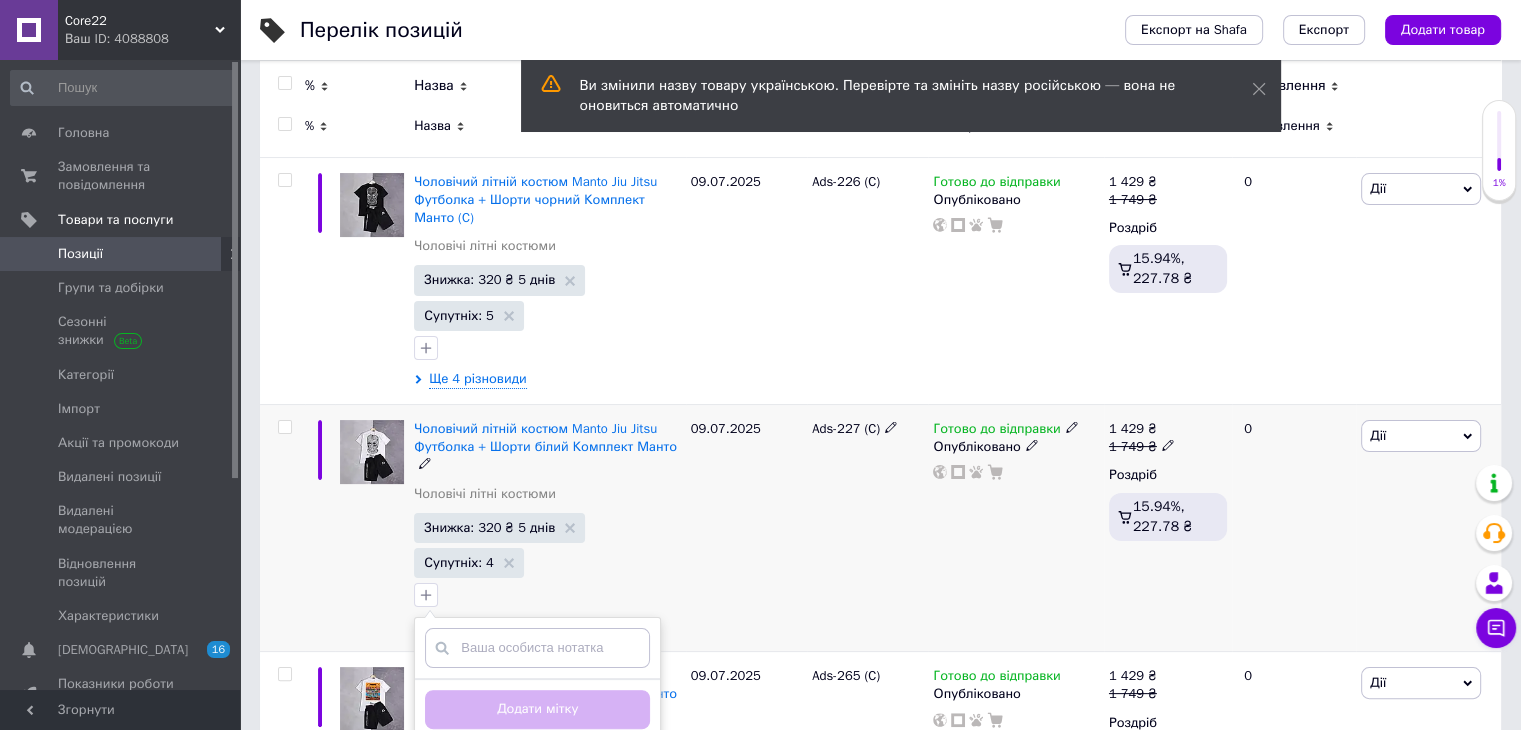 click on "Знижка: 320 ₴ 5 днів Супутніх: 4 Створити замiтку   Додати мітку" at bounding box center [547, 562] 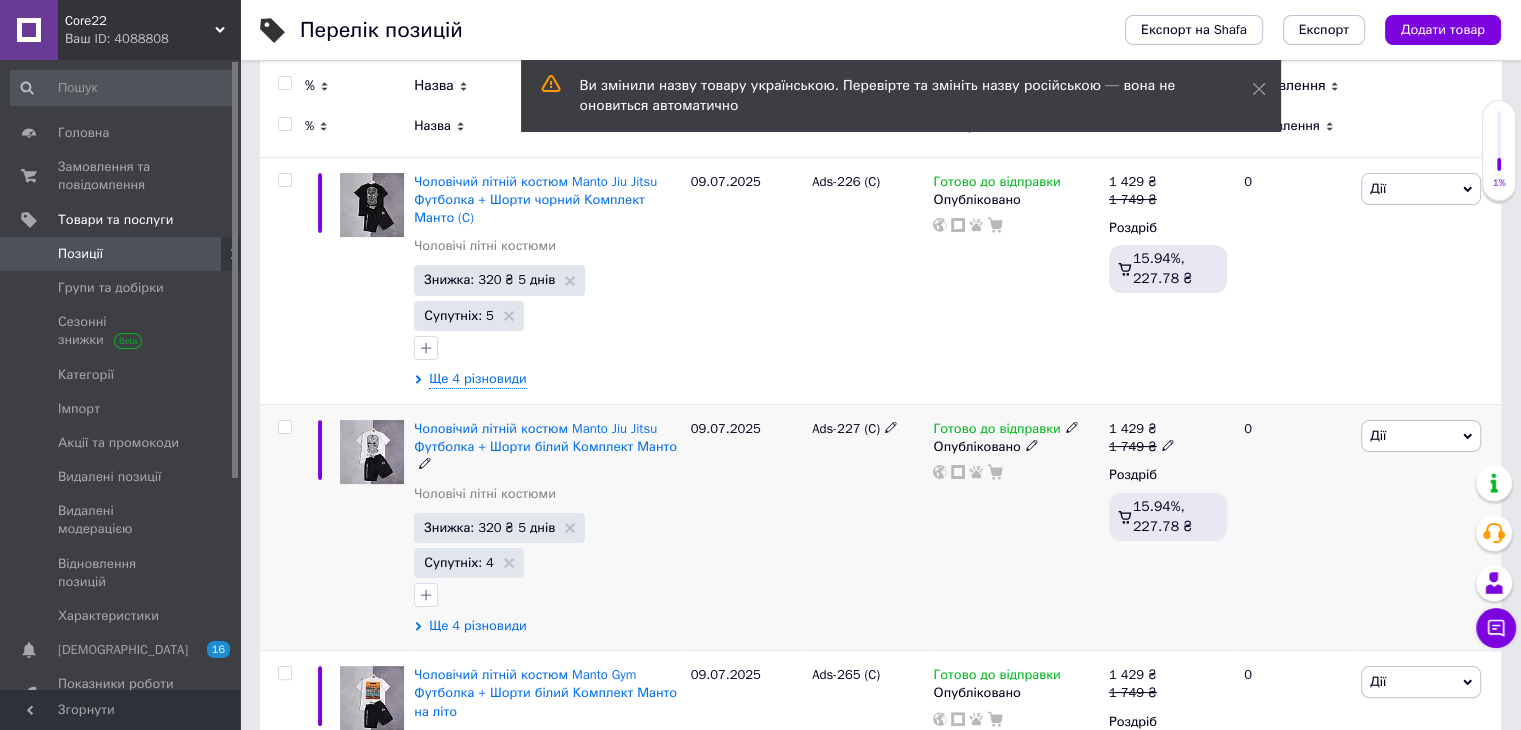 click on "Ще 4 різновиди" at bounding box center (477, 626) 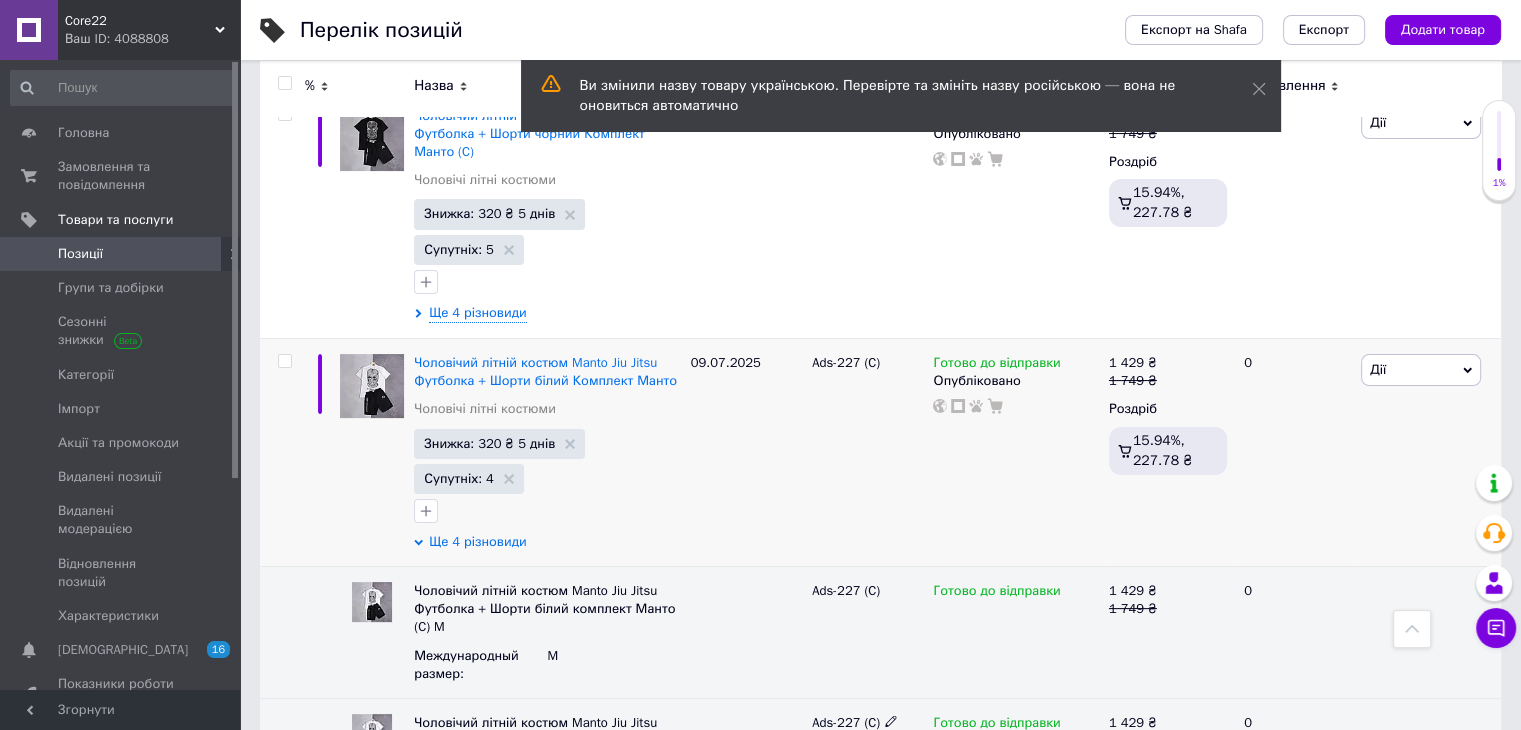 scroll, scrollTop: 318, scrollLeft: 0, axis: vertical 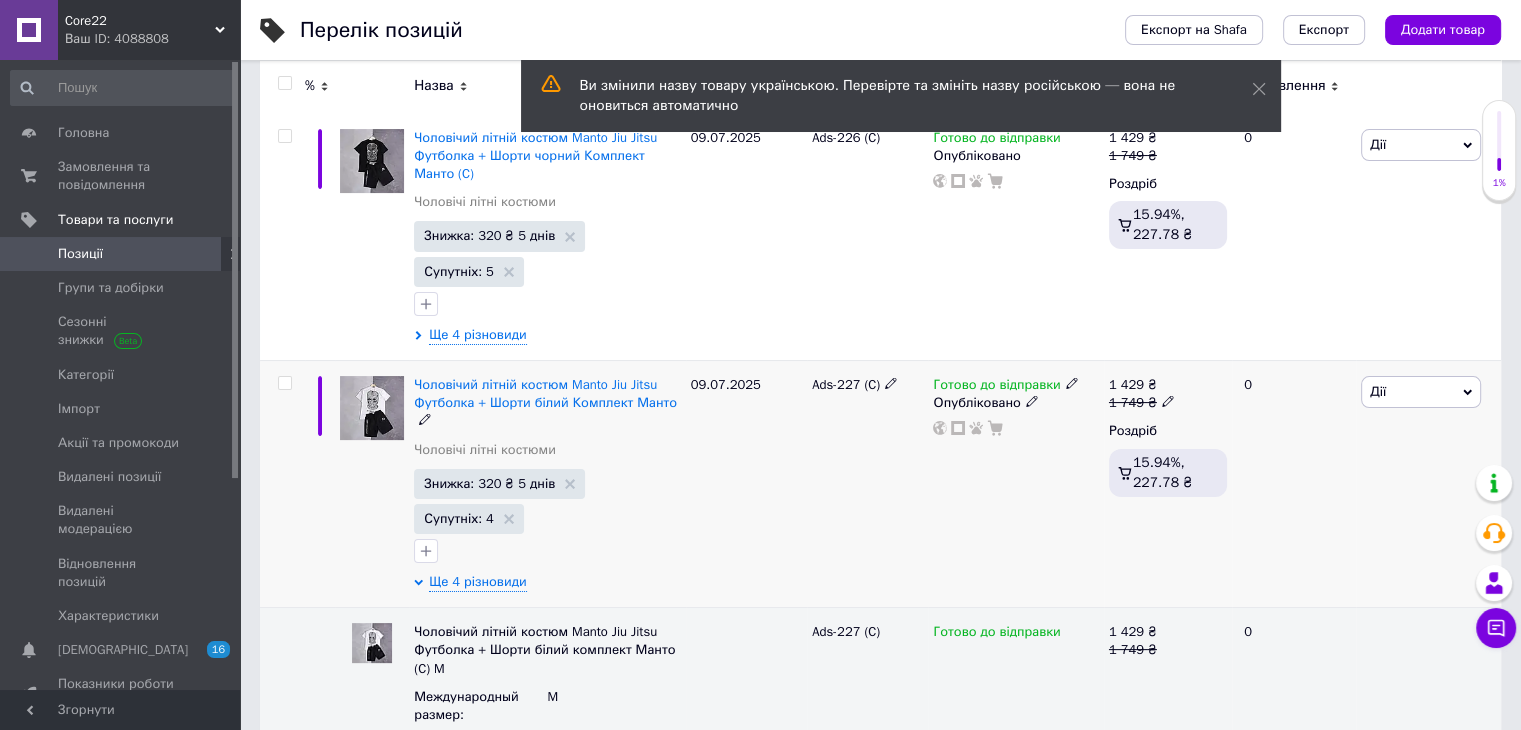 click 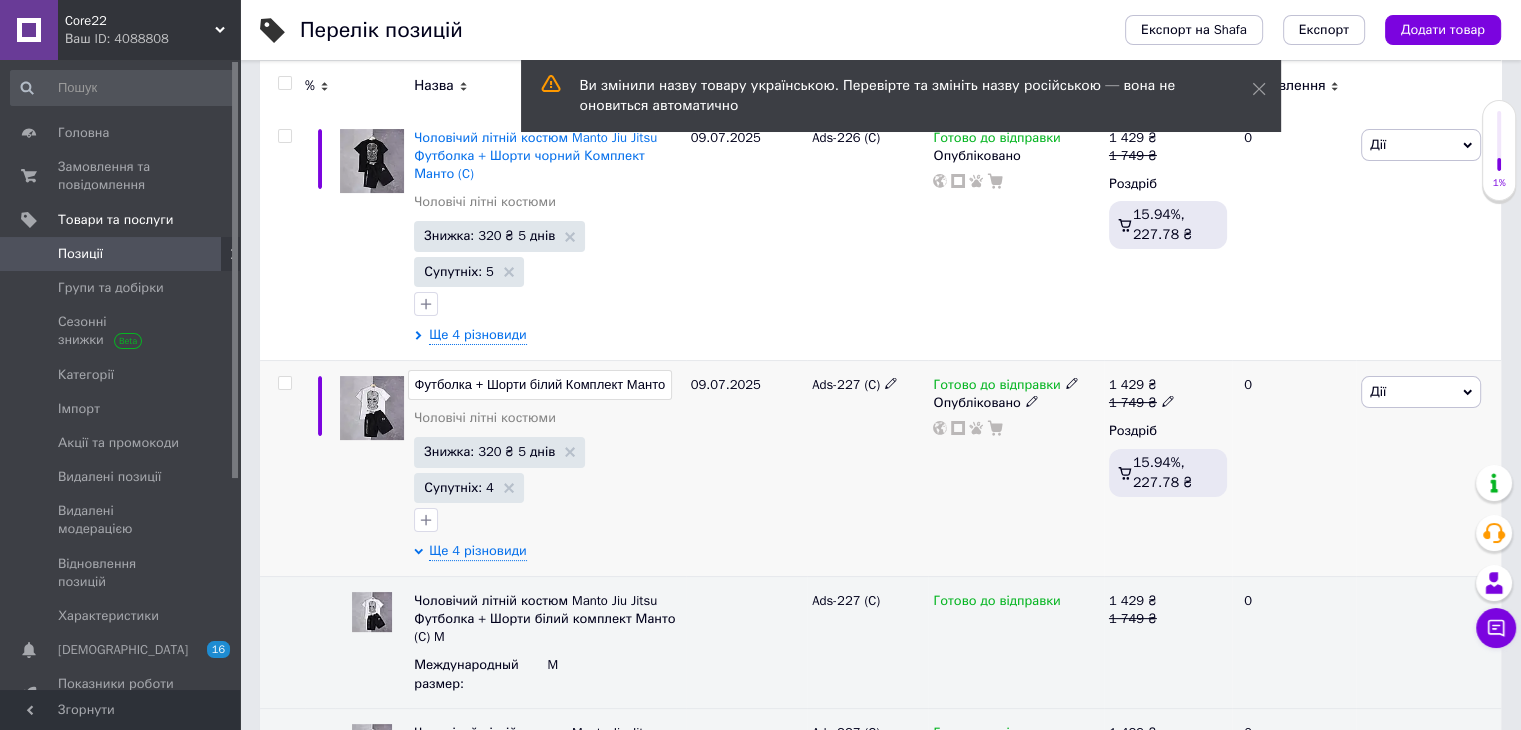 type on "Чоловічий літній костюм Manto Jiu Jitsu  Футболка + Шорти білий Комплект Манто (C)" 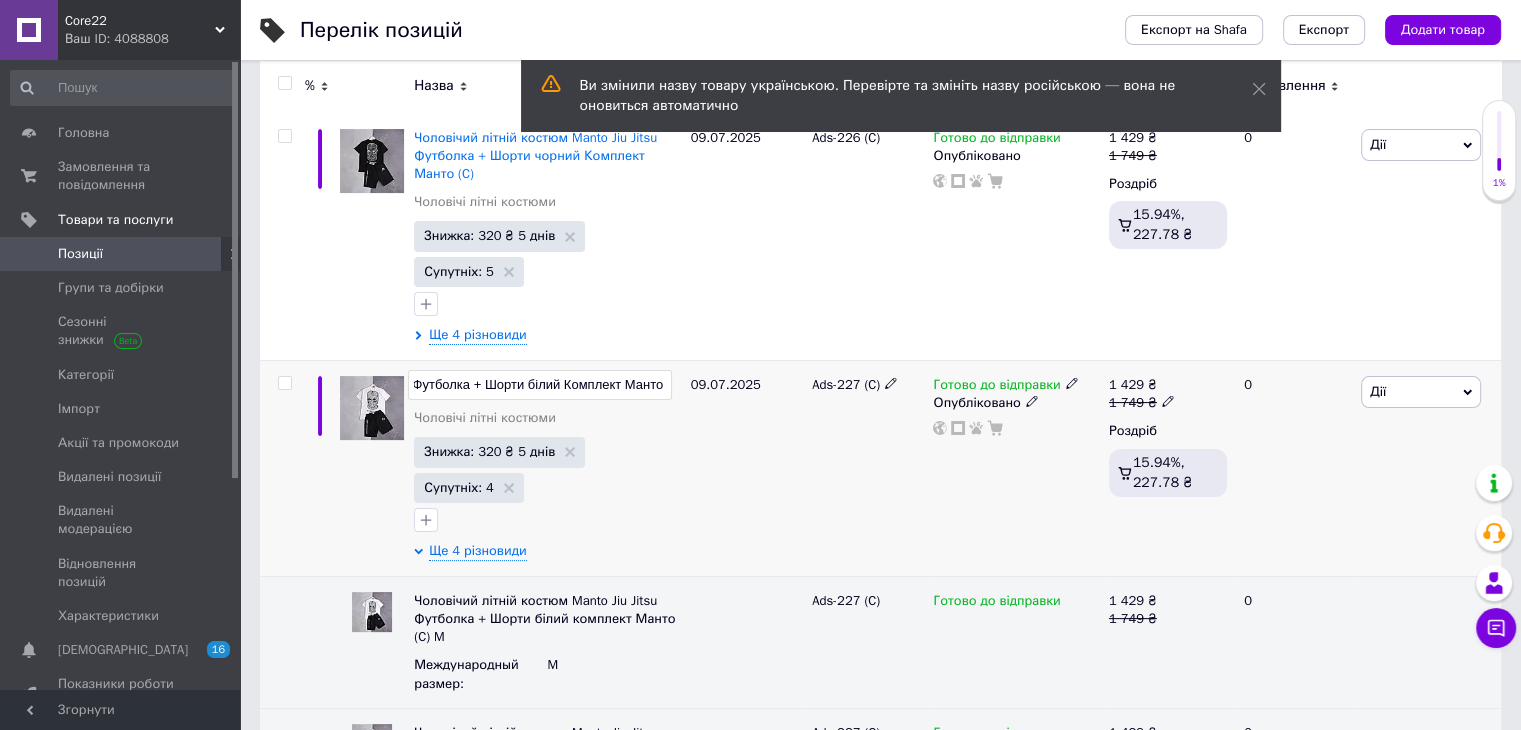 scroll, scrollTop: 0, scrollLeft: 264, axis: horizontal 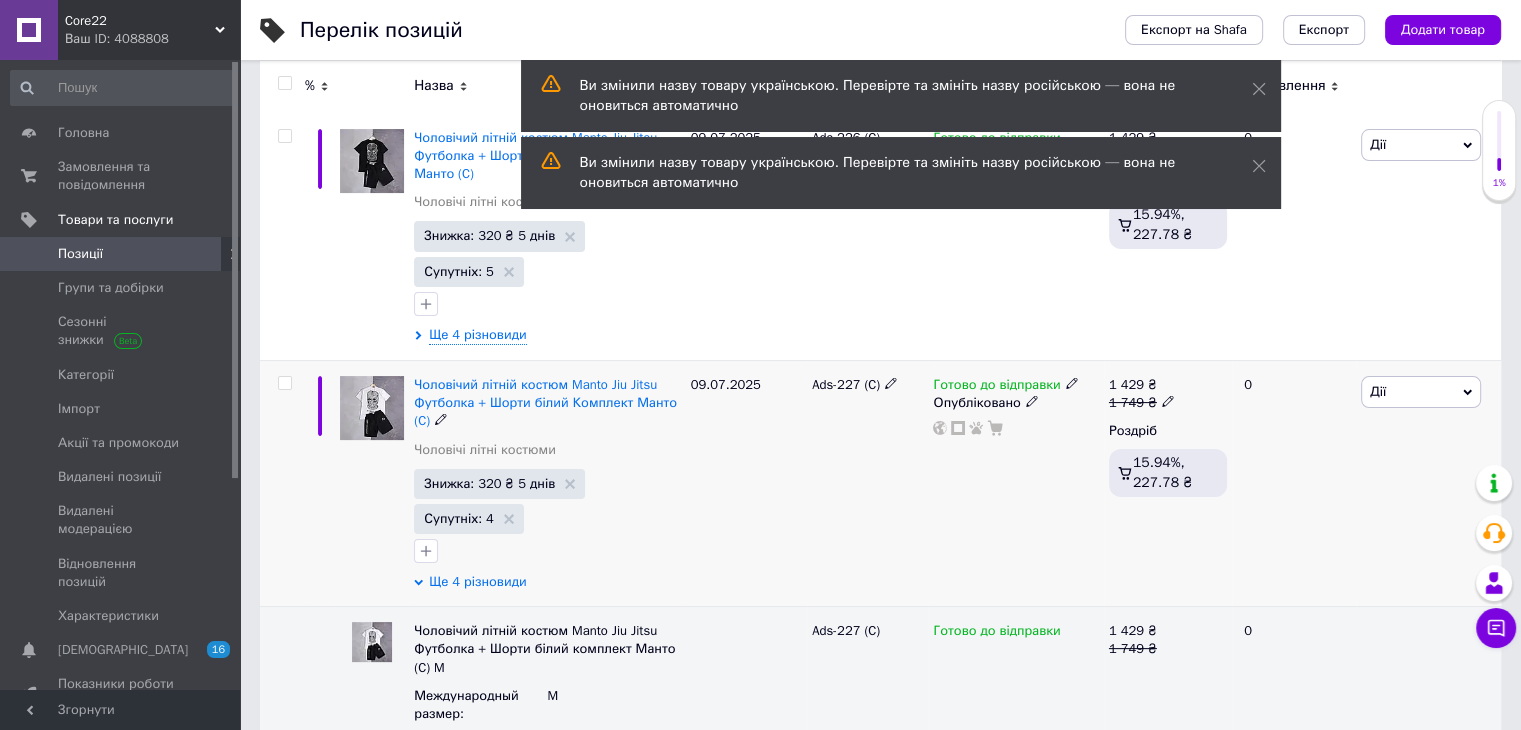 click on "Ще 4 різновиди" at bounding box center (477, 582) 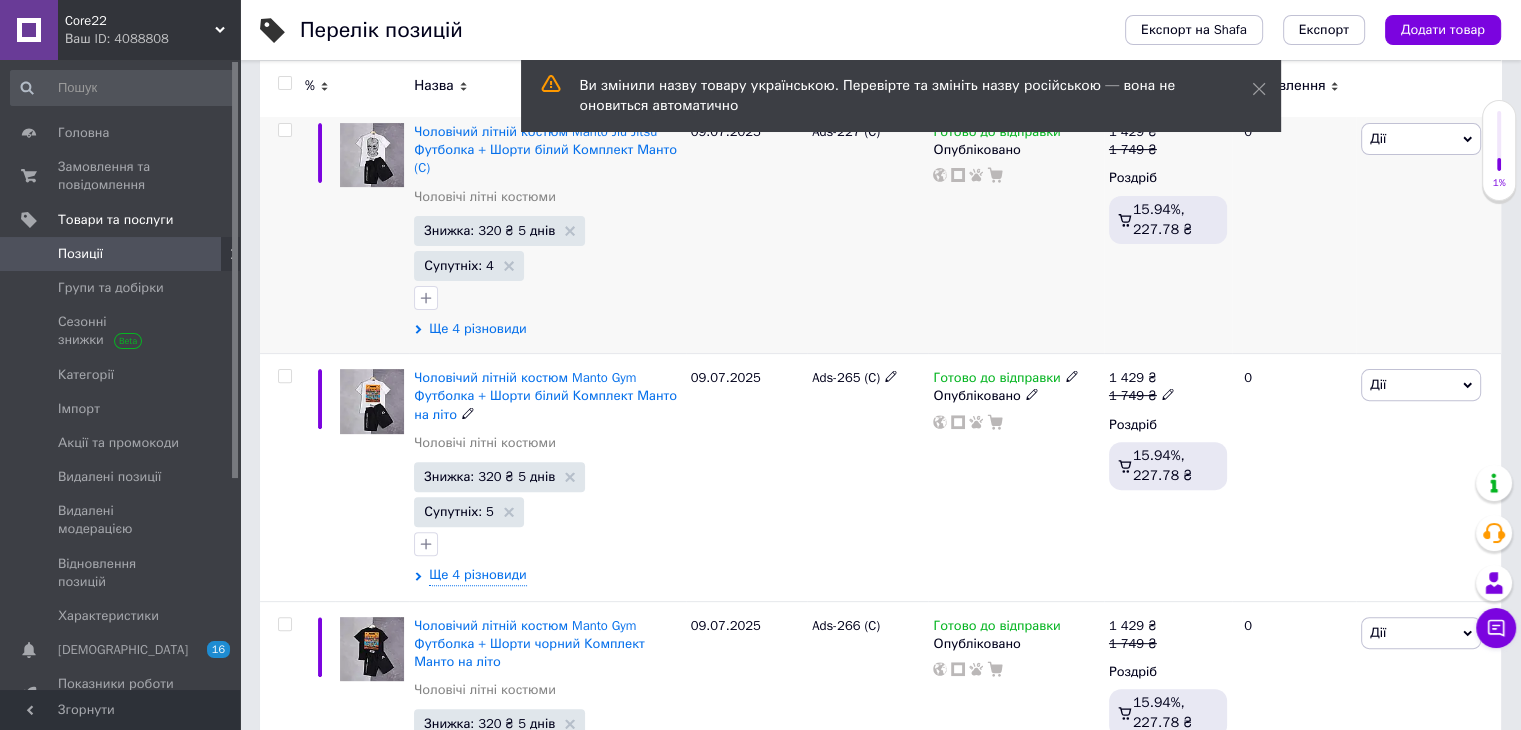 scroll, scrollTop: 572, scrollLeft: 0, axis: vertical 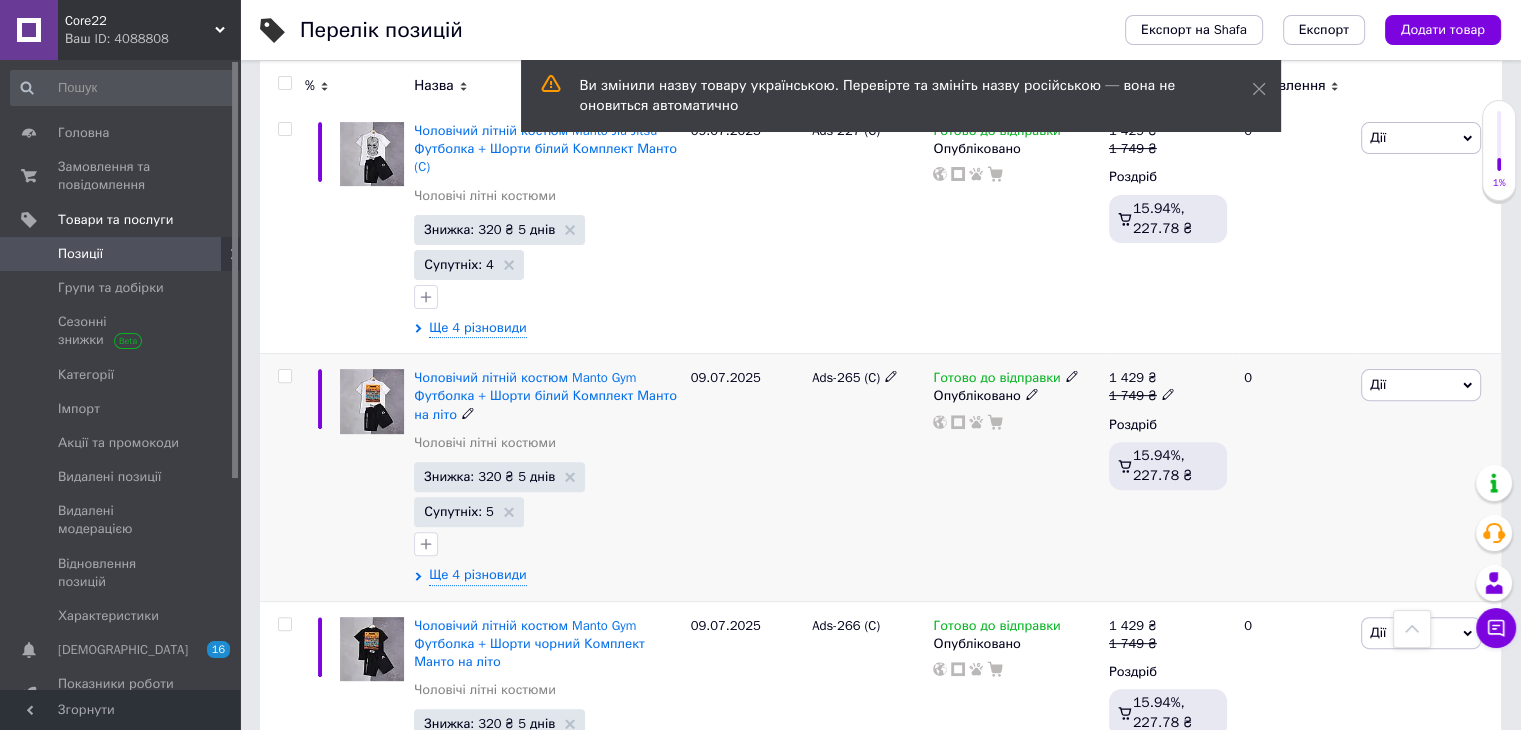 click 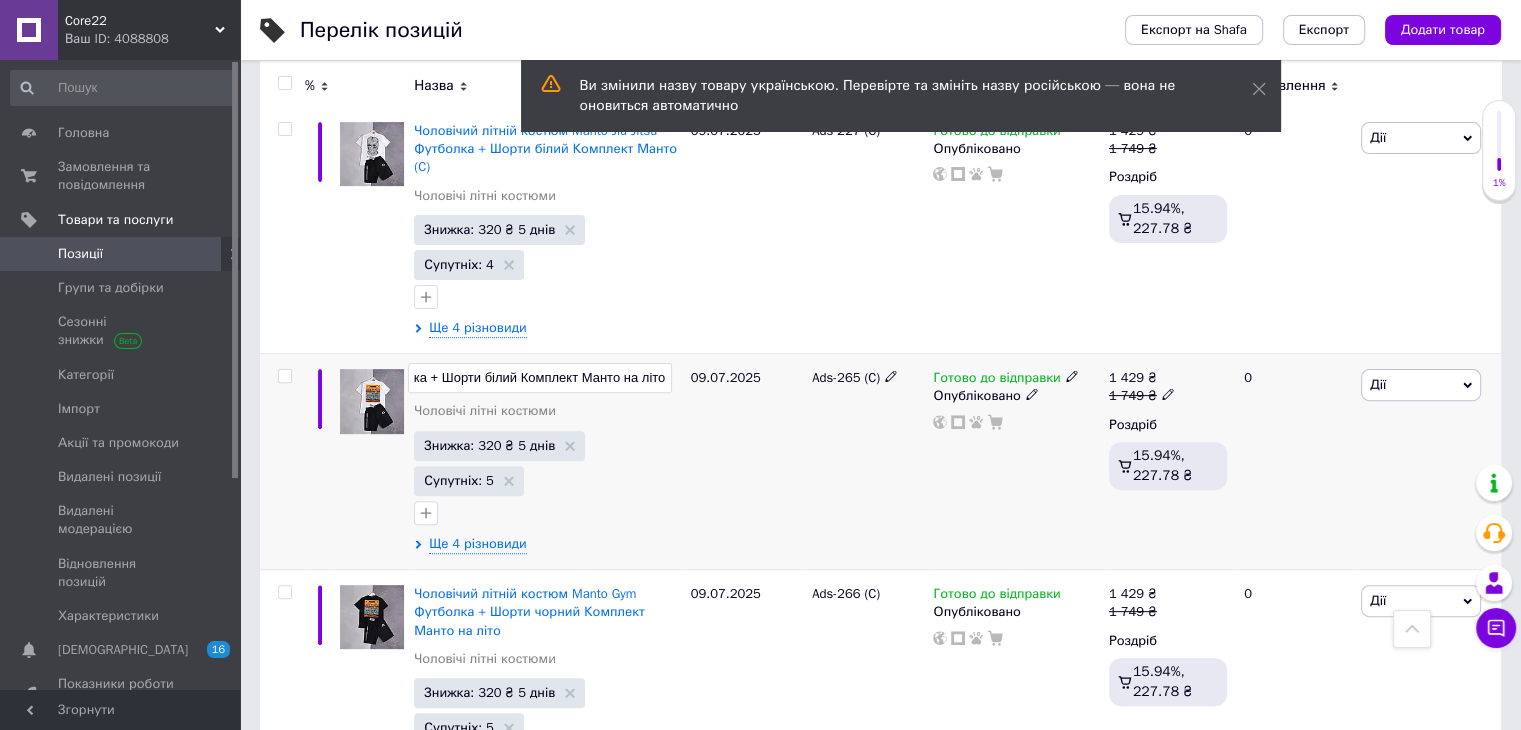 type on "Чоловічий літній костюм Manto Gym Футболка + Шорти білий Комплект Манто на літо (C)" 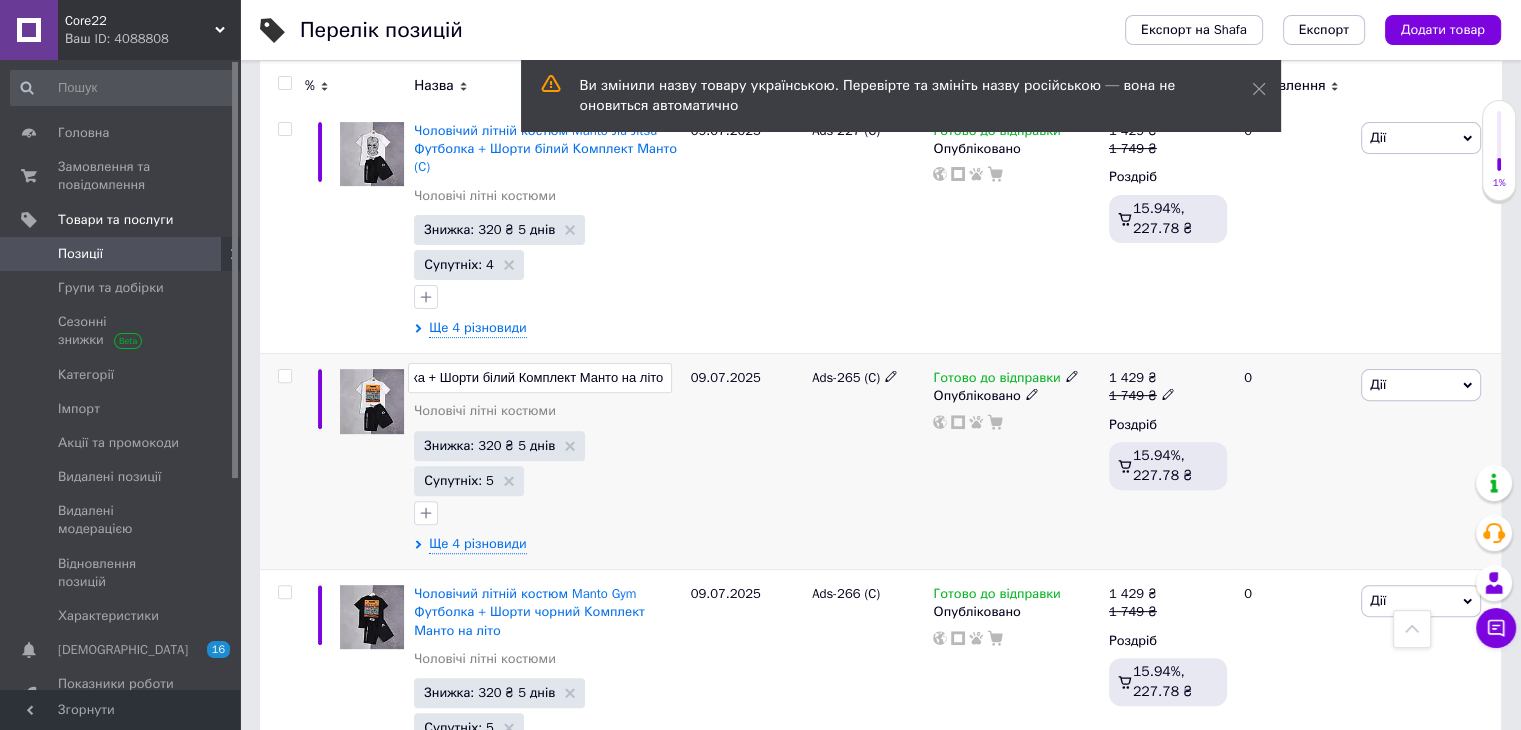 scroll, scrollTop: 0, scrollLeft: 286, axis: horizontal 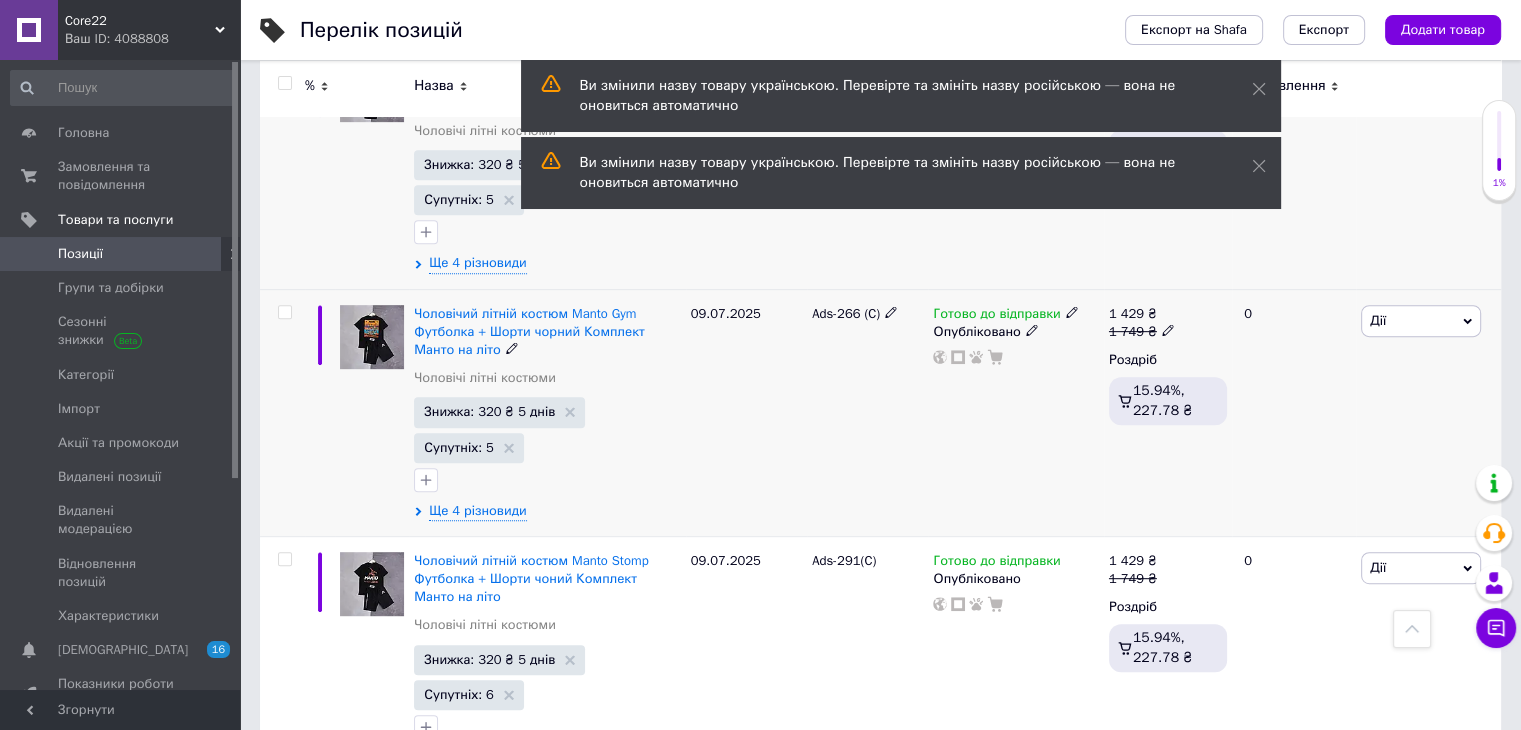 click 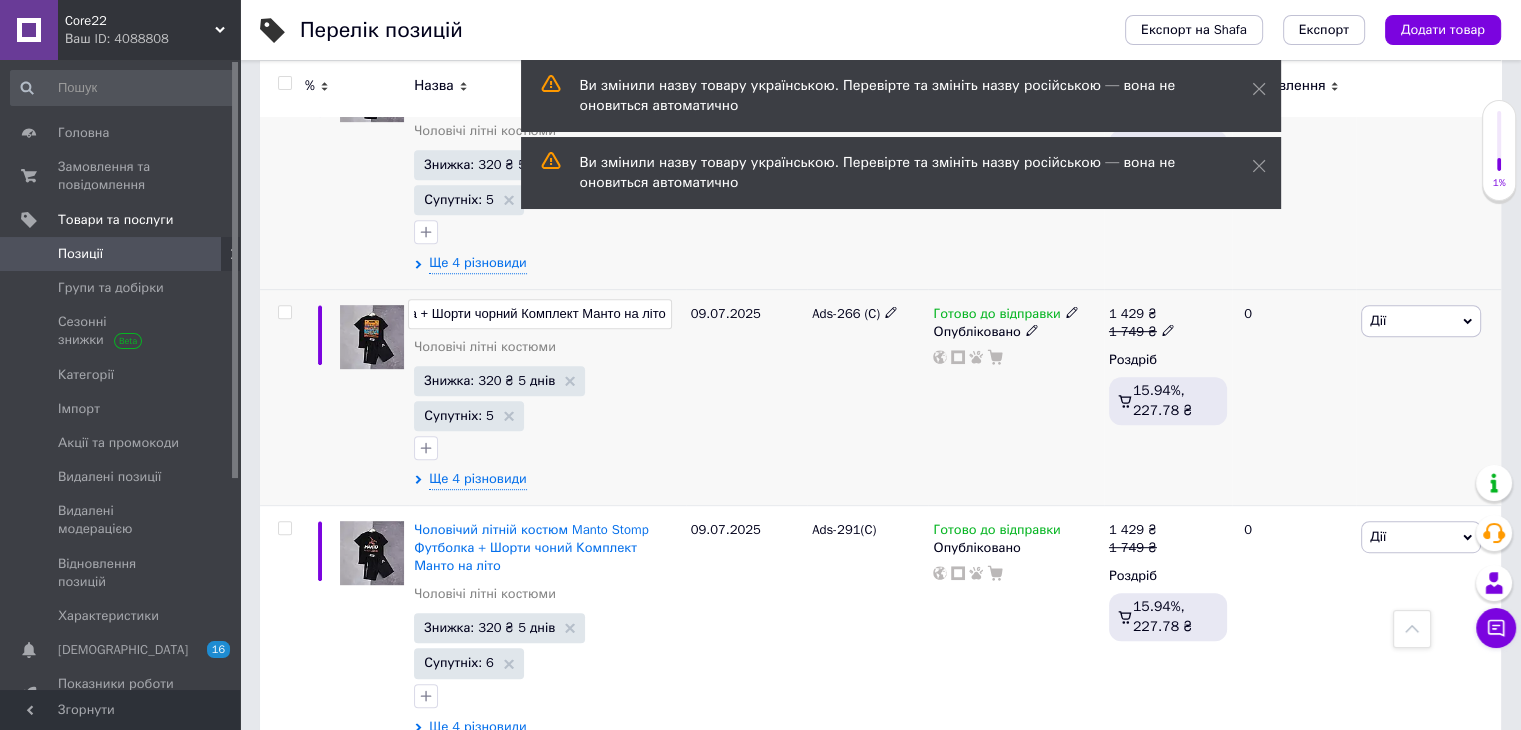 type on "Чоловічий літній костюм Manto Gym Футболка + Шорти чорний Комплект Манто на літо (C)" 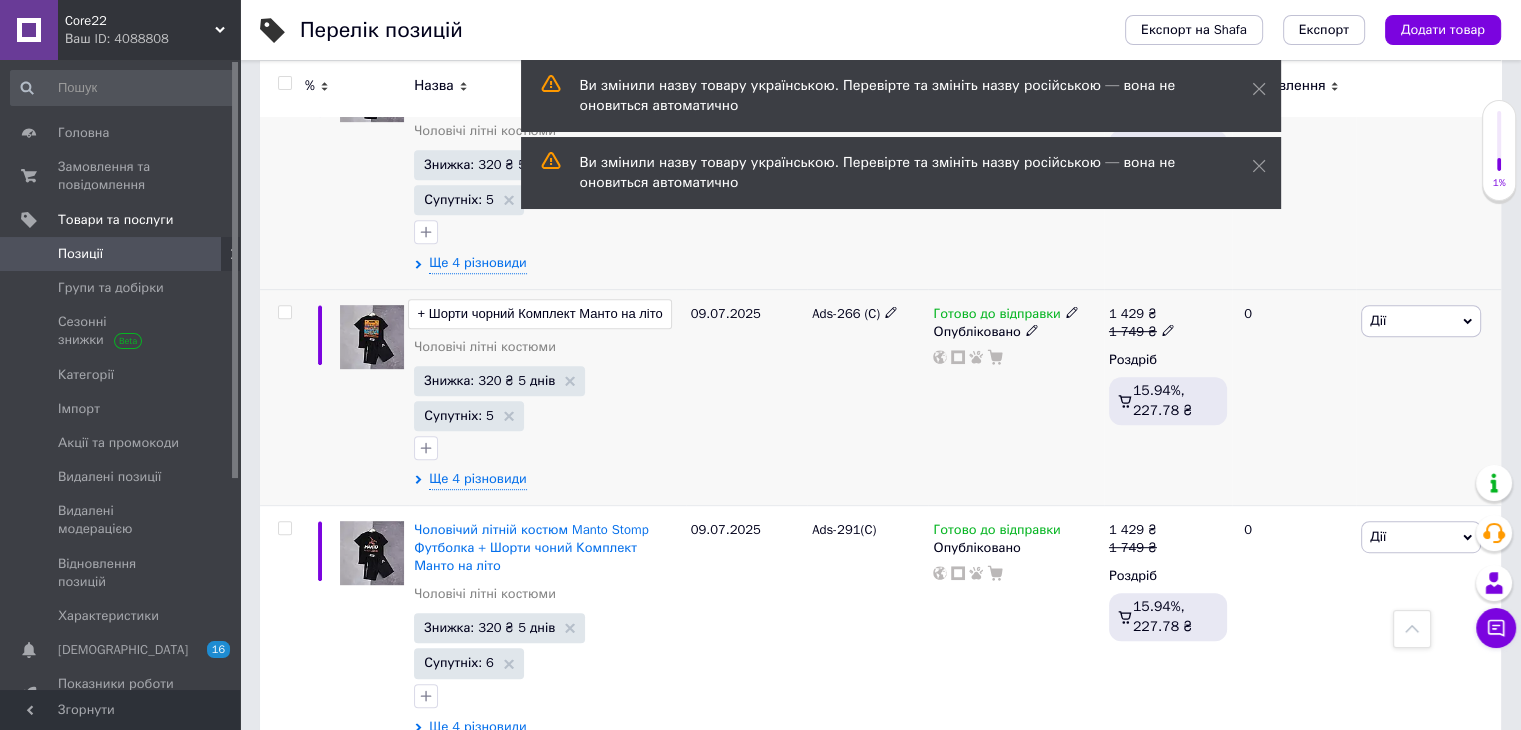 scroll, scrollTop: 0, scrollLeft: 296, axis: horizontal 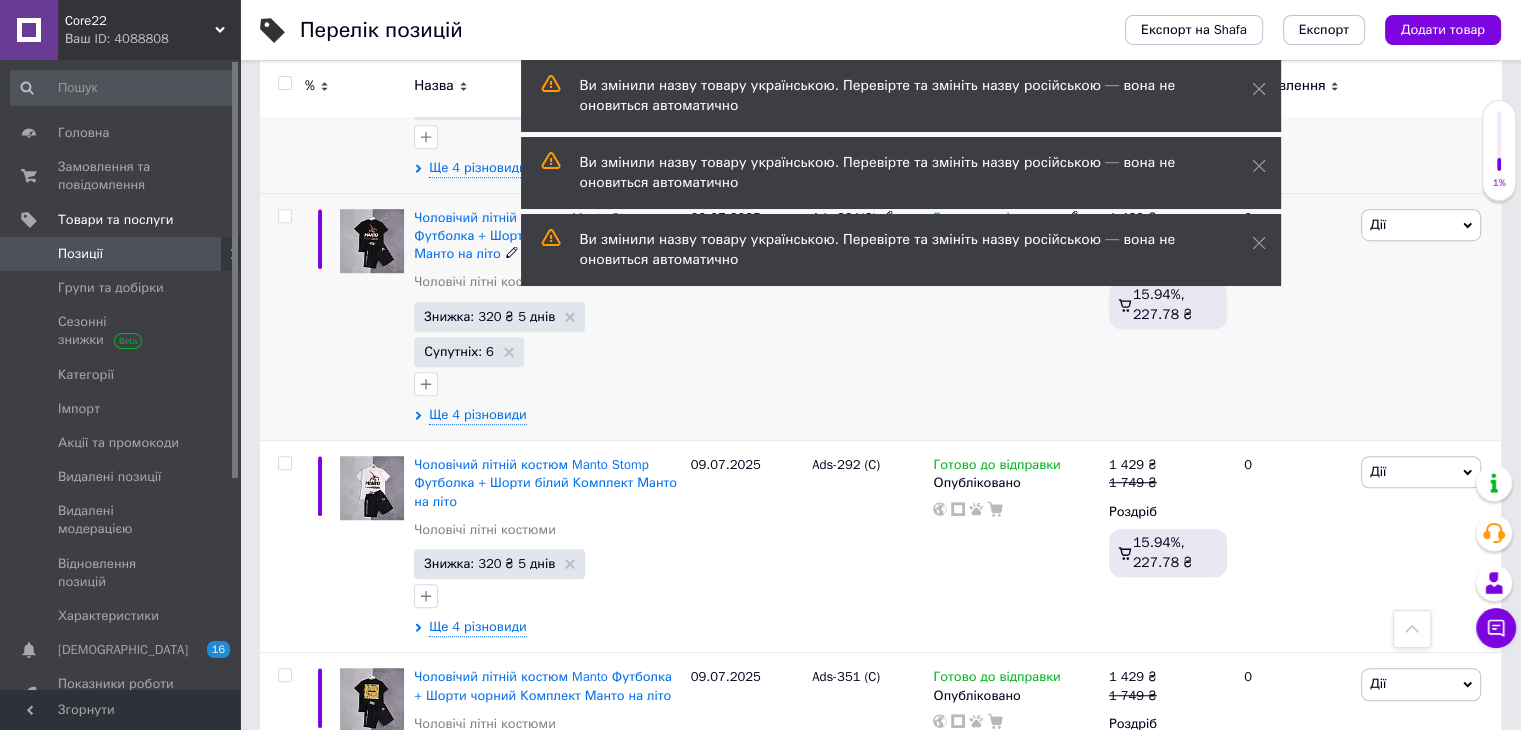 click on "Чоловічий літній костюм Manto Stomp Футболка + Шорти чоний Комплект Манто на літо" at bounding box center [547, 236] 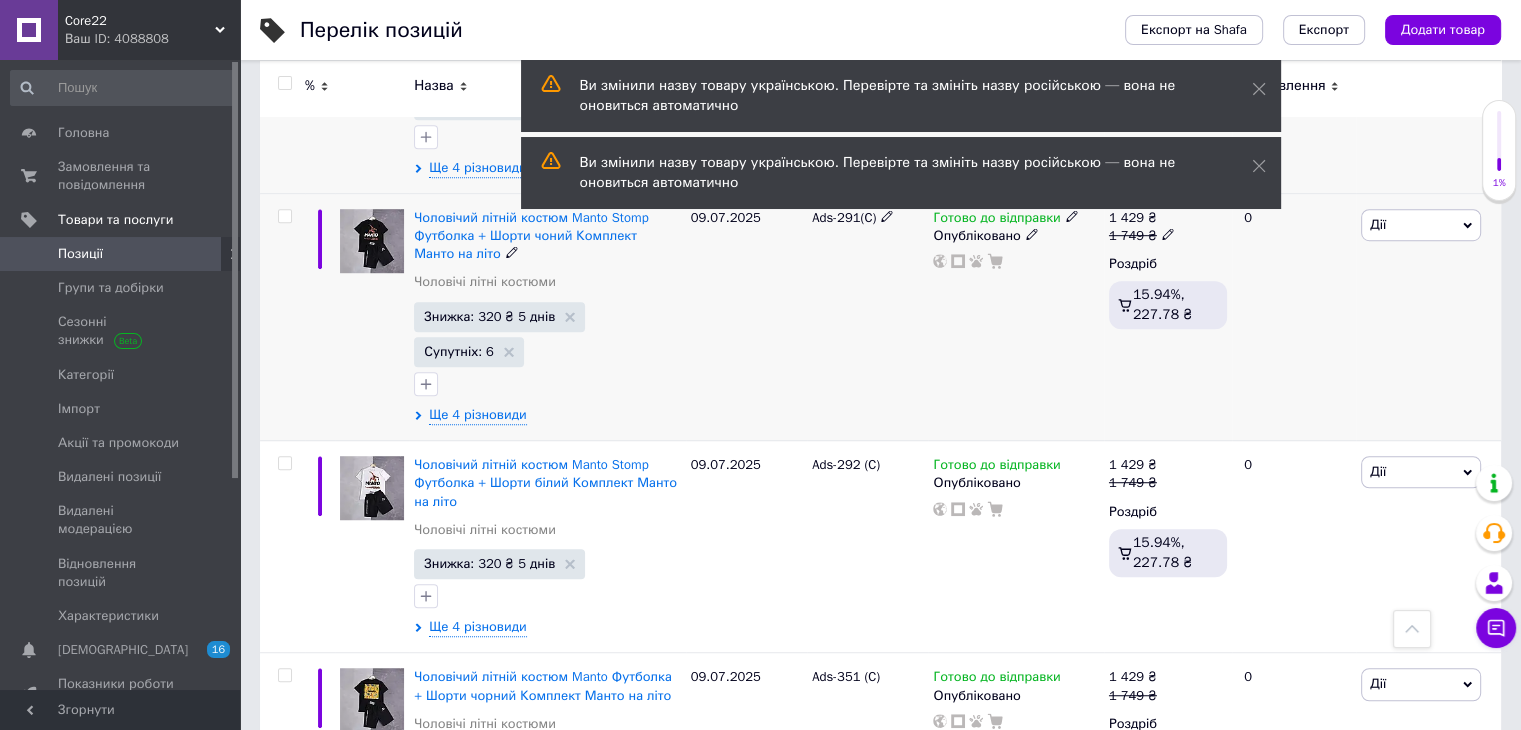 click 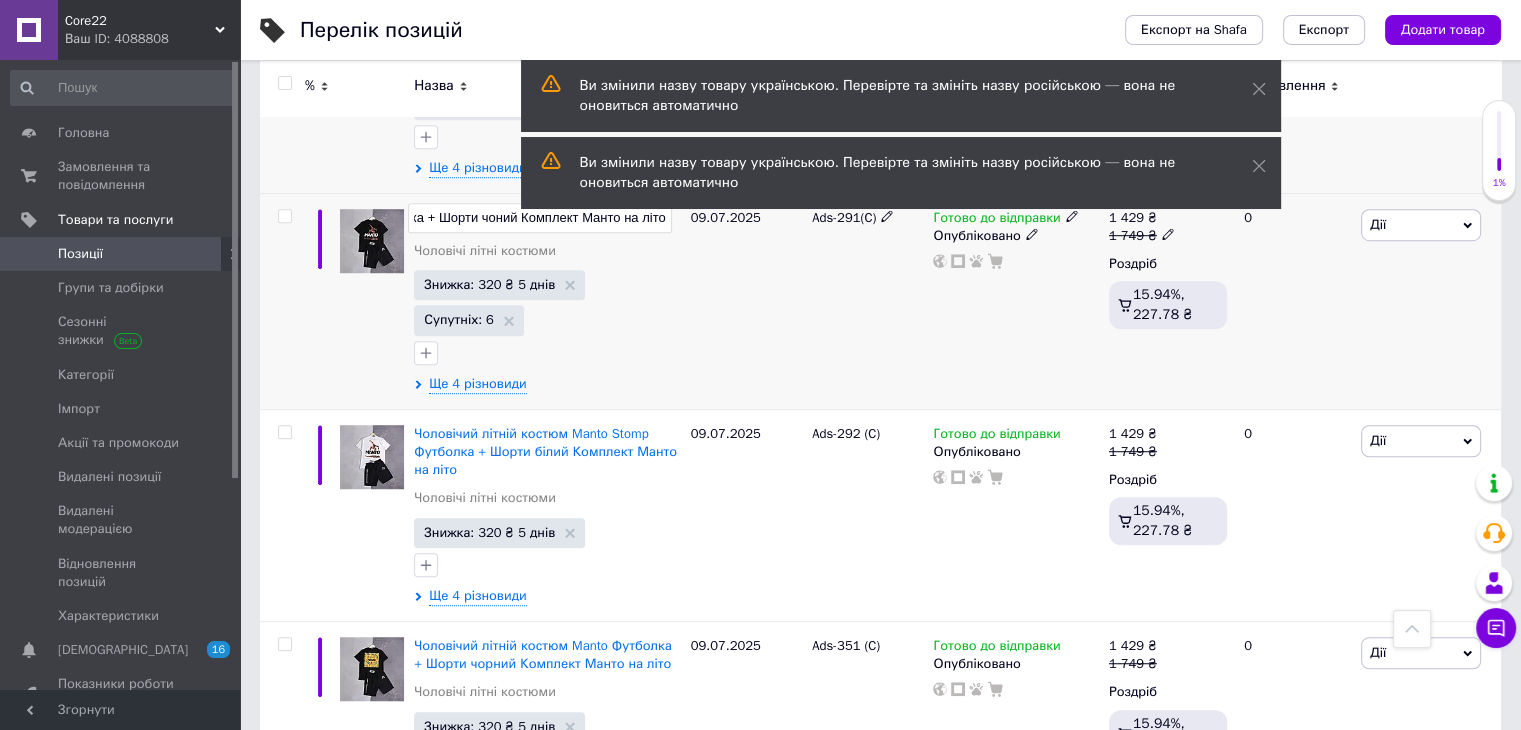 type on "Чоловічий літній костюм Manto Stomp Футболка + Шорти чоний Комплект Манто на літо (C)" 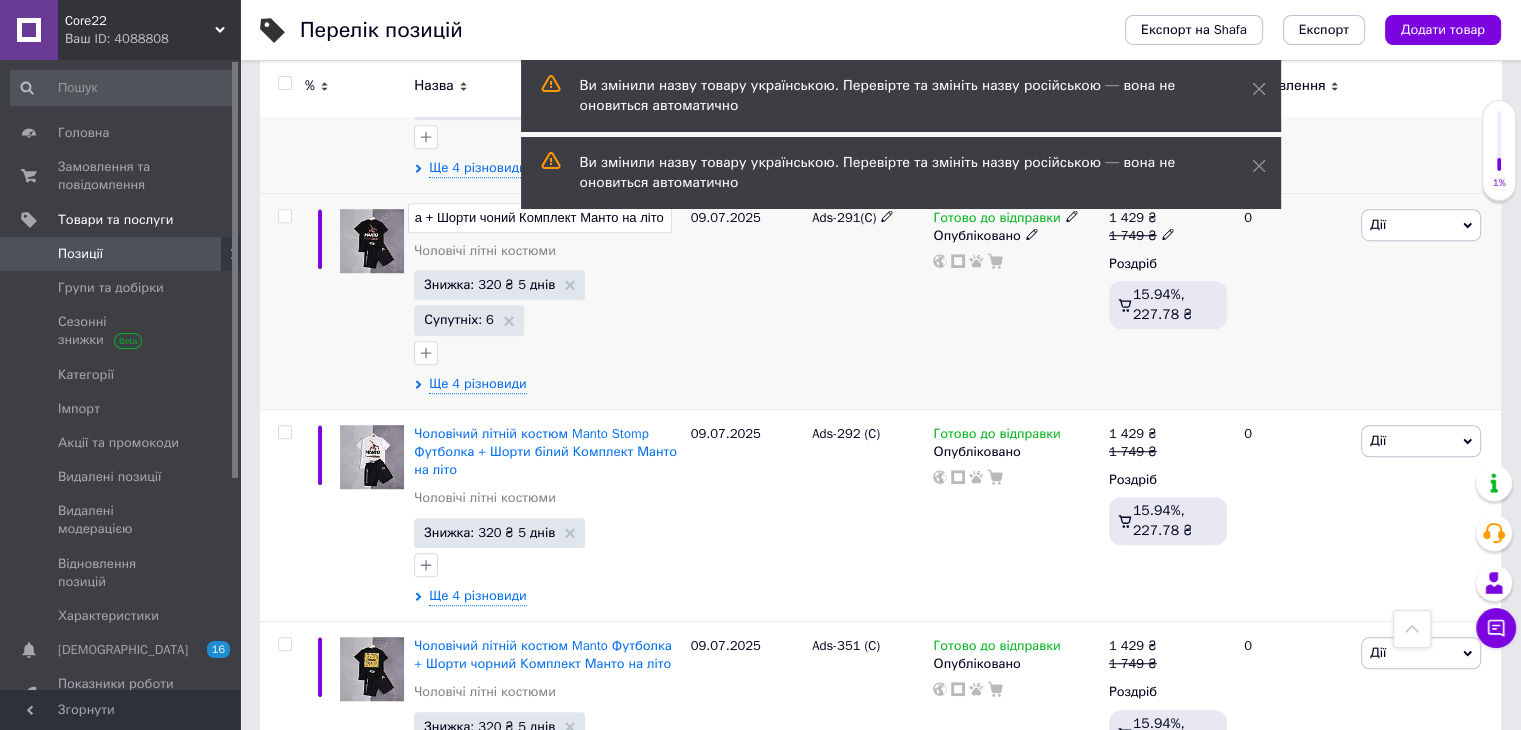 scroll, scrollTop: 0, scrollLeft: 300, axis: horizontal 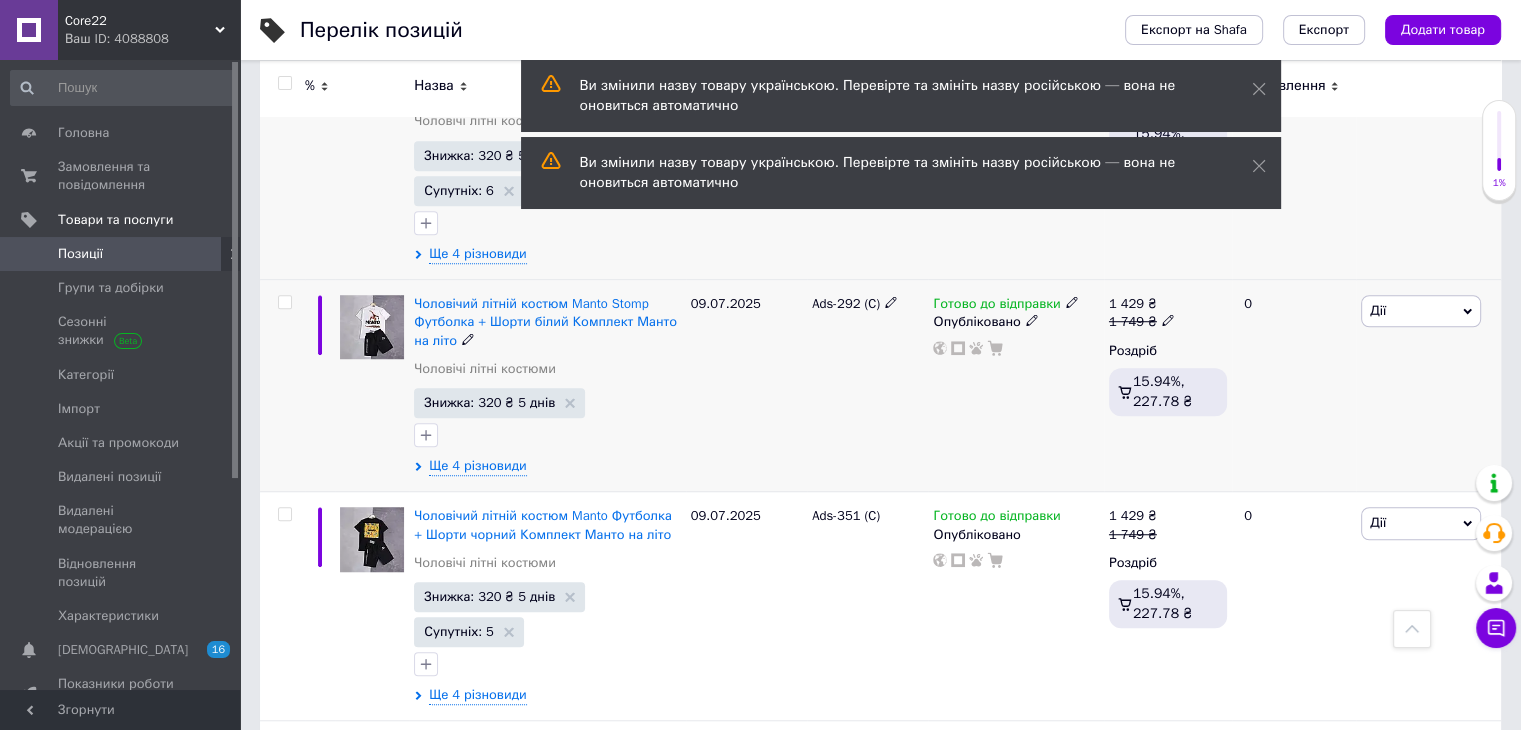 click 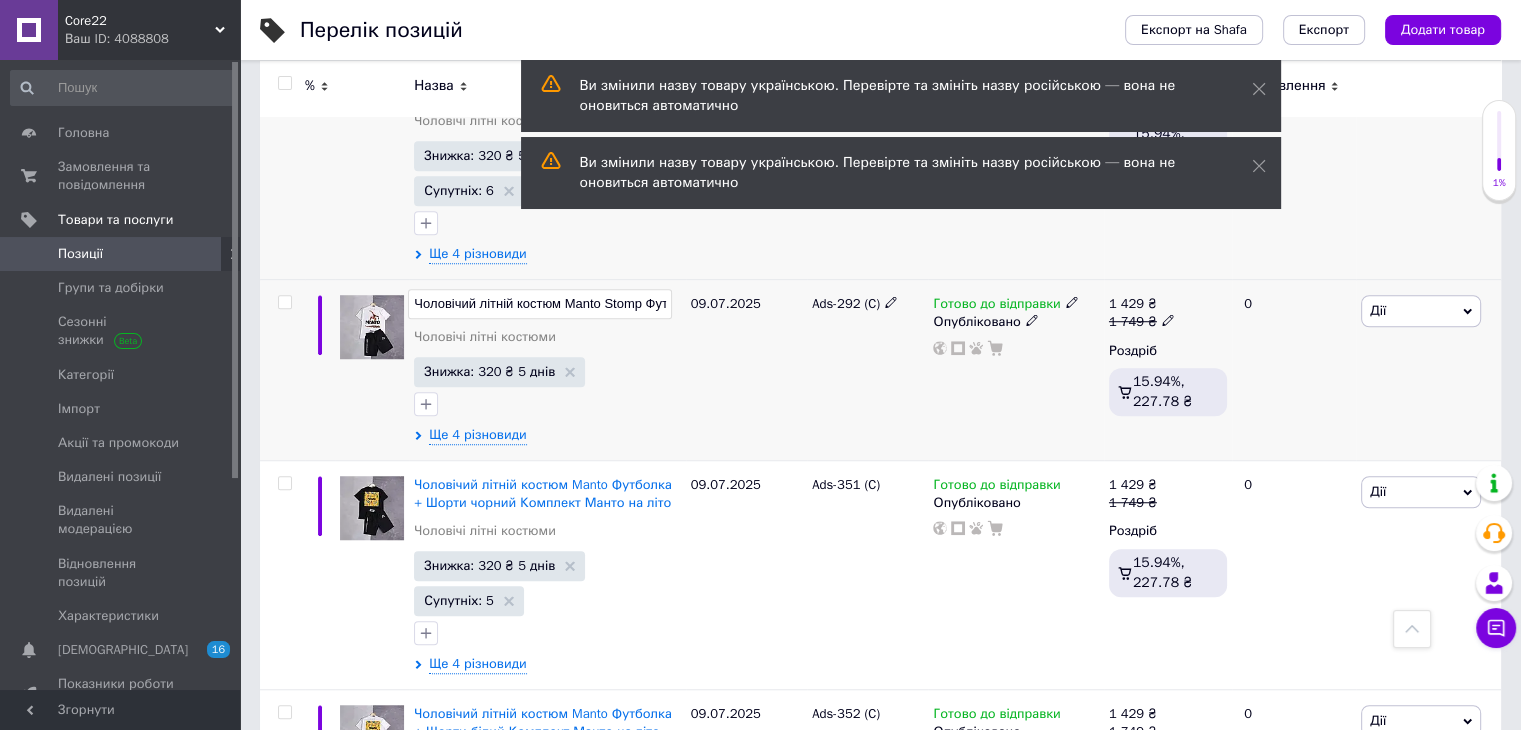 scroll, scrollTop: 0, scrollLeft: 275, axis: horizontal 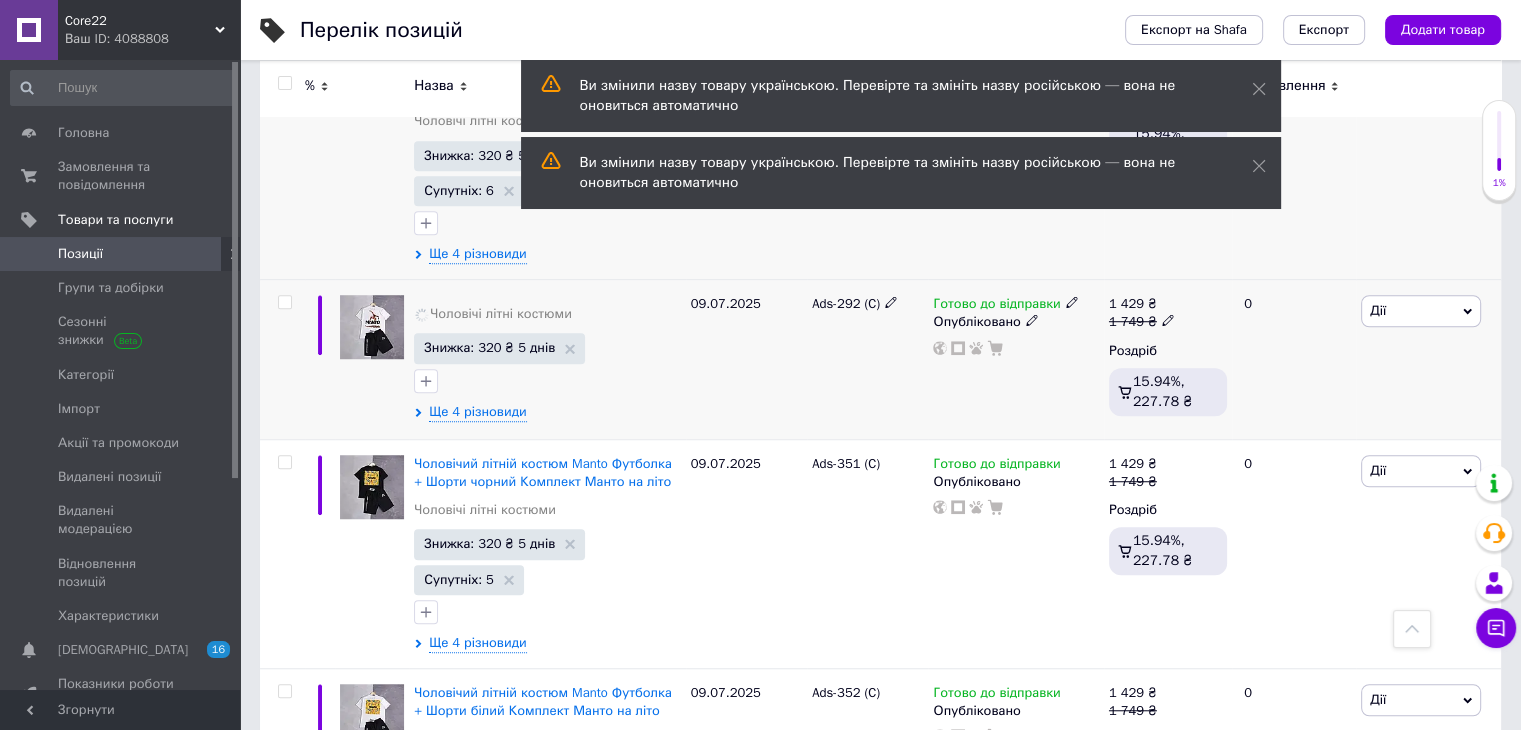 click on "Чоловічі літні костюми Знижка: 320 ₴ 5 днів Ще 4 різновиди" at bounding box center [547, 360] 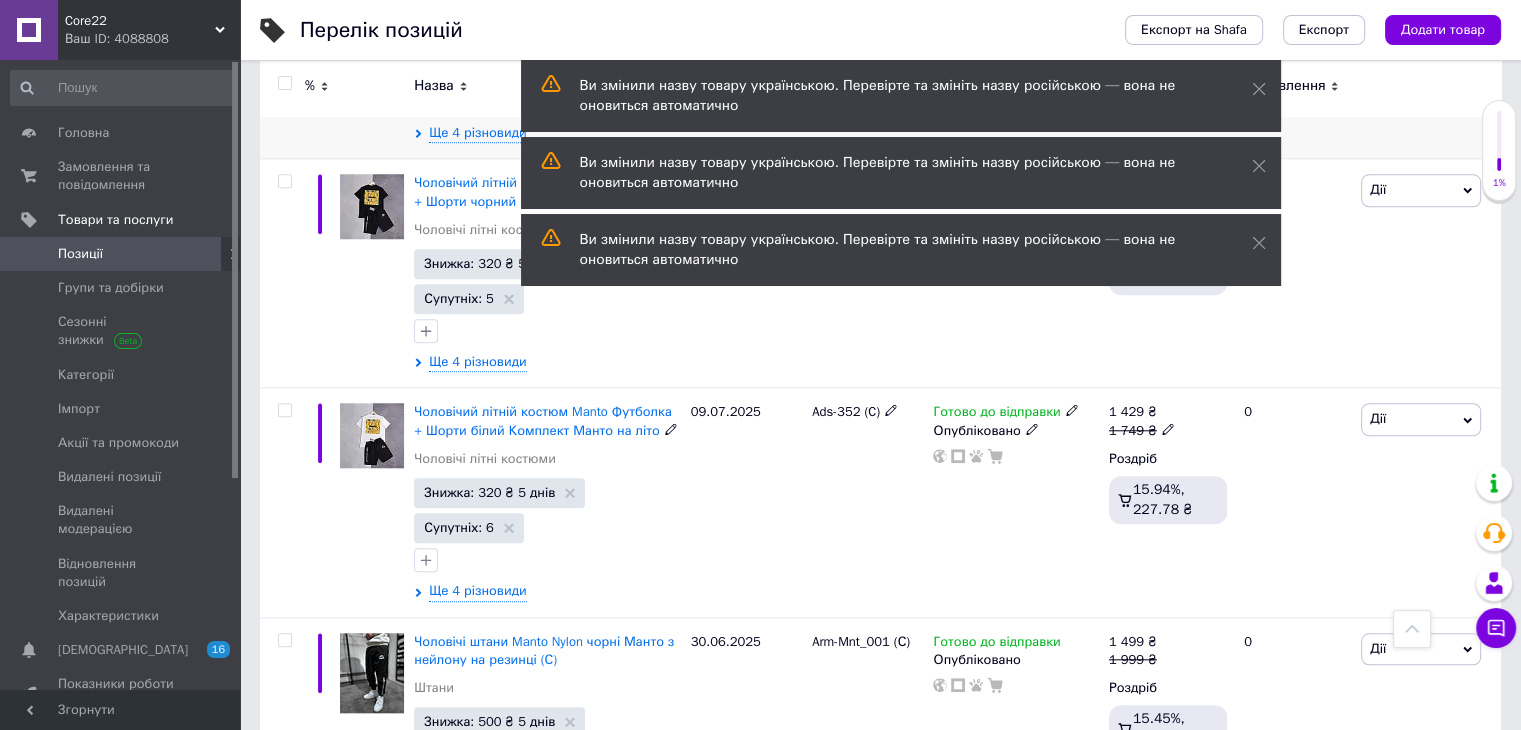 scroll, scrollTop: 1716, scrollLeft: 0, axis: vertical 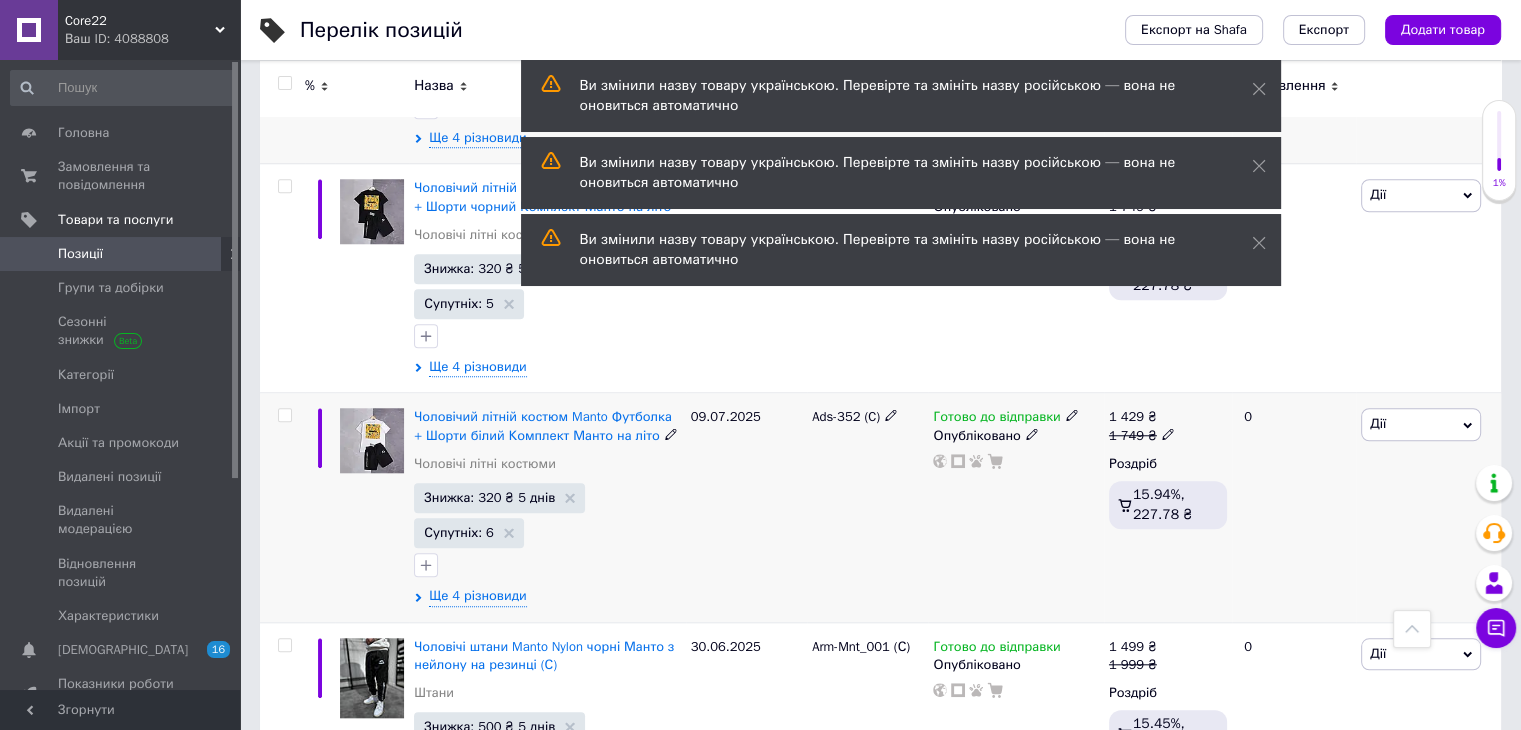click 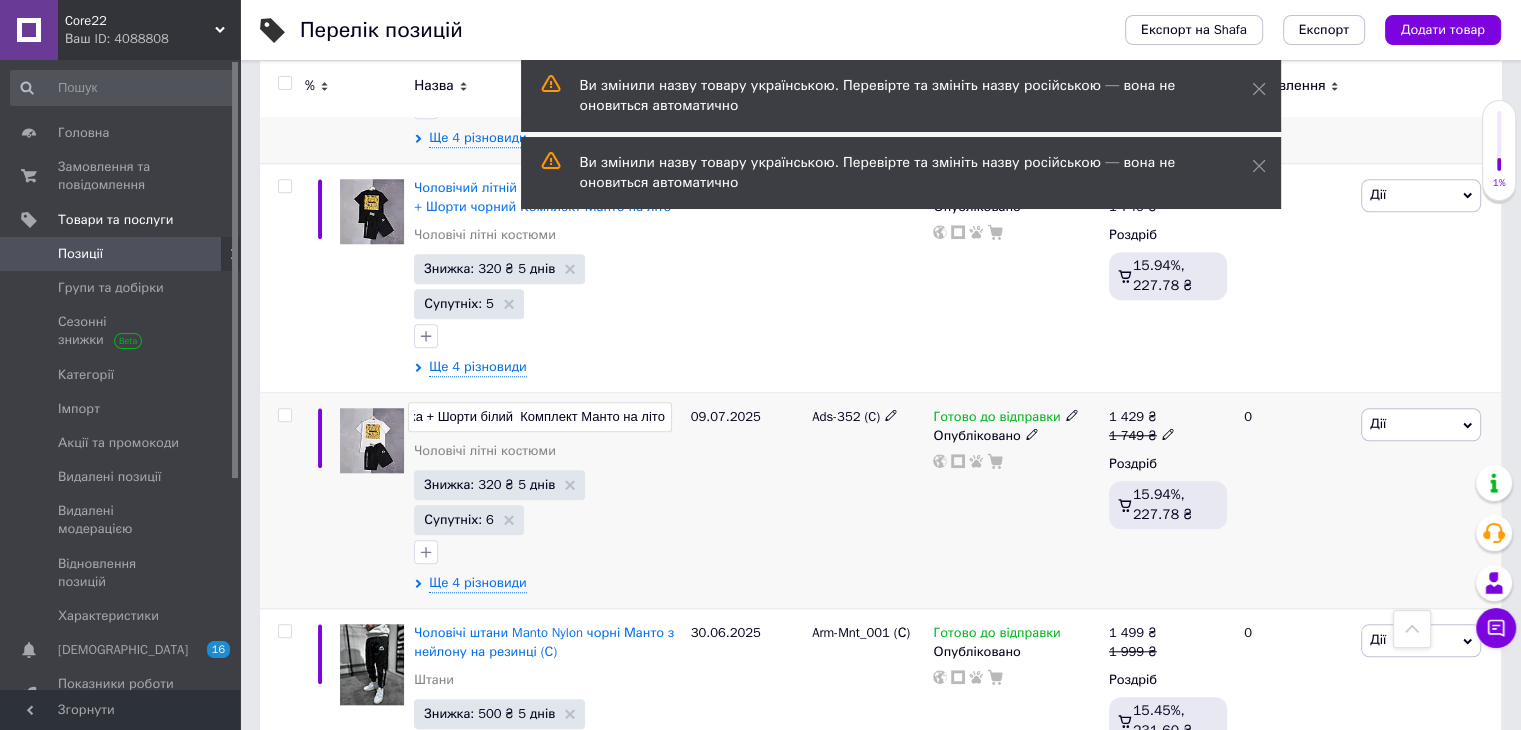 type on "Чоловічий літній костюм Manto Футболка + Шорти білий  Комплект Манто на літо (C)" 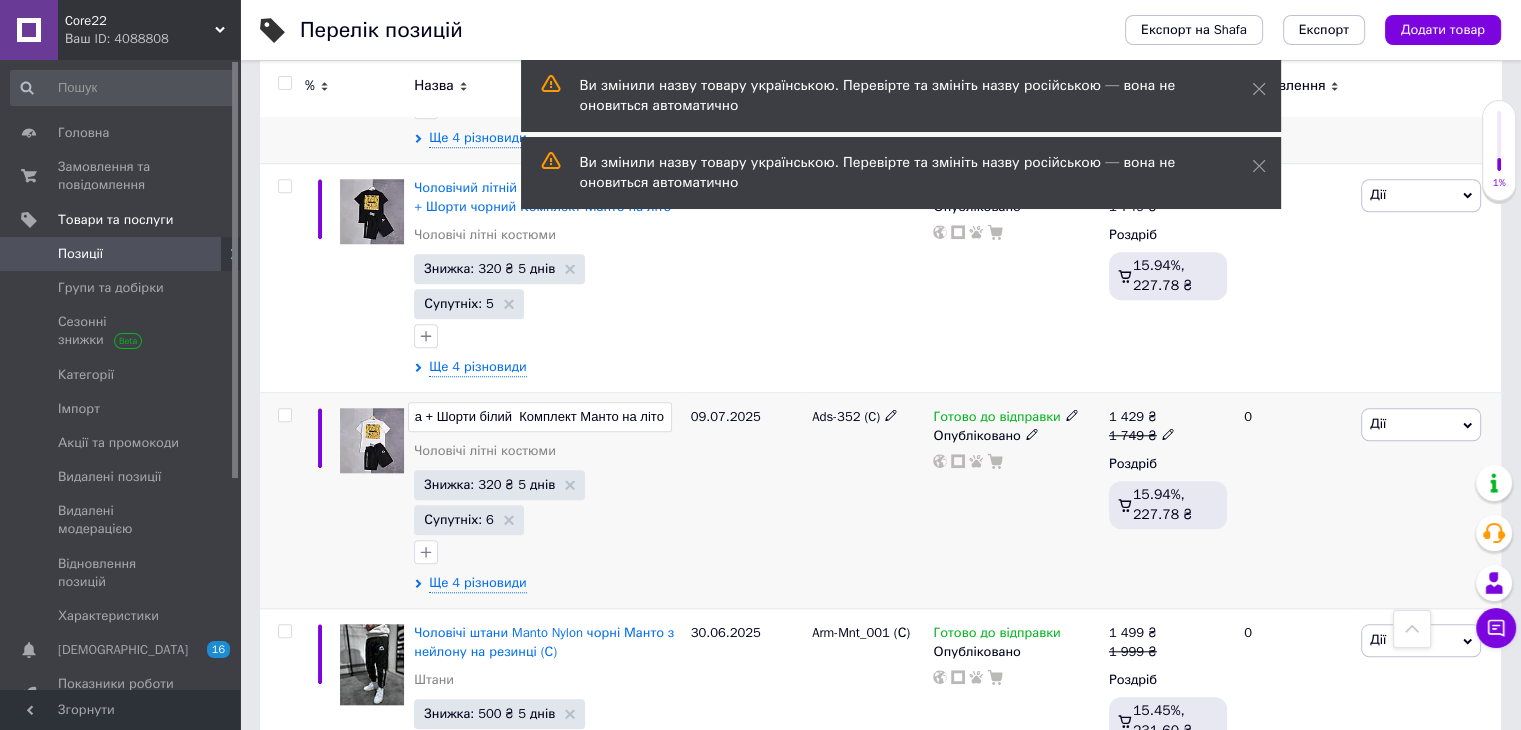 scroll, scrollTop: 0, scrollLeft: 259, axis: horizontal 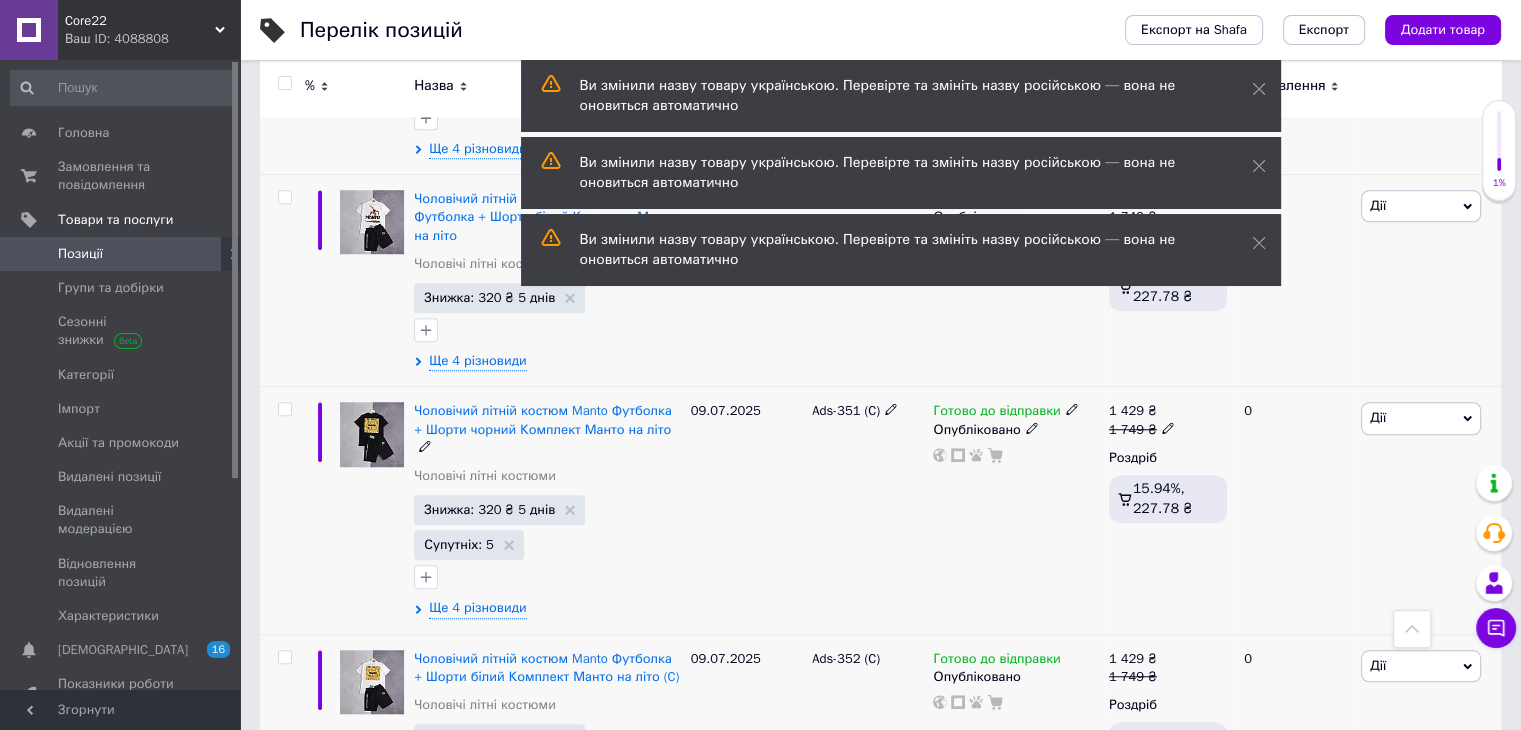 click 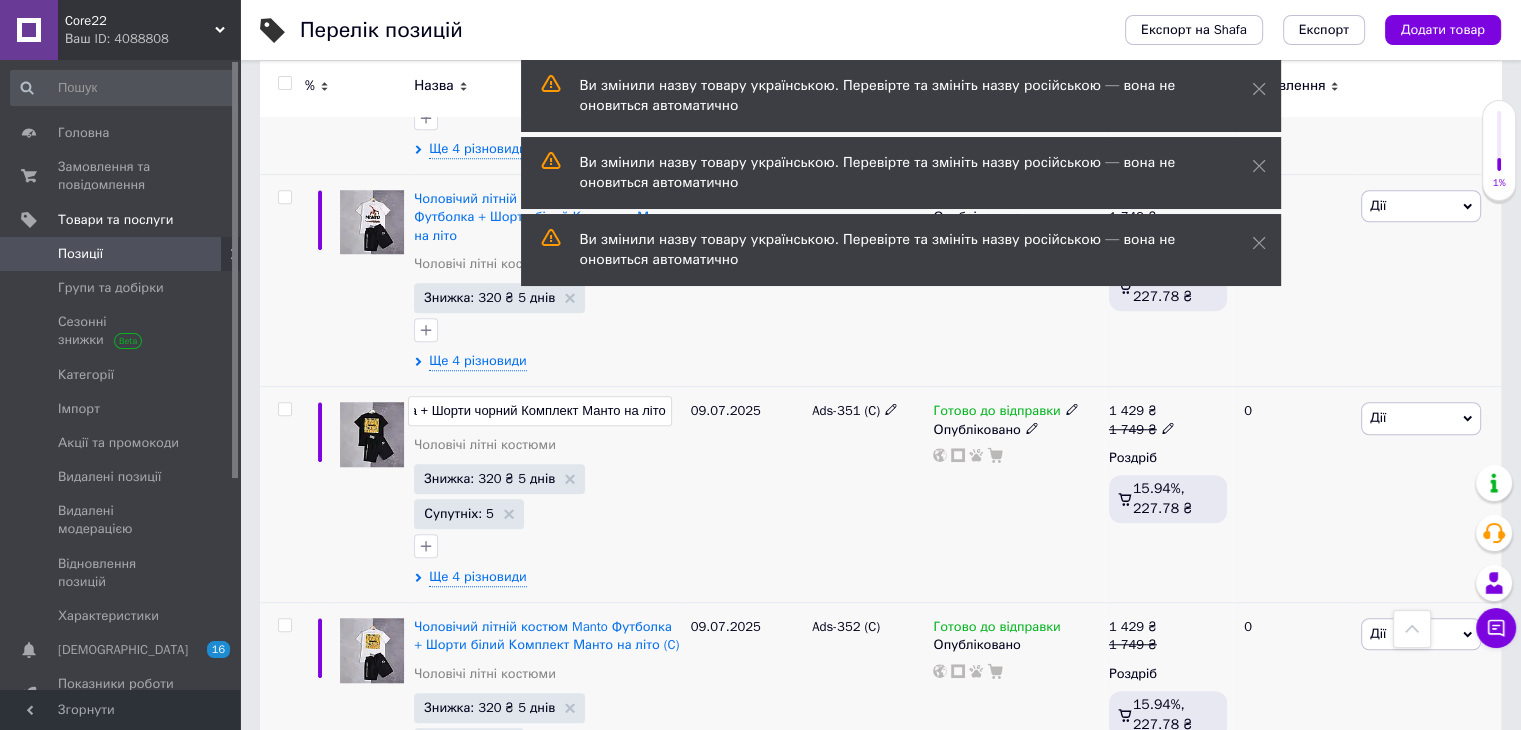 type on "Чоловічий літній костюм Manto Футболка + Шорти чорний Комплект Манто на літо (C)" 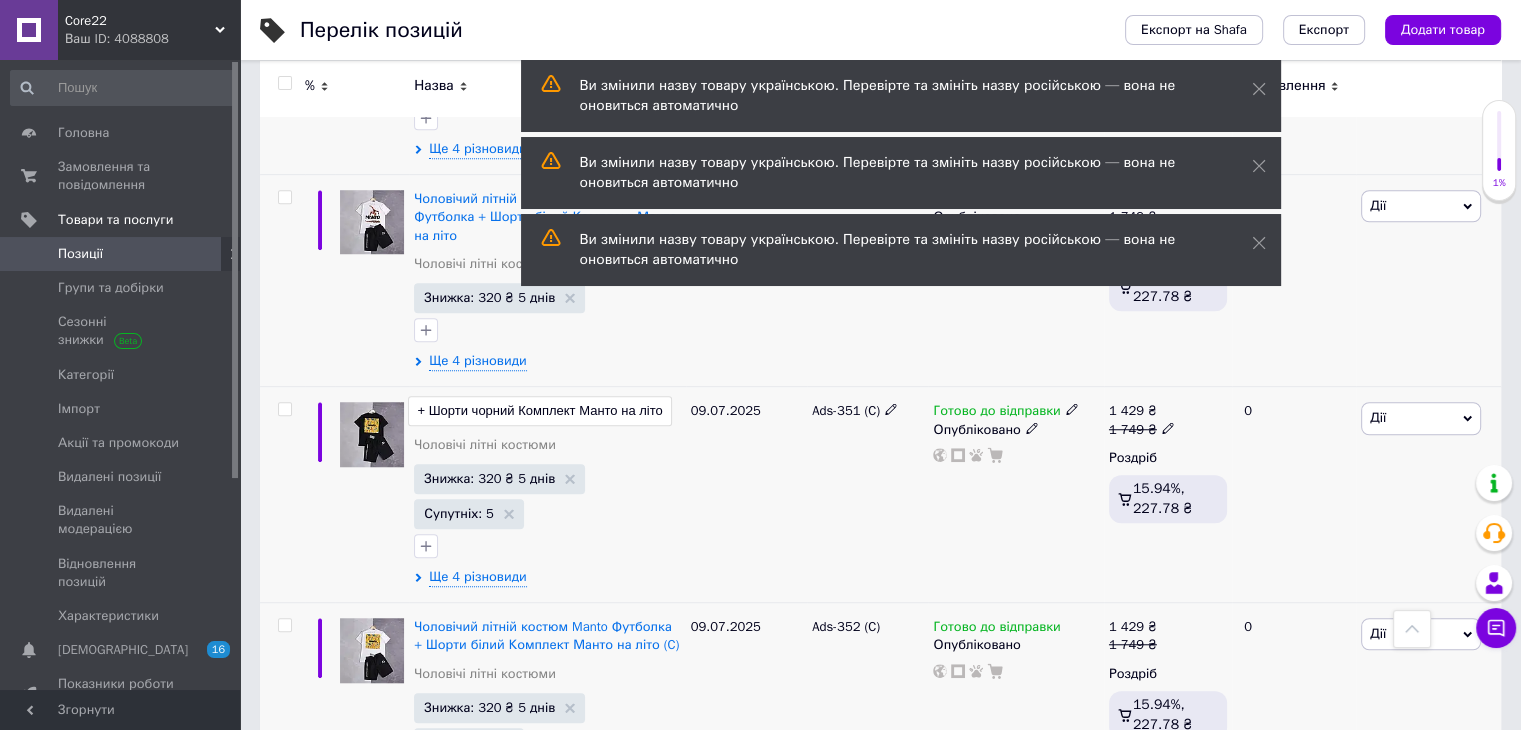 scroll, scrollTop: 0, scrollLeft: 266, axis: horizontal 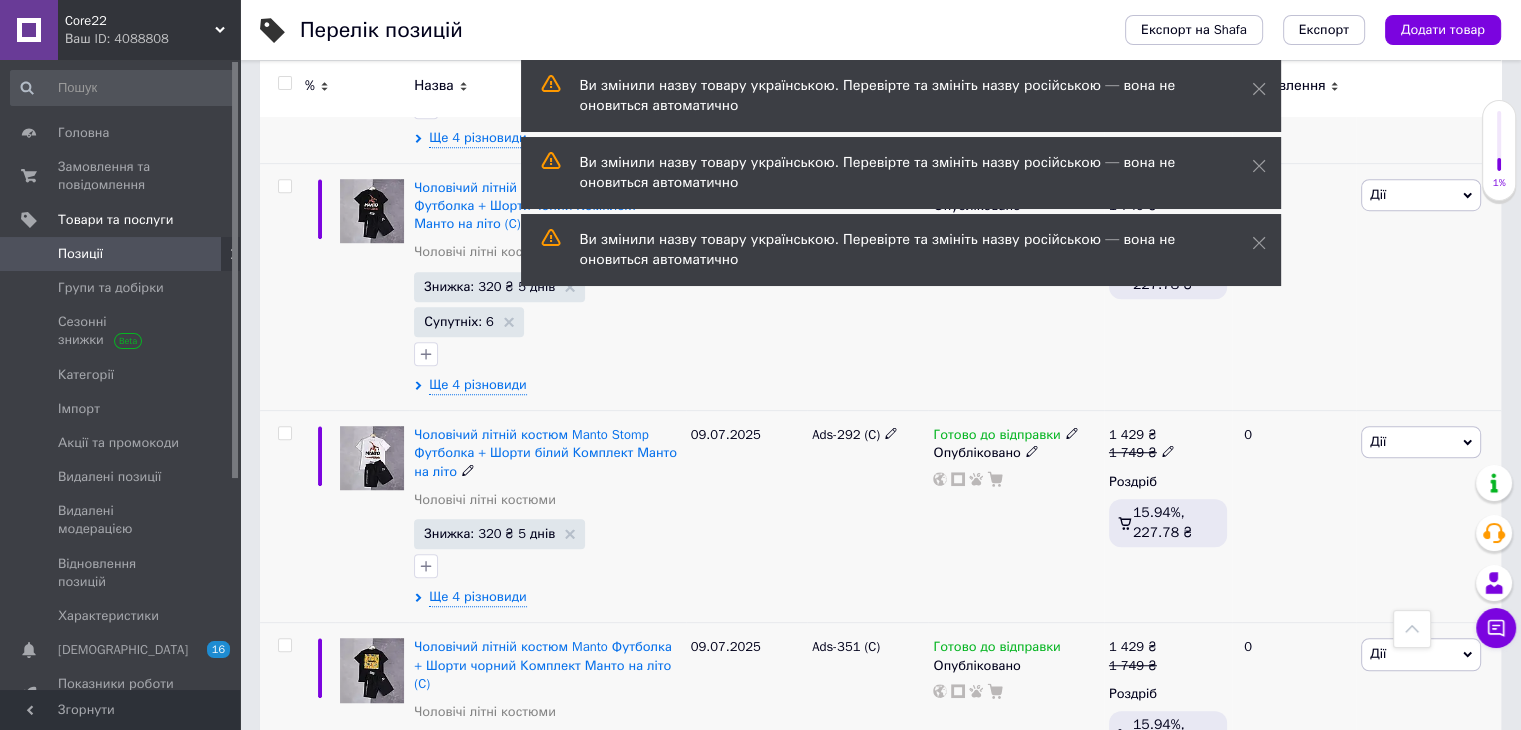 click 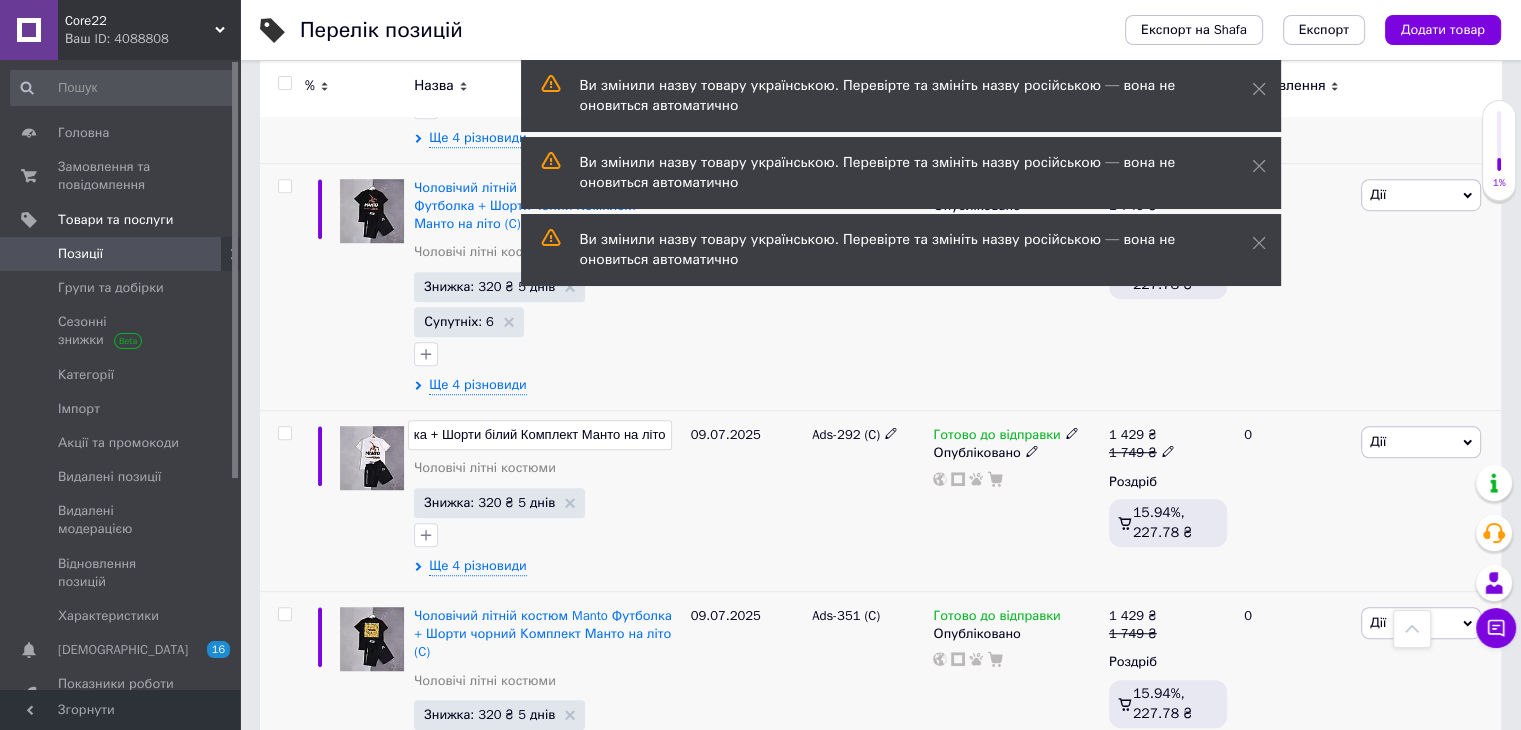 type on "Чоловічий літній костюм Manto Stomp Футболка + Шорти білий Комплект Манто на літо (C)" 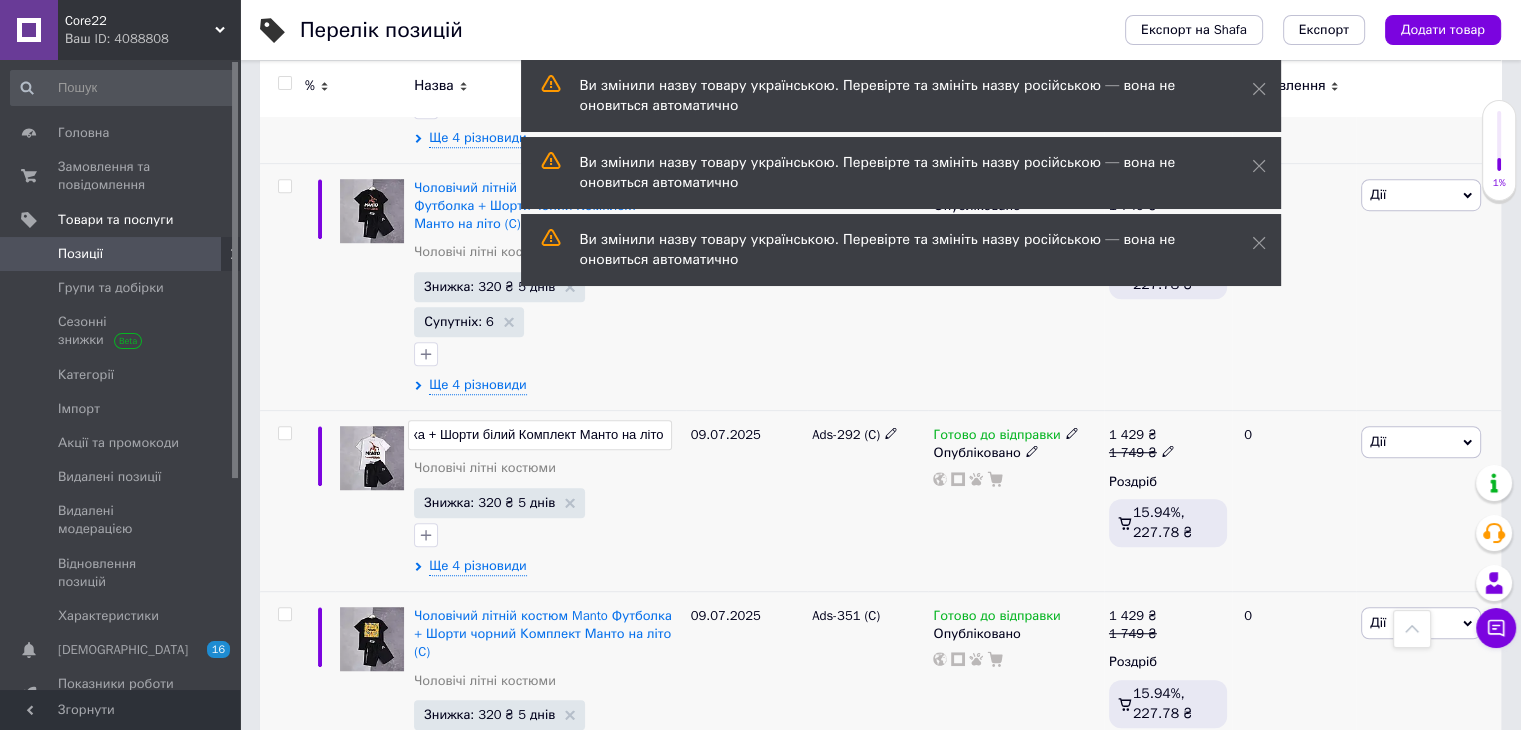 scroll, scrollTop: 0, scrollLeft: 296, axis: horizontal 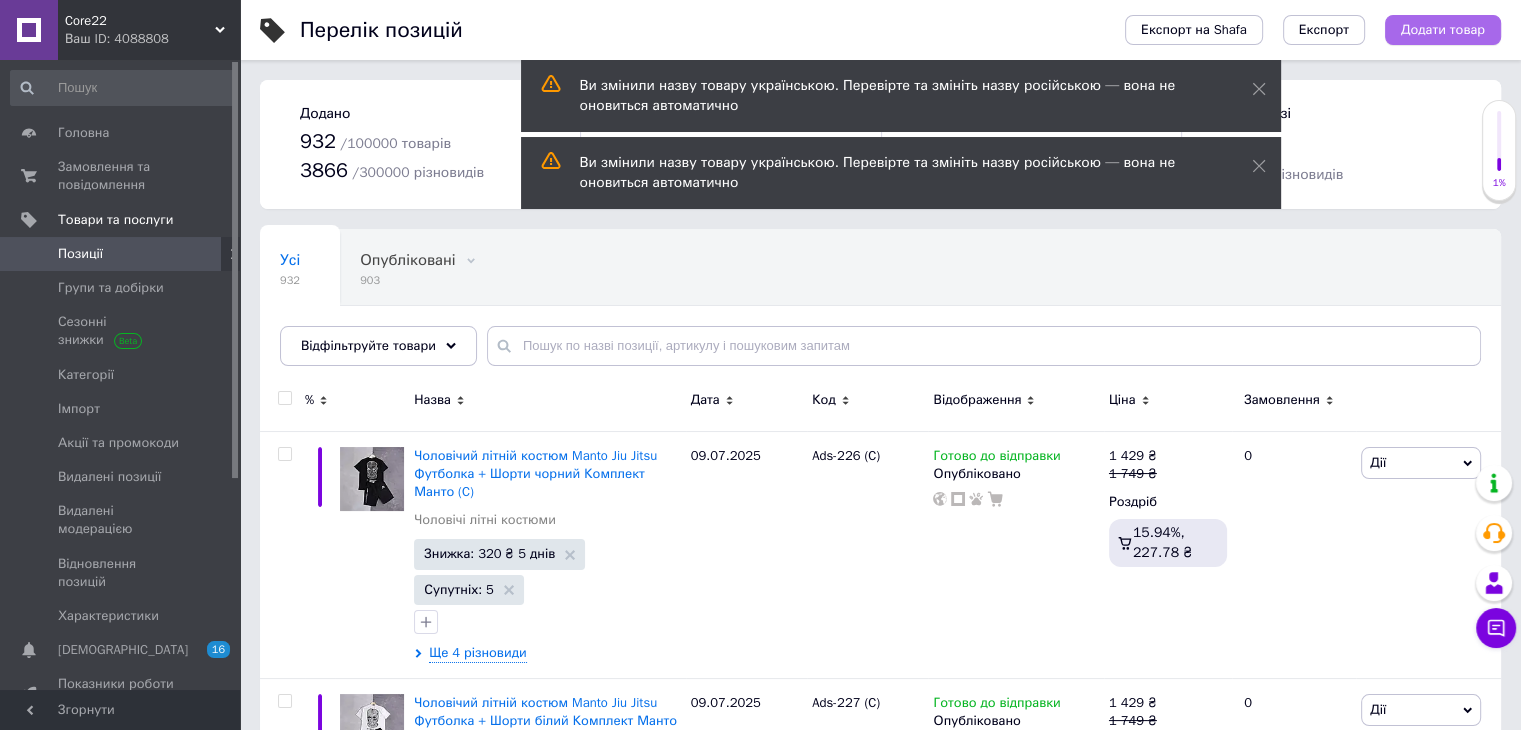 click on "Додати товар" at bounding box center [1443, 30] 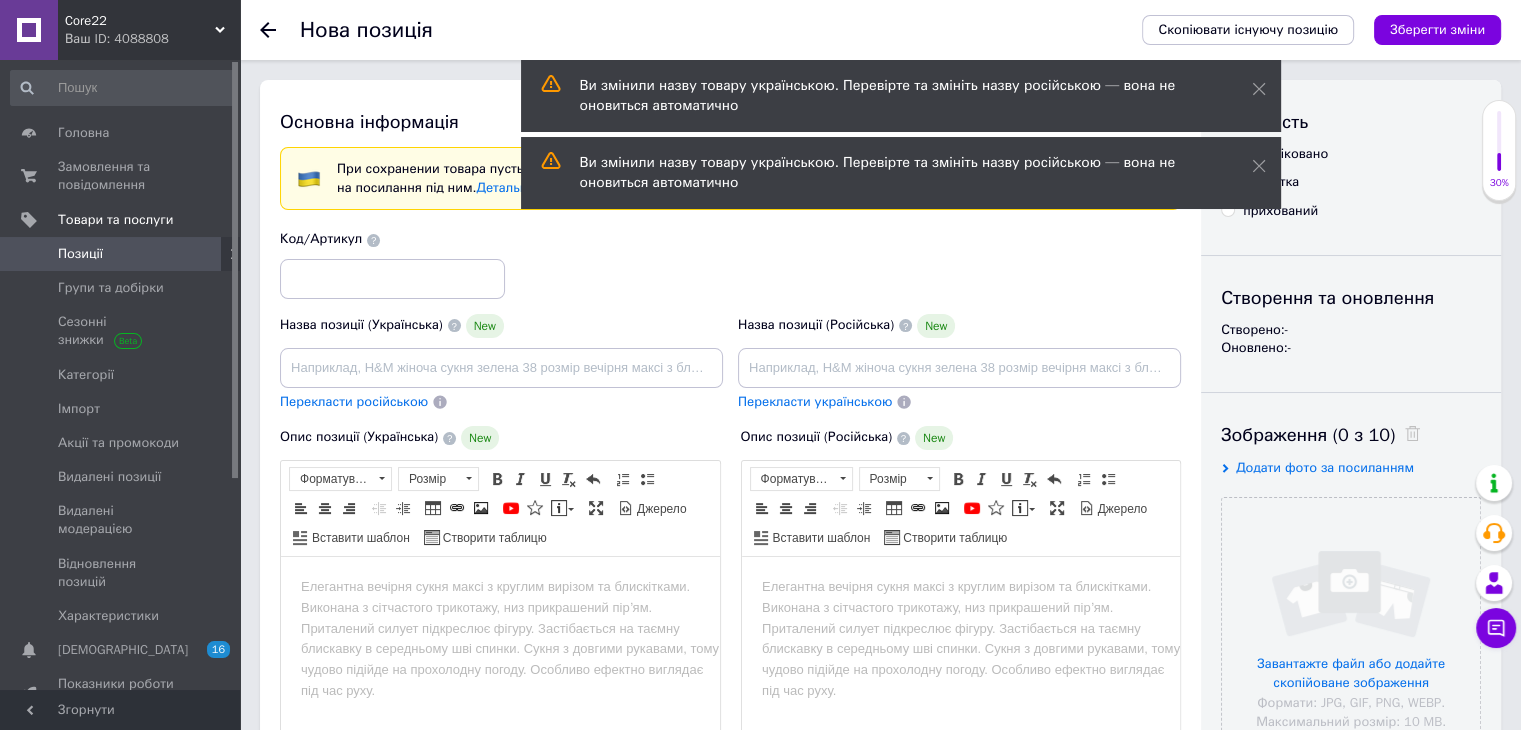 scroll, scrollTop: 0, scrollLeft: 0, axis: both 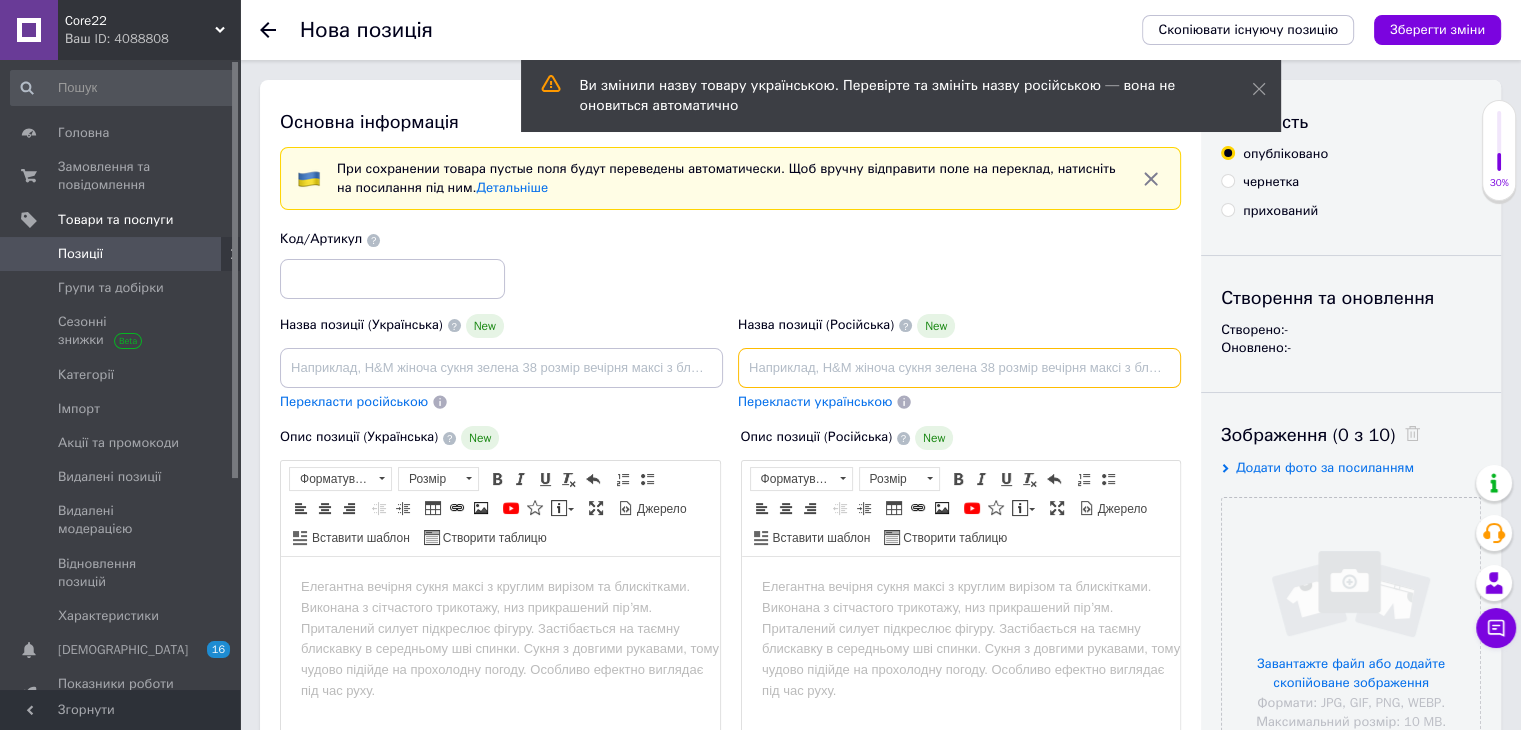 click at bounding box center [959, 368] 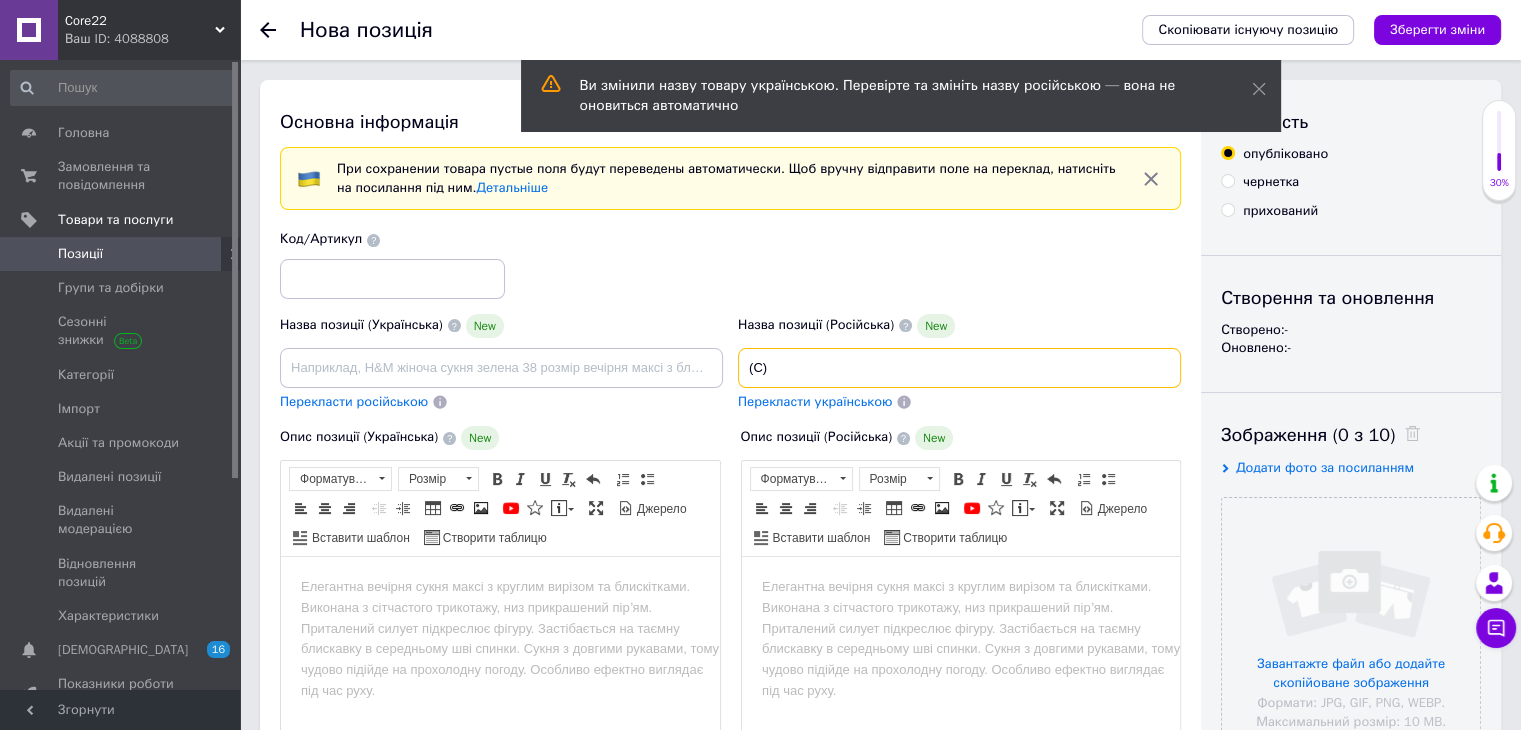type on "(C)" 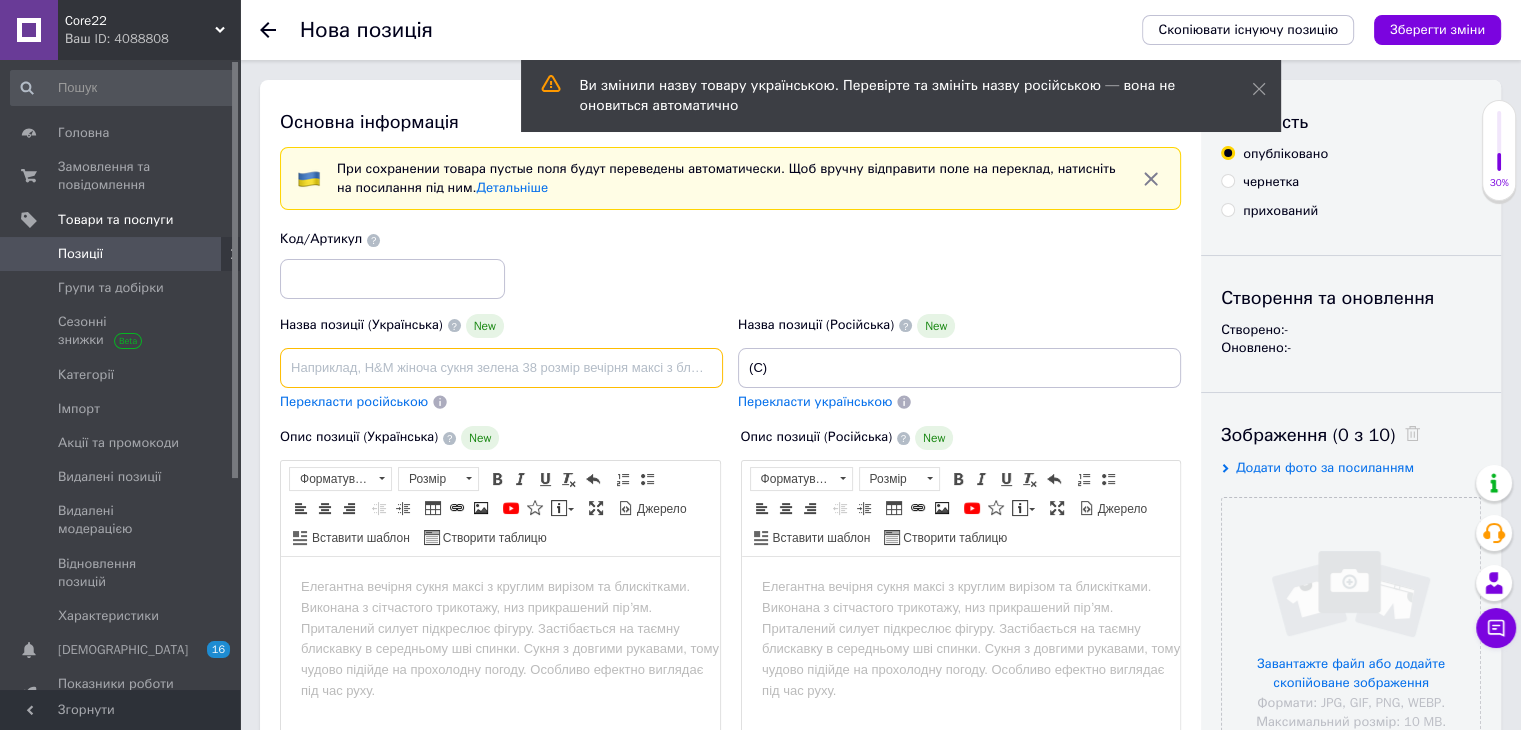 paste on "(C)" 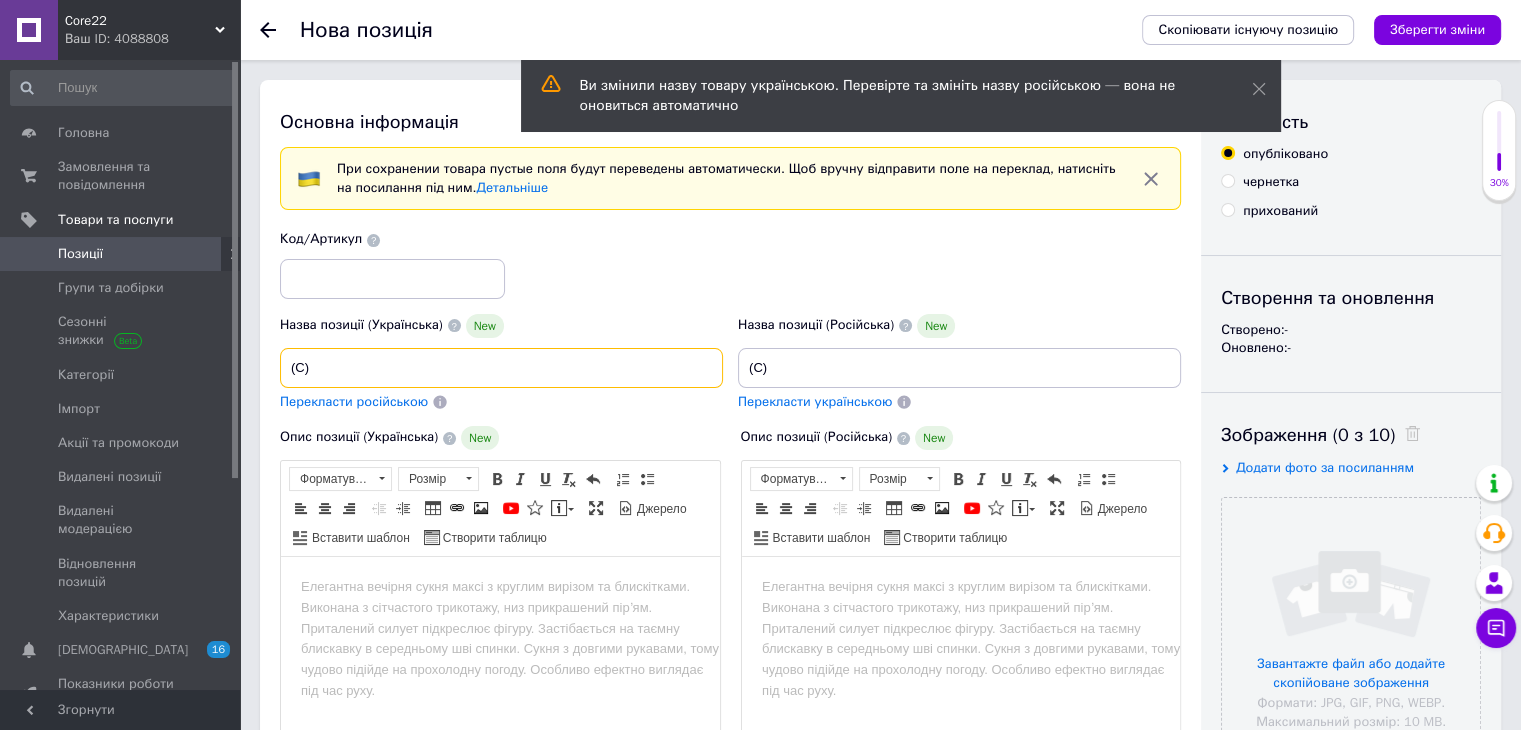 click on "(C)" at bounding box center [501, 368] 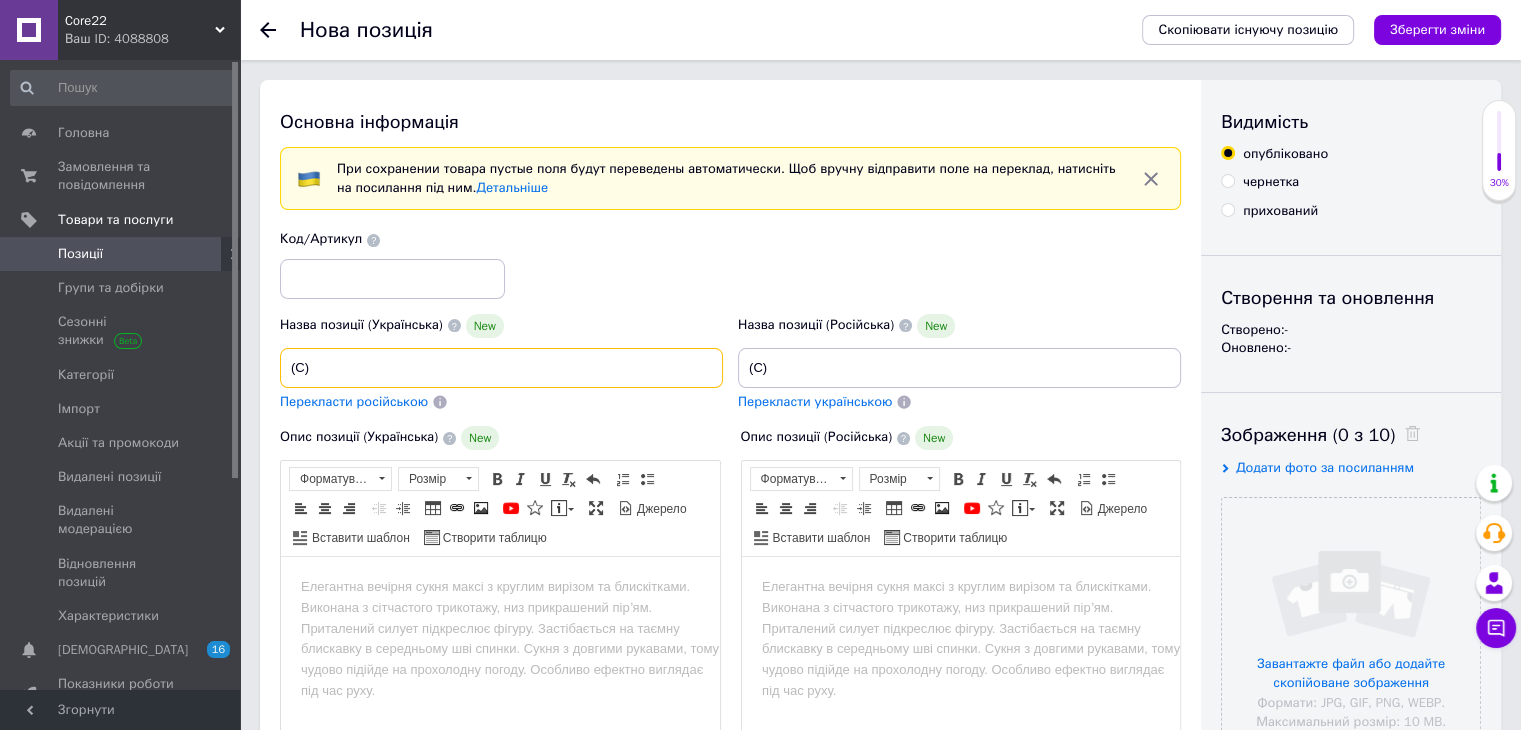 type on "(C)" 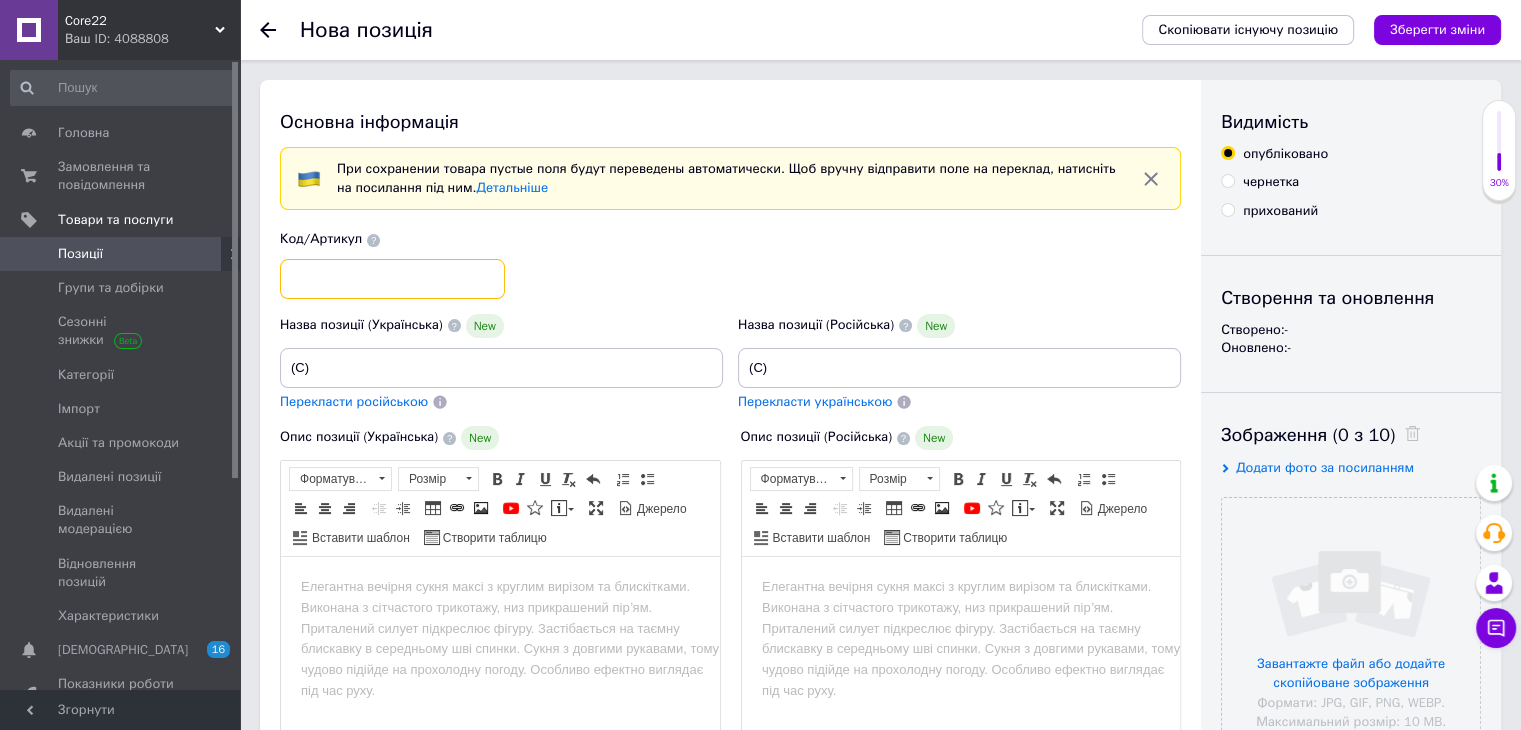paste on "Ads-269 Мужской летний ко" 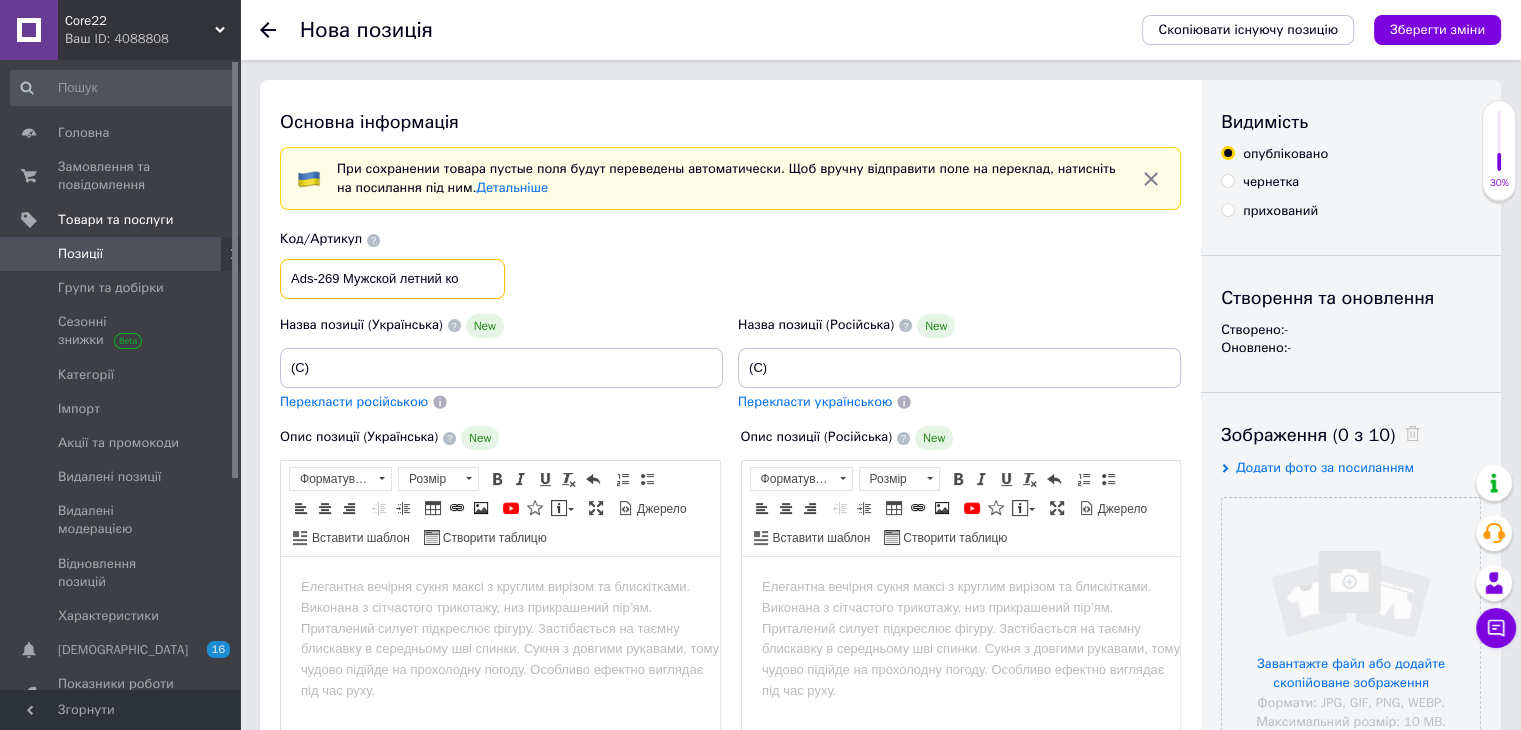 click on "Ads-269 Мужской летний ко" at bounding box center (392, 279) 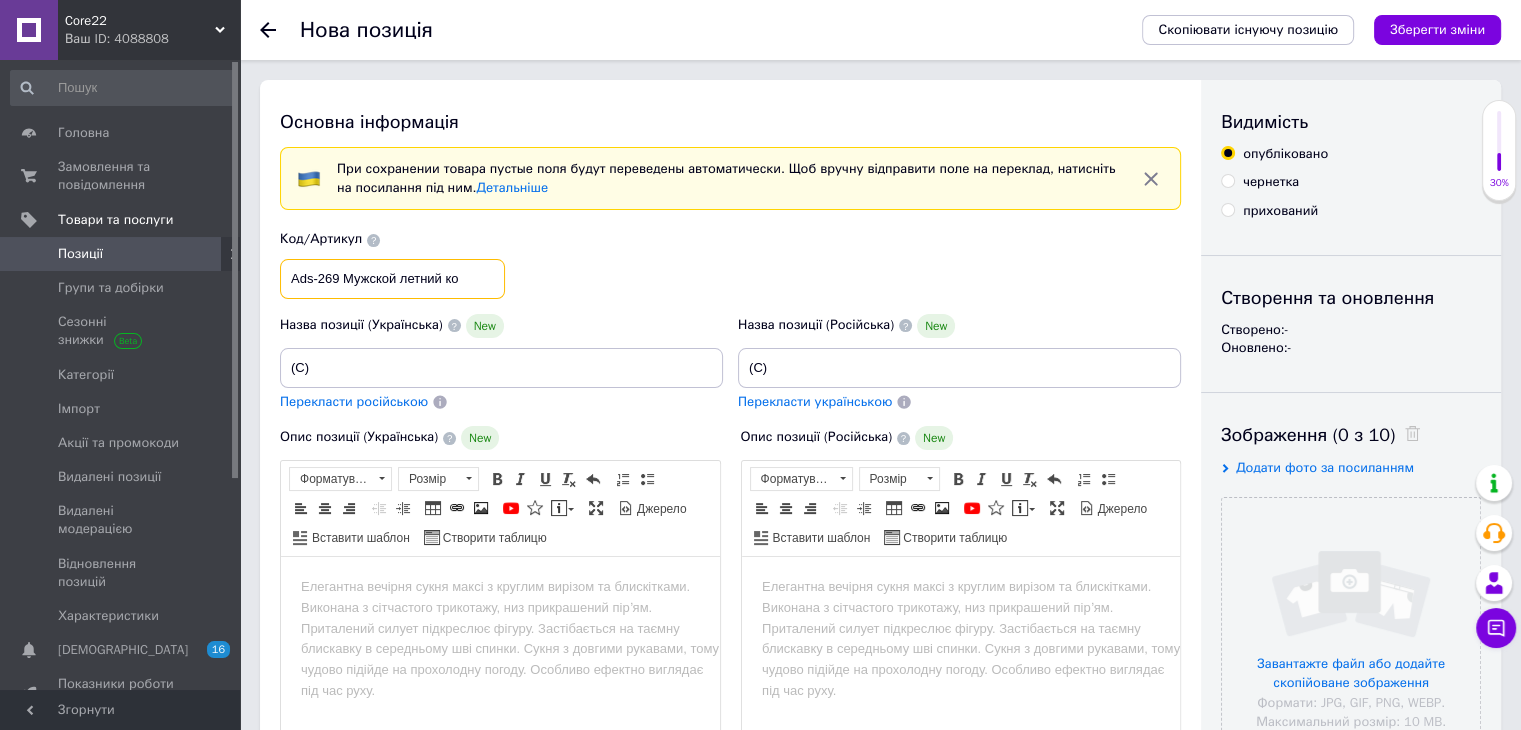 drag, startPoint x: 339, startPoint y: 275, endPoint x: 506, endPoint y: 285, distance: 167.29913 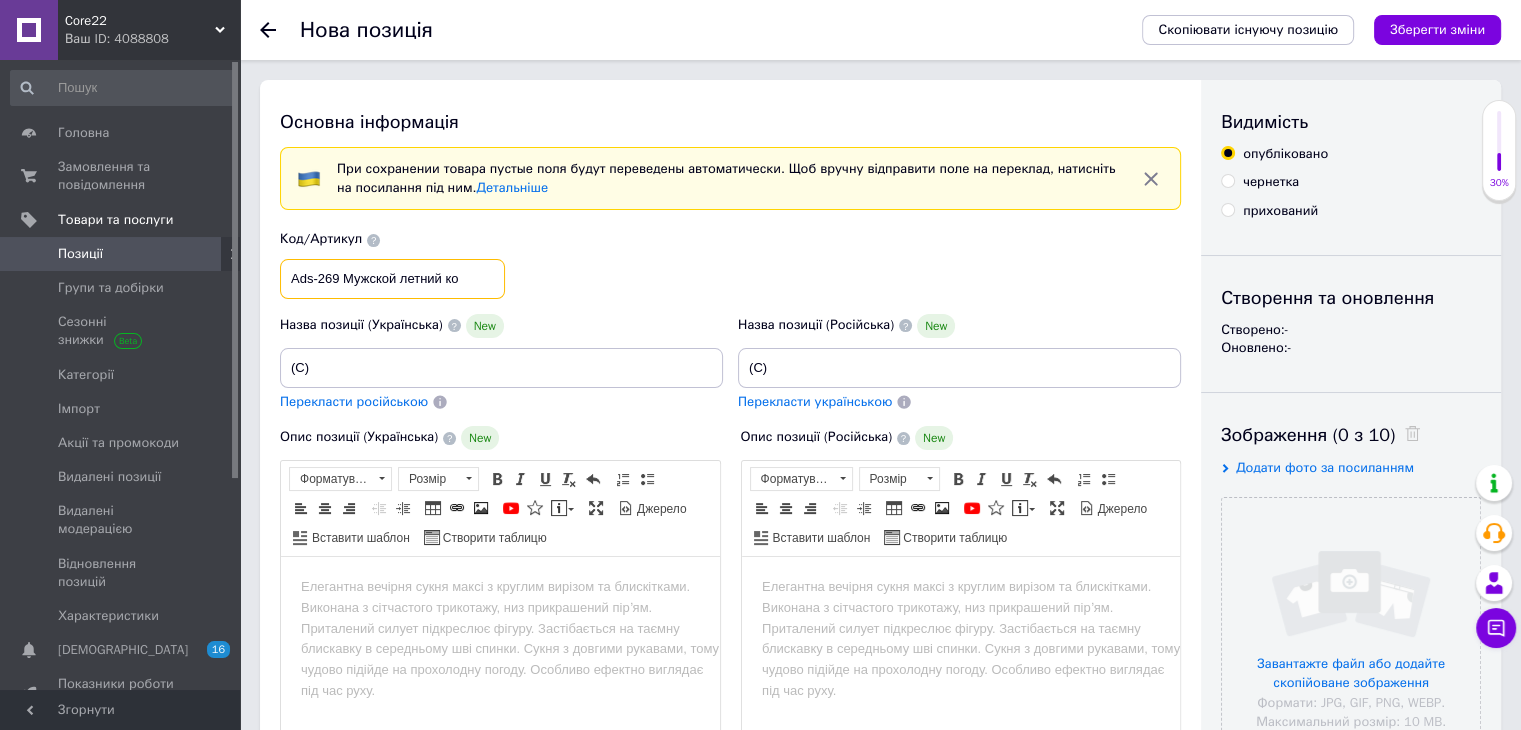 click on "Код/Артикул Ads-269 Мужской летний ко" at bounding box center [731, 264] 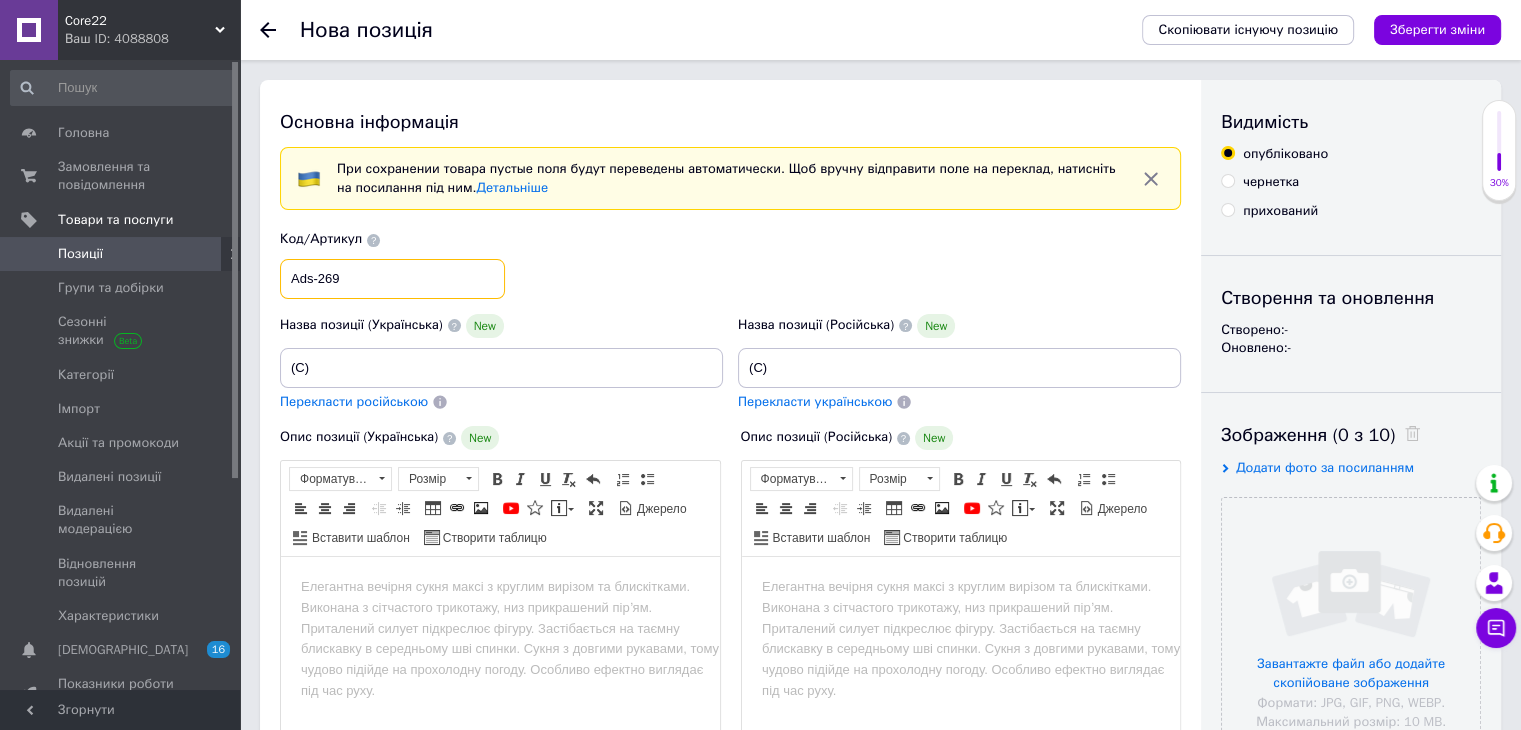 type on "Ads-269" 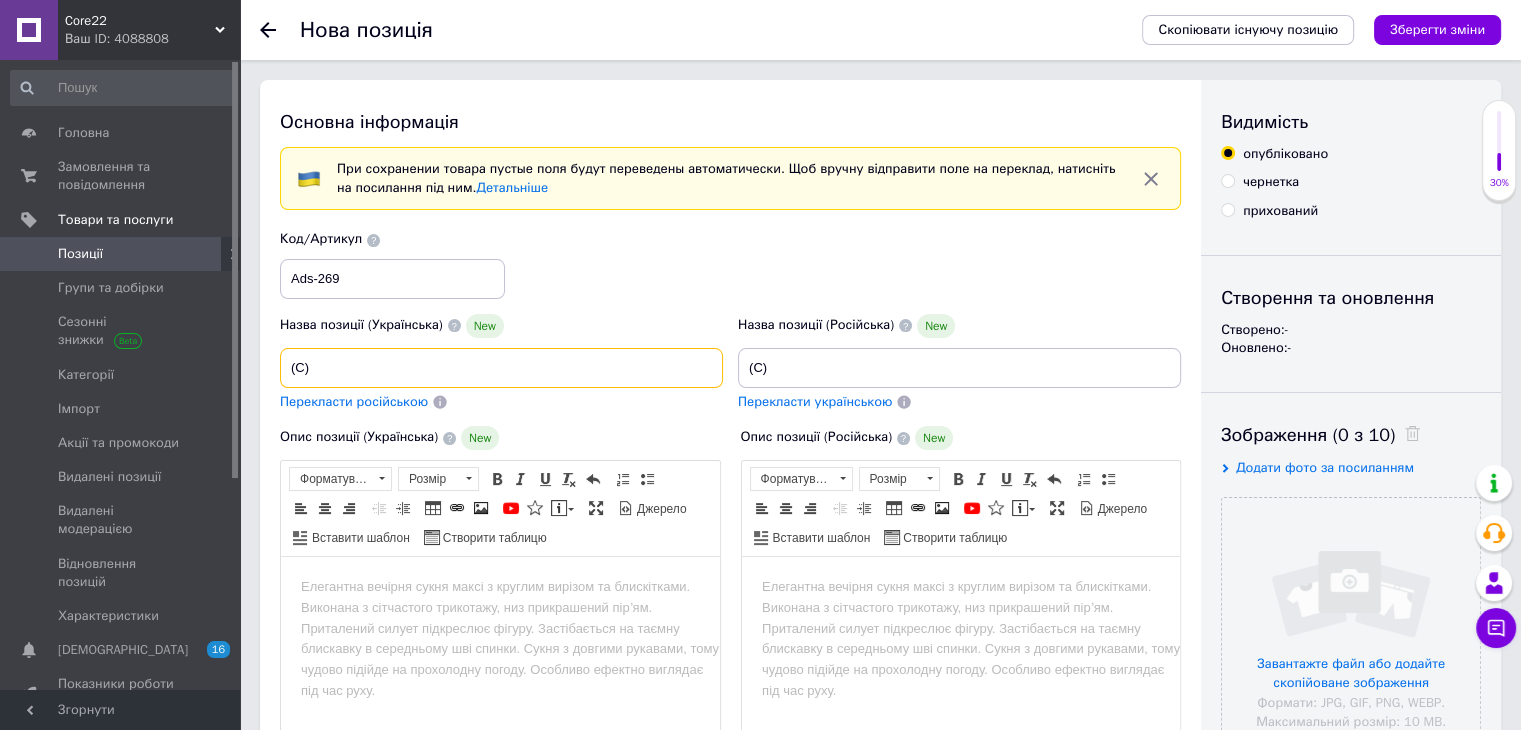click on "(C)" at bounding box center (501, 368) 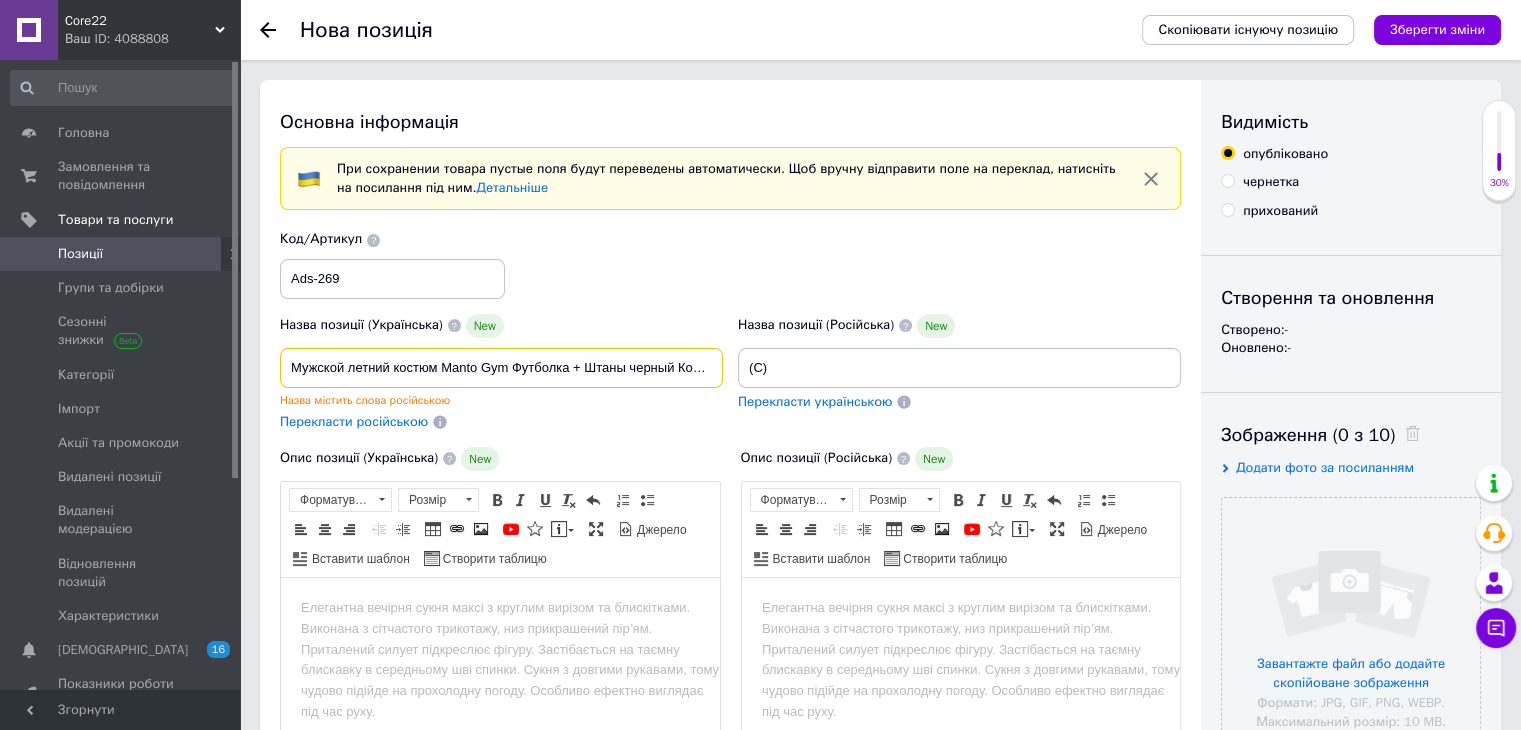 scroll, scrollTop: 0, scrollLeft: 133, axis: horizontal 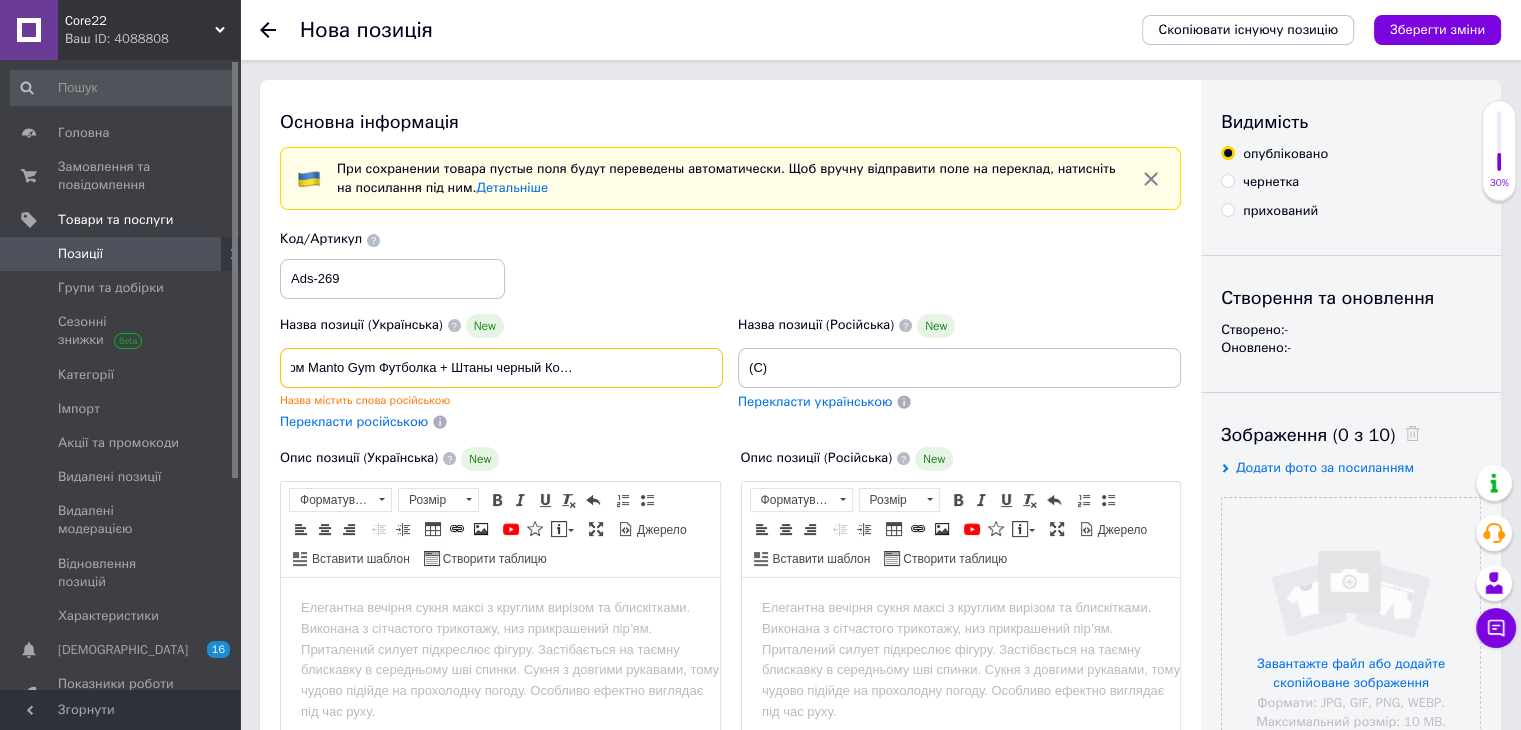 click on "Мужской летний костюм Manto Gym Футболка + Штаны черный Комплект Манто на лето(C)" at bounding box center [501, 368] 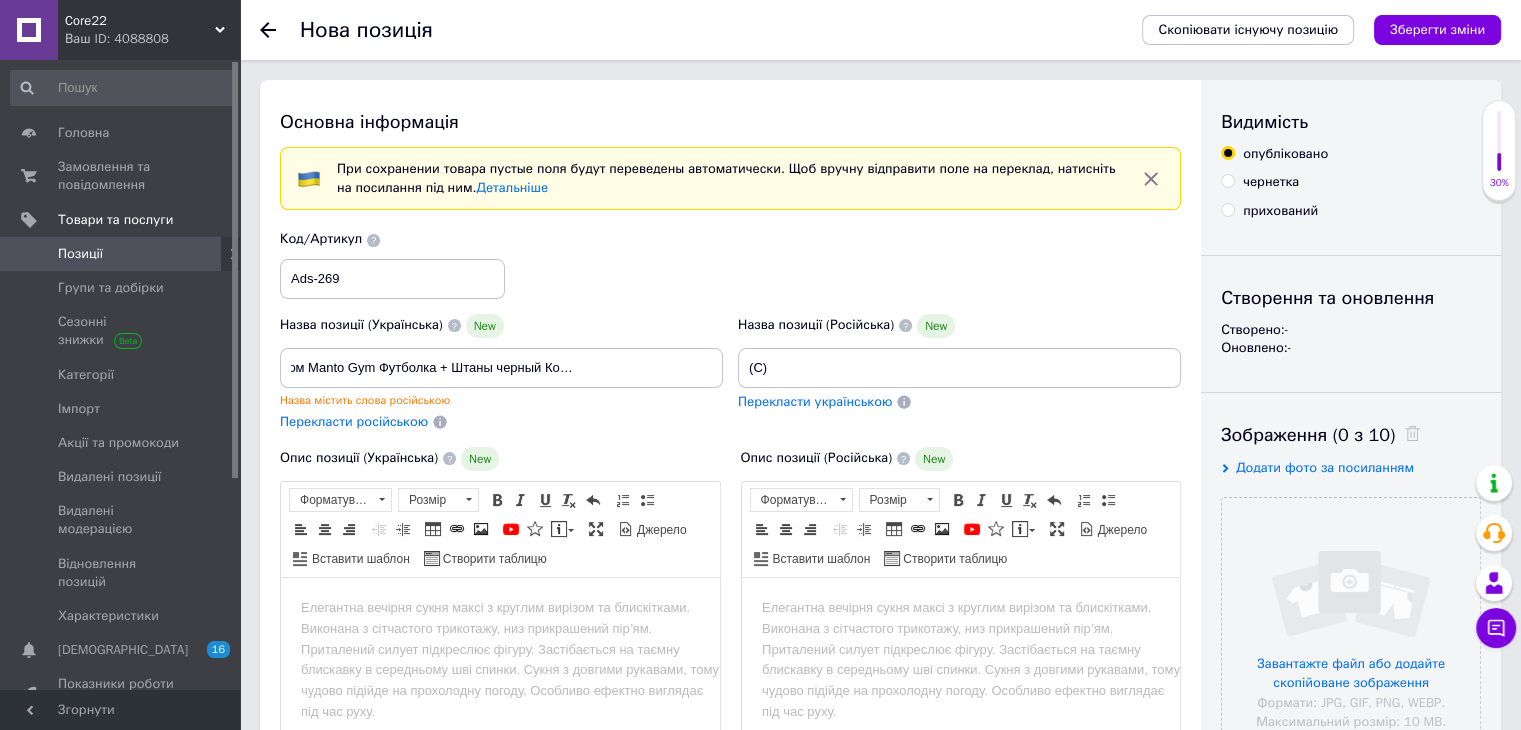 scroll, scrollTop: 0, scrollLeft: 0, axis: both 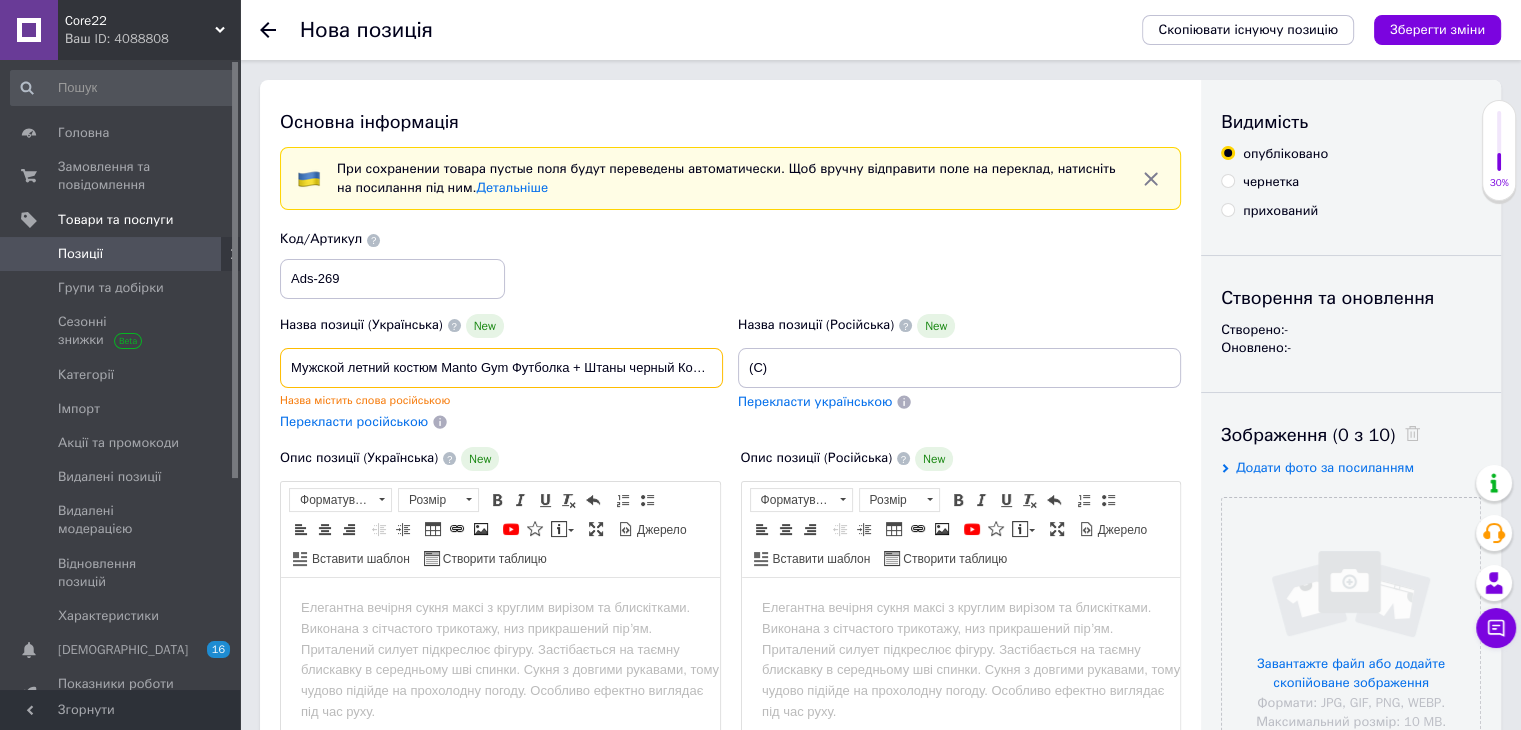 click on "Мужской летний костюм Manto Gym Футболка + Штаны черный Комплект Манто на лето (C)" at bounding box center [501, 368] 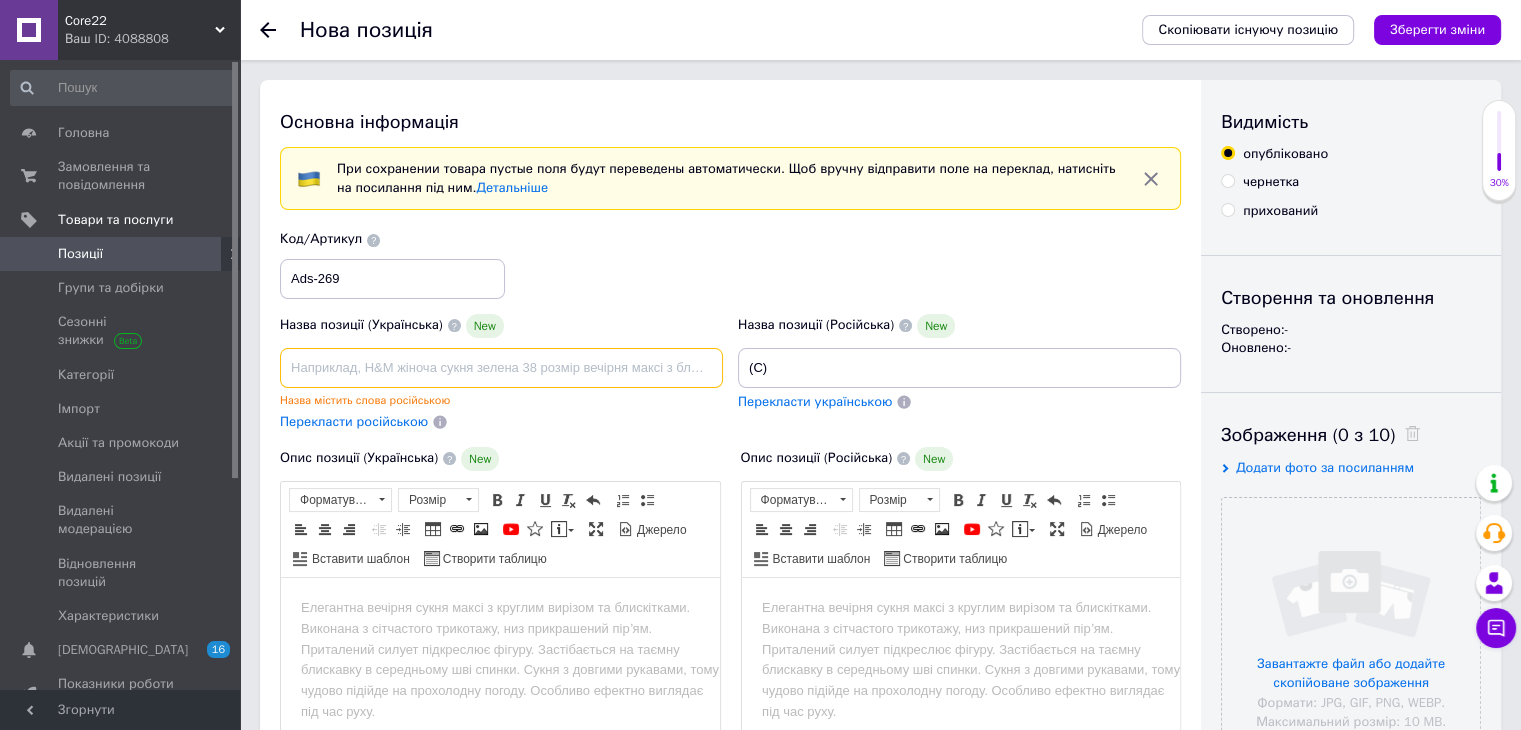 type 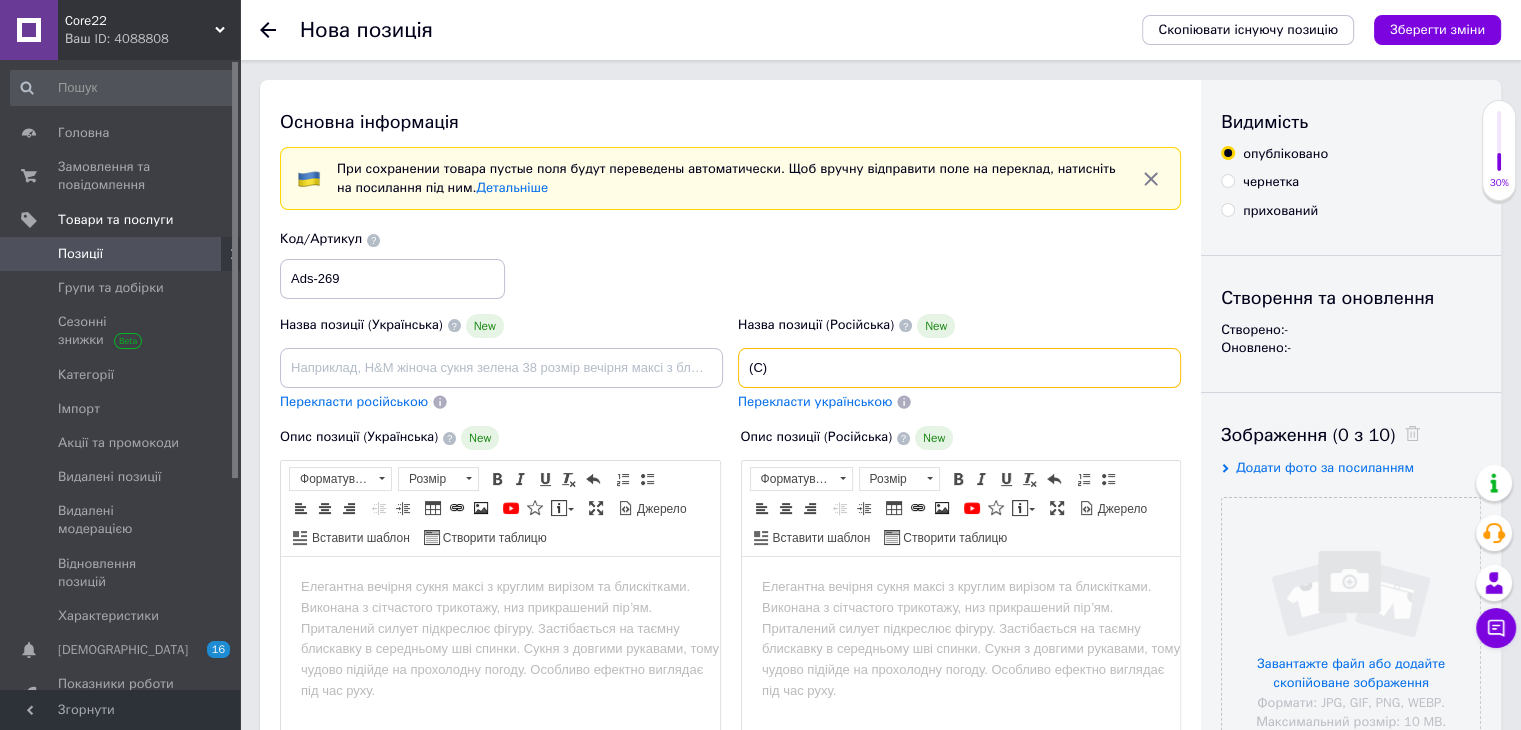 paste on "Мужской летний костюм Manto Gym Футболка + Штаны черный Комплект Манто на лето (C)" 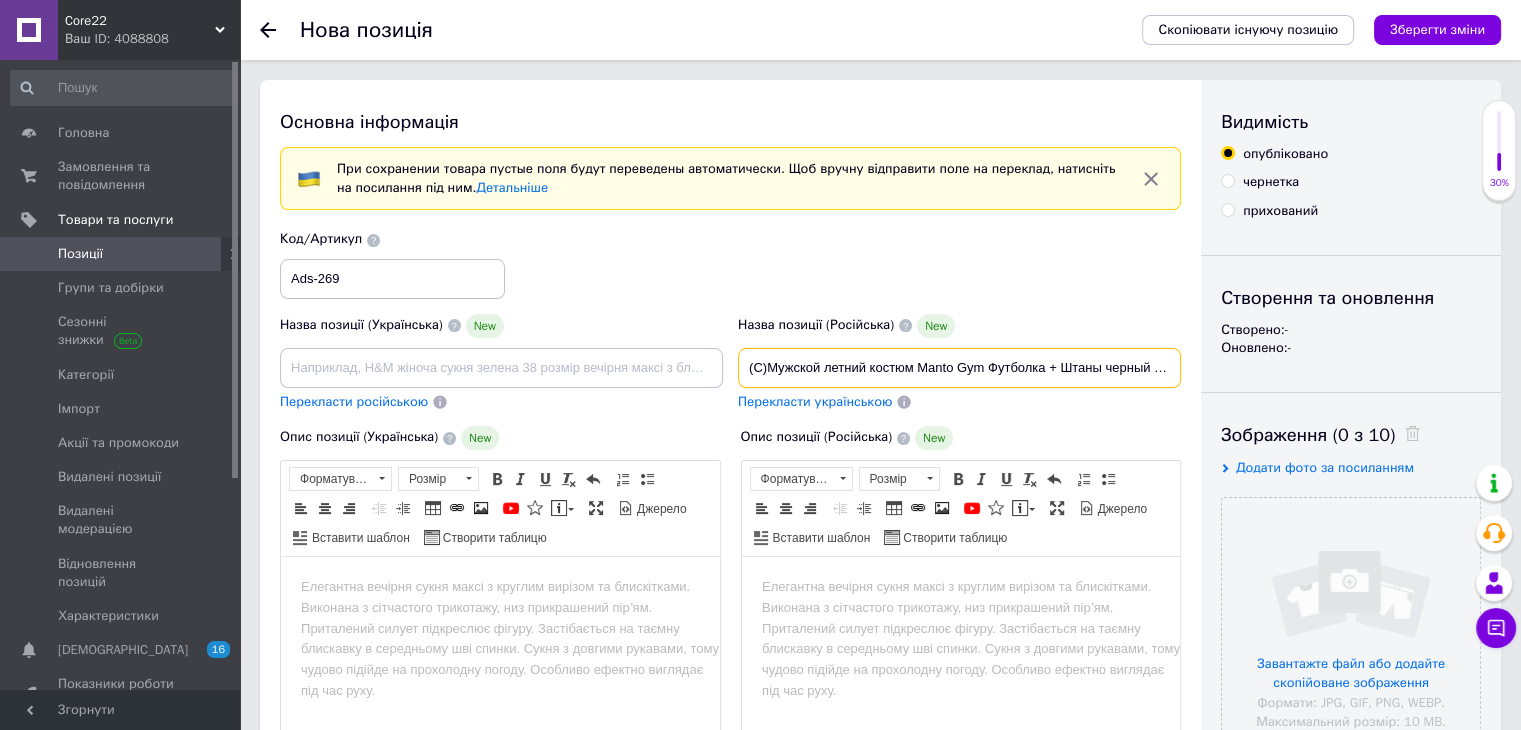 click on "(C)Мужской летний костюм Manto Gym Футболка + Штаны черный Комплект Манто на лето (C)" at bounding box center (959, 368) 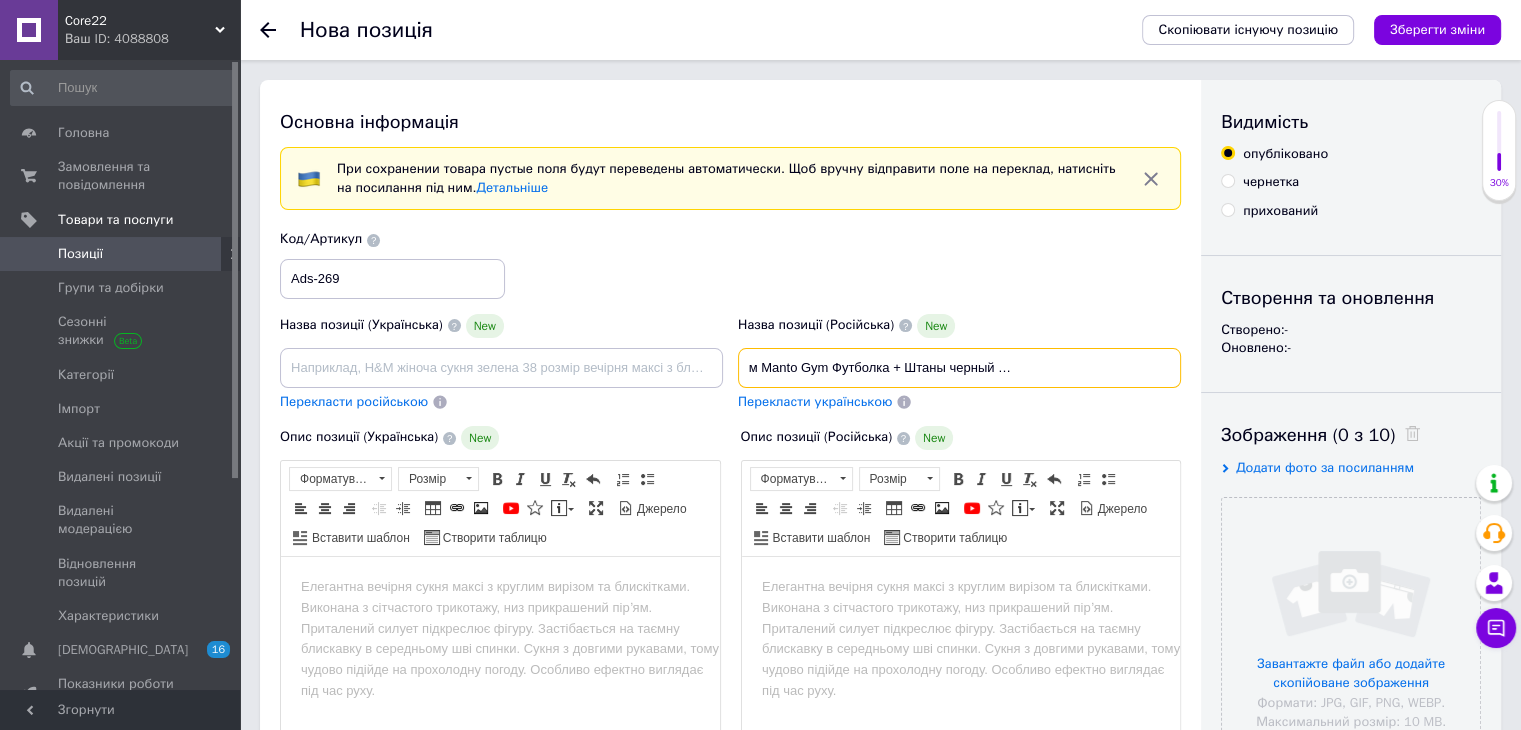 scroll, scrollTop: 0, scrollLeft: 0, axis: both 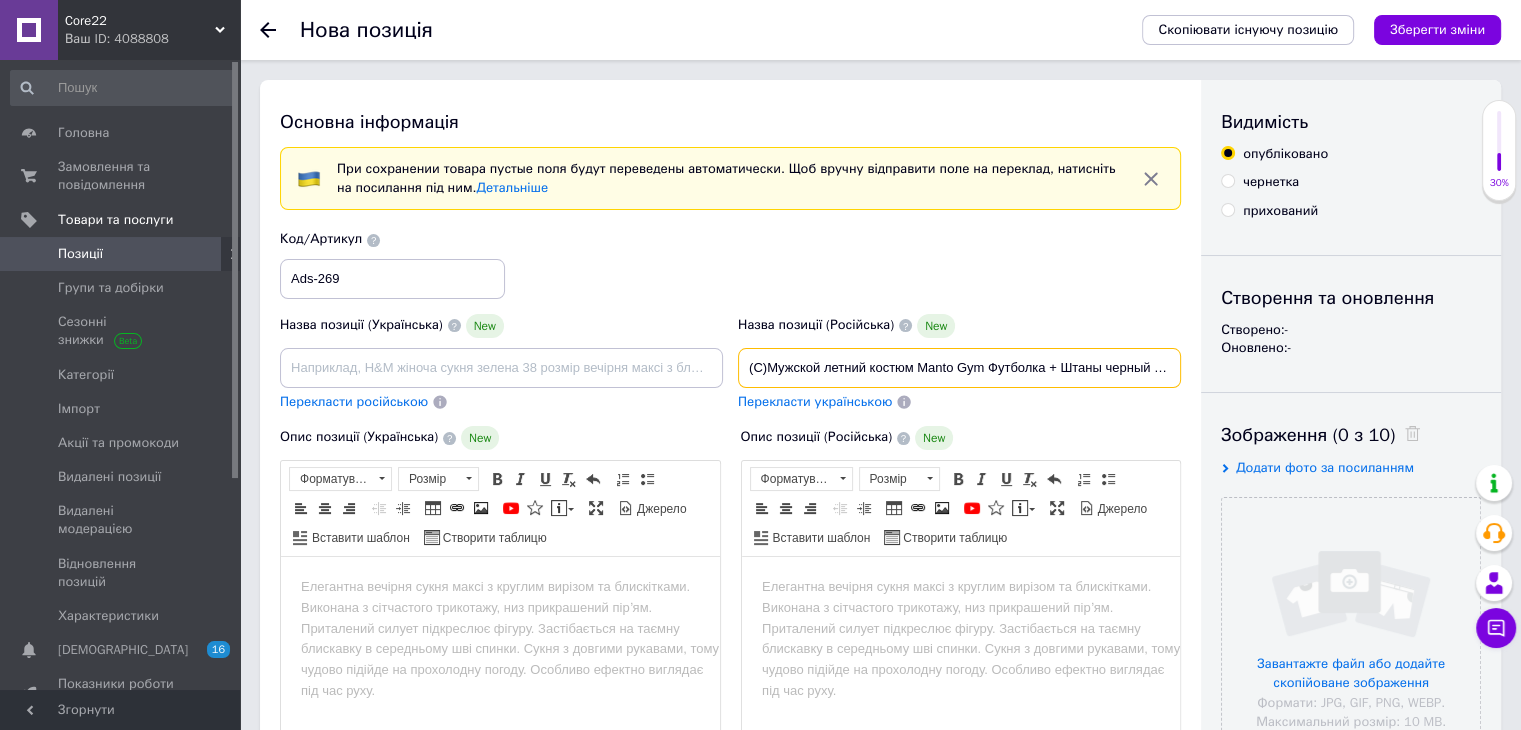 drag, startPoint x: 766, startPoint y: 366, endPoint x: 745, endPoint y: 368, distance: 21.095022 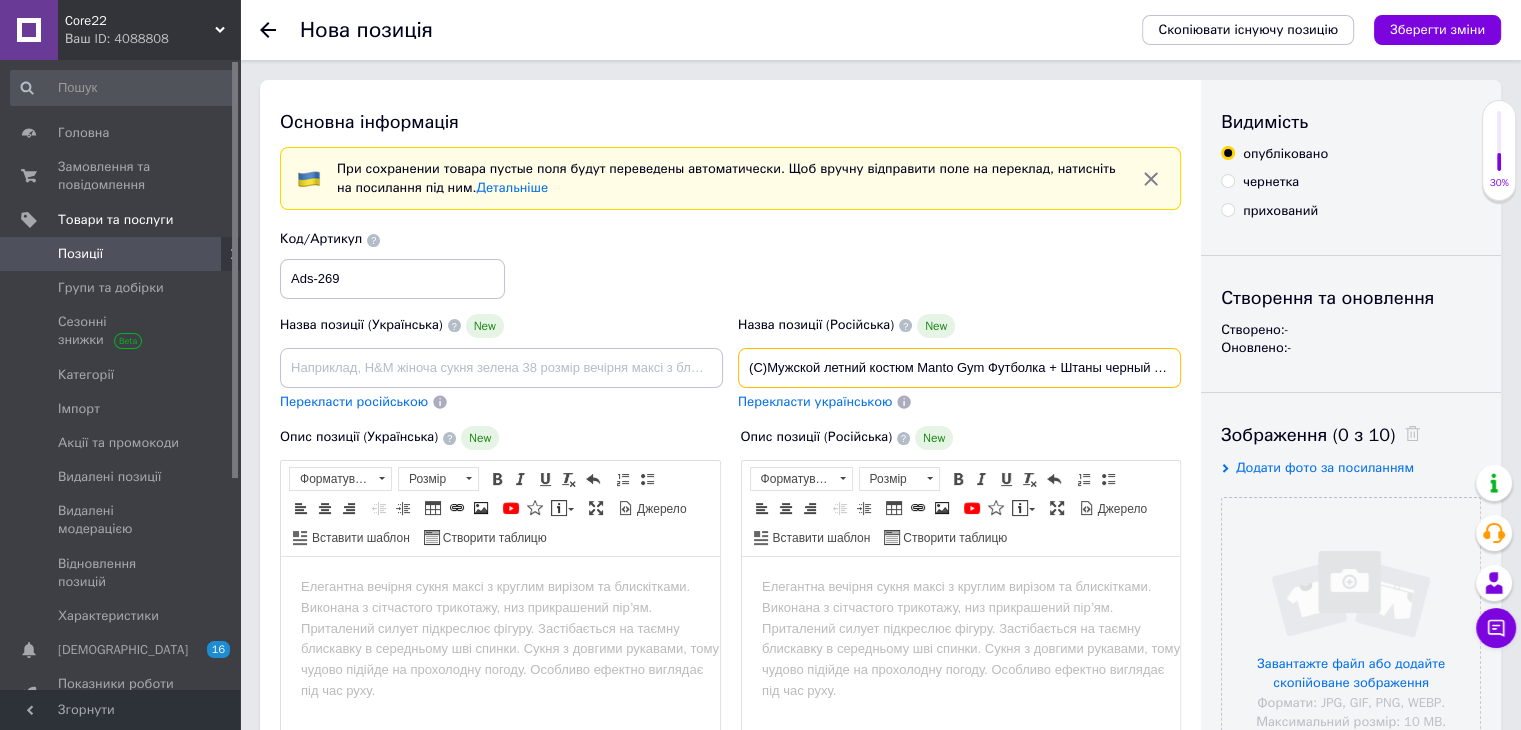 click on "(C)Мужской летний костюм Manto Gym Футболка + Штаны черный Комплект Манто на лето (C)" at bounding box center [959, 368] 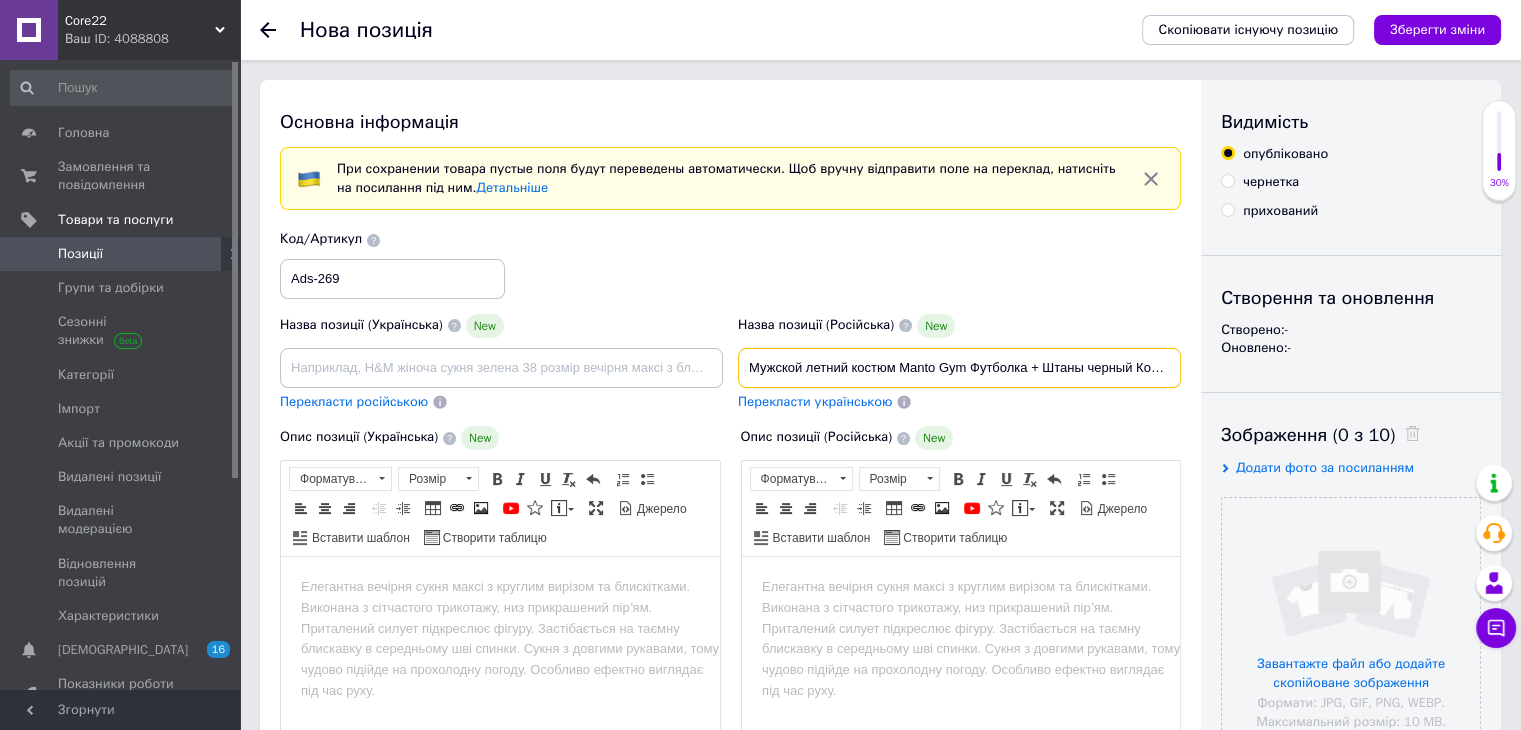 type on "Мужской летний костюм Manto Gym Футболка + Штаны черный Комплект Манто на лето (C)" 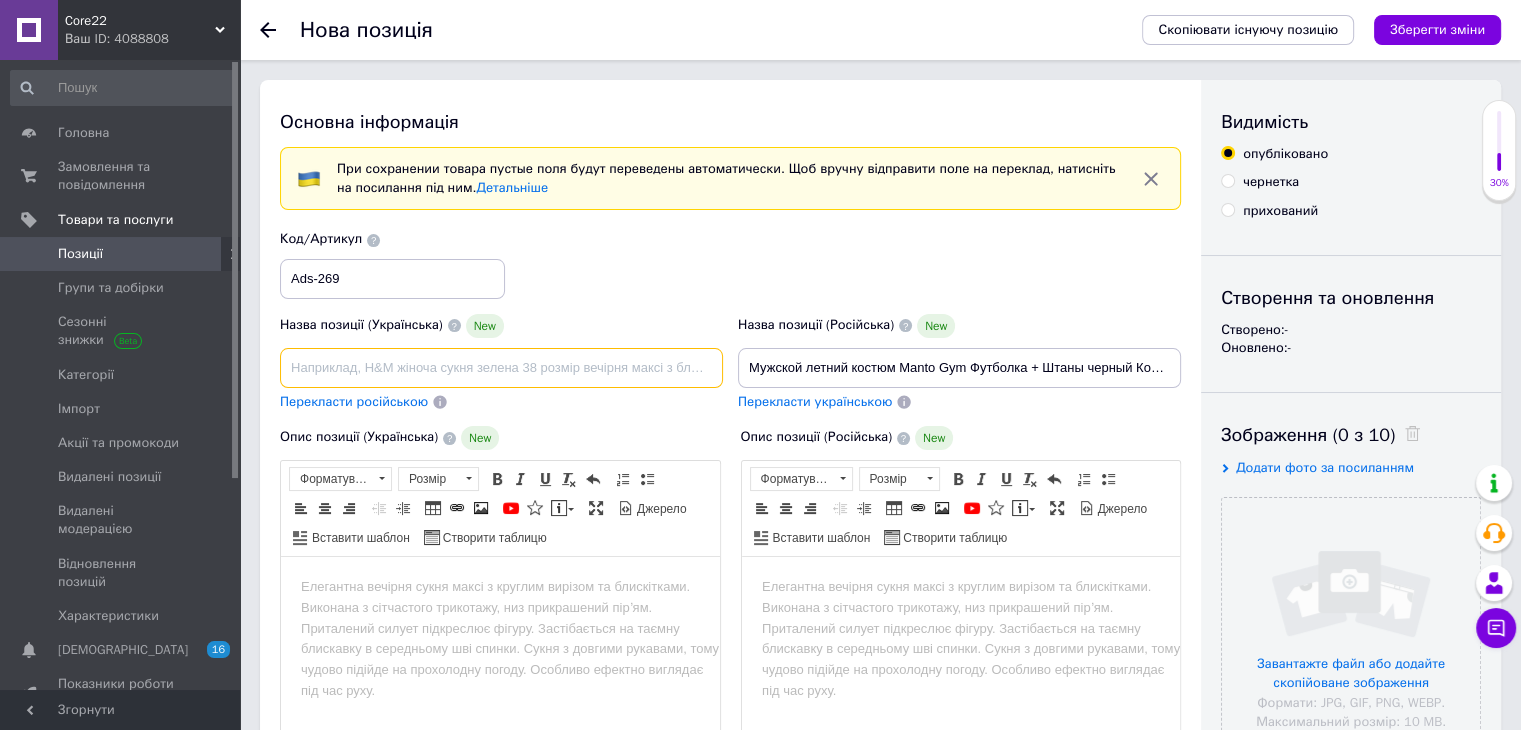 paste on "(C)" 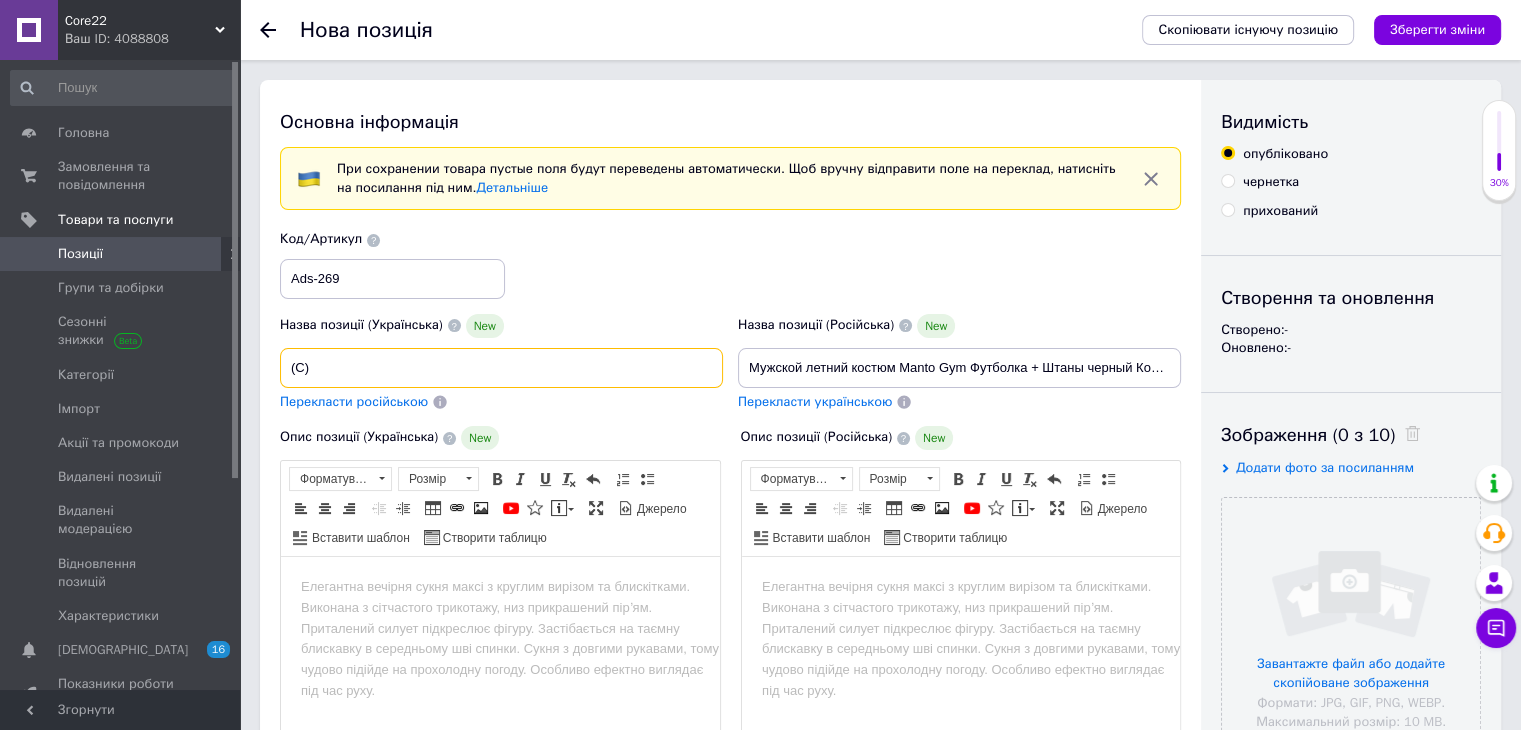 click on "(C)" at bounding box center [501, 368] 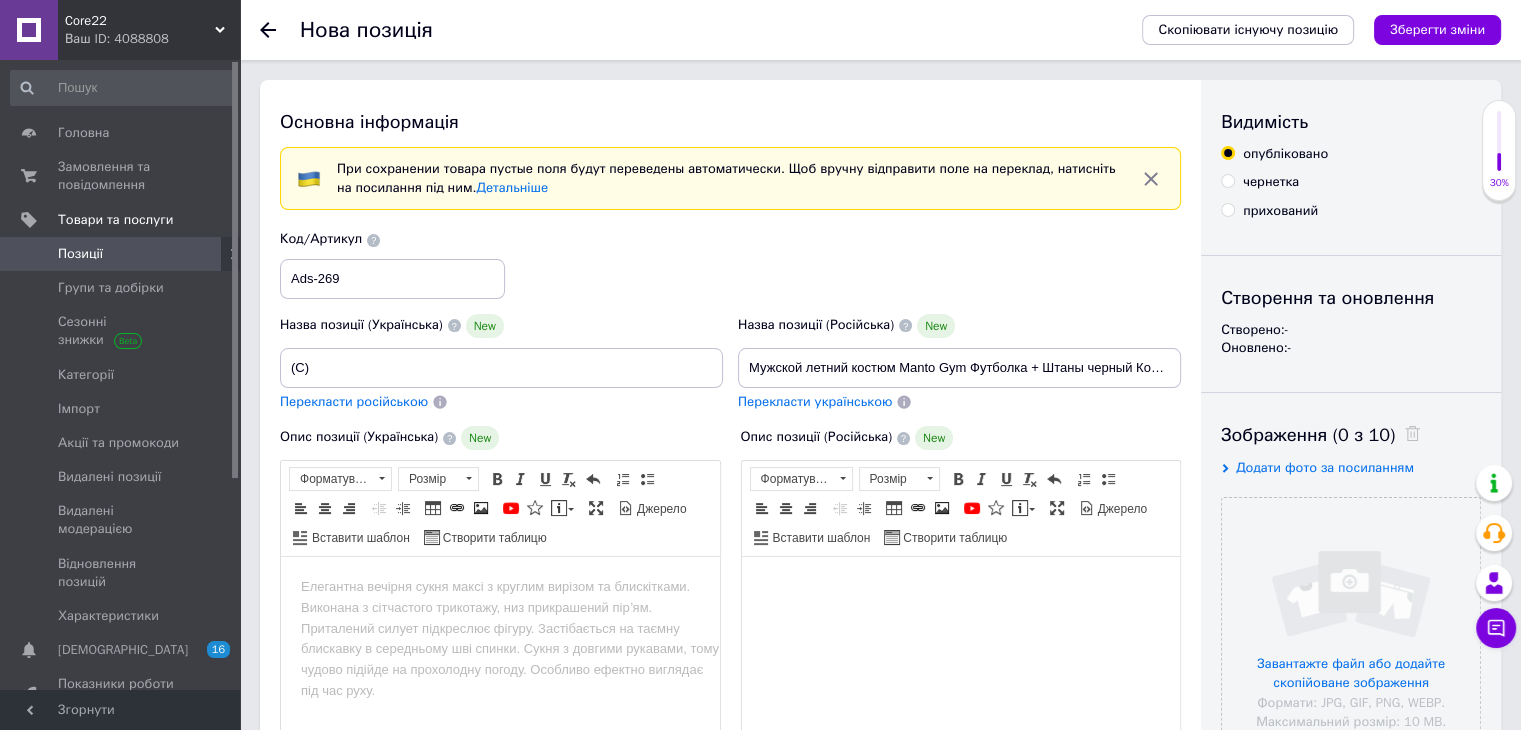 click at bounding box center (960, 587) 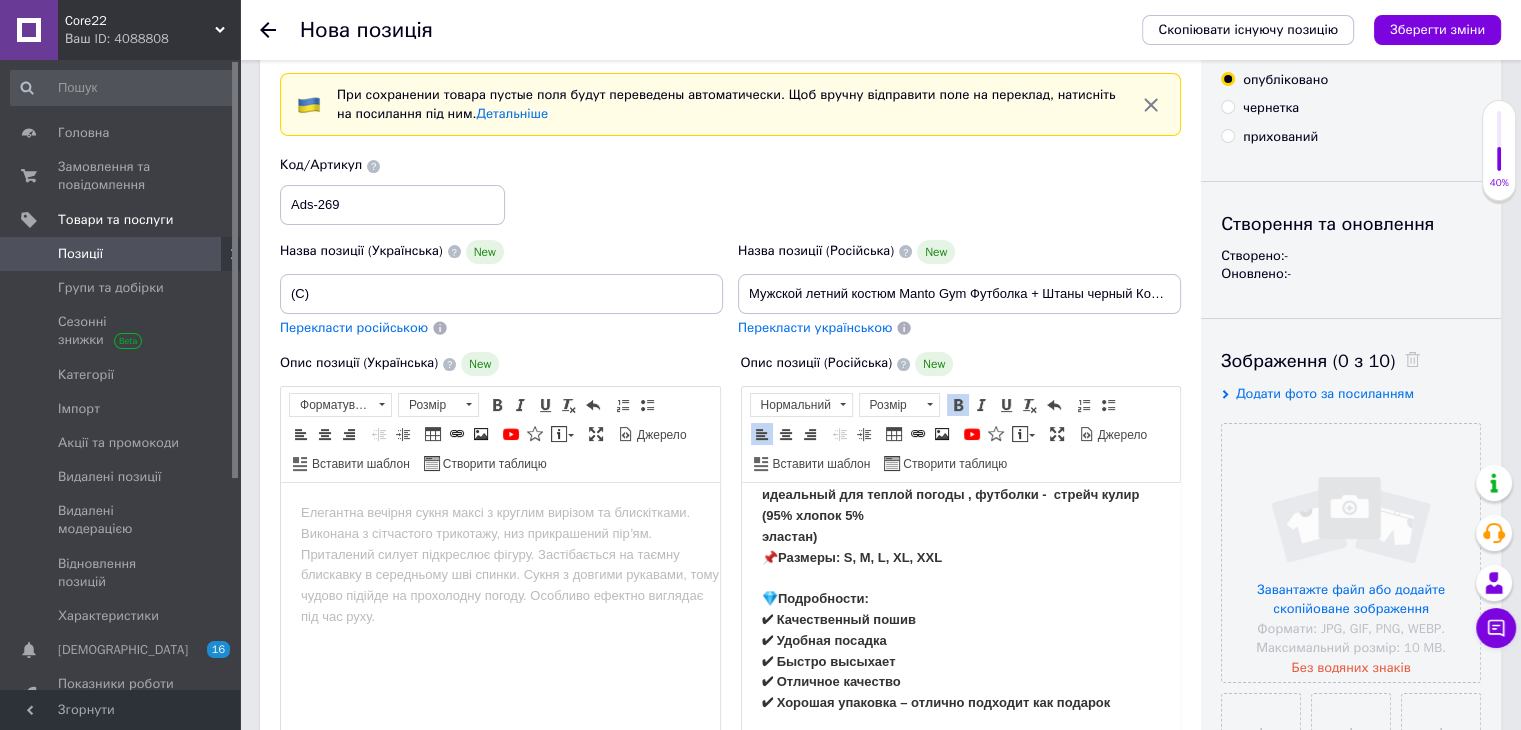 scroll, scrollTop: 0, scrollLeft: 0, axis: both 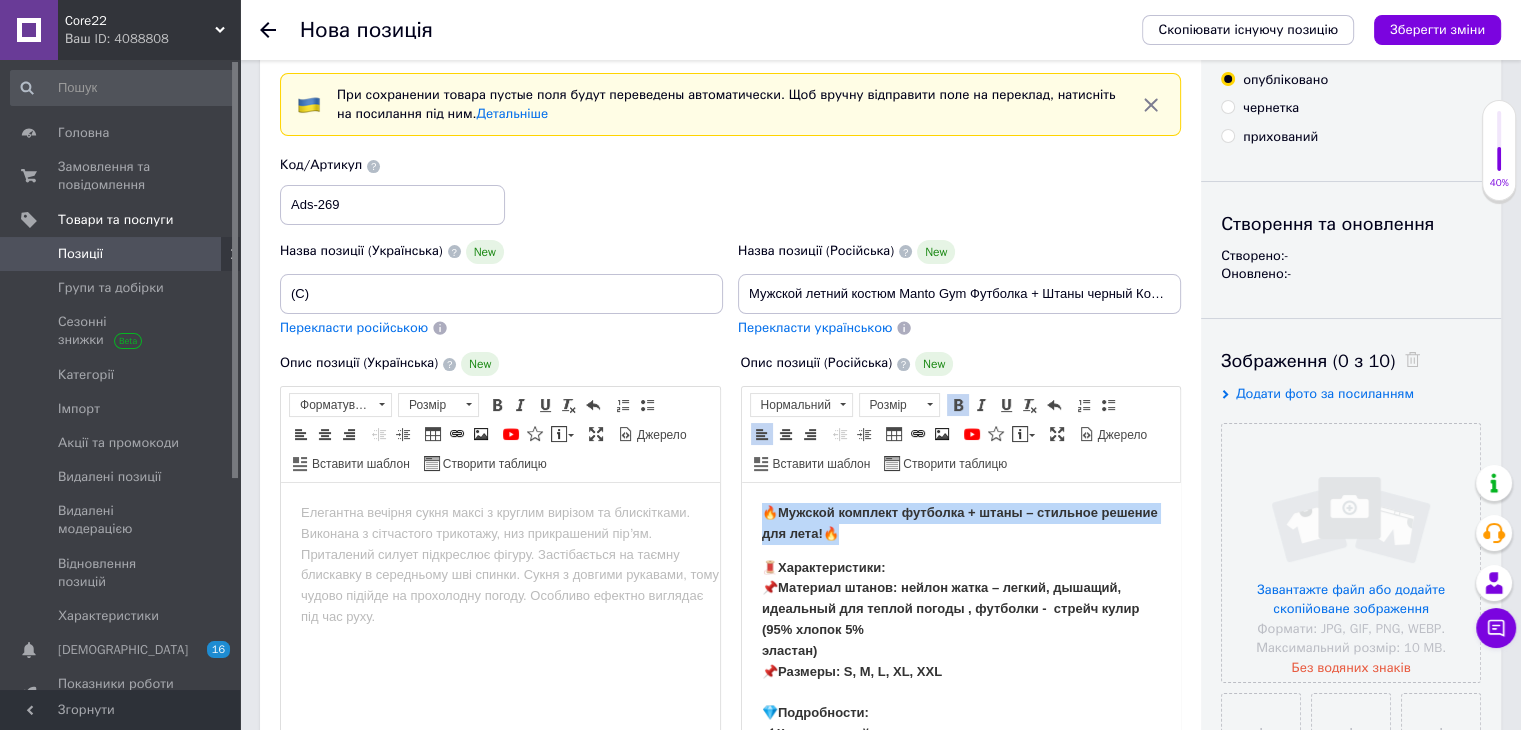 drag, startPoint x: 908, startPoint y: 533, endPoint x: 752, endPoint y: 493, distance: 161.04657 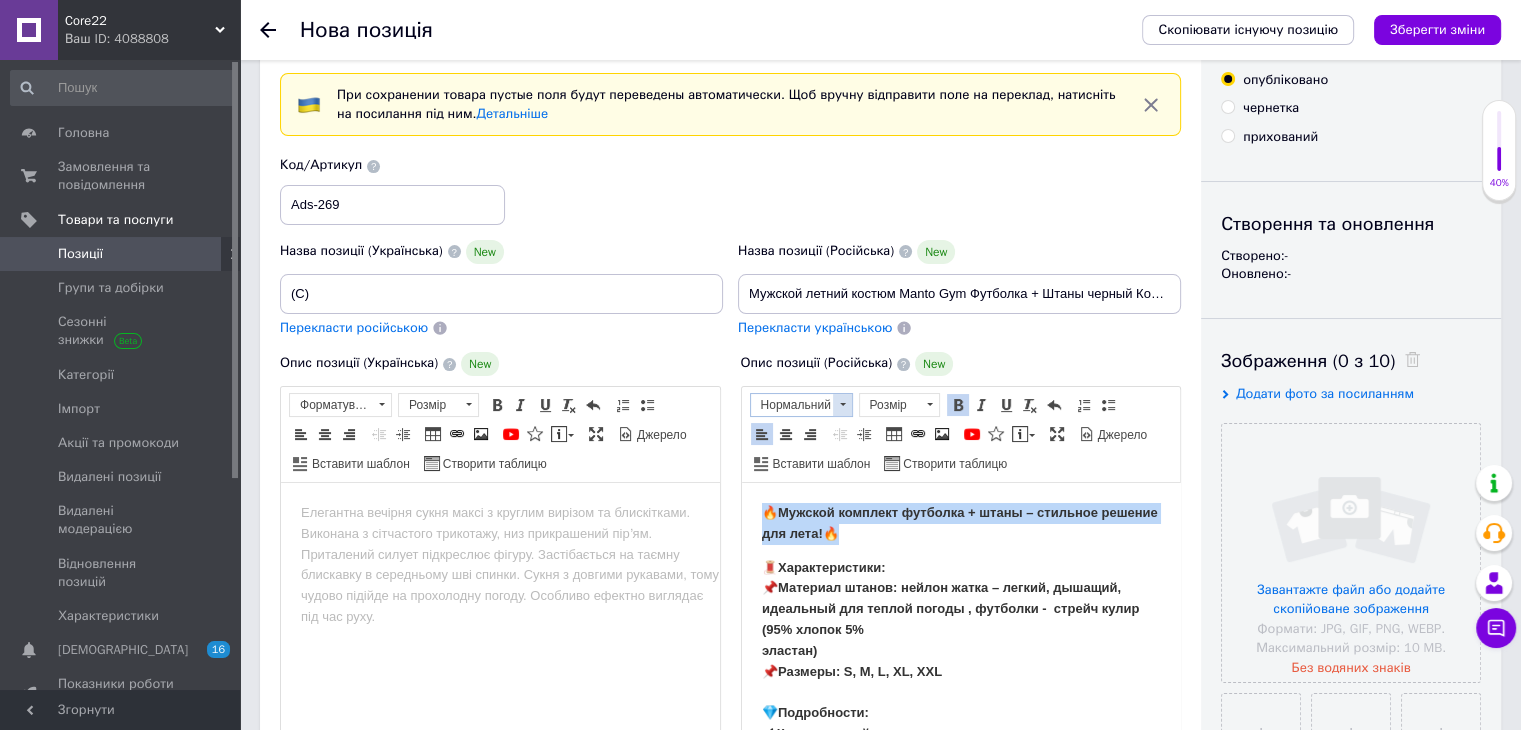 click at bounding box center (842, 405) 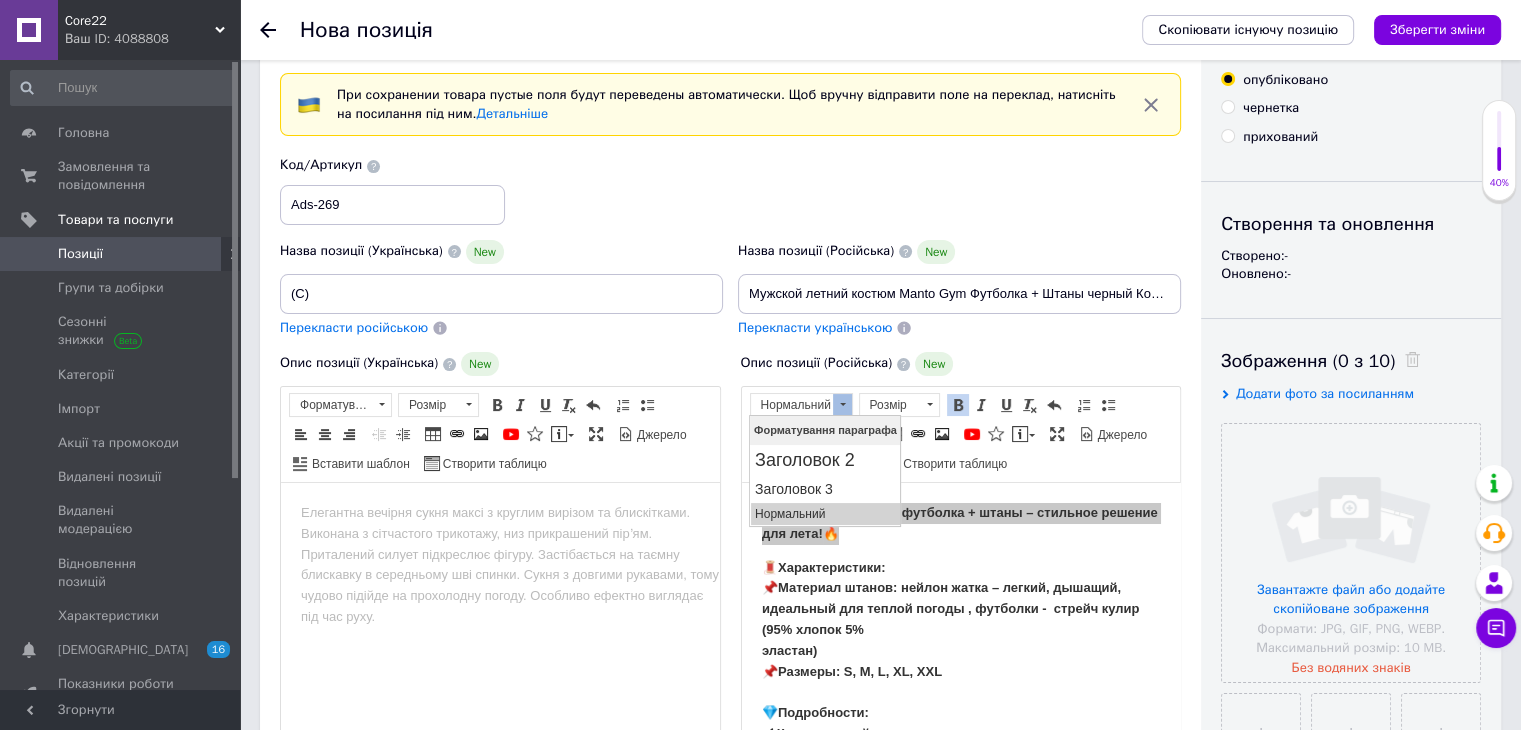 scroll, scrollTop: 0, scrollLeft: 0, axis: both 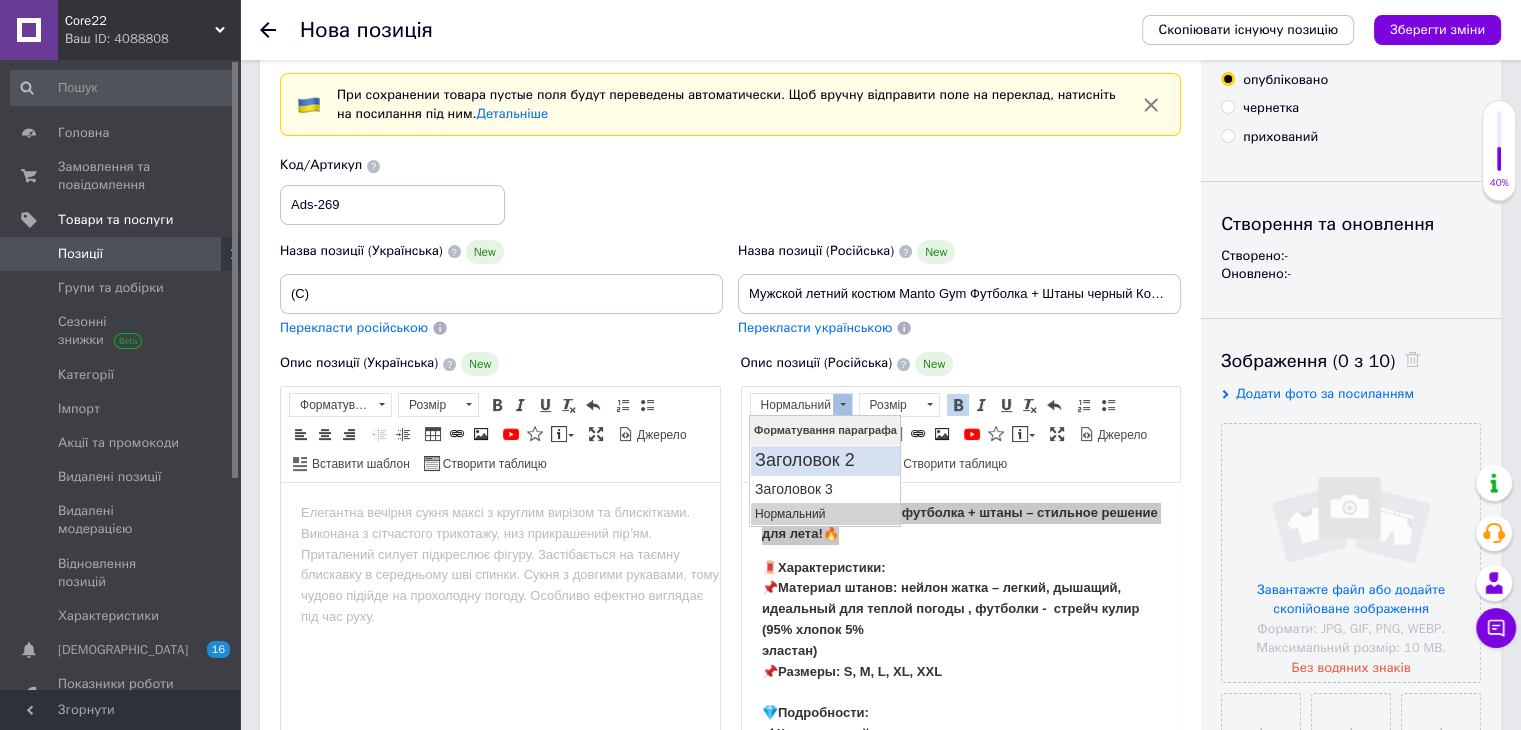 click on "Заголовок 2" at bounding box center [825, 460] 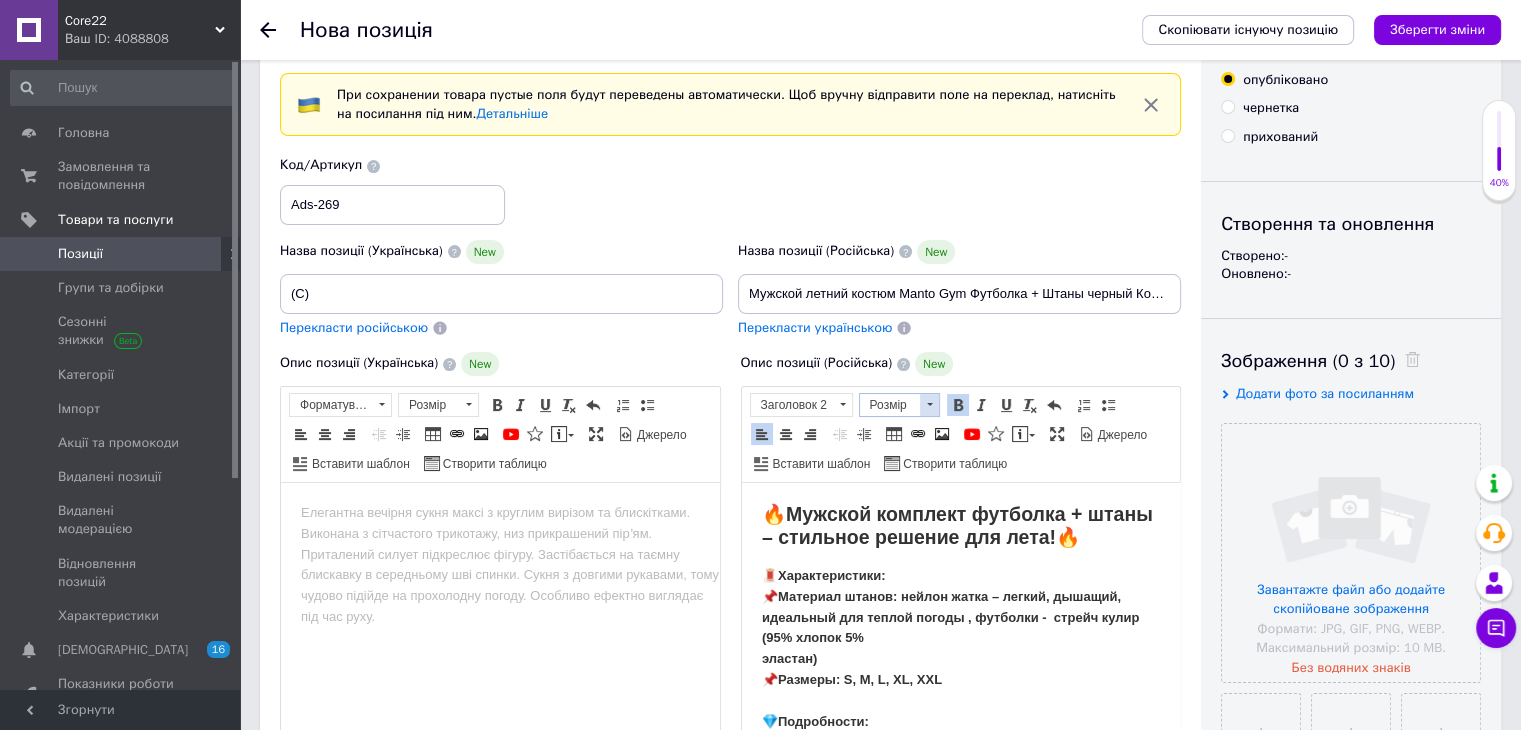 click on "Розмір" at bounding box center [890, 405] 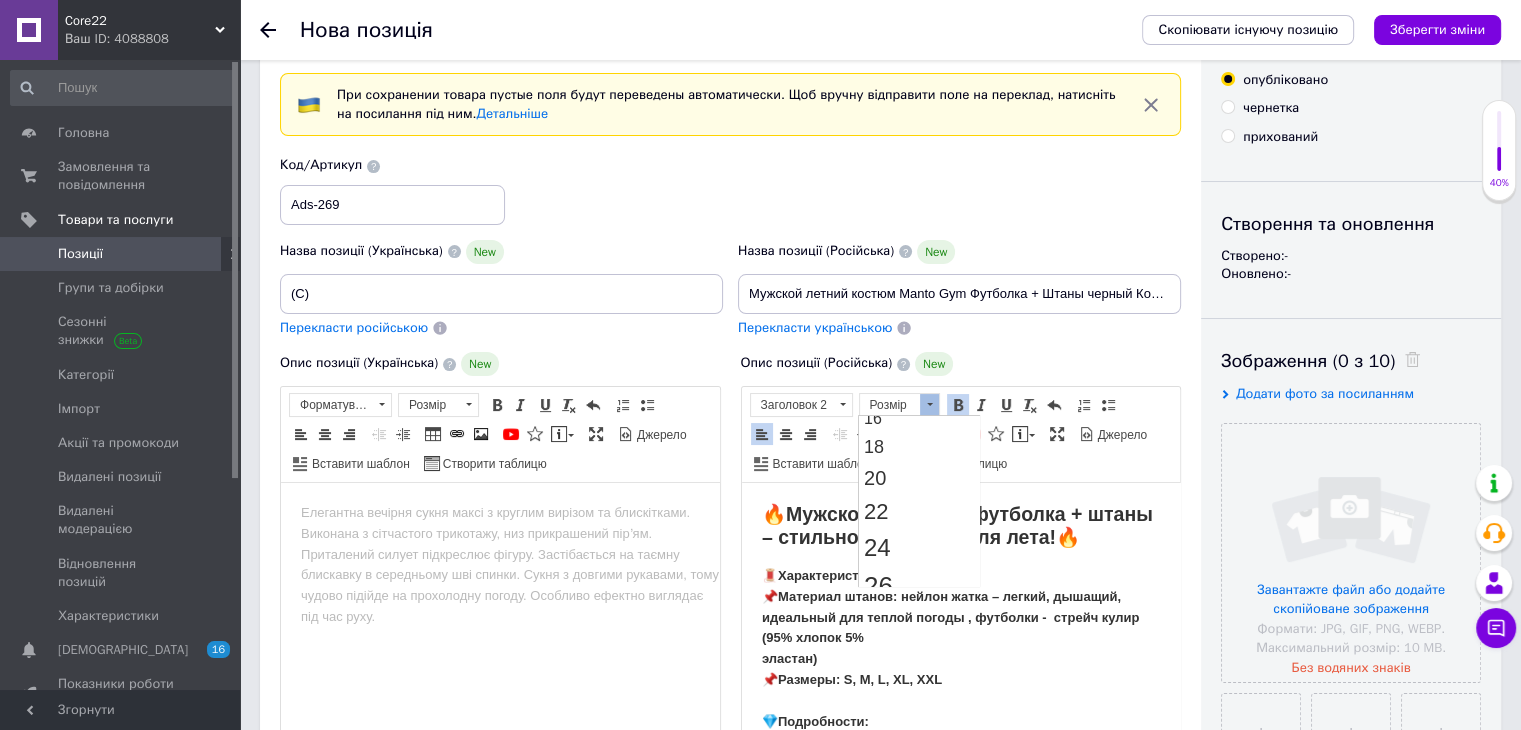 scroll, scrollTop: 230, scrollLeft: 0, axis: vertical 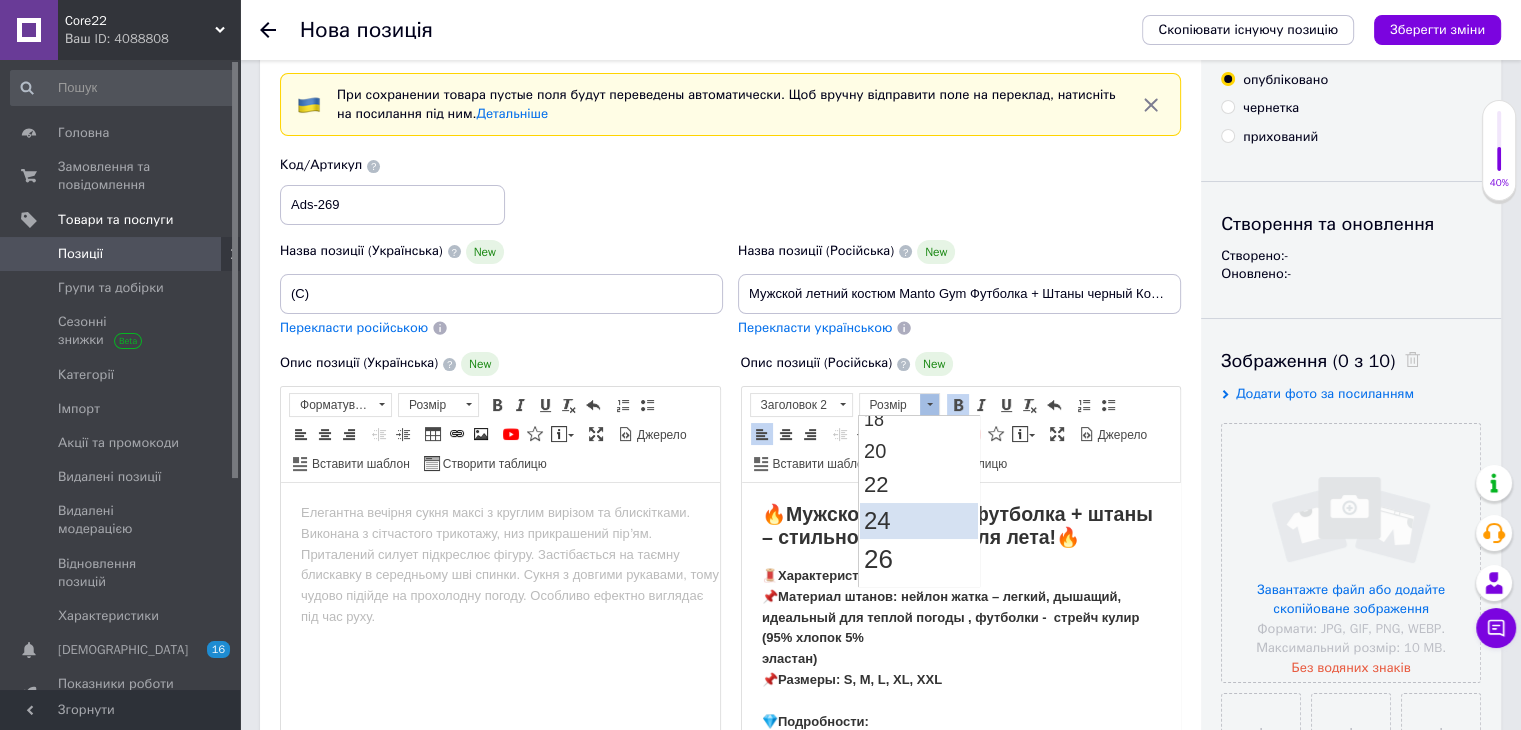 click on "24" at bounding box center [918, 520] 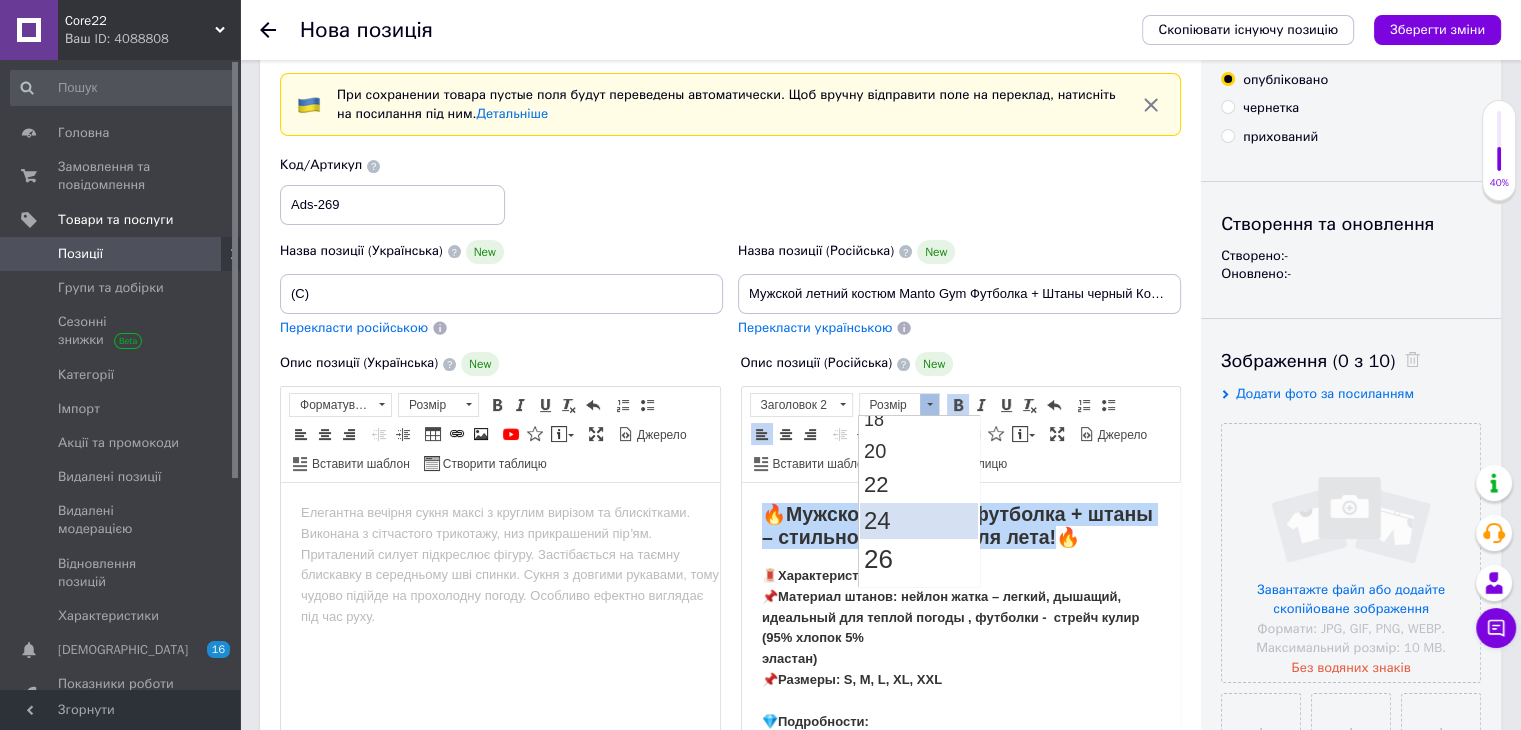 scroll, scrollTop: 0, scrollLeft: 0, axis: both 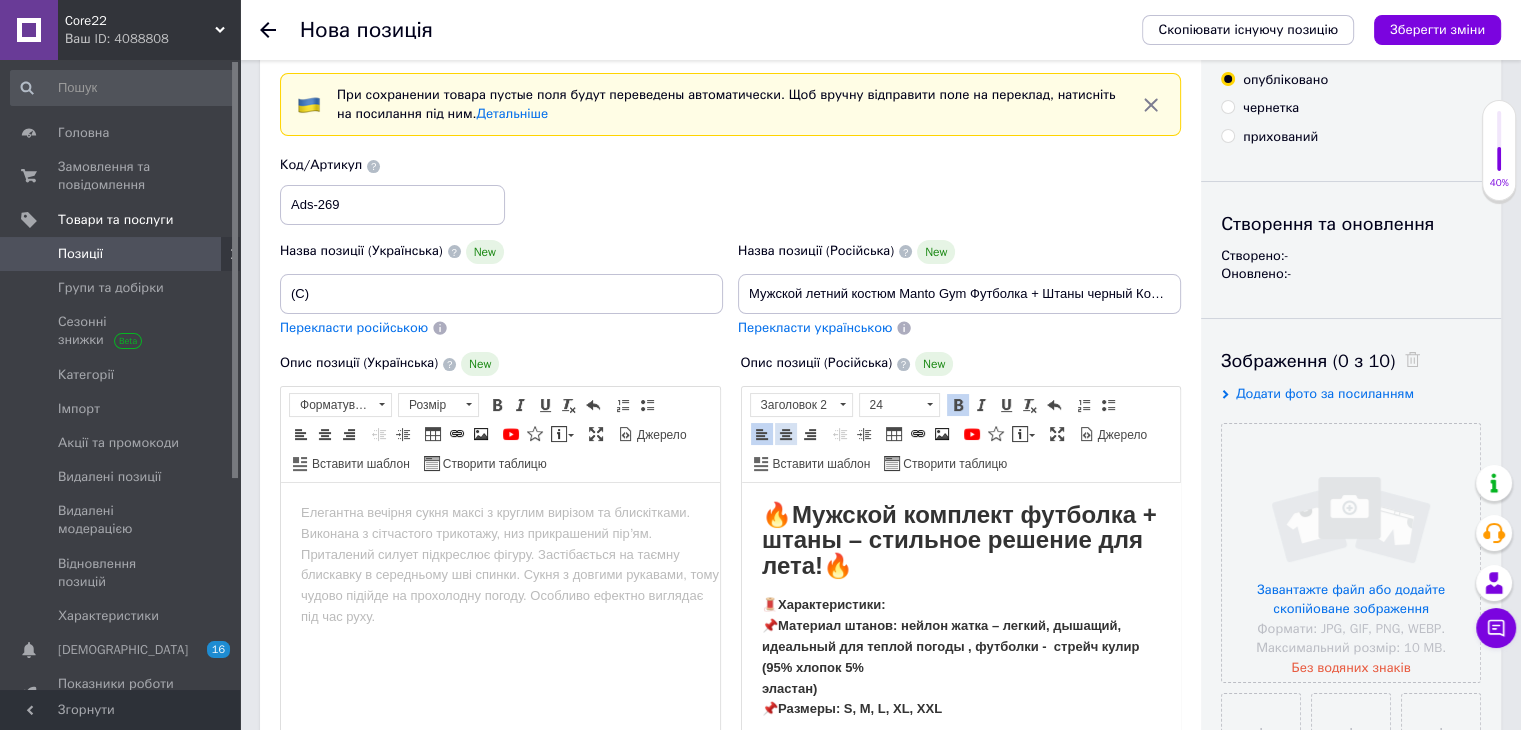click at bounding box center [786, 434] 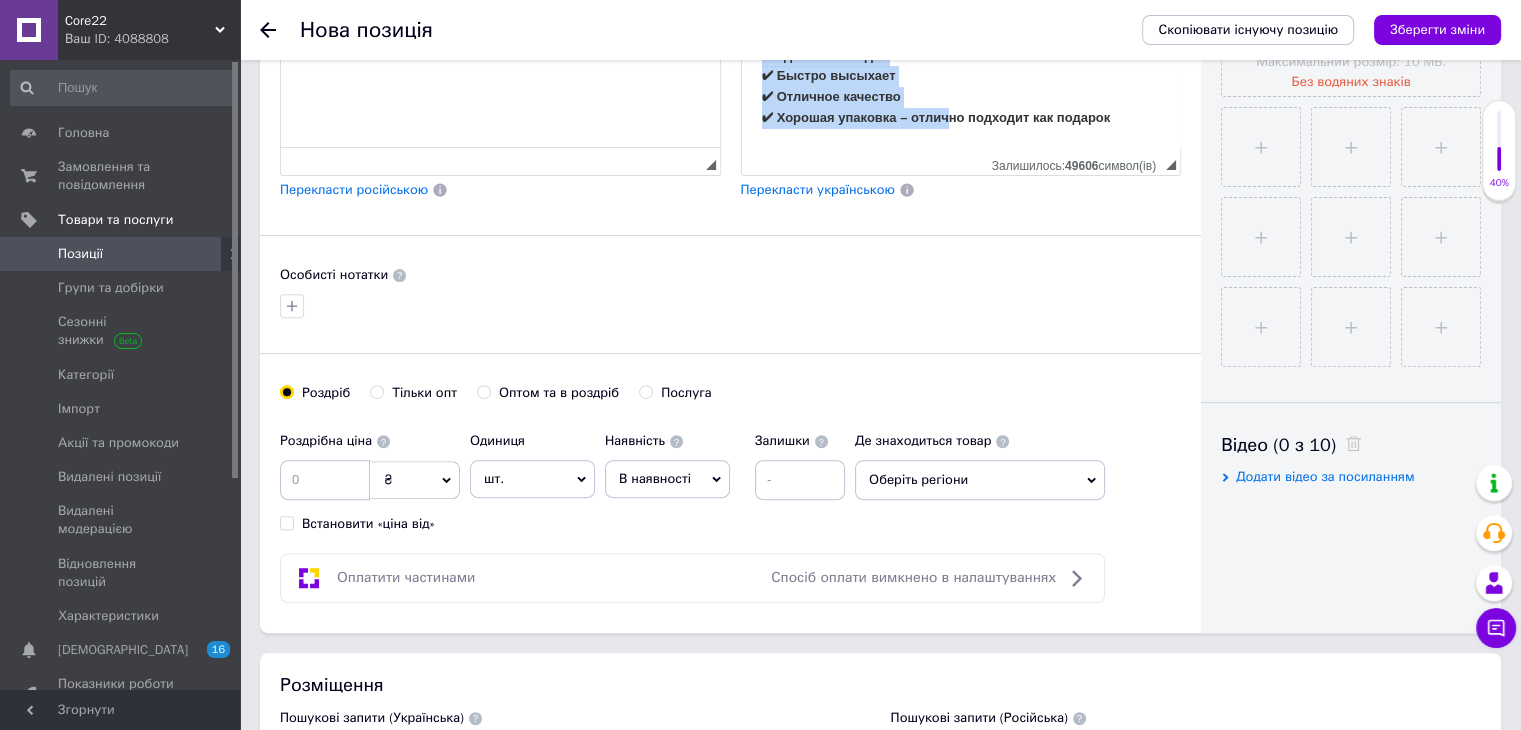 scroll, scrollTop: 784, scrollLeft: 0, axis: vertical 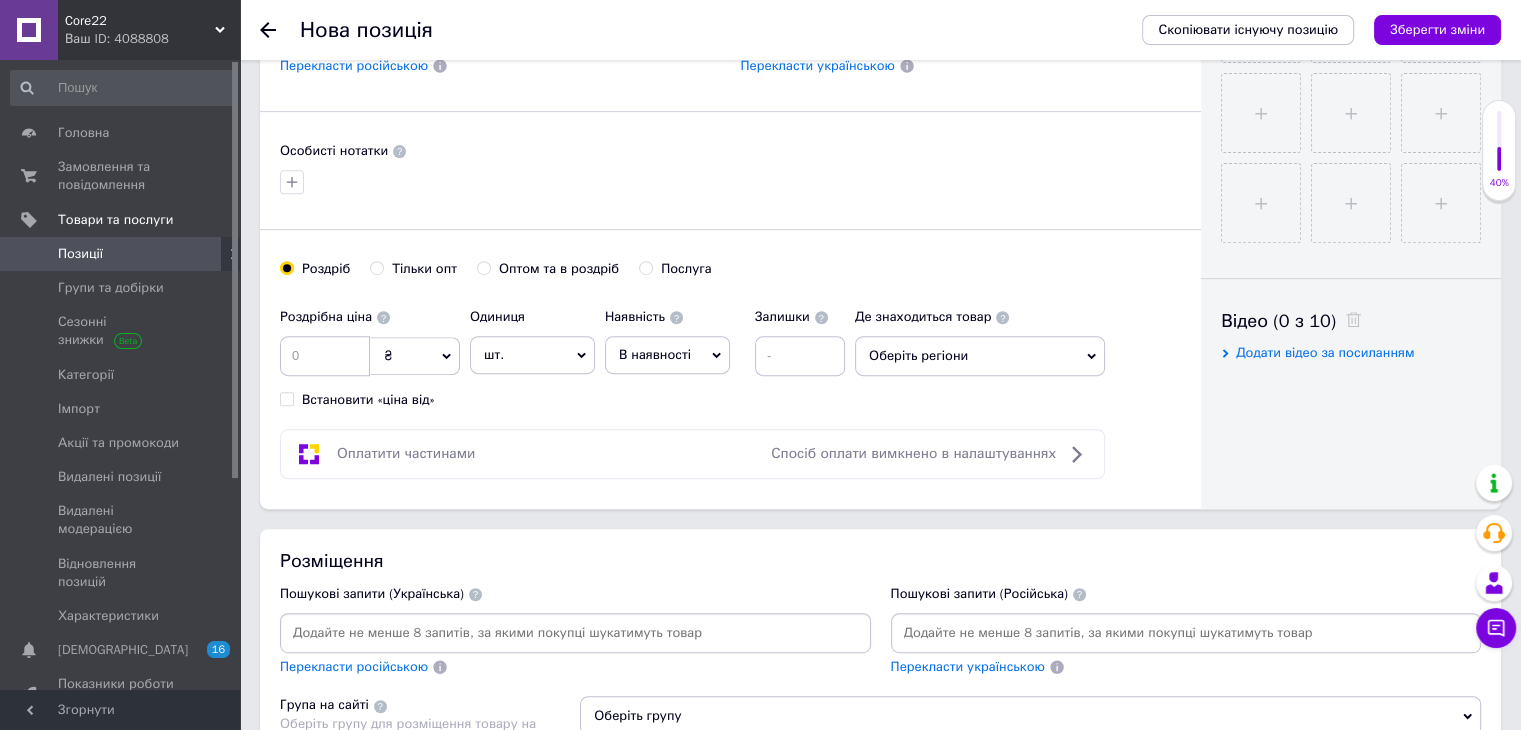 drag, startPoint x: 763, startPoint y: -106, endPoint x: 1025, endPoint y: 19, distance: 290.29123 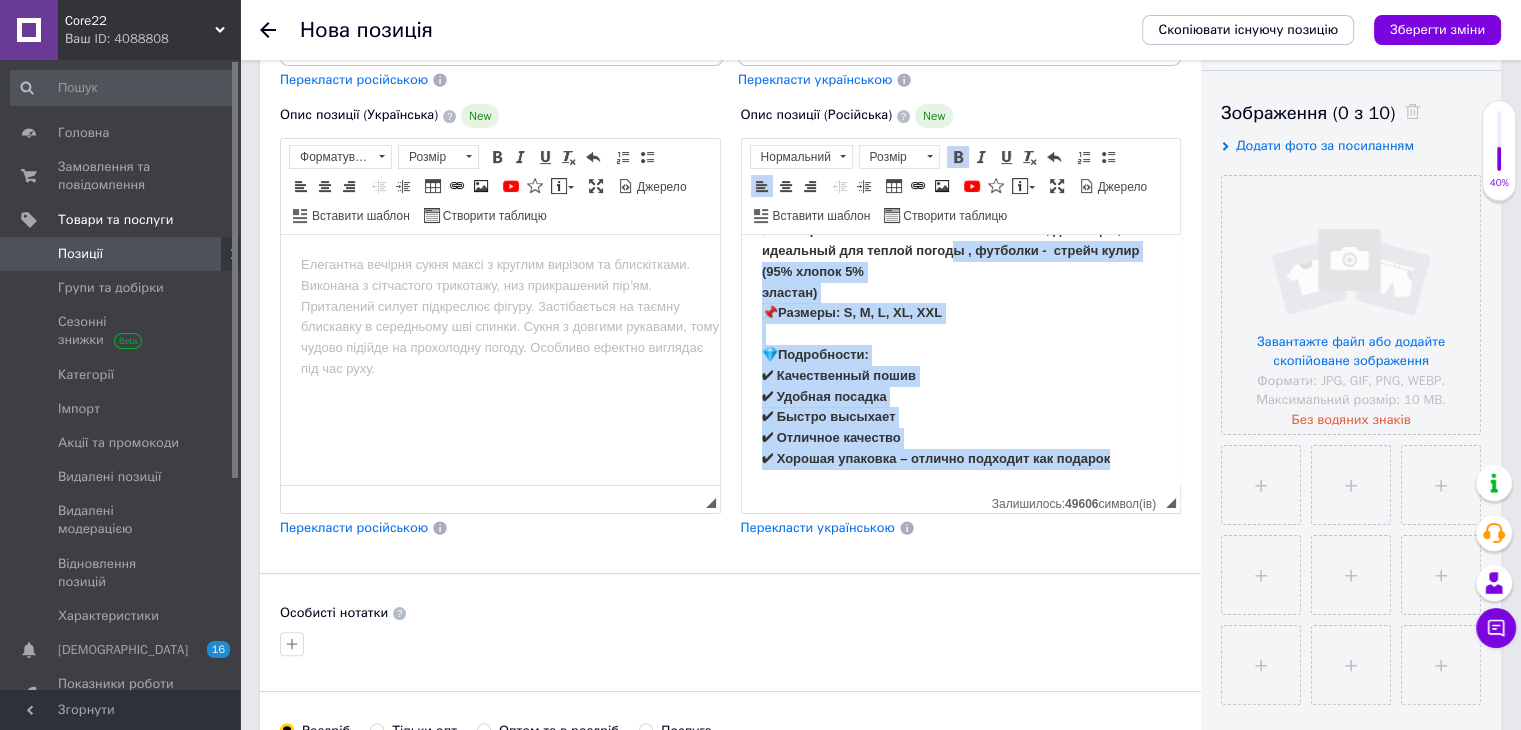 scroll, scrollTop: 0, scrollLeft: 0, axis: both 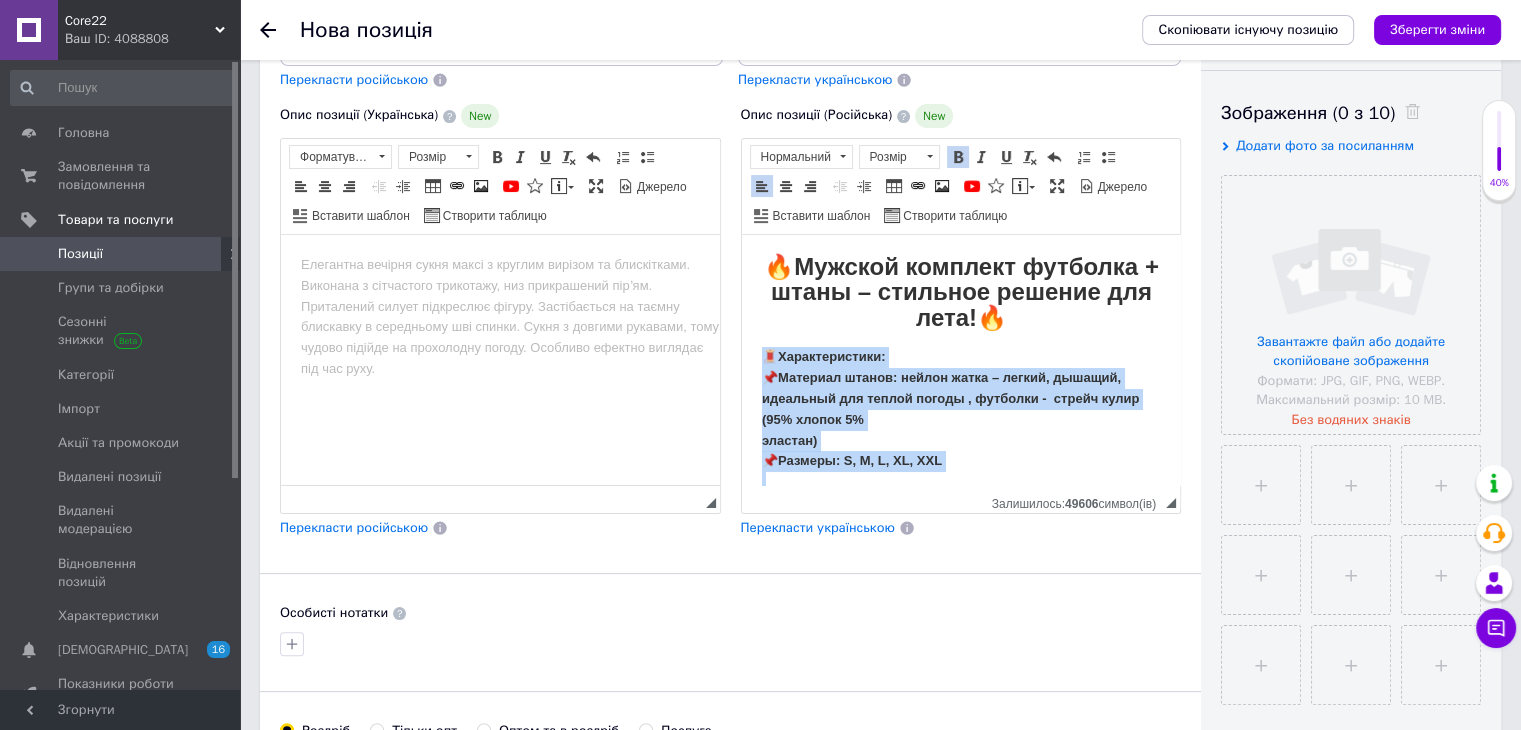 drag, startPoint x: 1121, startPoint y: 456, endPoint x: 755, endPoint y: 364, distance: 377.38574 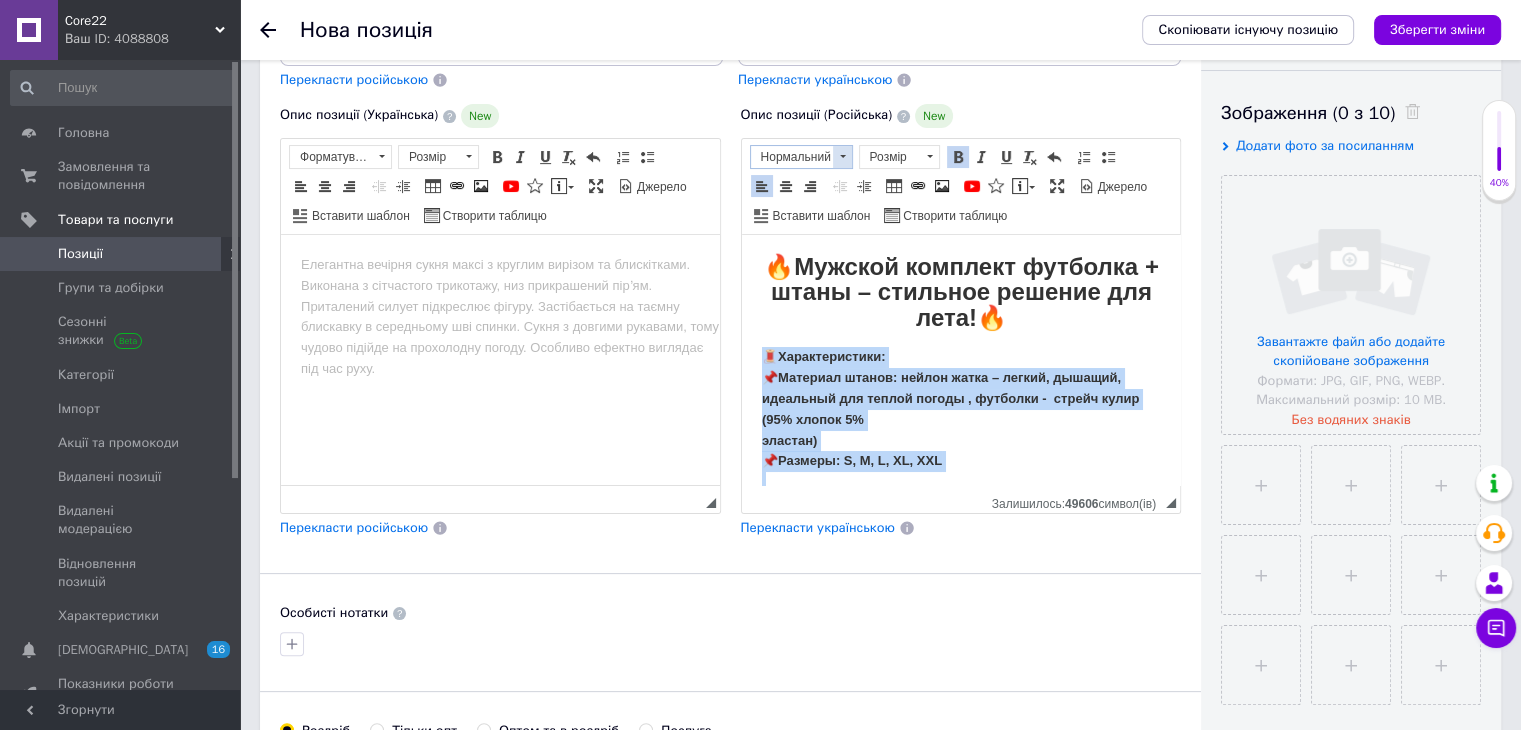 click at bounding box center (842, 157) 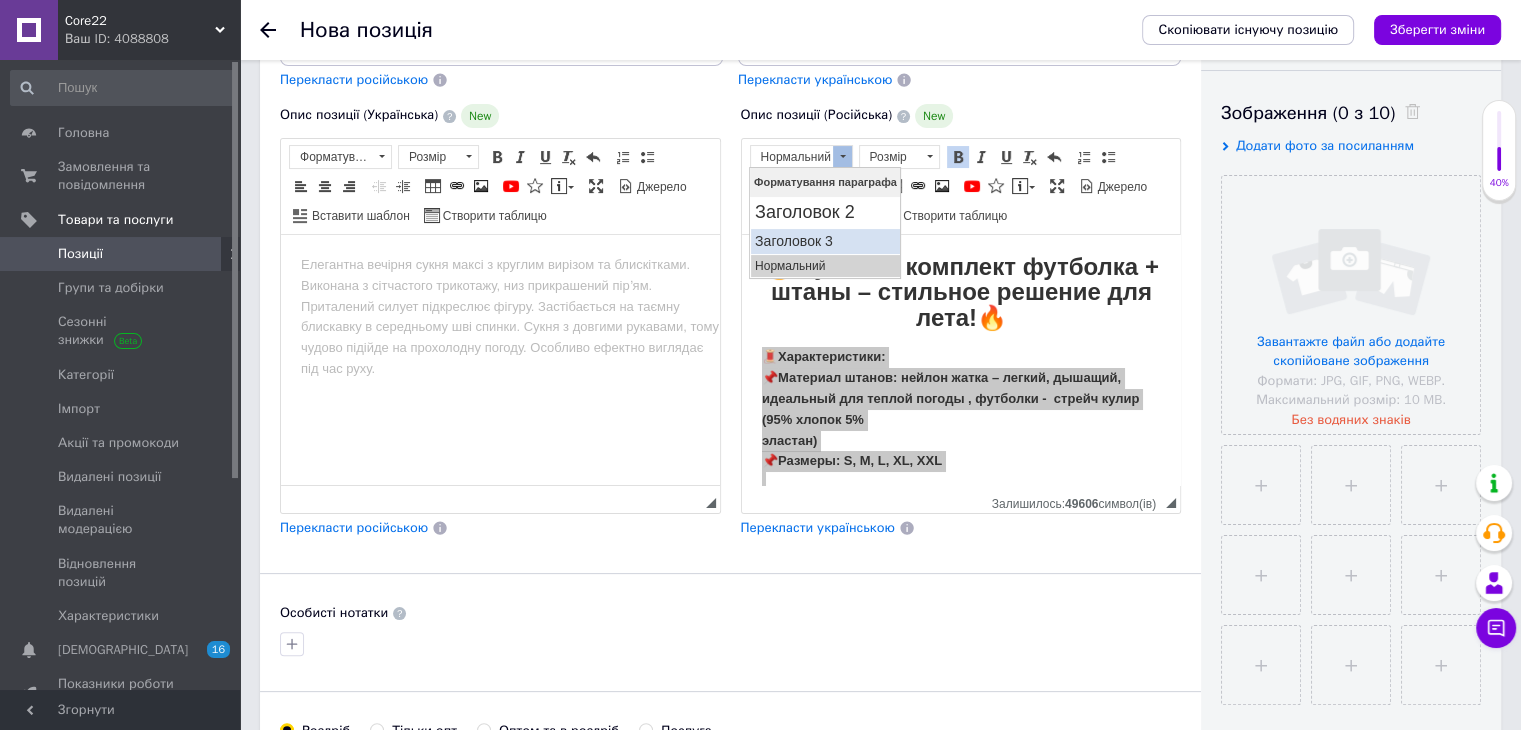 click on "Заголовок 3" at bounding box center [825, 240] 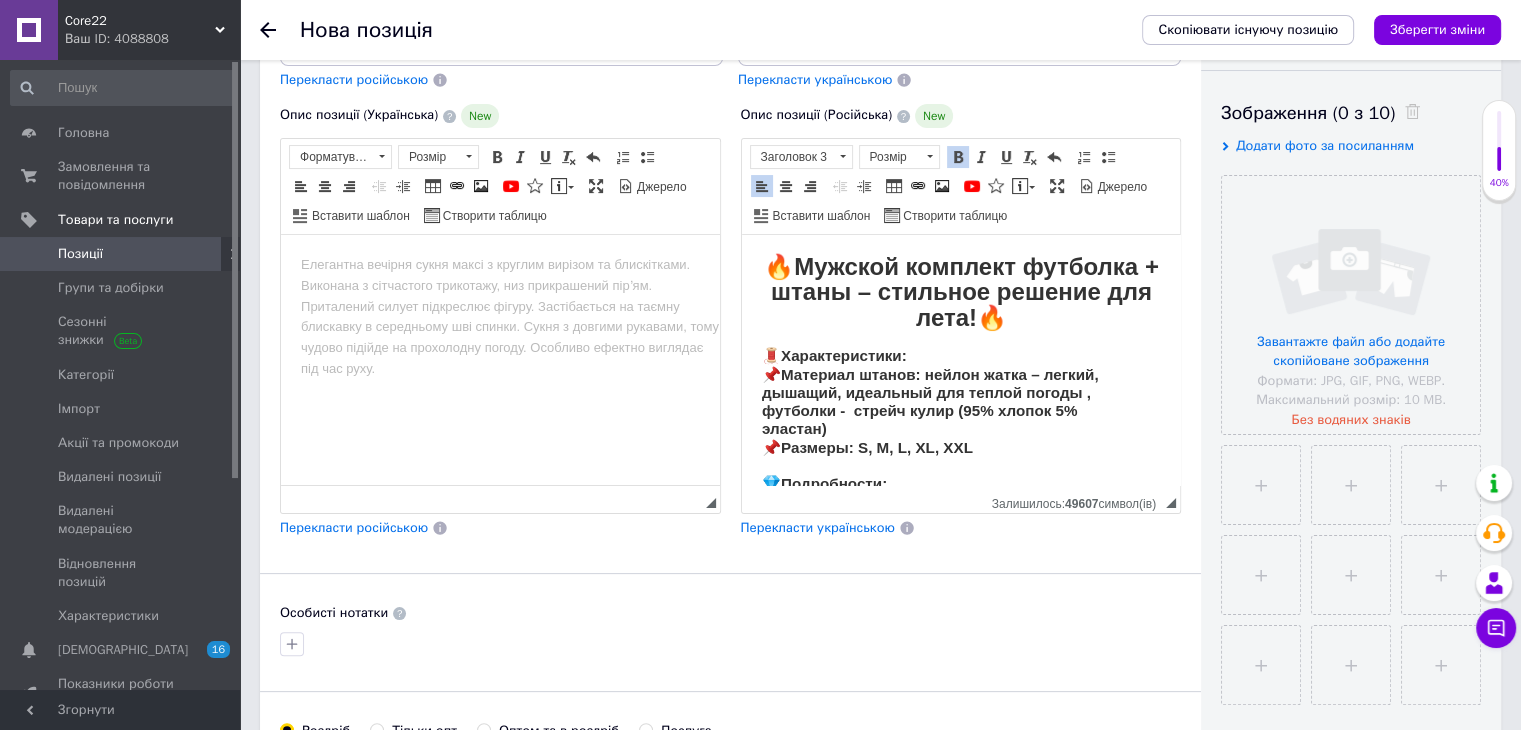 click at bounding box center (958, 157) 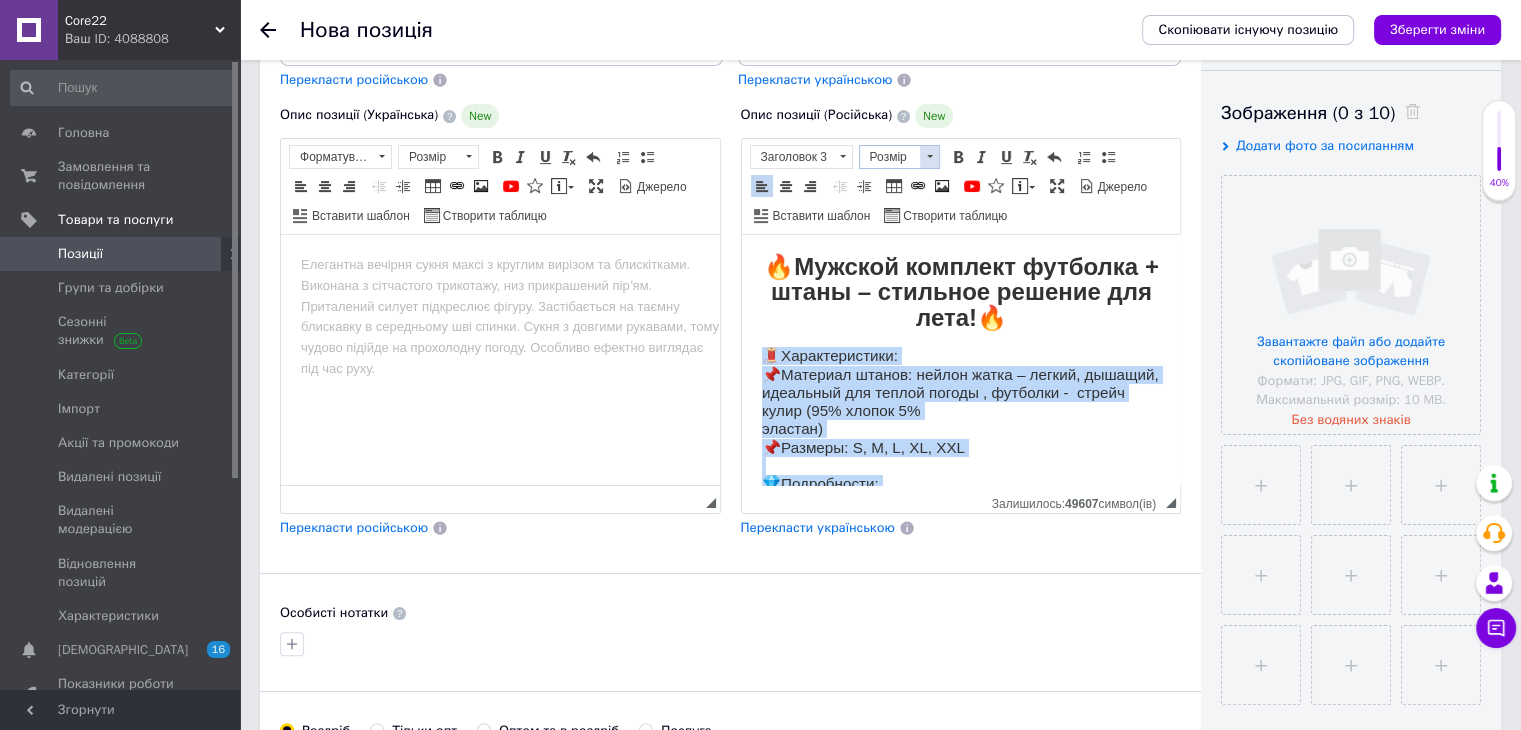 click on "Розмір" at bounding box center (890, 157) 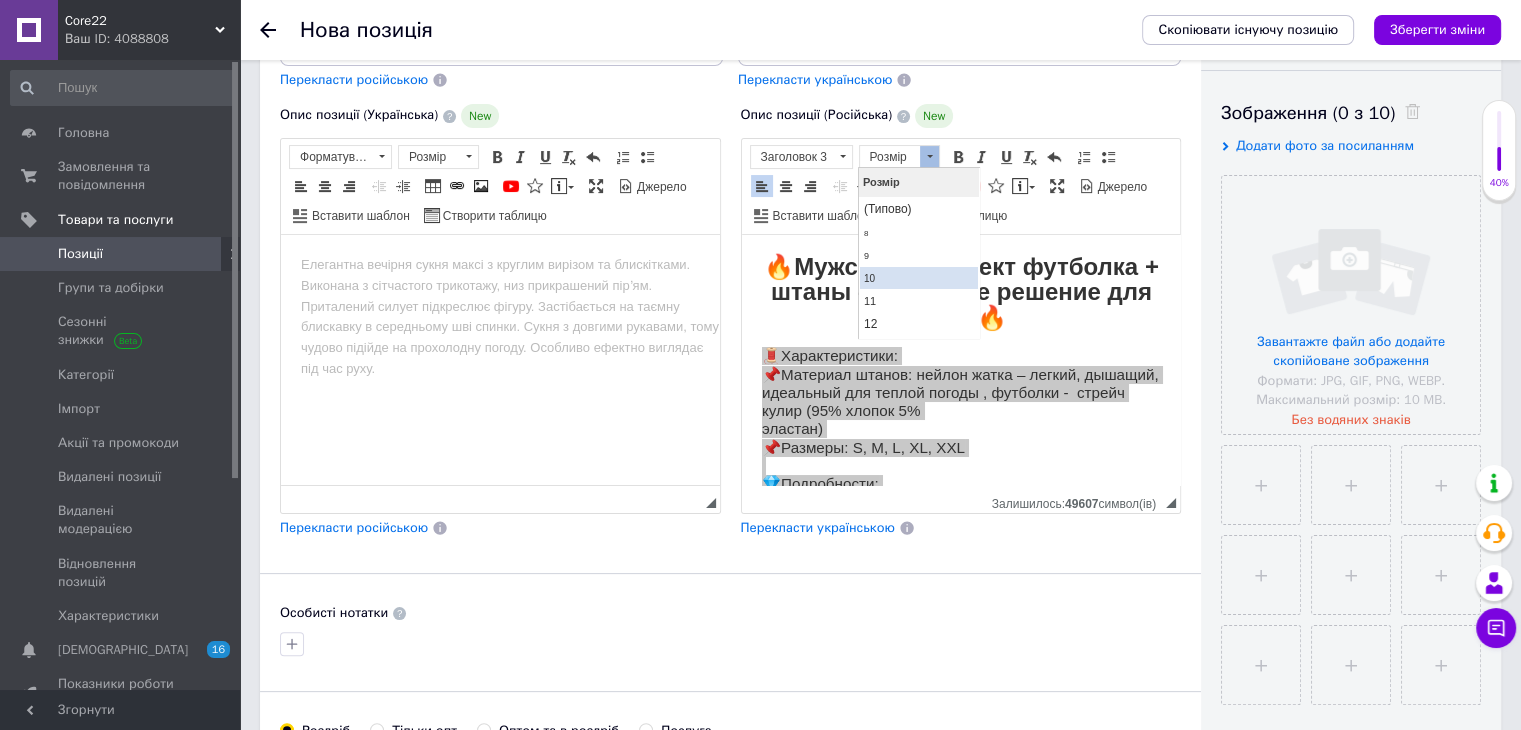 scroll, scrollTop: 104, scrollLeft: 0, axis: vertical 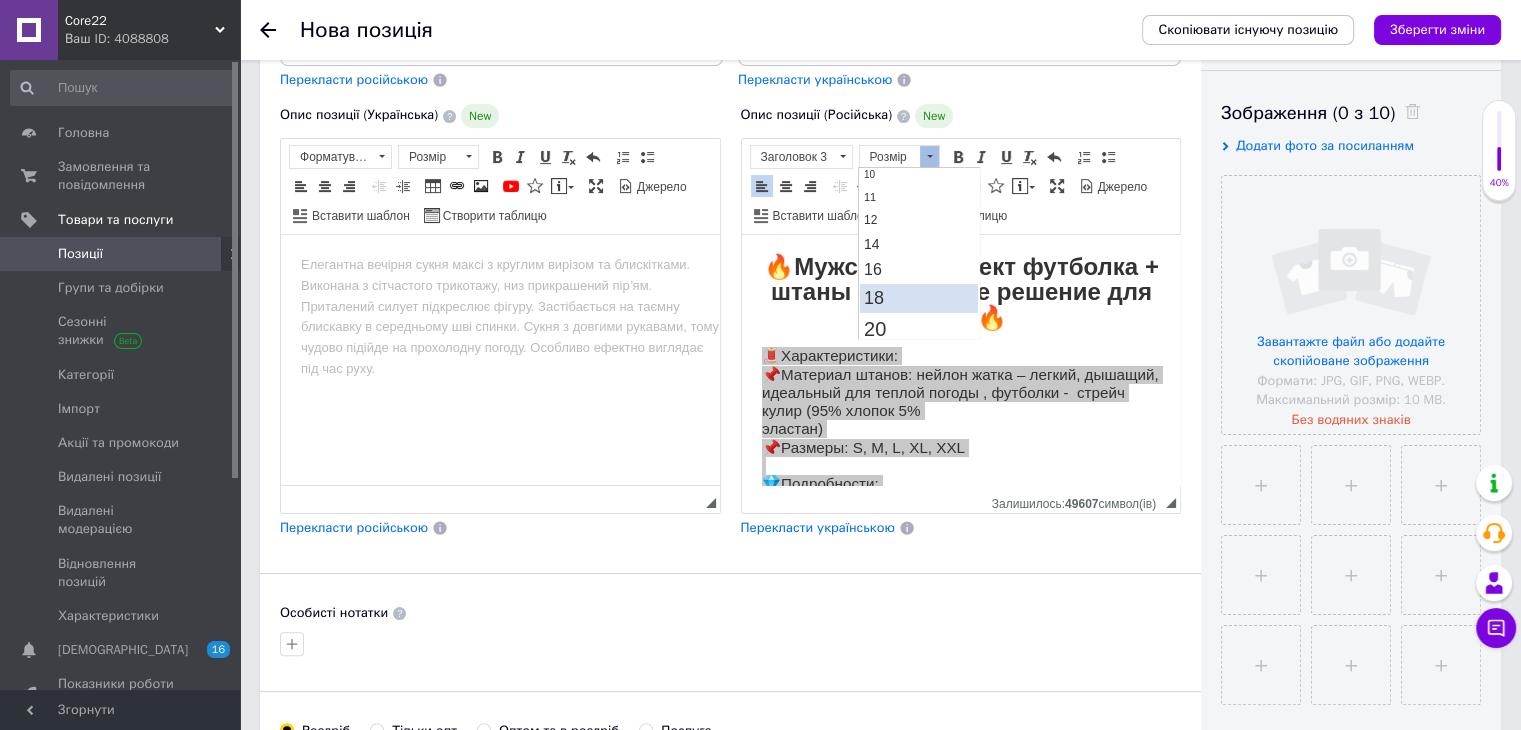 click on "18" at bounding box center [873, 297] 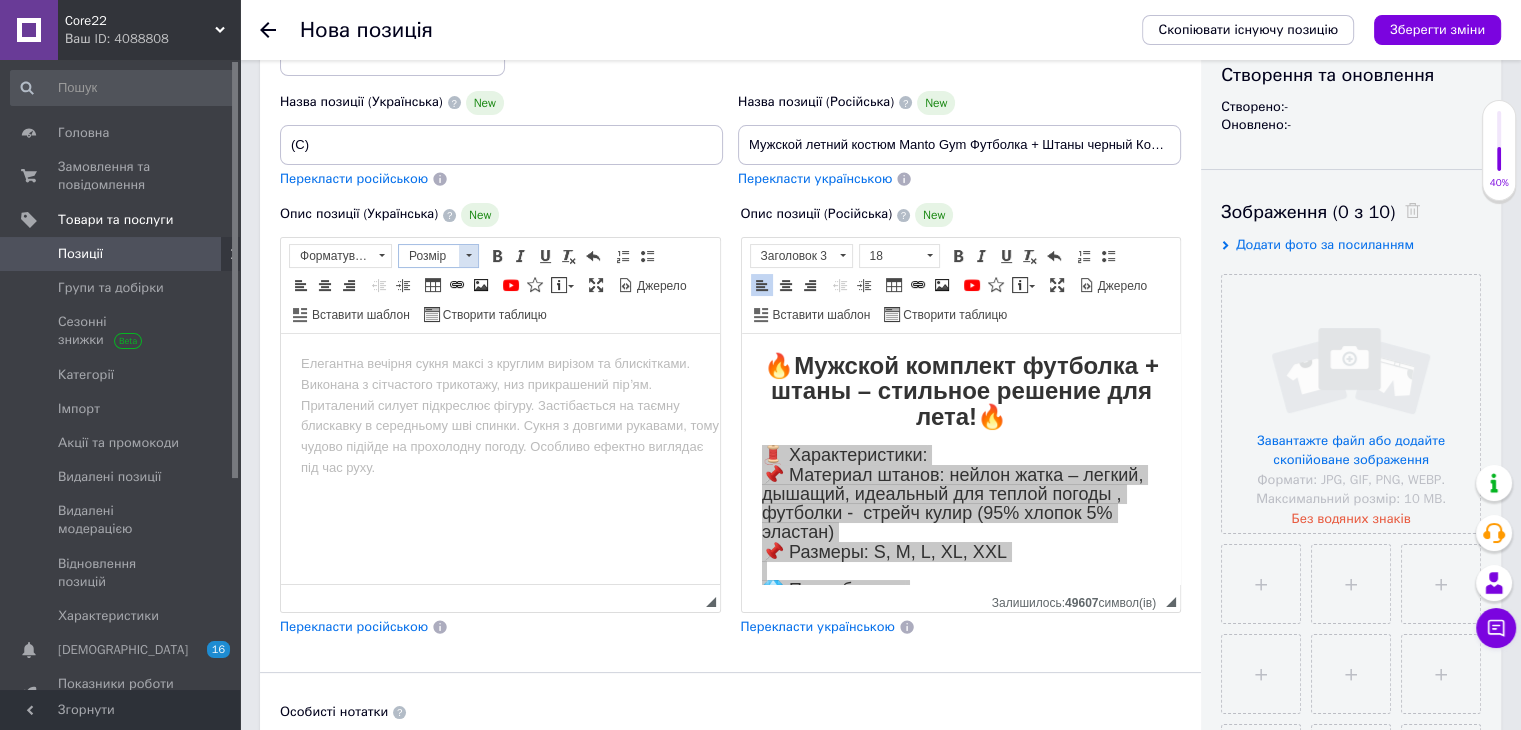 scroll, scrollTop: 222, scrollLeft: 0, axis: vertical 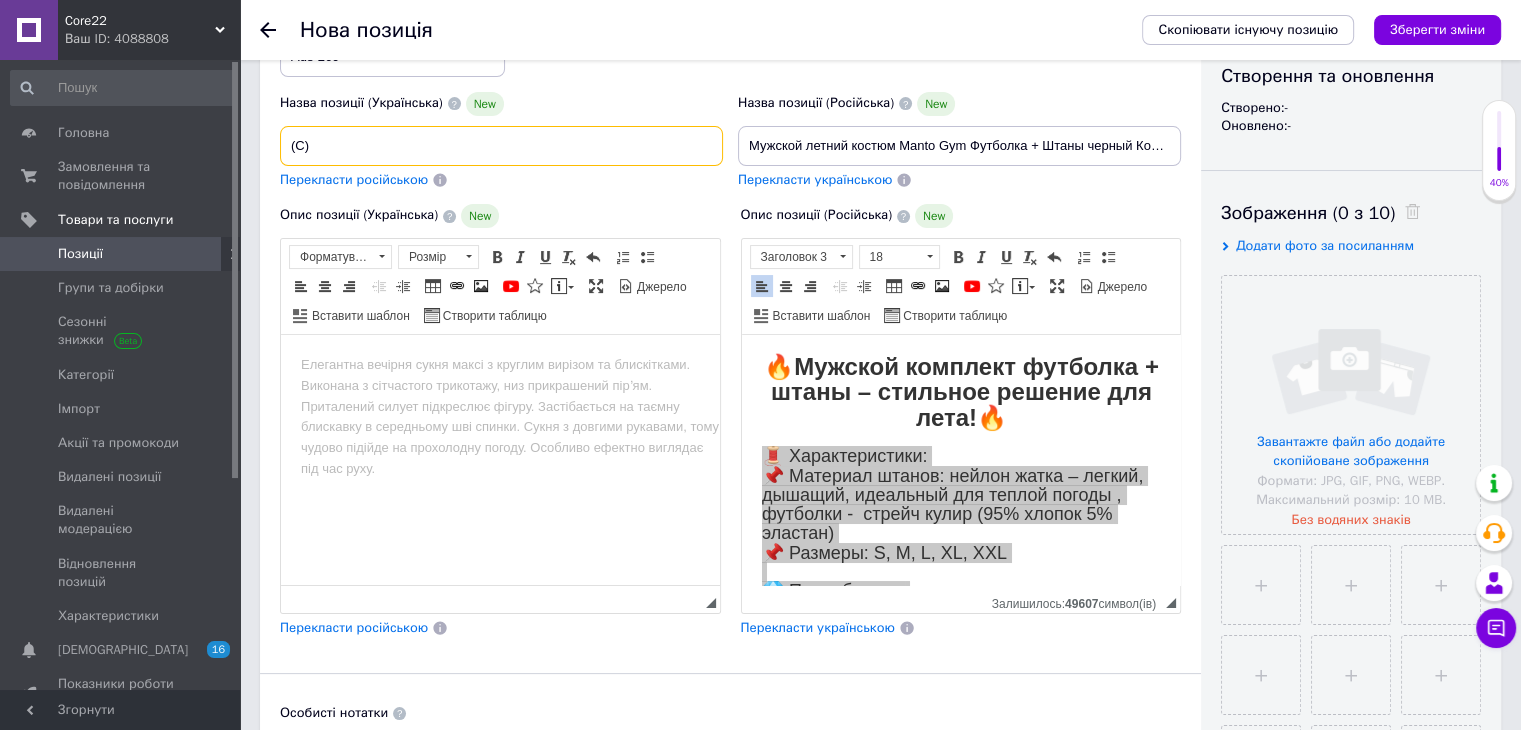 click on "(C)" at bounding box center [501, 146] 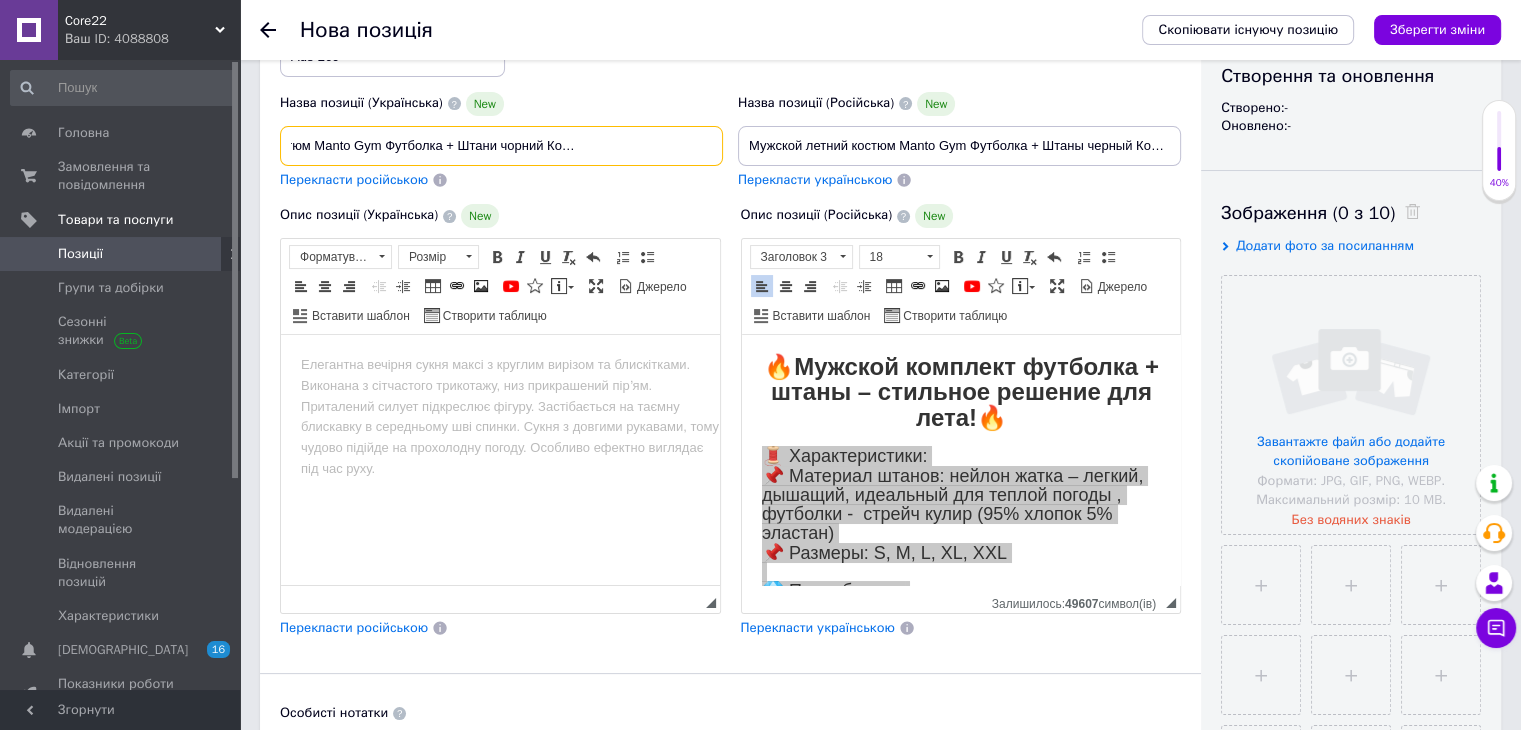 scroll, scrollTop: 0, scrollLeft: 126, axis: horizontal 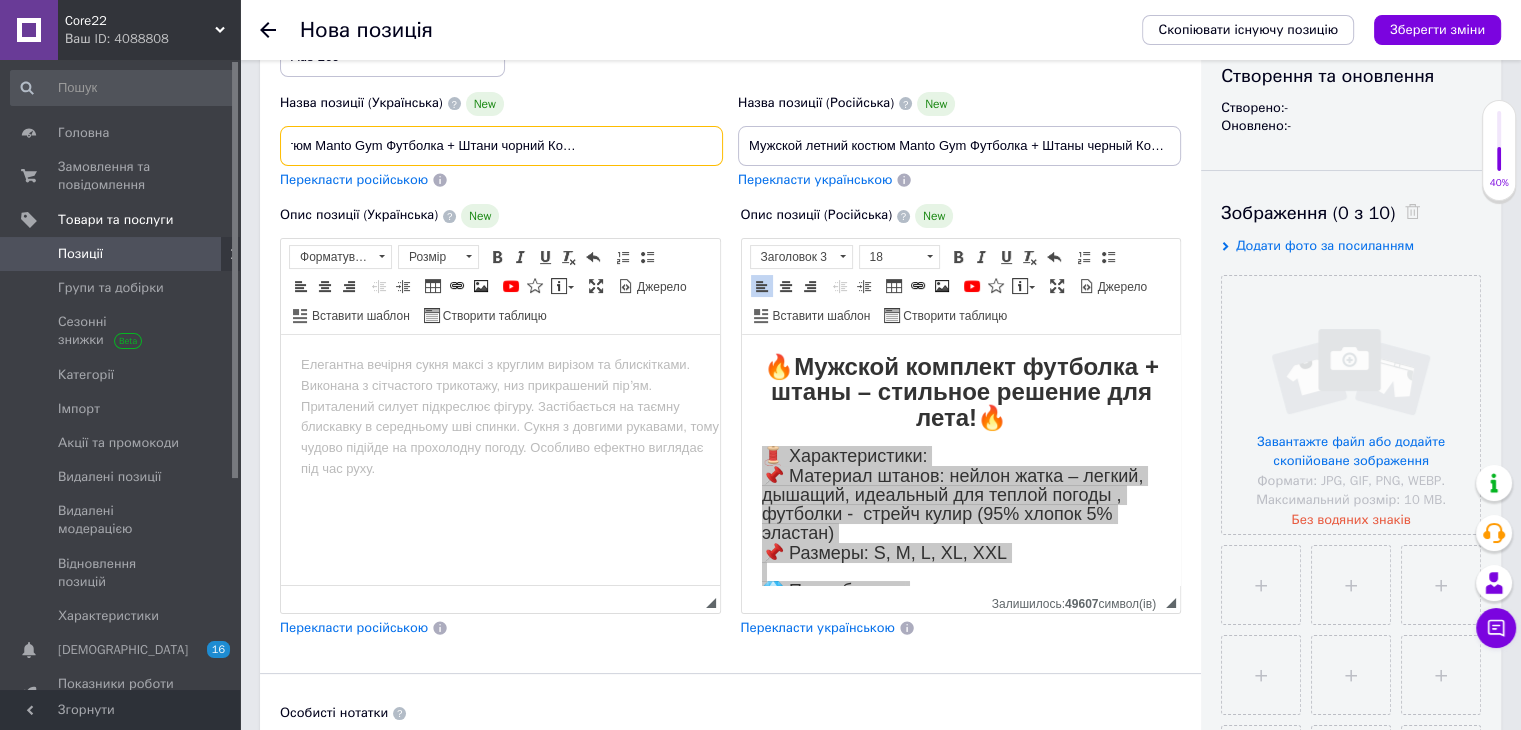 type on "Чоловічий літній костюм Manto Gym Футболка + Штани чорний Комплект Манто на літо (C)" 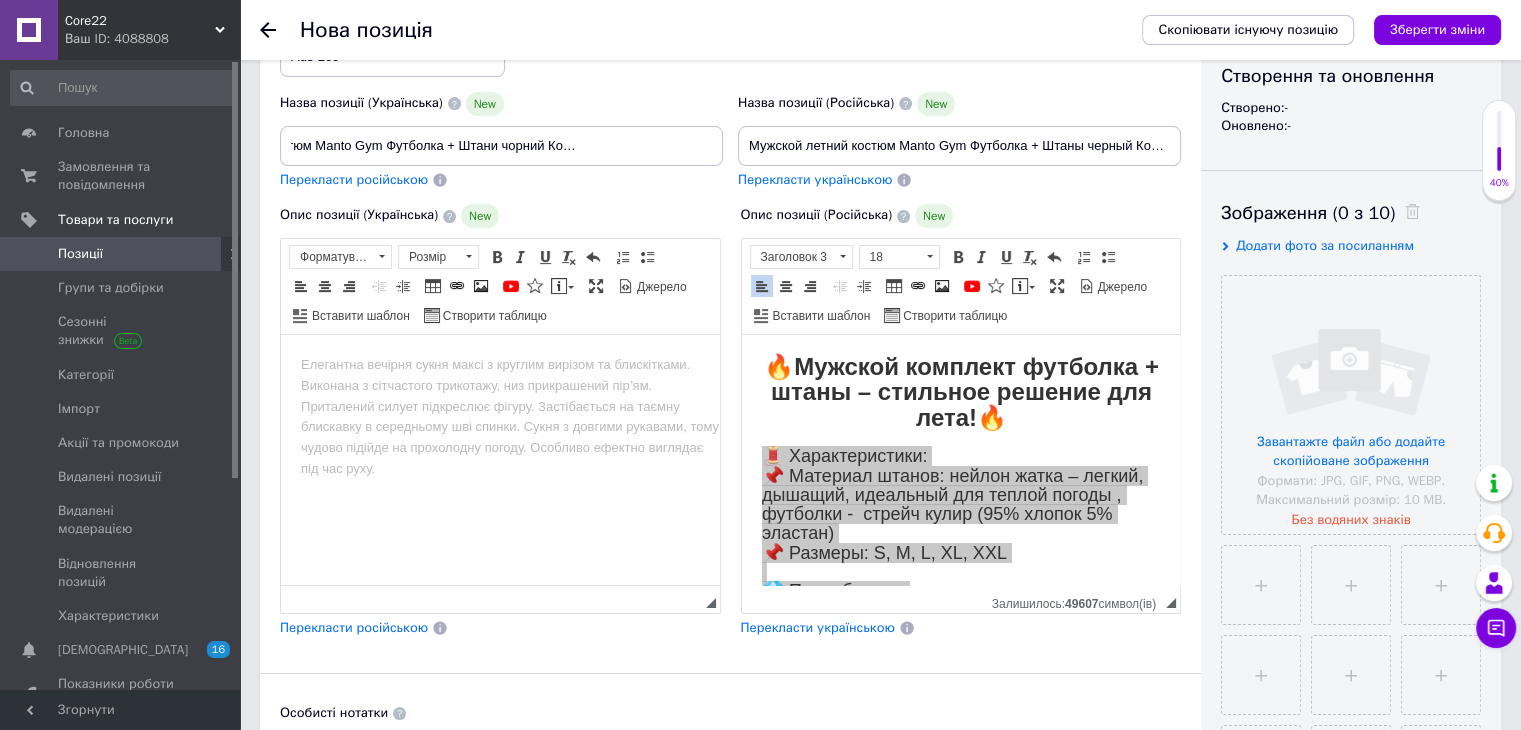 scroll, scrollTop: 0, scrollLeft: 0, axis: both 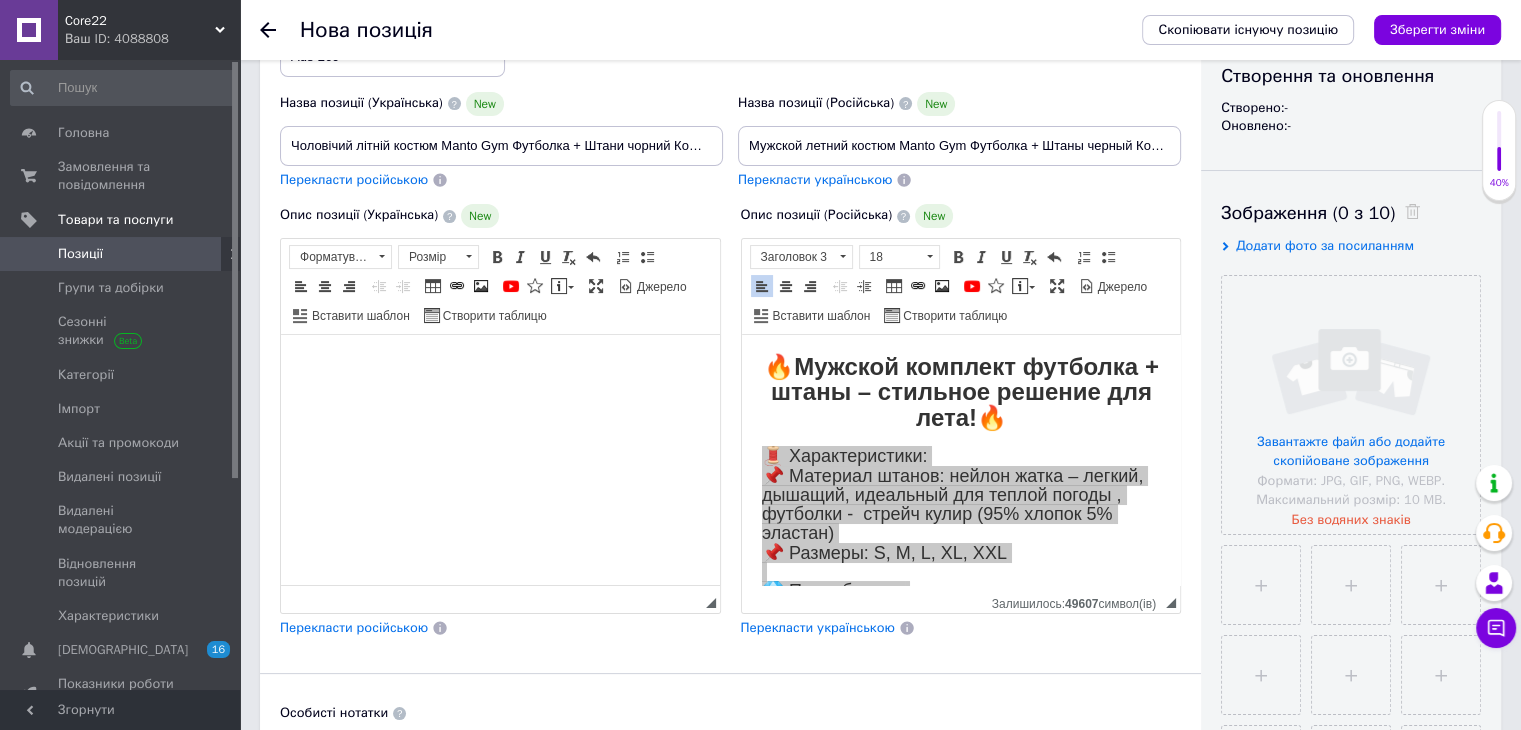 click at bounding box center [500, 365] 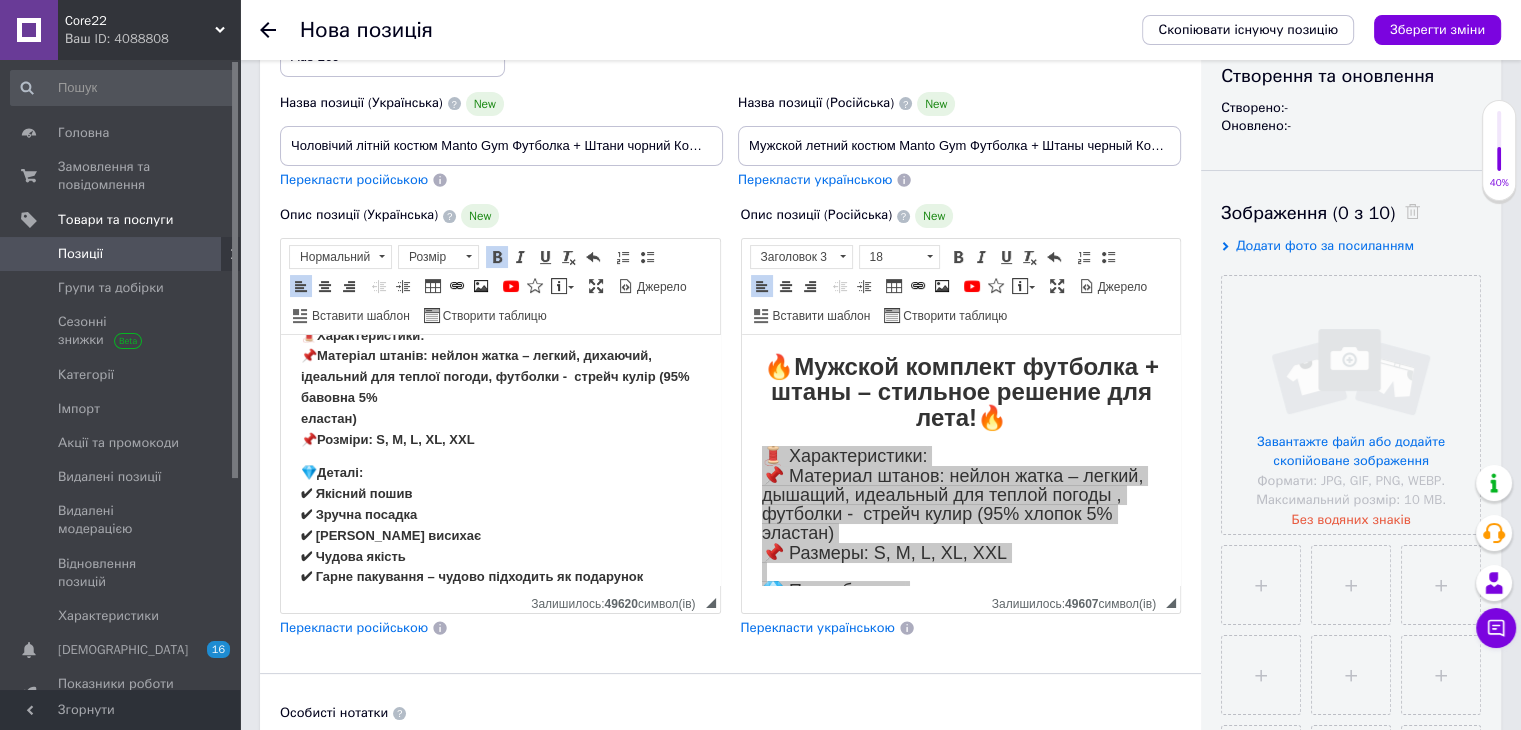 scroll, scrollTop: 0, scrollLeft: 0, axis: both 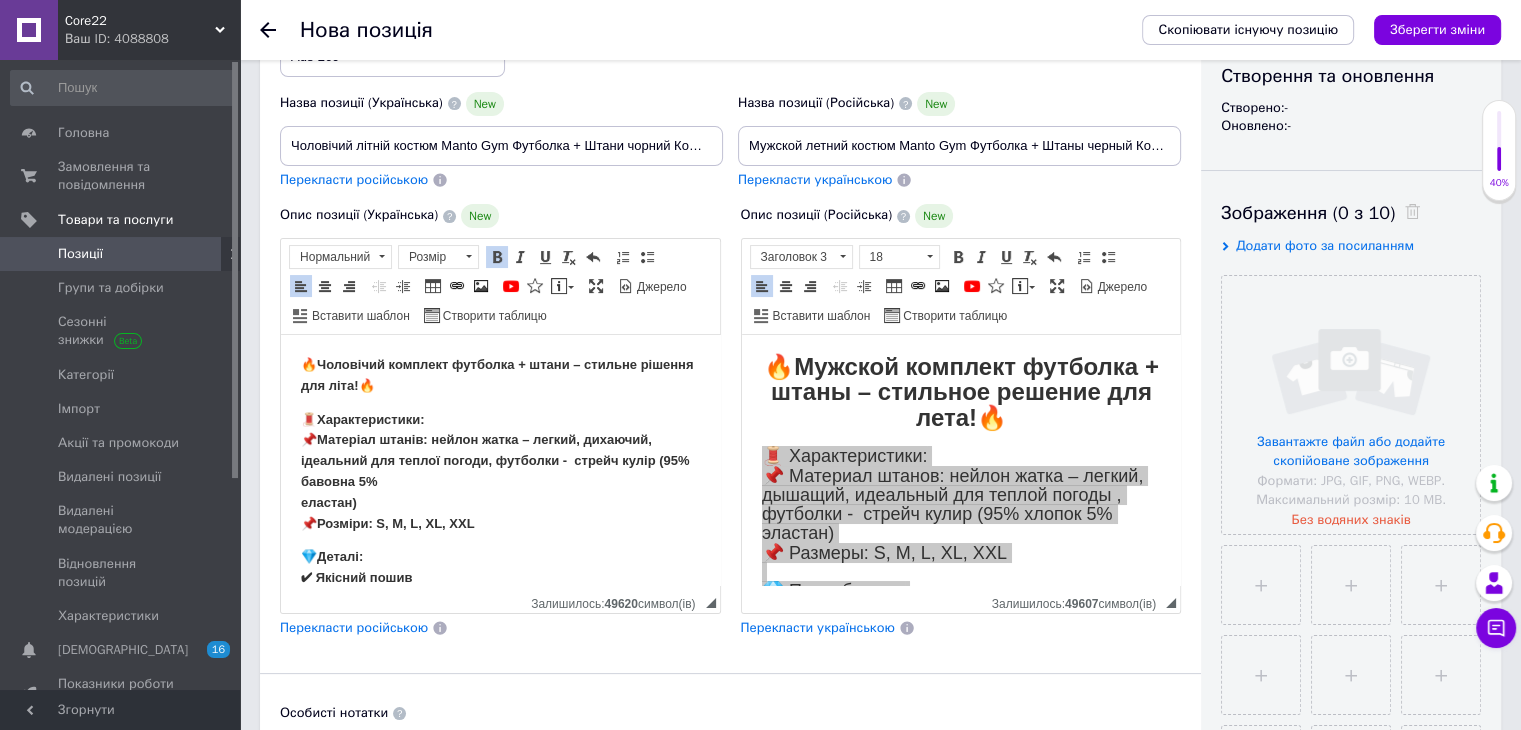 drag, startPoint x: 451, startPoint y: 400, endPoint x: 341, endPoint y: 366, distance: 115.134705 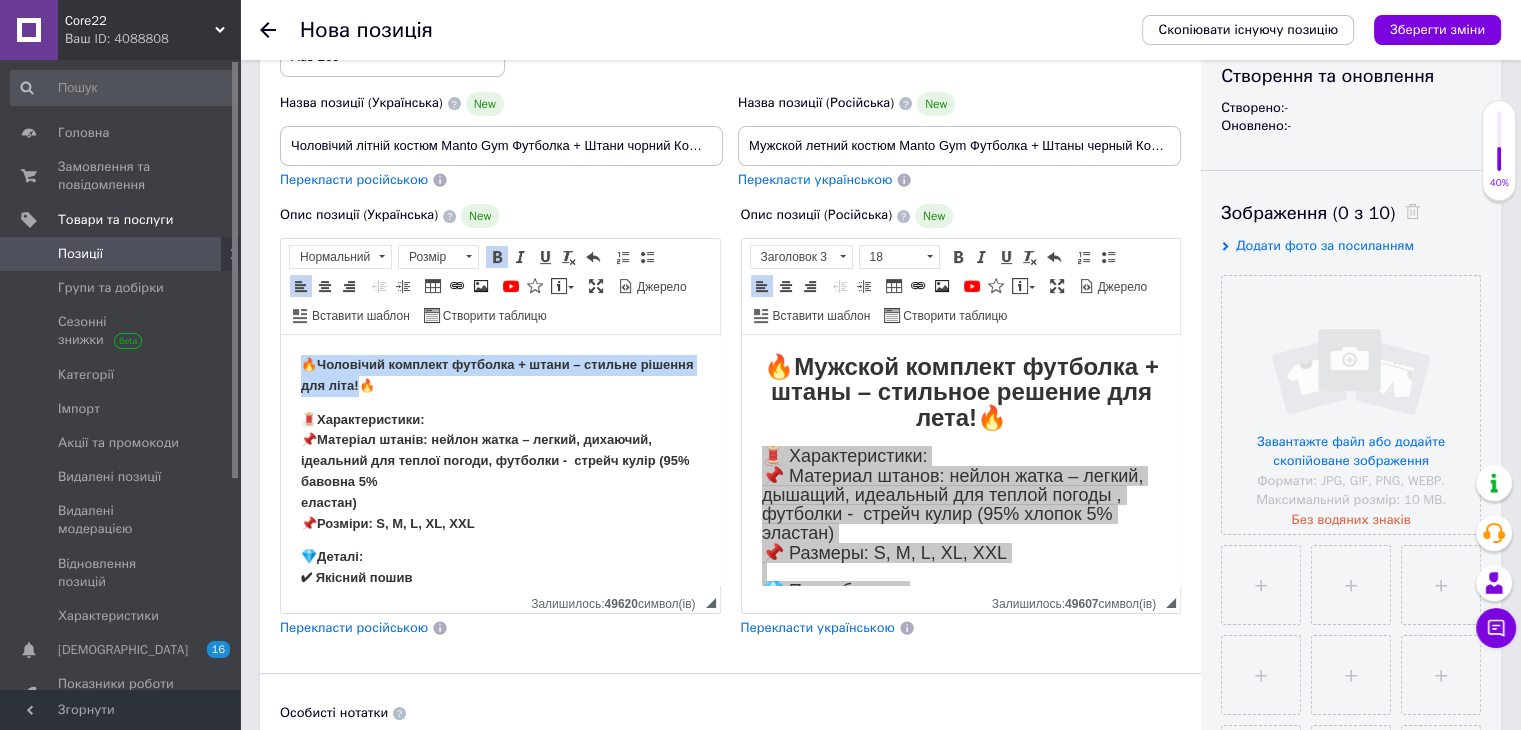 click on "🔥" at bounding box center (367, 385) 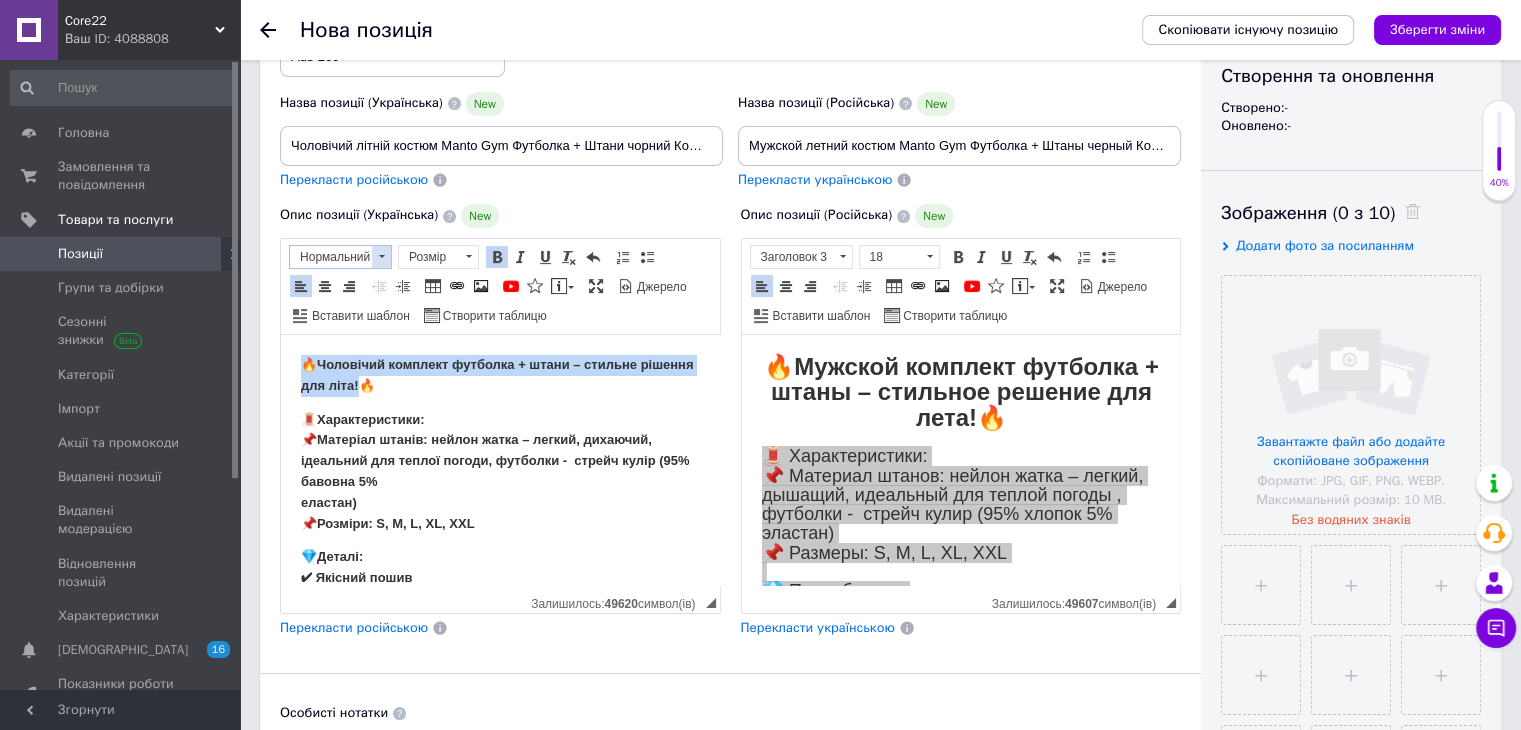 click at bounding box center (381, 257) 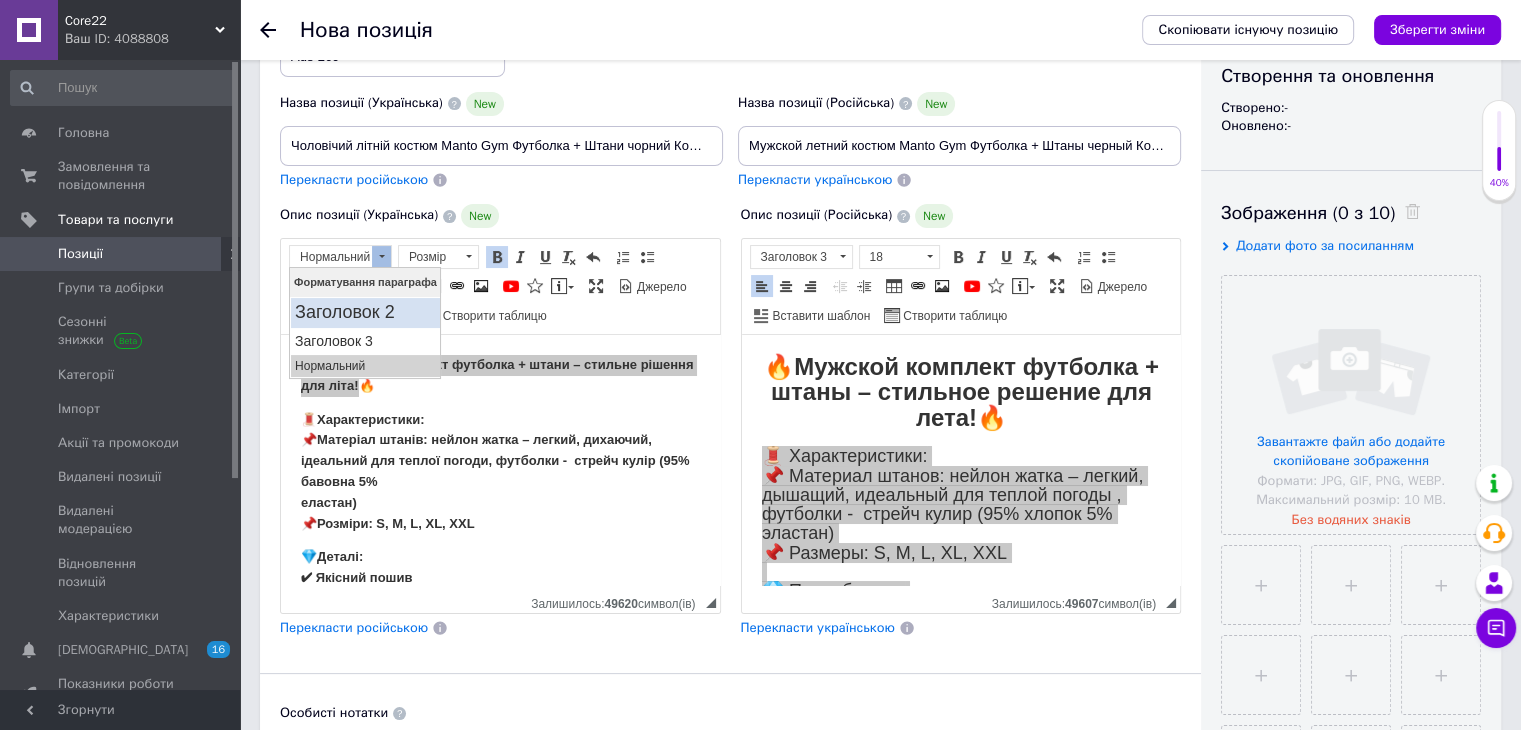click on "Заголовок 2" at bounding box center [364, 312] 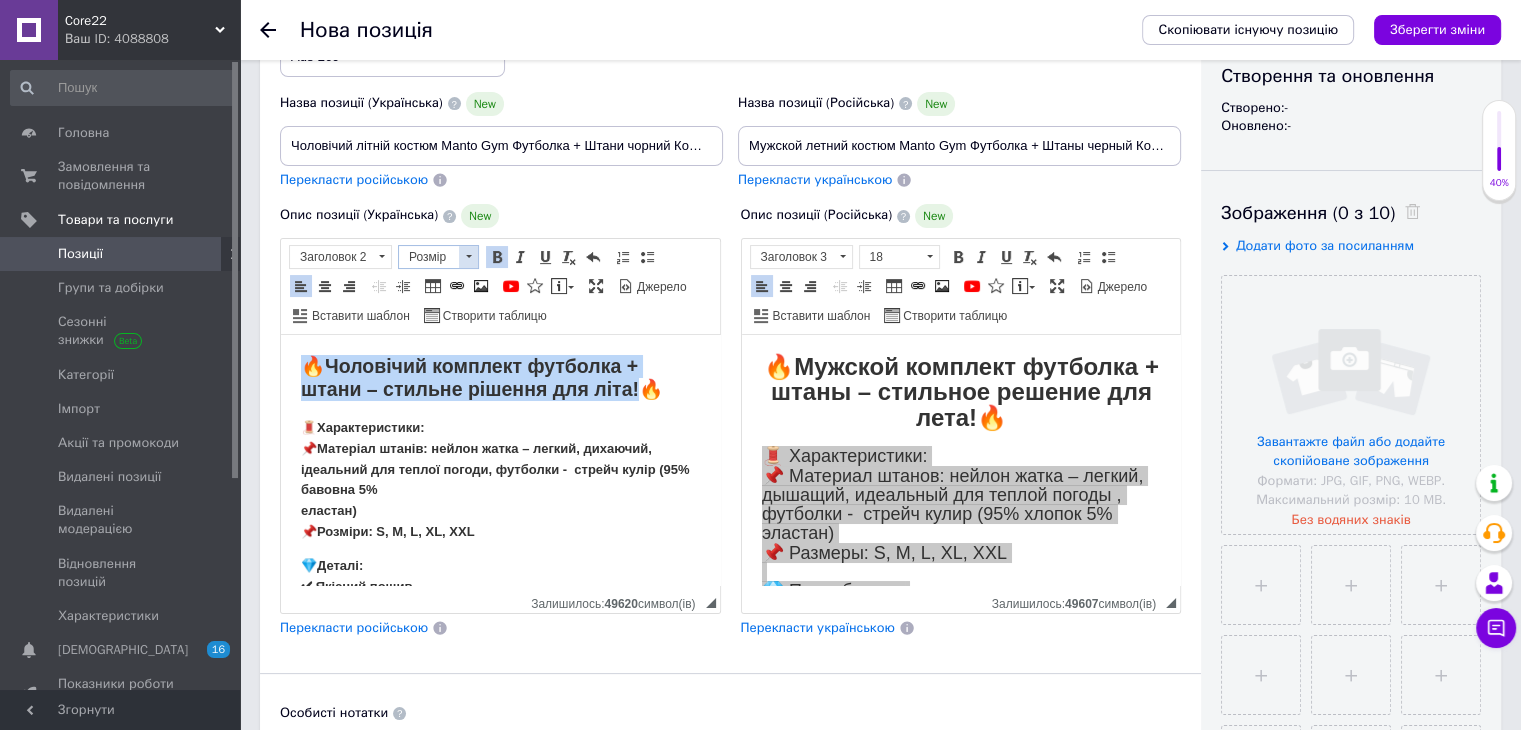 click on "Розмір" at bounding box center [429, 257] 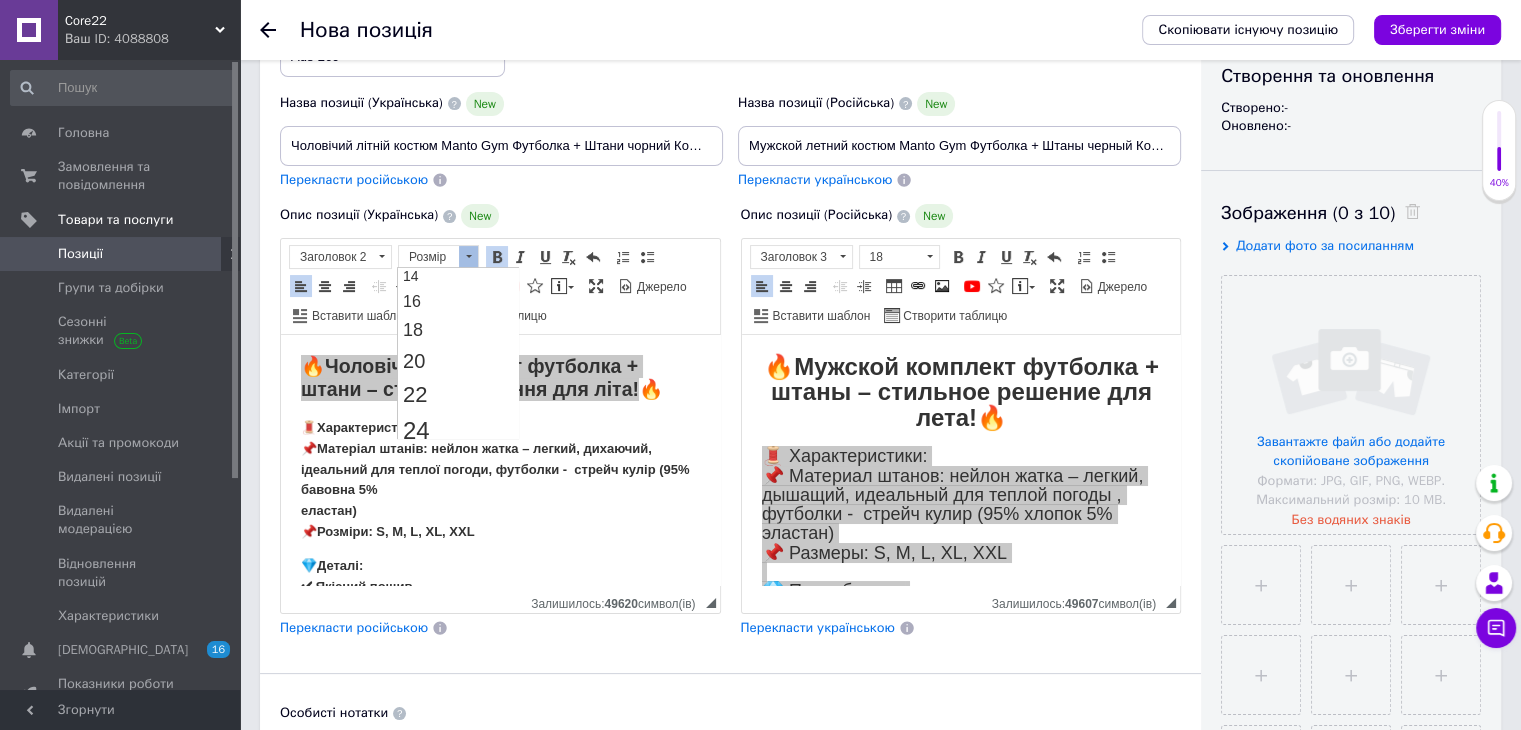 scroll, scrollTop: 172, scrollLeft: 0, axis: vertical 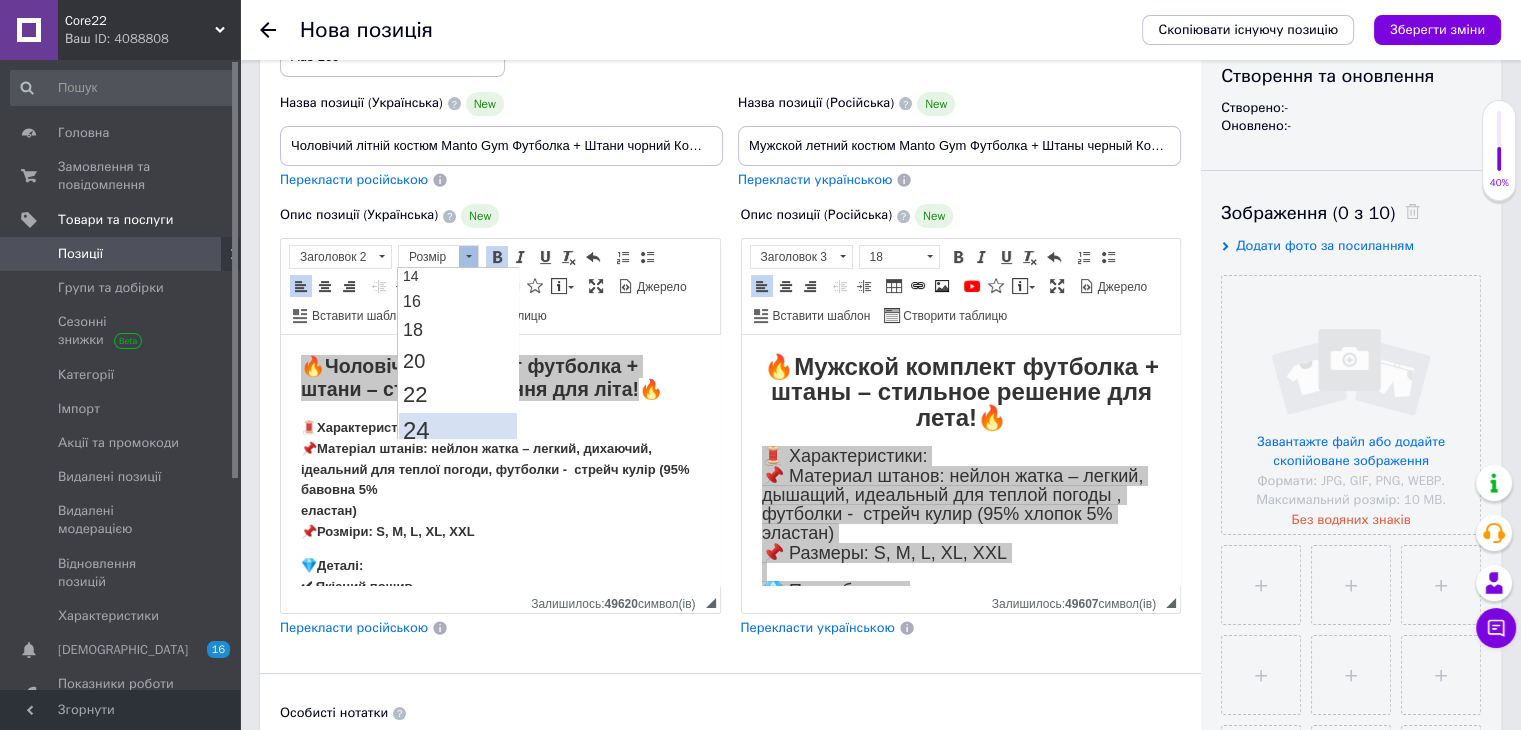 click on "24" at bounding box center (416, 429) 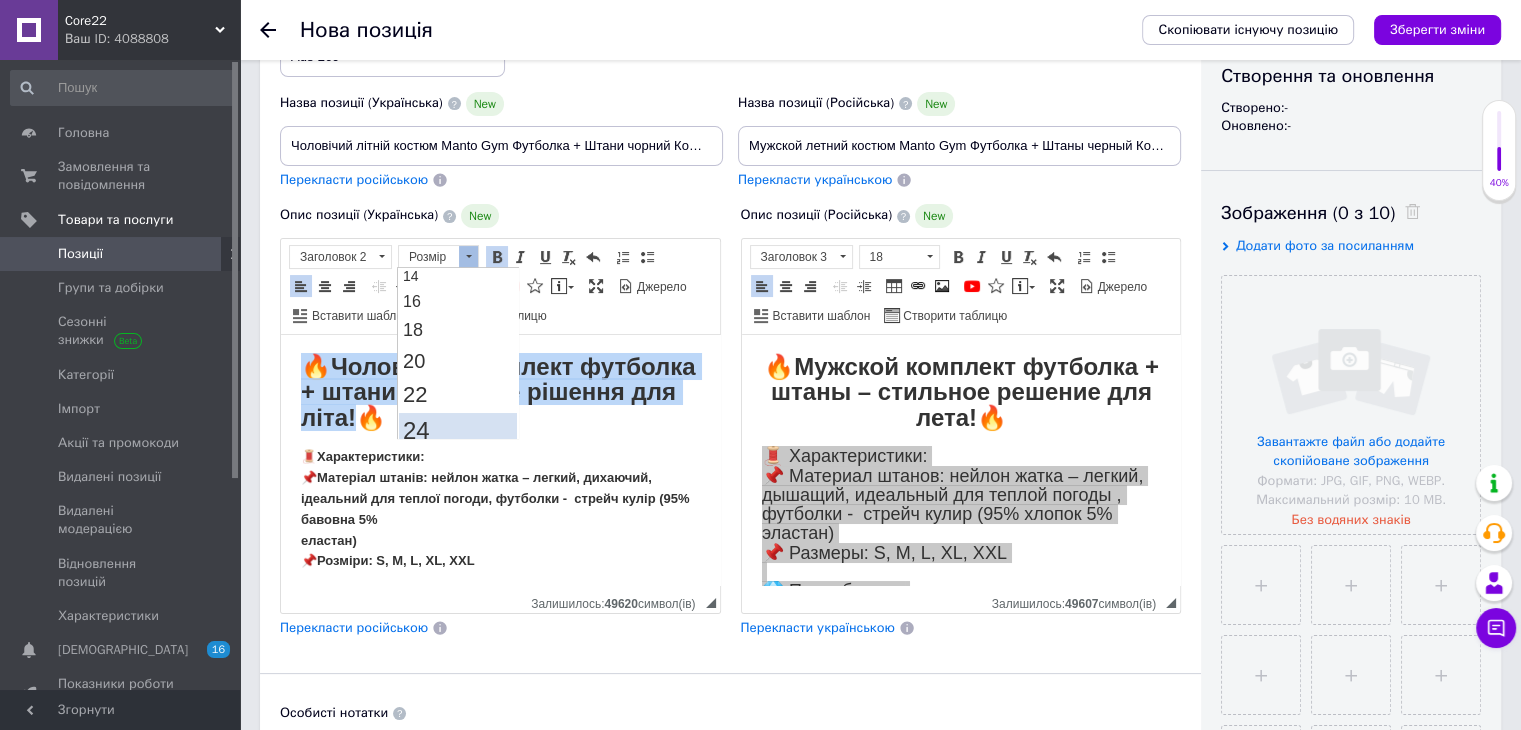 scroll, scrollTop: 0, scrollLeft: 0, axis: both 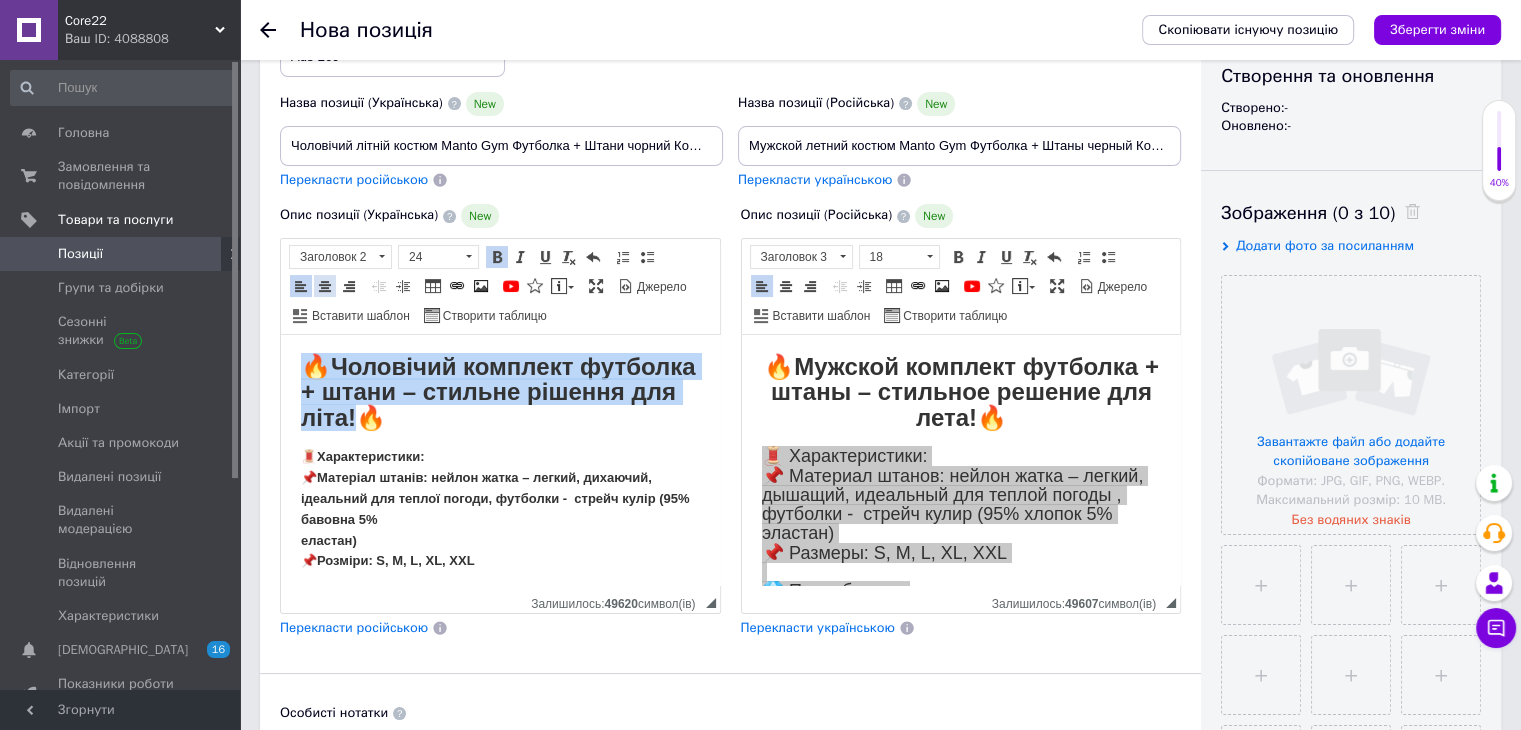click at bounding box center [325, 286] 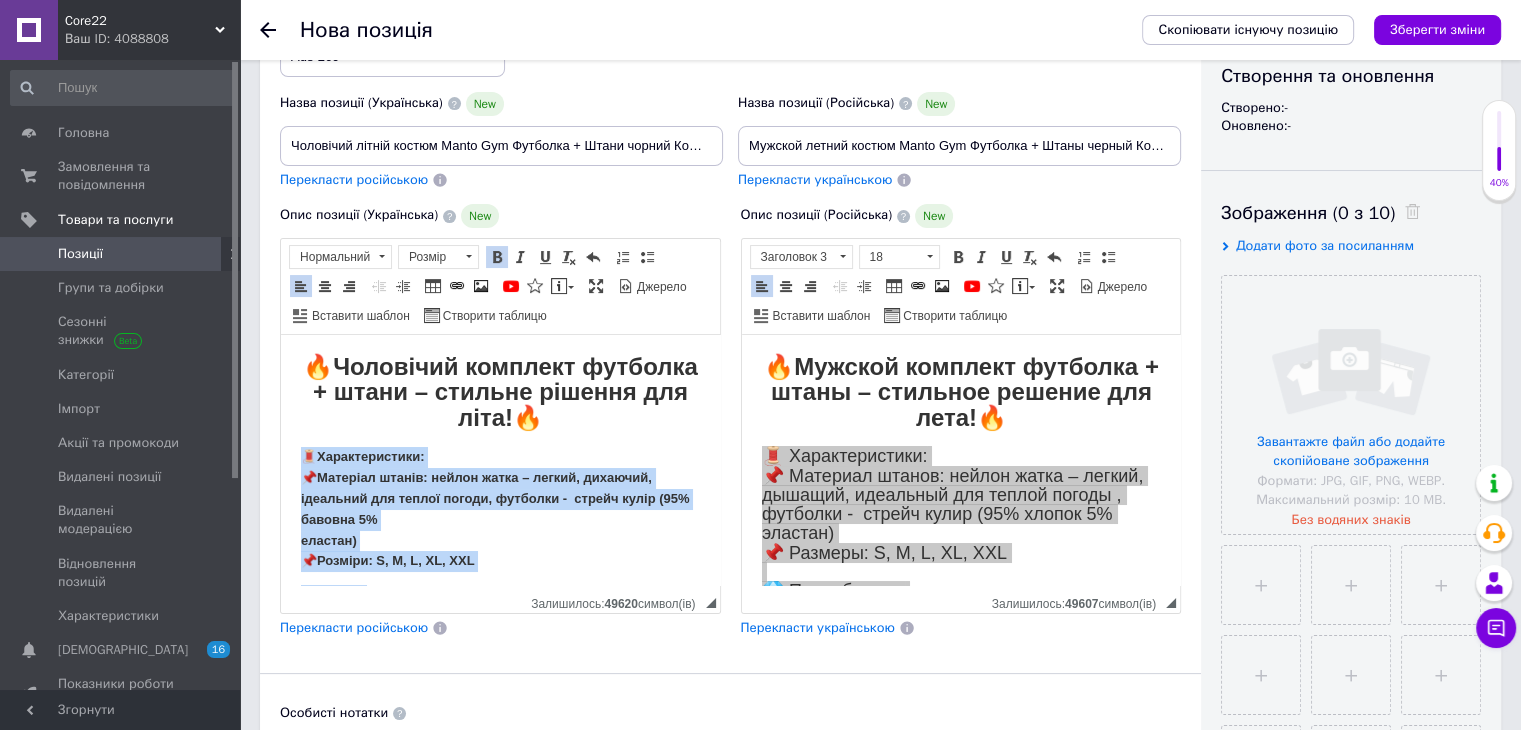 scroll, scrollTop: 143, scrollLeft: 0, axis: vertical 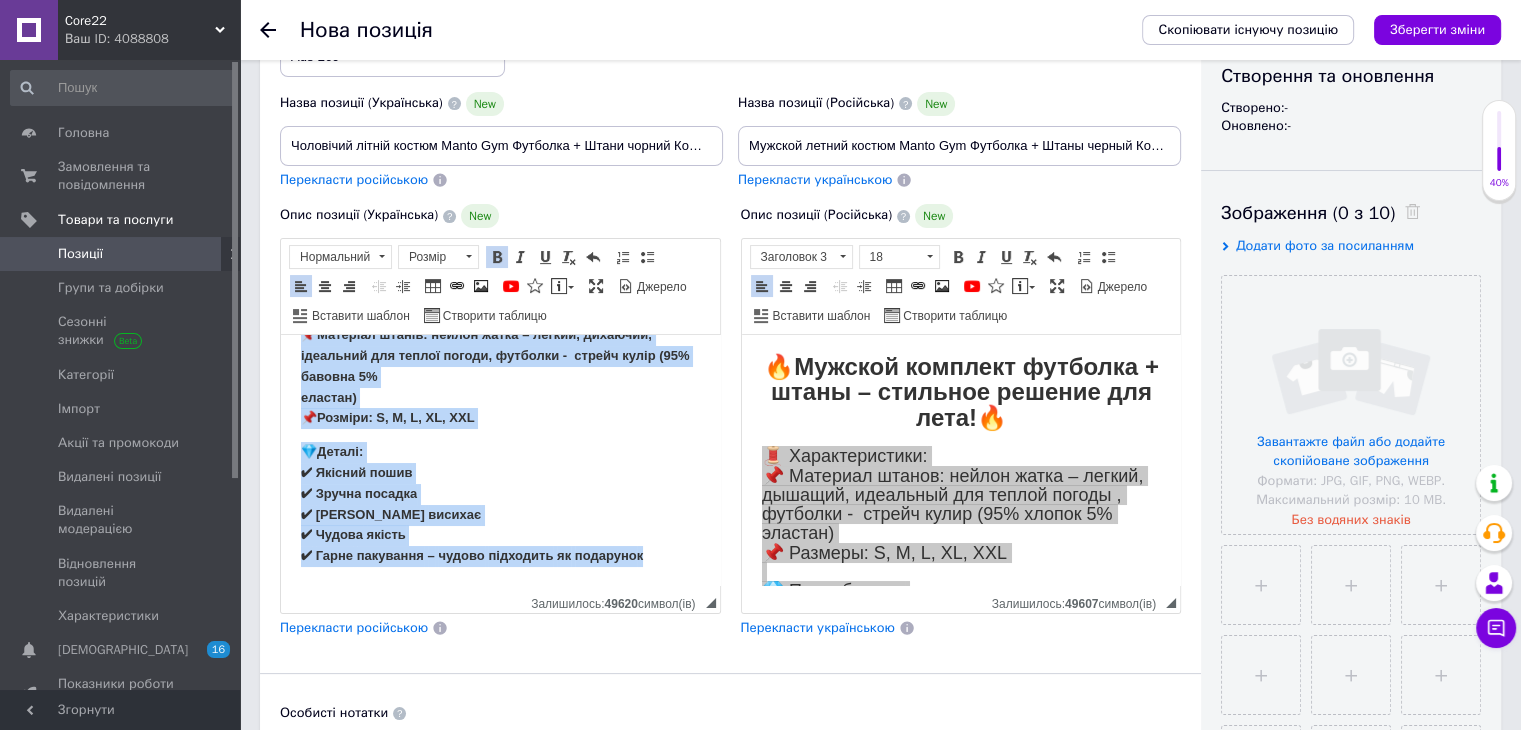 drag, startPoint x: 297, startPoint y: 446, endPoint x: 649, endPoint y: 574, distance: 374.55038 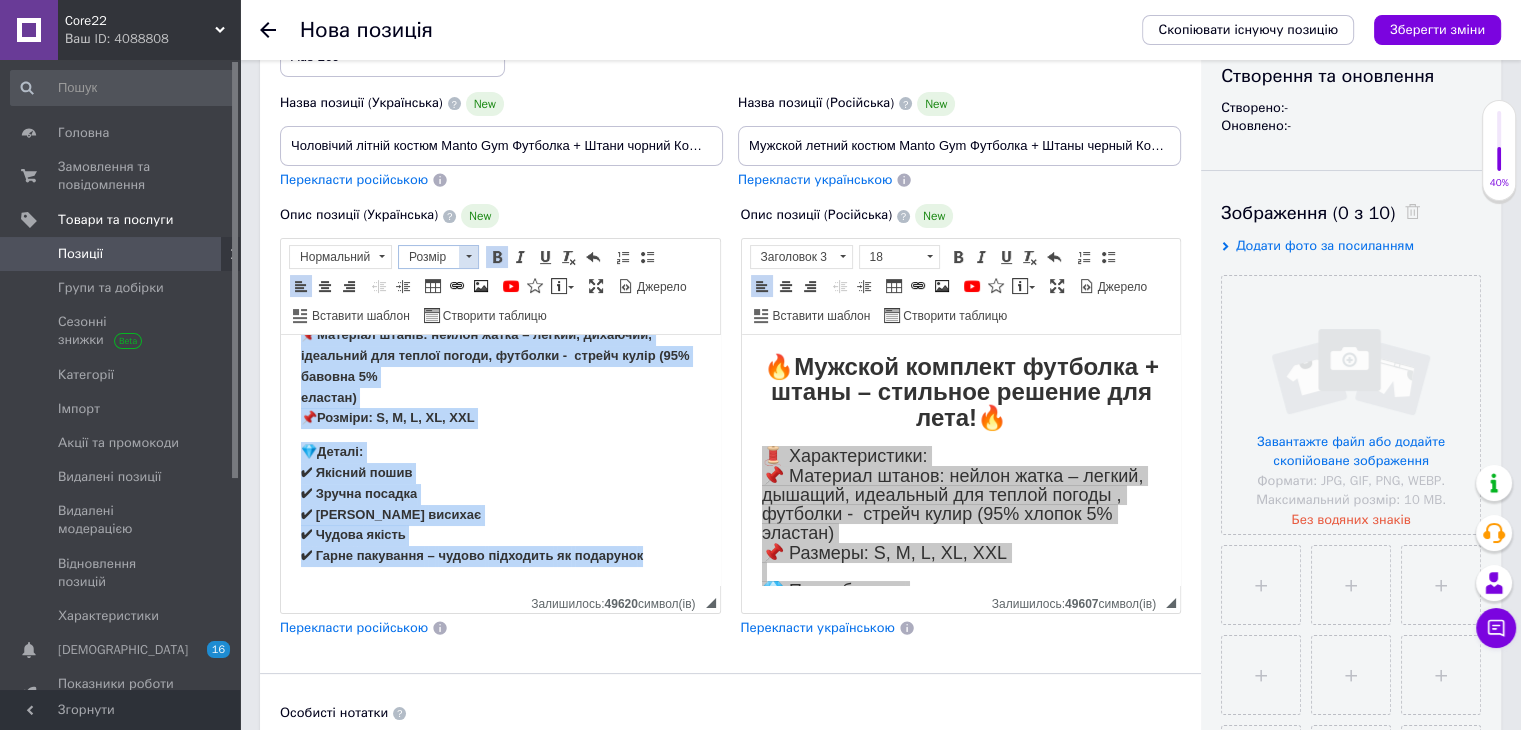 click on "Розмір" at bounding box center (429, 257) 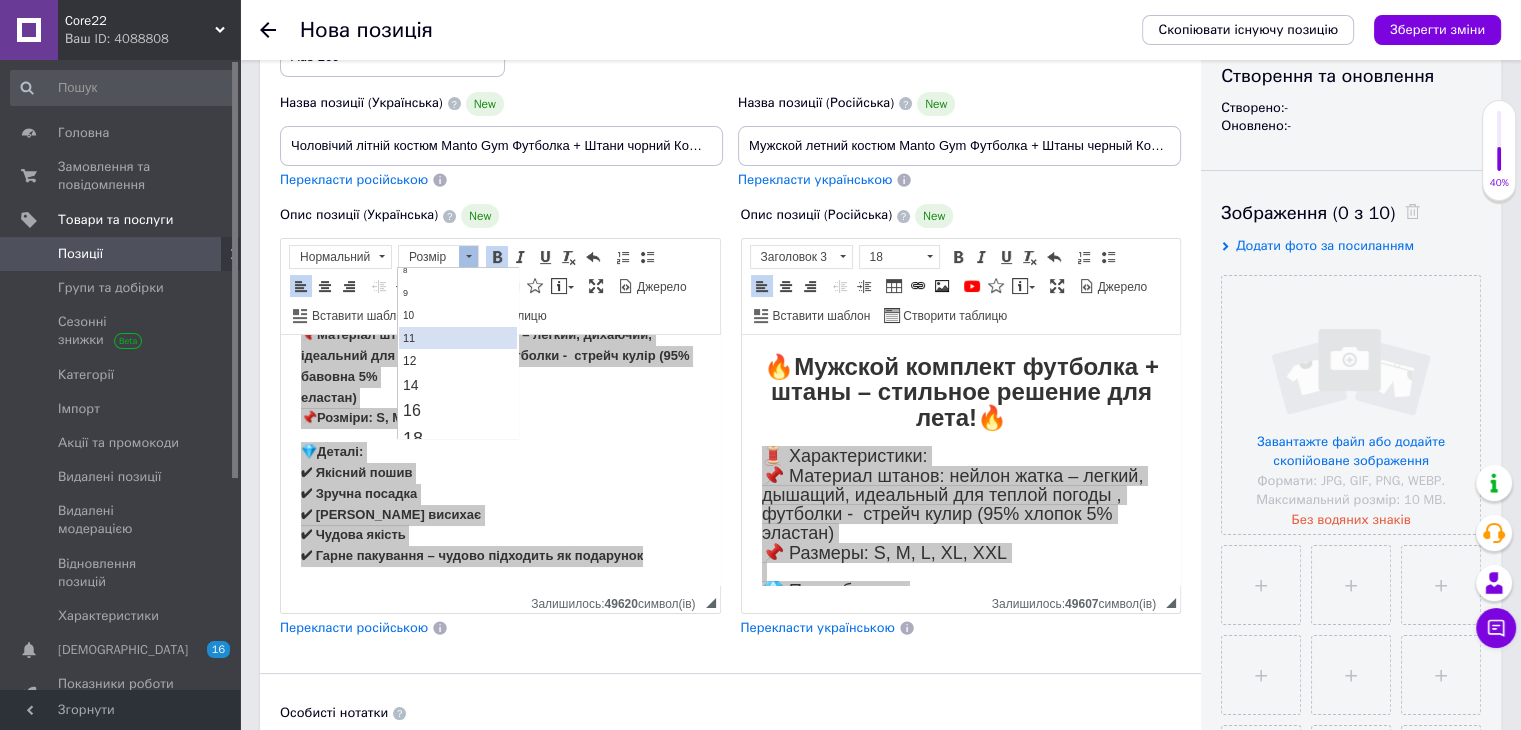 scroll, scrollTop: 64, scrollLeft: 0, axis: vertical 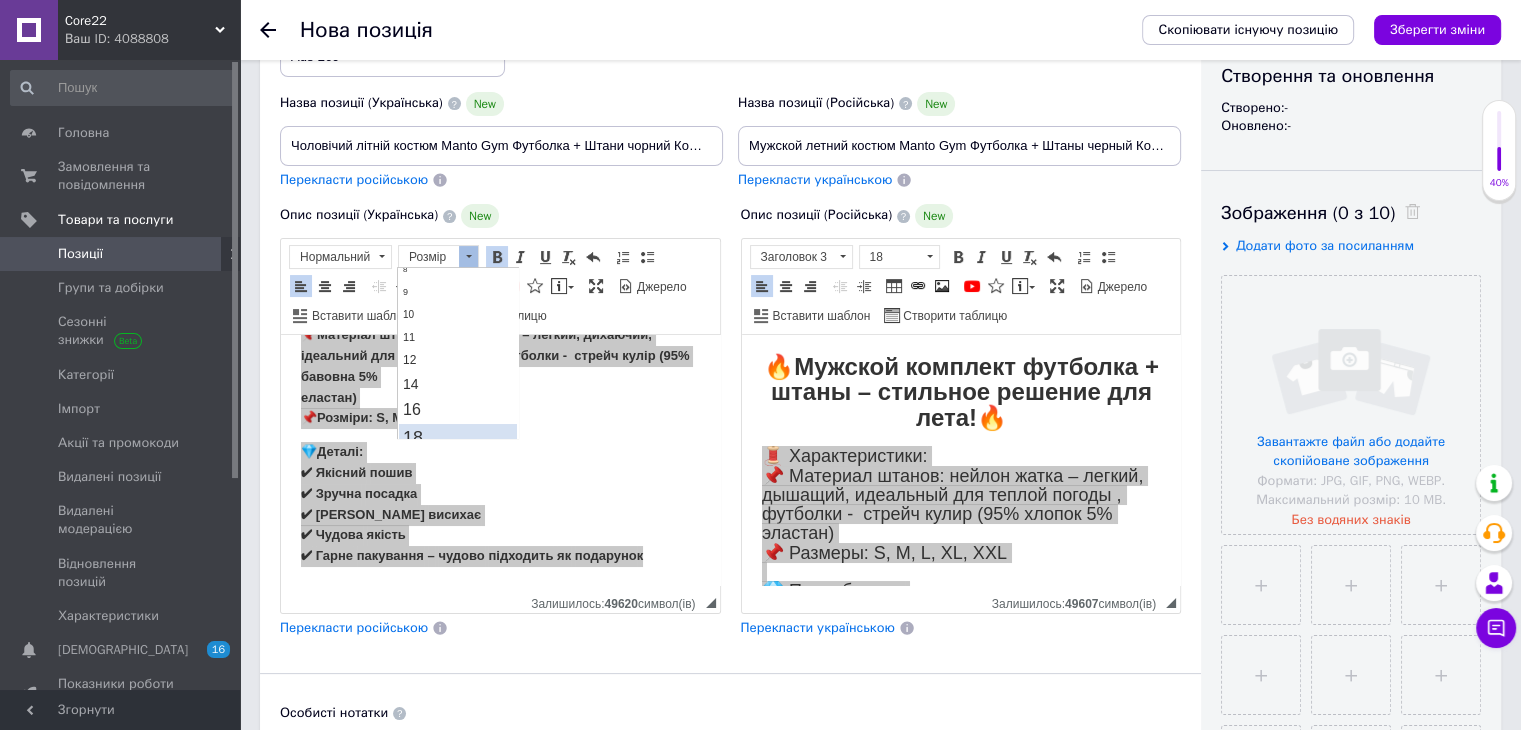 click on "18" at bounding box center (413, 437) 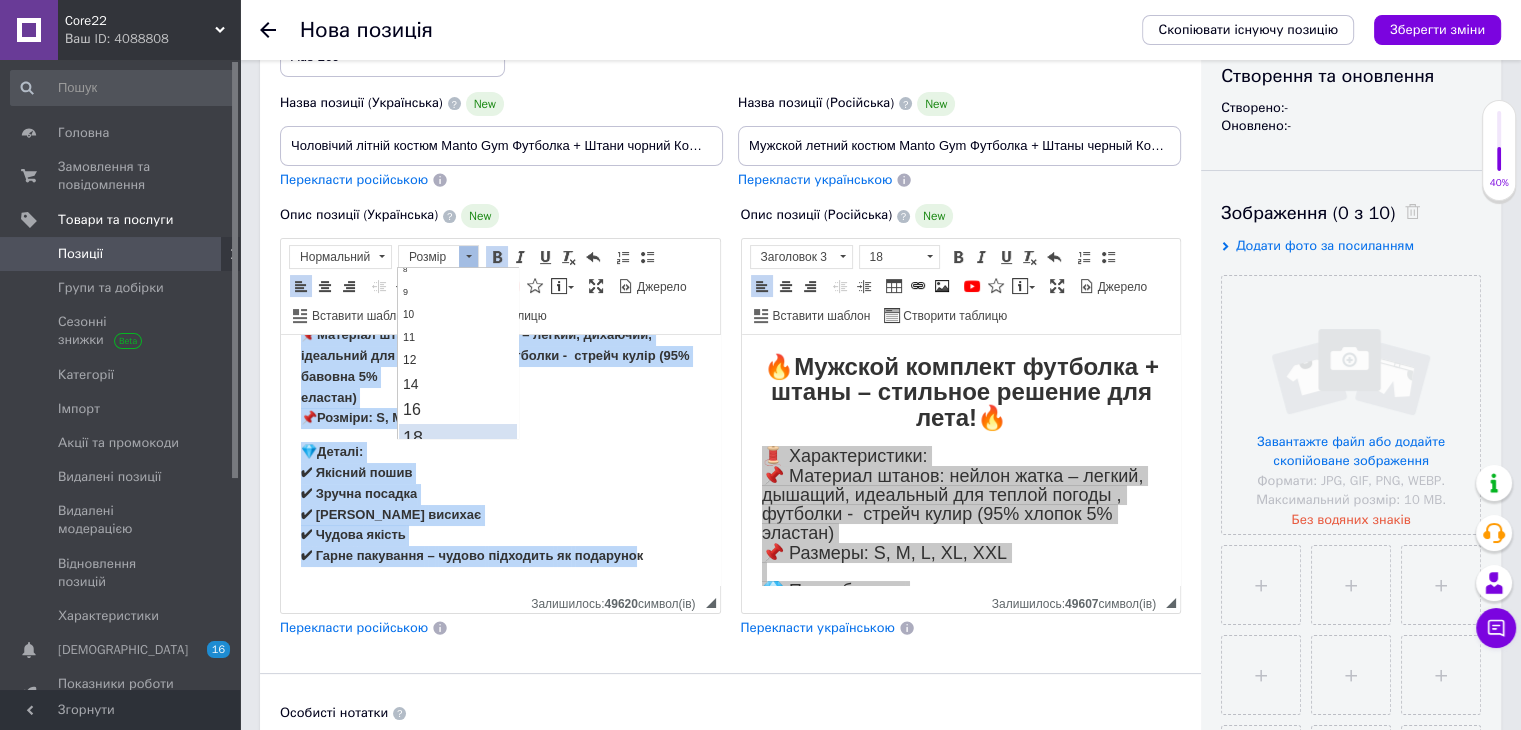 scroll, scrollTop: 0, scrollLeft: 0, axis: both 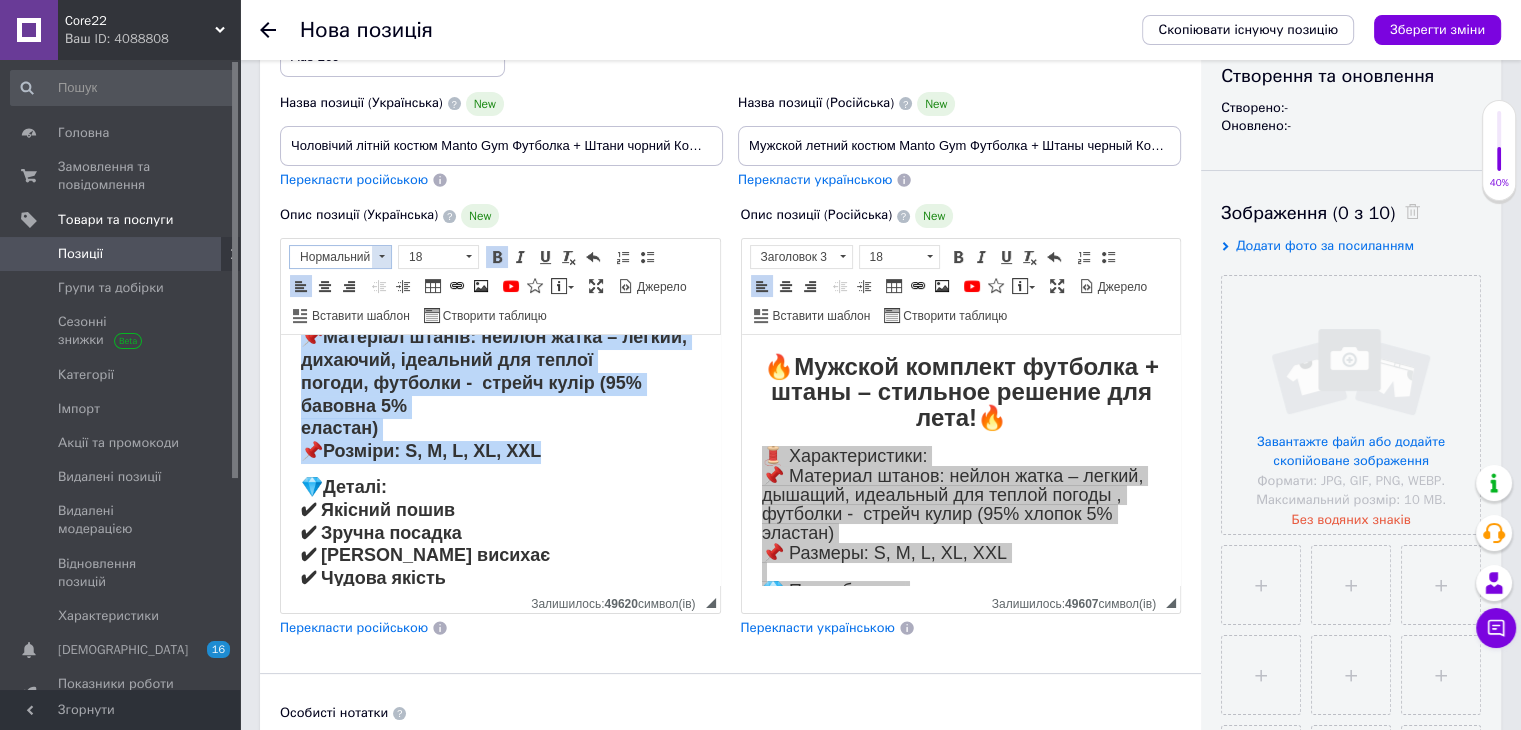 click at bounding box center [381, 257] 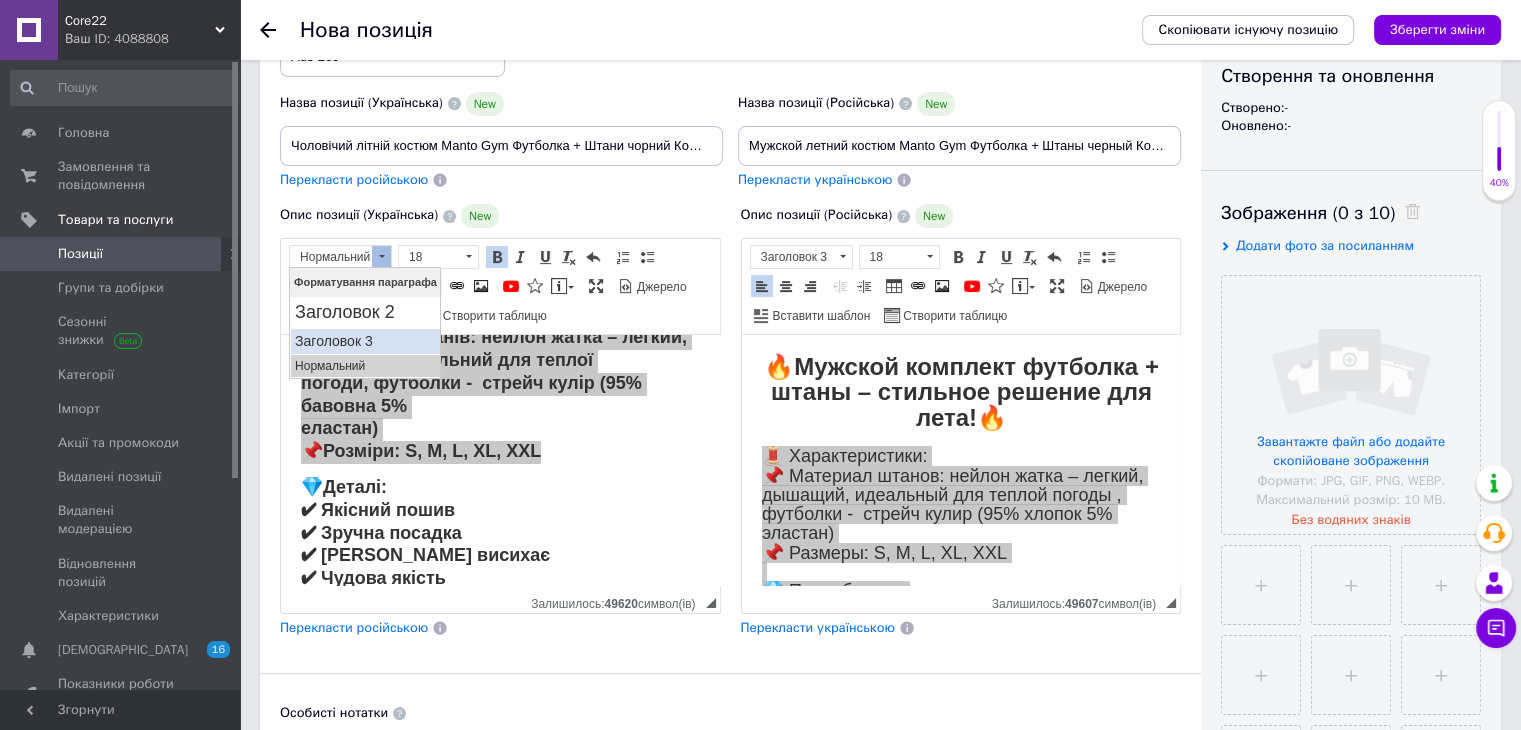 click on "Заголовок 3" at bounding box center [364, 340] 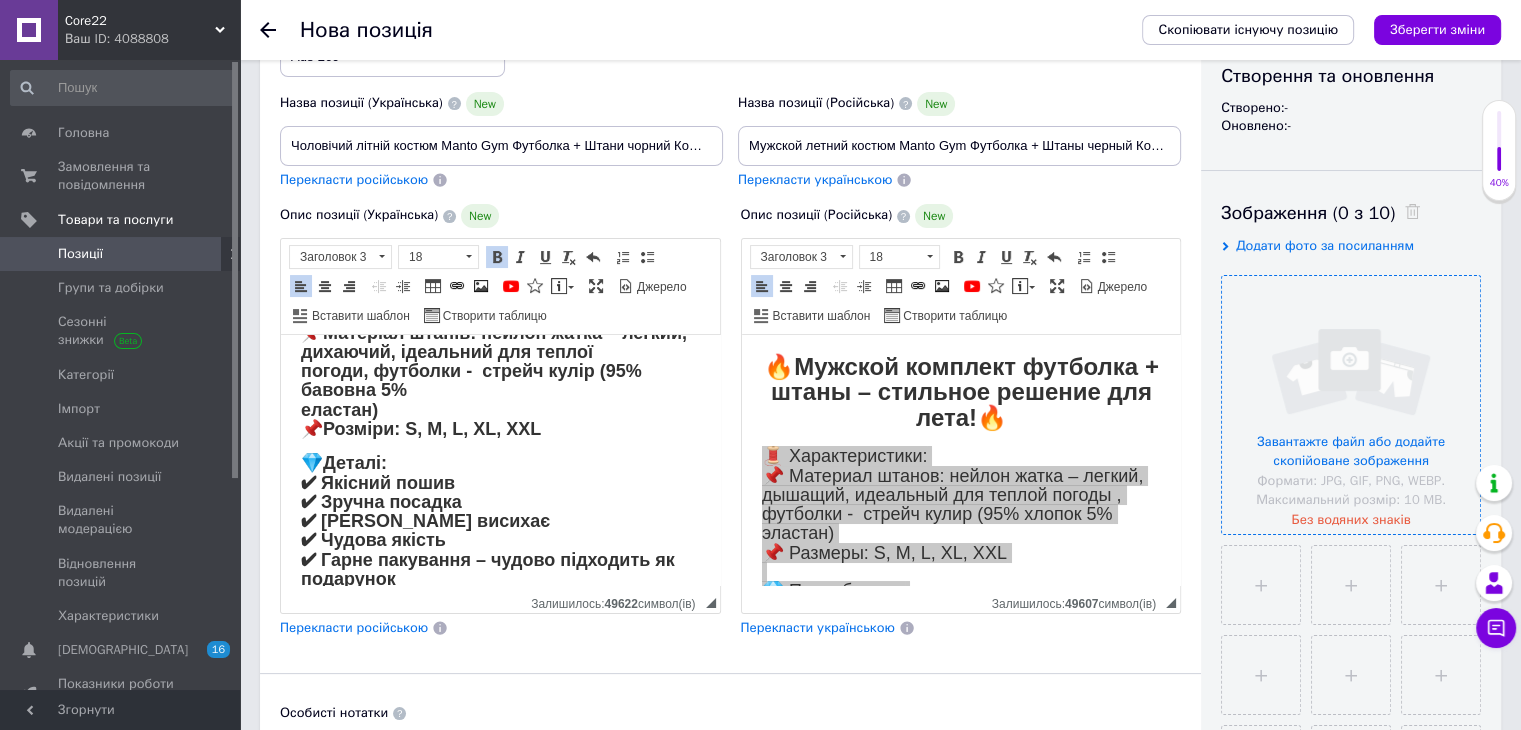 click at bounding box center (1351, 405) 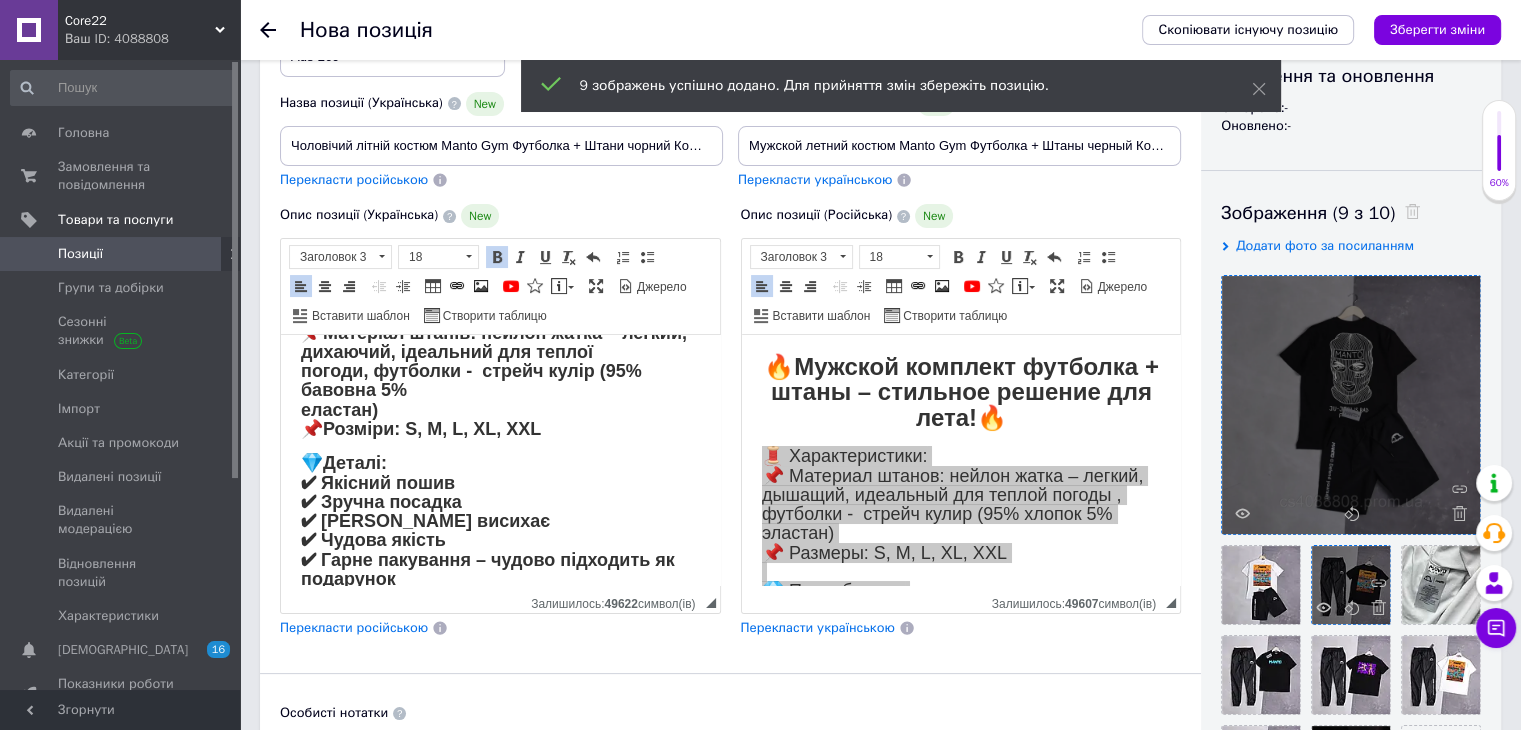 scroll, scrollTop: 328, scrollLeft: 0, axis: vertical 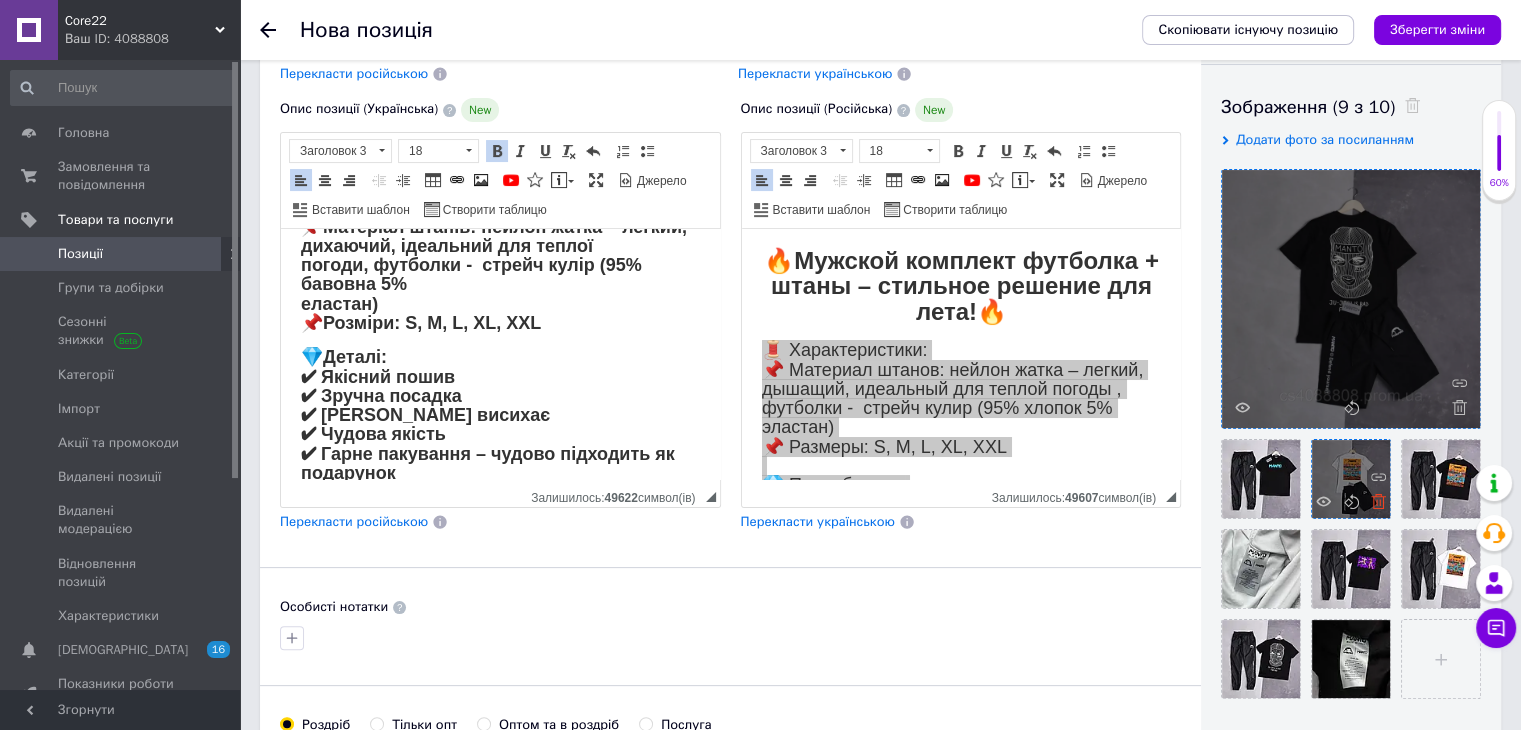 click 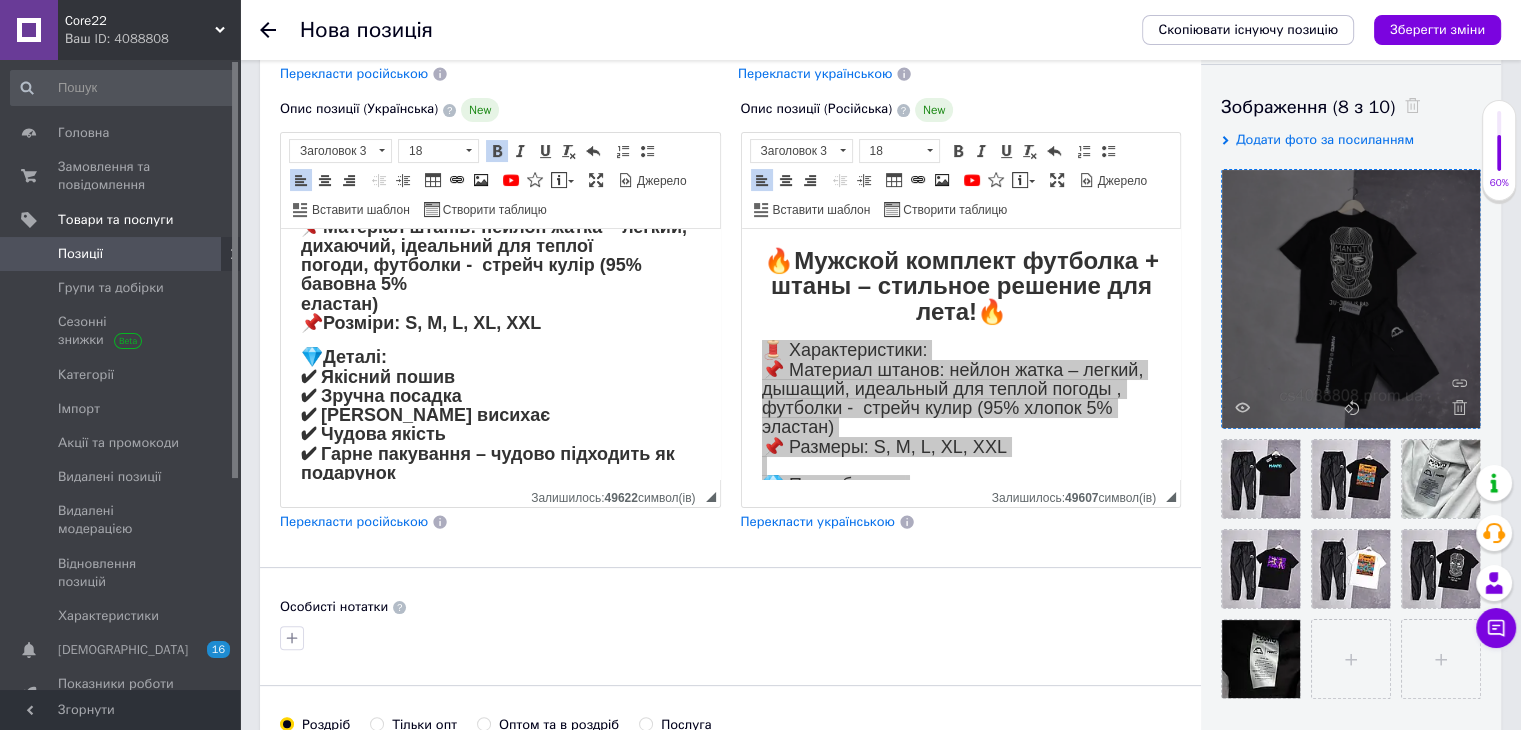 click at bounding box center [1351, 299] 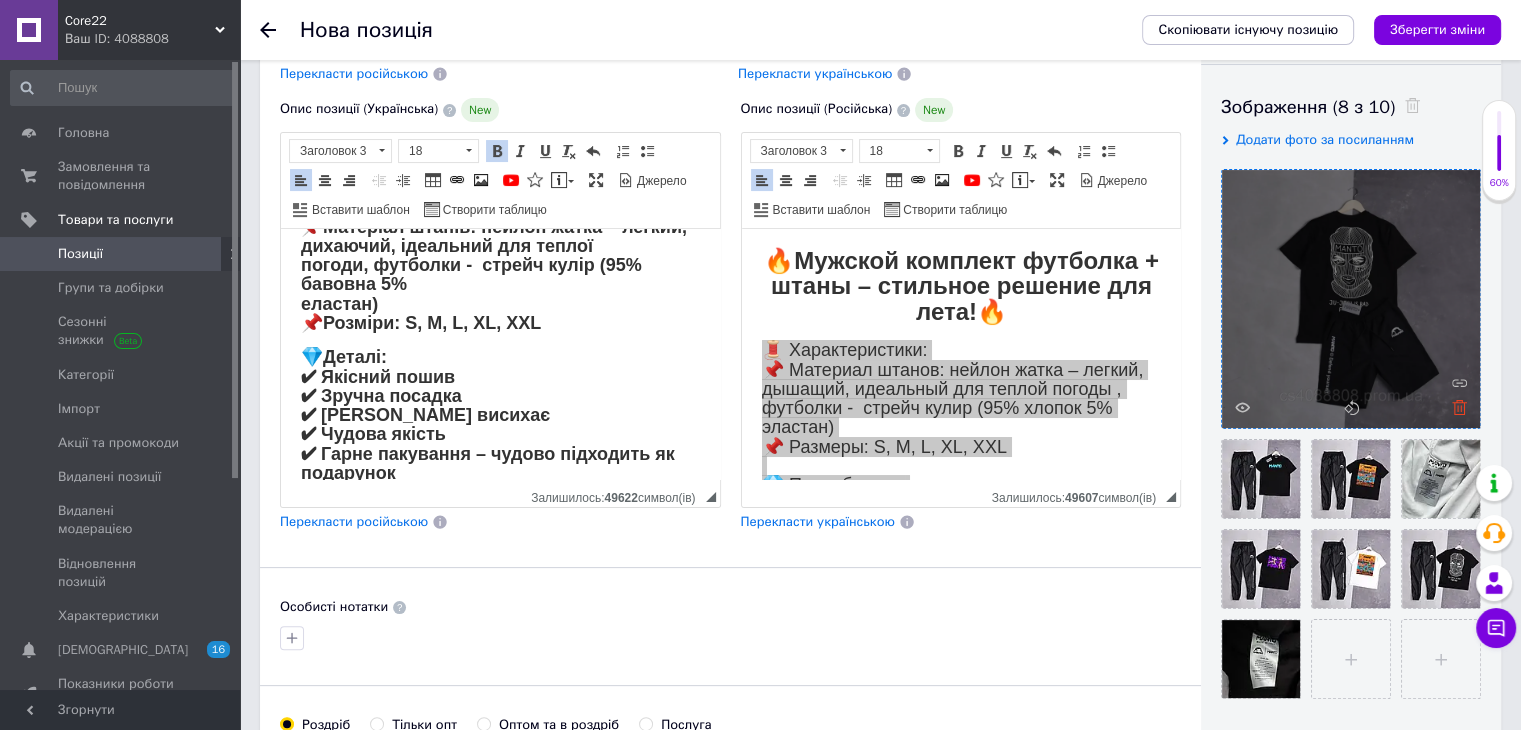 click 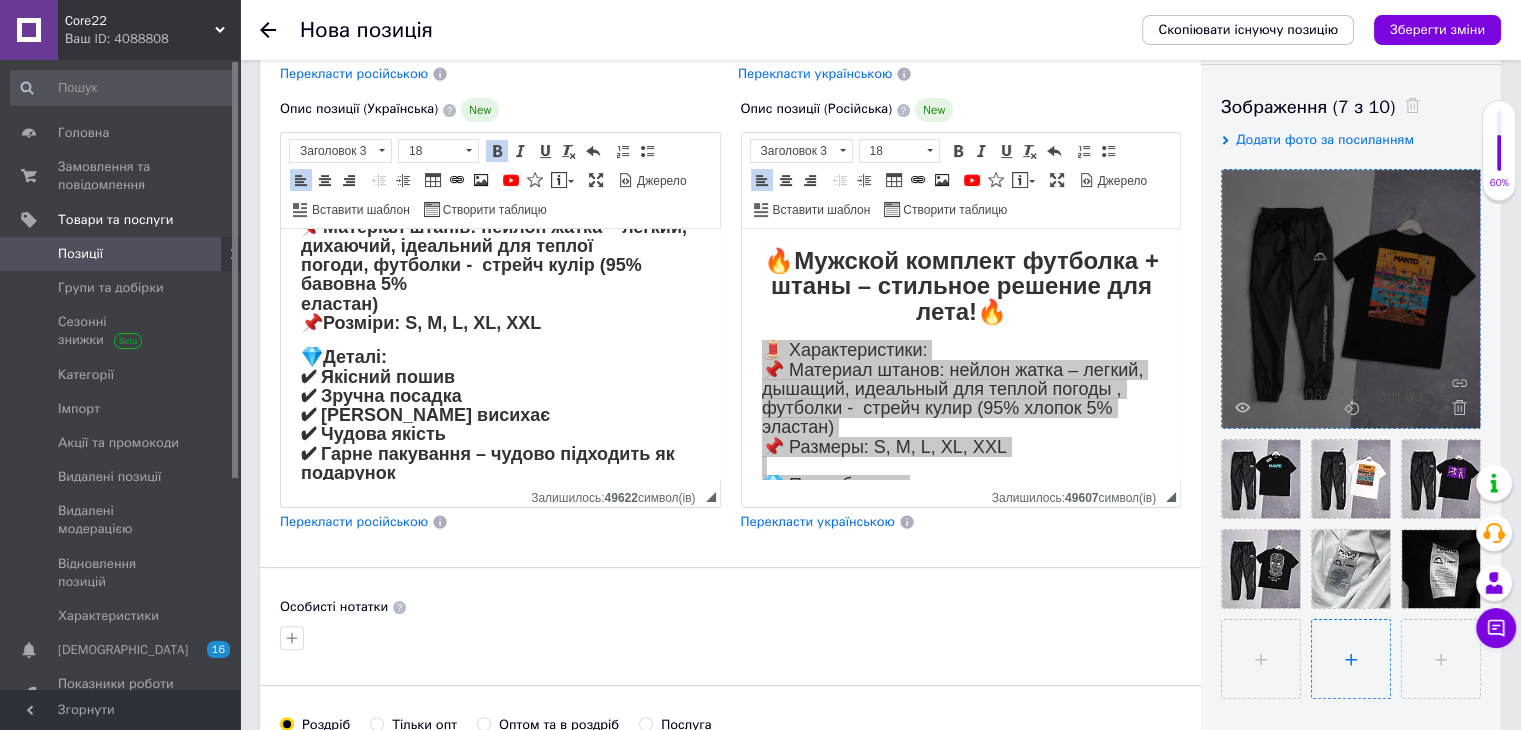 click at bounding box center (1351, 659) 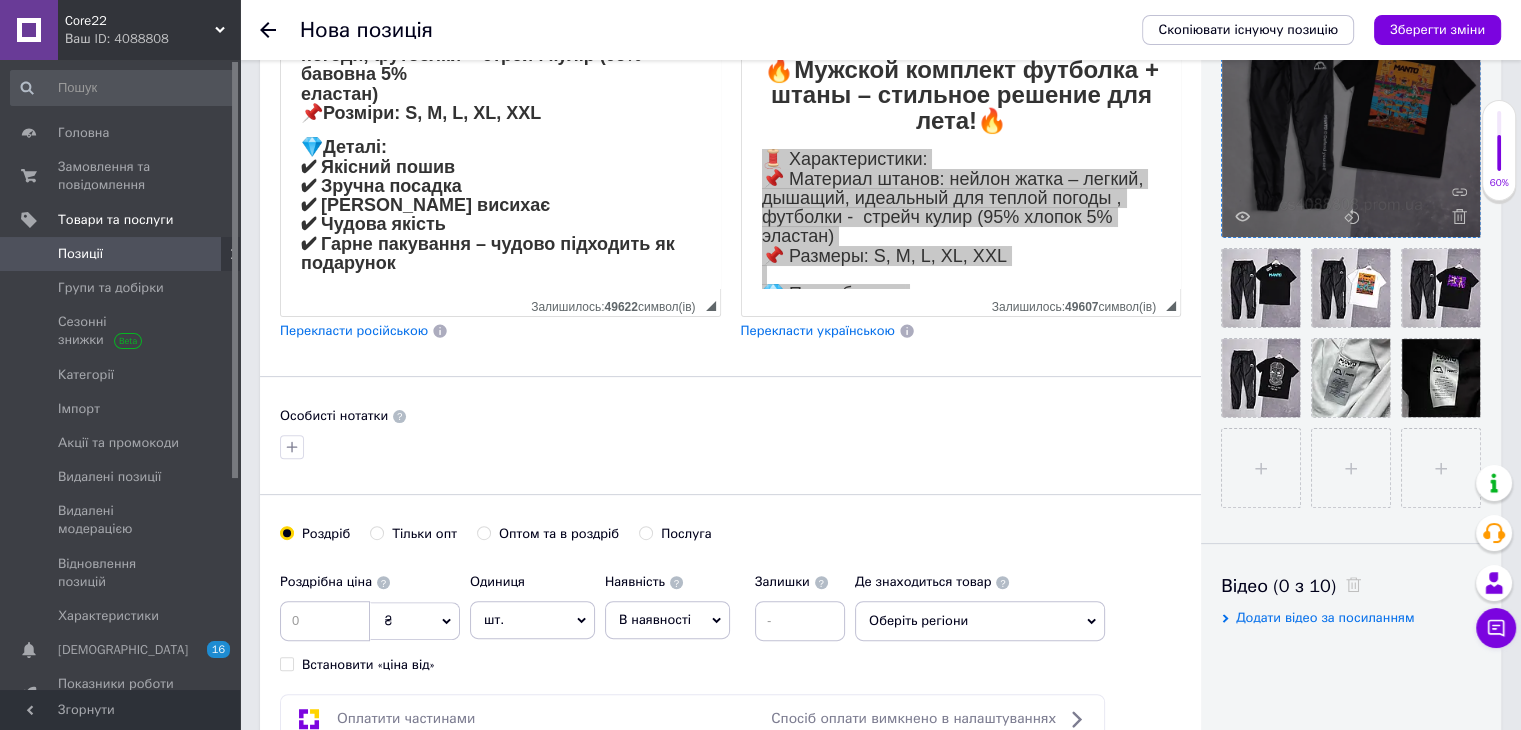 scroll, scrollTop: 520, scrollLeft: 0, axis: vertical 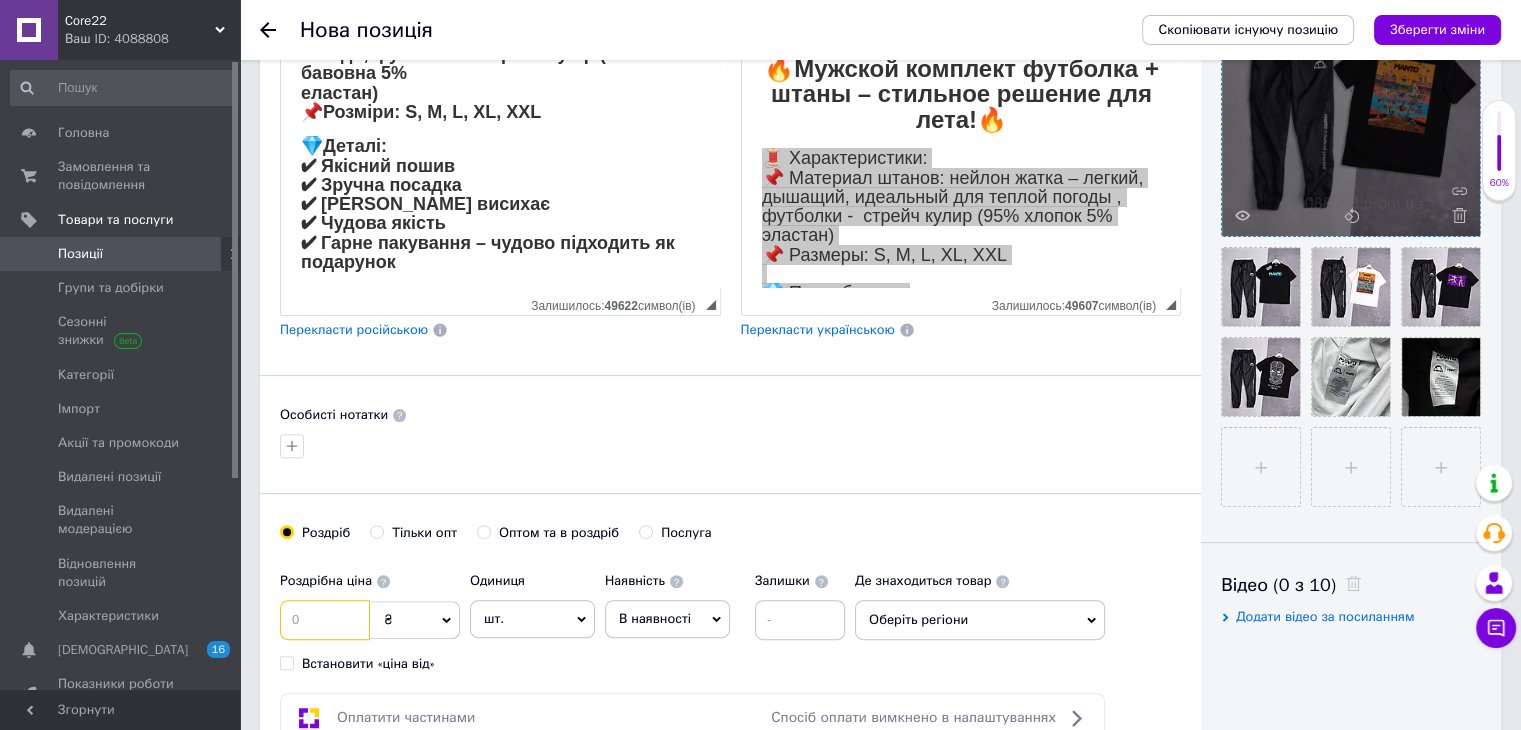 click at bounding box center (325, 620) 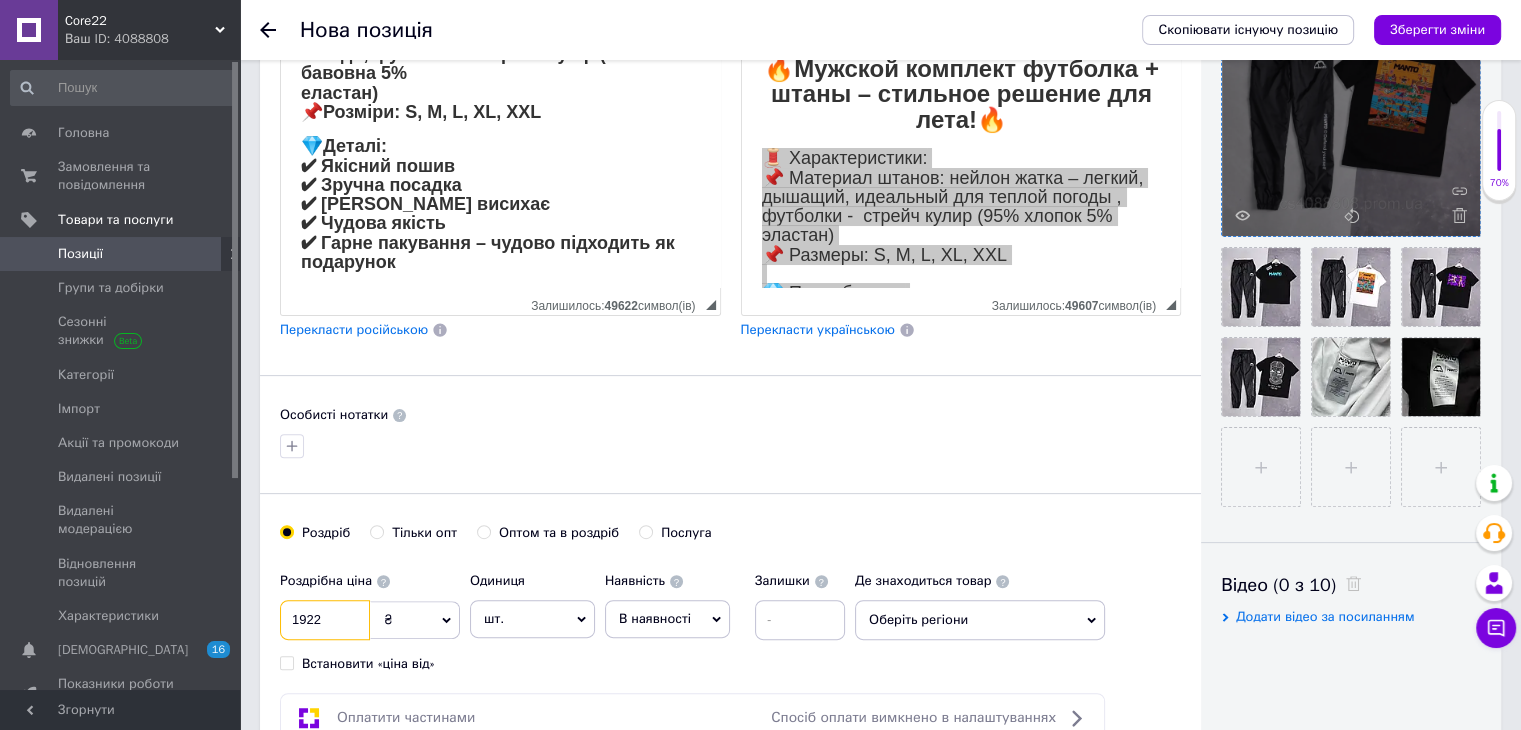 type on "1922" 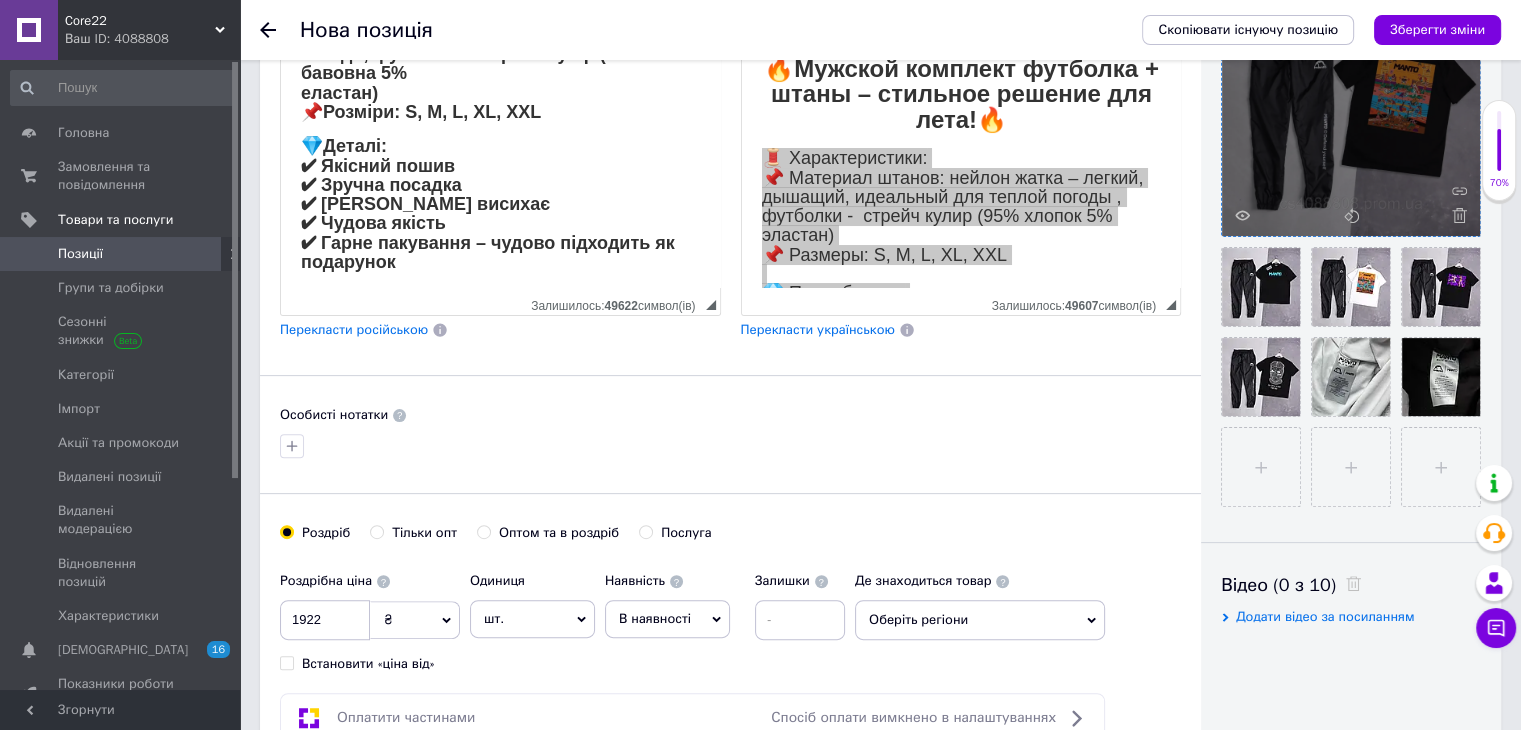 click on "В наявності" at bounding box center (655, 618) 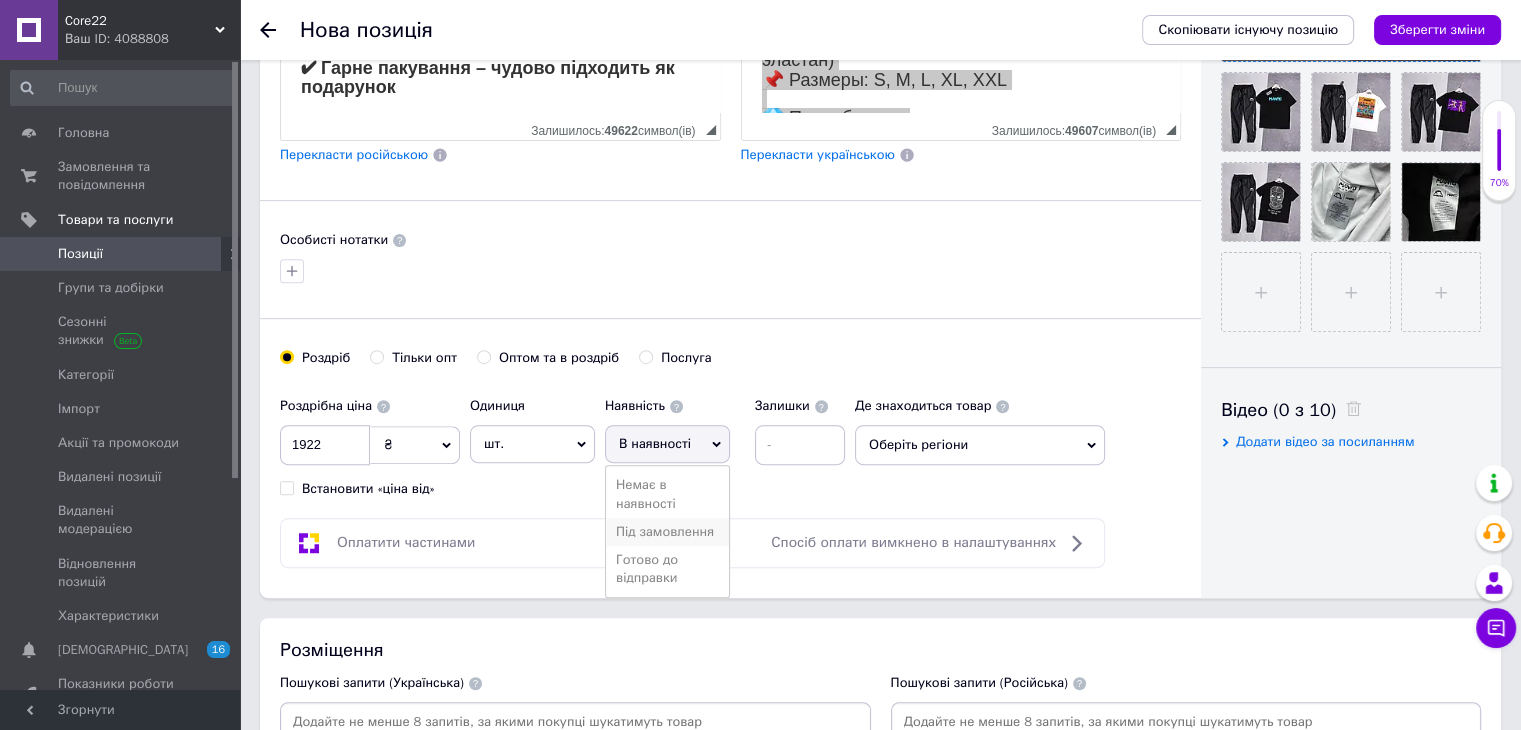 scroll, scrollTop: 699, scrollLeft: 0, axis: vertical 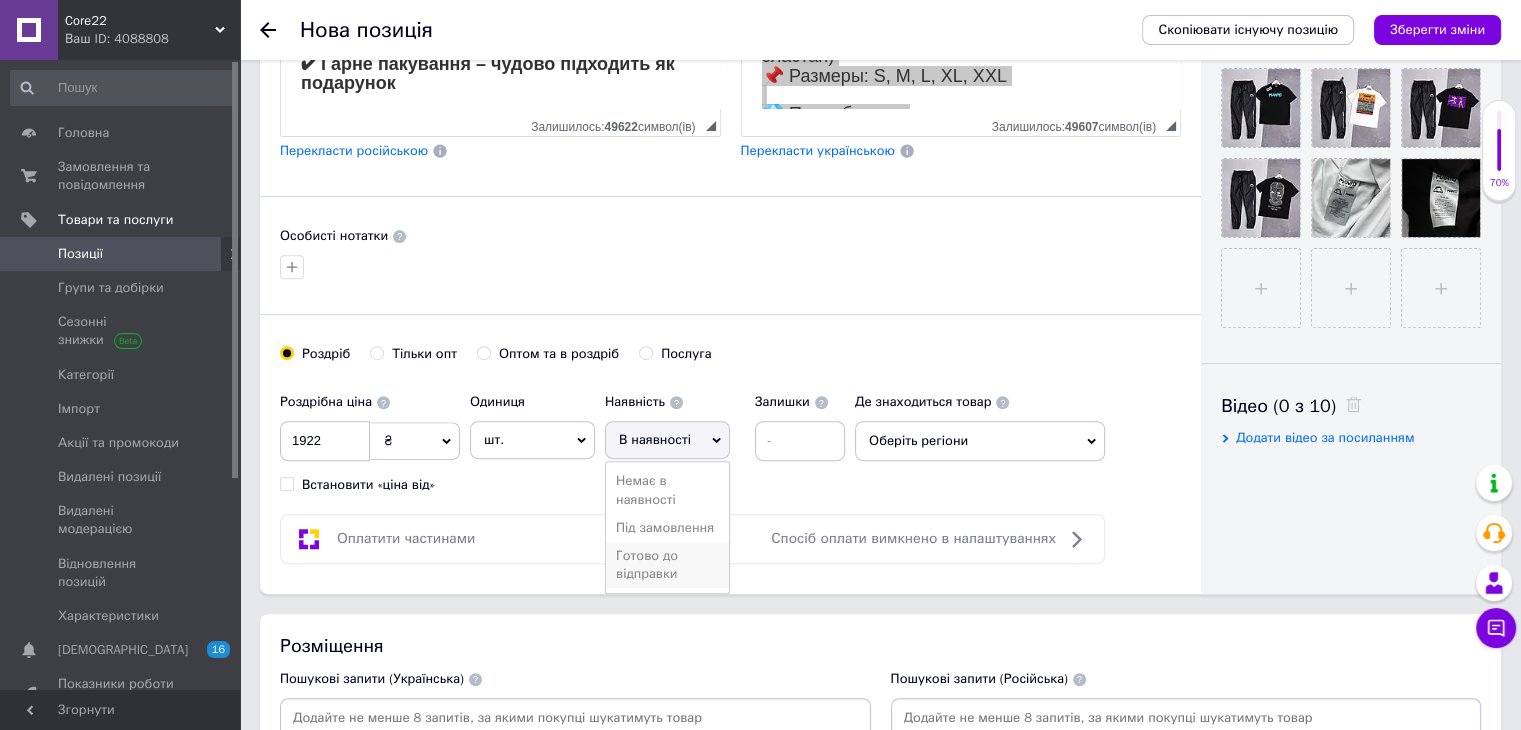 click on "Готово до відправки" at bounding box center [667, 565] 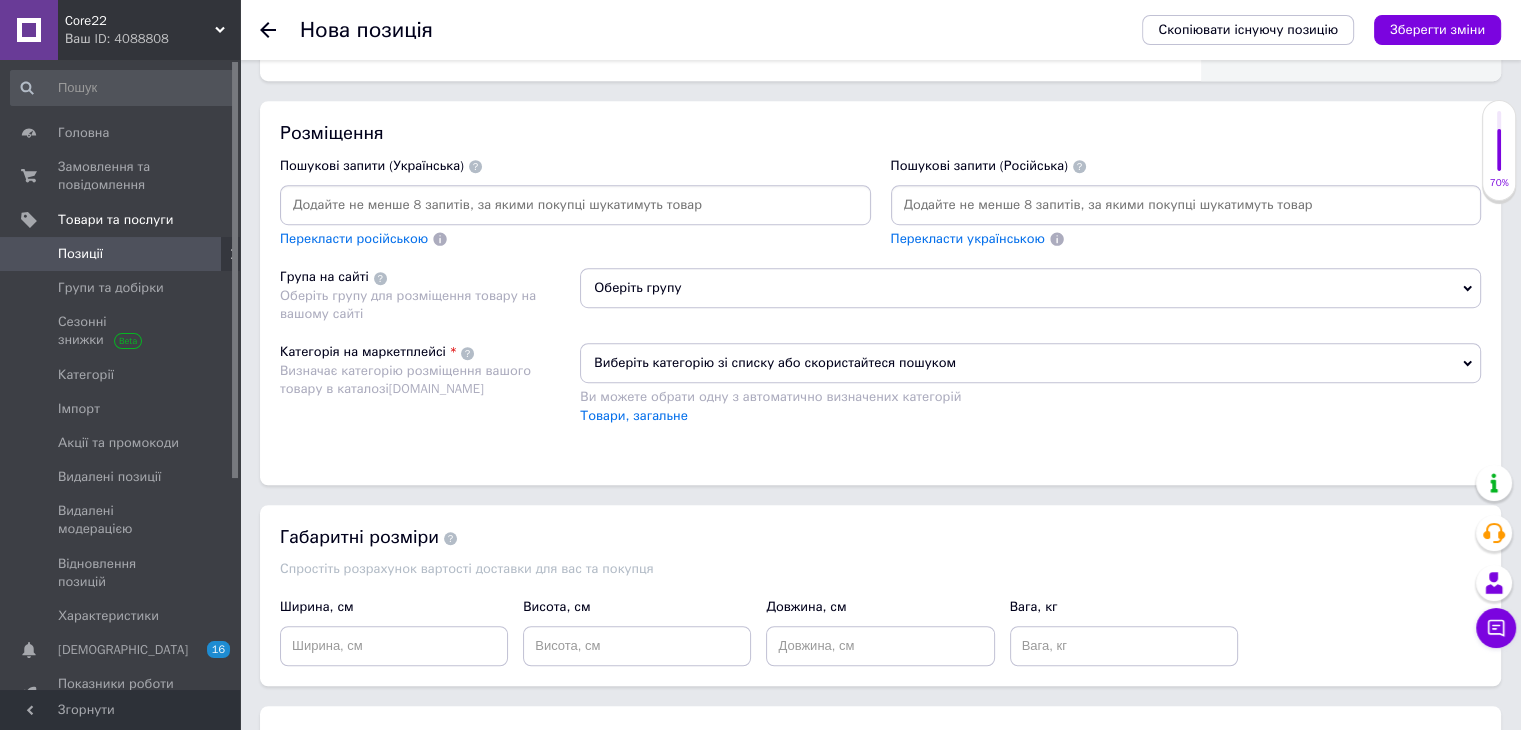 scroll, scrollTop: 1216, scrollLeft: 0, axis: vertical 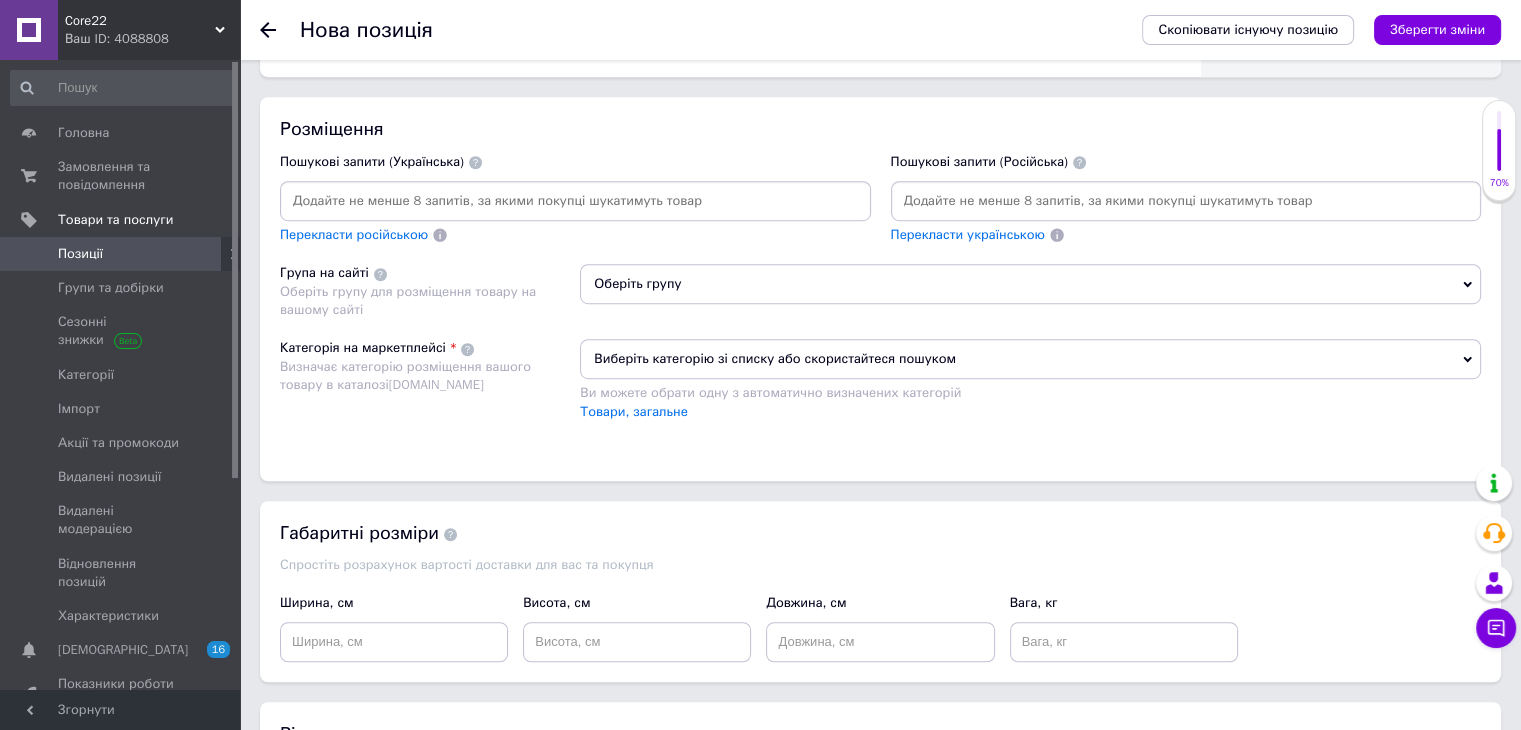 click on "Оберіть групу" at bounding box center [1030, 284] 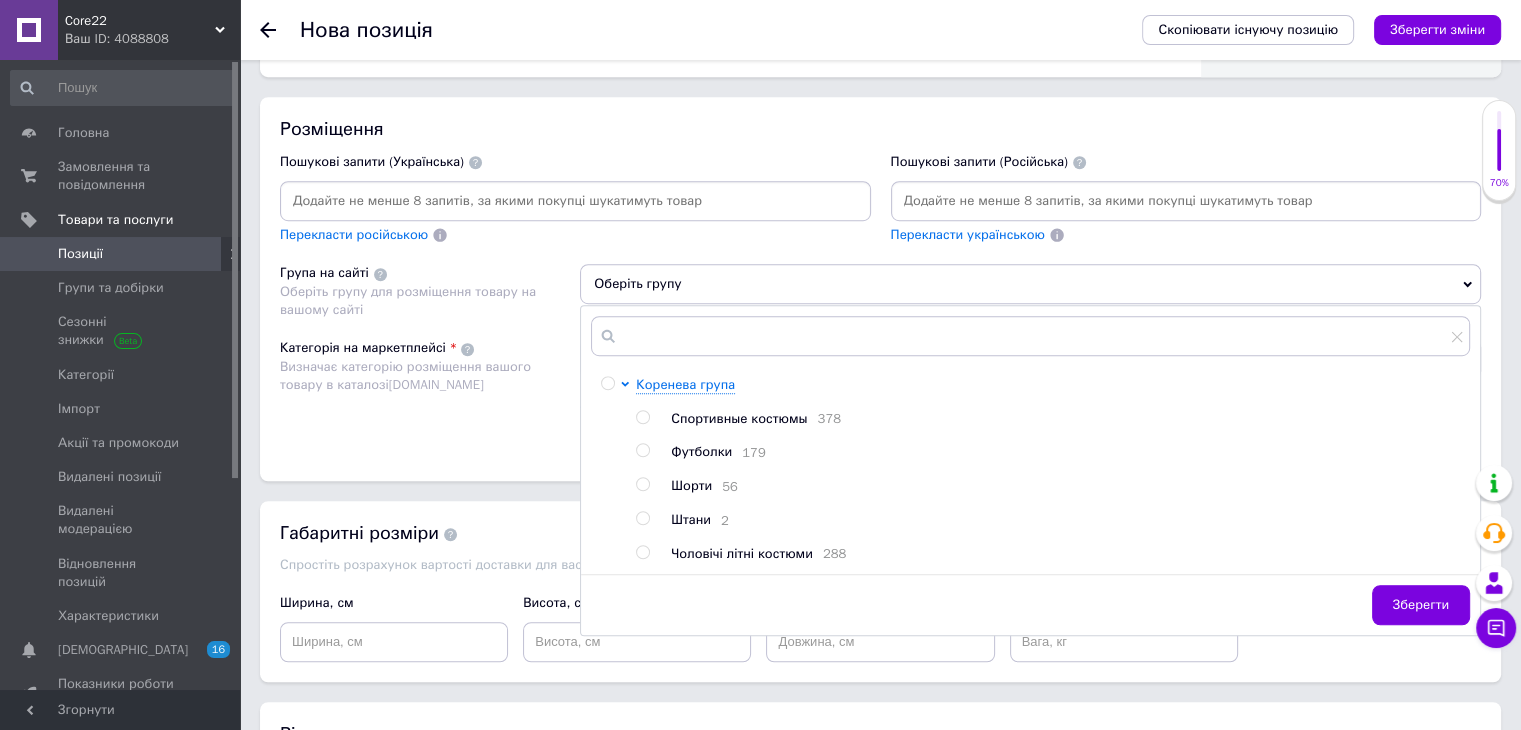 click on "Чоловічі літні костюми" at bounding box center (742, 553) 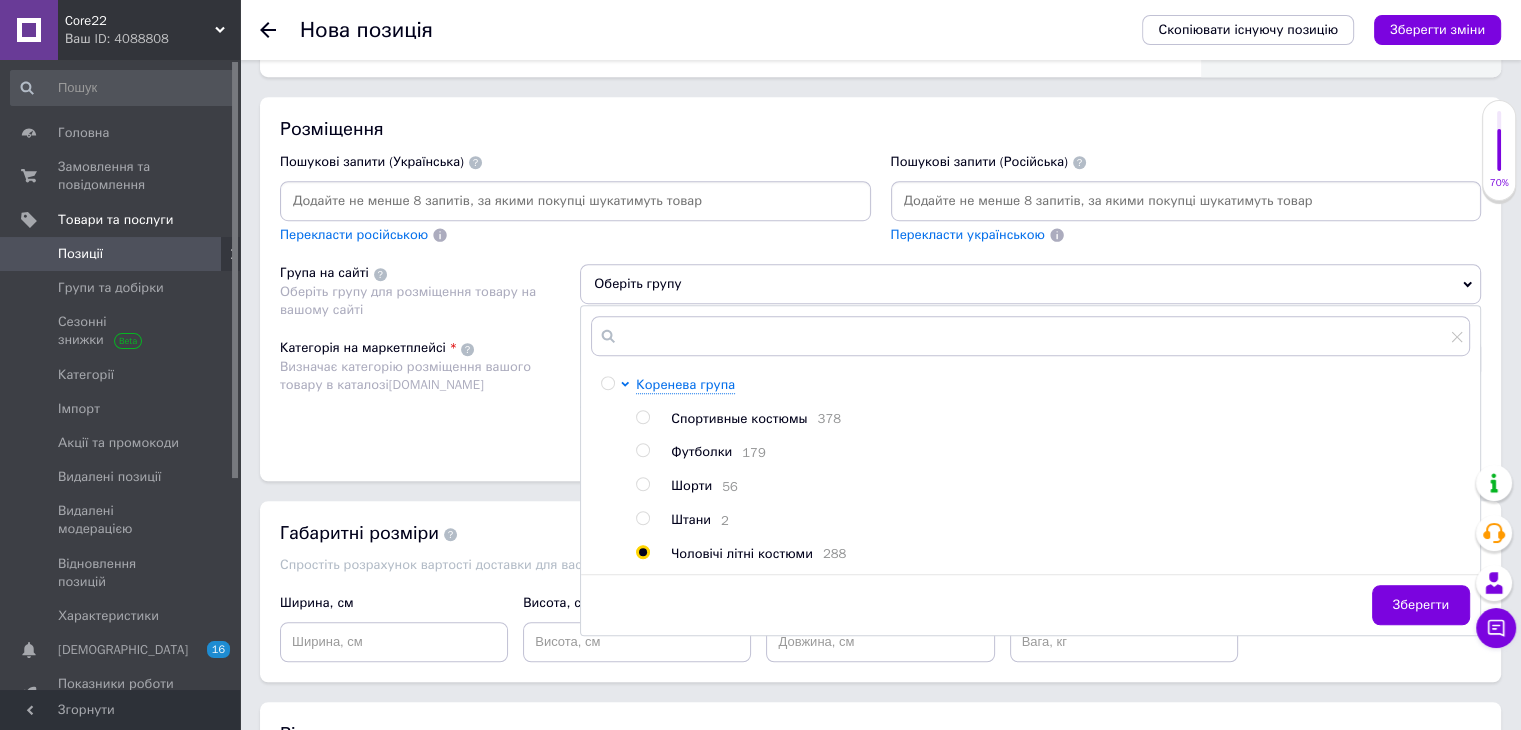 radio on "true" 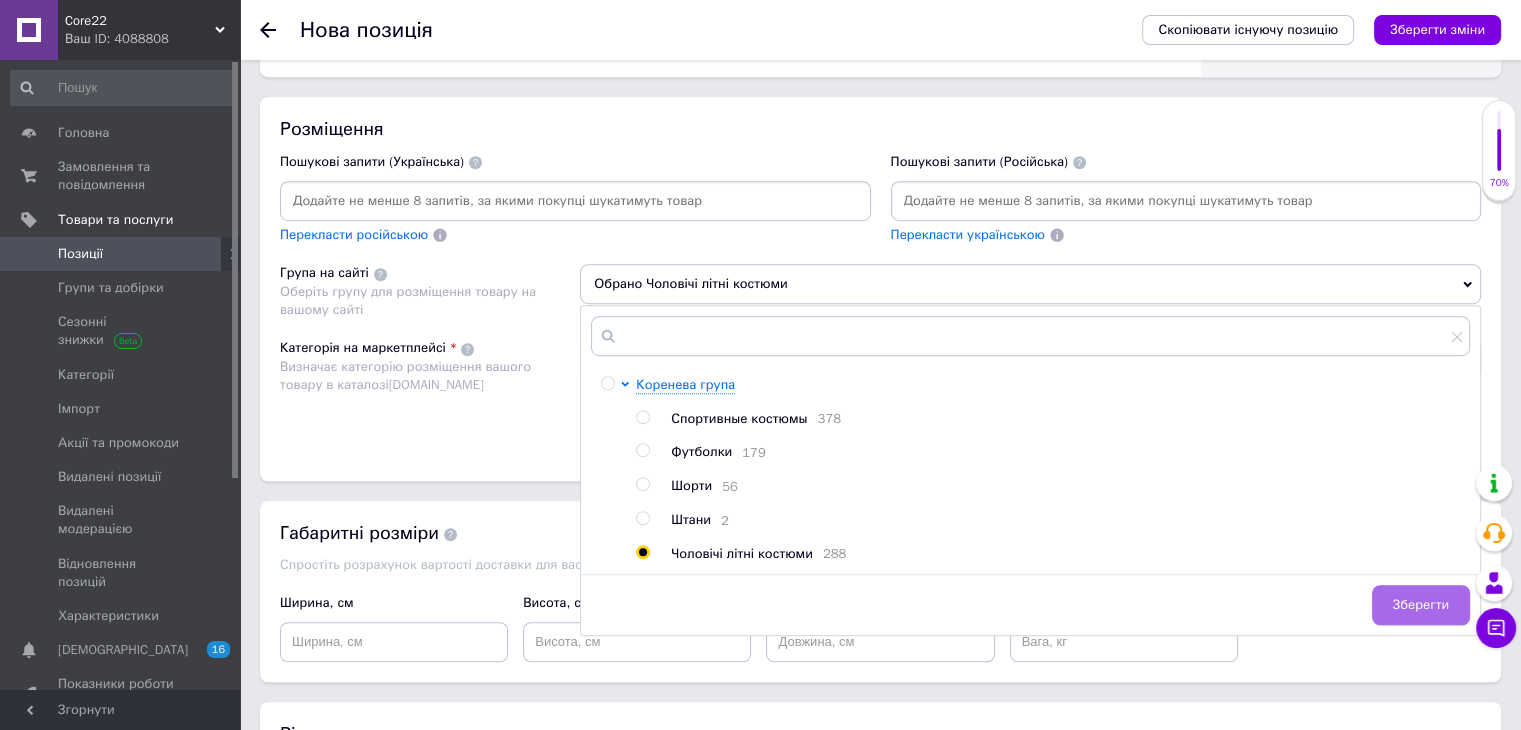 click on "Зберегти" at bounding box center [1421, 605] 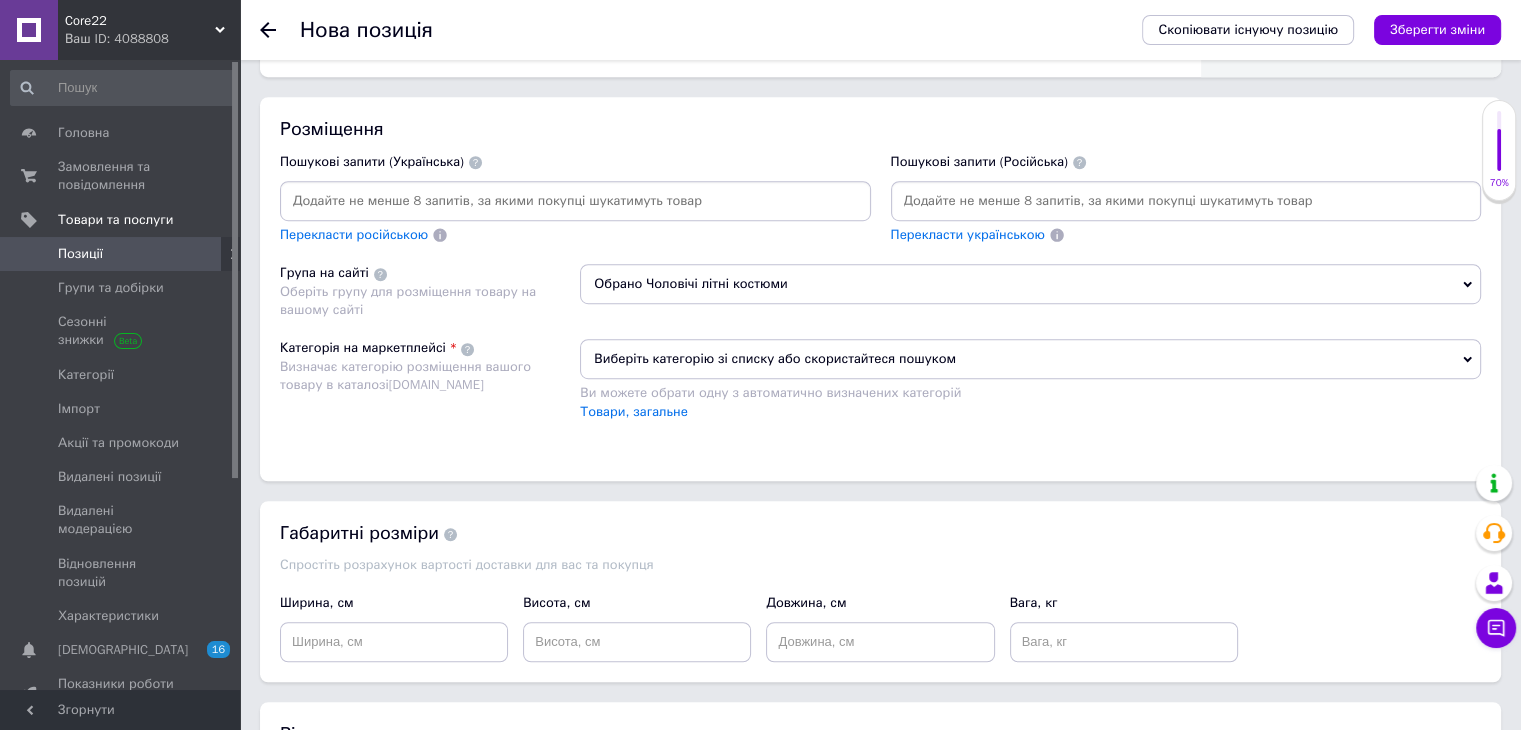 click on "Виберіть категорію зі списку або скористайтеся пошуком" at bounding box center [1030, 359] 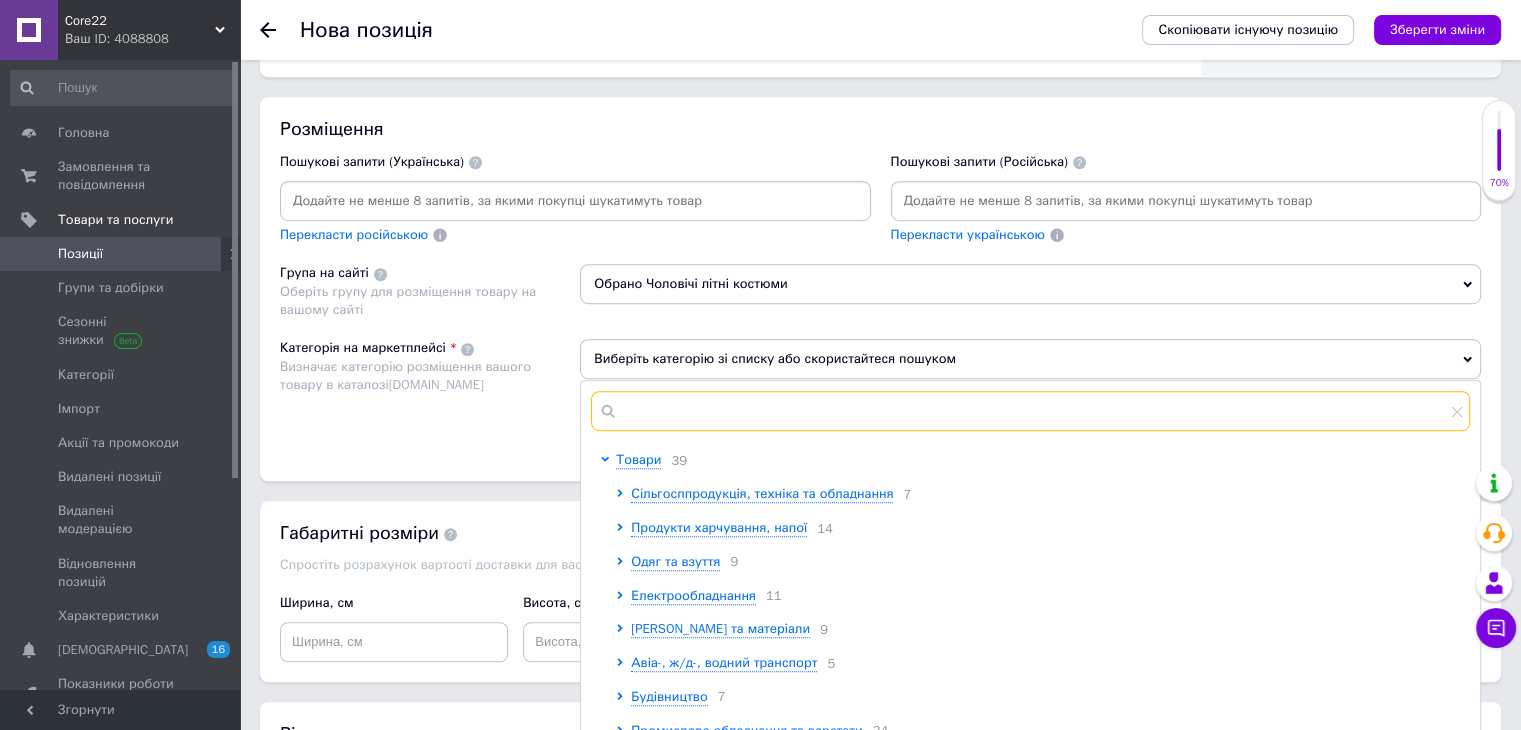 click at bounding box center [1030, 411] 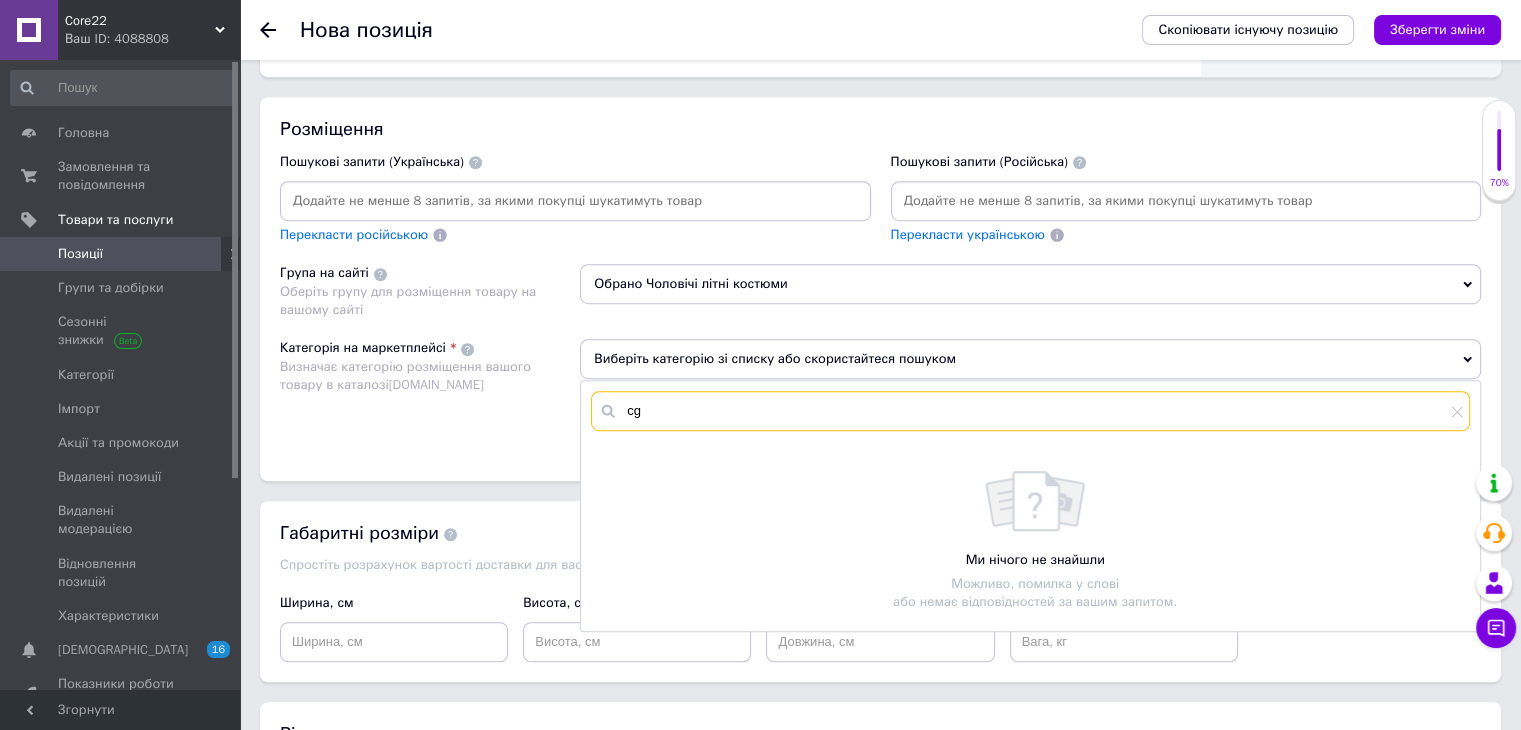 type on "c" 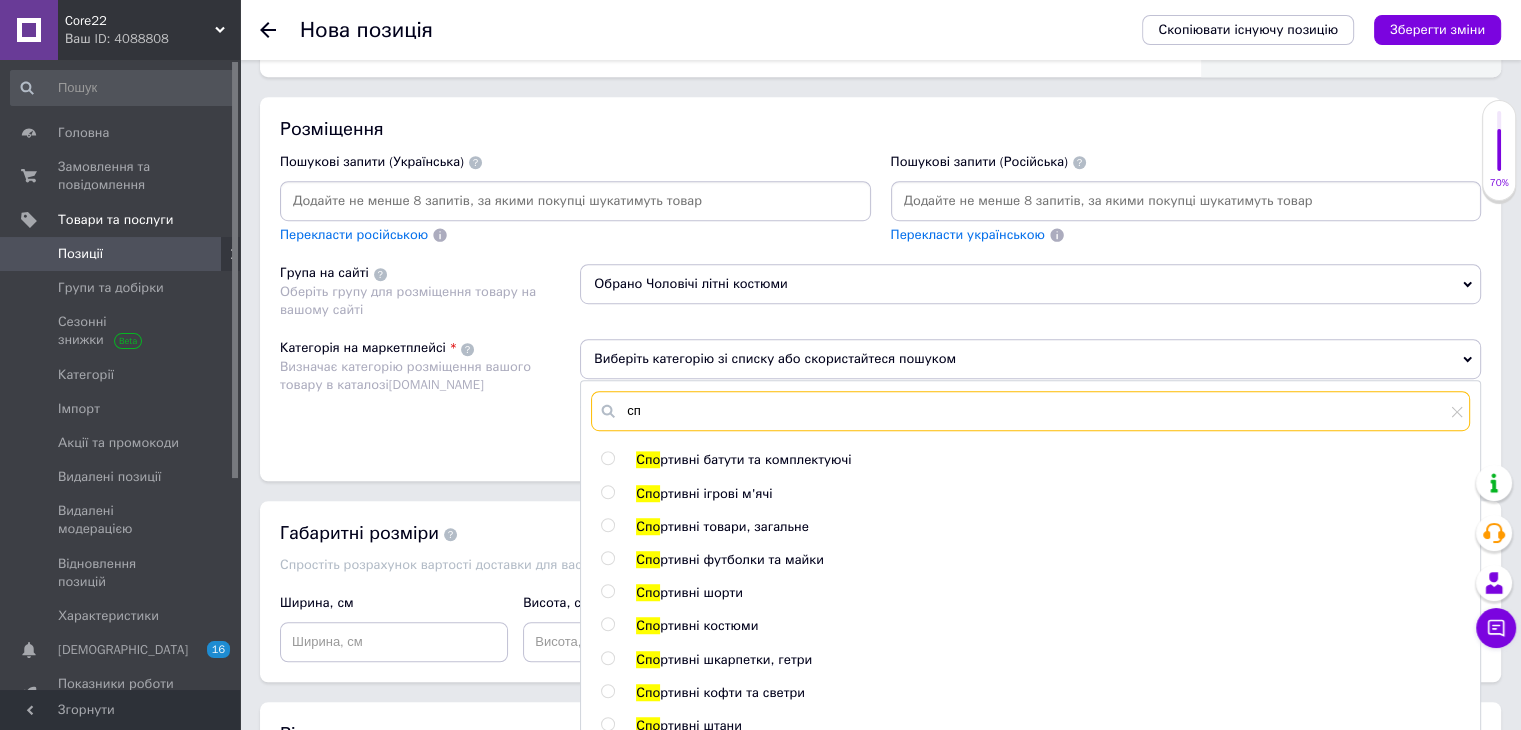 type on "с" 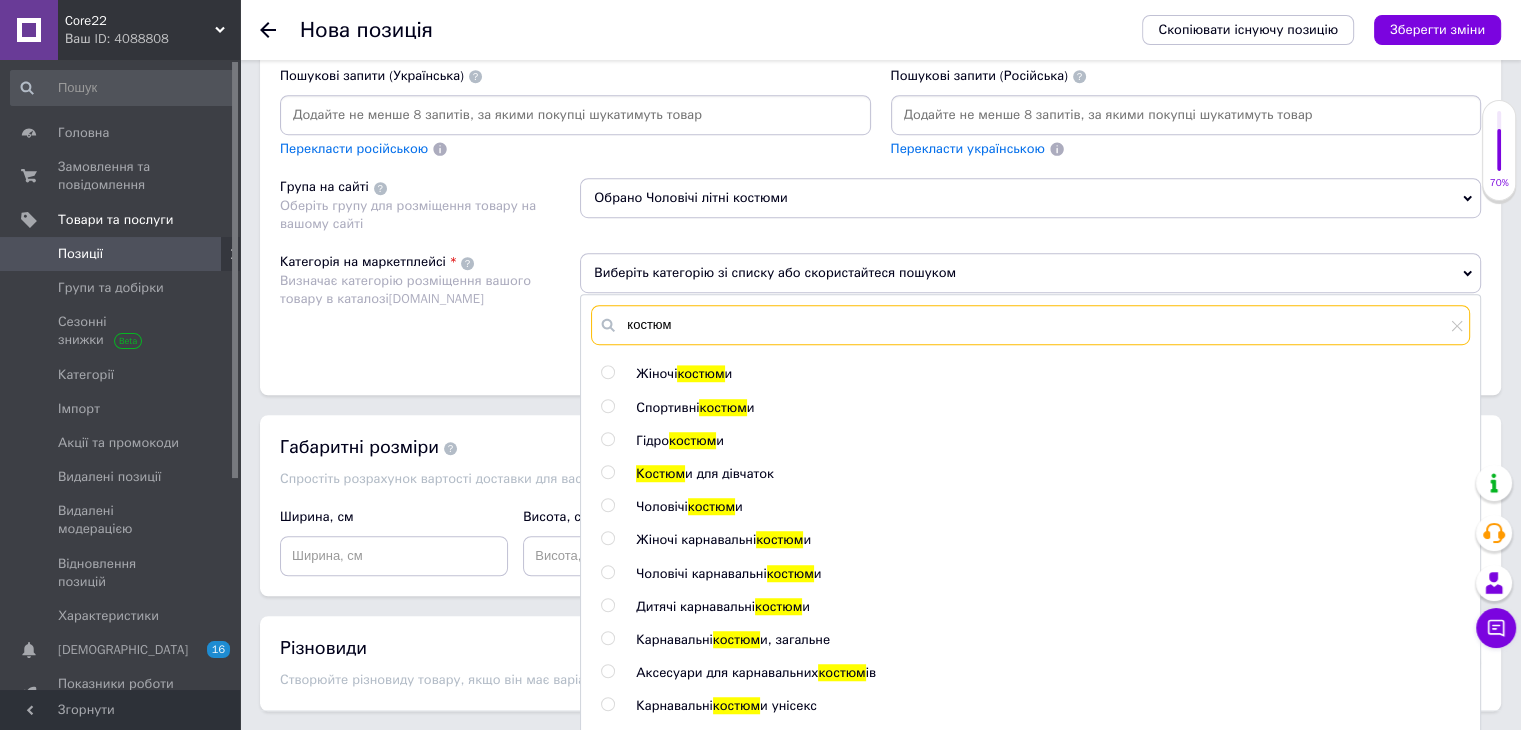scroll, scrollTop: 1300, scrollLeft: 0, axis: vertical 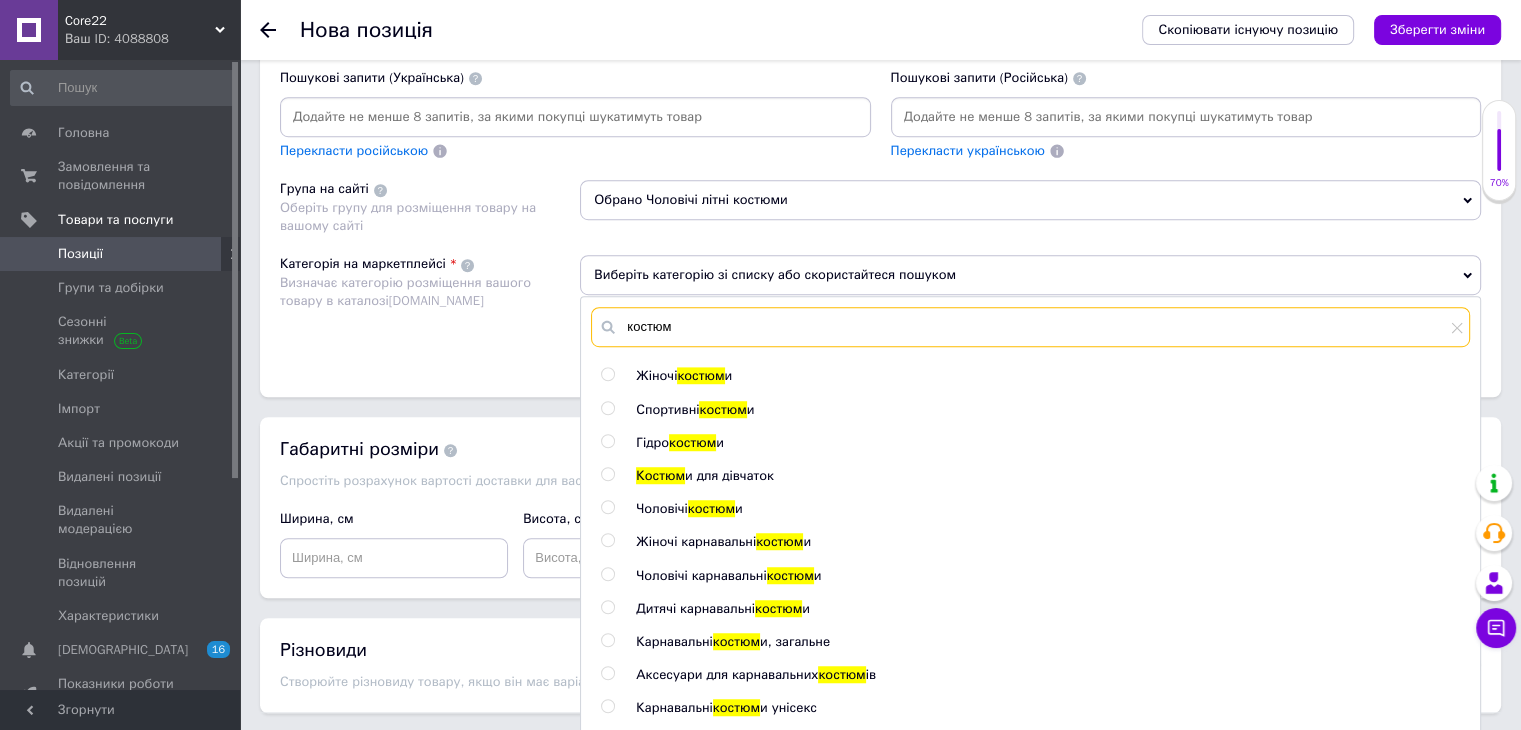 type on "костюм" 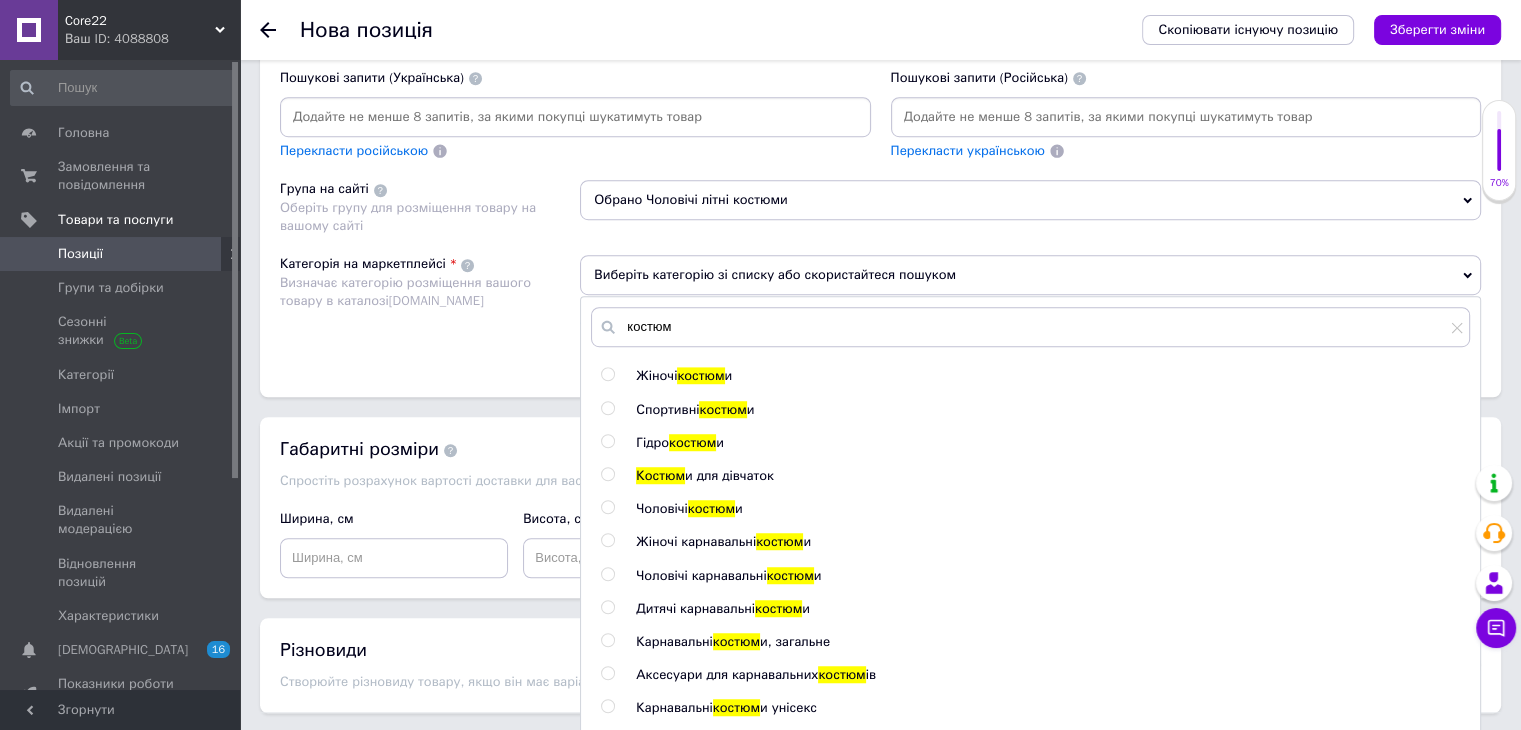 click on "костюм" at bounding box center [722, 409] 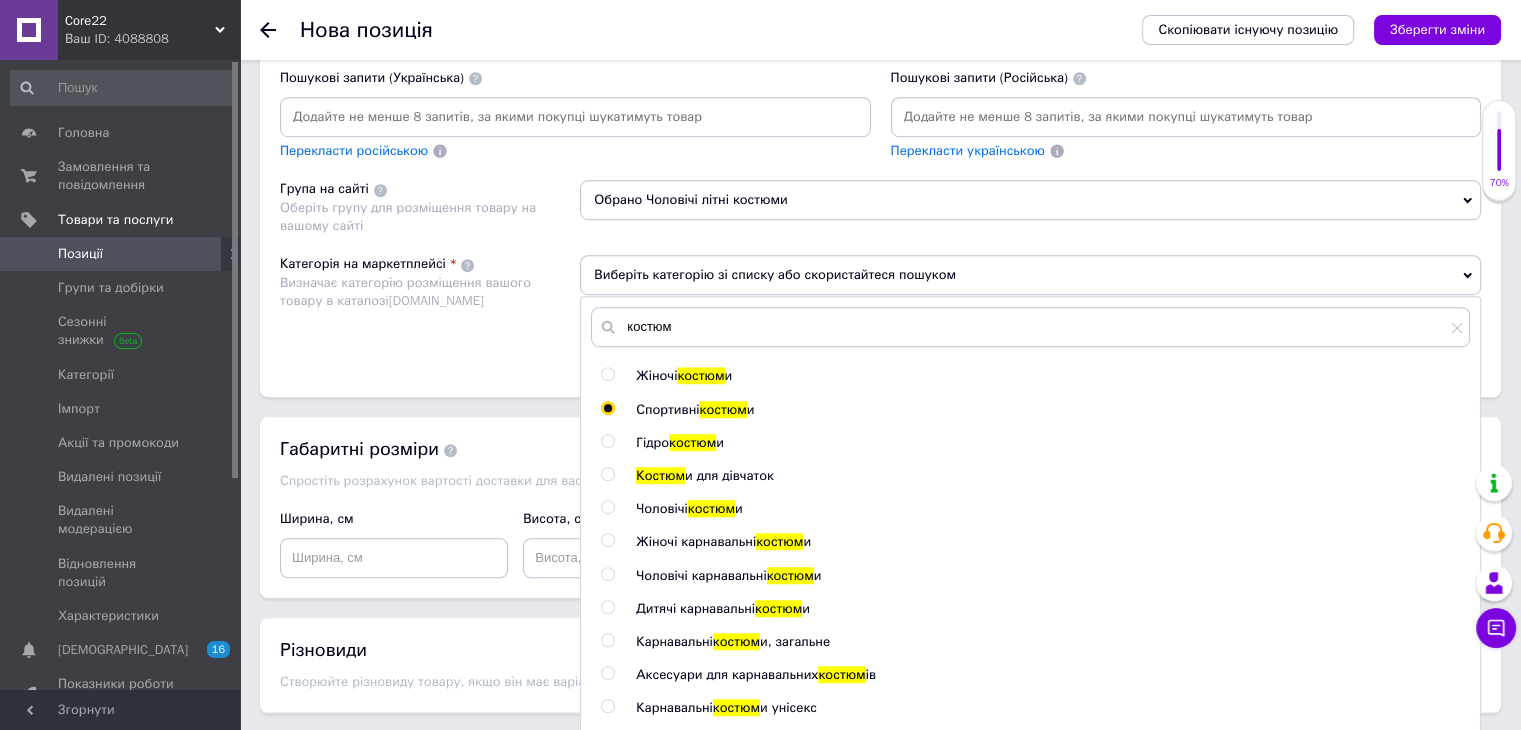 radio on "true" 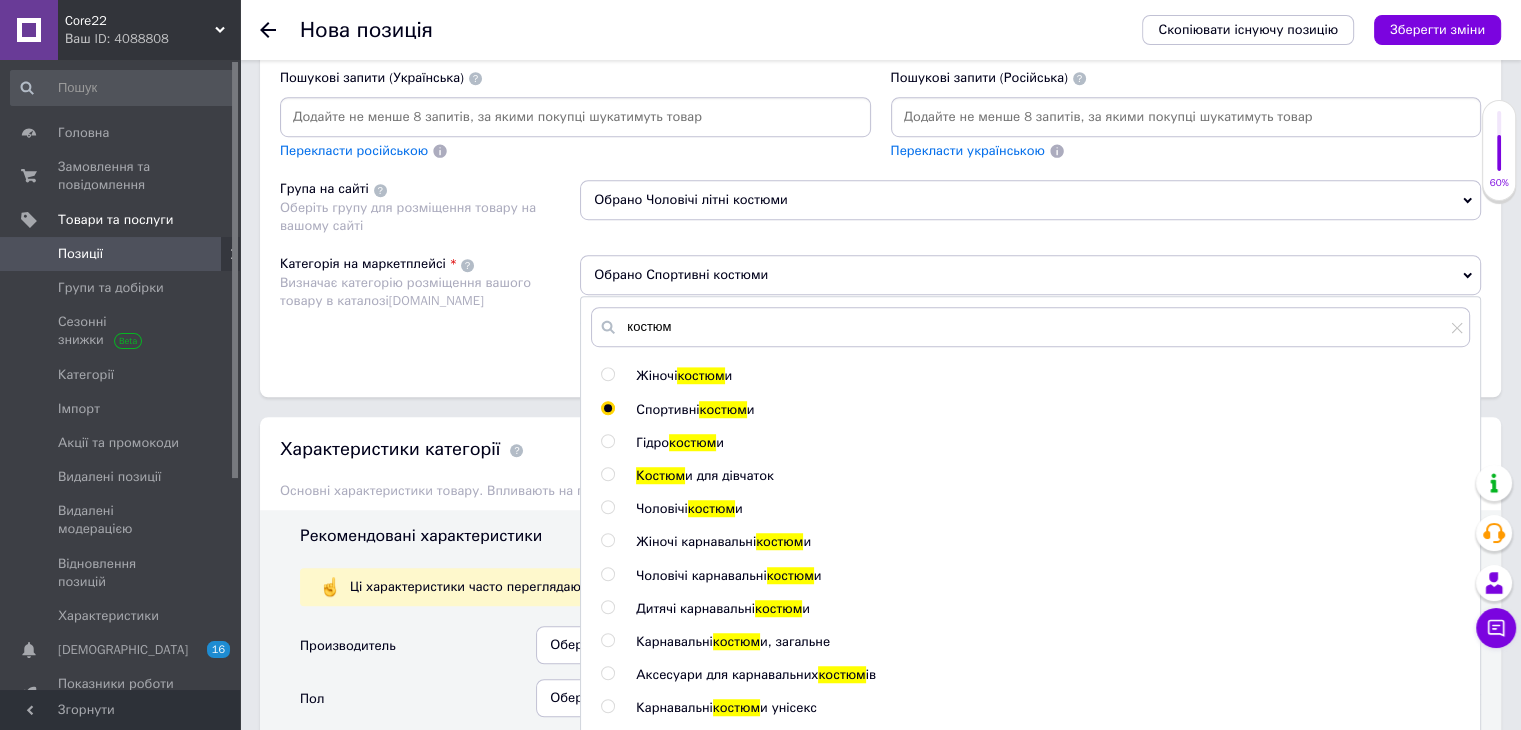 scroll, scrollTop: 179, scrollLeft: 0, axis: vertical 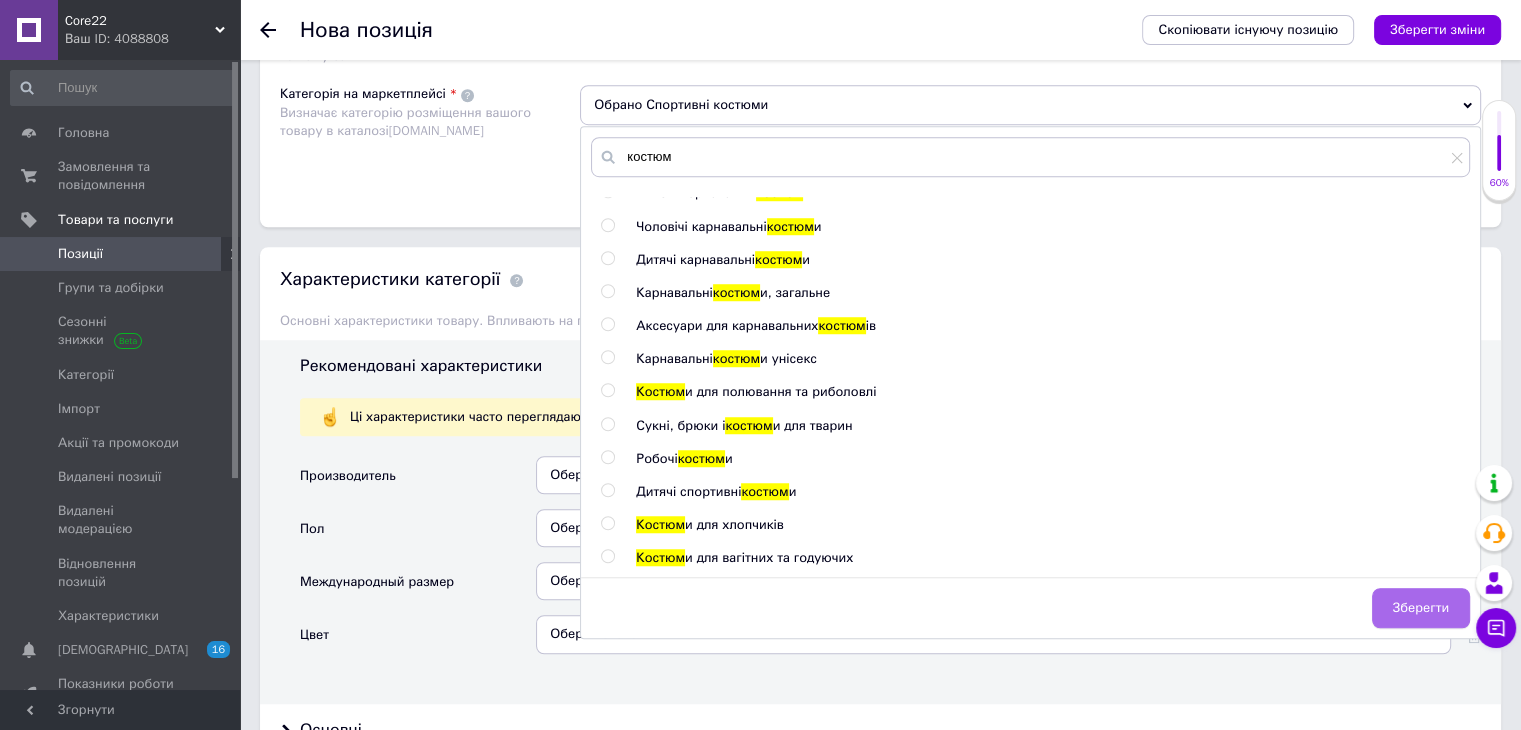 click on "Зберегти" at bounding box center (1421, 608) 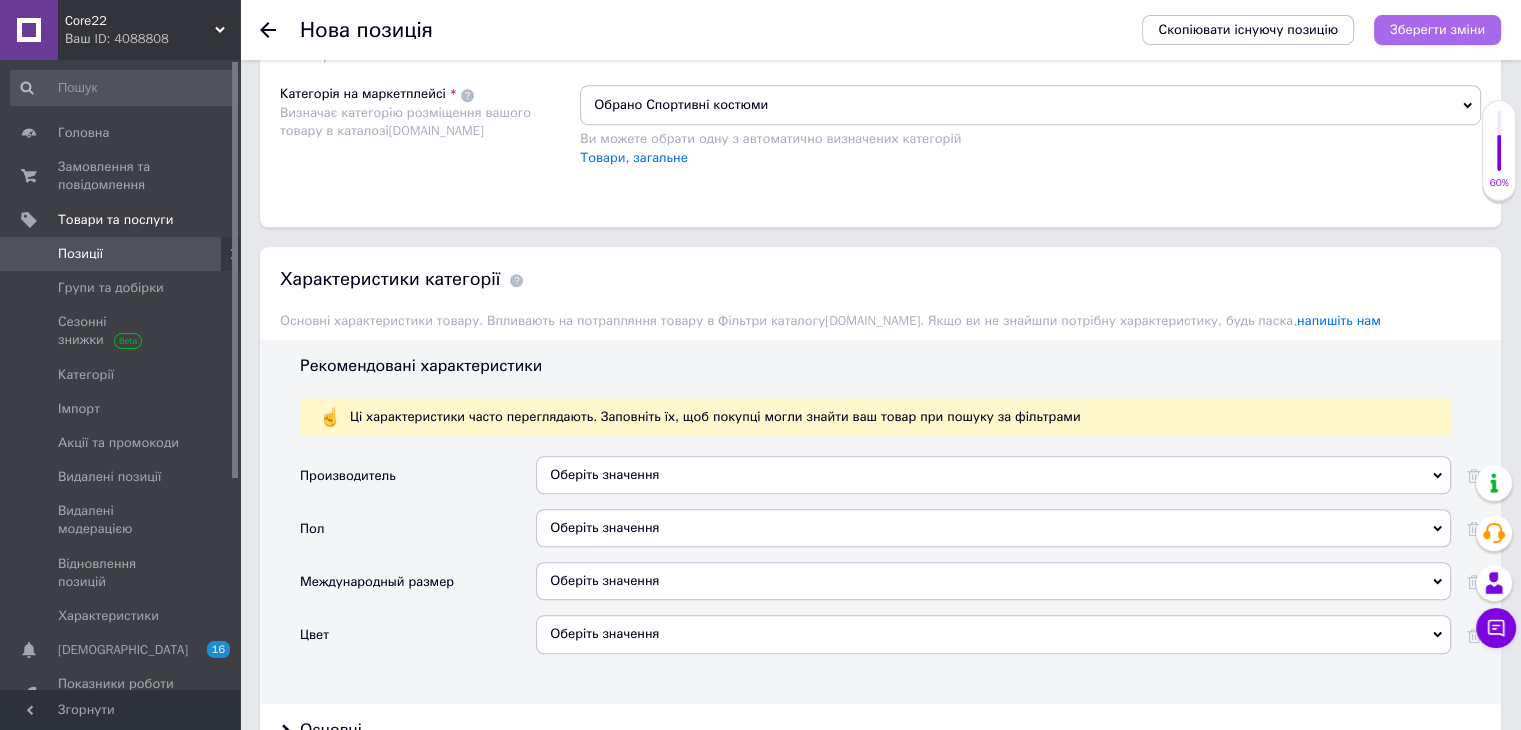 click on "Зберегти зміни" at bounding box center (1437, 29) 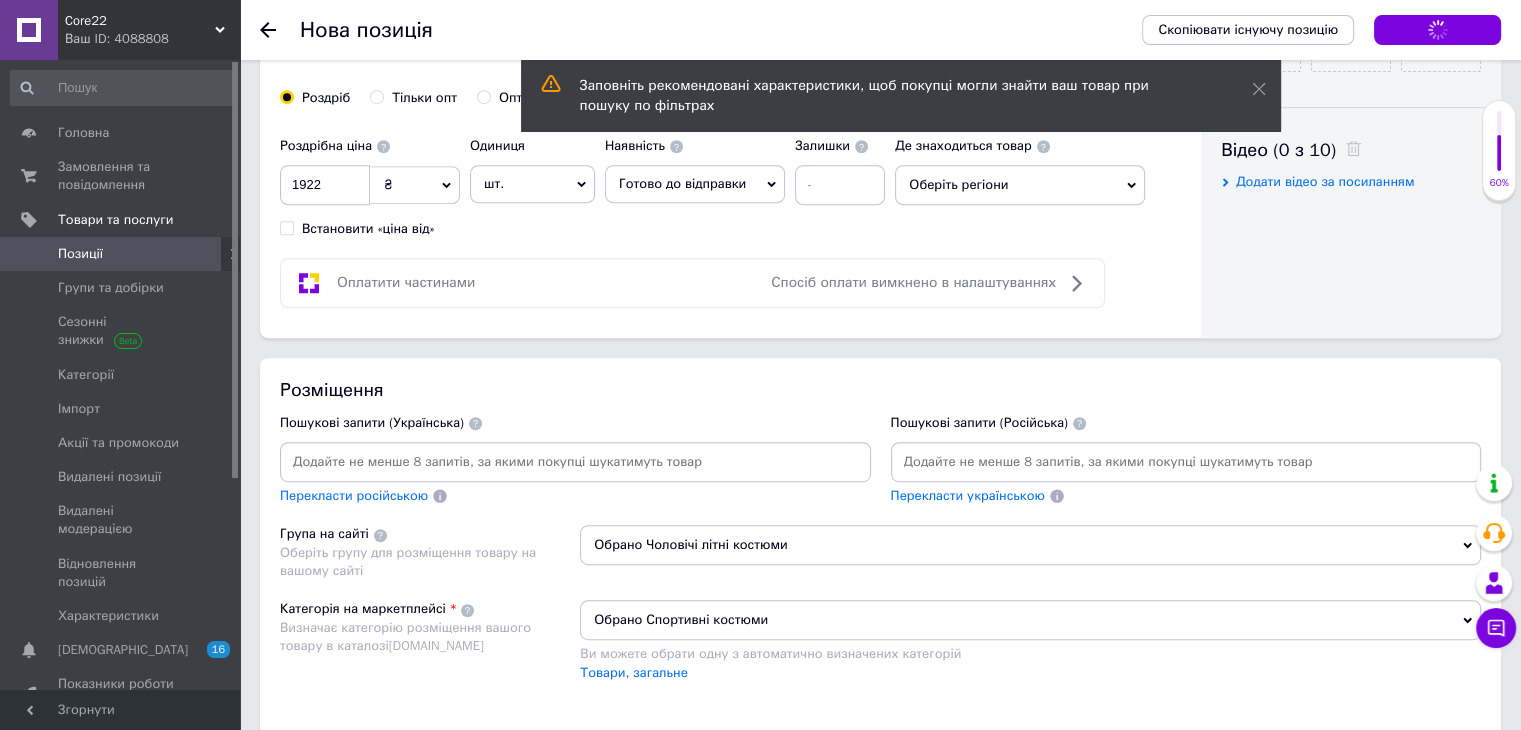 scroll, scrollTop: 951, scrollLeft: 0, axis: vertical 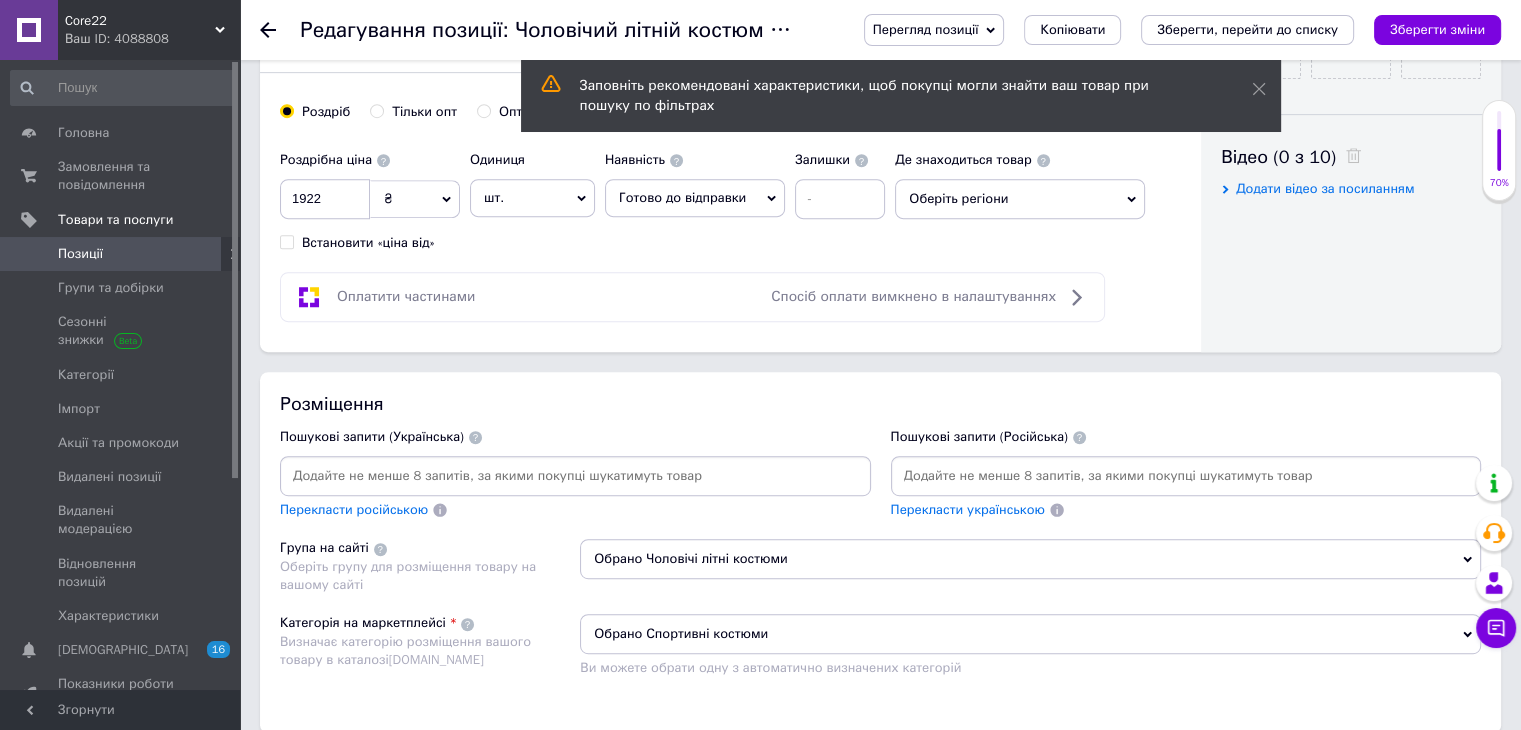click at bounding box center [1186, 476] 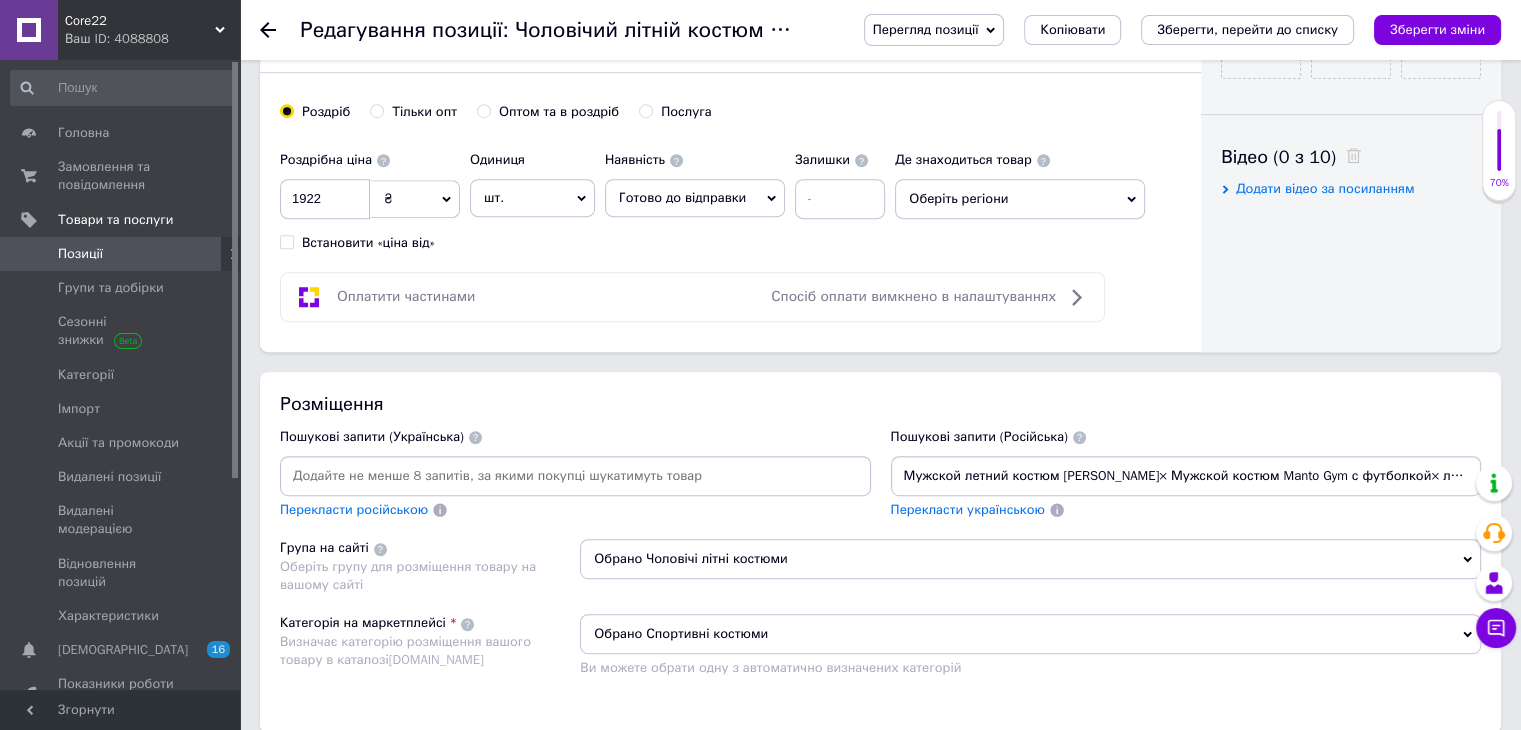 scroll, scrollTop: 0, scrollLeft: 526, axis: horizontal 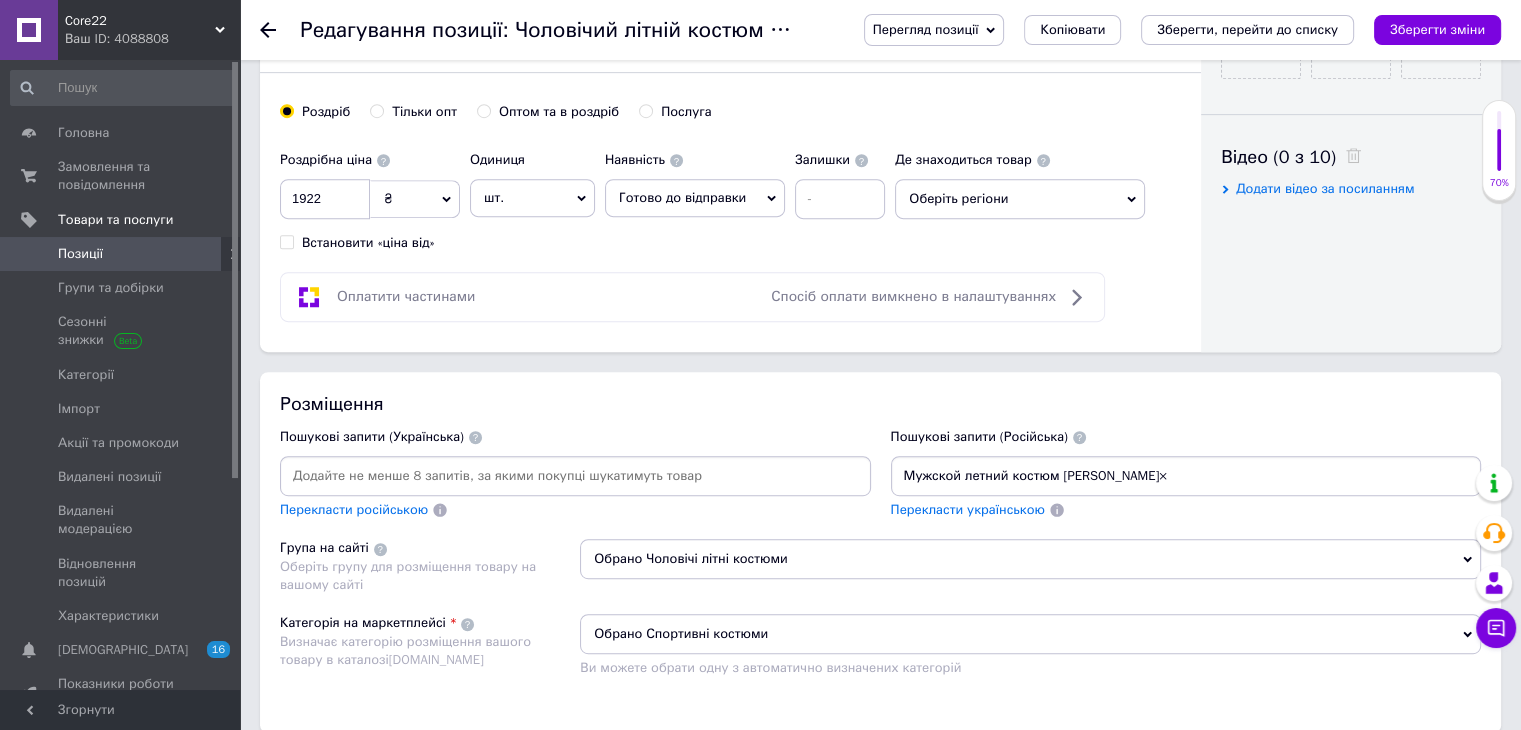type on "Мужской летний костюм [PERSON_NAME]" 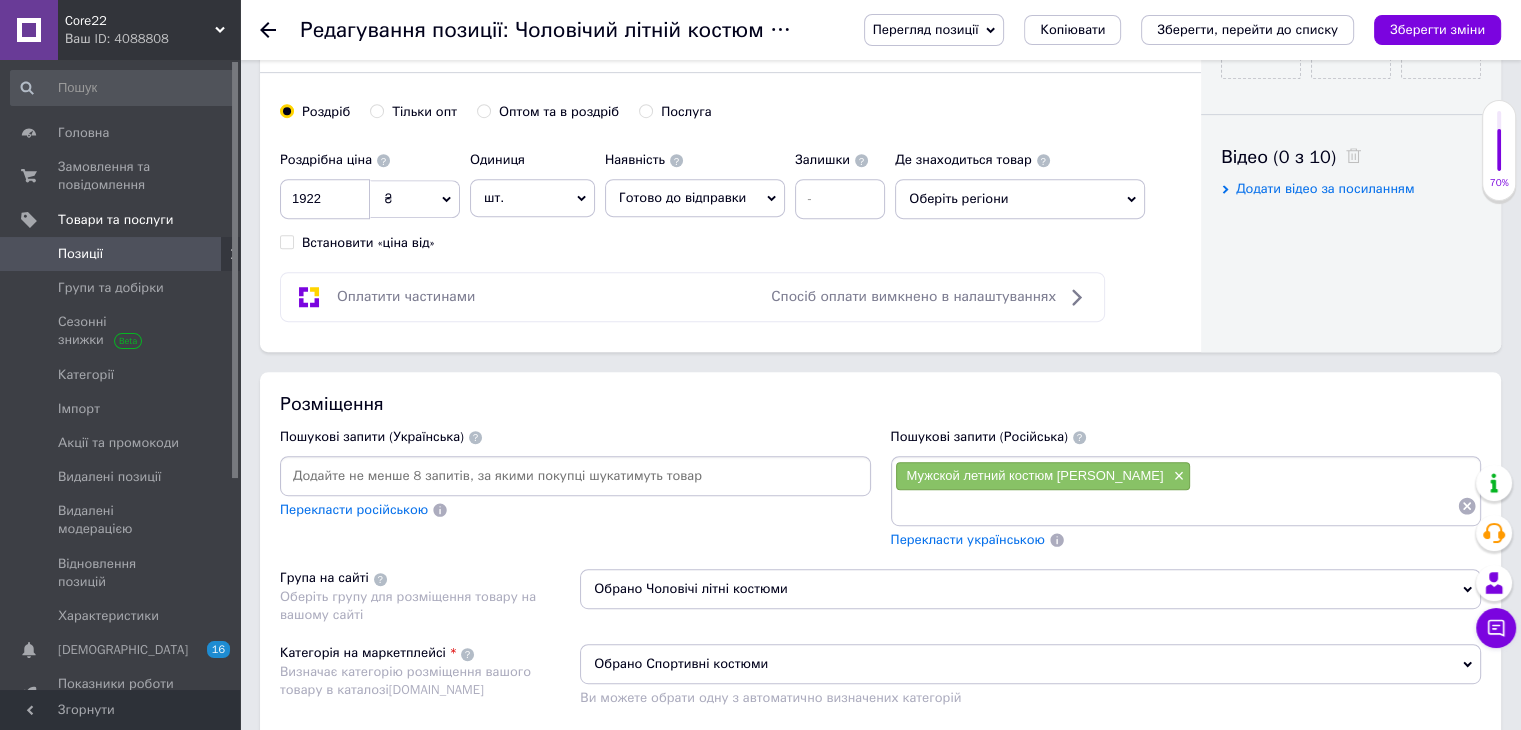 paste on "Мужской костюм [PERSON_NAME] с футболкой× летний мужской костюм из хлопка manto Gym× летний мужской спортивный костюм Manto Gym×" 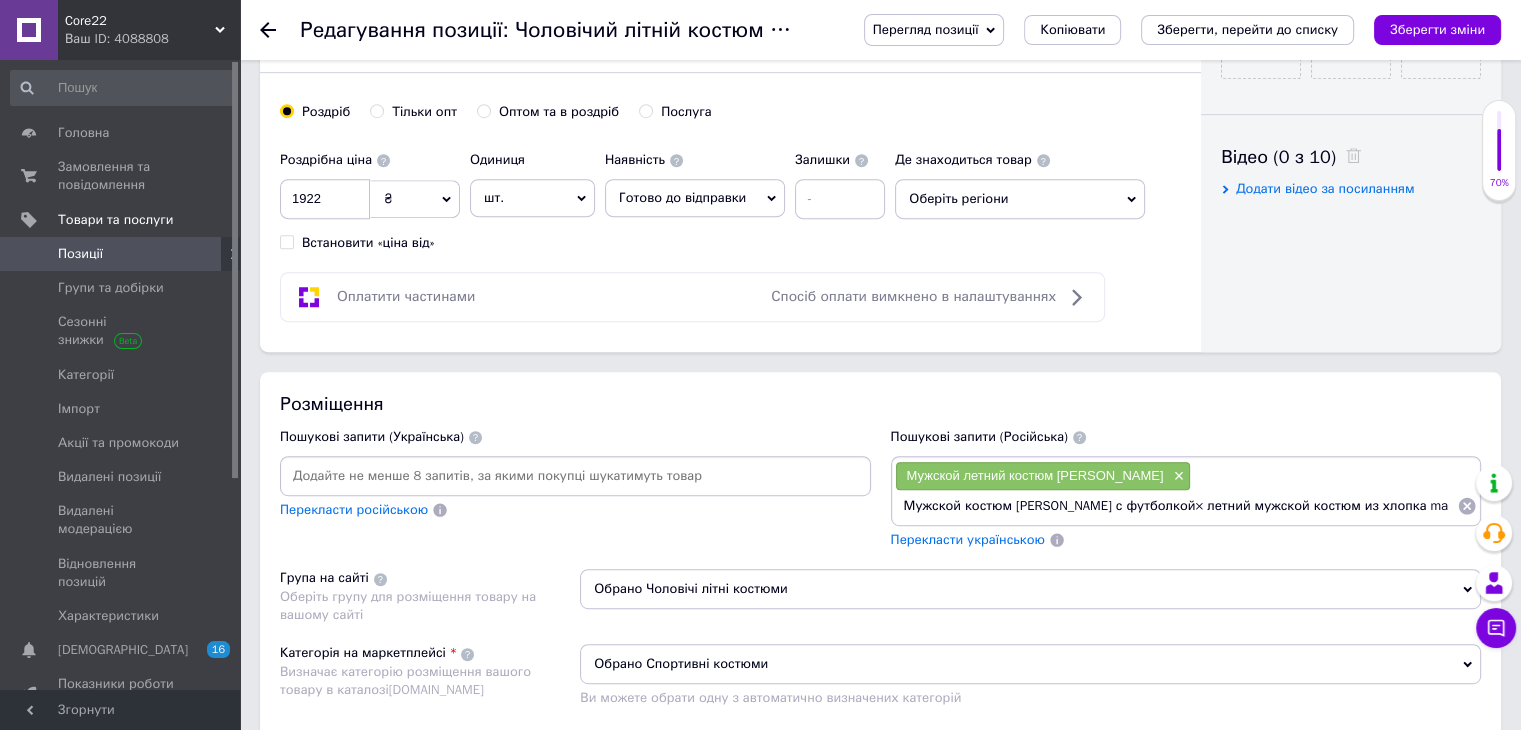 scroll, scrollTop: 0, scrollLeft: 569, axis: horizontal 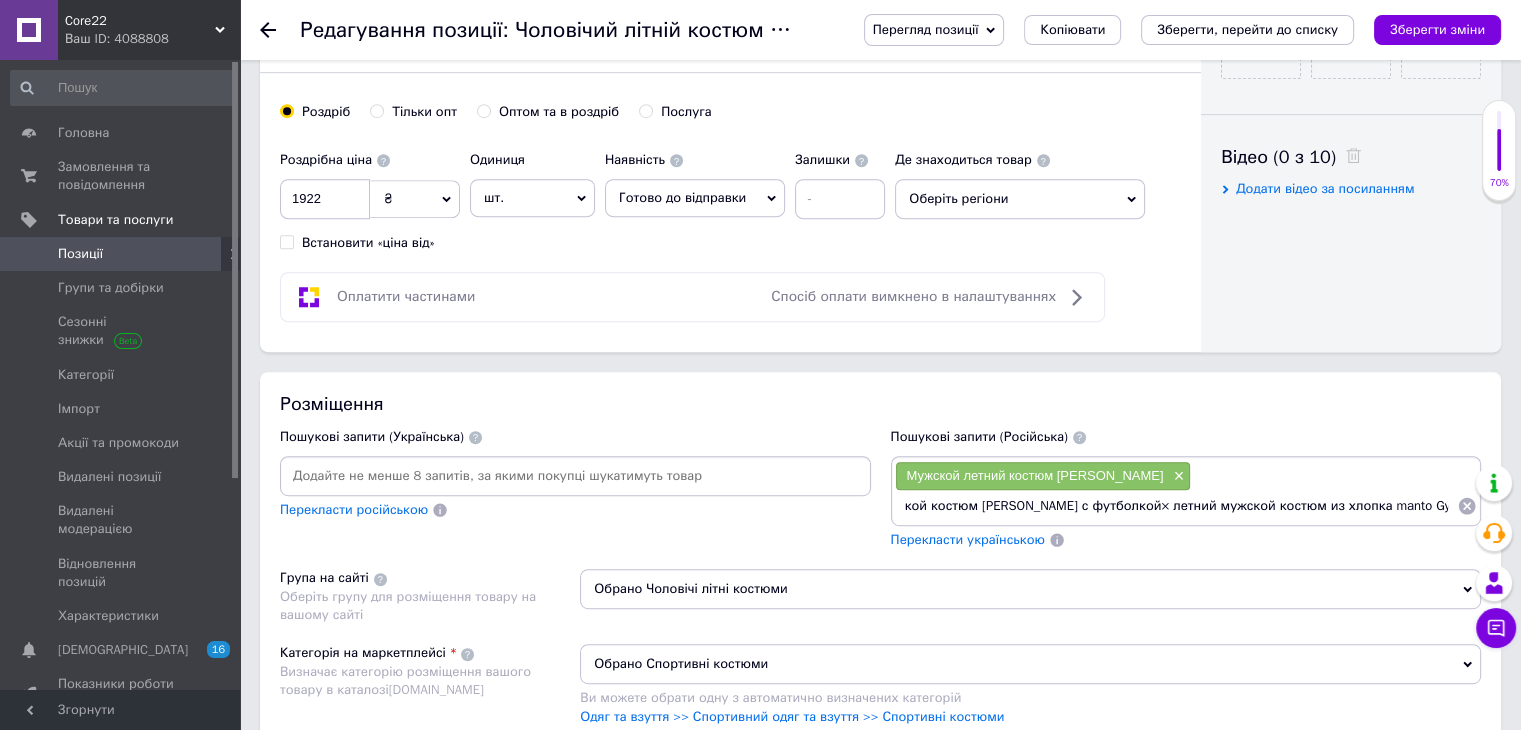 drag, startPoint x: 1448, startPoint y: 469, endPoint x: 1389, endPoint y: 478, distance: 59.682495 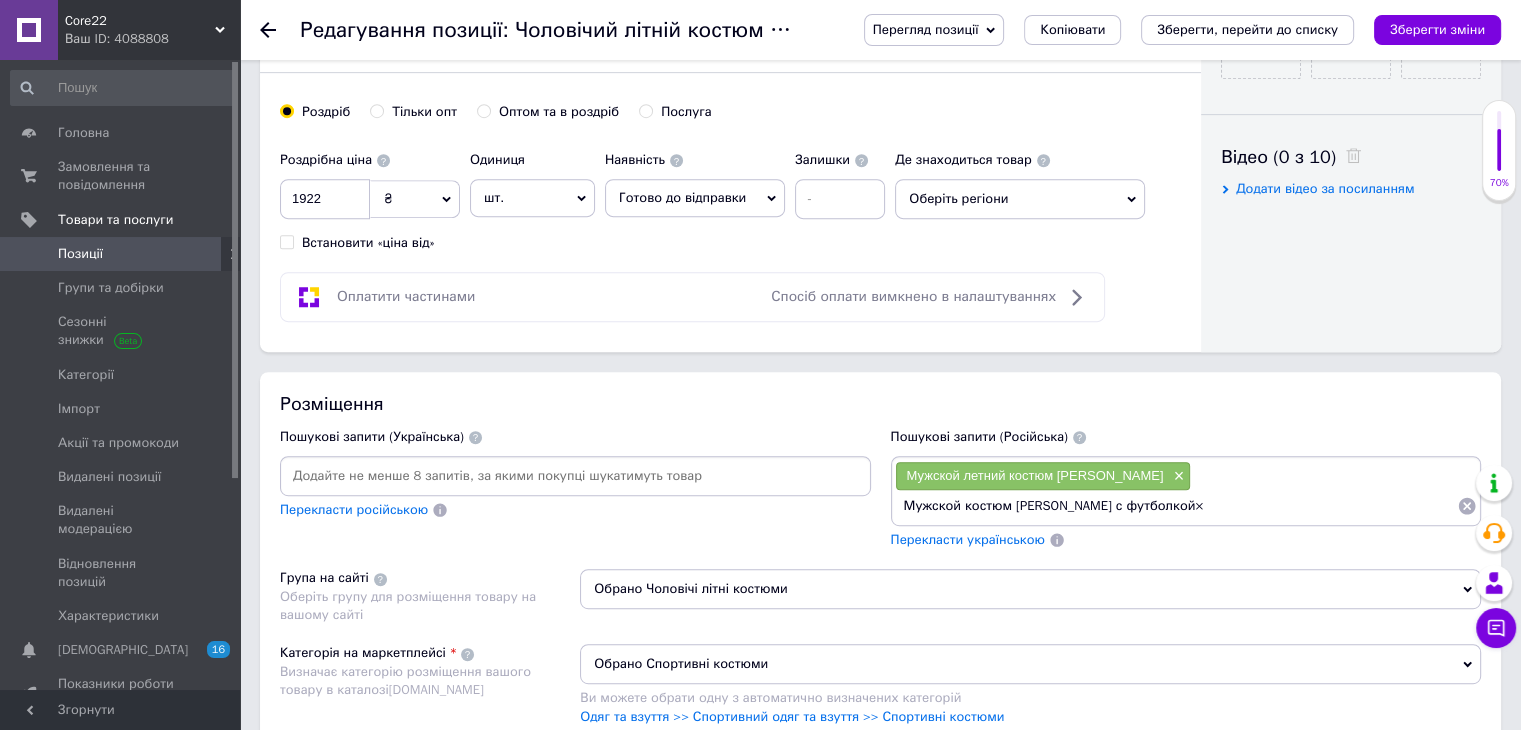 type on "Мужской костюм [PERSON_NAME] с футболкой" 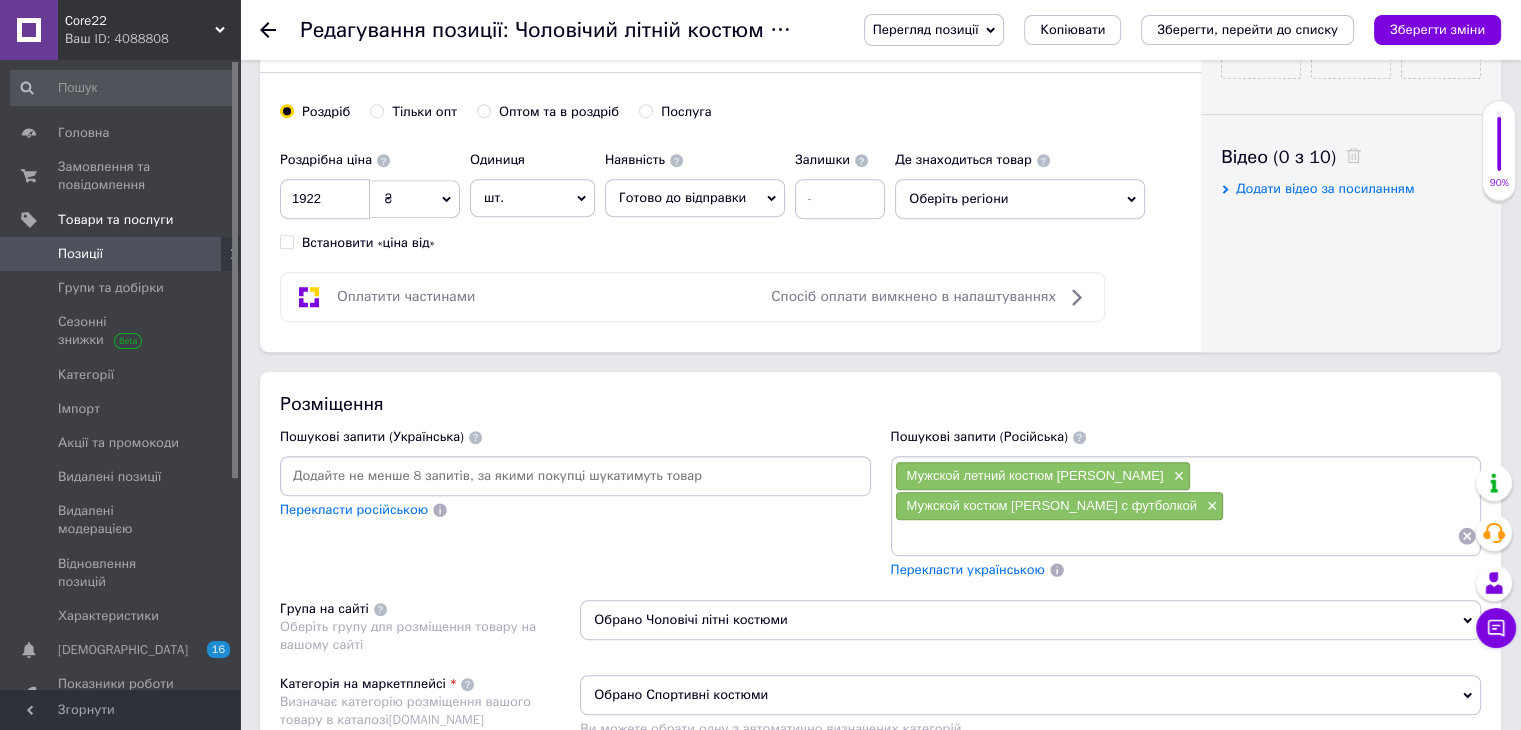 scroll, scrollTop: 0, scrollLeft: 0, axis: both 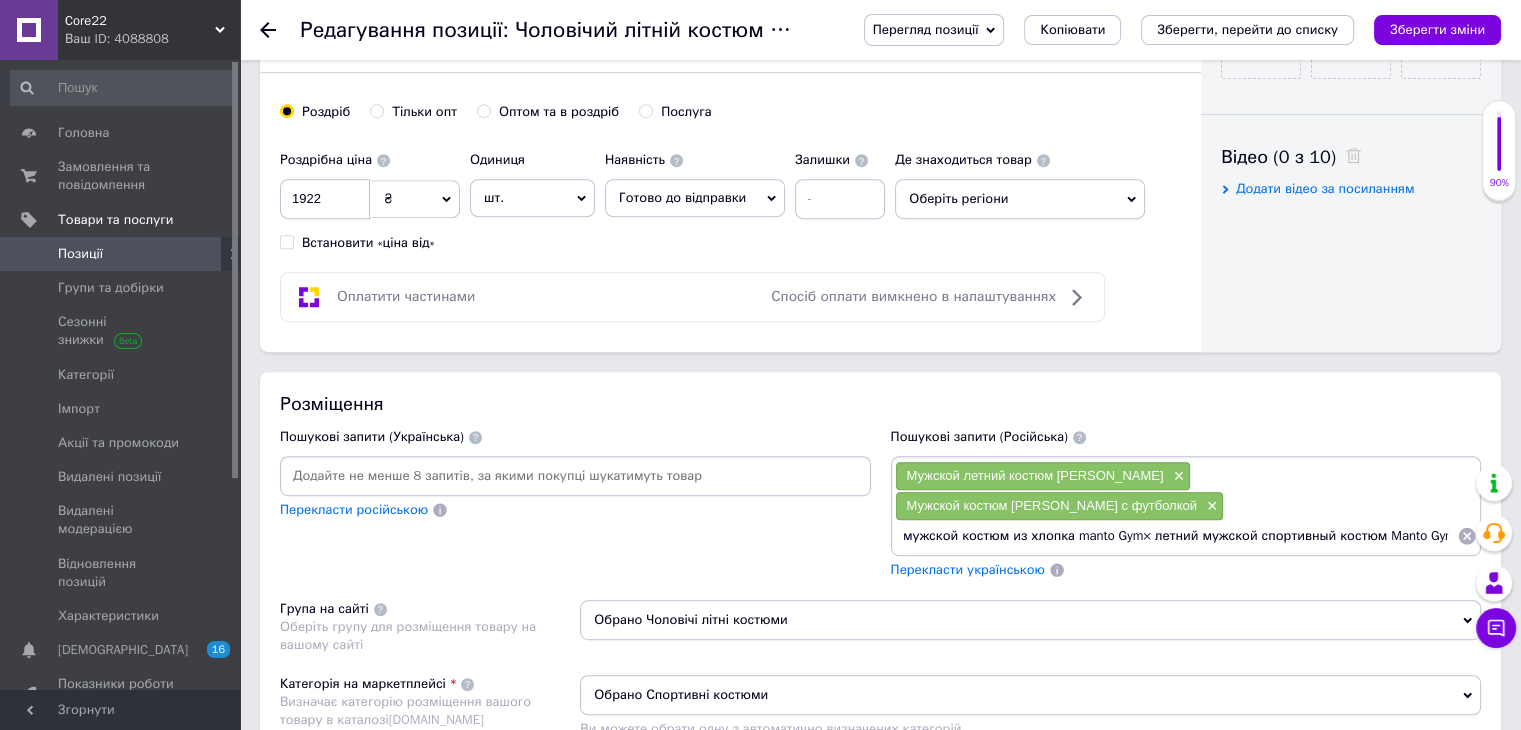 drag, startPoint x: 1144, startPoint y: 505, endPoint x: 1456, endPoint y: 505, distance: 312 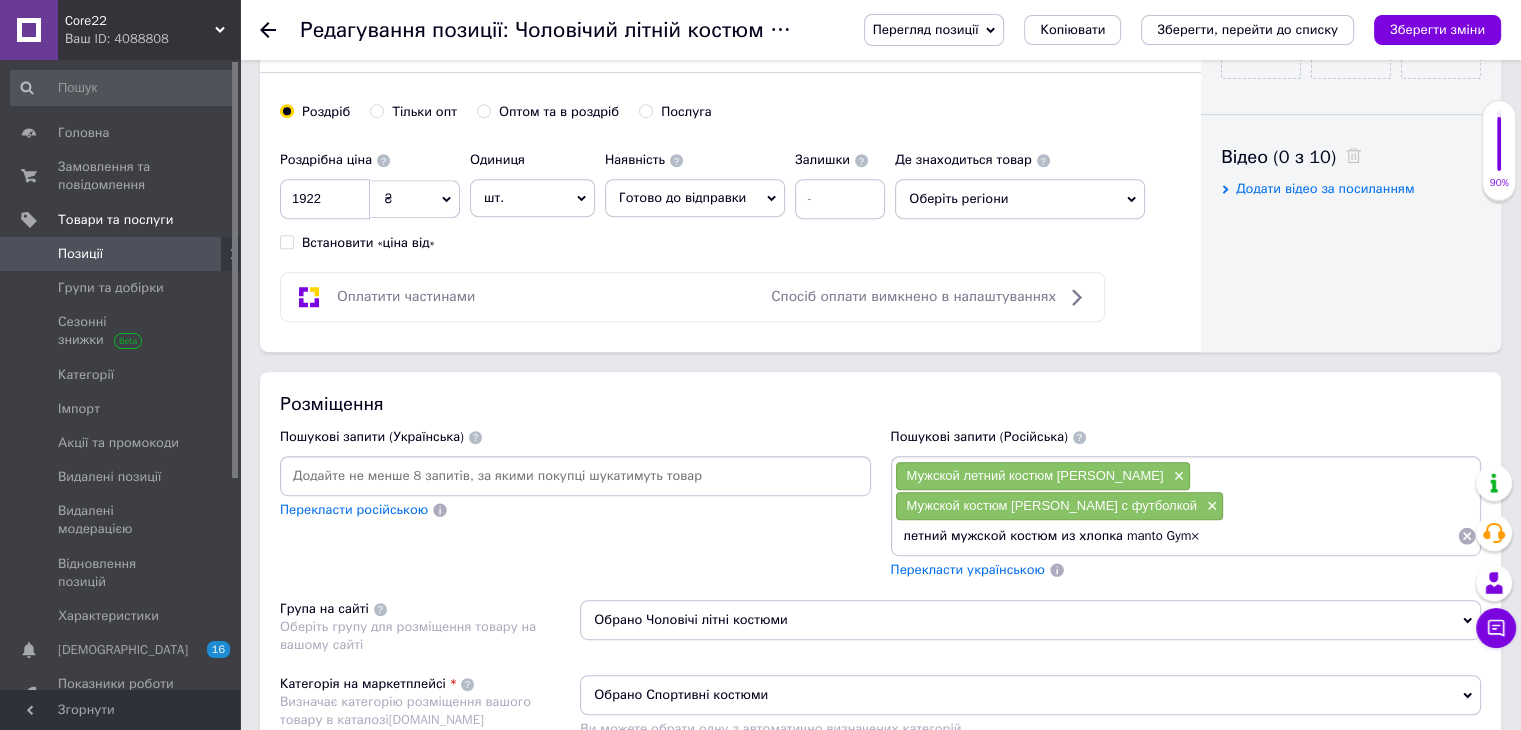 scroll, scrollTop: 0, scrollLeft: 0, axis: both 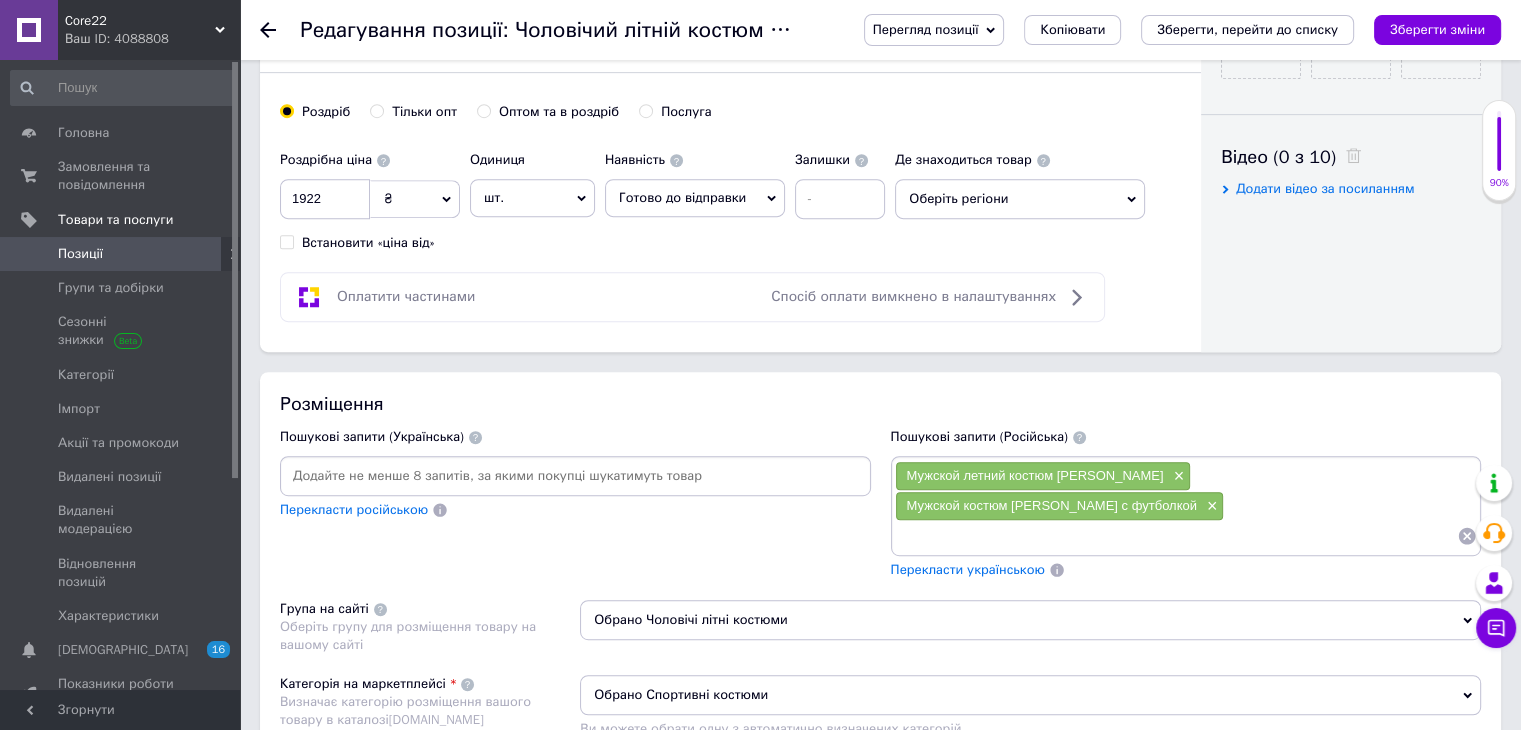 paste on "летний мужской спортивный костюм [PERSON_NAME]×" 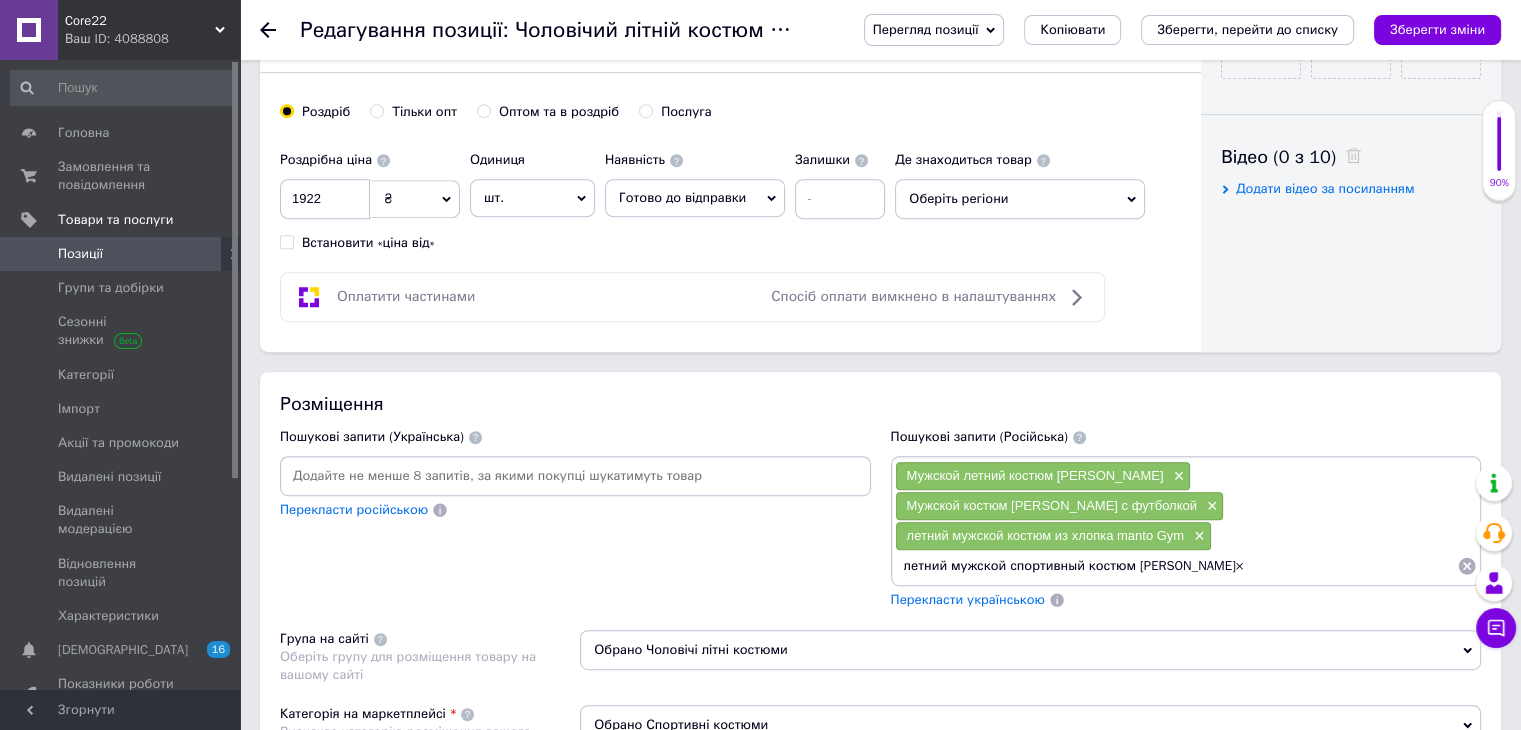 type on "летний мужской спортивный костюм [PERSON_NAME]" 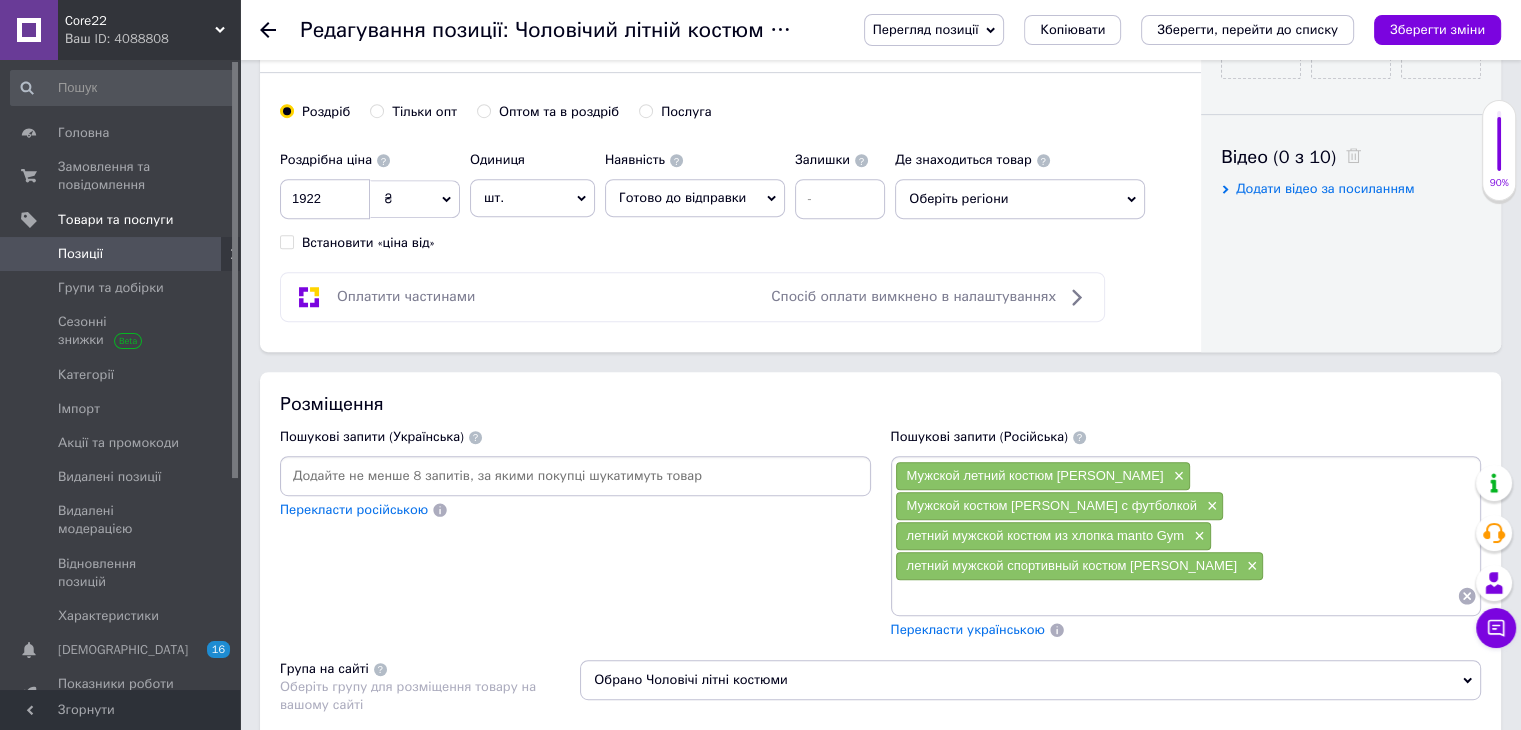 click at bounding box center [1176, 596] 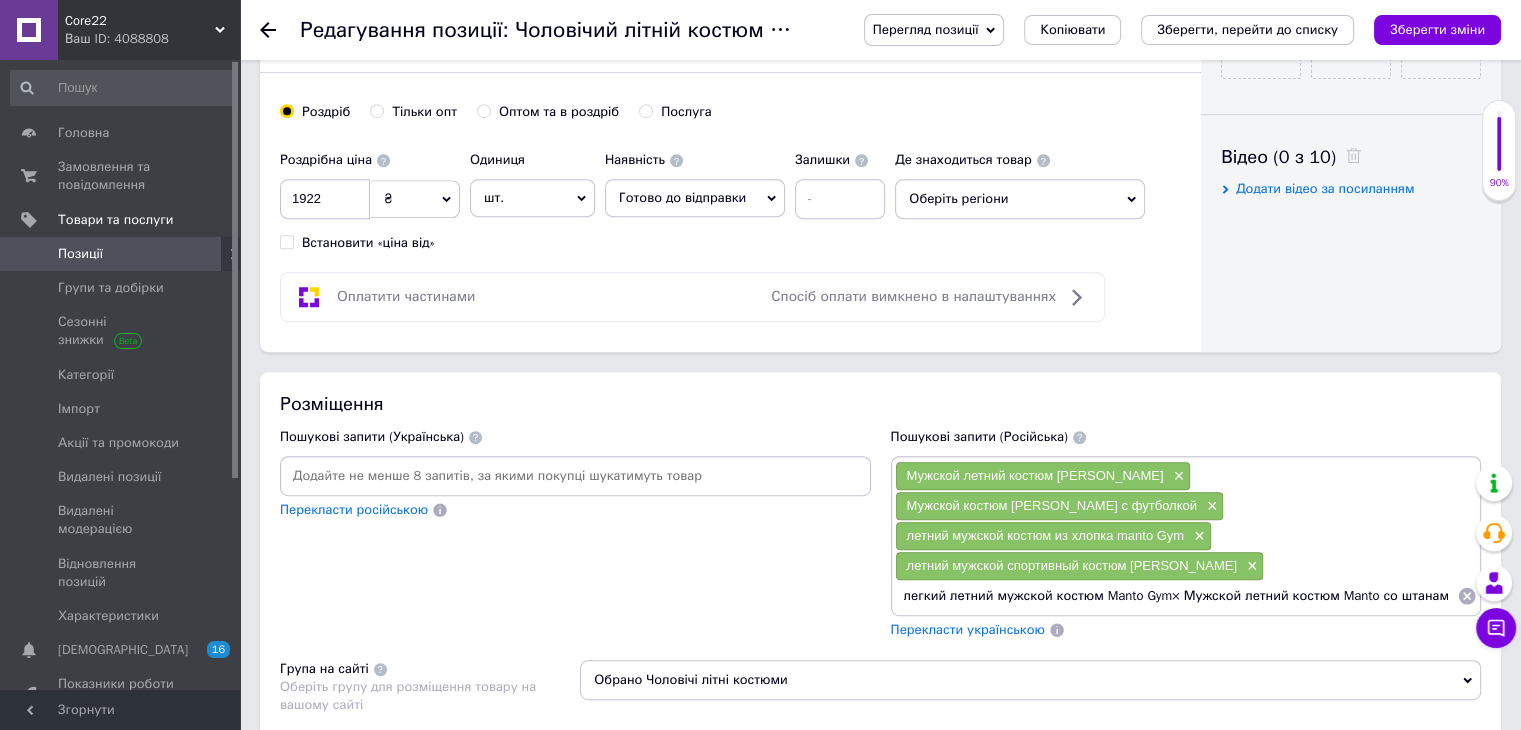 scroll, scrollTop: 0, scrollLeft: 618, axis: horizontal 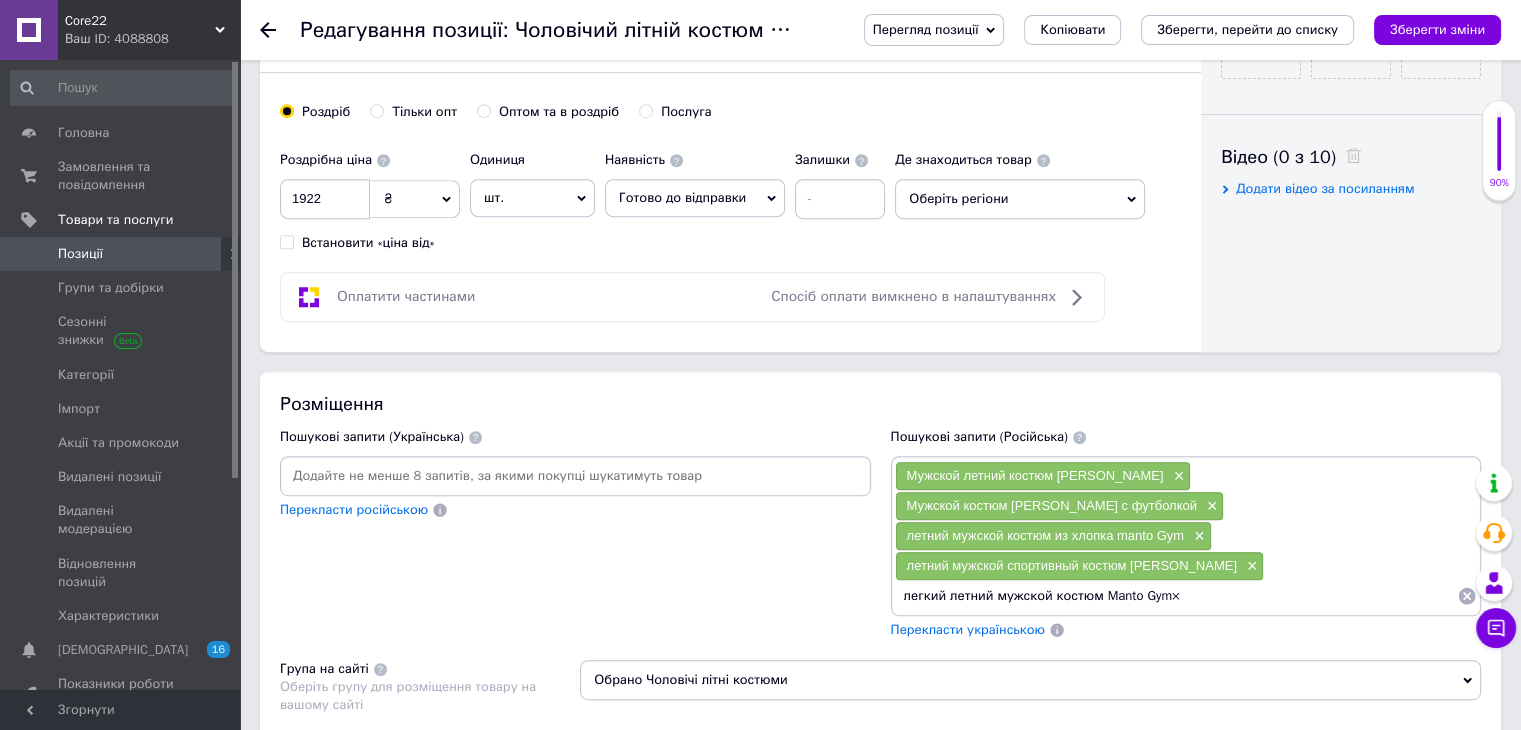 type on "легкий летний мужской костюм [PERSON_NAME]" 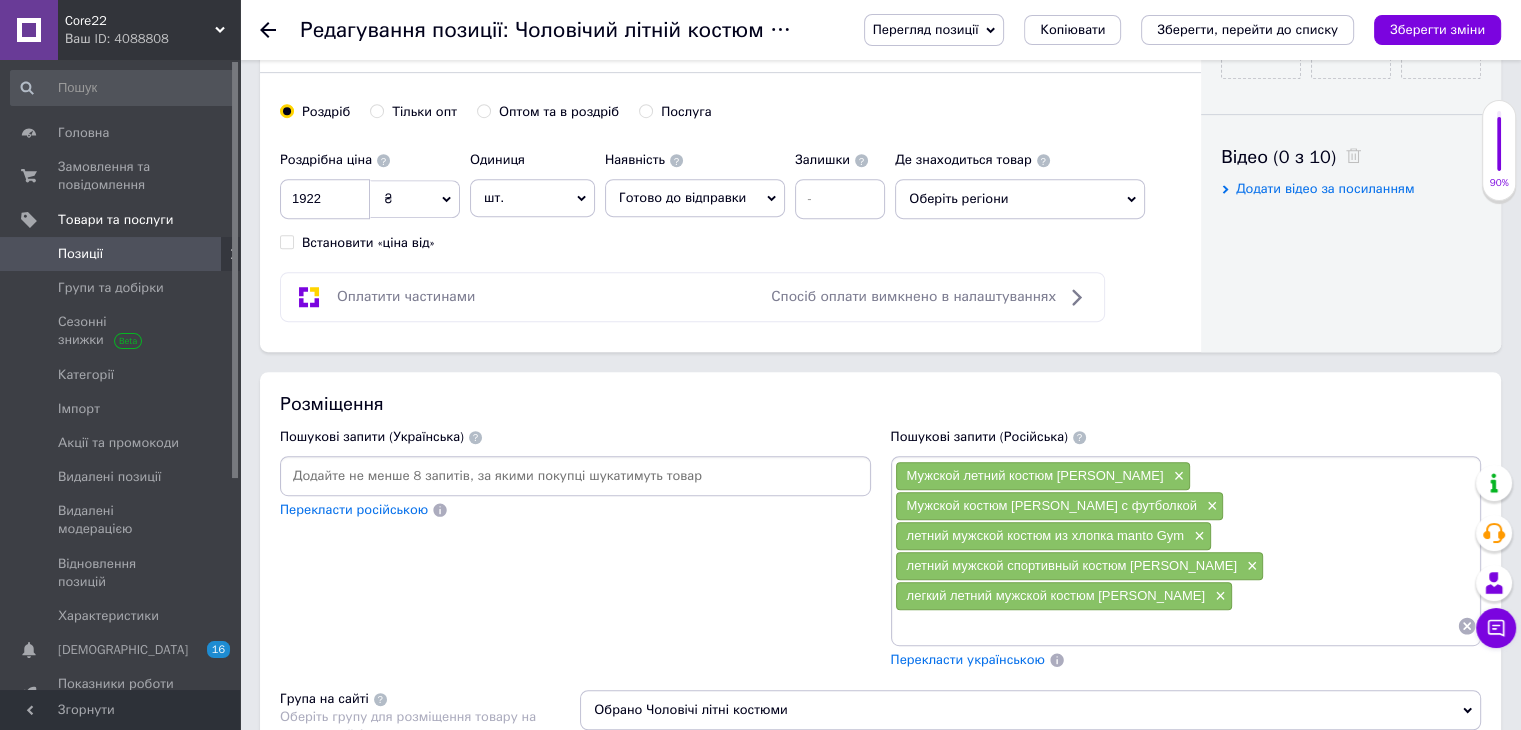paste on "Мужской летний костюм Manto со штанами× Мужской летний костюм штаны и футболка Manto Gym× Мужской костюм футболка и штаны Manto×" 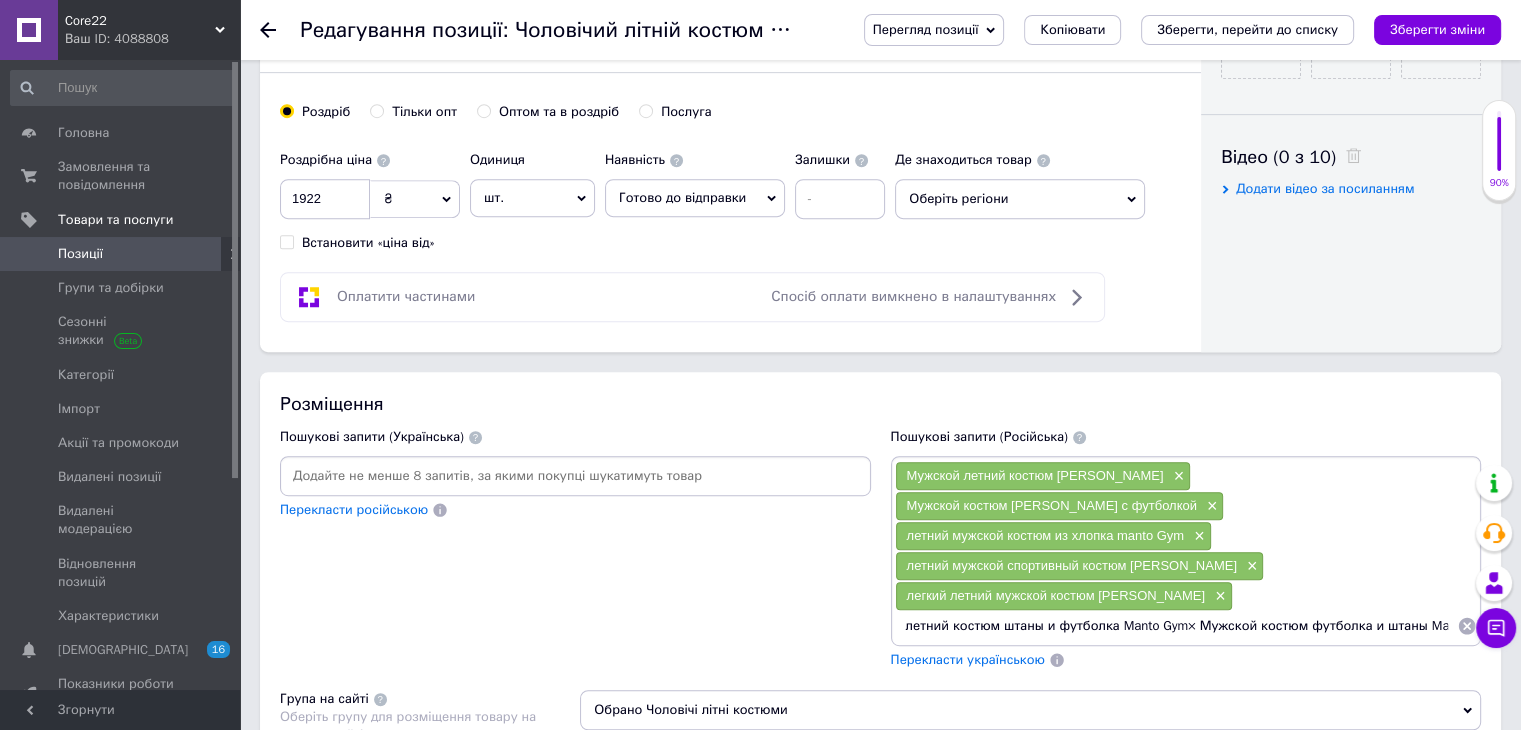 scroll, scrollTop: 0, scrollLeft: 335, axis: horizontal 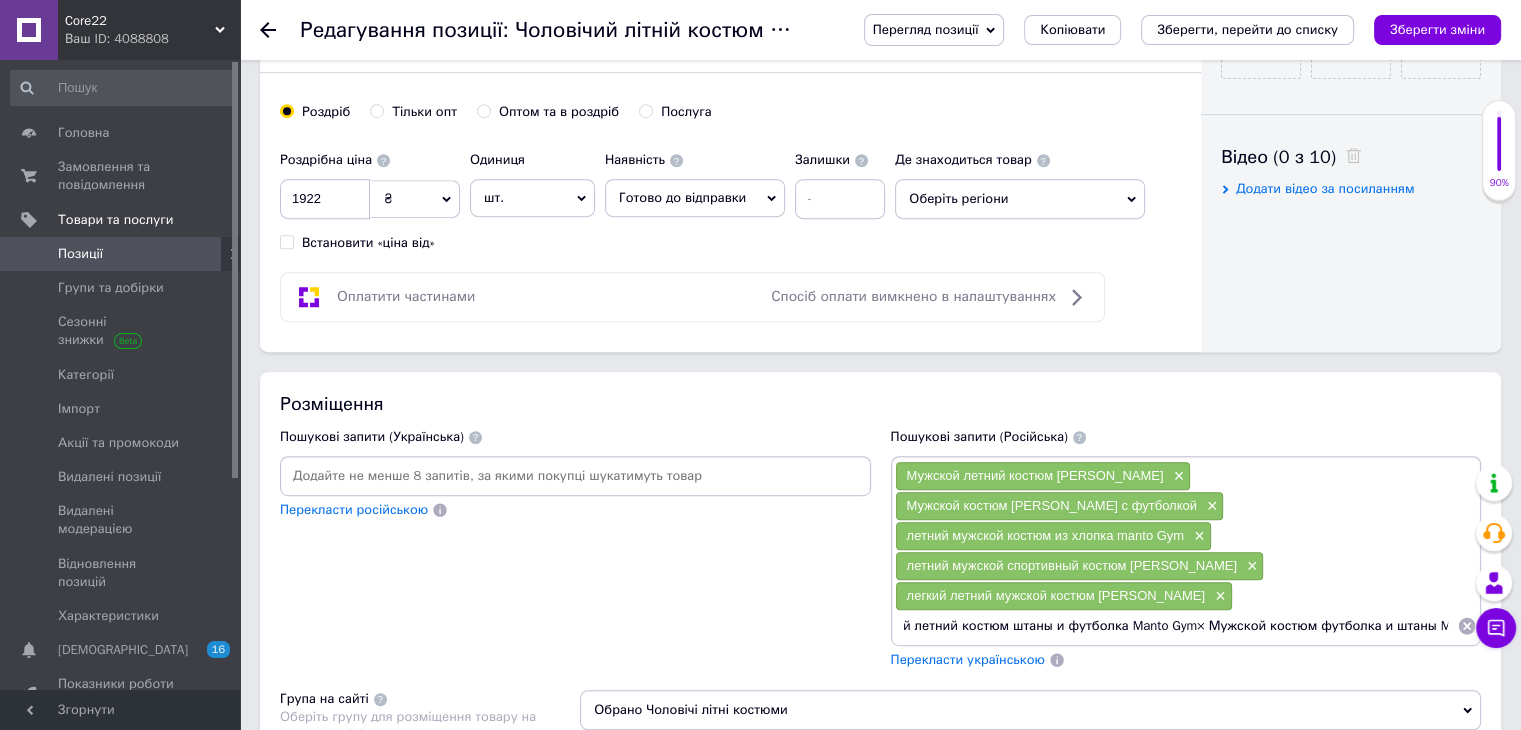 drag, startPoint x: 1452, startPoint y: 591, endPoint x: 1191, endPoint y: 589, distance: 261.00766 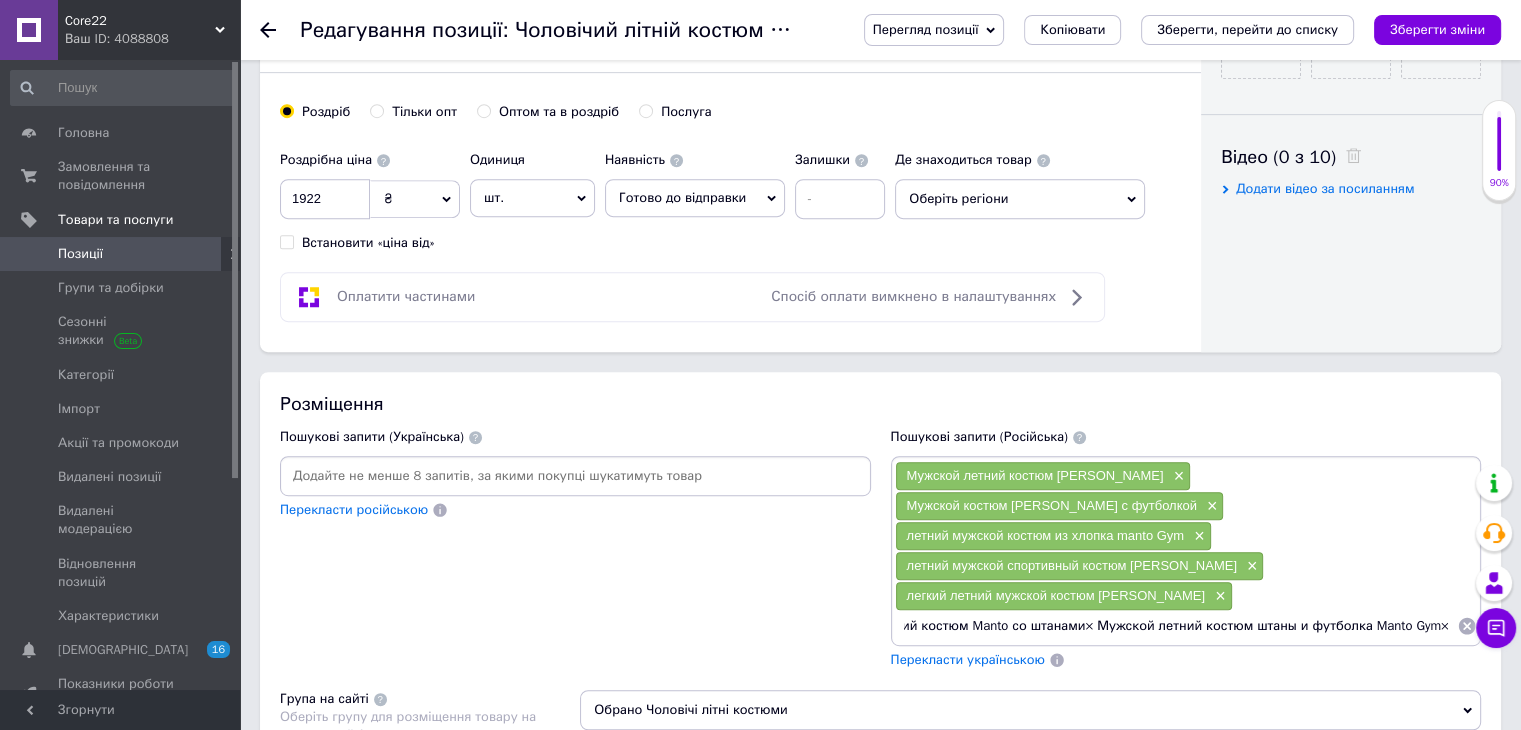 scroll, scrollTop: 0, scrollLeft: 77, axis: horizontal 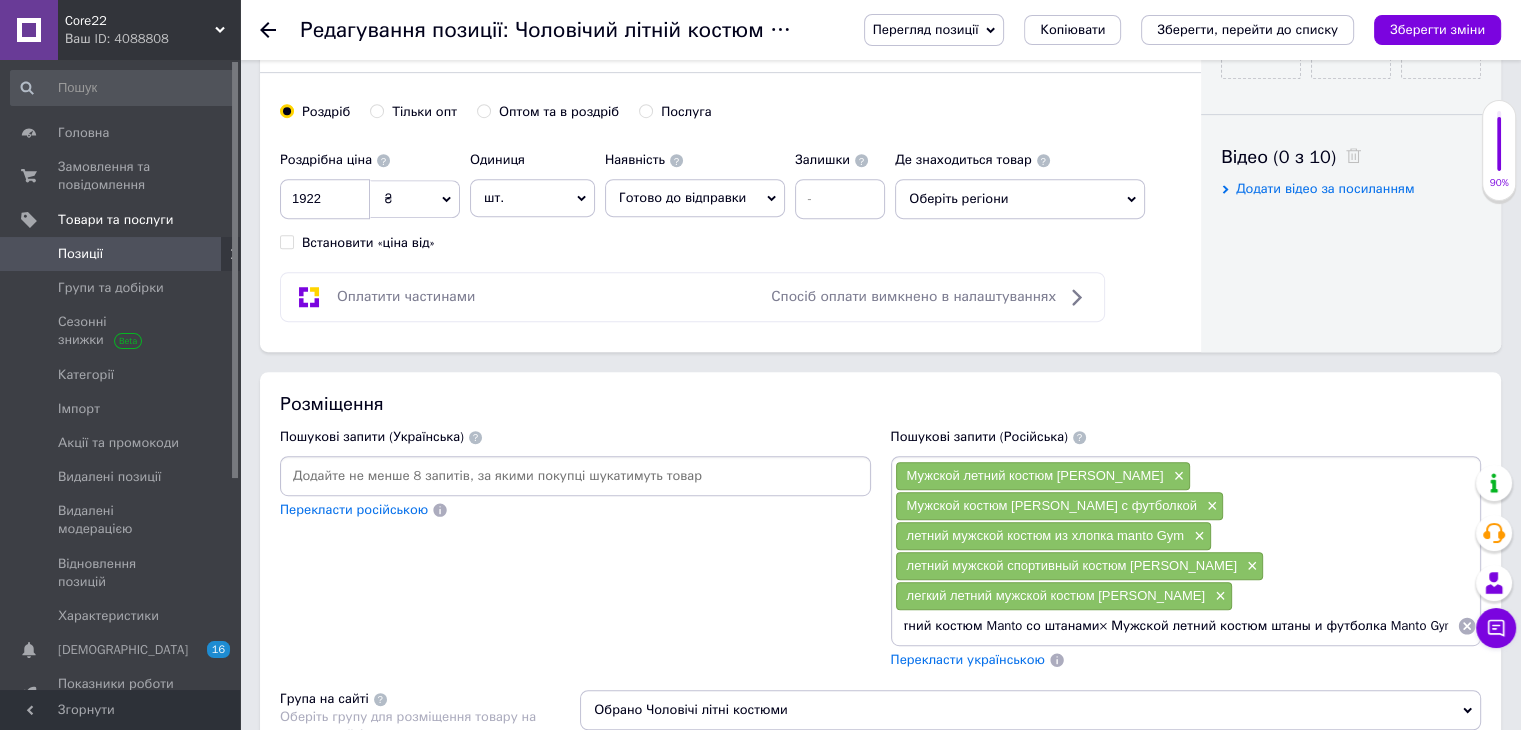 paste on "Мужской костюм футболка и штаны Manto" 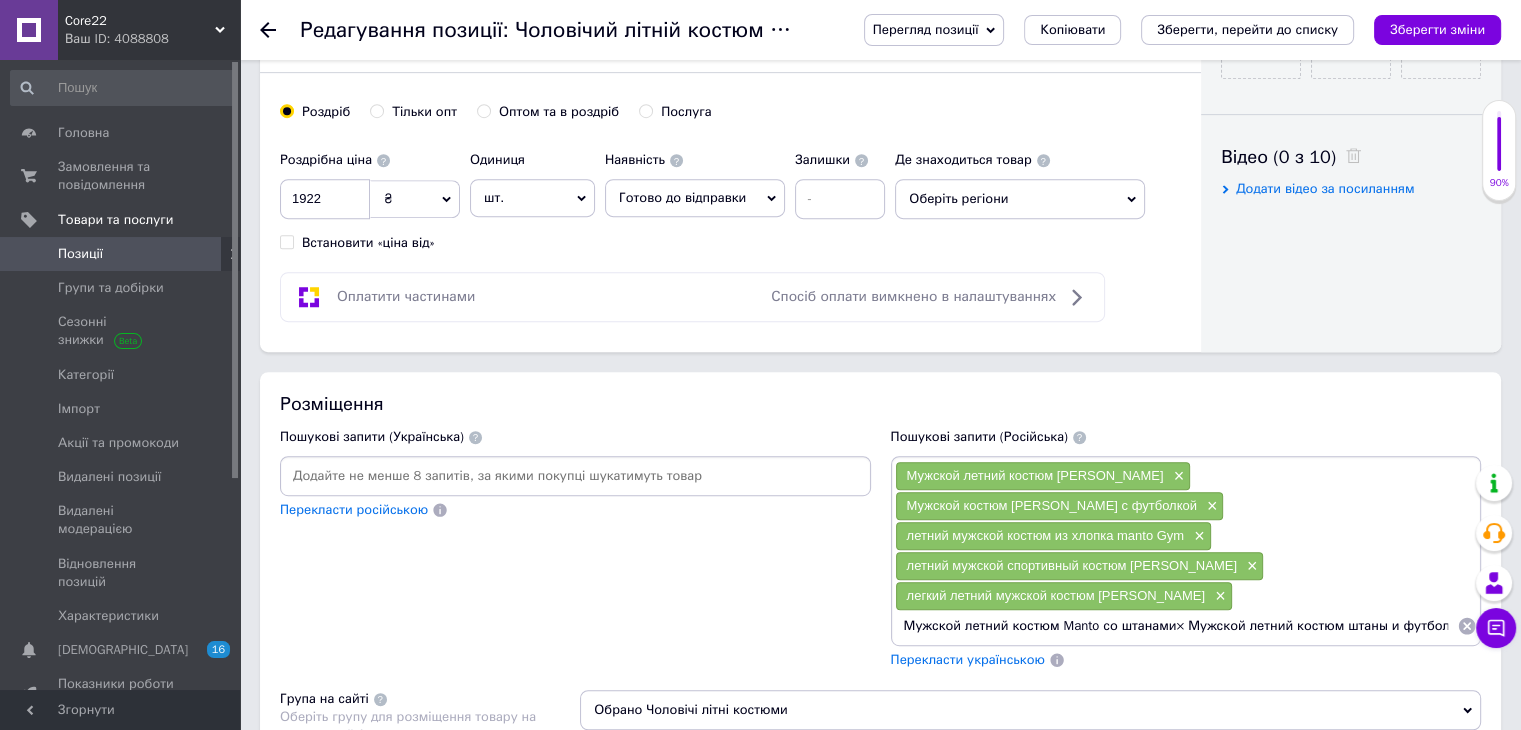 scroll, scrollTop: 0, scrollLeft: 0, axis: both 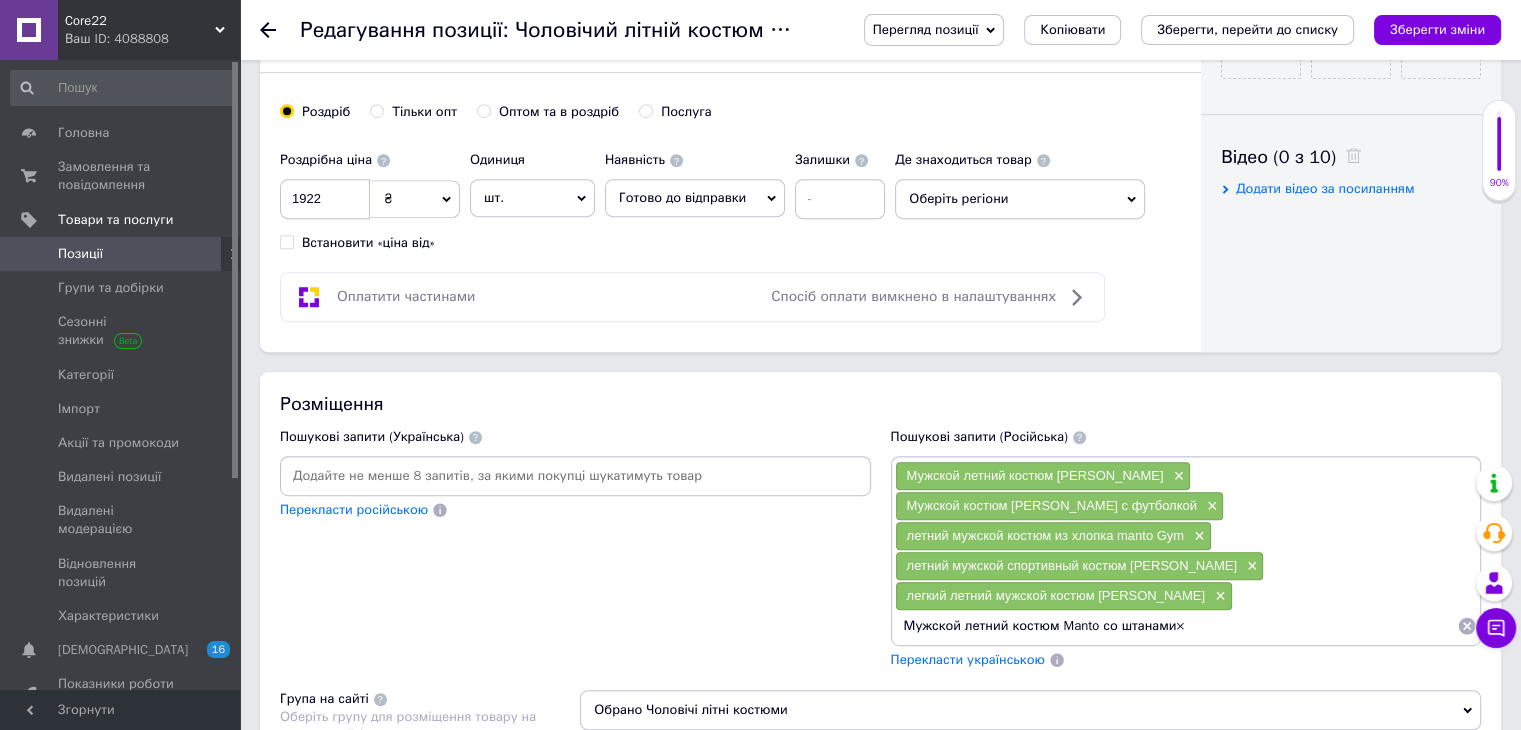 type on "Мужской летний костюм Manto со штанами" 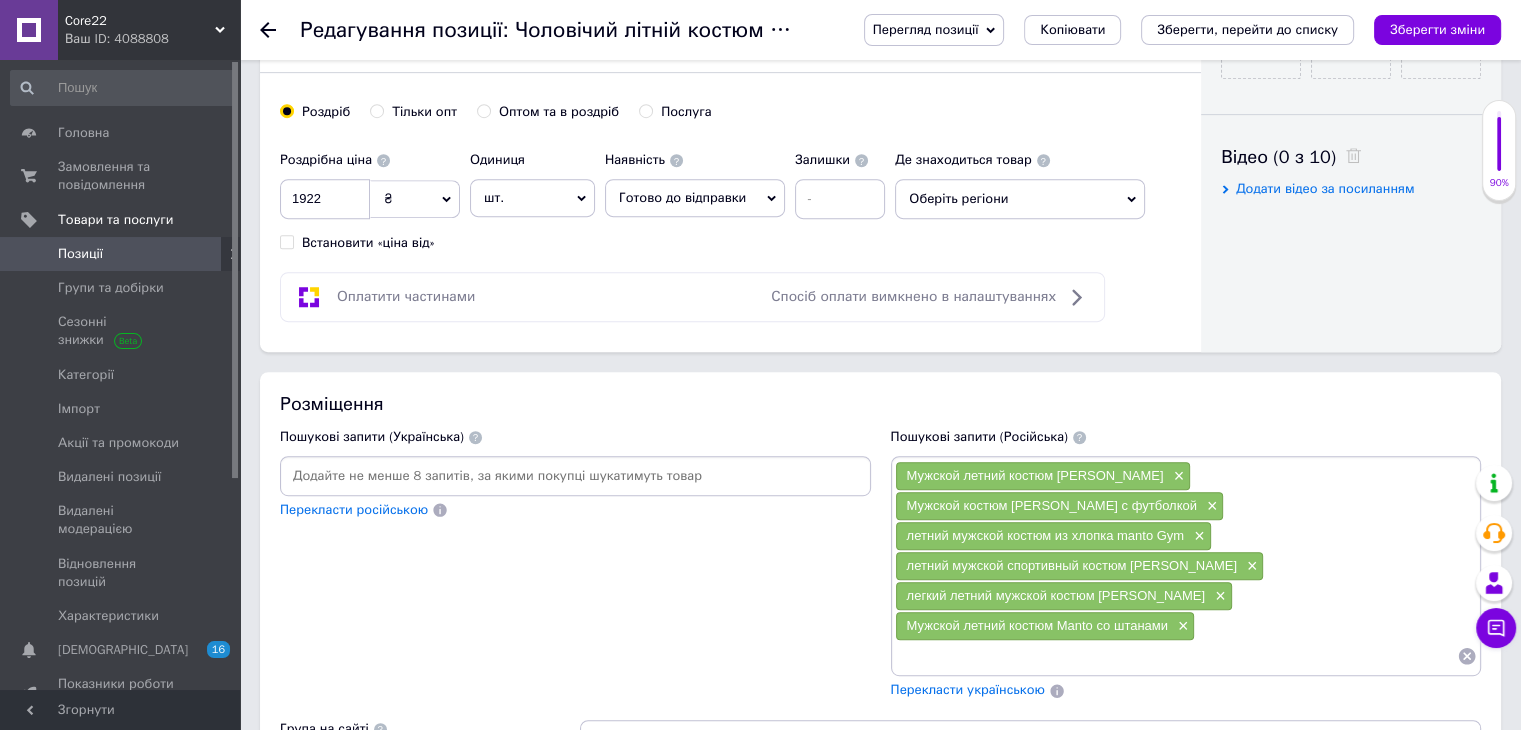 paste on "Мужской летний костюм штаны и футболка [PERSON_NAME]× Мужской костюм футболка и штаны Manto" 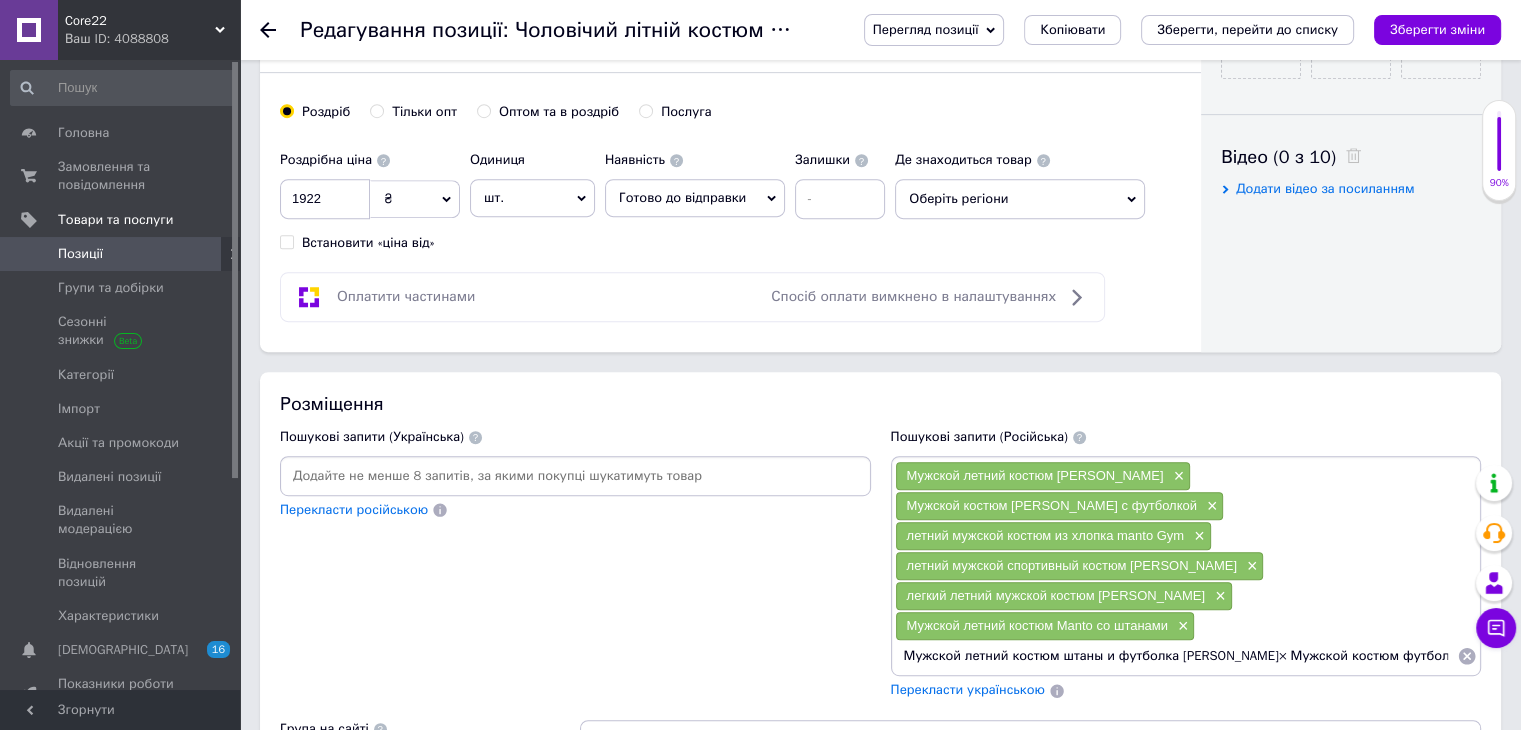 scroll, scrollTop: 0, scrollLeft: 58, axis: horizontal 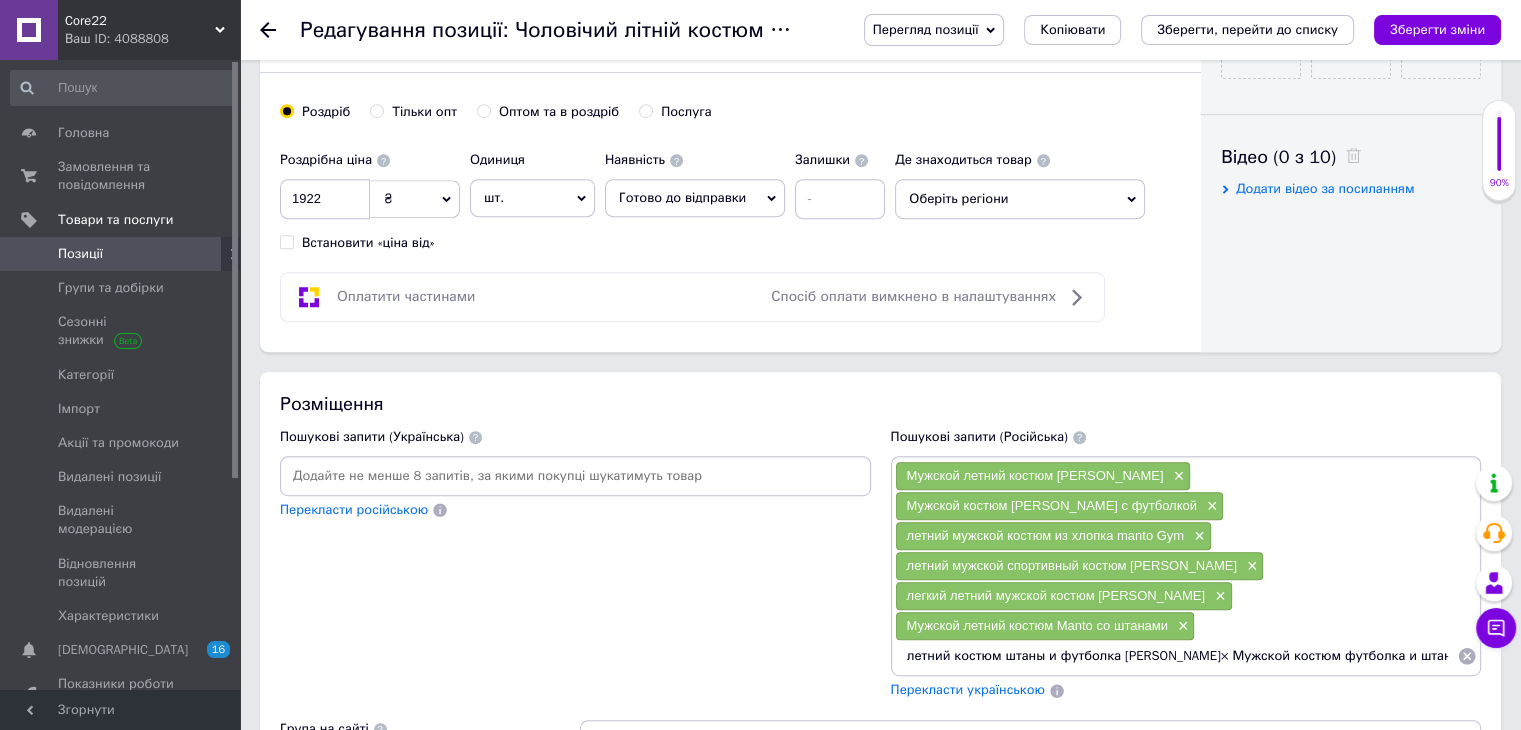 drag, startPoint x: 1190, startPoint y: 619, endPoint x: 1448, endPoint y: 618, distance: 258.00195 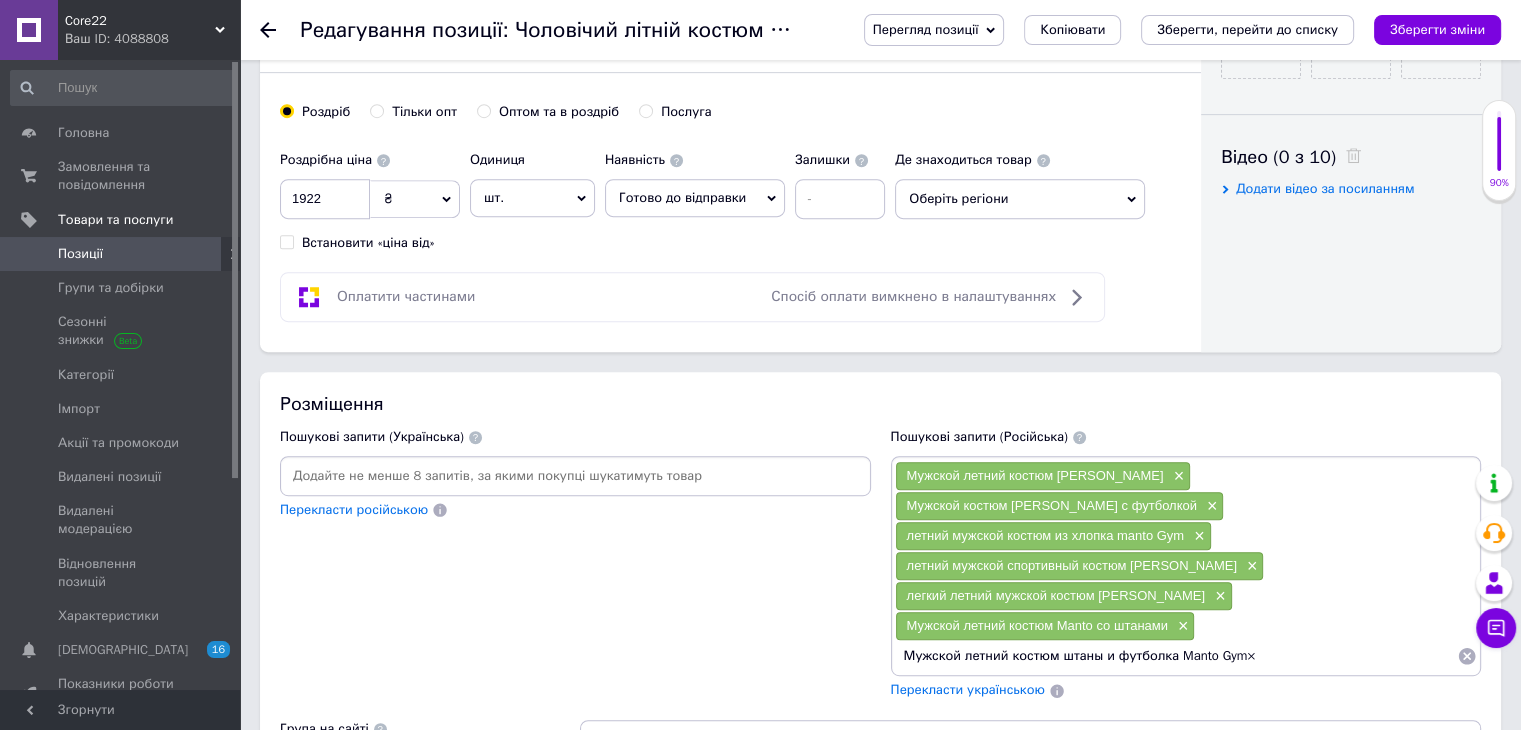 scroll, scrollTop: 0, scrollLeft: 0, axis: both 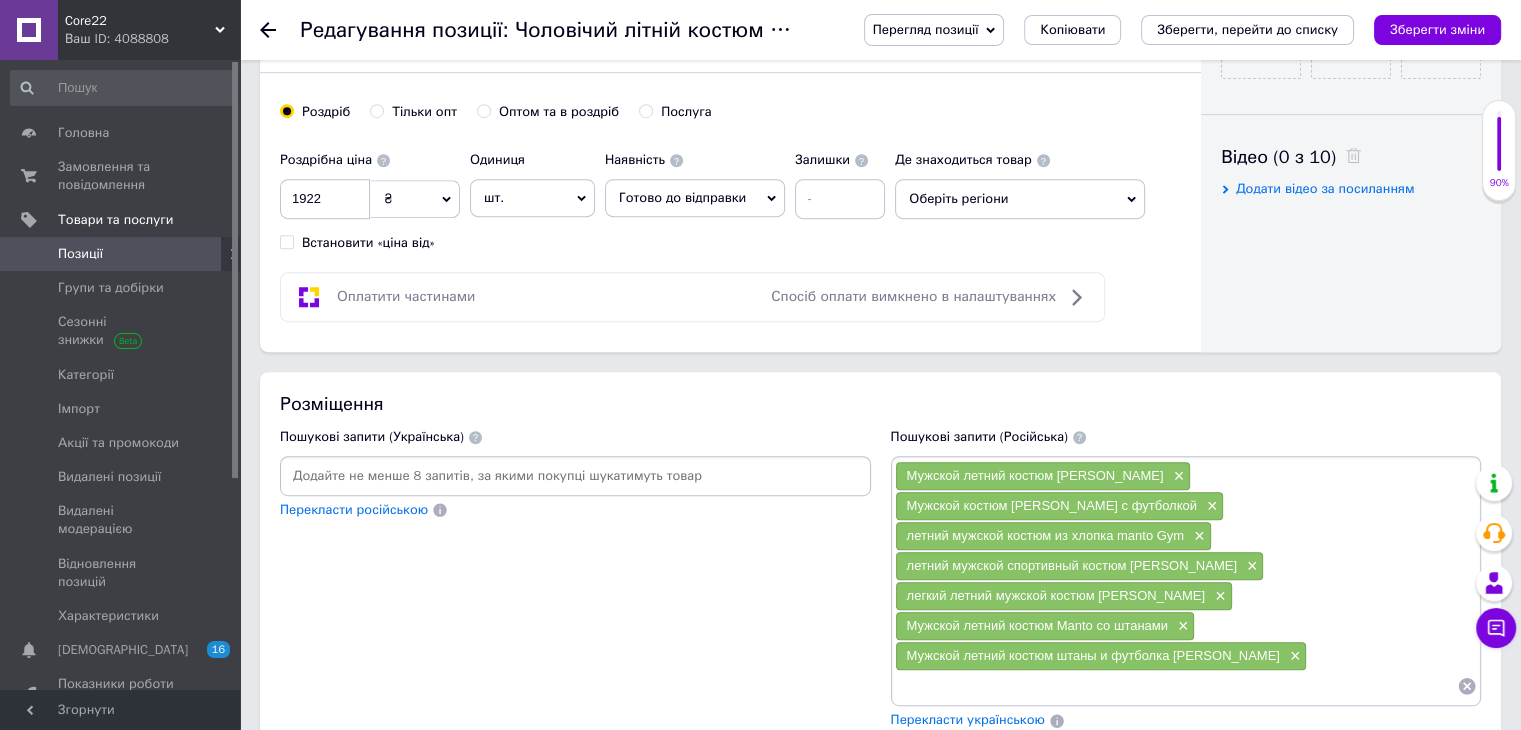 paste on "Мужской костюм футболка и штаны Manto" 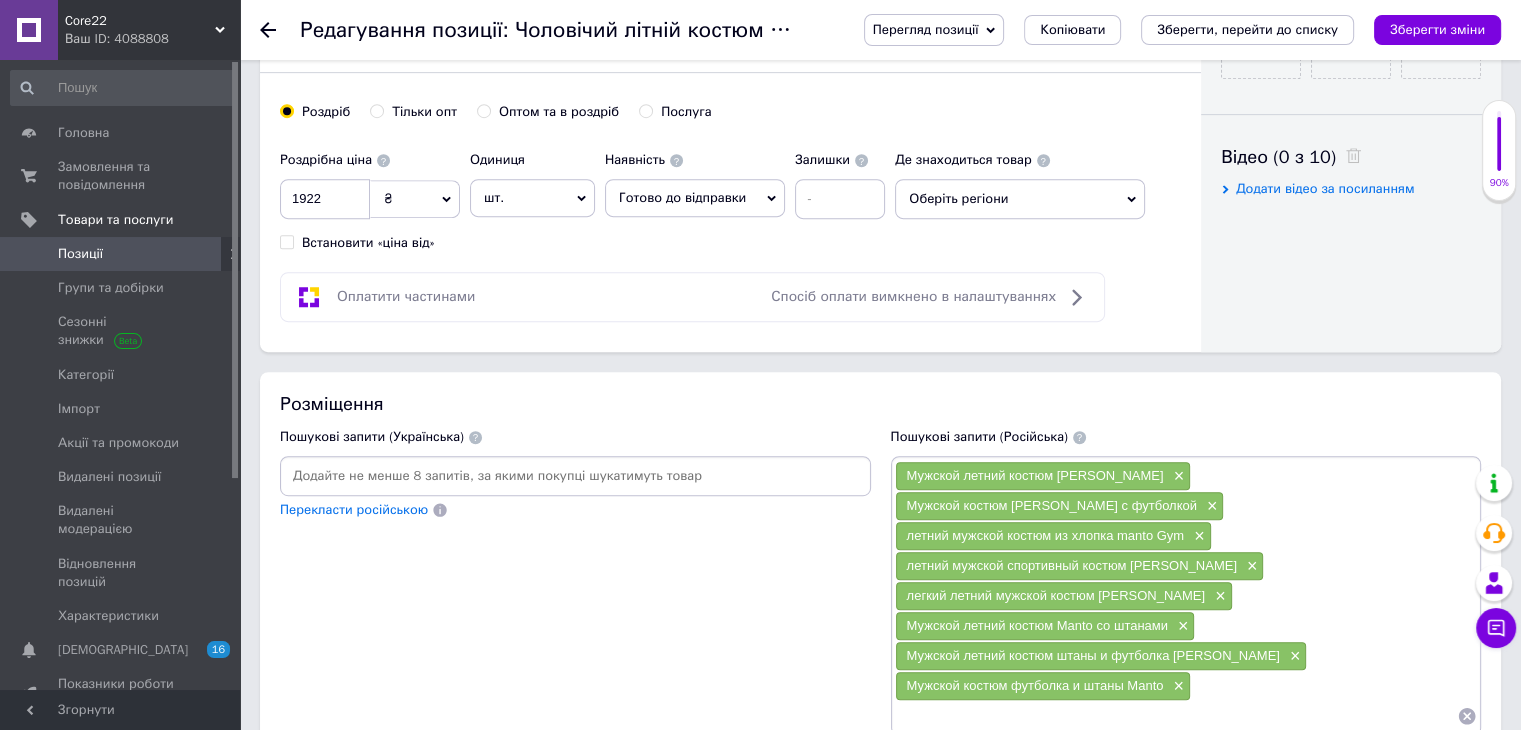 paste on "летний костюм со штанами мужской Manto Gym× спортивный костюм со штанами мужской Manto Gym× Мужской летний костюм штаны и футболка [PERSON_NAME]× мужской летний костюм со штанами Манто×" 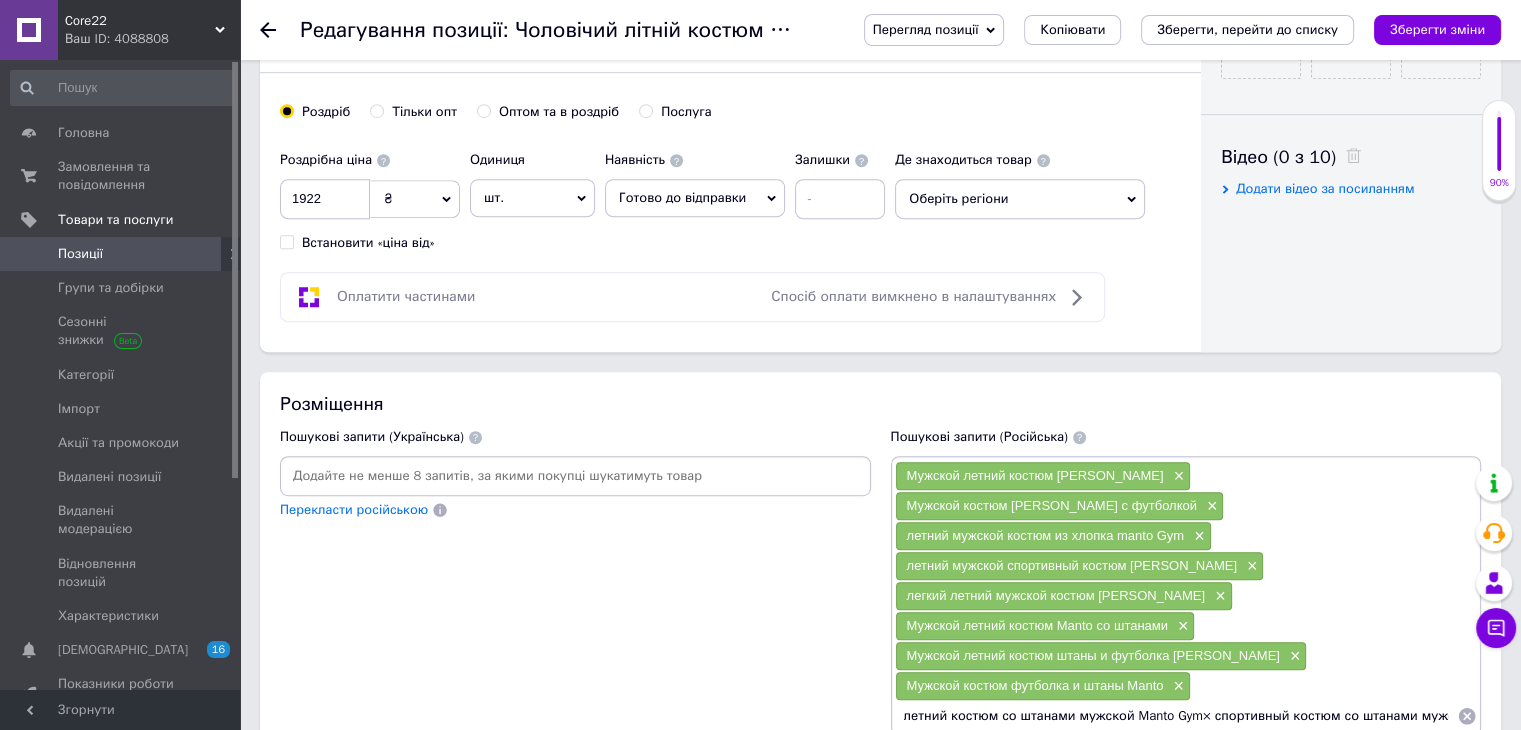scroll, scrollTop: 0, scrollLeft: 721, axis: horizontal 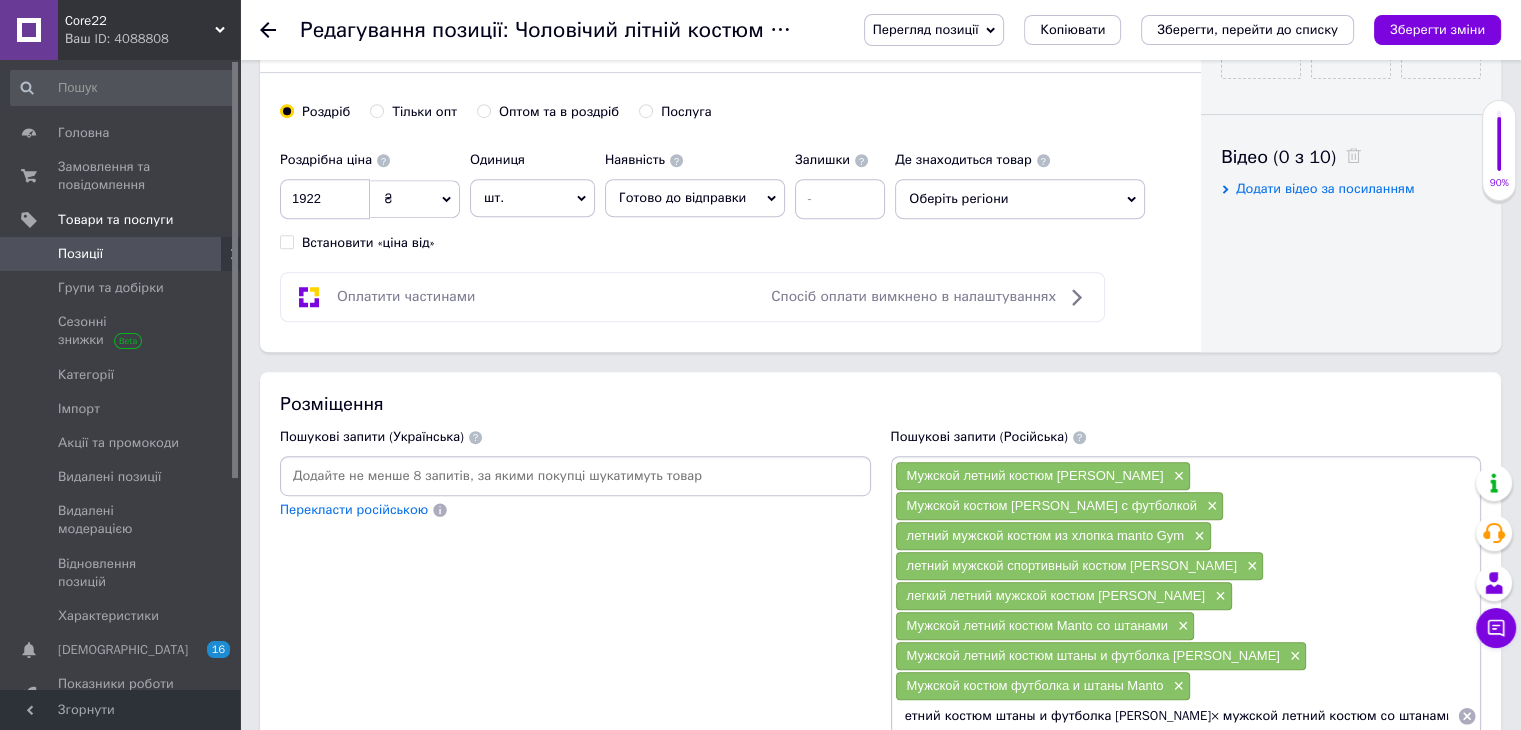 click on "летний костюм со штанами мужской Manto Gym× спортивный костюм со штанами мужской Manto Gym× Мужской летний костюм штаны и футболка [PERSON_NAME]× мужской летний костюм со штанами Манто×" at bounding box center [1176, 716] 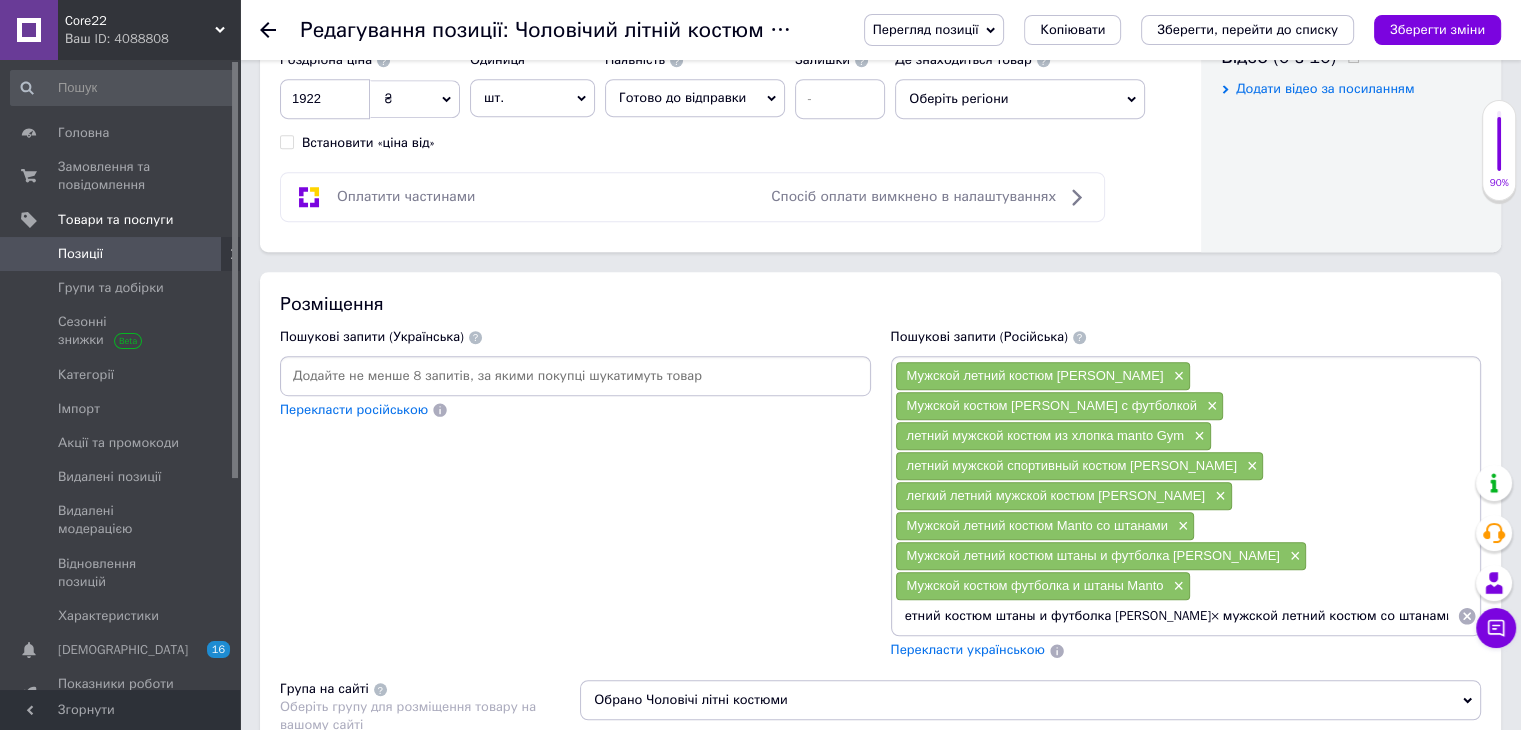 scroll, scrollTop: 1052, scrollLeft: 0, axis: vertical 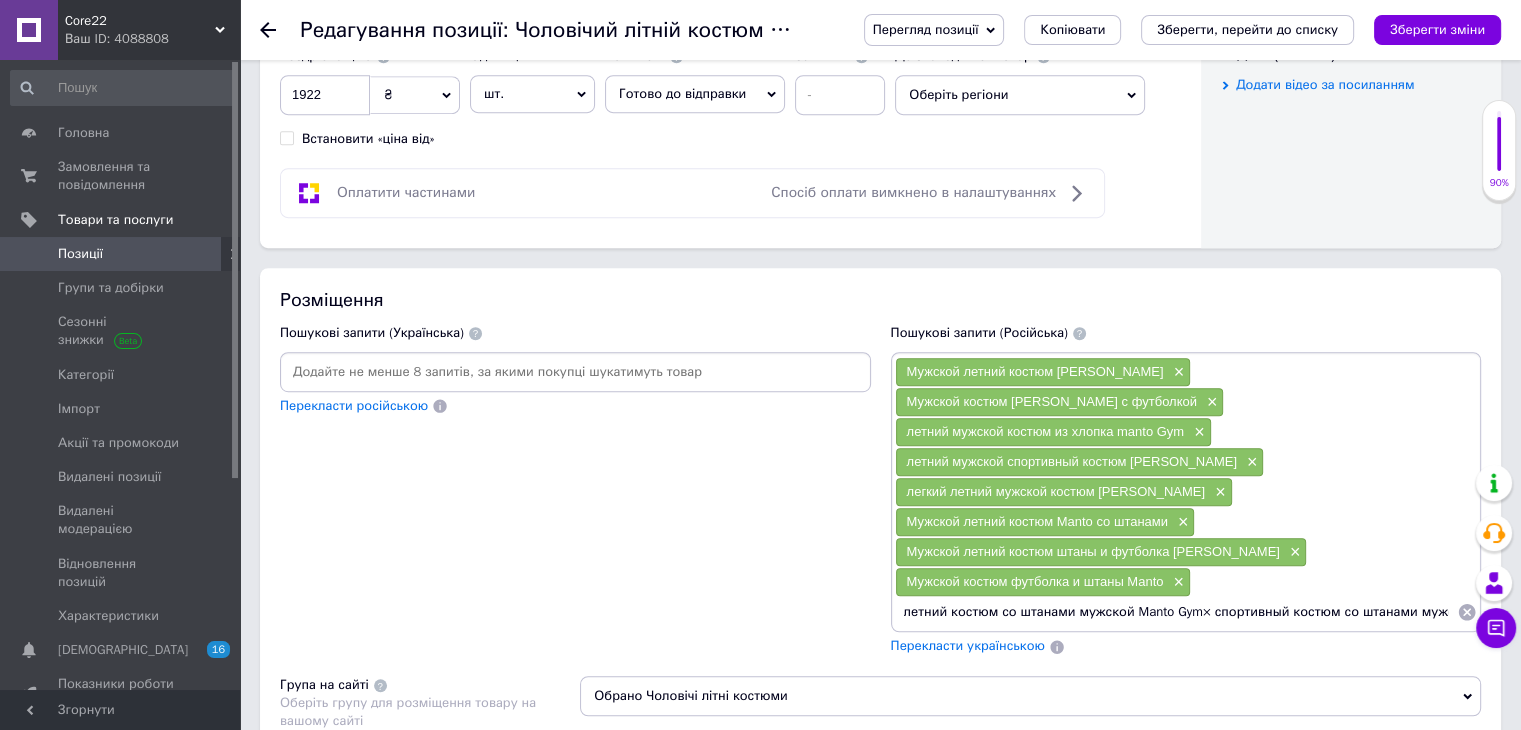 drag, startPoint x: 1446, startPoint y: 574, endPoint x: 1209, endPoint y: 573, distance: 237.0021 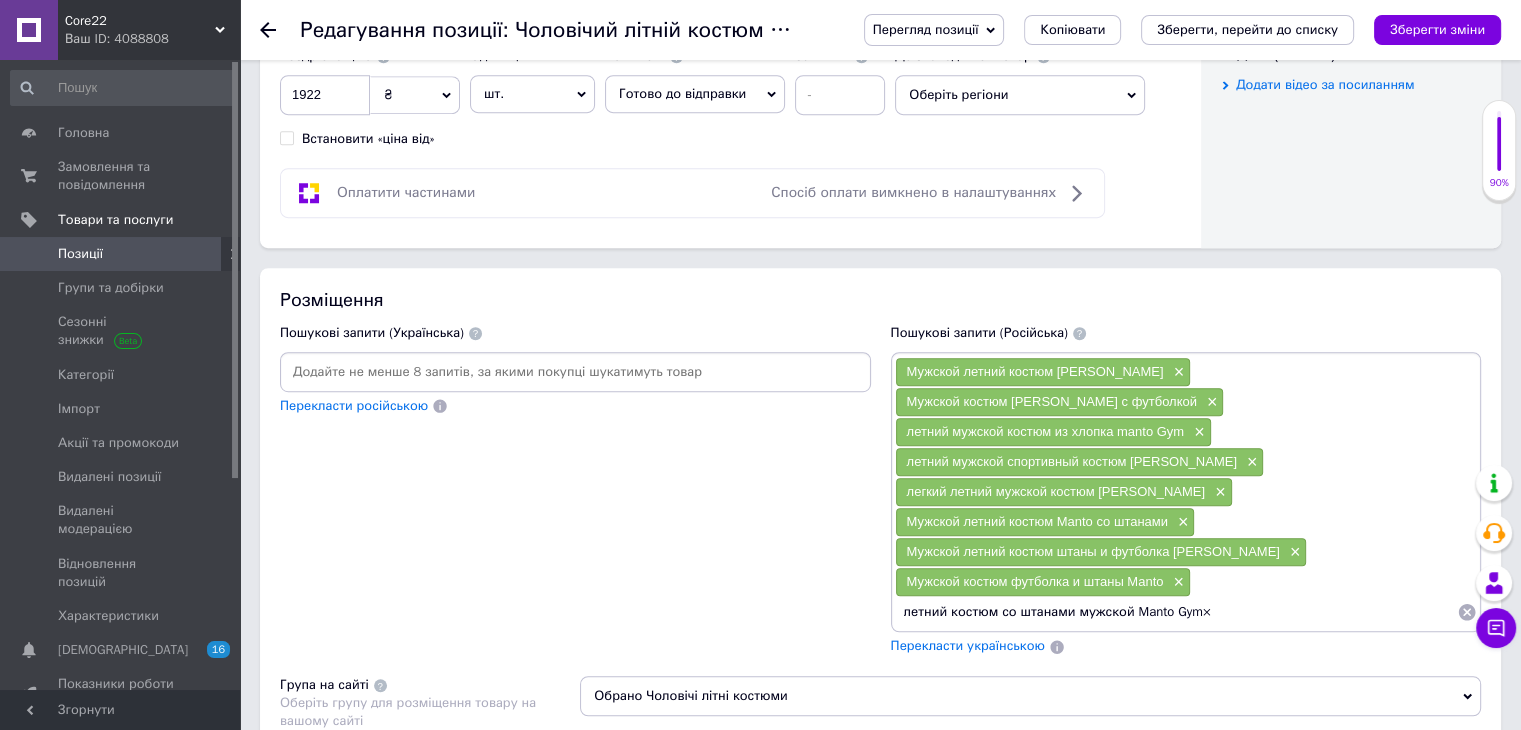 type on "летний костюм со штанами мужской Manto Gym" 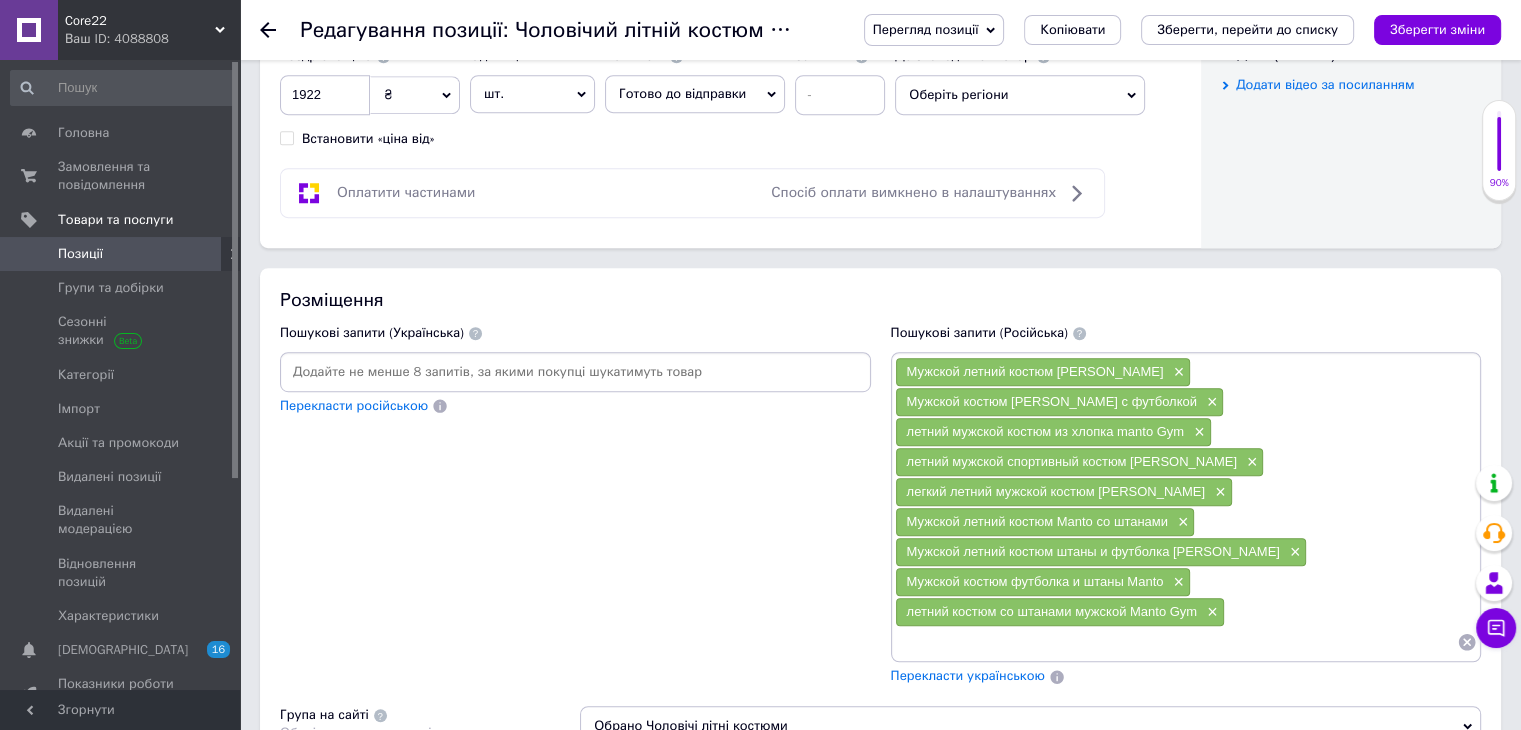 paste on "спортивный костюм со штанами мужской Manto Gym× Мужской летний костюм штаны и футболка [PERSON_NAME]× мужской летний костюм со штанами Манто×" 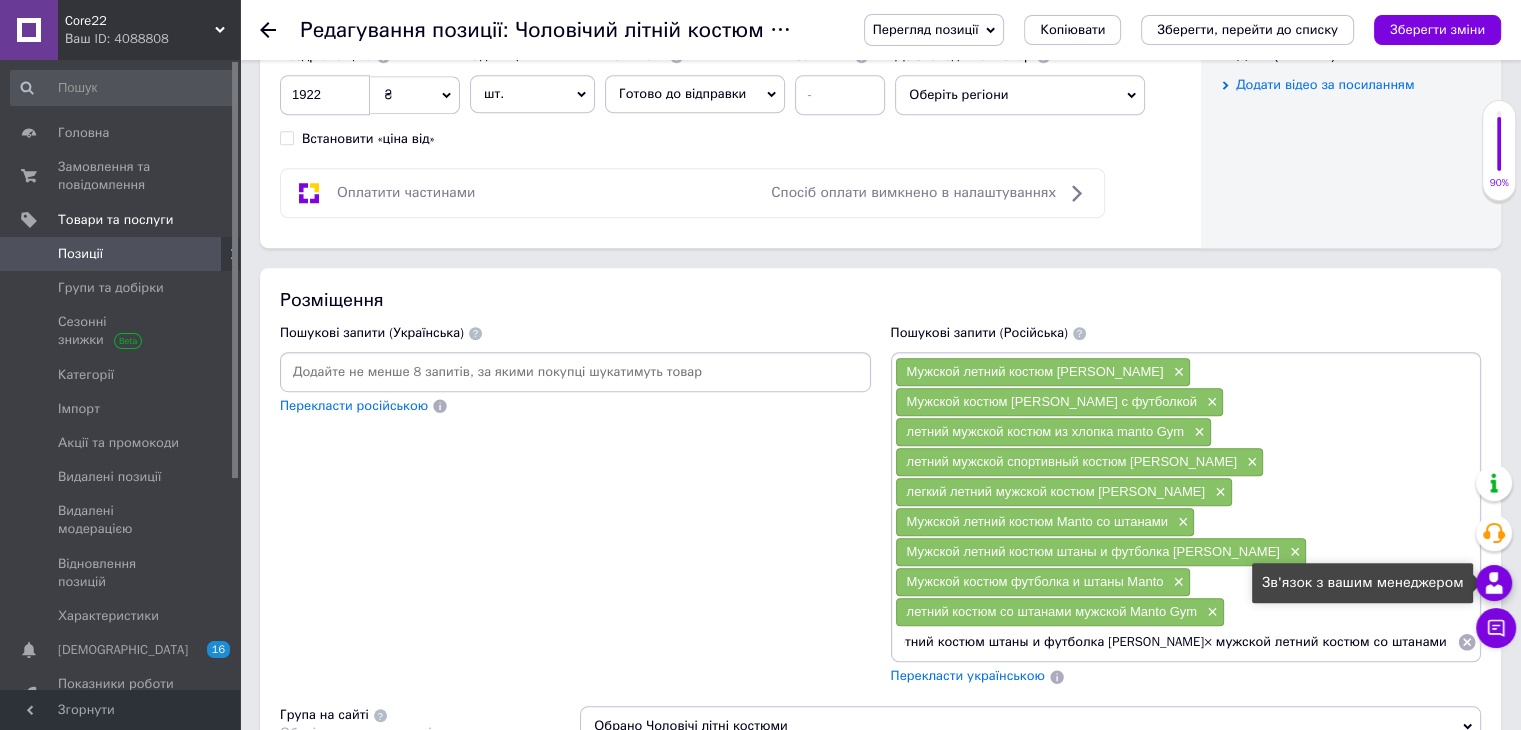scroll, scrollTop: 0, scrollLeft: 408, axis: horizontal 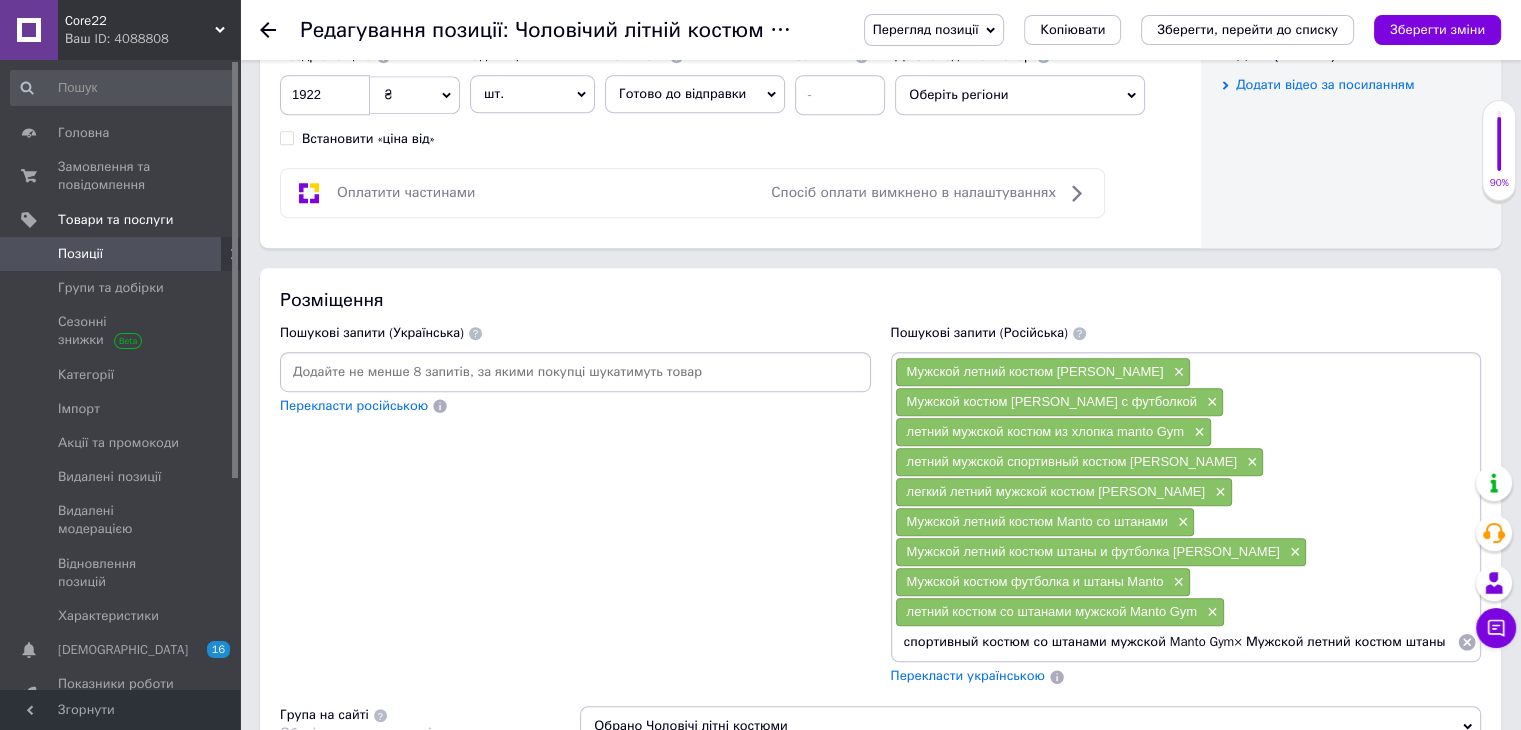 drag, startPoint x: 1449, startPoint y: 609, endPoint x: 1239, endPoint y: 603, distance: 210.0857 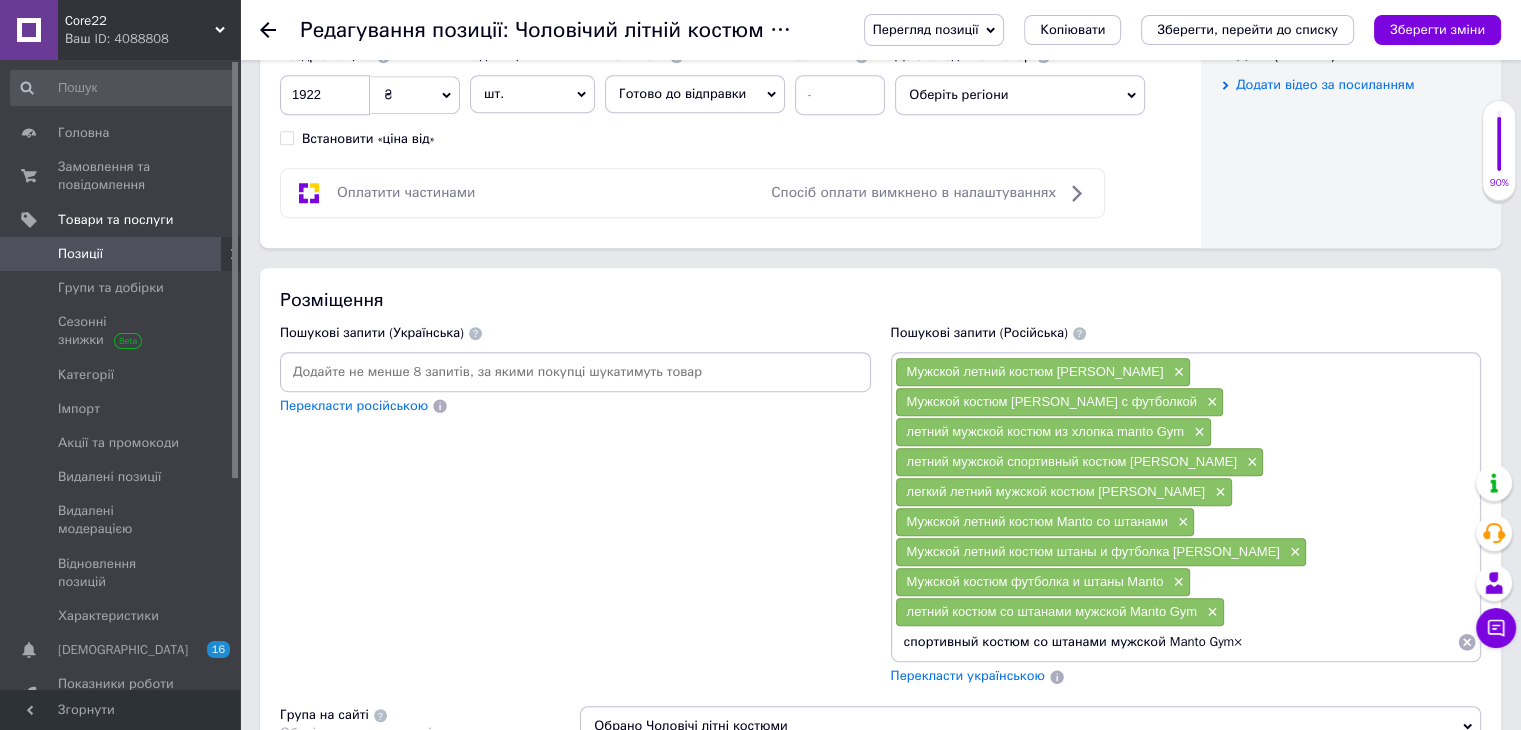 type on "спортивный костюм со штанами мужской Manto Gym" 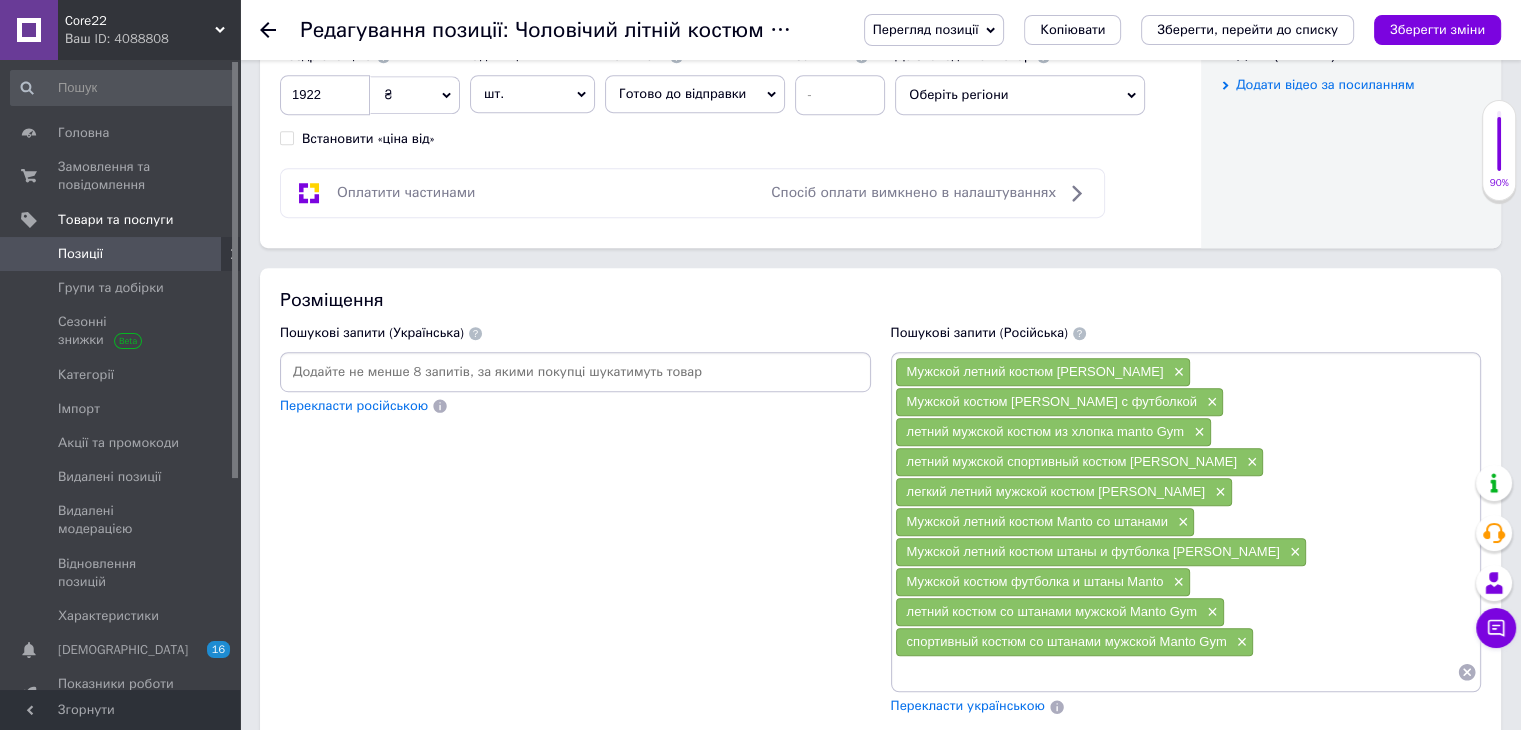 paste on "Мужской летний костюм штаны и футболка [PERSON_NAME]× мужской летний костюм со штанами Манто" 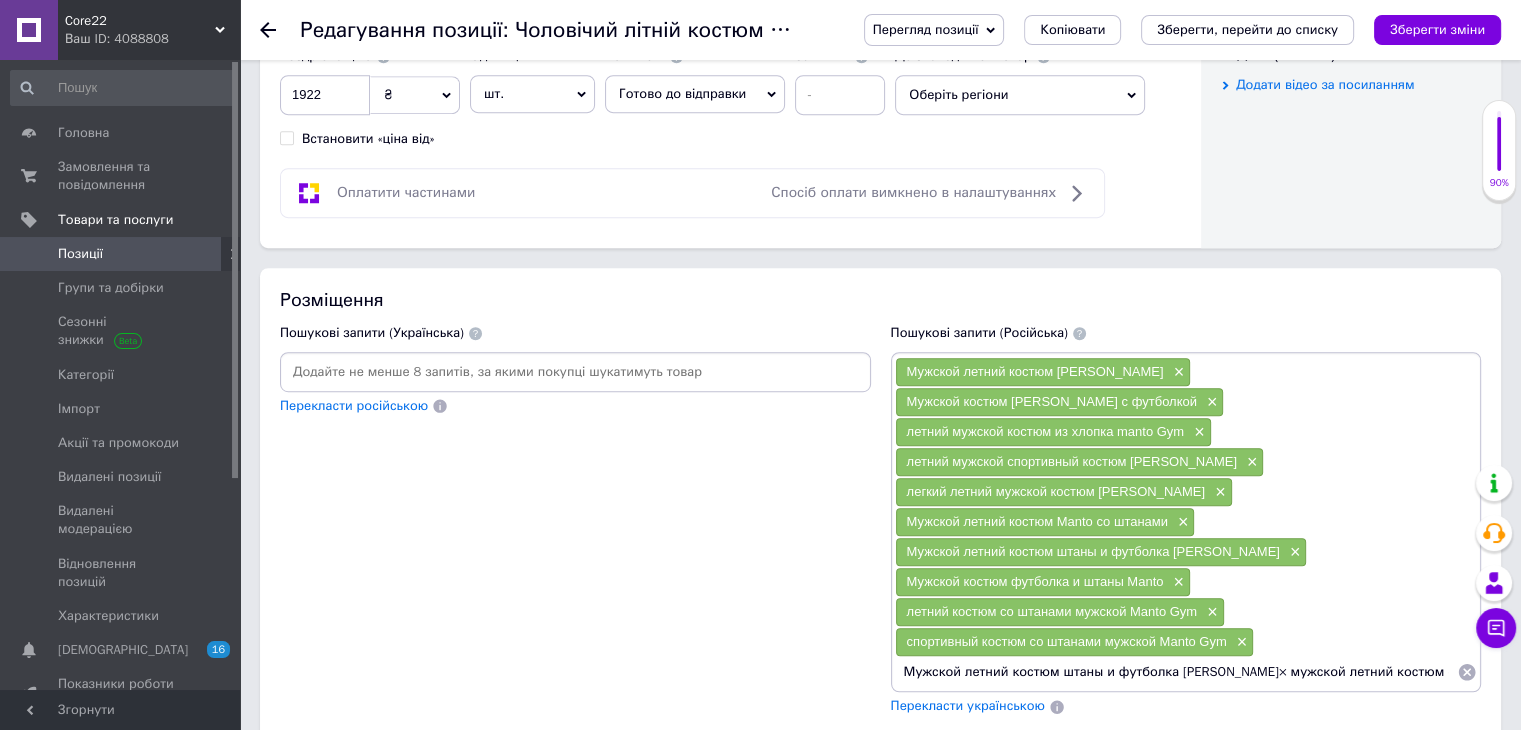 scroll, scrollTop: 0, scrollLeft: 73, axis: horizontal 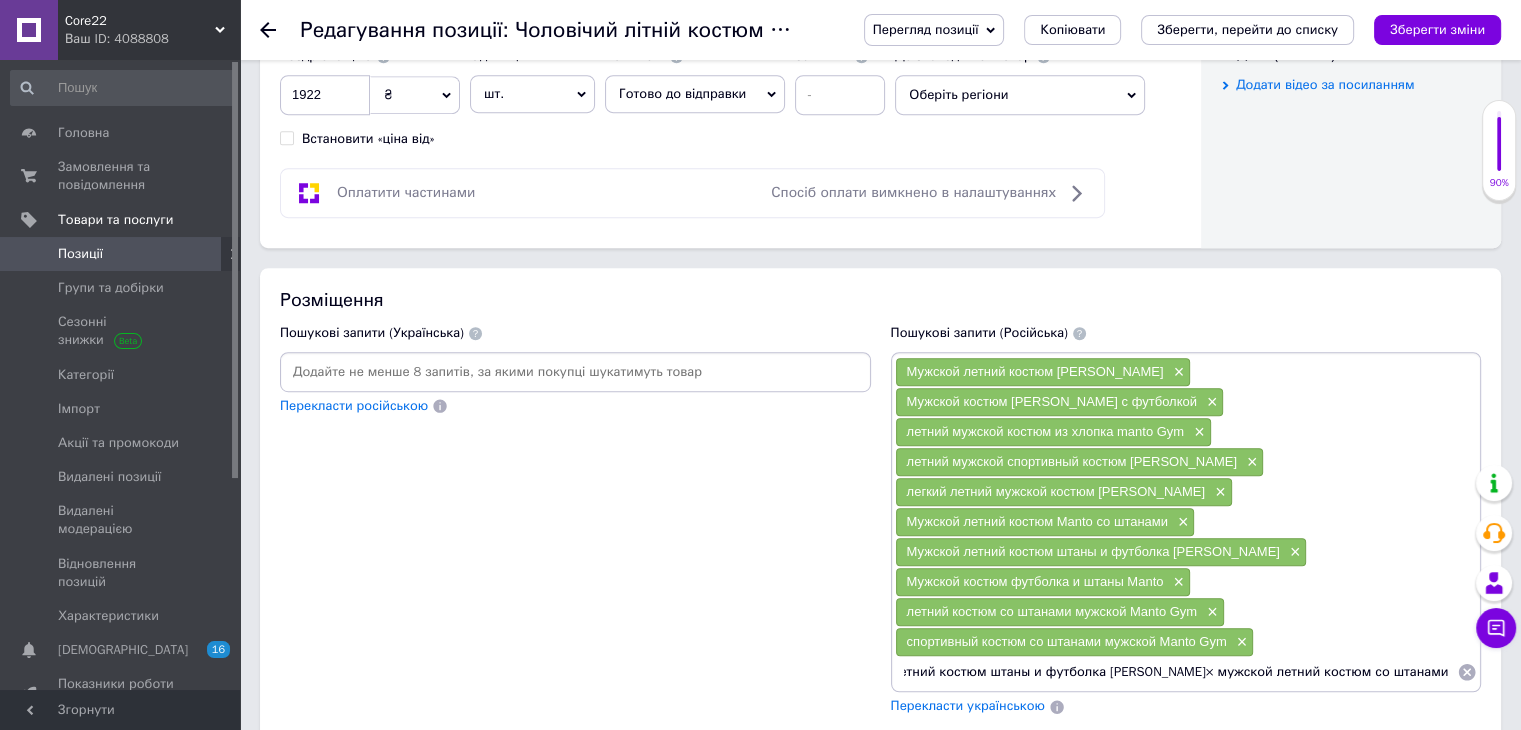 drag, startPoint x: 1185, startPoint y: 630, endPoint x: 1464, endPoint y: 645, distance: 279.40292 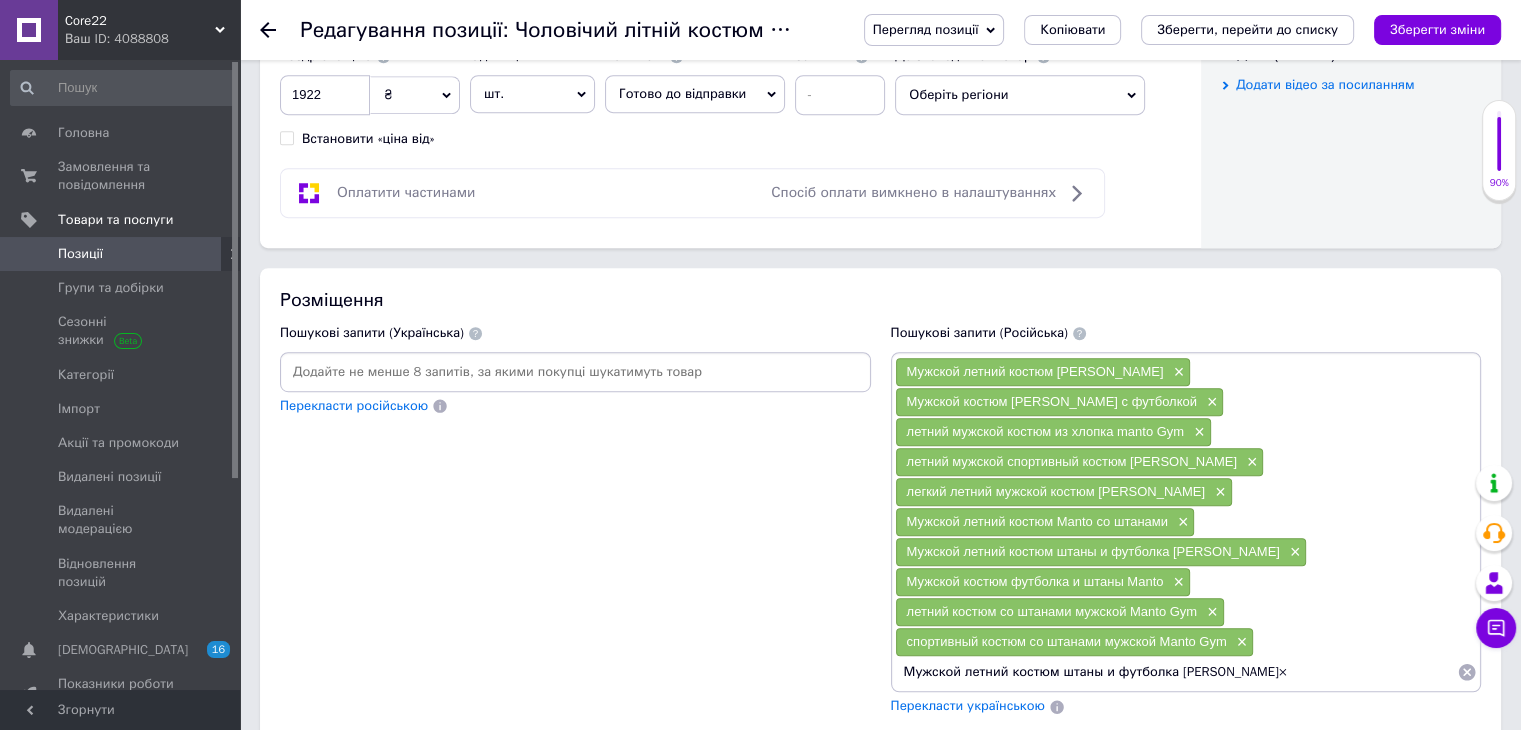 type on "Мужской летний костюм штаны и футболка [PERSON_NAME]" 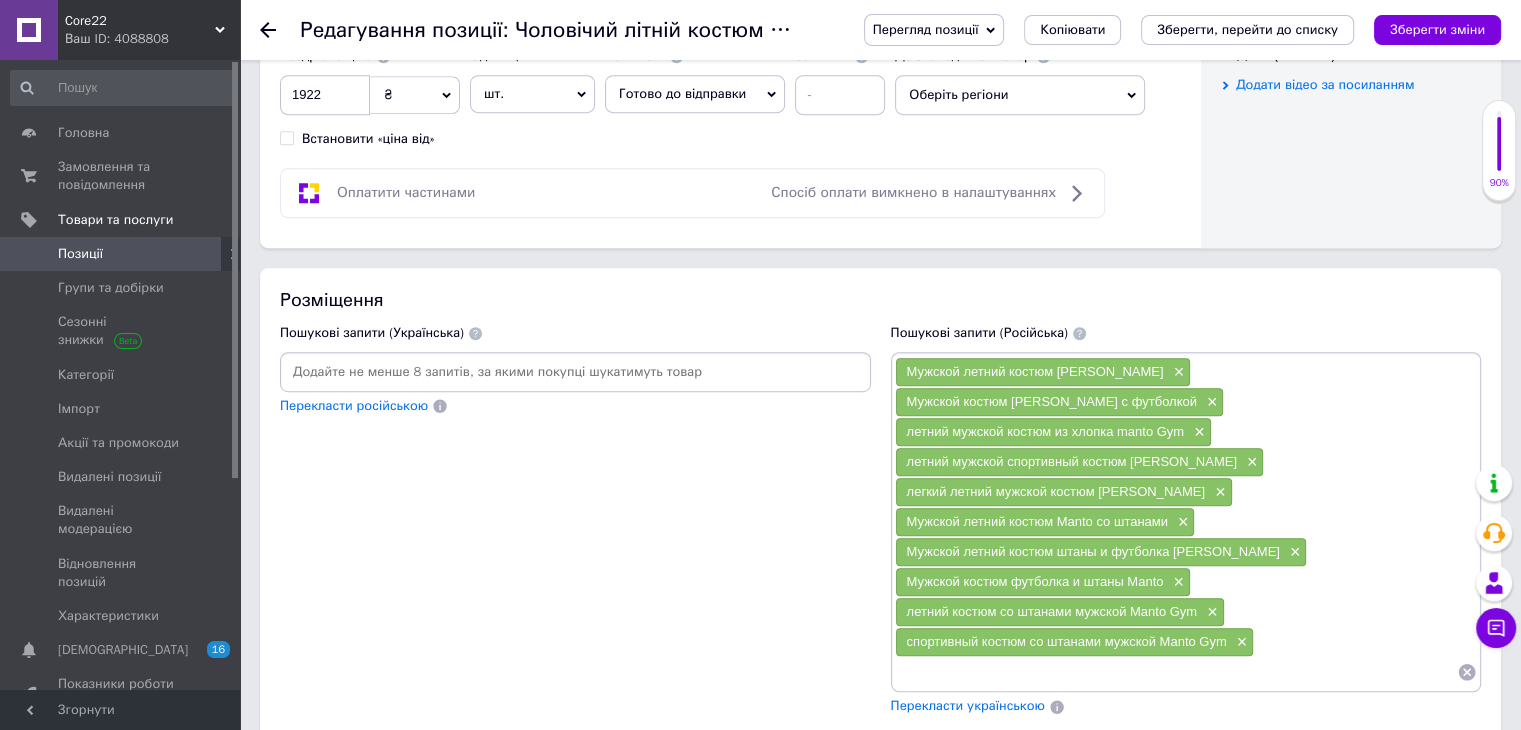 scroll, scrollTop: 0, scrollLeft: 0, axis: both 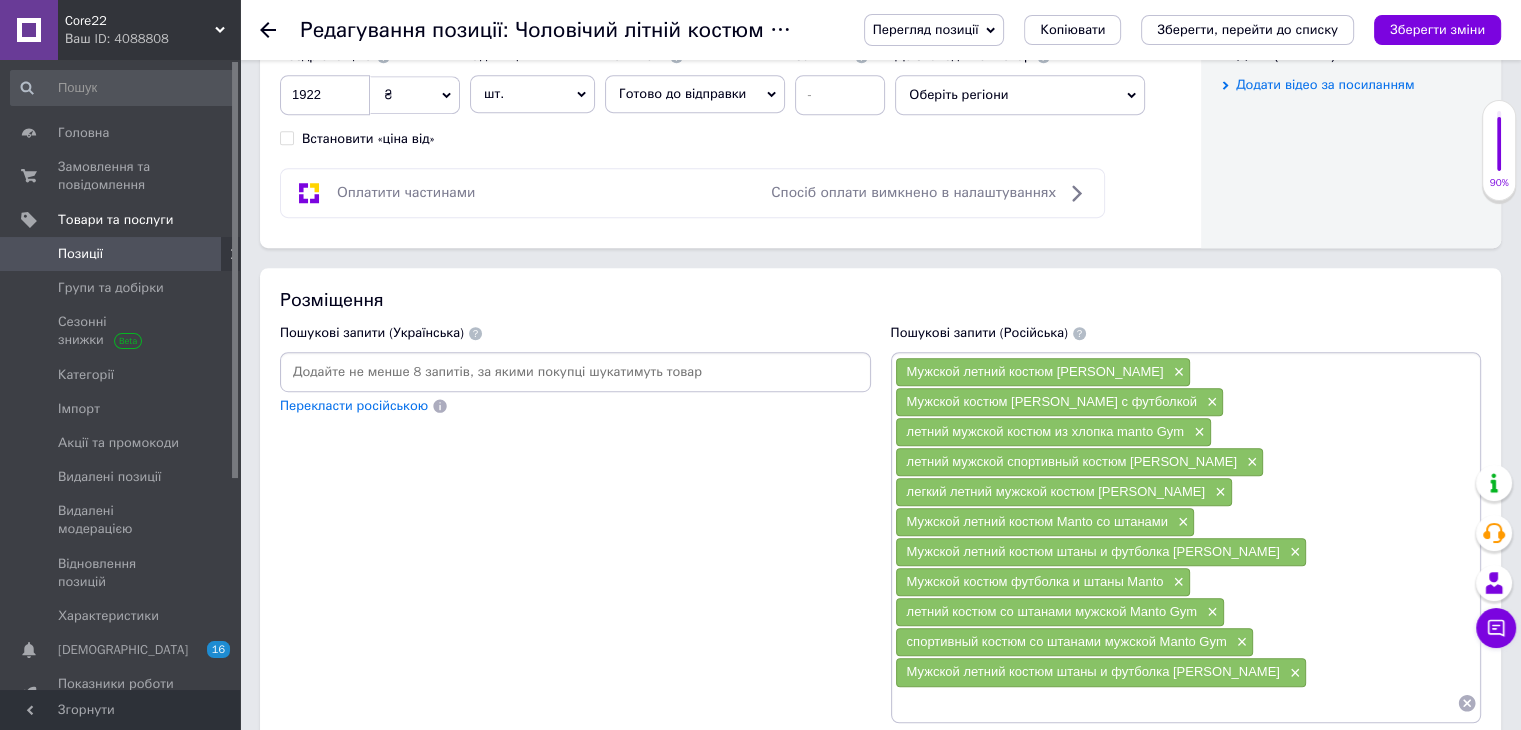 paste on "мужской летний костюм со штанами Манто" 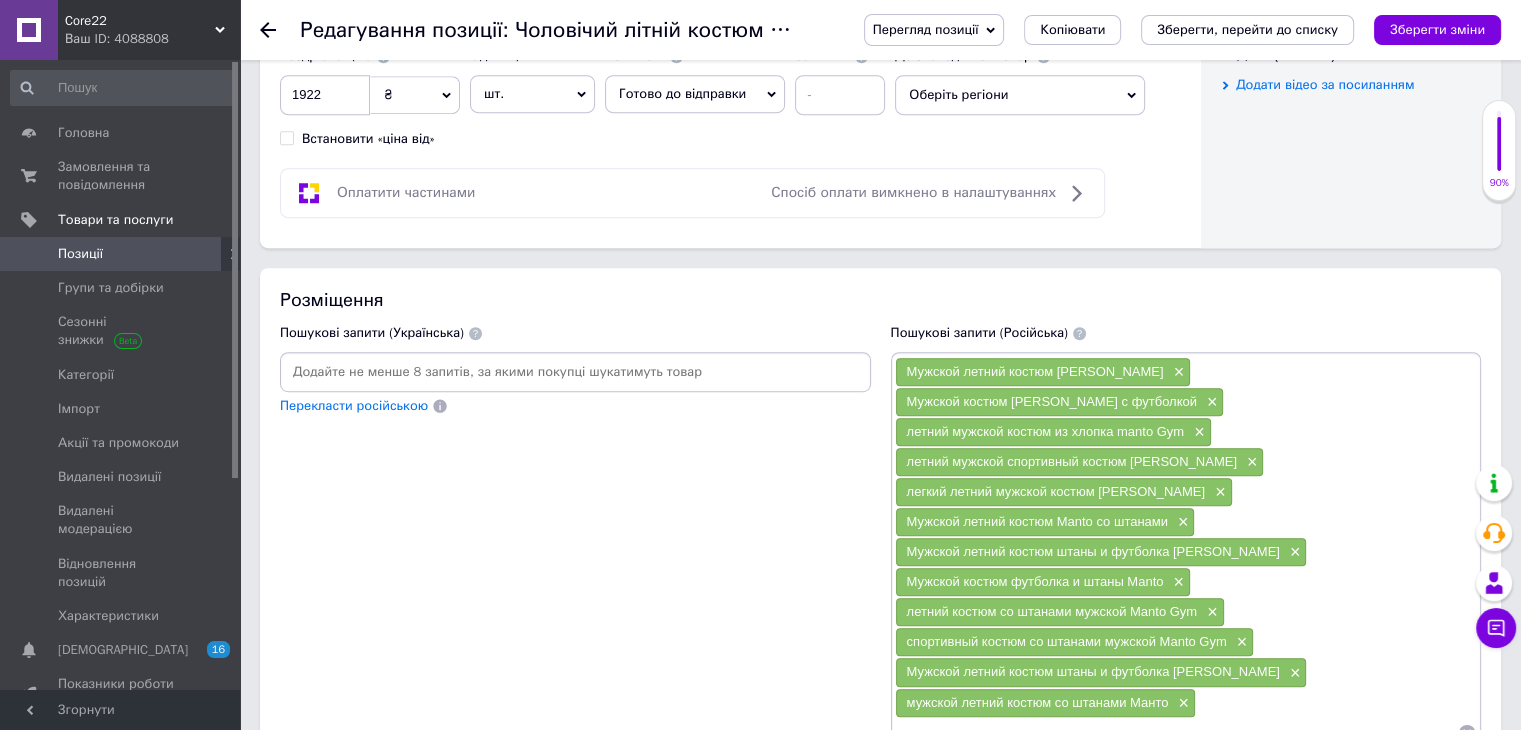 click at bounding box center (1176, 733) 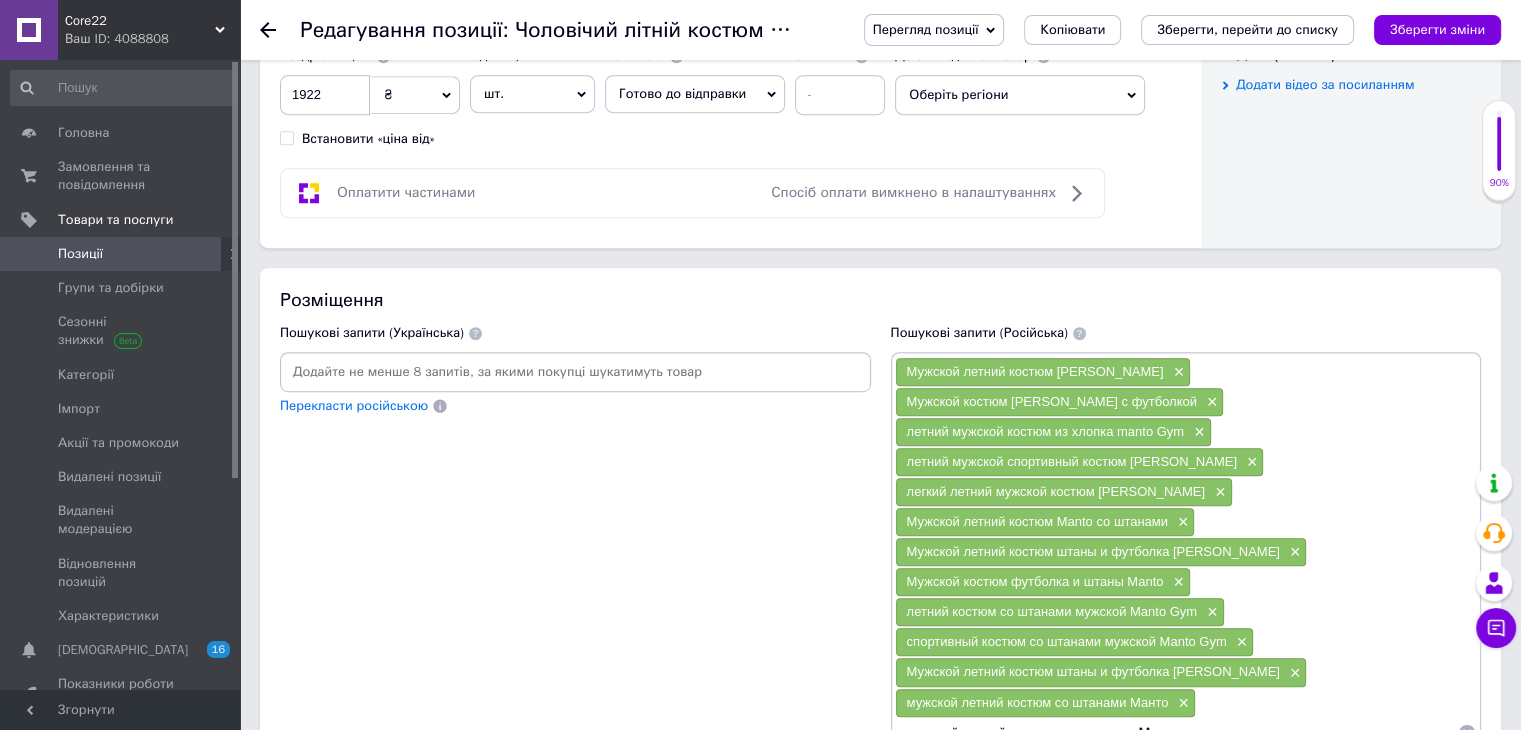 scroll, scrollTop: 0, scrollLeft: 0, axis: both 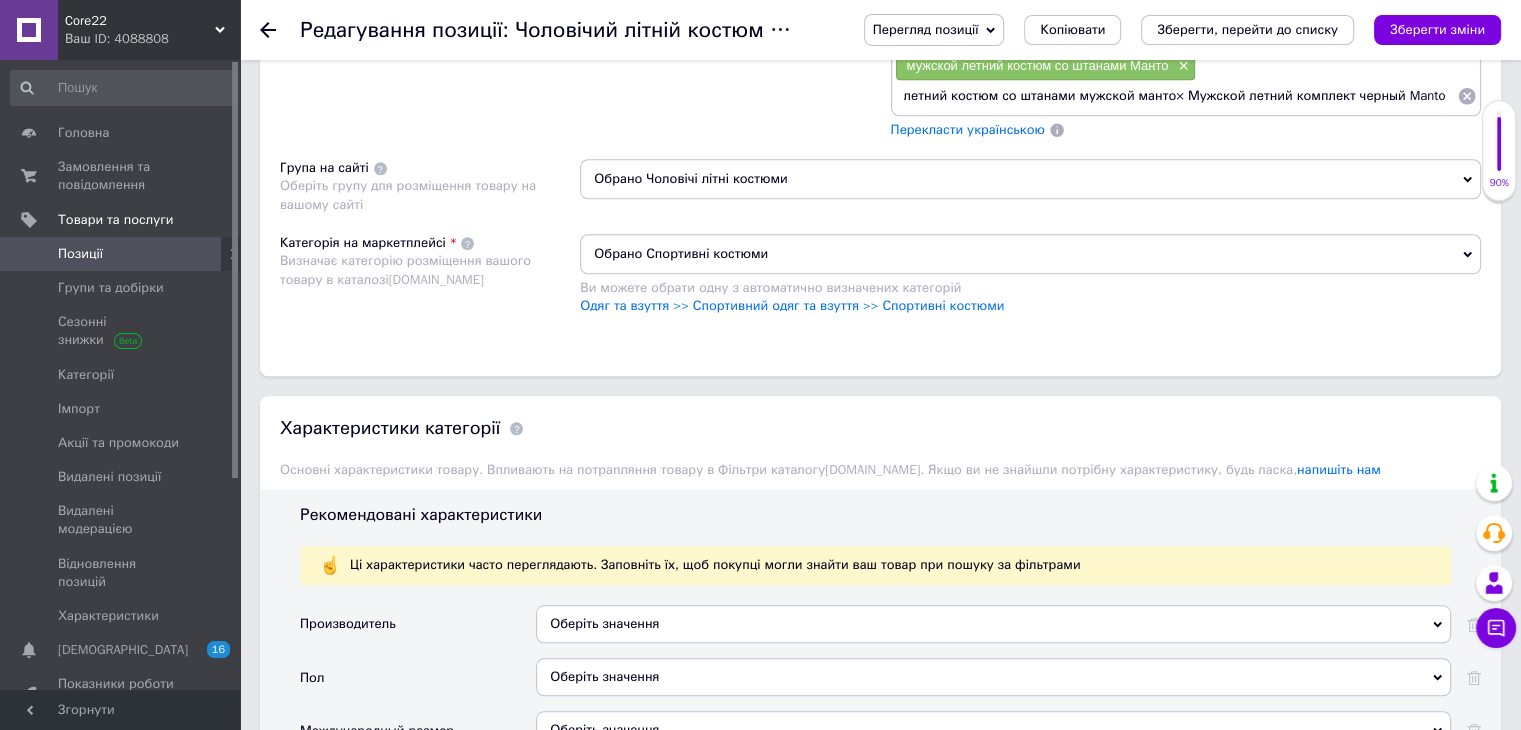 drag, startPoint x: 1451, startPoint y: 696, endPoint x: 1156, endPoint y: 389, distance: 425.76285 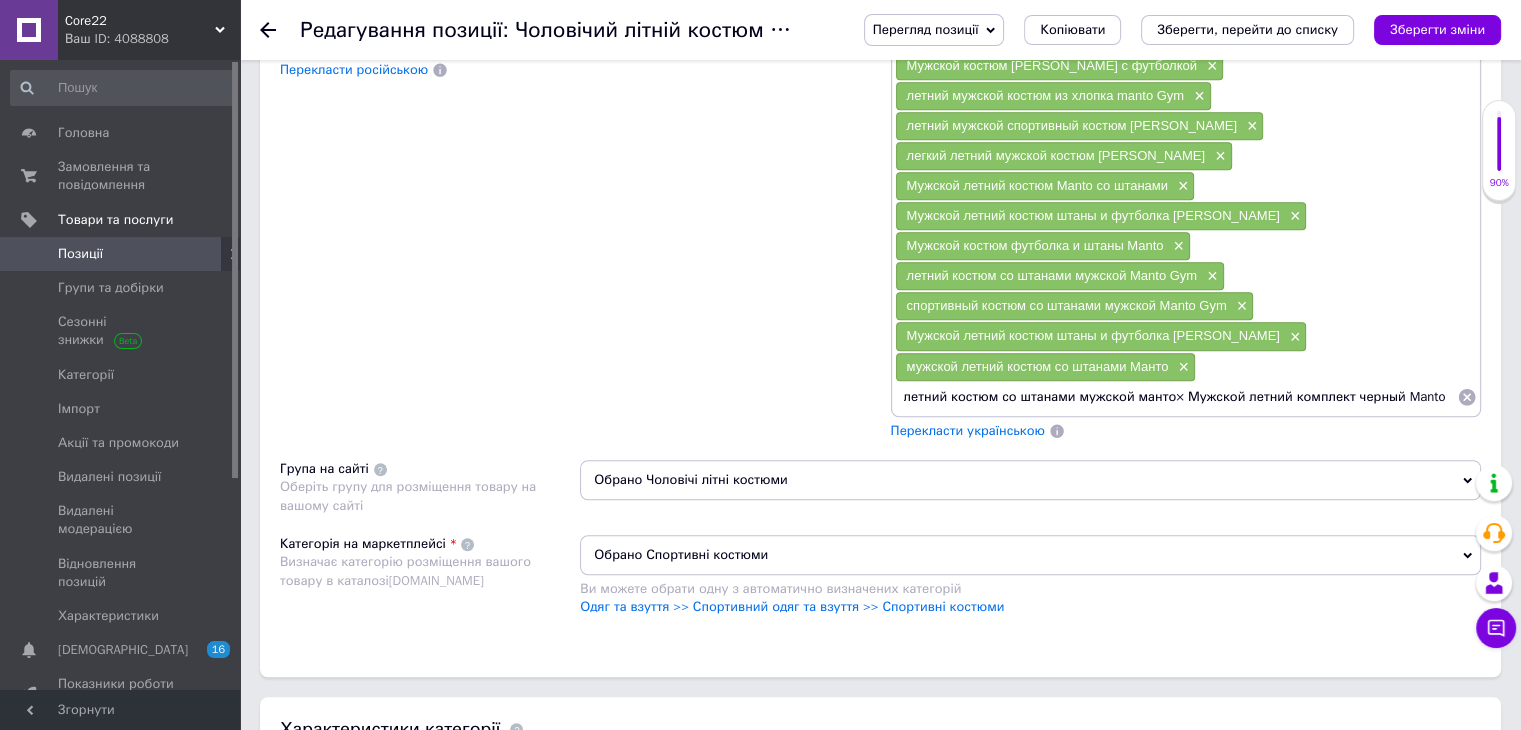 scroll, scrollTop: 1366, scrollLeft: 0, axis: vertical 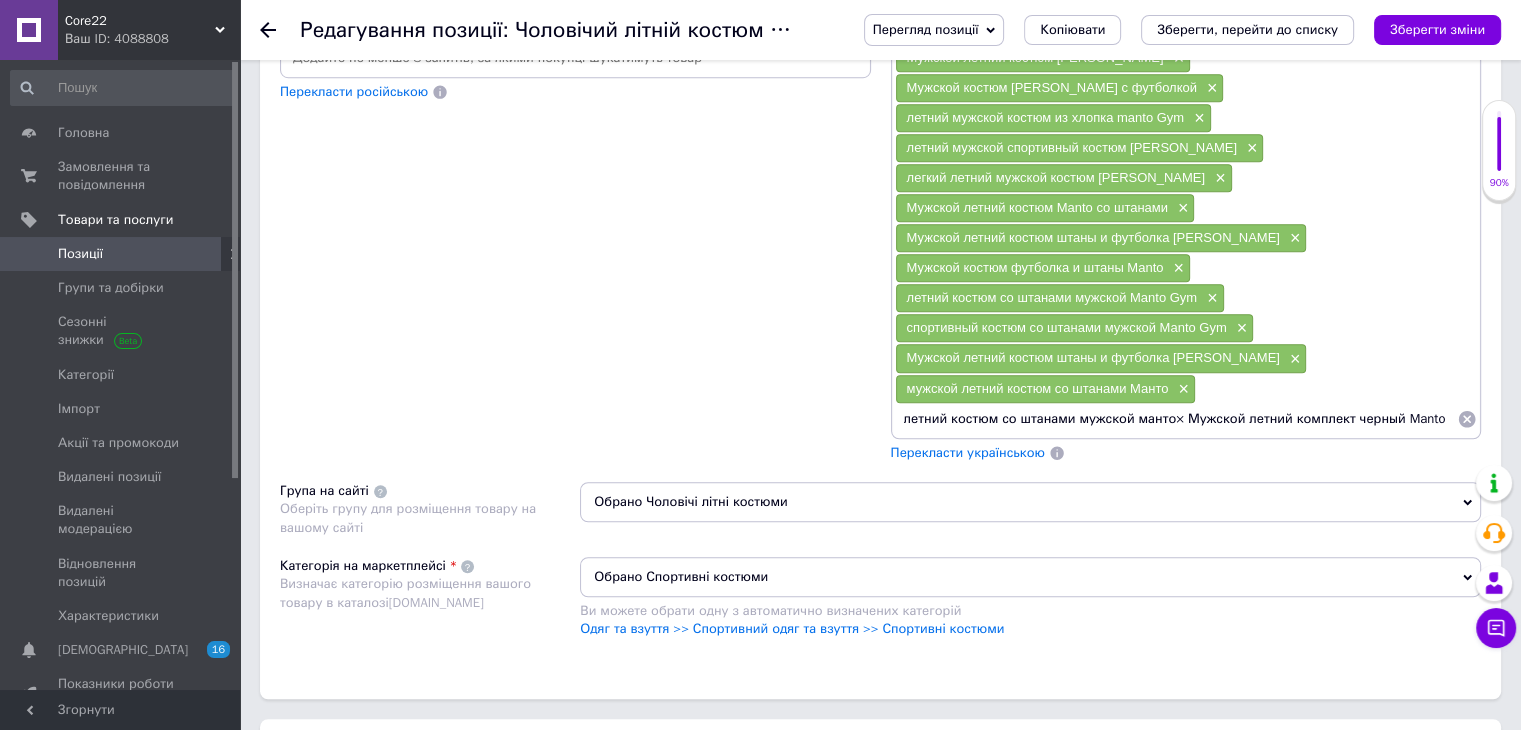 click on "летний костюм со штанами мужской манто× Мужской летний комплект черный Manto Gym× мужской летний костюм черный Manto Gym× Мужской костюм манто летний черный" at bounding box center (1176, 419) 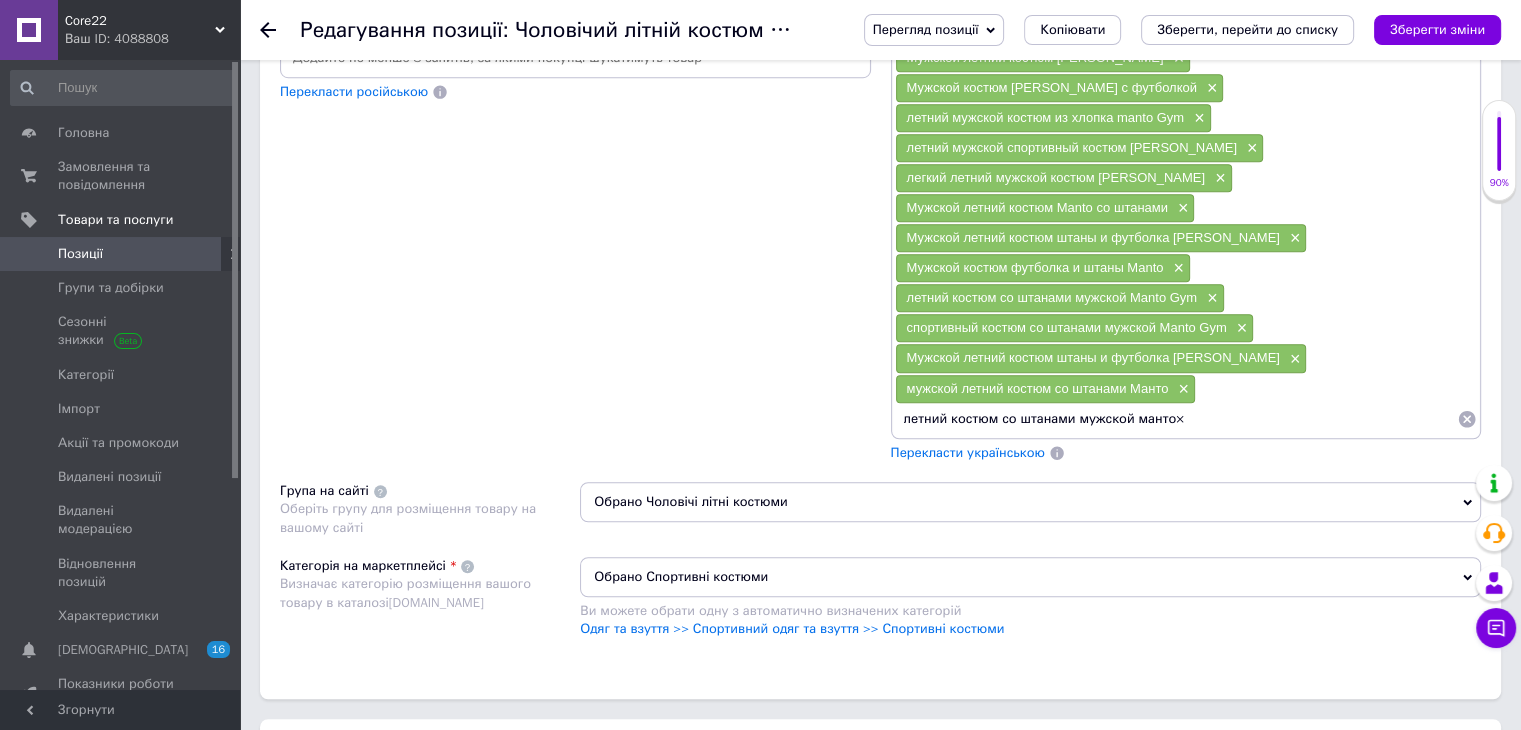 type on "летний костюм со штанами мужской манто" 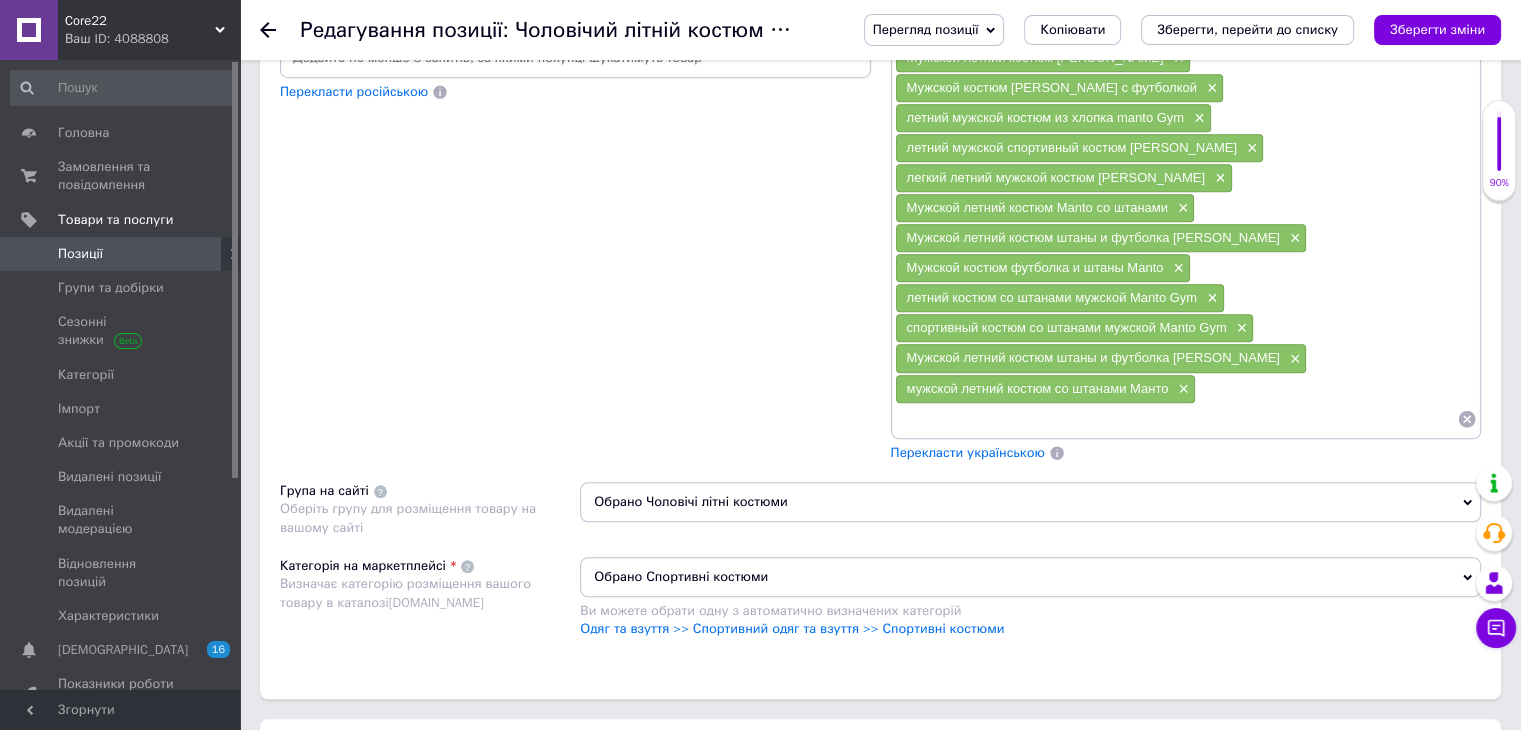 paste on "Мужской летний комплект черный Manto Gym× мужской летний костюм черный Manto Gym× Мужской костюм манто летний черный" 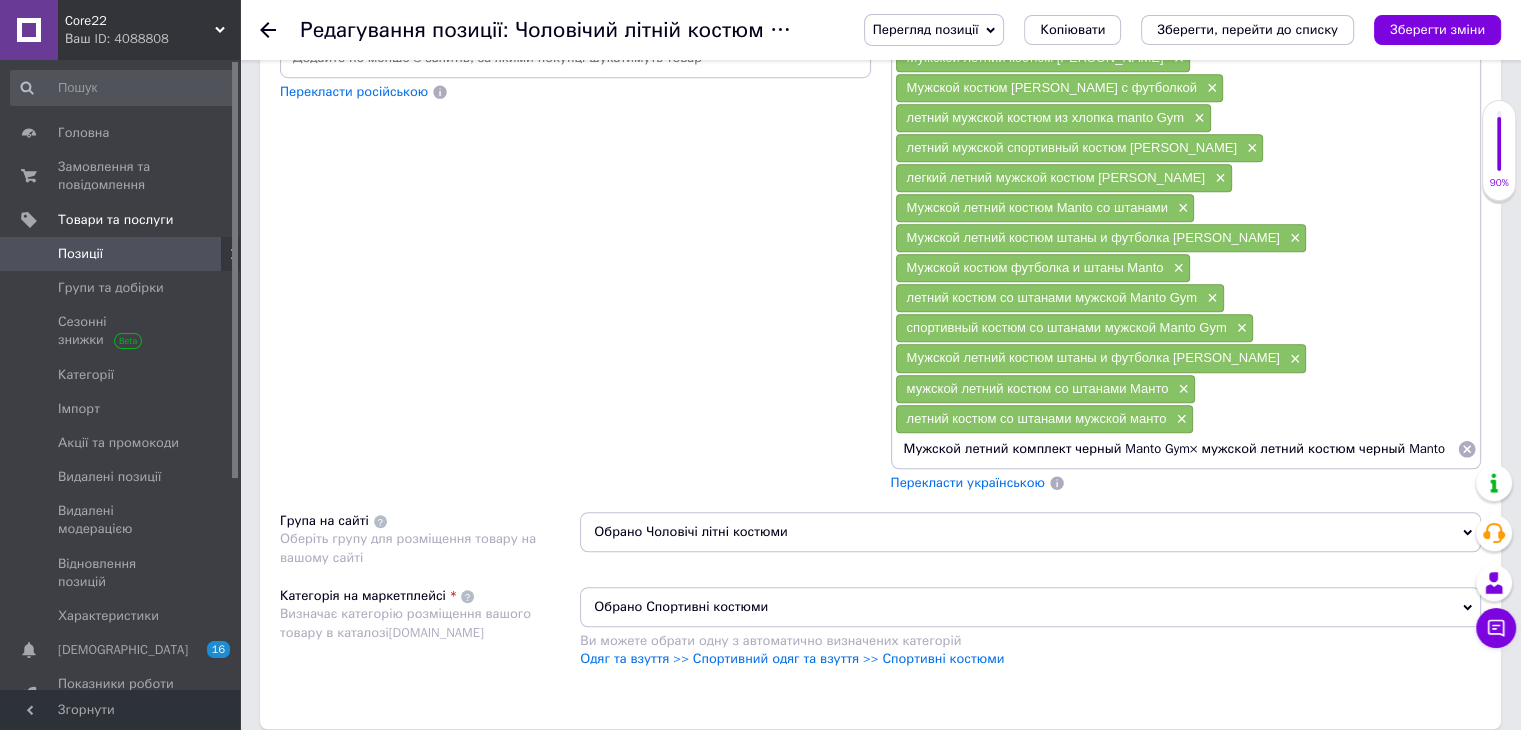 scroll, scrollTop: 0, scrollLeft: 266, axis: horizontal 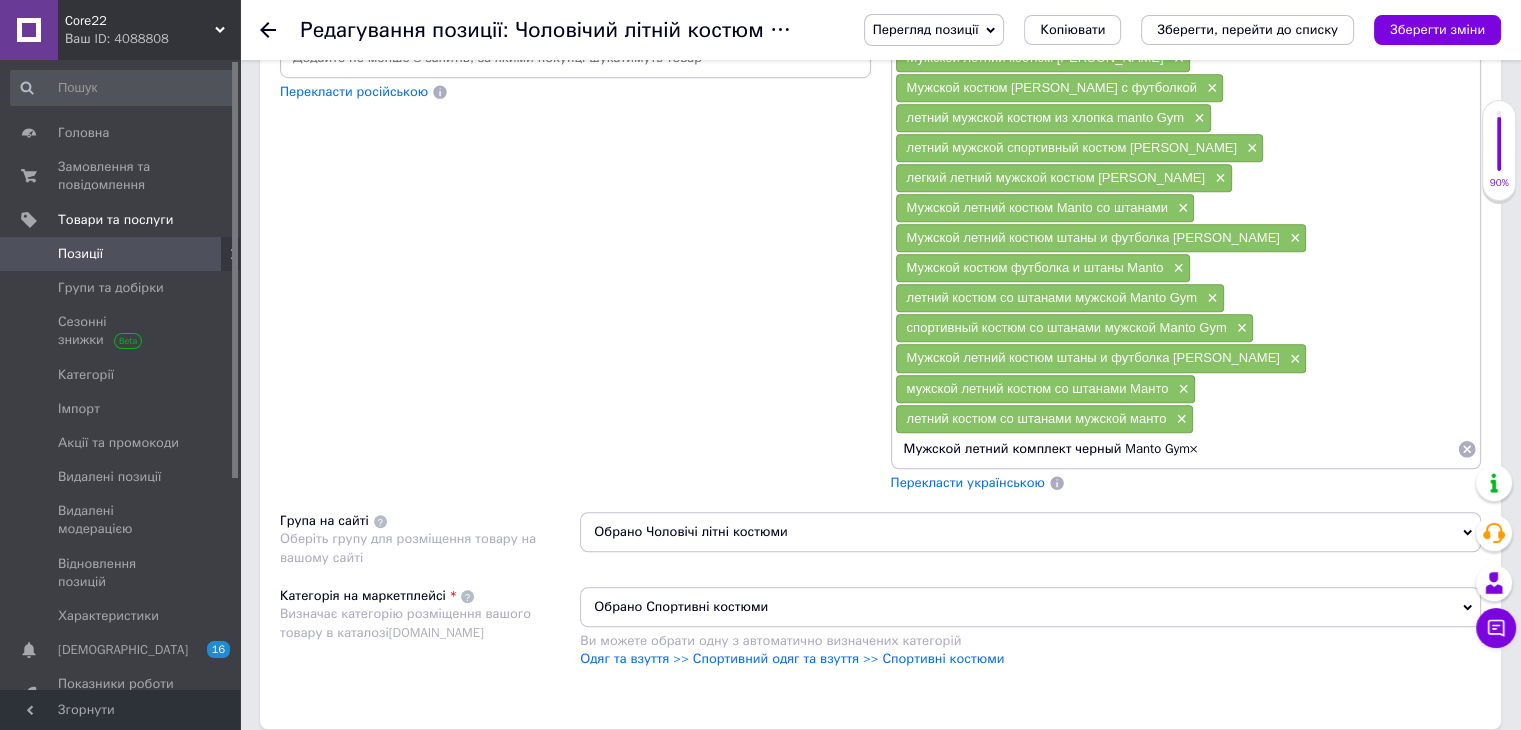 type on "Мужской летний комплект черный Manto Gym" 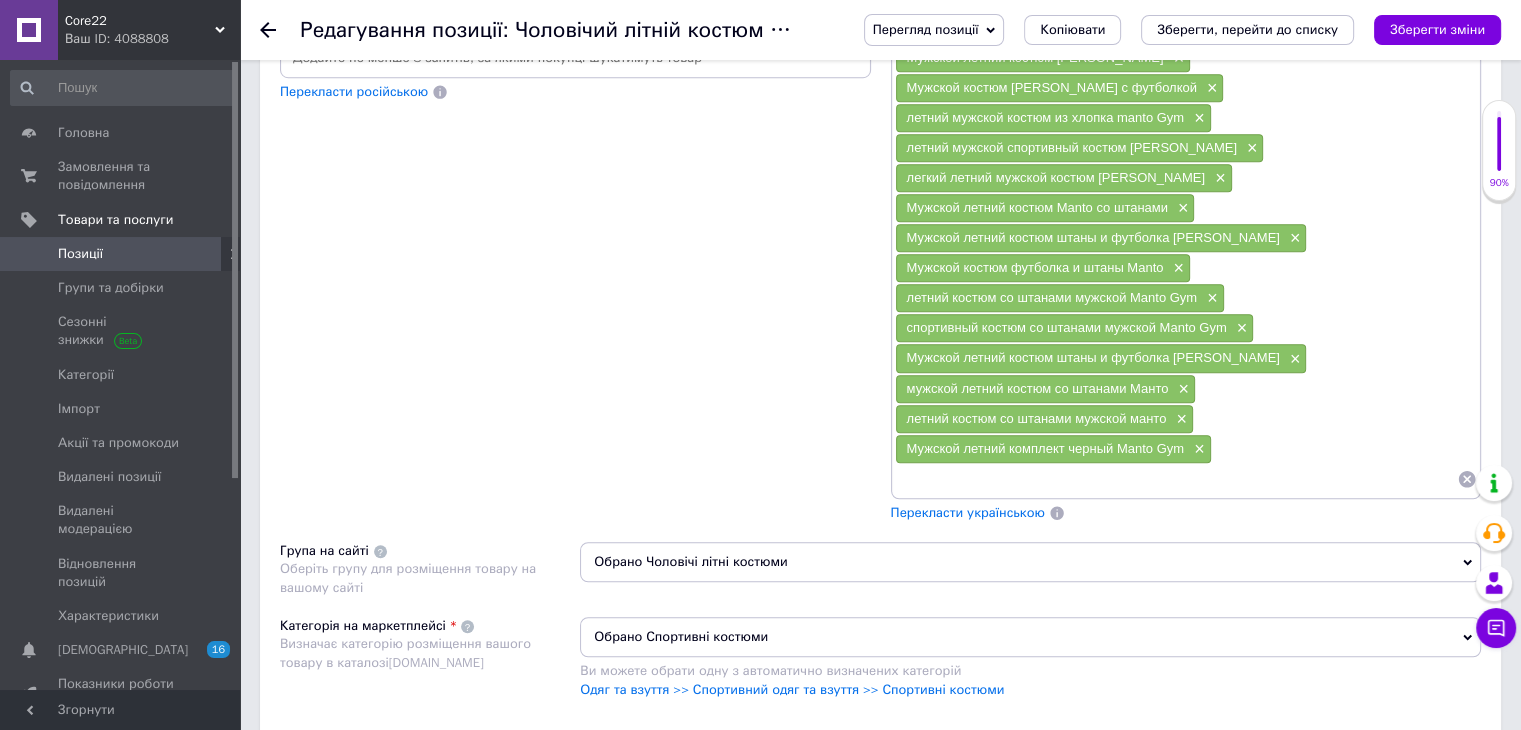 paste on "мужской летний костюм черный Manto Gym× Мужской костюм манто летний черный" 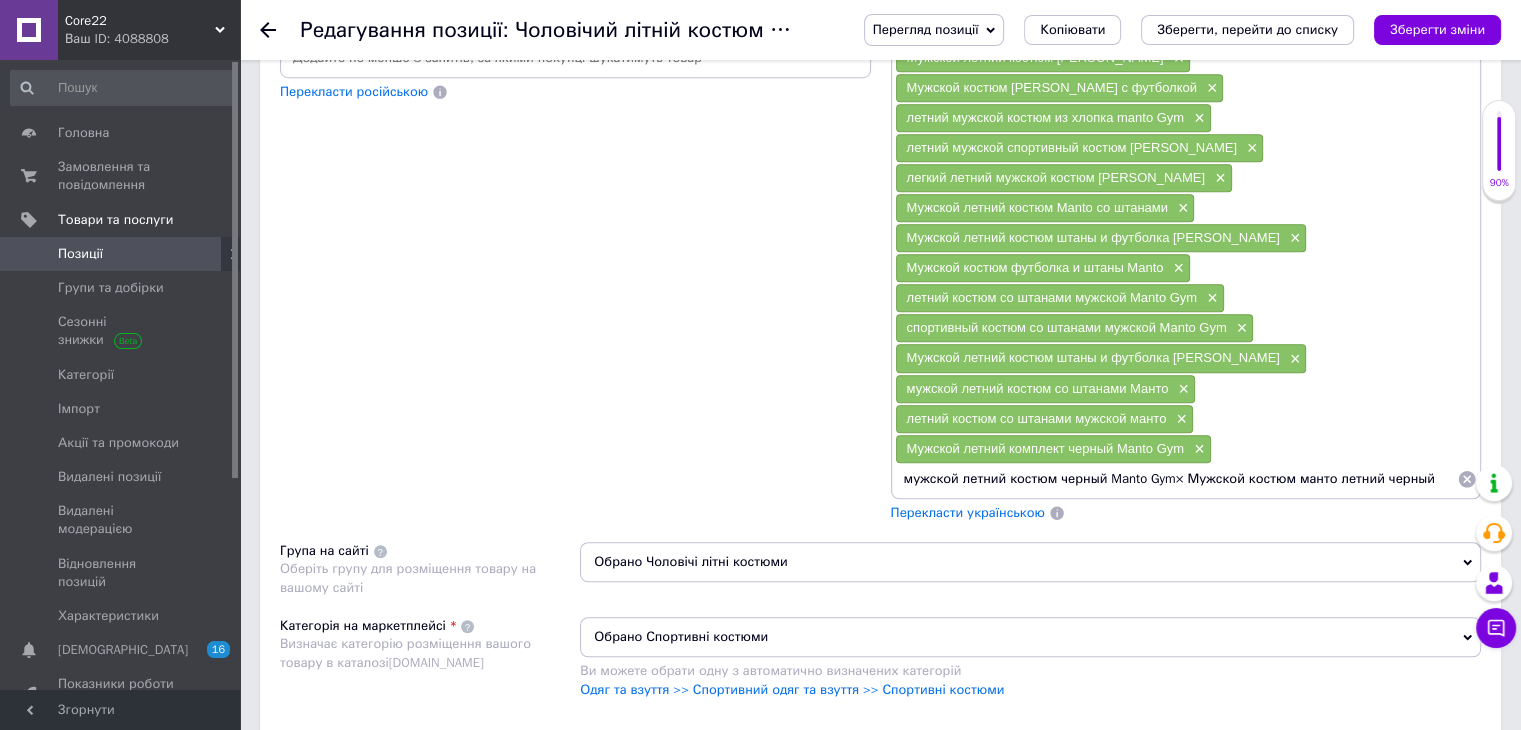 scroll, scrollTop: 0, scrollLeft: 0, axis: both 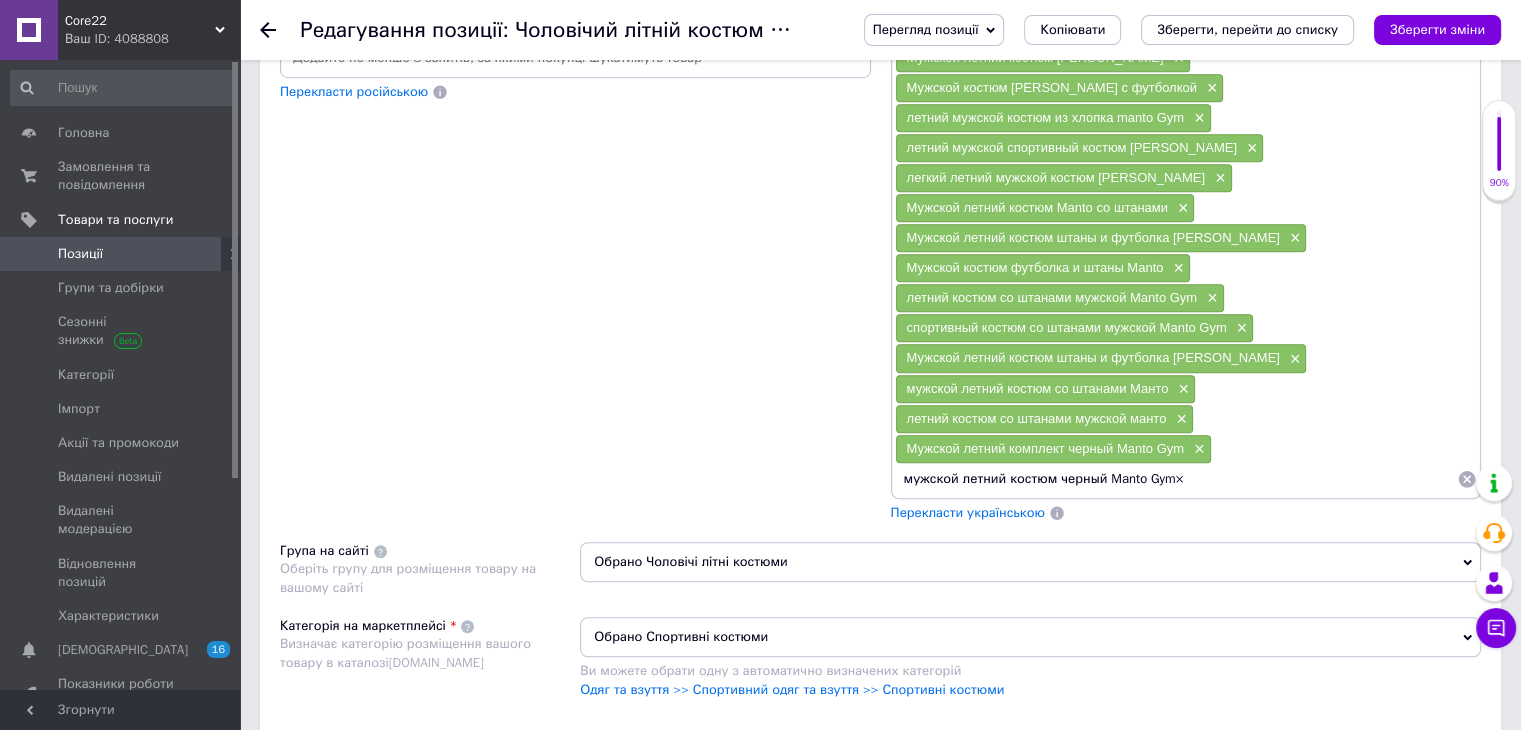 type on "мужской летний костюм черный Manto Gym" 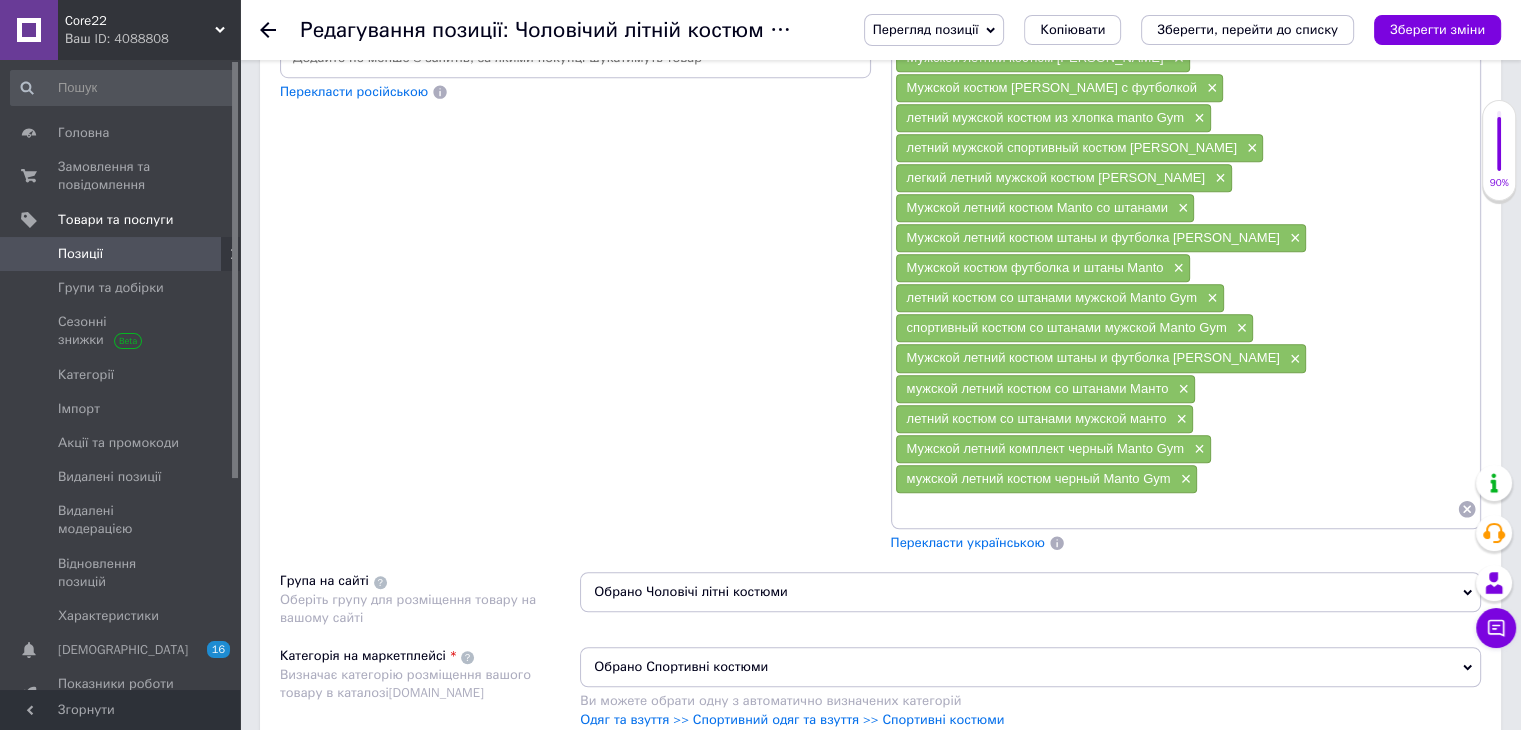 paste on "Мужской костюм манто летний черный" 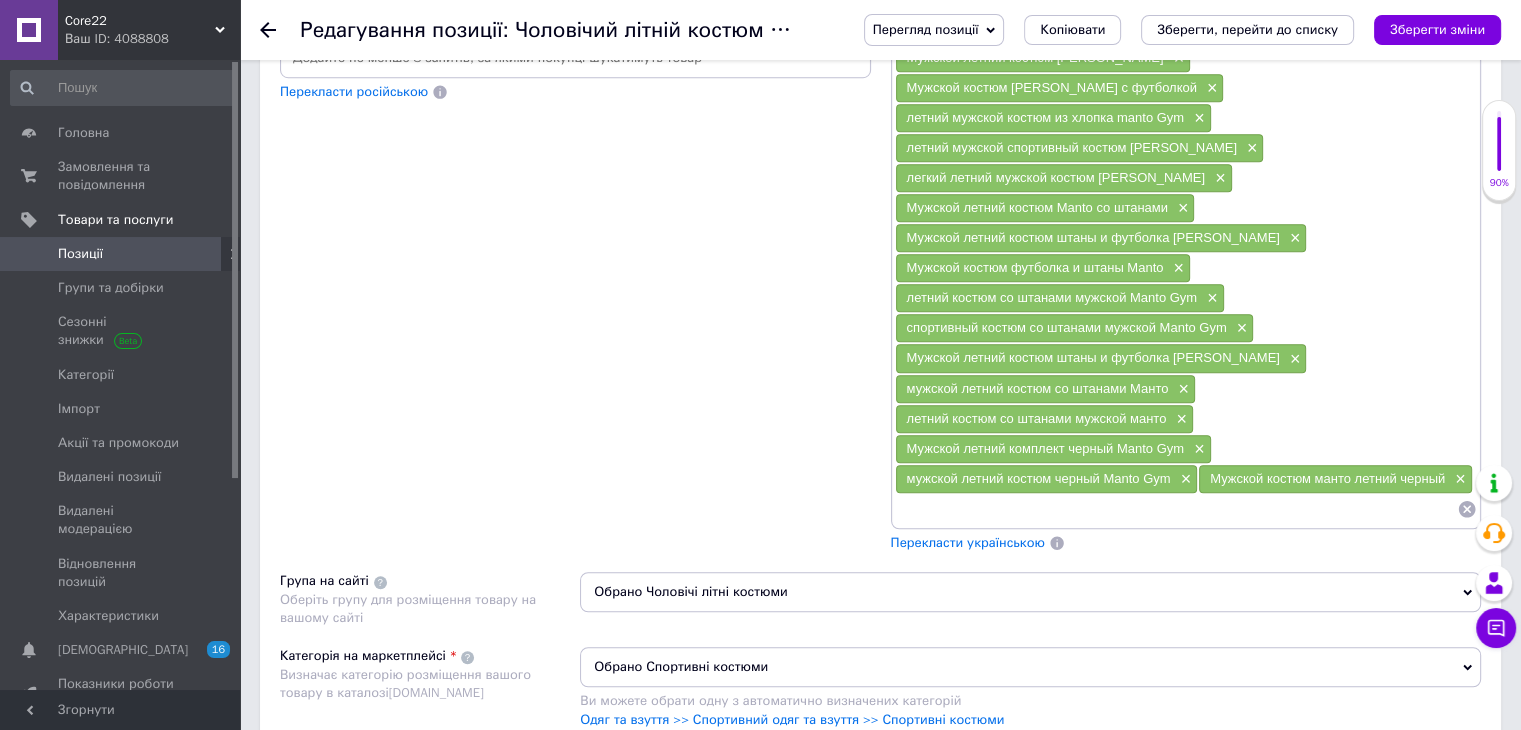 click at bounding box center [1176, 509] 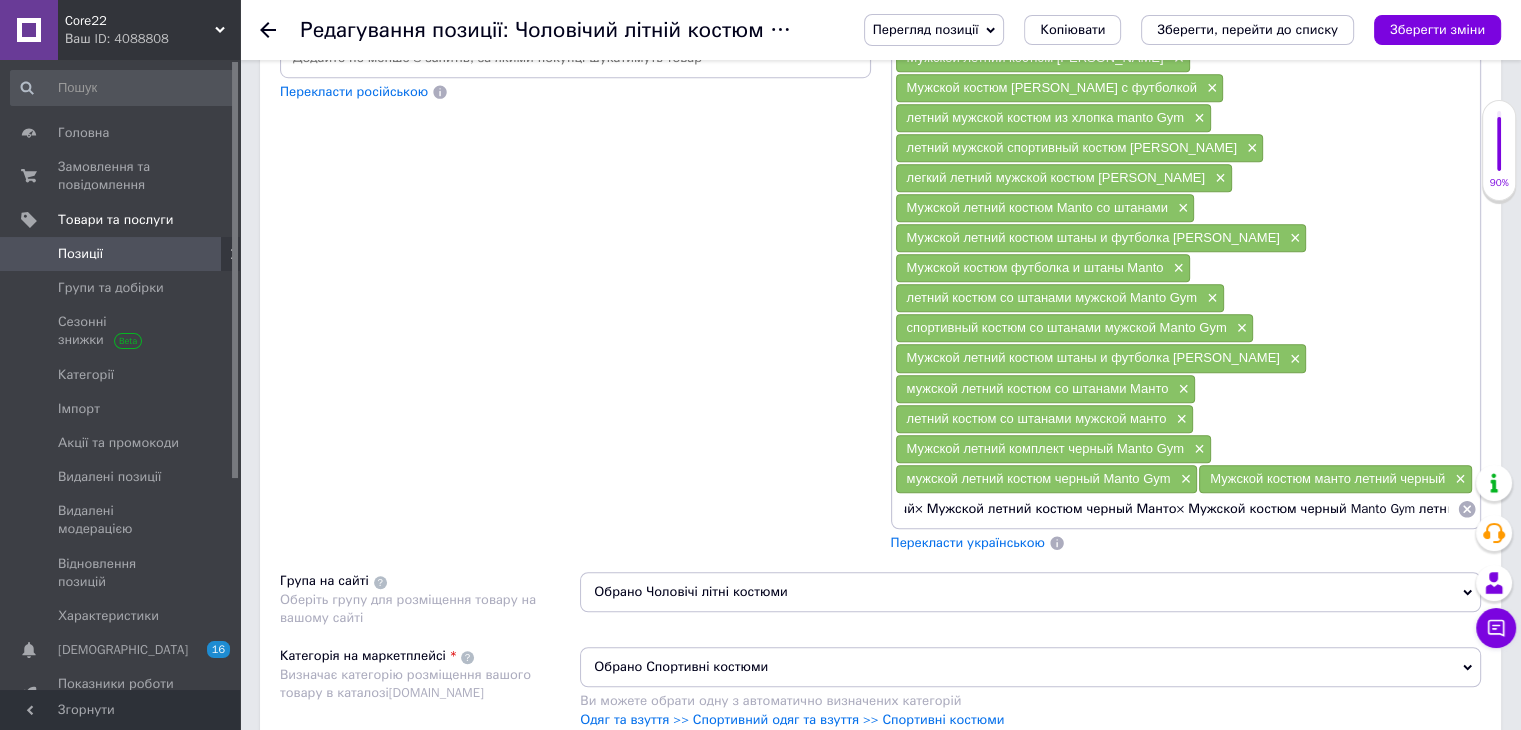 scroll, scrollTop: 0, scrollLeft: 521, axis: horizontal 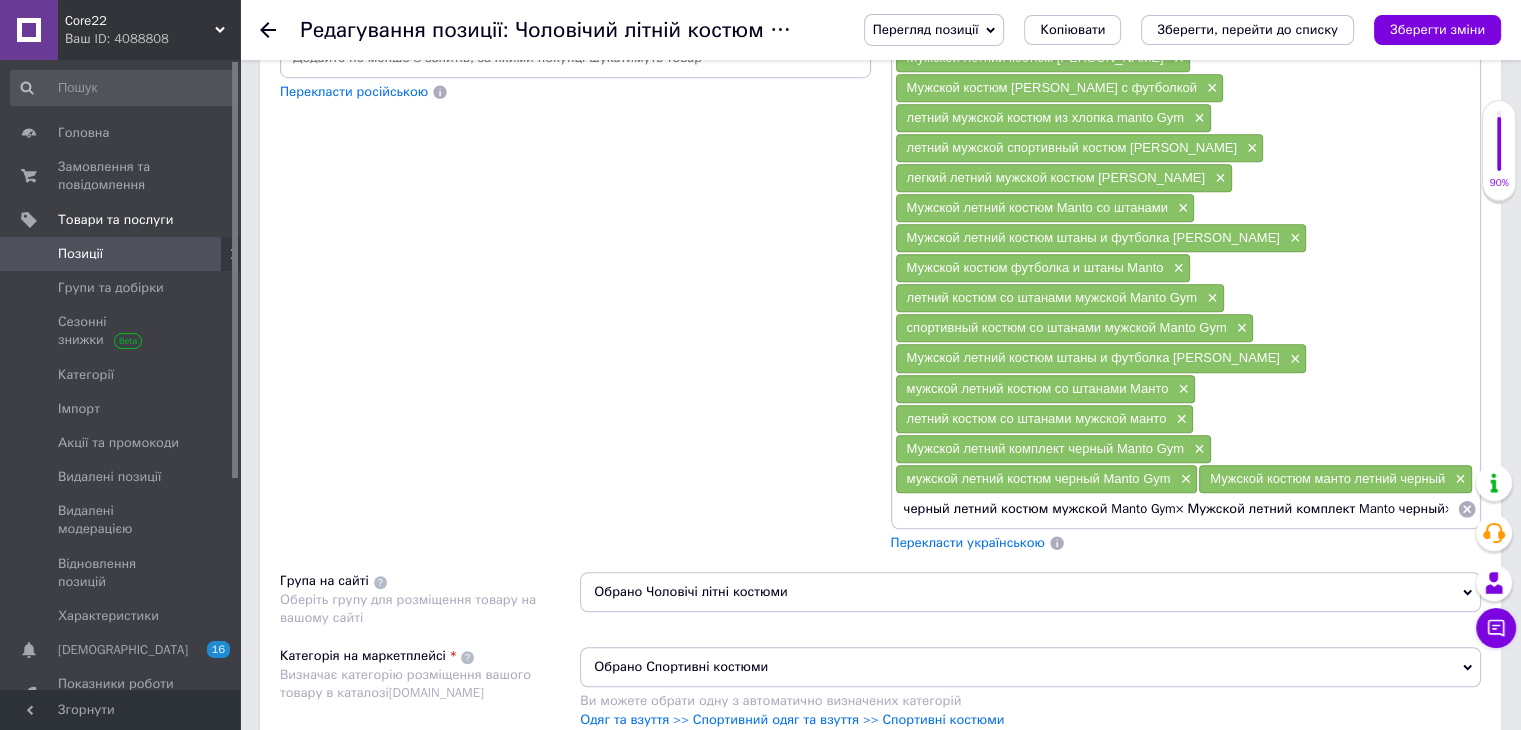 drag, startPoint x: 1449, startPoint y: 465, endPoint x: 1180, endPoint y: 471, distance: 269.0669 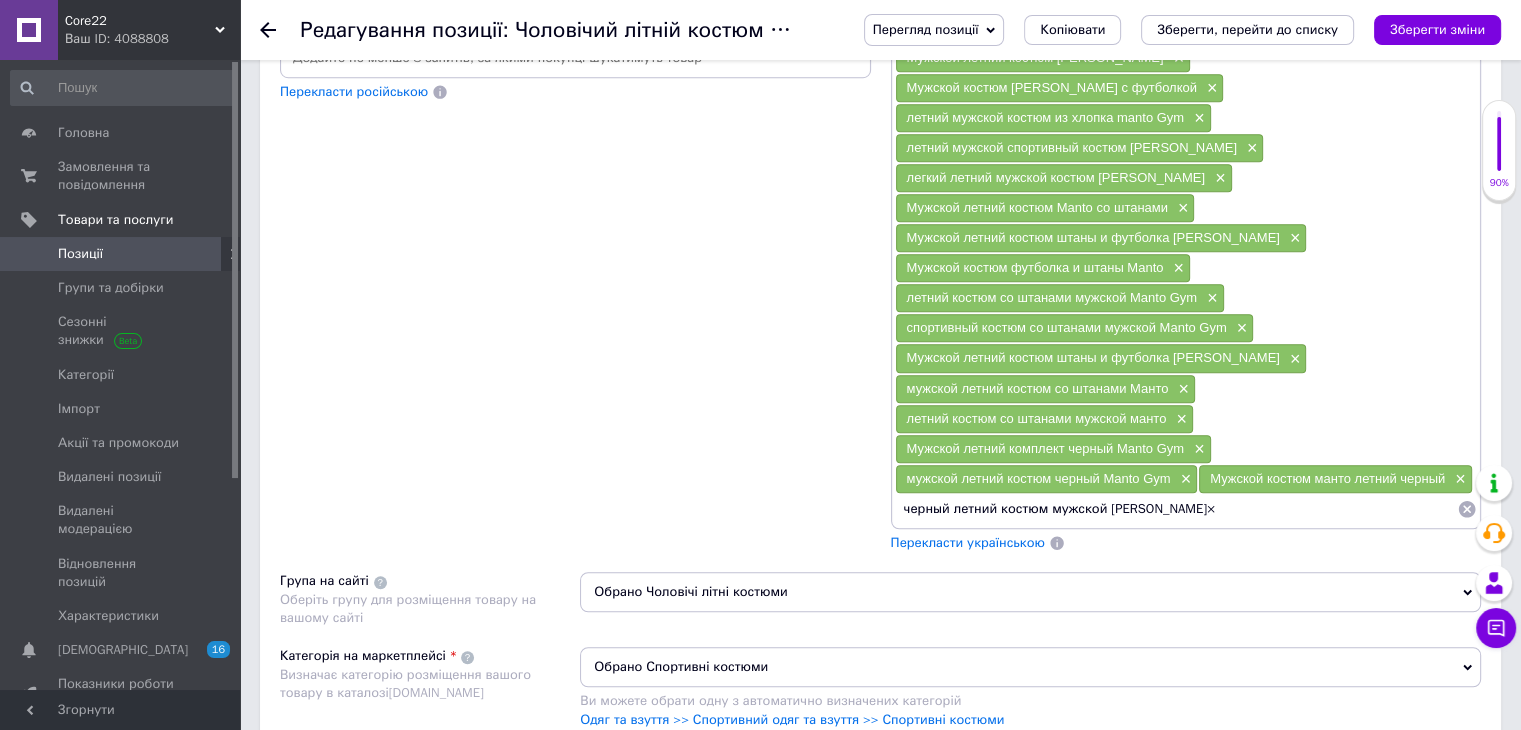 type on "черный летний костюм мужской [PERSON_NAME]" 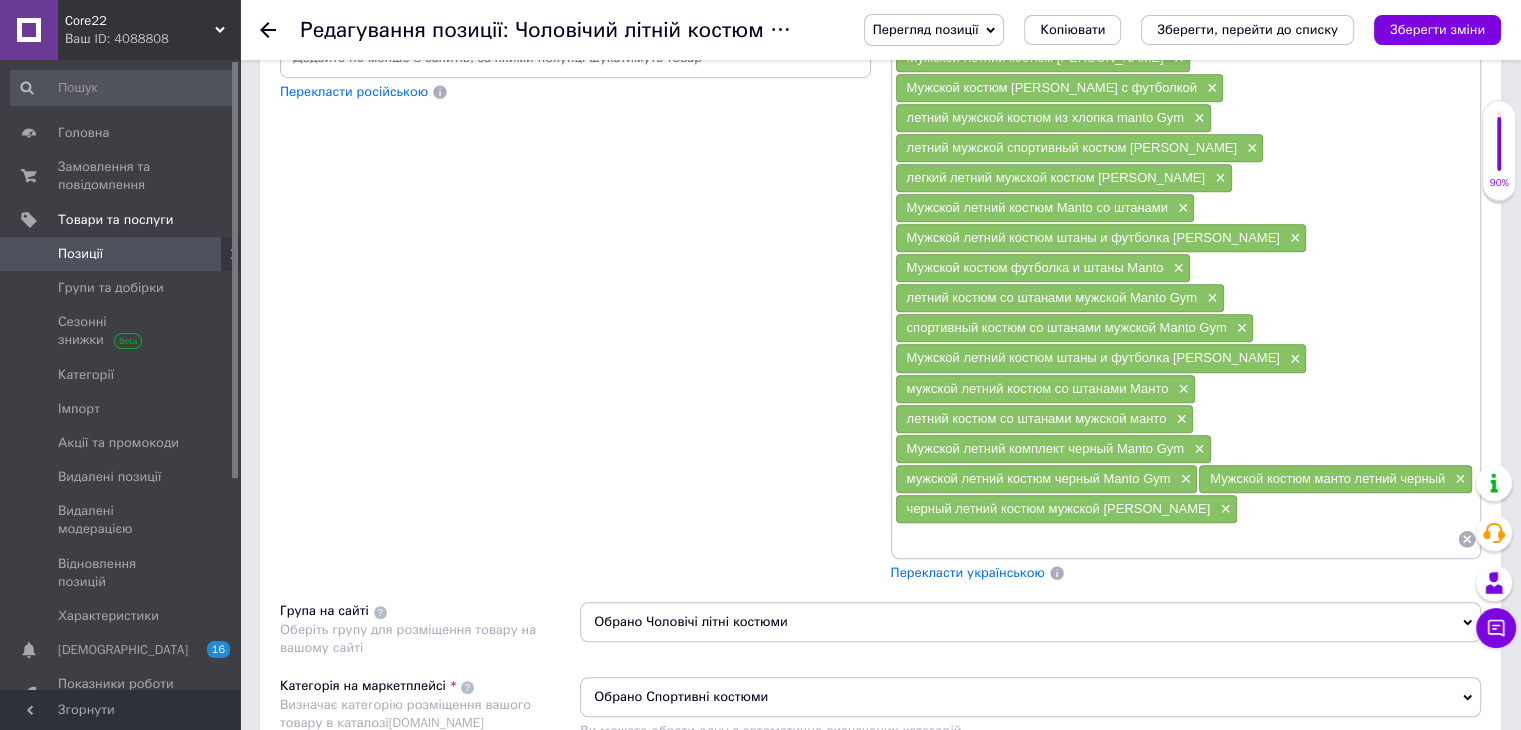 paste on "Мужской летний комплект Manto черный× Мужской летний костюм черный Манто× Мужской костюм черный [PERSON_NAME] летний" 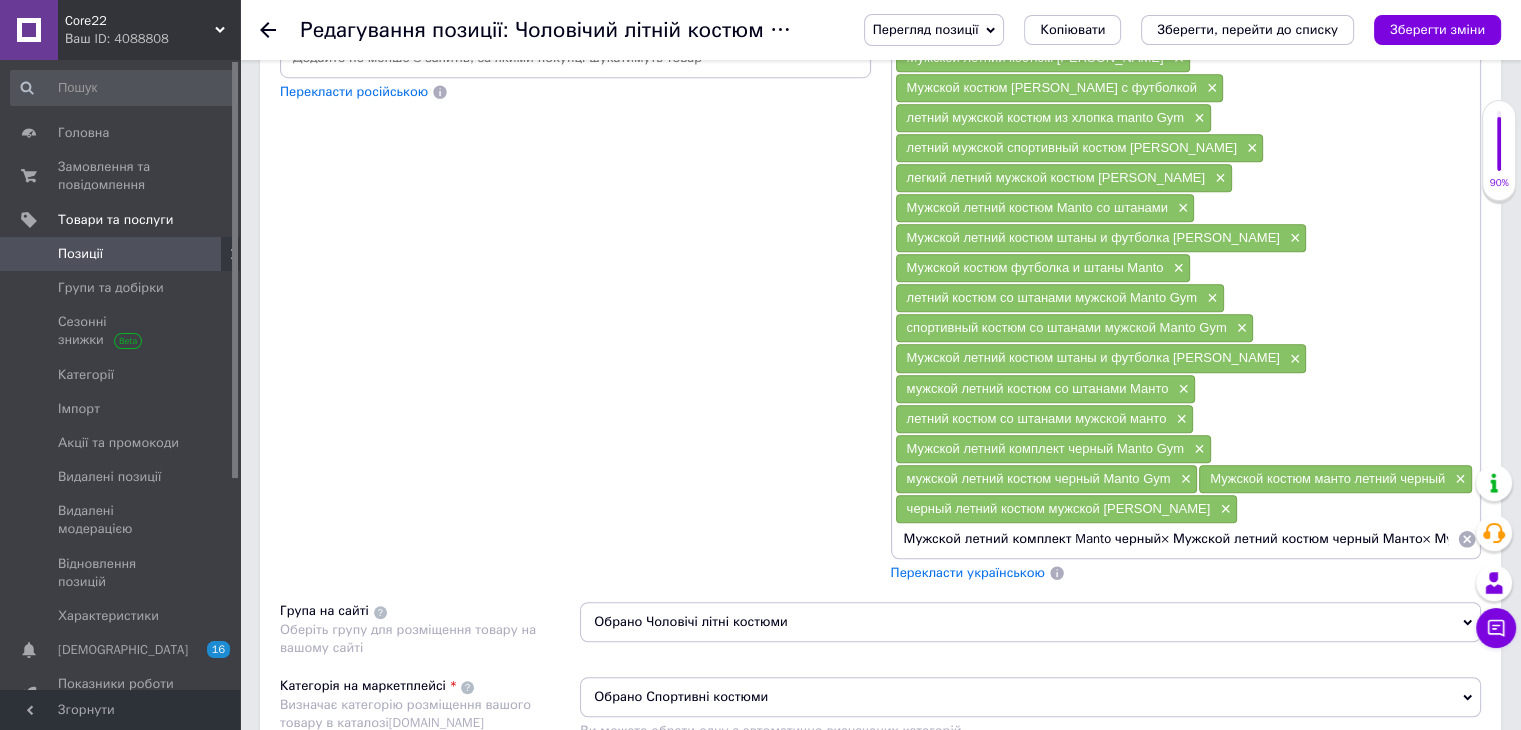 scroll, scrollTop: 0, scrollLeft: 245, axis: horizontal 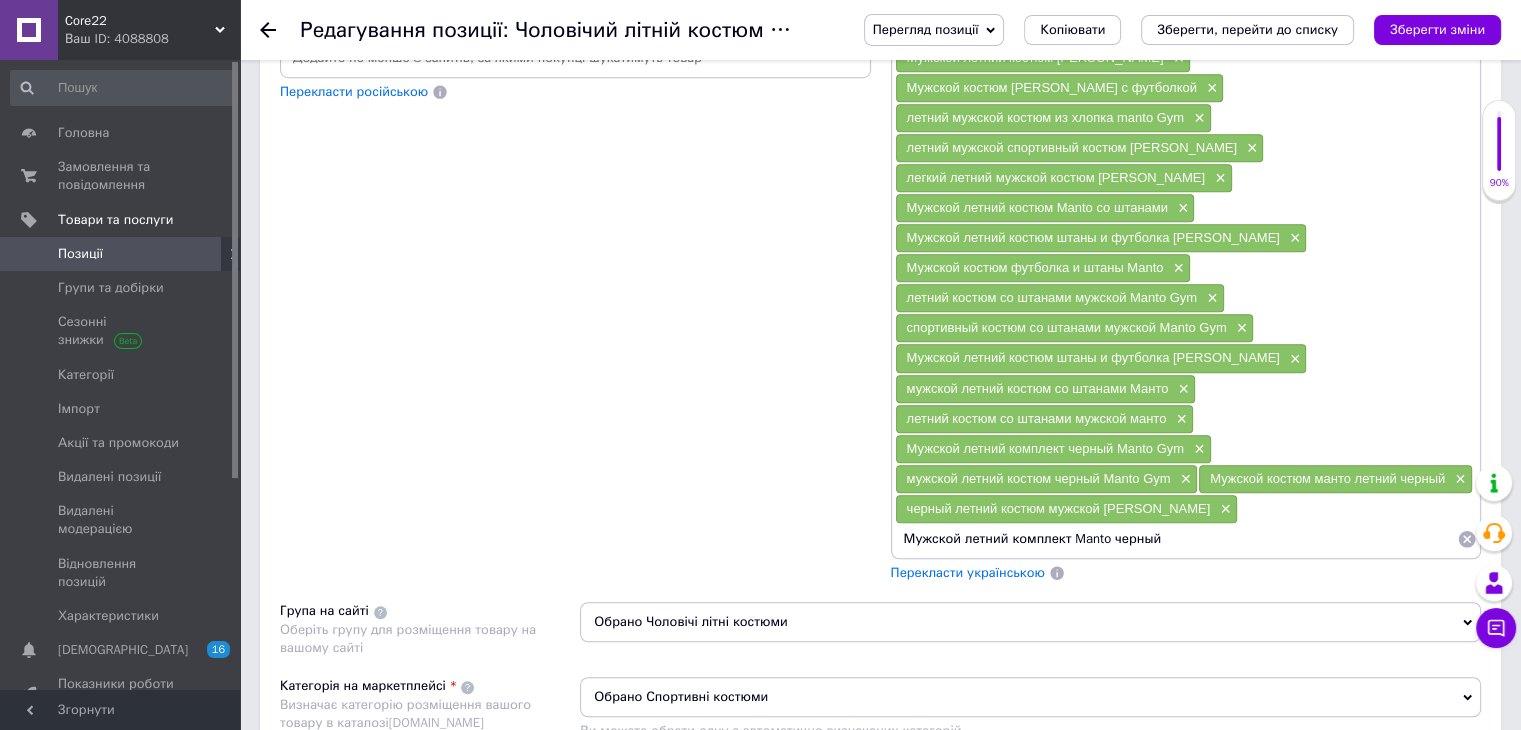 paste on "Мужской летний костюм черный Манто× Мужской костюм черный [PERSON_NAME] летний" 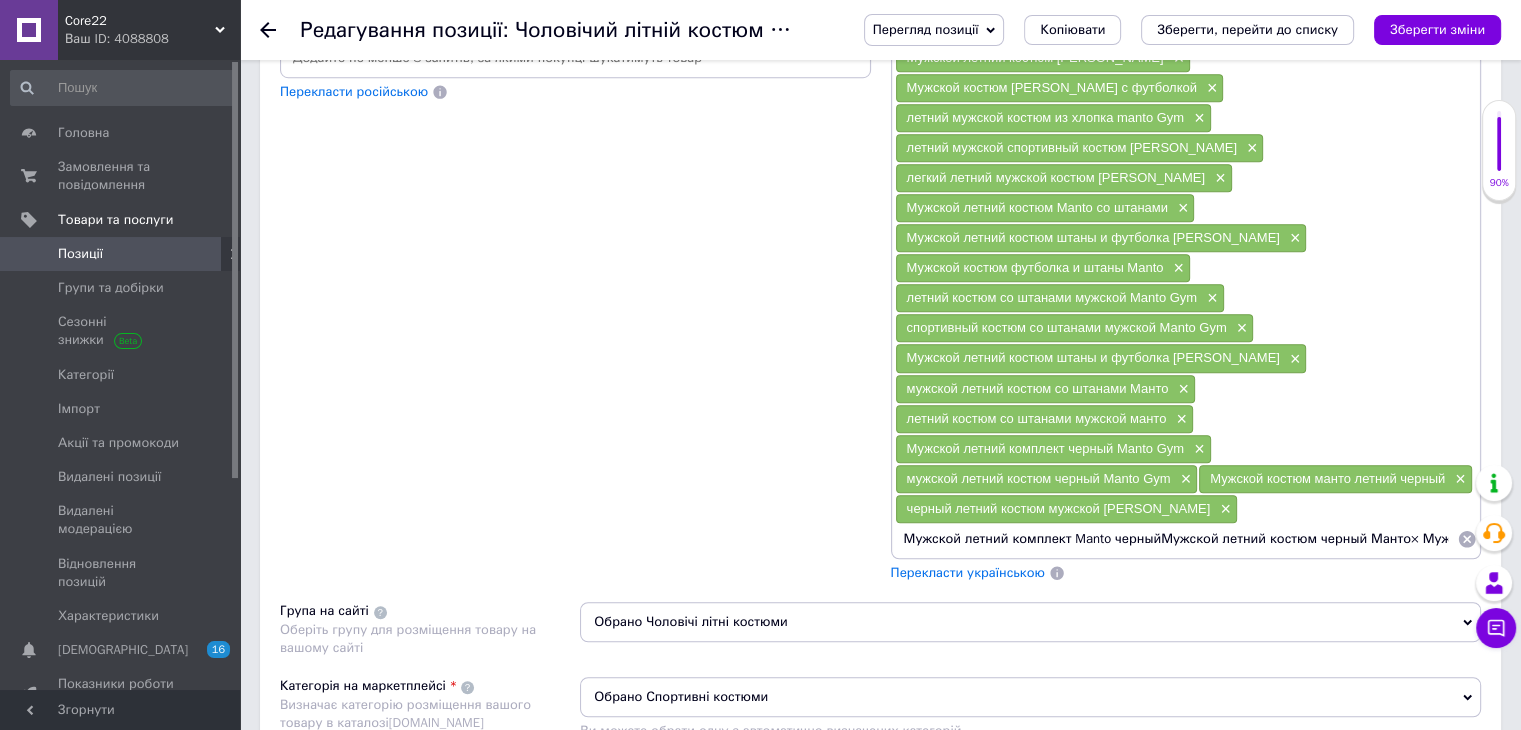 scroll, scrollTop: 0, scrollLeft: 232, axis: horizontal 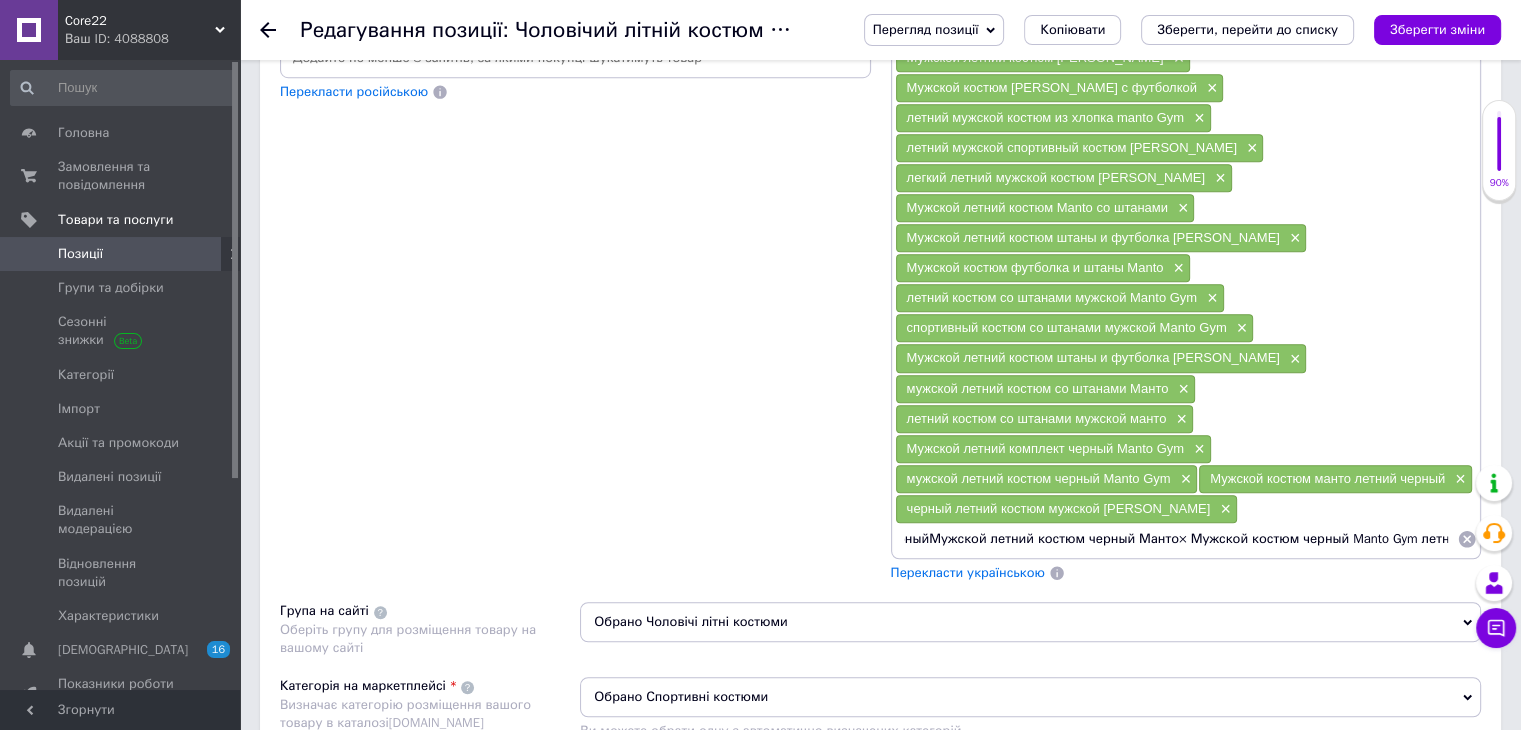type on "Мужской летний комплект Manto черный" 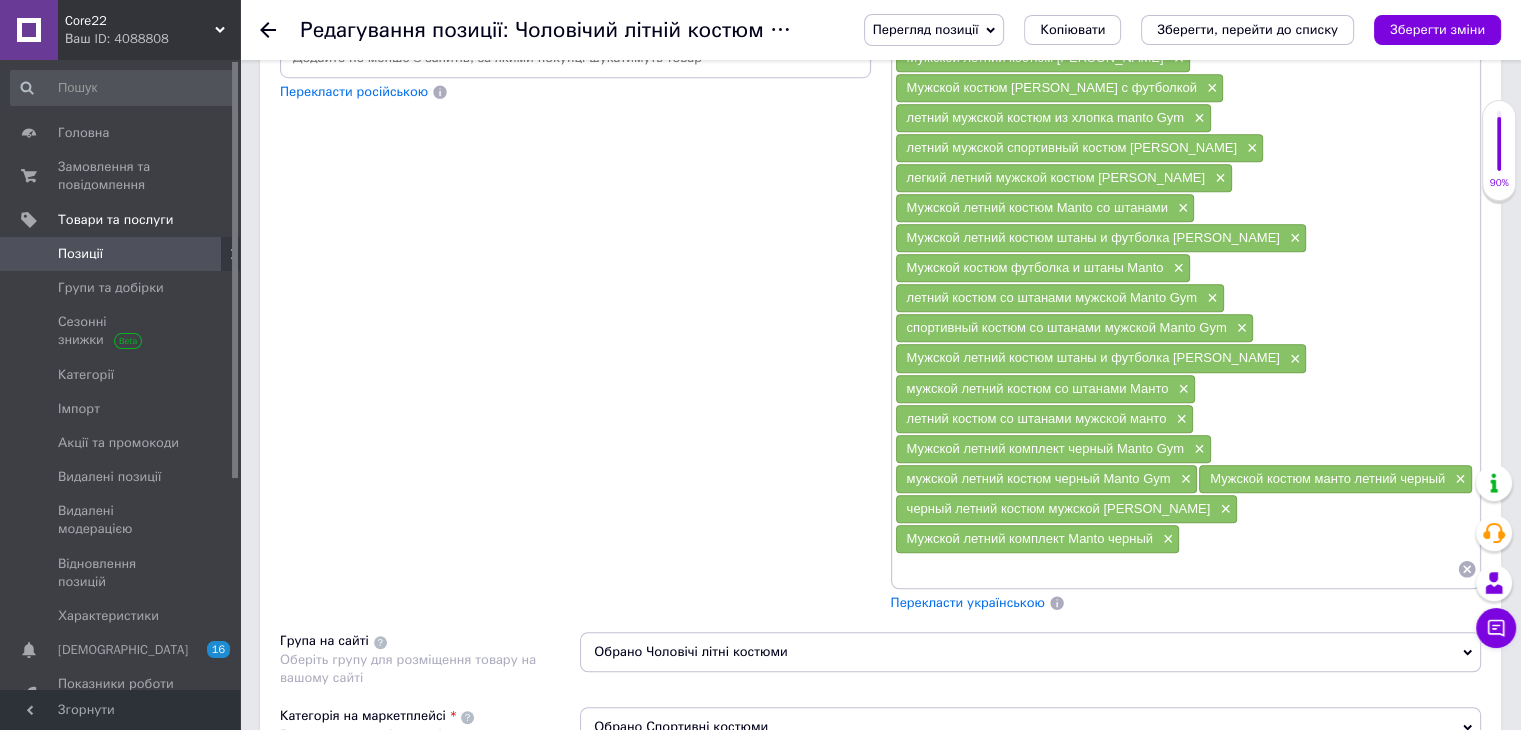 scroll, scrollTop: 0, scrollLeft: 0, axis: both 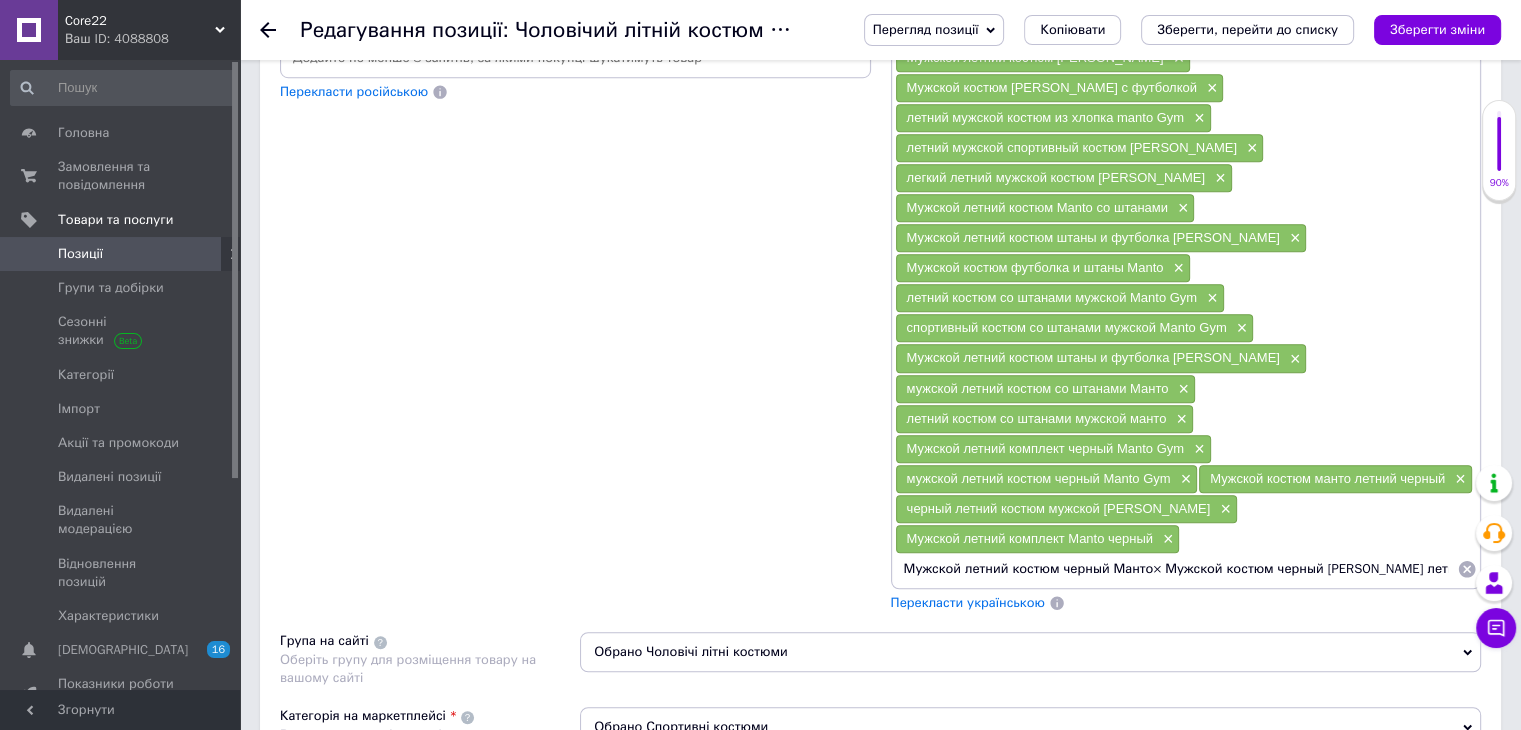 drag, startPoint x: 1439, startPoint y: 523, endPoint x: 1160, endPoint y: 525, distance: 279.00717 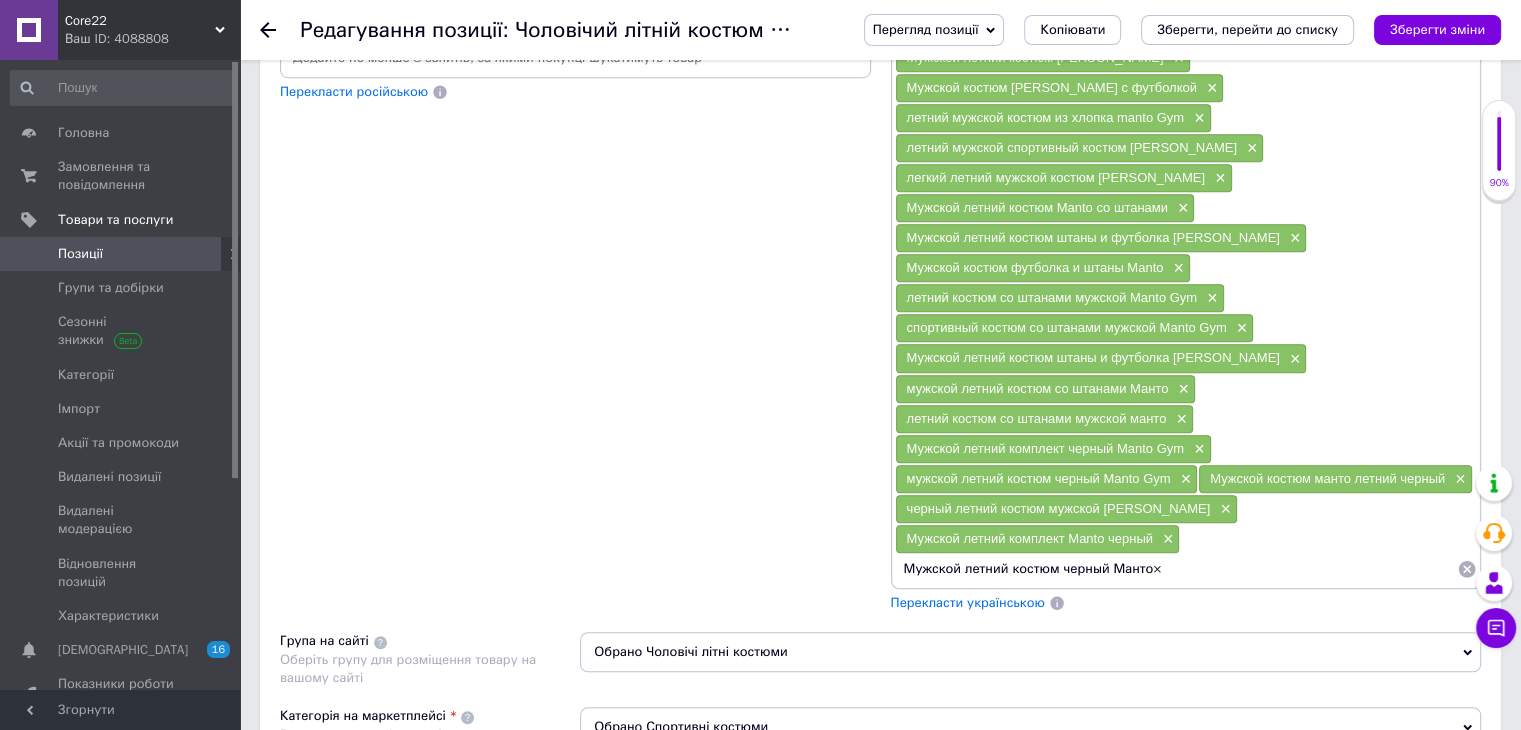 type on "Мужской летний костюм черный Манто" 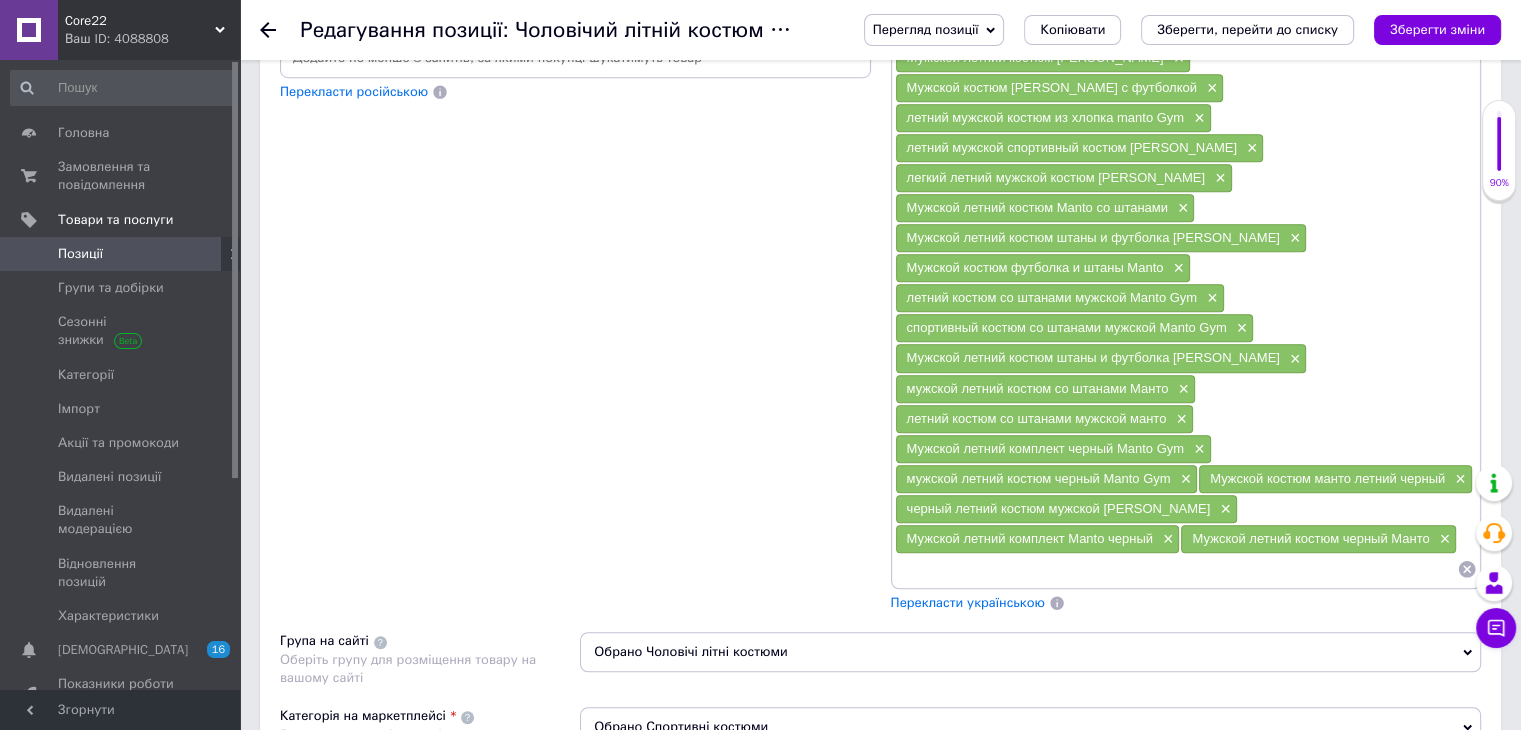 paste on "Мужской костюм черный [PERSON_NAME] летний" 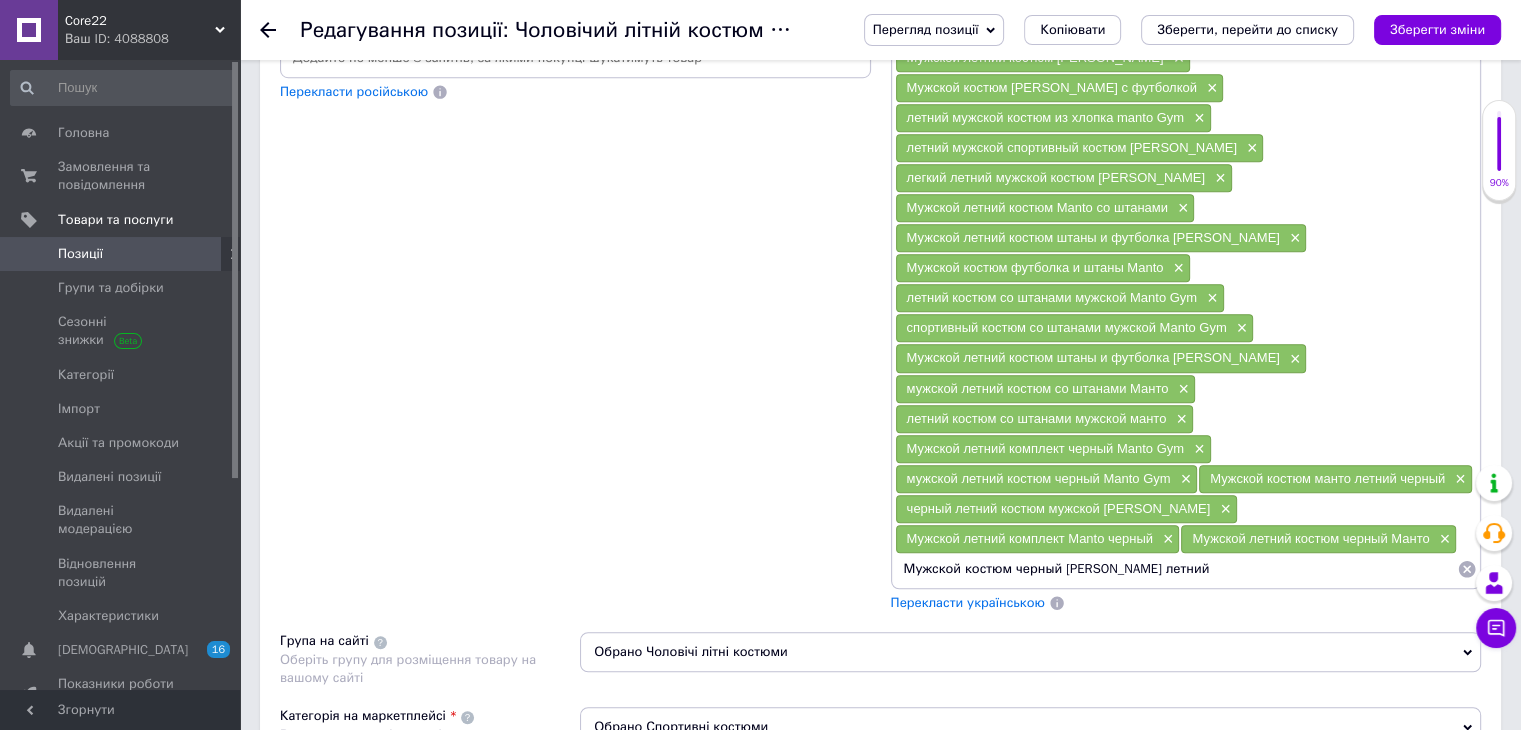type 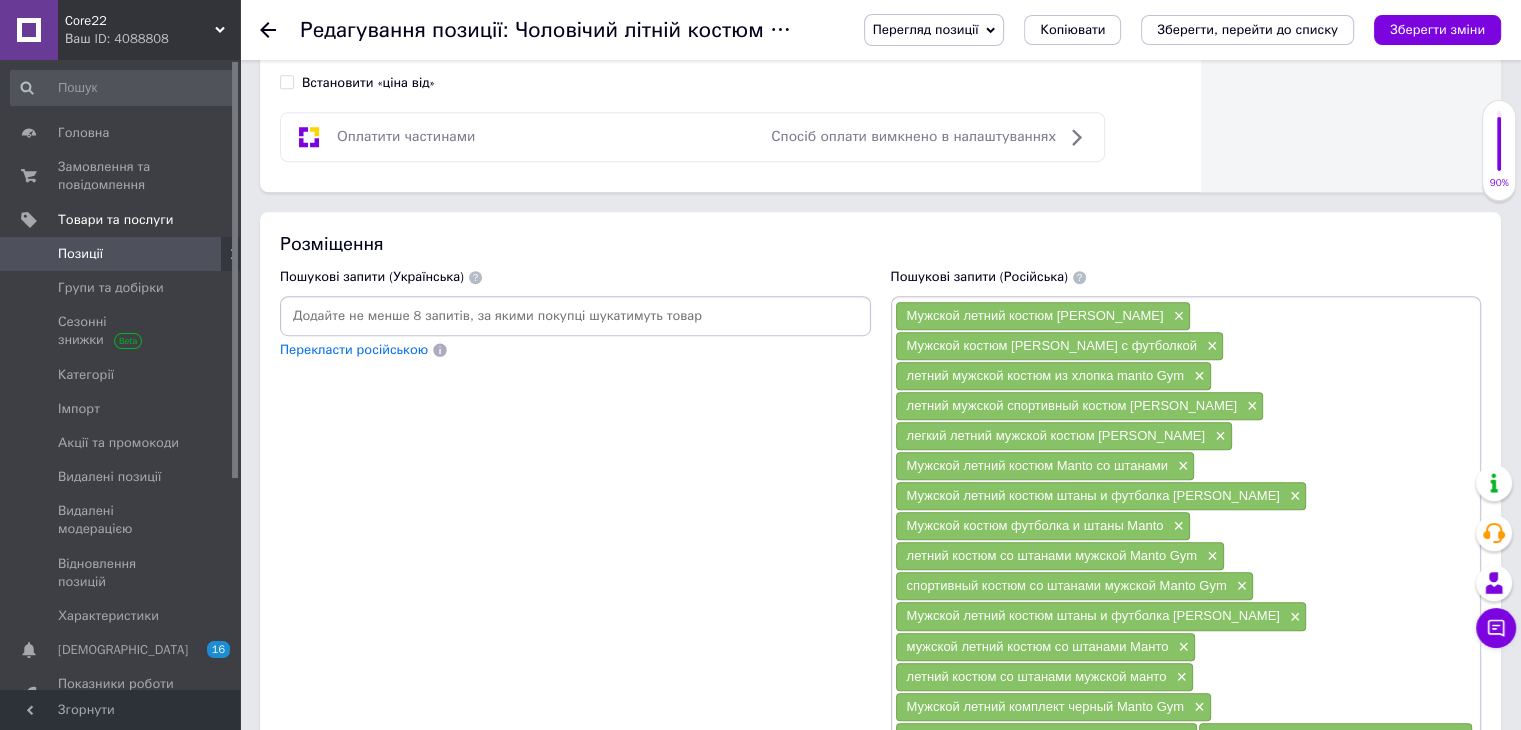 scroll, scrollTop: 1108, scrollLeft: 0, axis: vertical 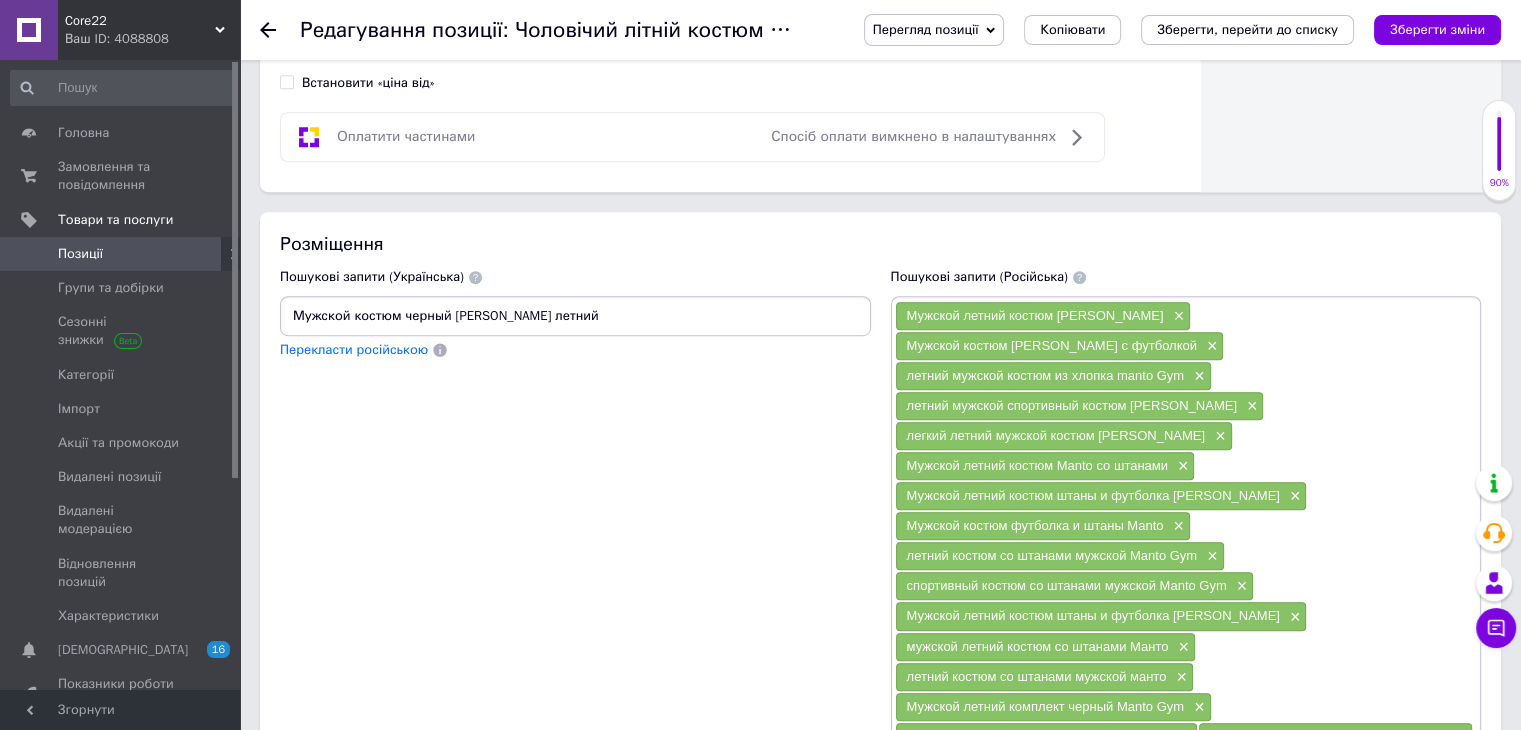click on "Мужской костюм черный [PERSON_NAME] летний" at bounding box center [575, 316] 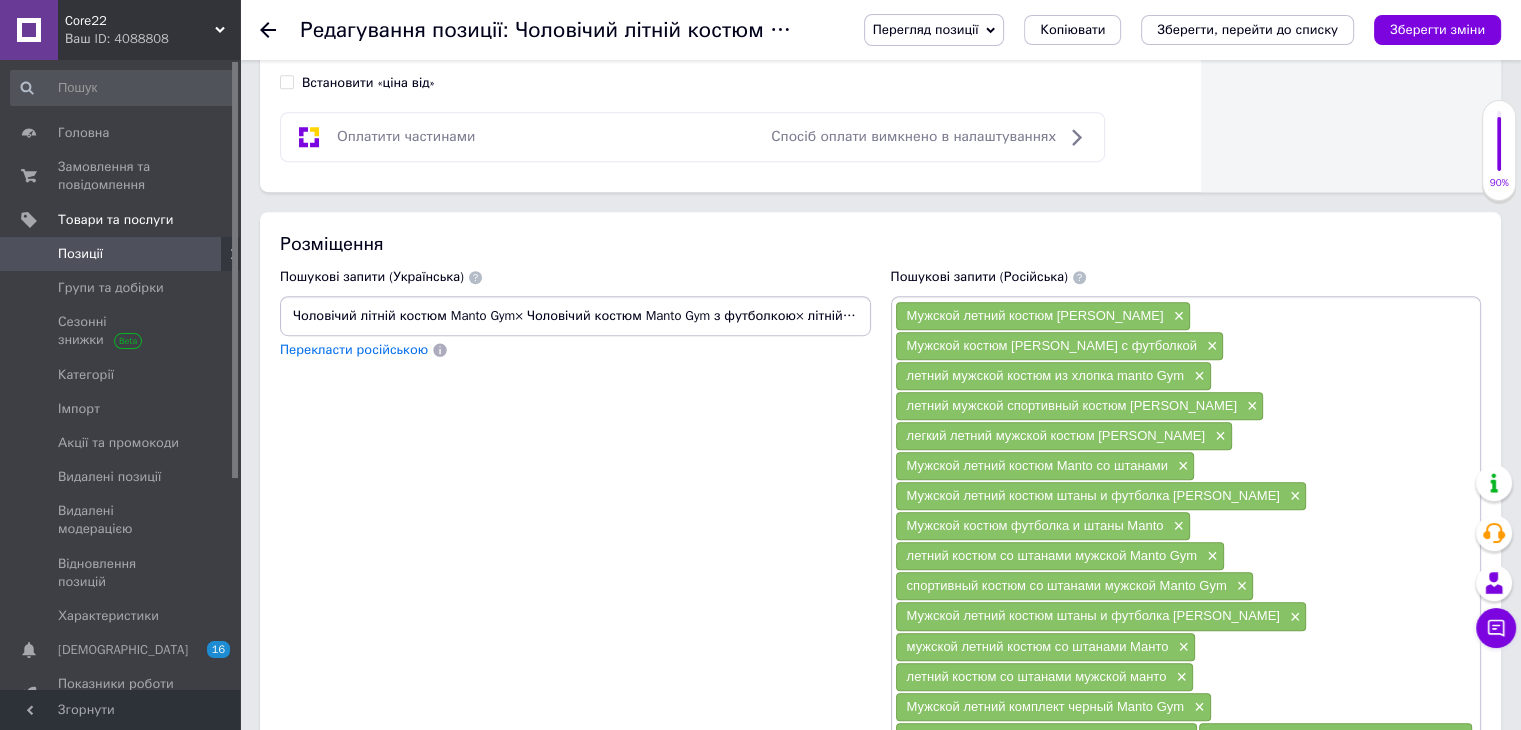 click on "Чоловічий літній костюм Manto Gym× Чоловічий костюм Manto Gym з футболкою× літній чоловічий костюм з бавовни manto Gym× літній чоловічий спортивний костюм Manto Gym× легкий літній чоловічий костюм Manto Gym× Чоловічий літній костюм Manto зі штанами×" at bounding box center [575, 316] 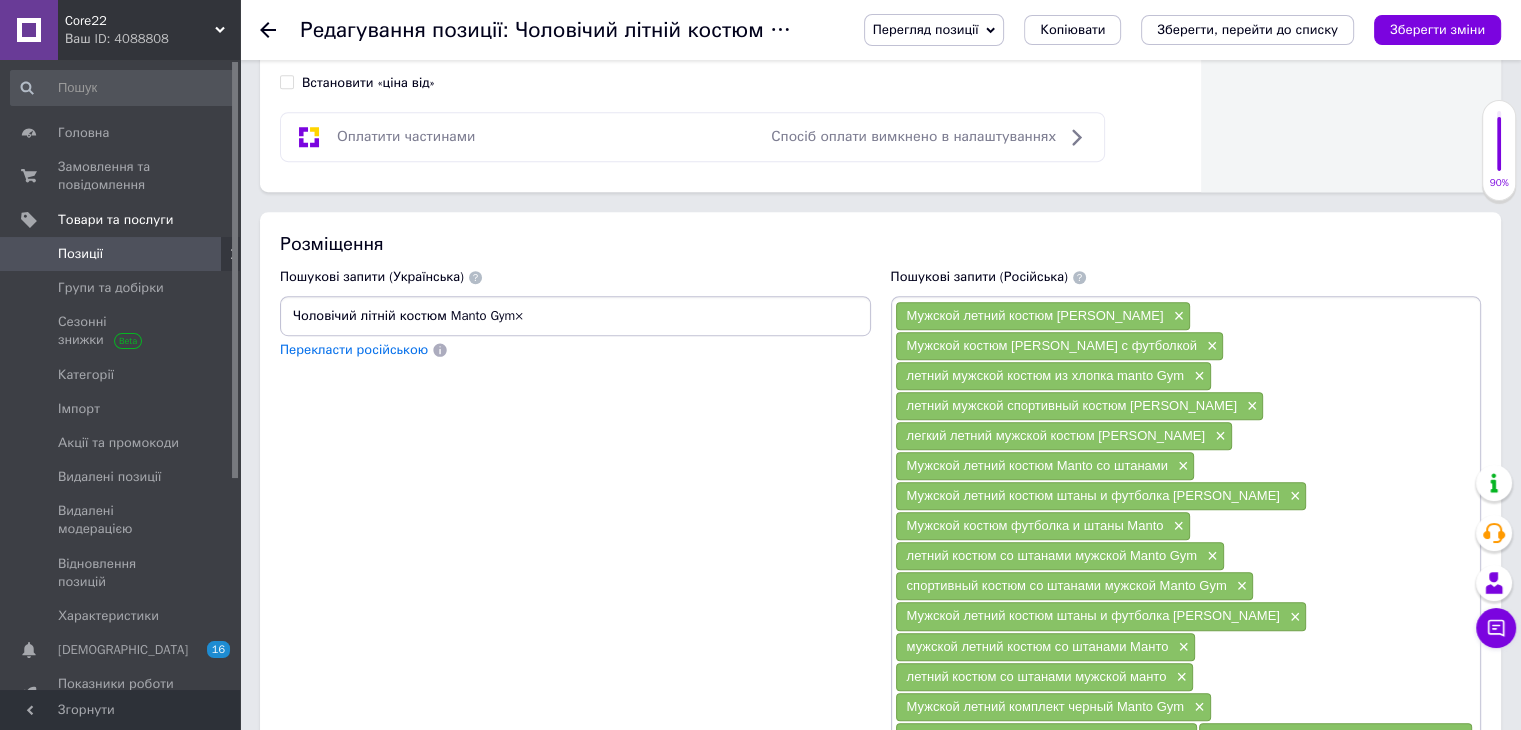 type on "Чоловічий літній костюм [PERSON_NAME]" 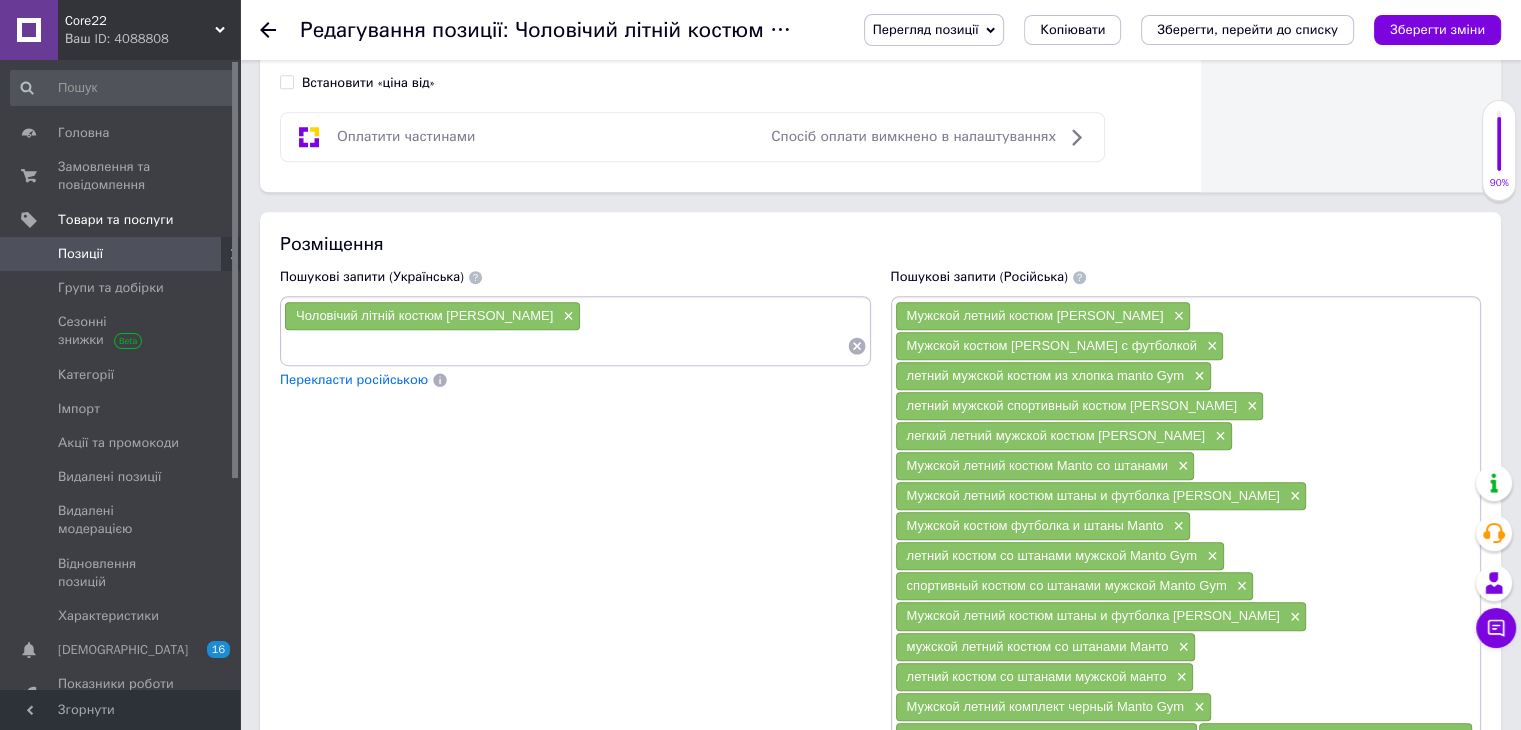 paste on "Чоловічий костюм Manto Gym з футболкою× літній чоловічий костюм з бавовни manto Gym× літній чоловічий спортивний костюм Manto Gym× легкий літній чоловічий костюм Manto Gym× Чоловічий літній костюм Manto зі штанами×" 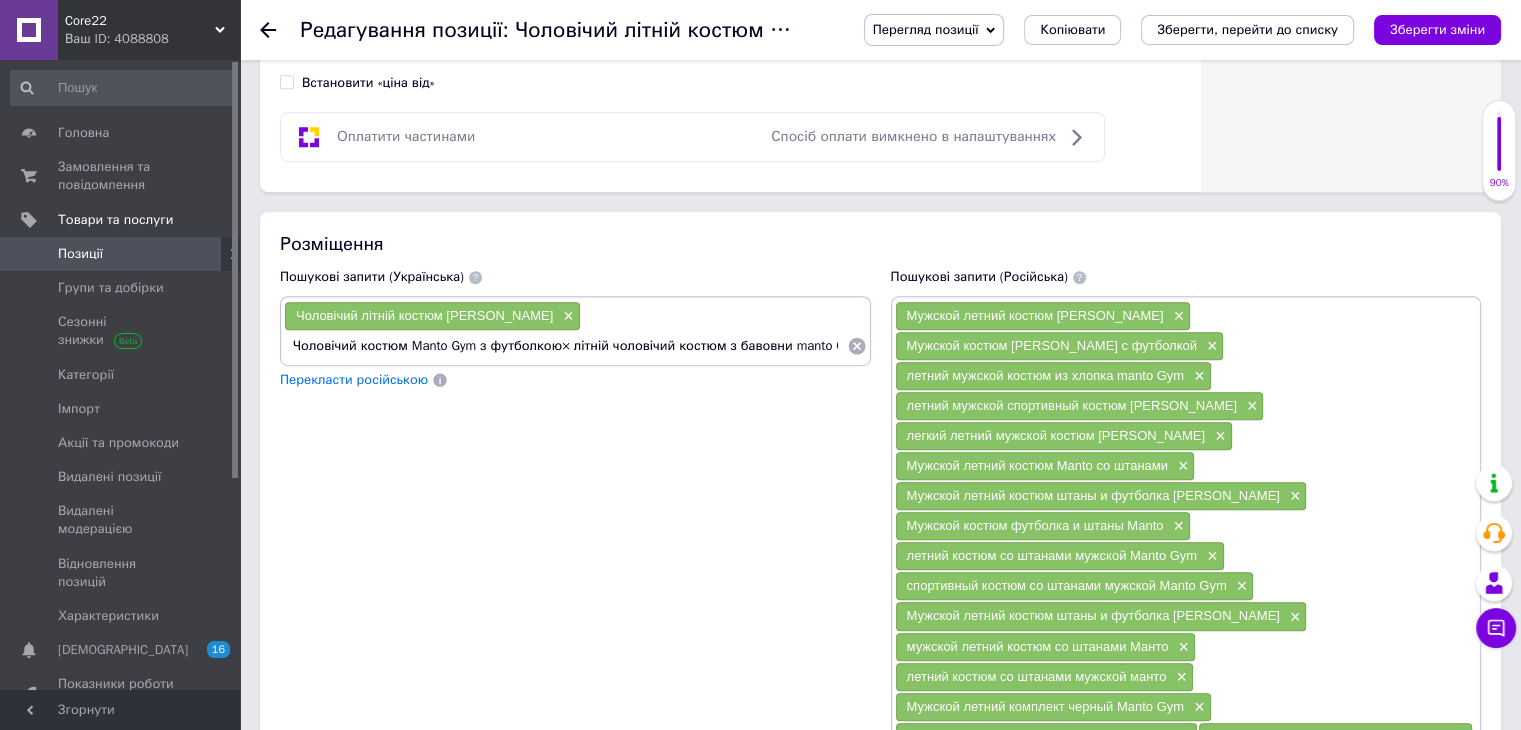 scroll, scrollTop: 0, scrollLeft: 1130, axis: horizontal 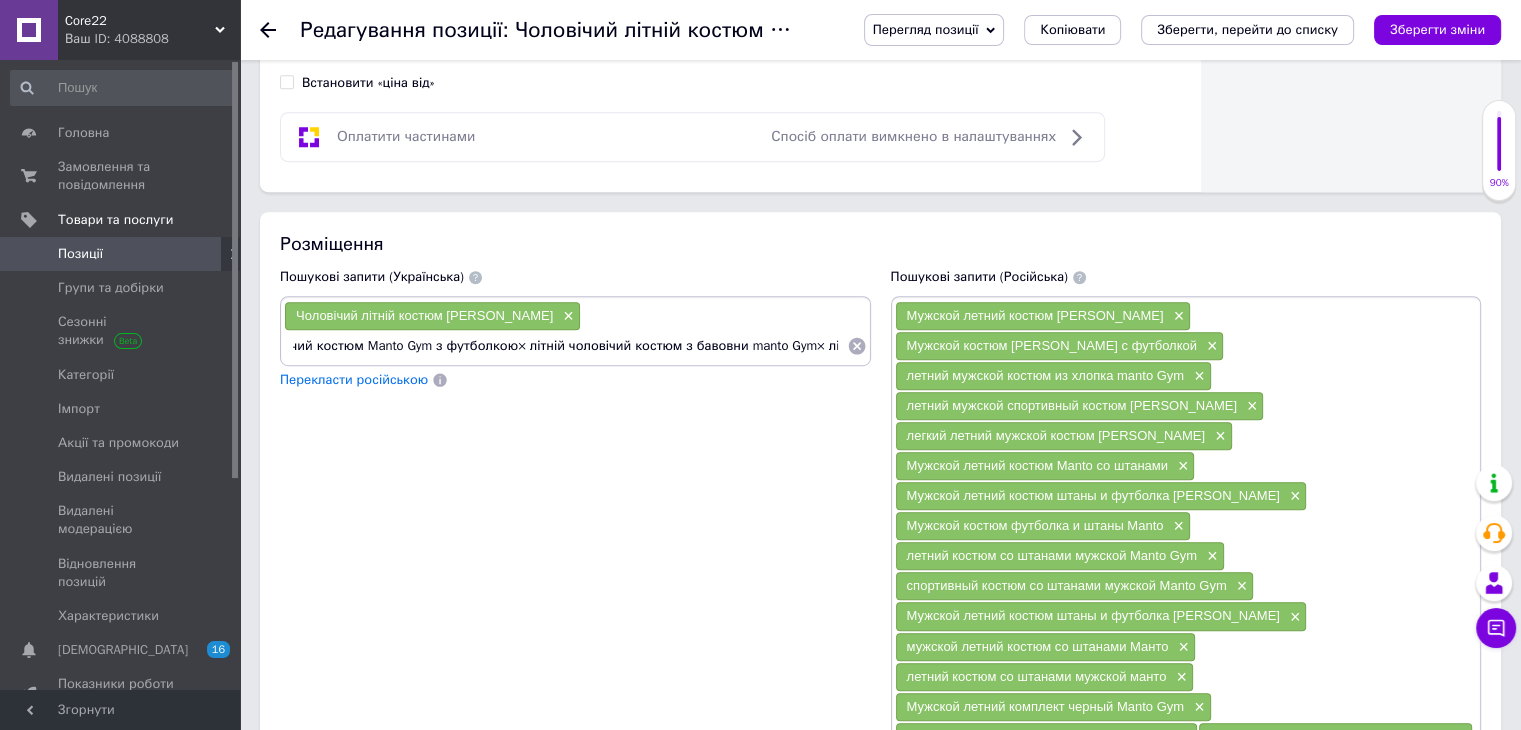 drag, startPoint x: 836, startPoint y: 314, endPoint x: 781, endPoint y: 316, distance: 55.03635 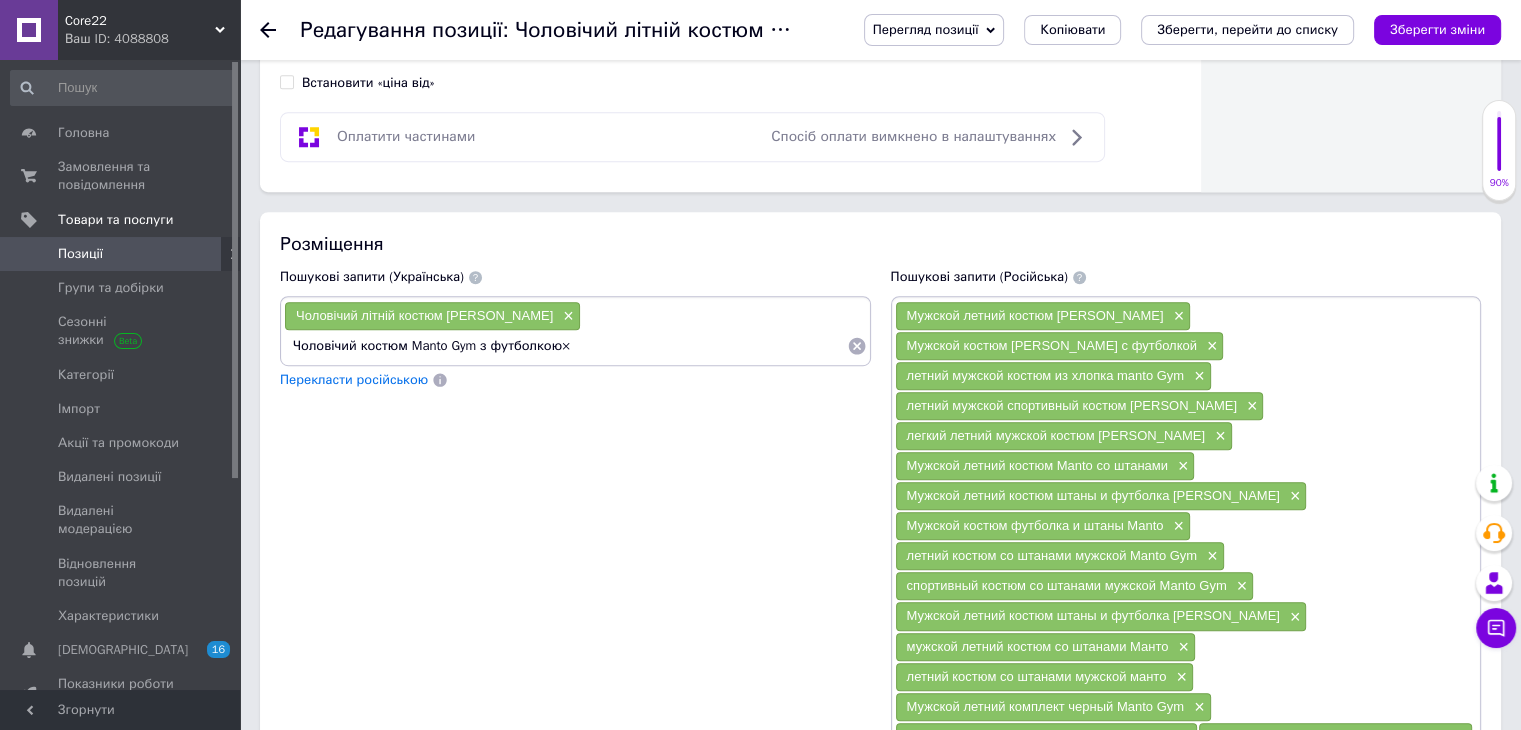 scroll, scrollTop: 0, scrollLeft: 0, axis: both 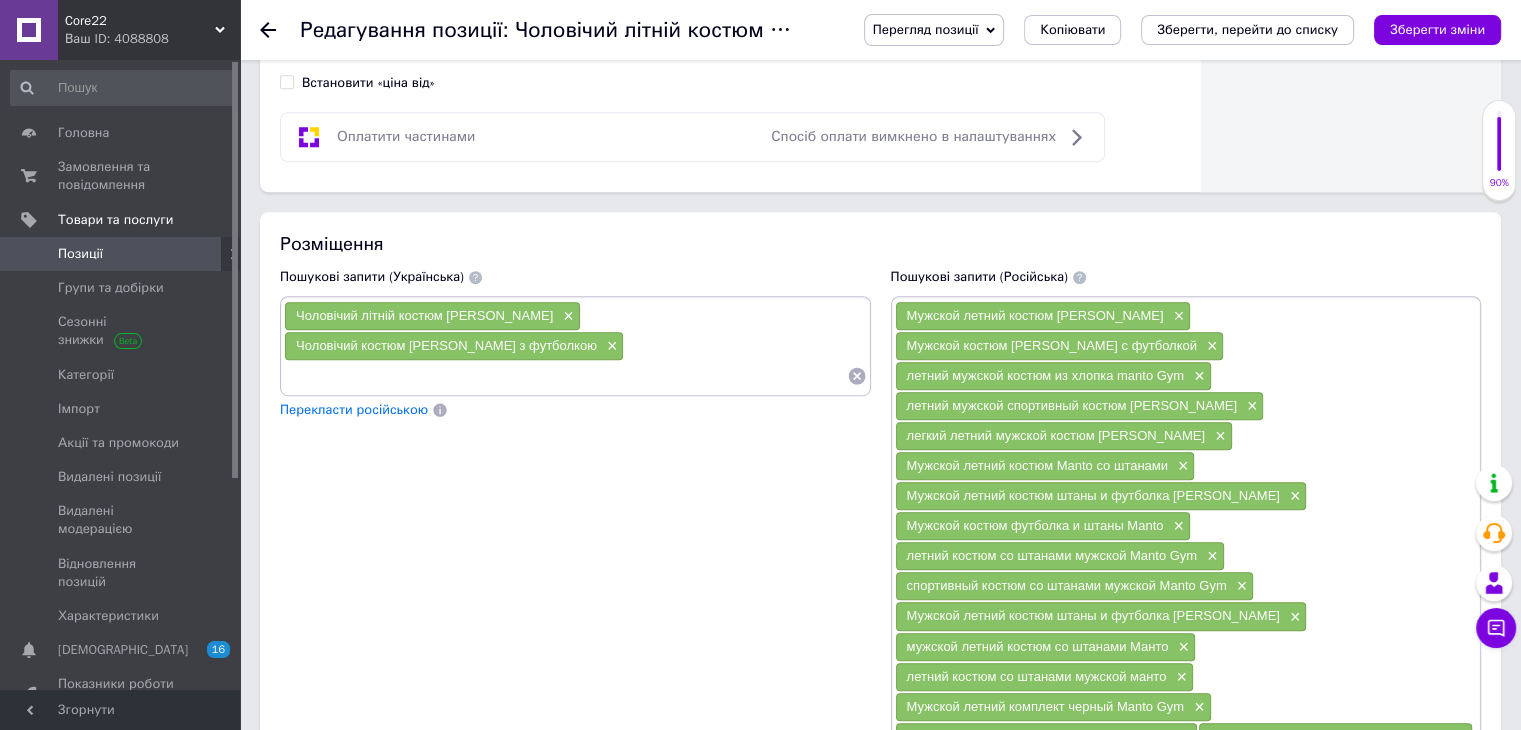 paste on "літній чоловічий костюм з бавовни manto Gym× літній чоловічий спортивний костюм Manto Gym× легкий літній чоловічий костюм Manto Gym× Чоловічий літній костюм Manto зі штанами×" 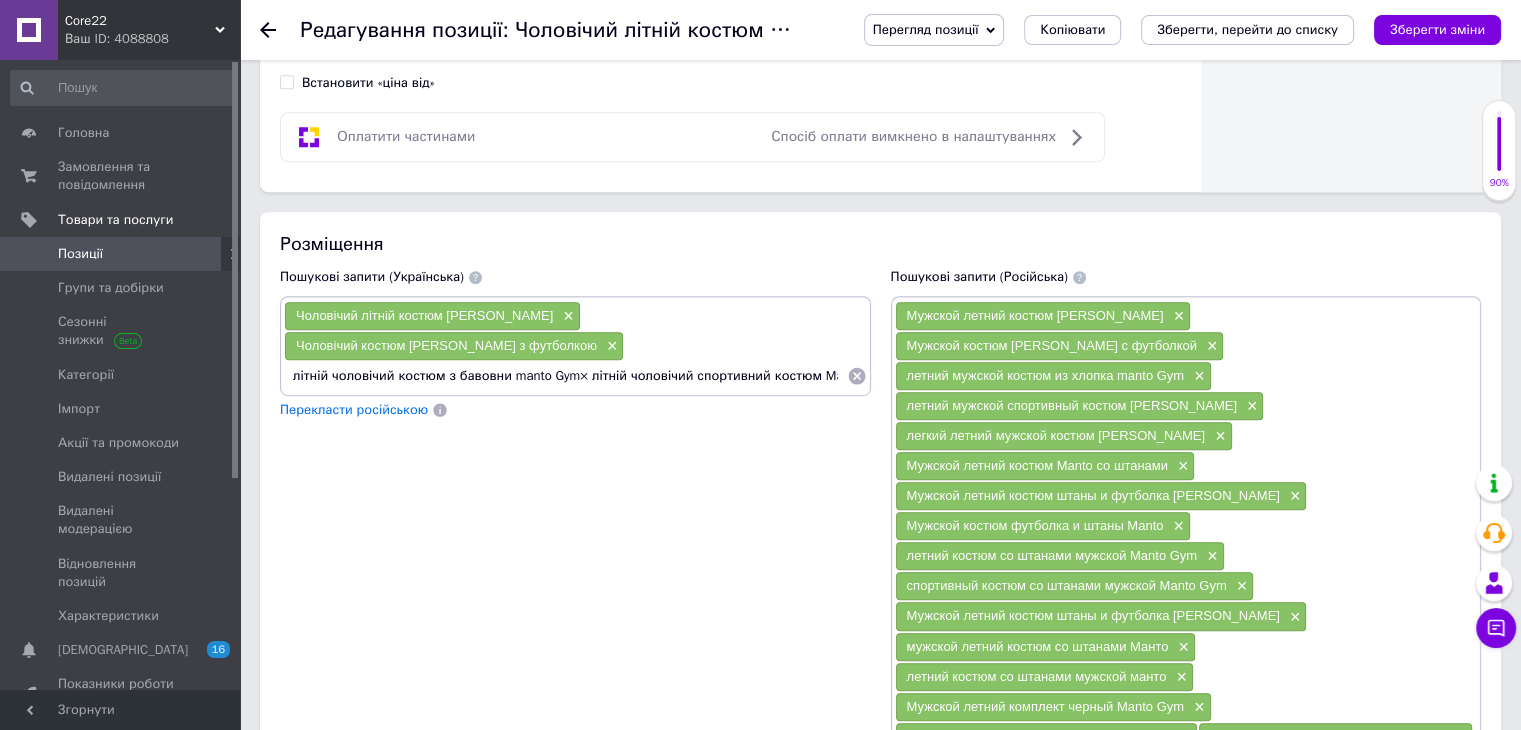 scroll, scrollTop: 0, scrollLeft: 598, axis: horizontal 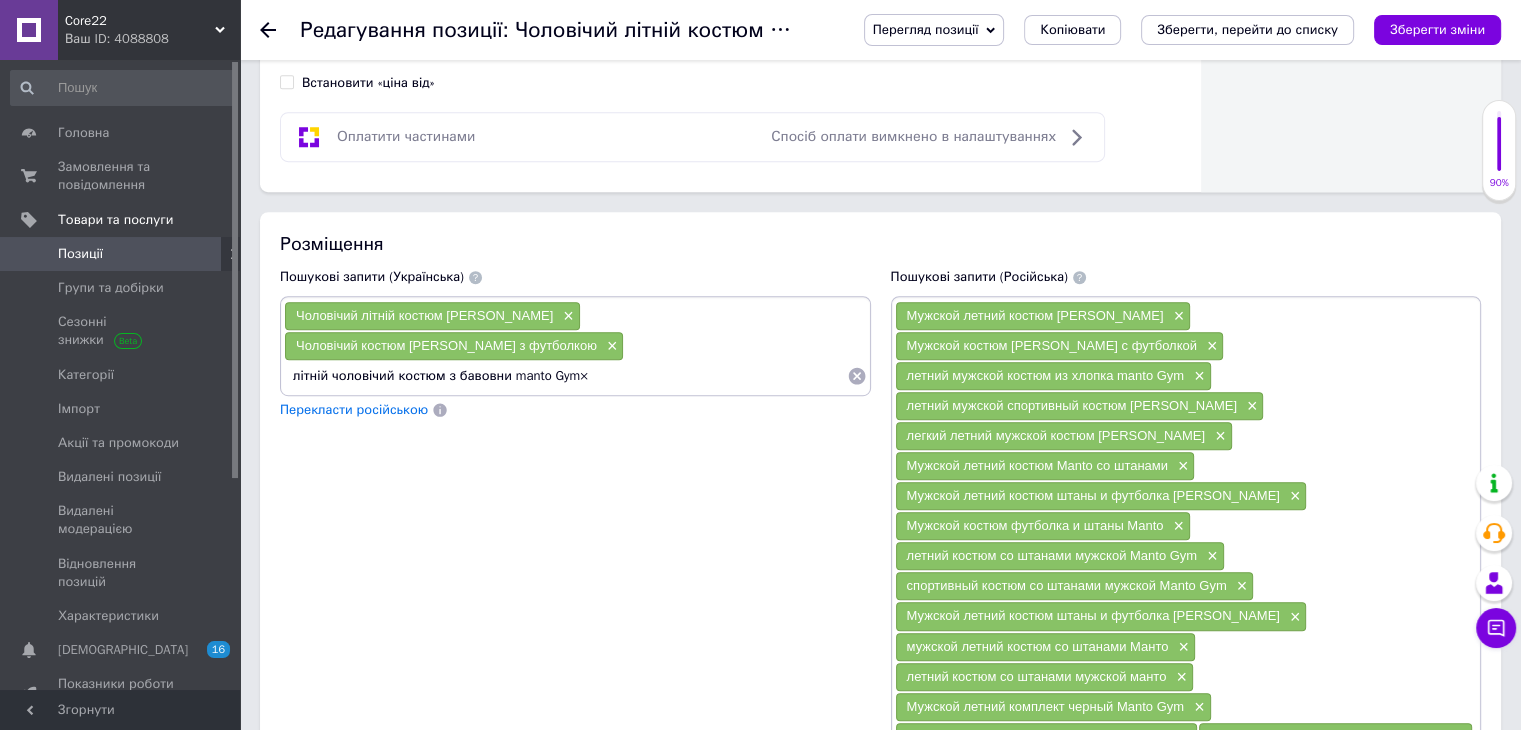 type on "літній чоловічий костюм з бавовни manto Gym" 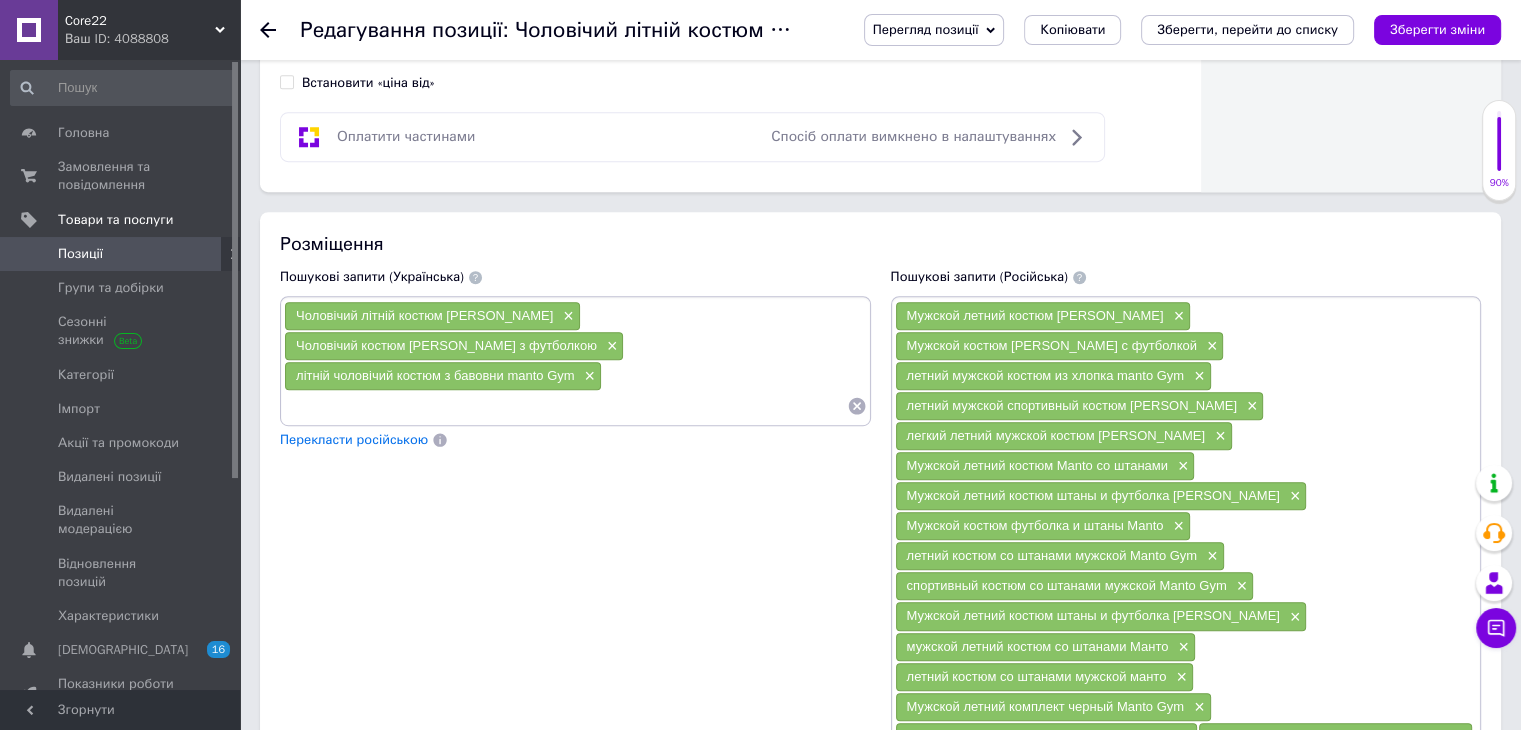 paste on "літній чоловічий спортивний костюм Manto Gym× легкий літній чоловічий костюм Manto Gym× Чоловічий літній костюм Manto зі штанами×" 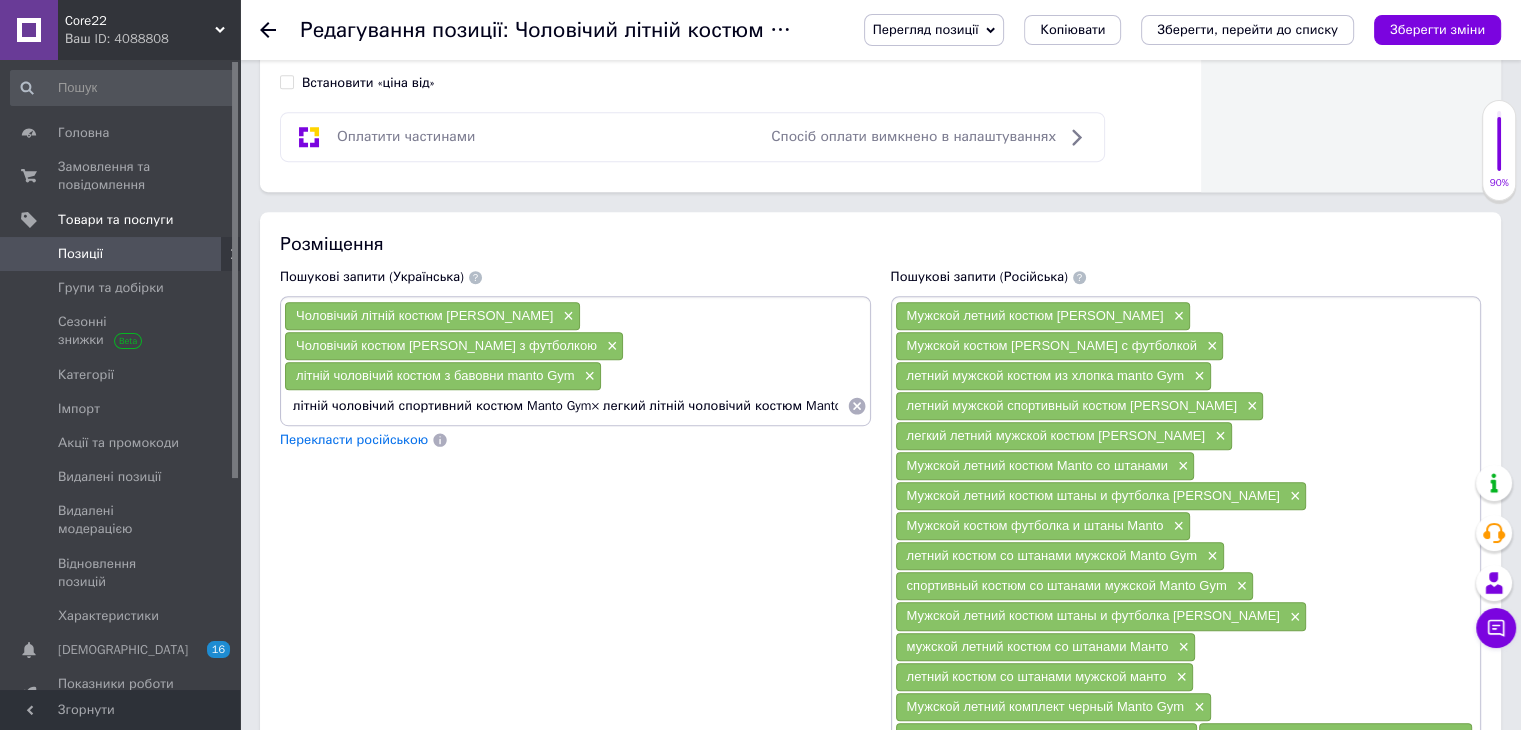 scroll, scrollTop: 0, scrollLeft: 304, axis: horizontal 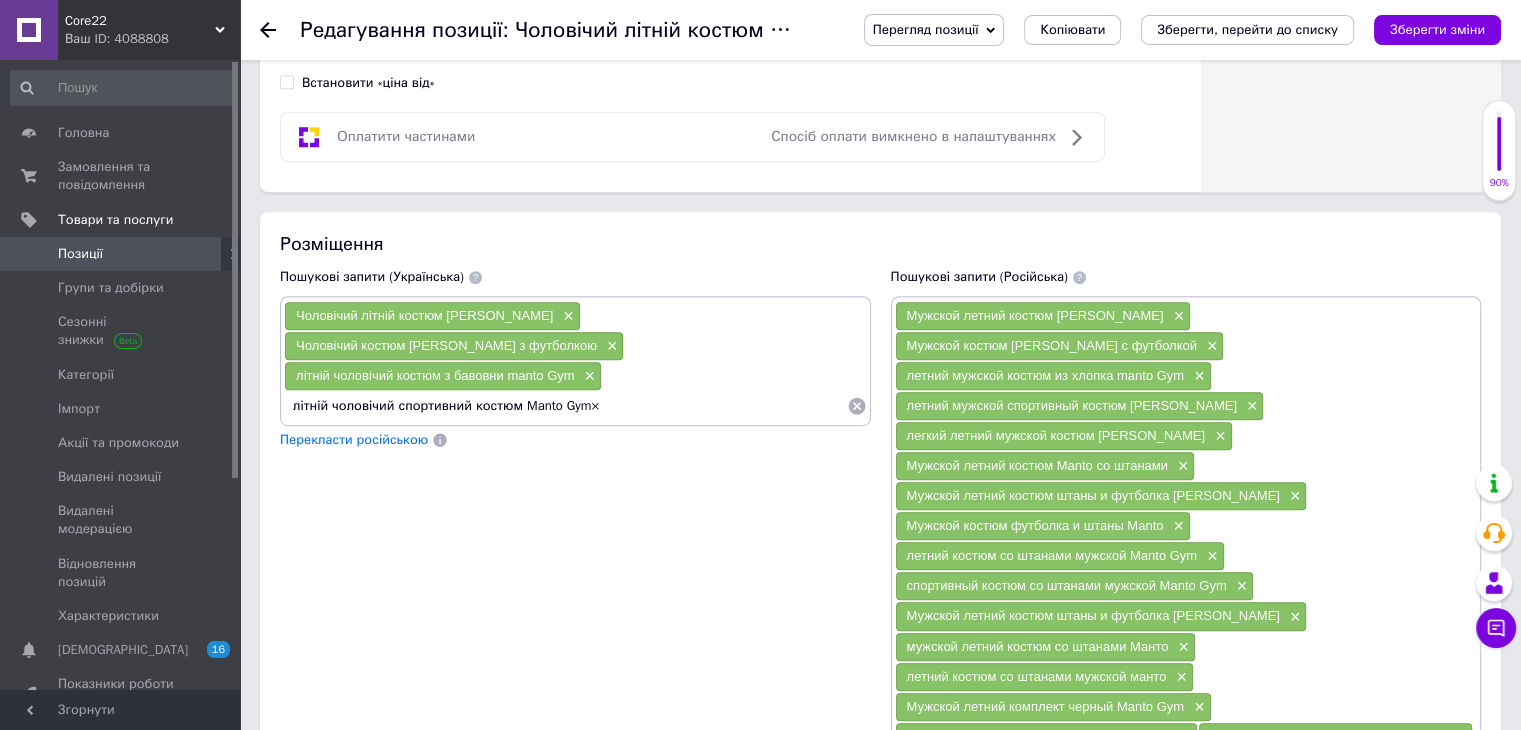 drag, startPoint x: 839, startPoint y: 372, endPoint x: 598, endPoint y: 374, distance: 241.0083 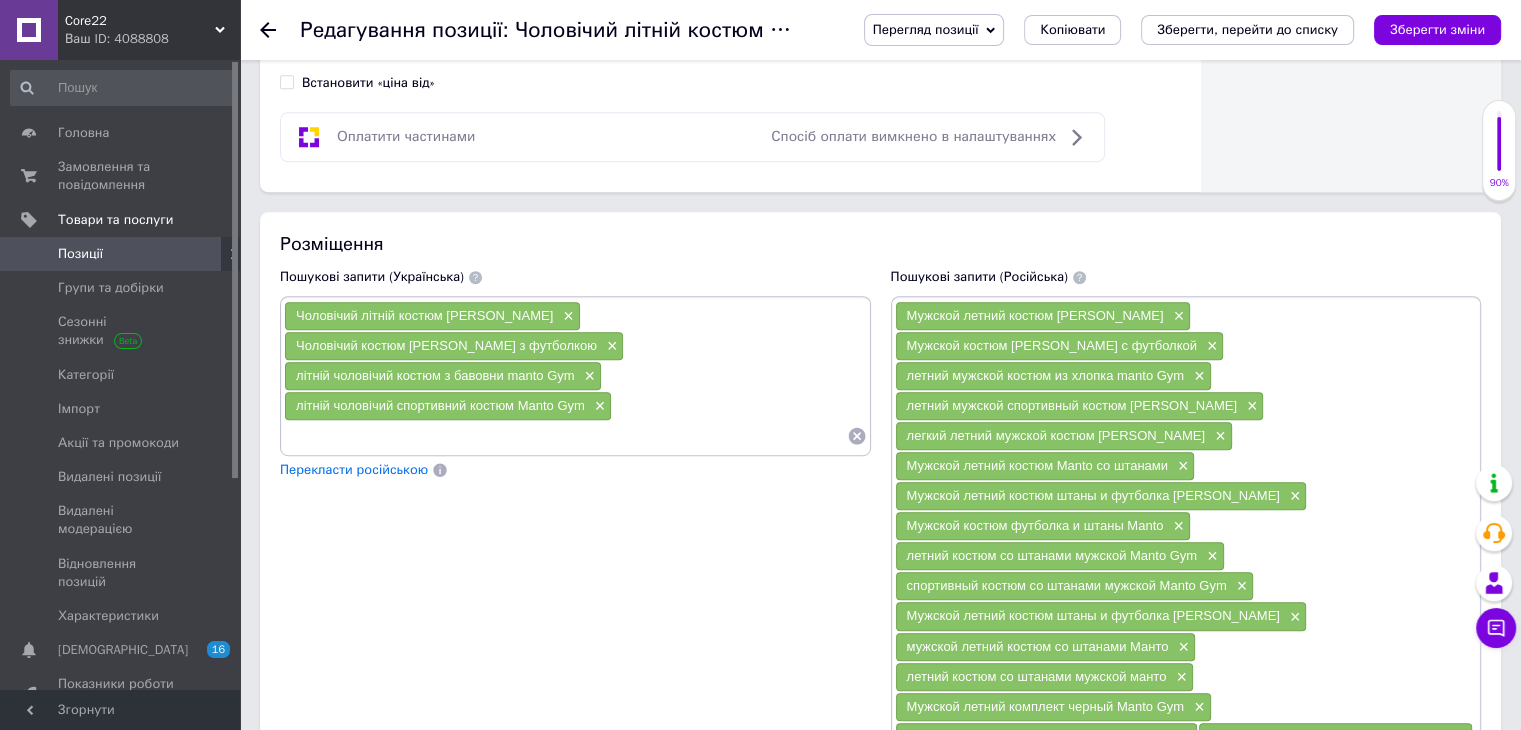 paste on "легкий літній чоловічий костюм Manto Gym× Чоловічий літній костюм Manto зі штанами×" 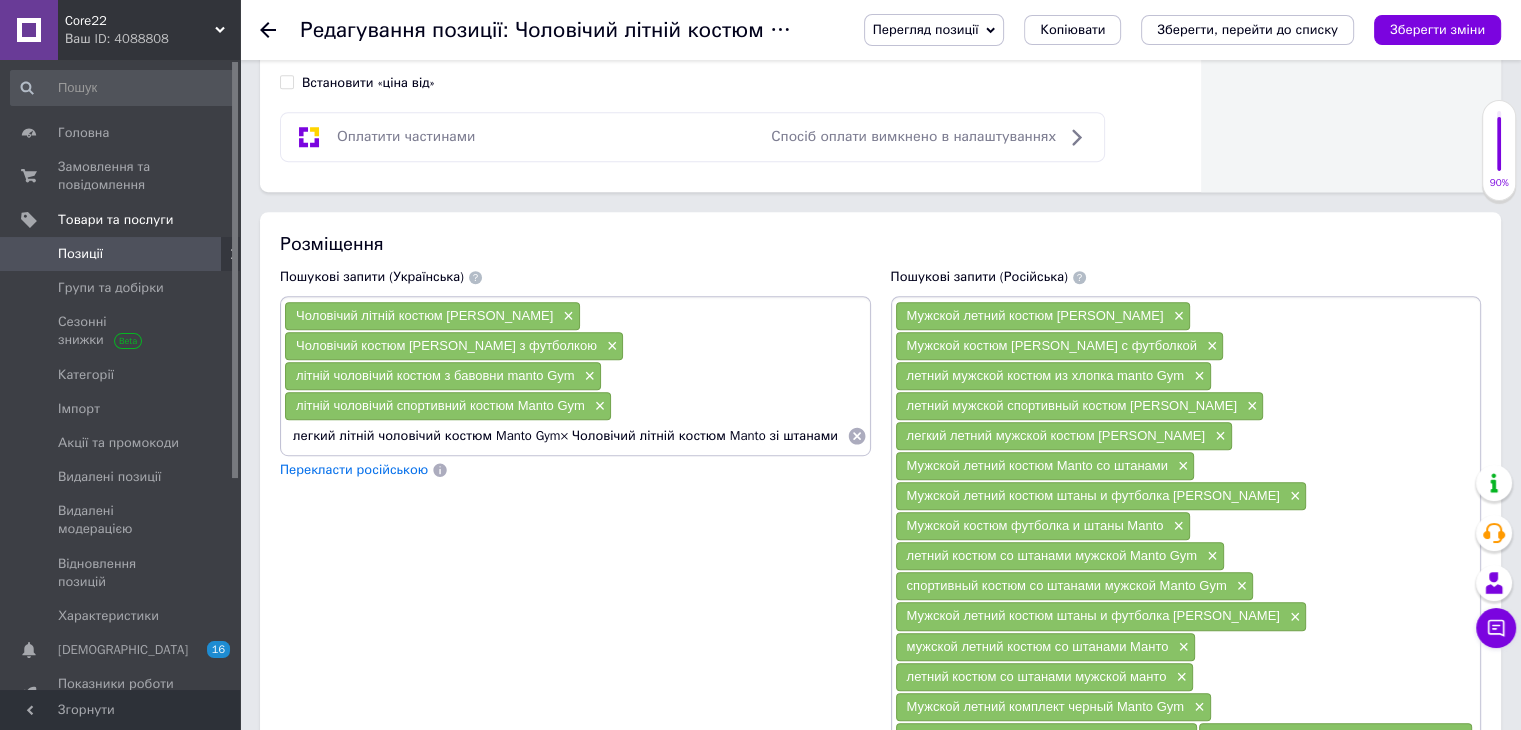 scroll, scrollTop: 0, scrollLeft: 0, axis: both 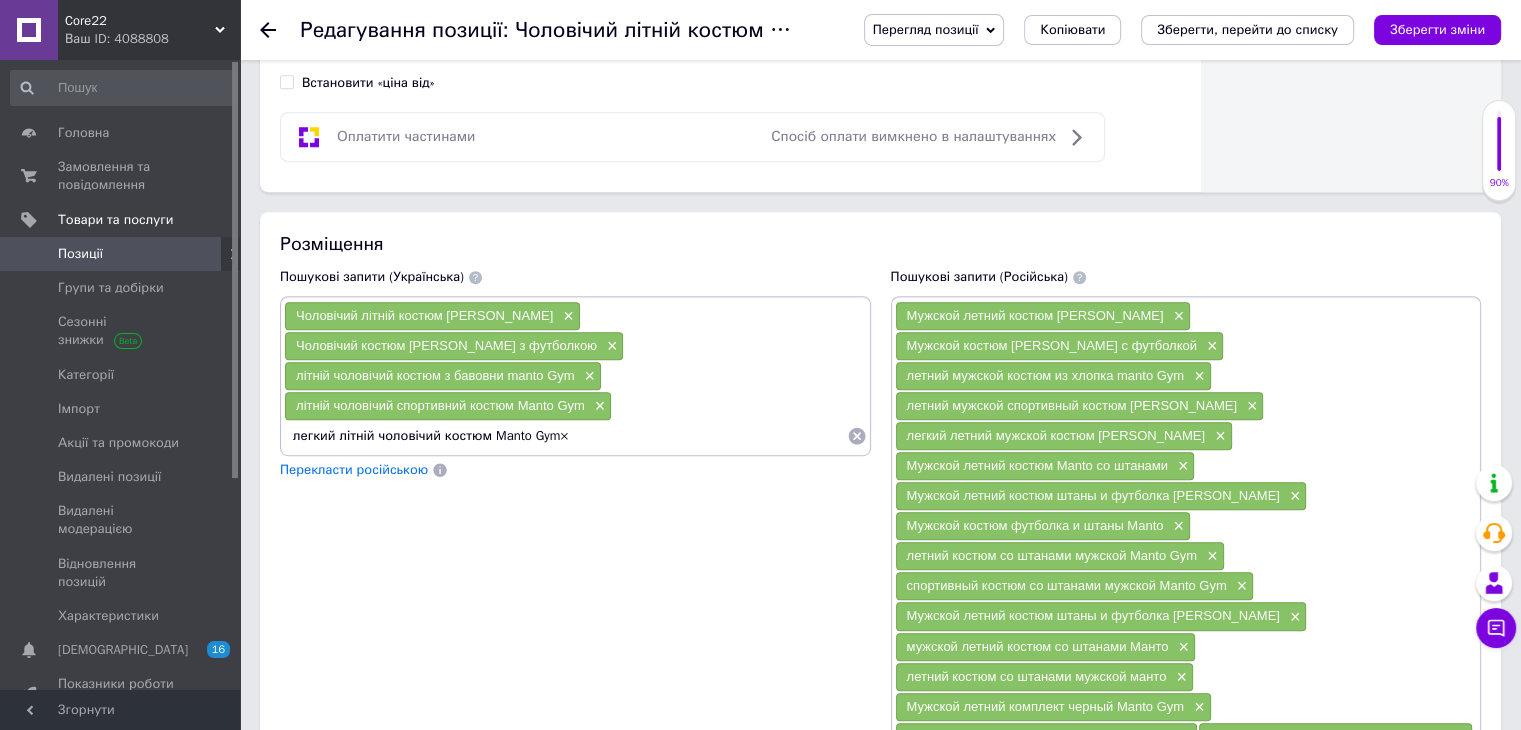 type on "легкий літній чоловічий костюм Manto Gym" 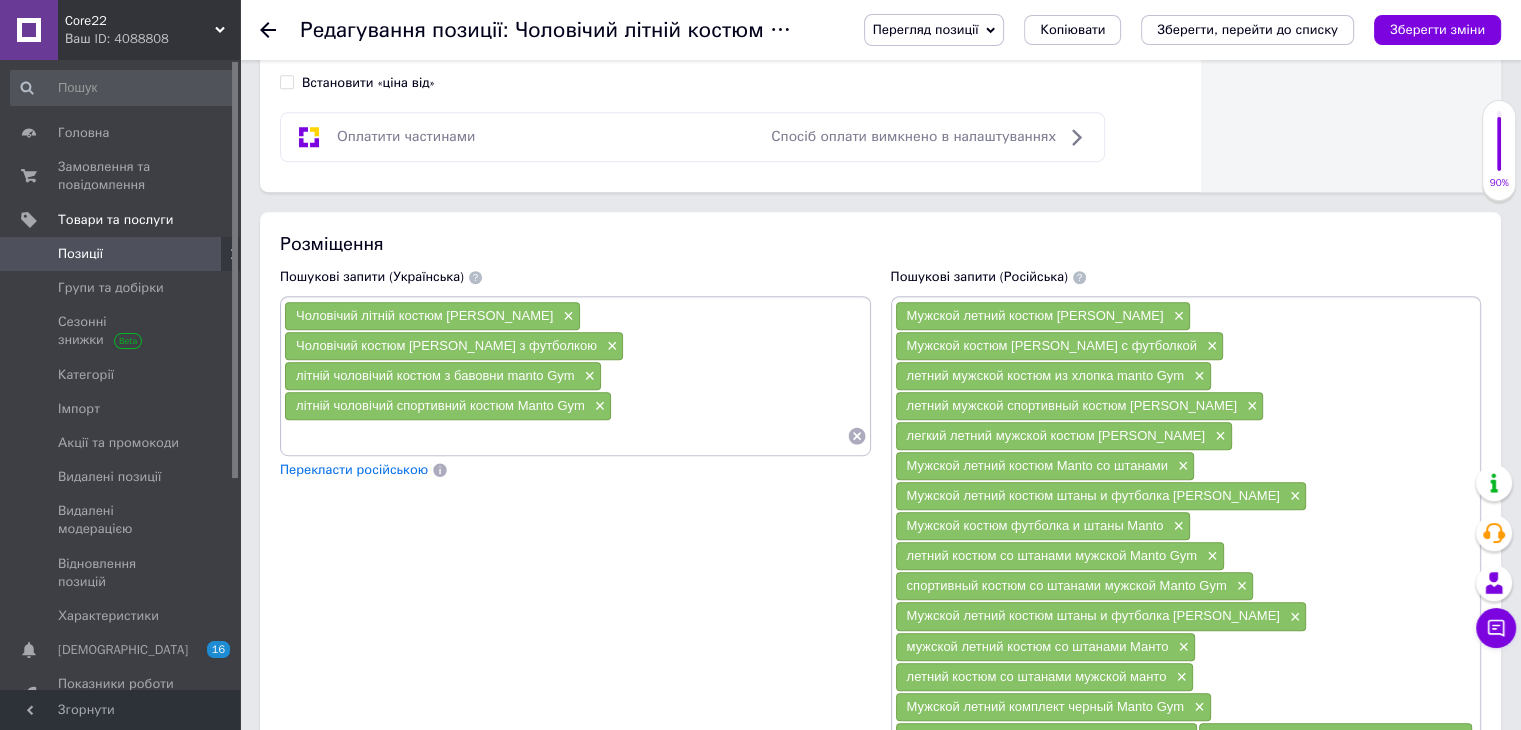 scroll, scrollTop: 0, scrollLeft: 0, axis: both 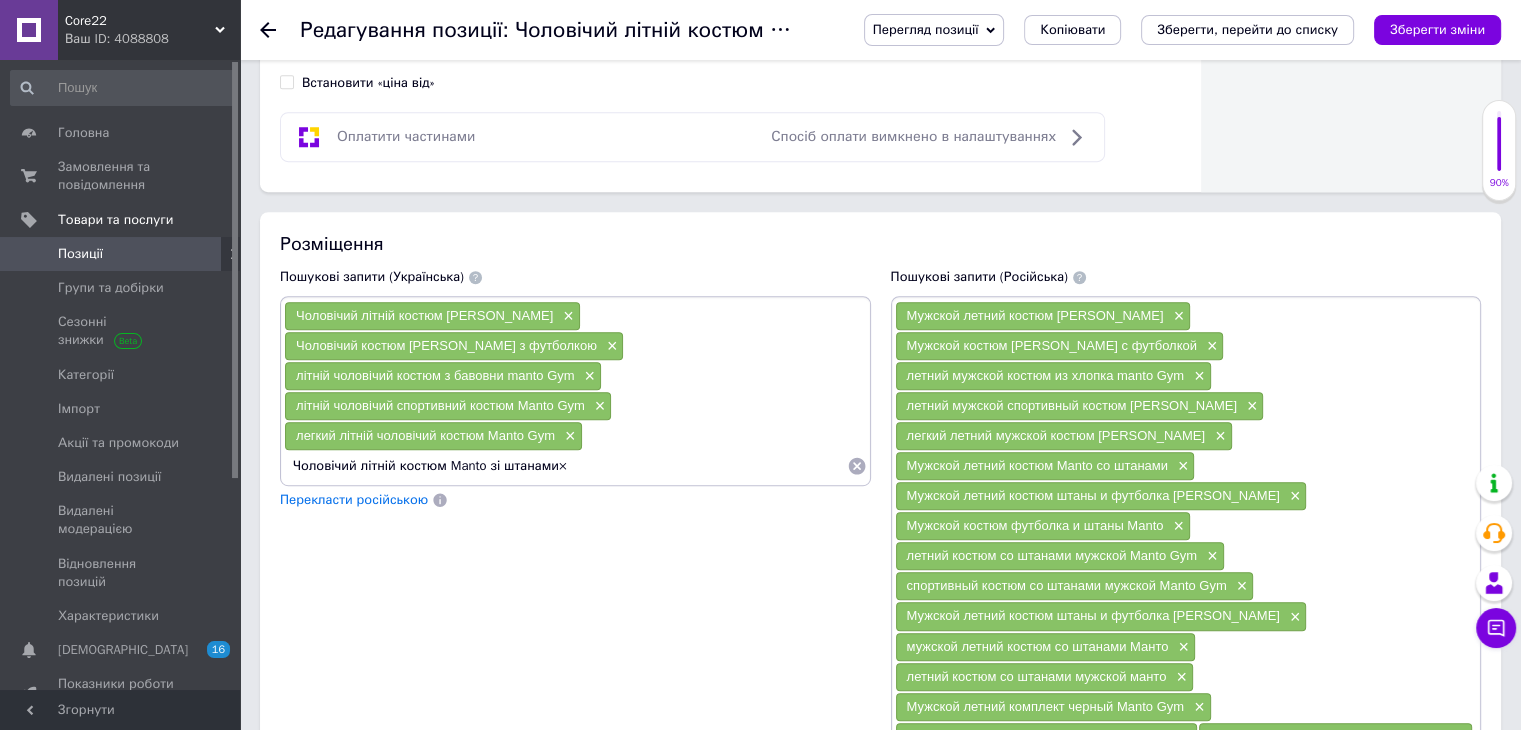 type on "Чоловічий літній костюм Manto зі штанами" 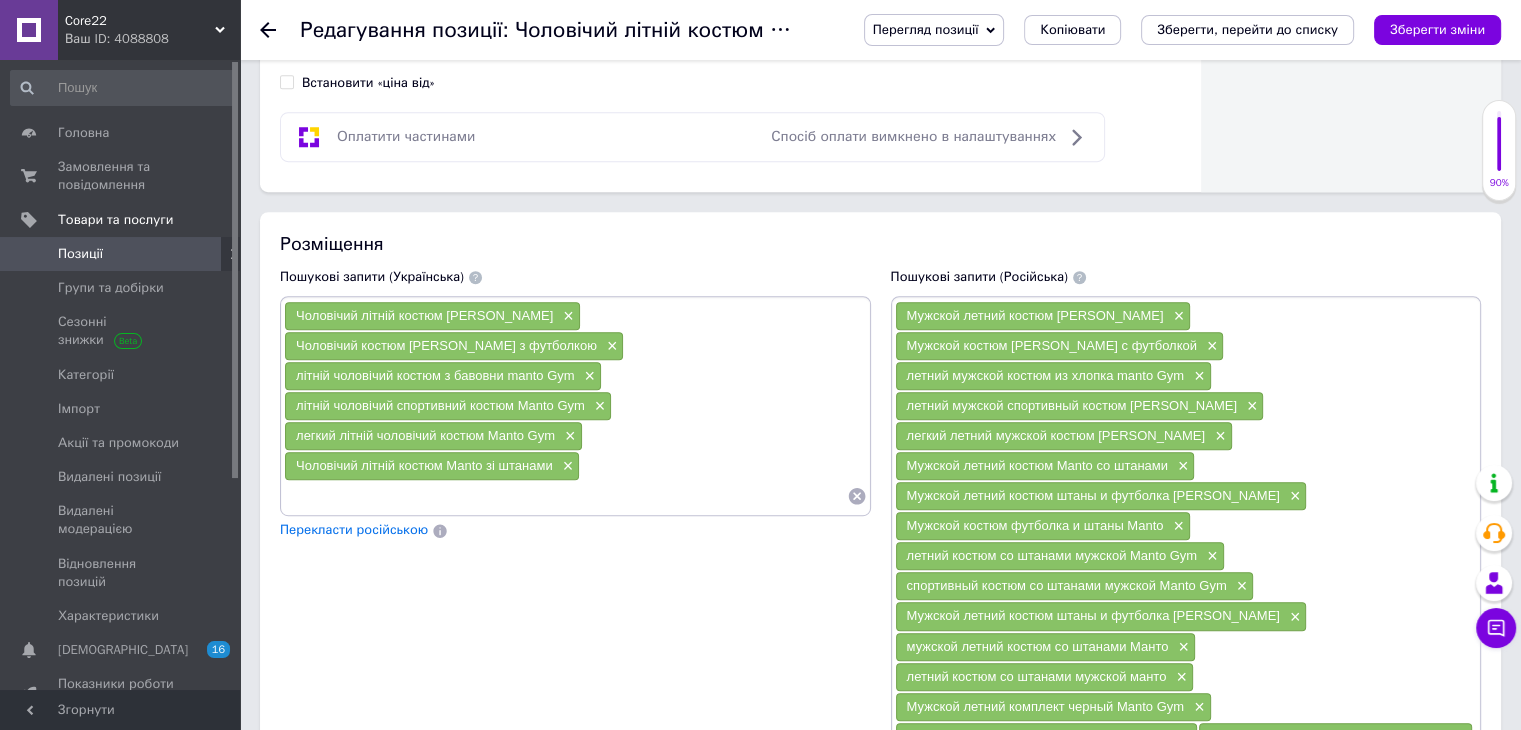 paste on "Чоловічий літній костюм штани та футболка Manto Gym× Чоловічий костюм футболка та штани Manto× літній костюм зі штанами чоловічий Manto Gym× спортивний костюм зі штанами чоловічий Manto Gym× Чоловічий літній костюм штани та футболка Манто [PERSON_NAME]×" 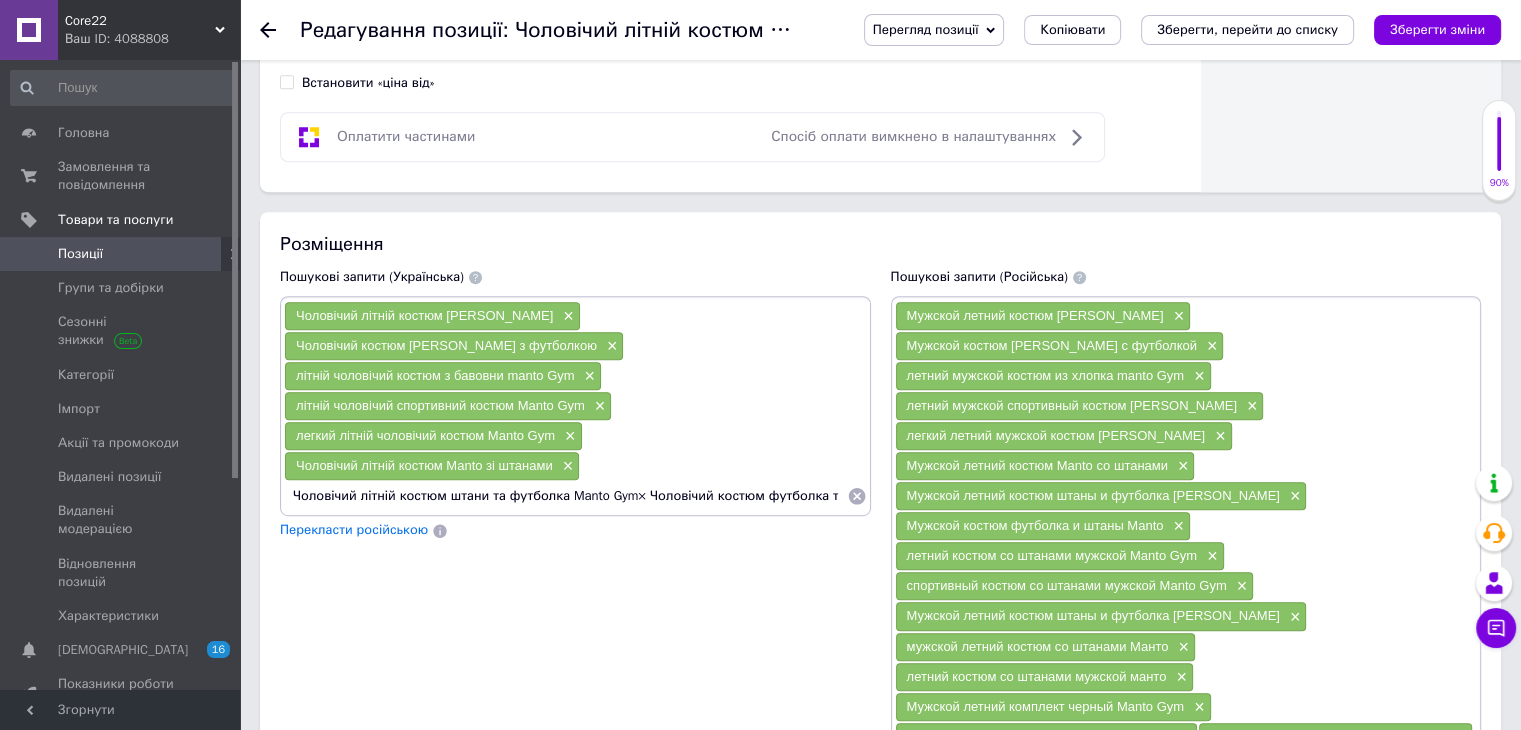 click on "Чоловічий літній костюм штани та футболка Manto Gym× Чоловічий костюм футболка та штани Manto× літній костюм зі штанами чоловічий Manto Gym× спортивний костюм зі штанами чоловічий Manto Gym× Чоловічий літній костюм штани та футболка Манто [PERSON_NAME]×" at bounding box center (565, 496) 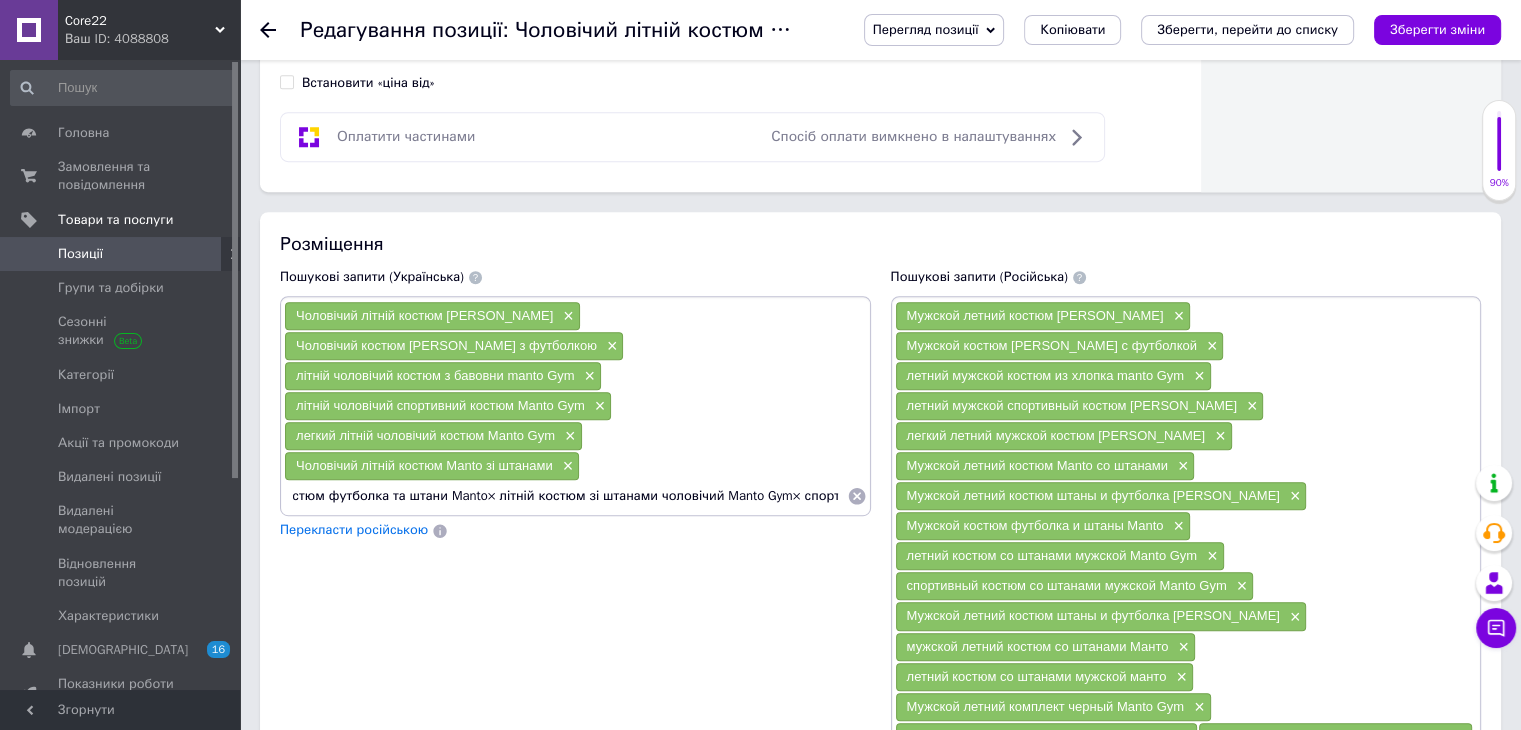 scroll, scrollTop: 0, scrollLeft: 0, axis: both 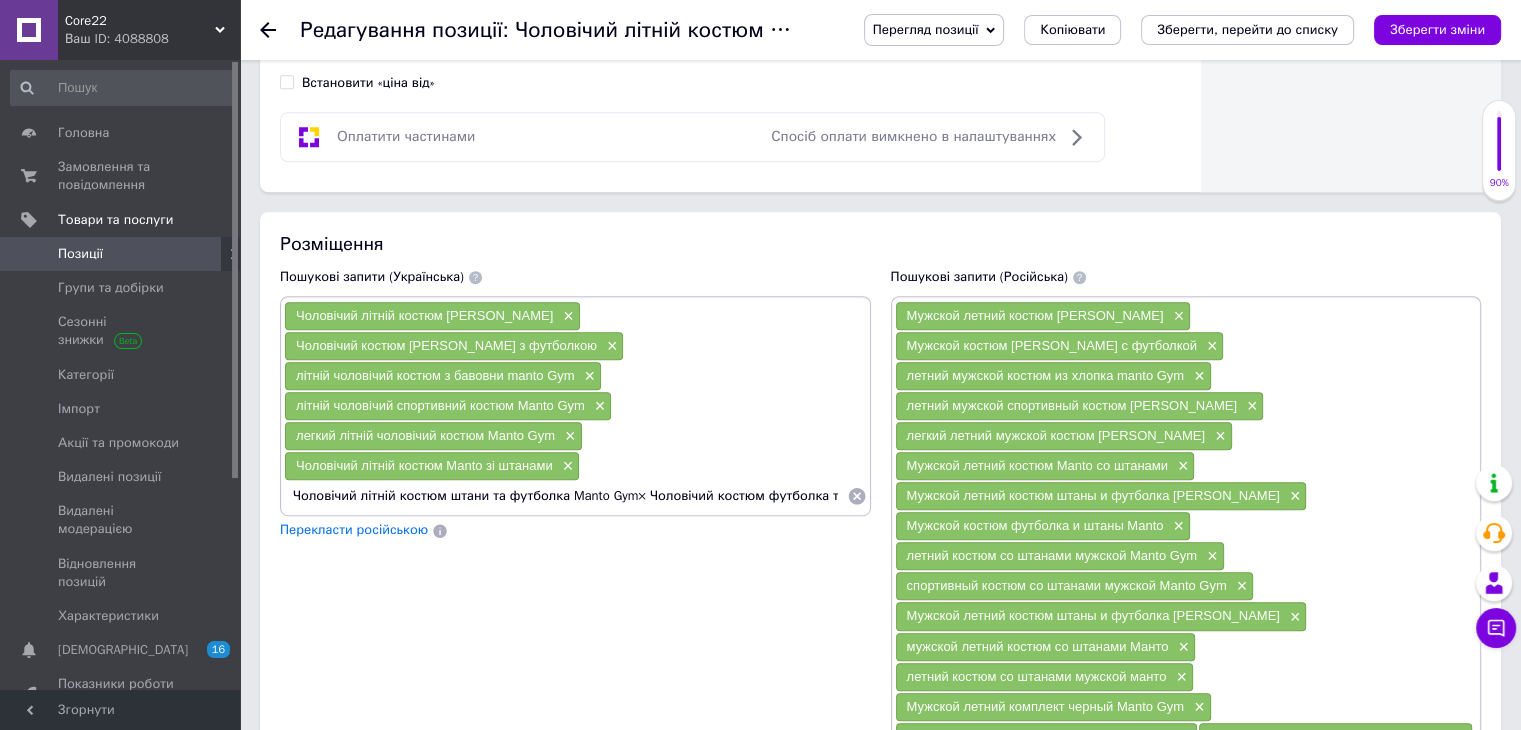 drag, startPoint x: 838, startPoint y: 461, endPoint x: 636, endPoint y: 460, distance: 202.00247 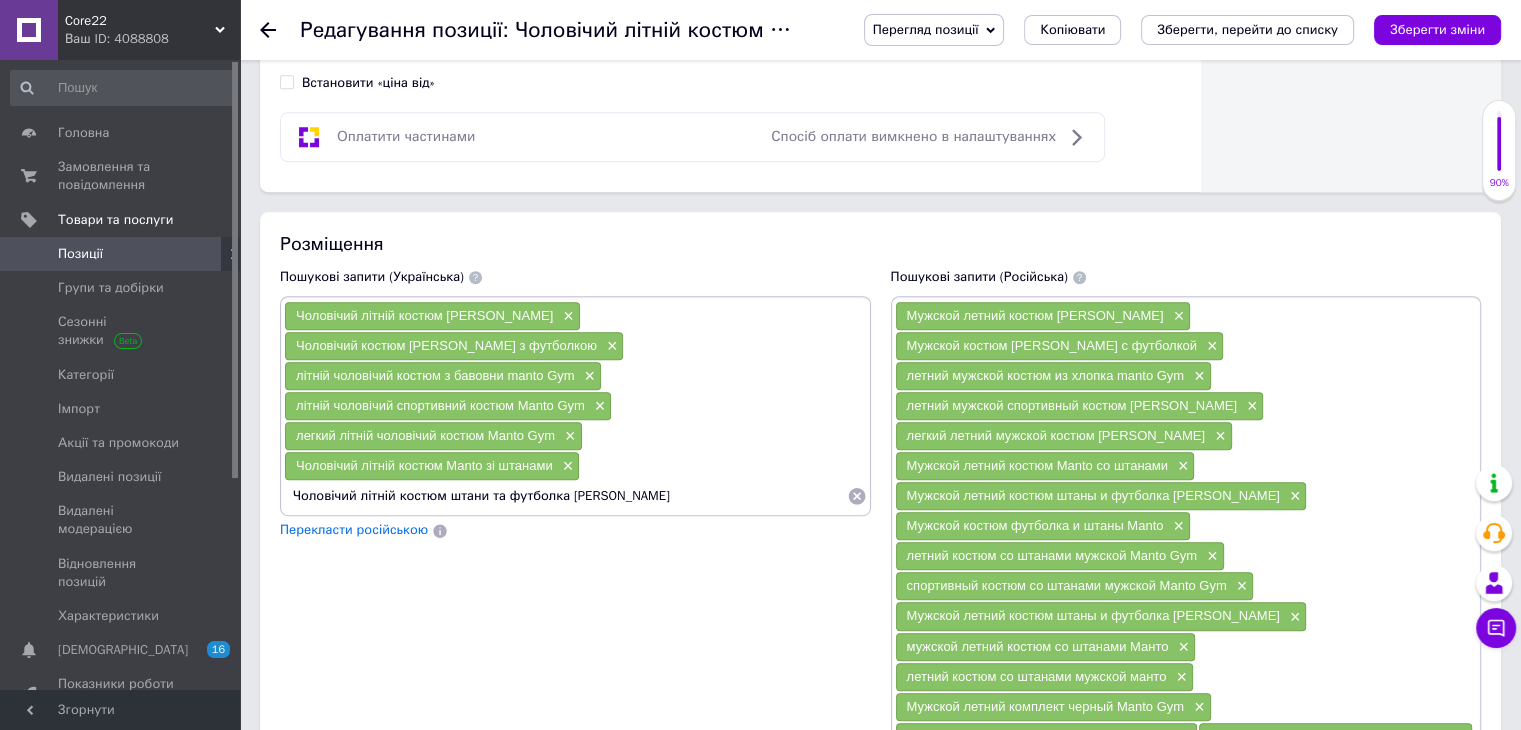 type on "Чоловічий літній костюм штани та футболка Manto Gym" 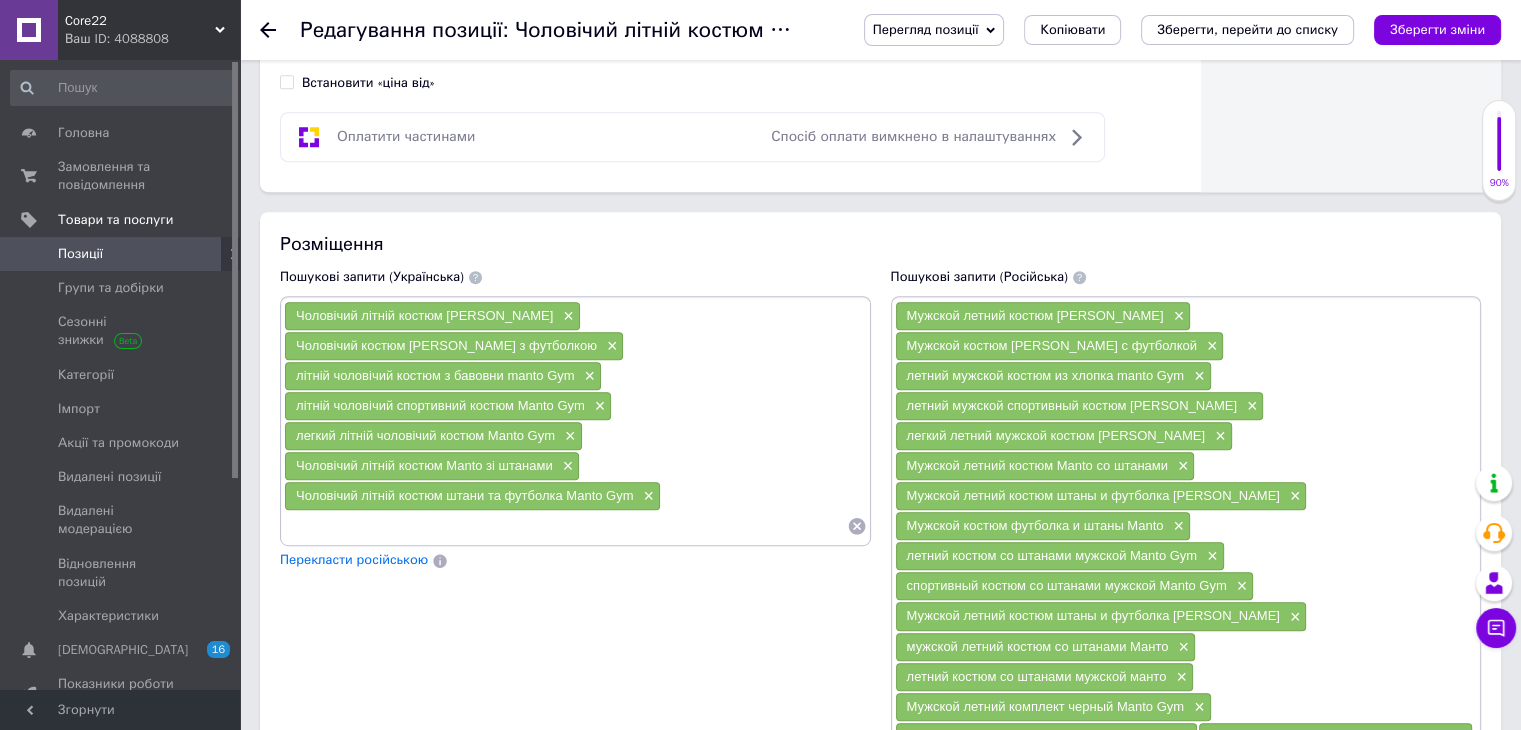 paste on "Чоловічий костюм футболка та штани Manto× літній костюм зі штанами чоловічий Manto Gym× спортивний костюм зі штанами чоловічий Manto Gym× Чоловічий літній костюм штани та футболка [PERSON_NAME]×" 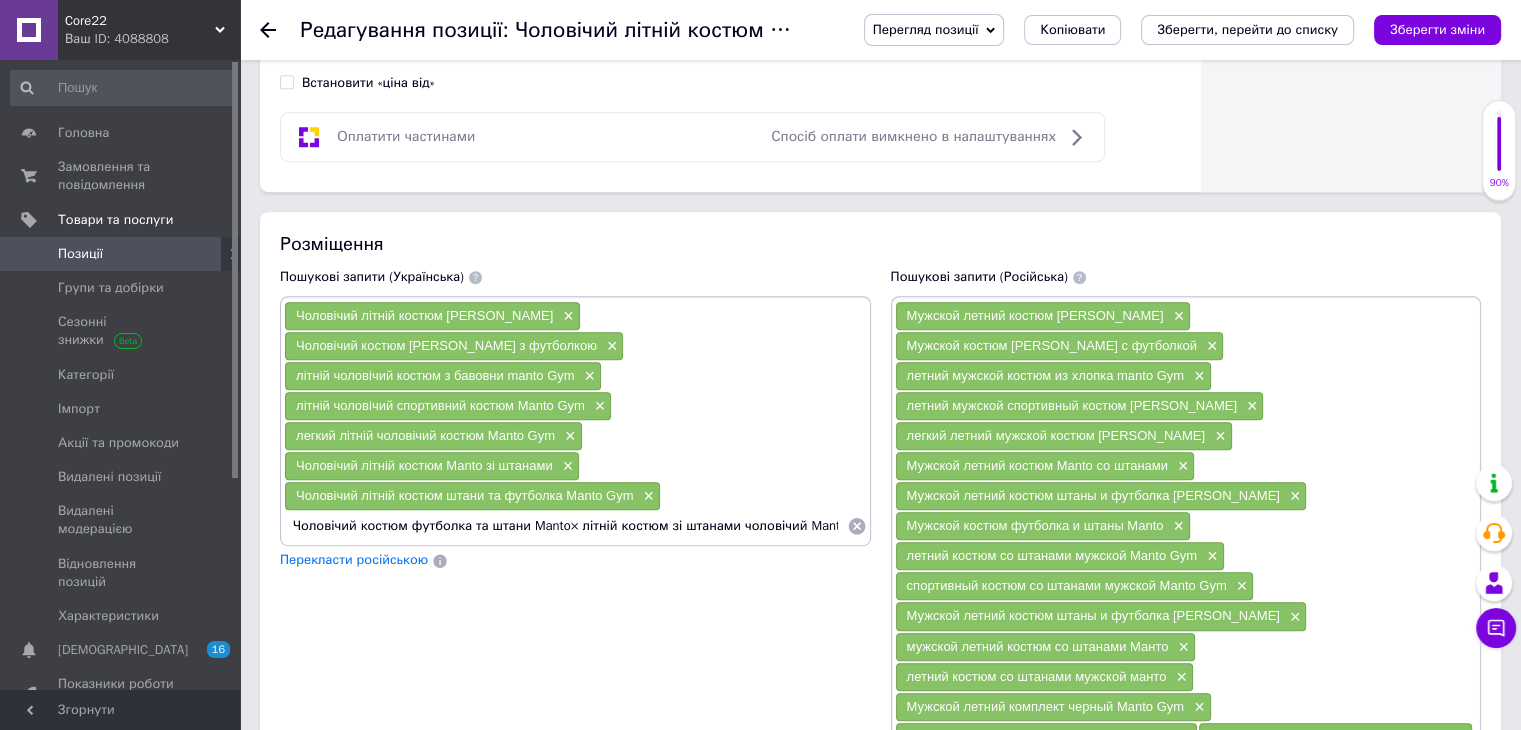 scroll, scrollTop: 0, scrollLeft: 732, axis: horizontal 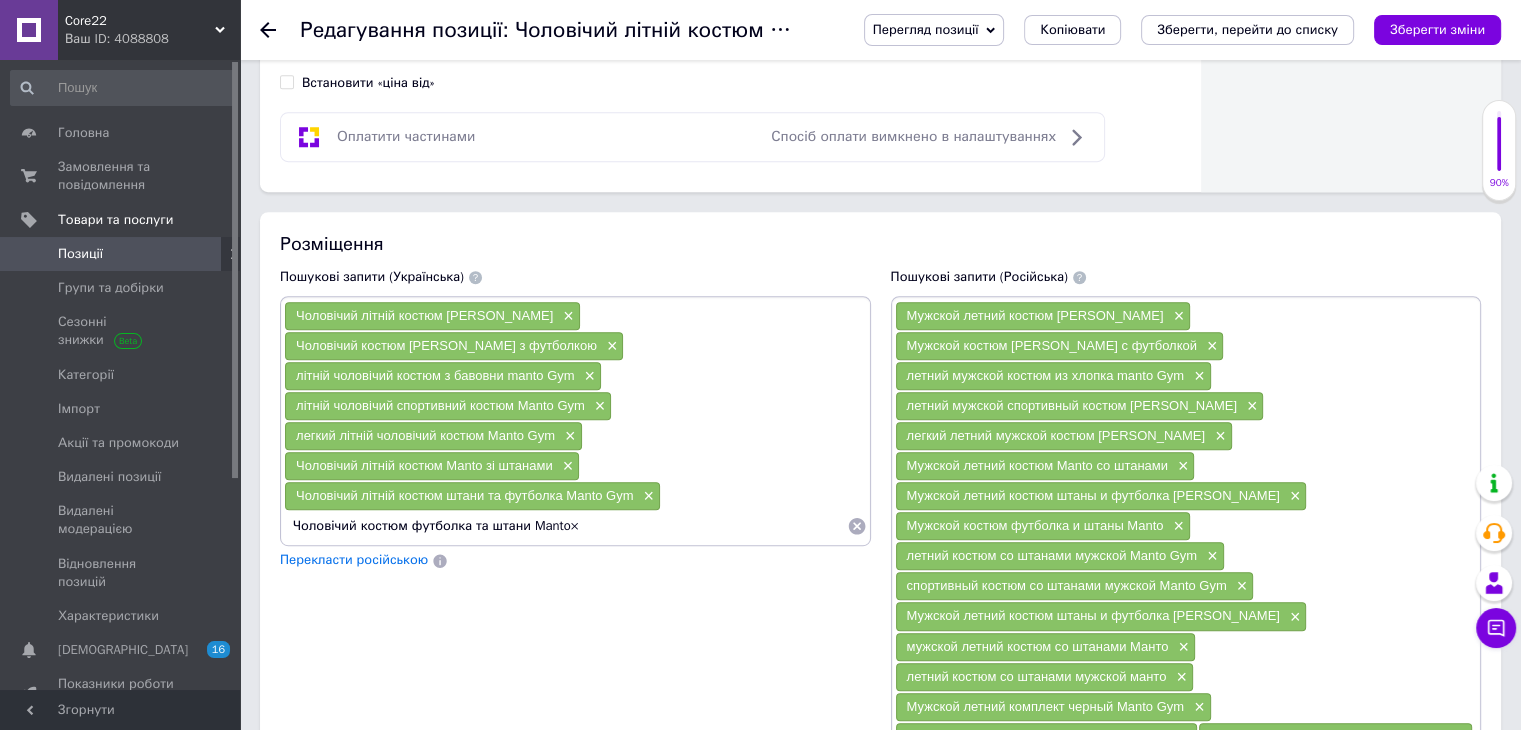 type on "Чоловічий костюм футболка та штани Manto" 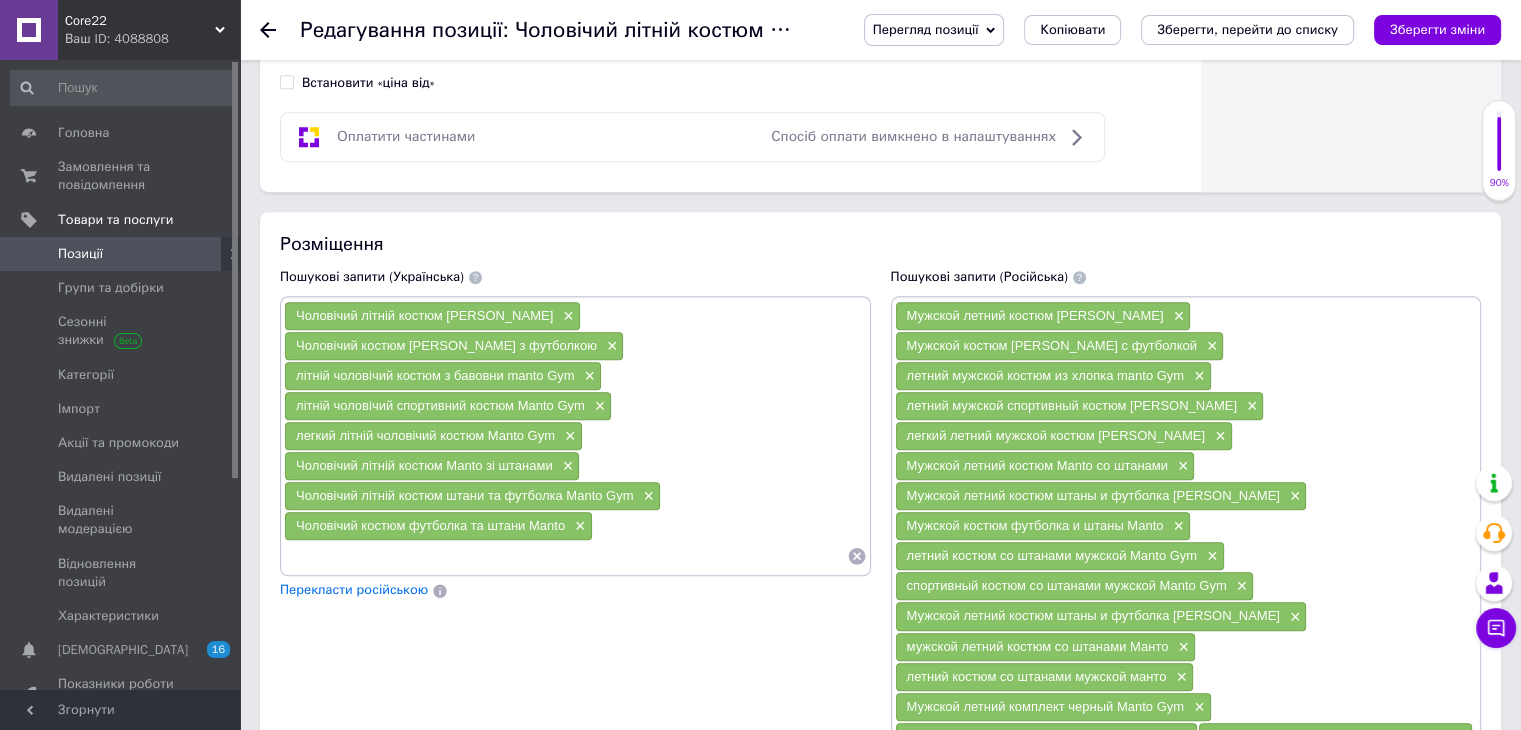 paste on "літній костюм зі штанами чоловічий Manto Gym× спортивний костюм зі штанами чоловічий Manto Gym× Чоловічий літній костюм штани та футболка [PERSON_NAME]×" 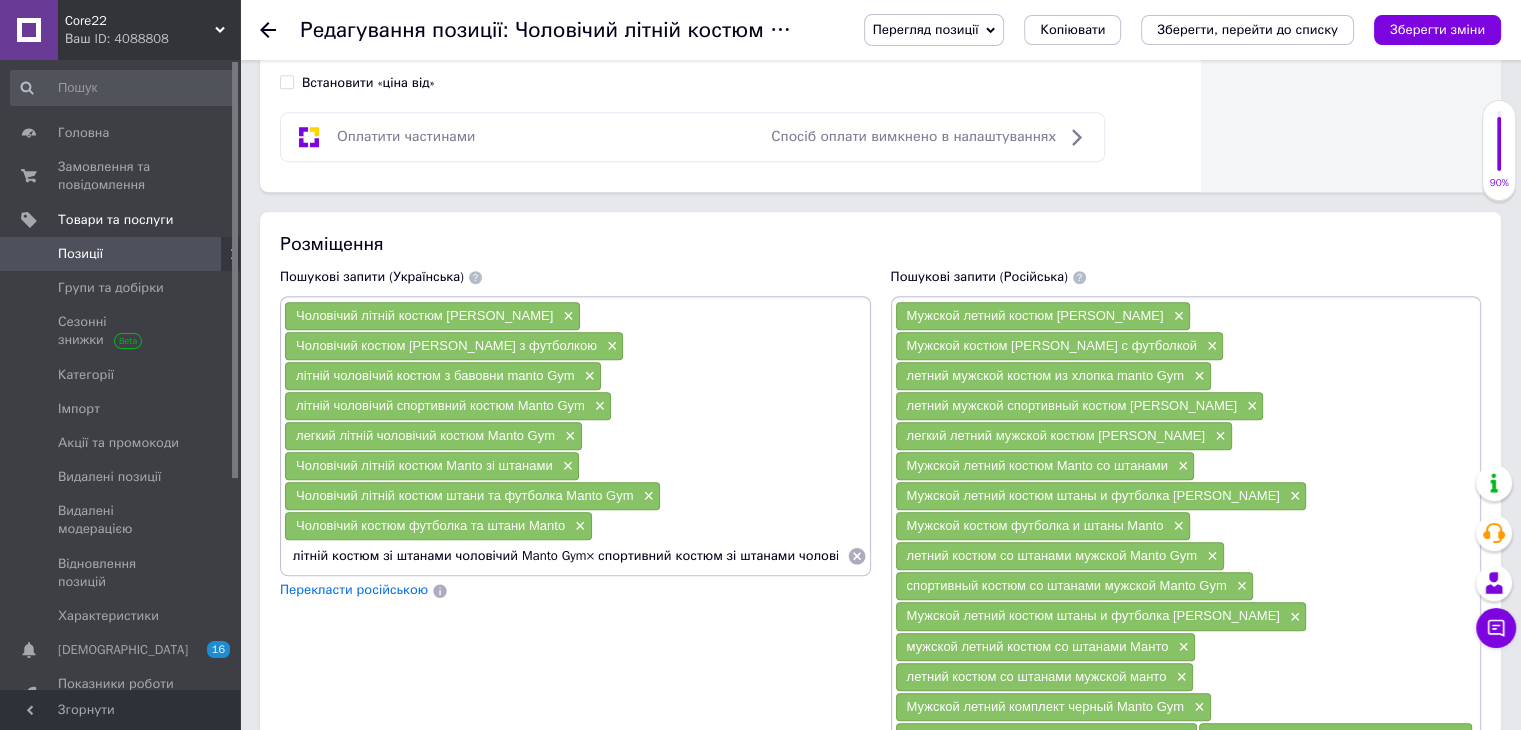scroll, scrollTop: 0, scrollLeft: 448, axis: horizontal 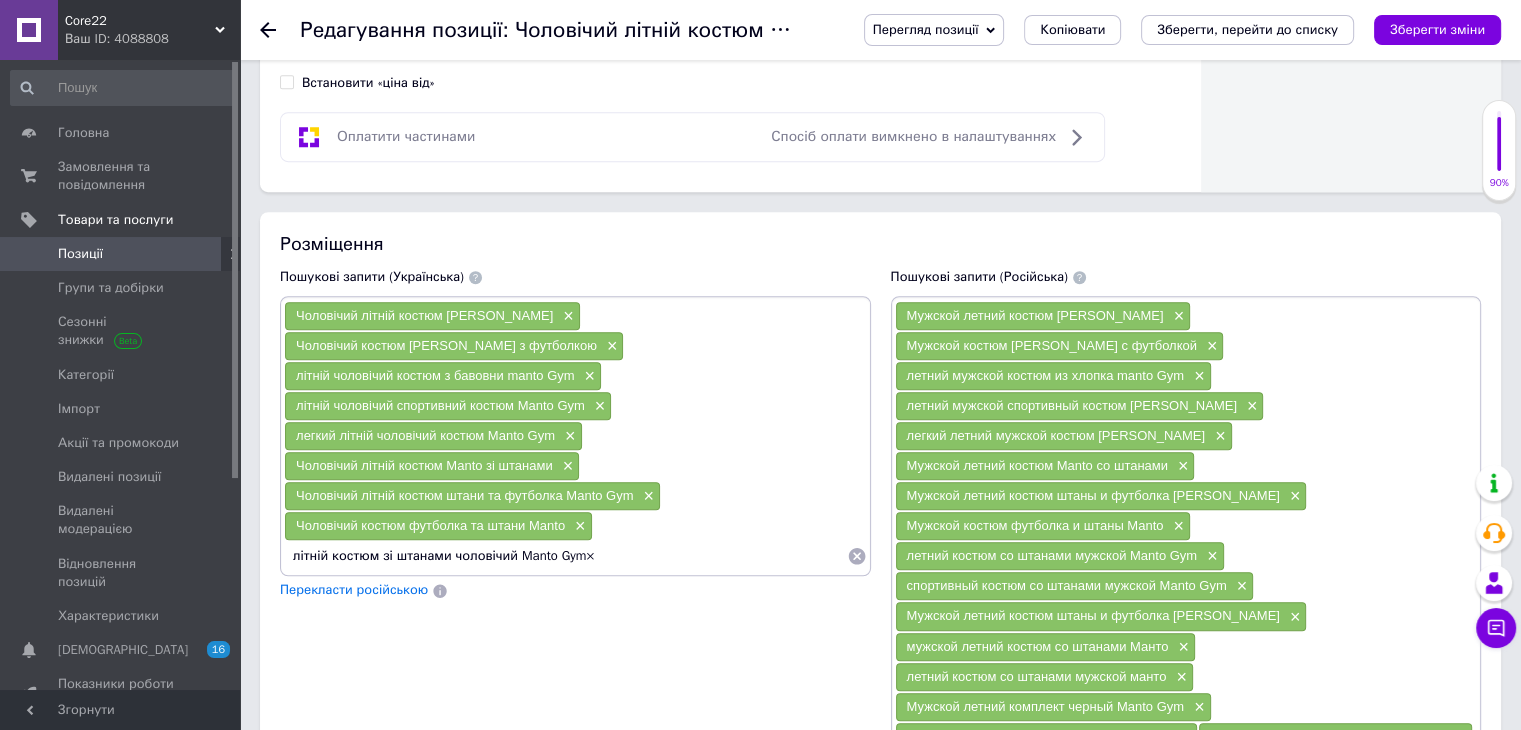 type on "літній костюм зі штанами чоловічий Manto Gym" 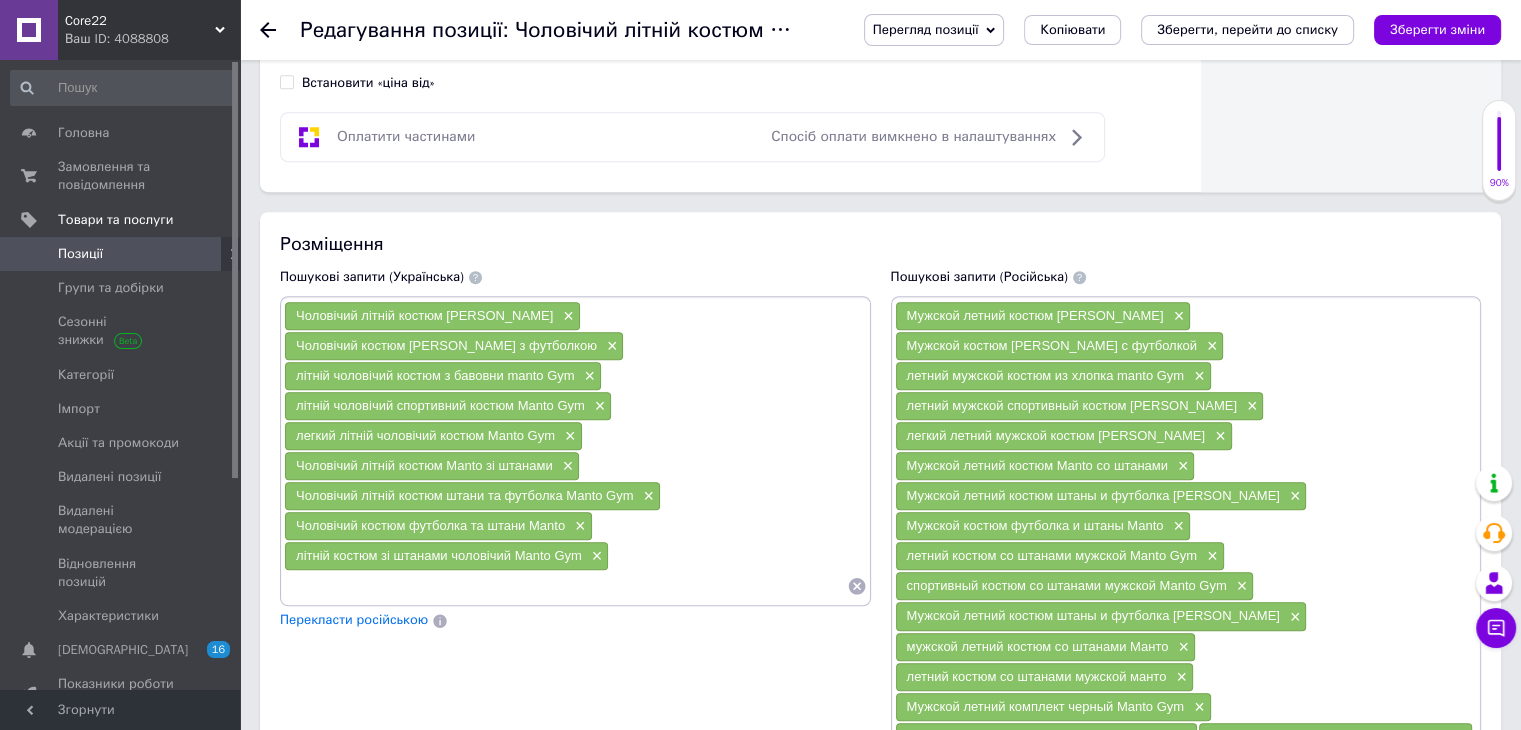 paste on "спортивний костюм зі штанами чоловічий Manto Gym× Чоловічий літній костюм штани та футболка Манто [PERSON_NAME]×" 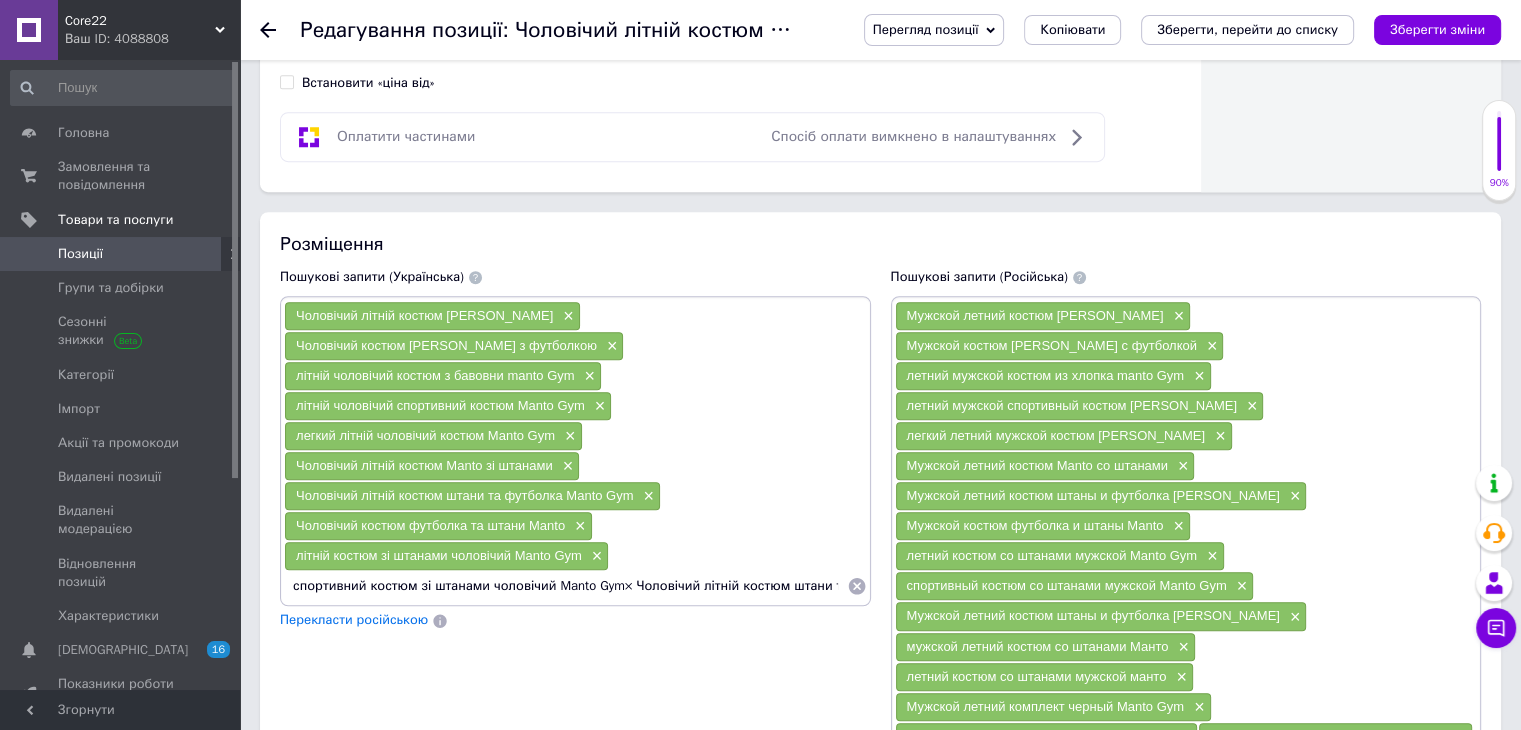 scroll, scrollTop: 0, scrollLeft: 148, axis: horizontal 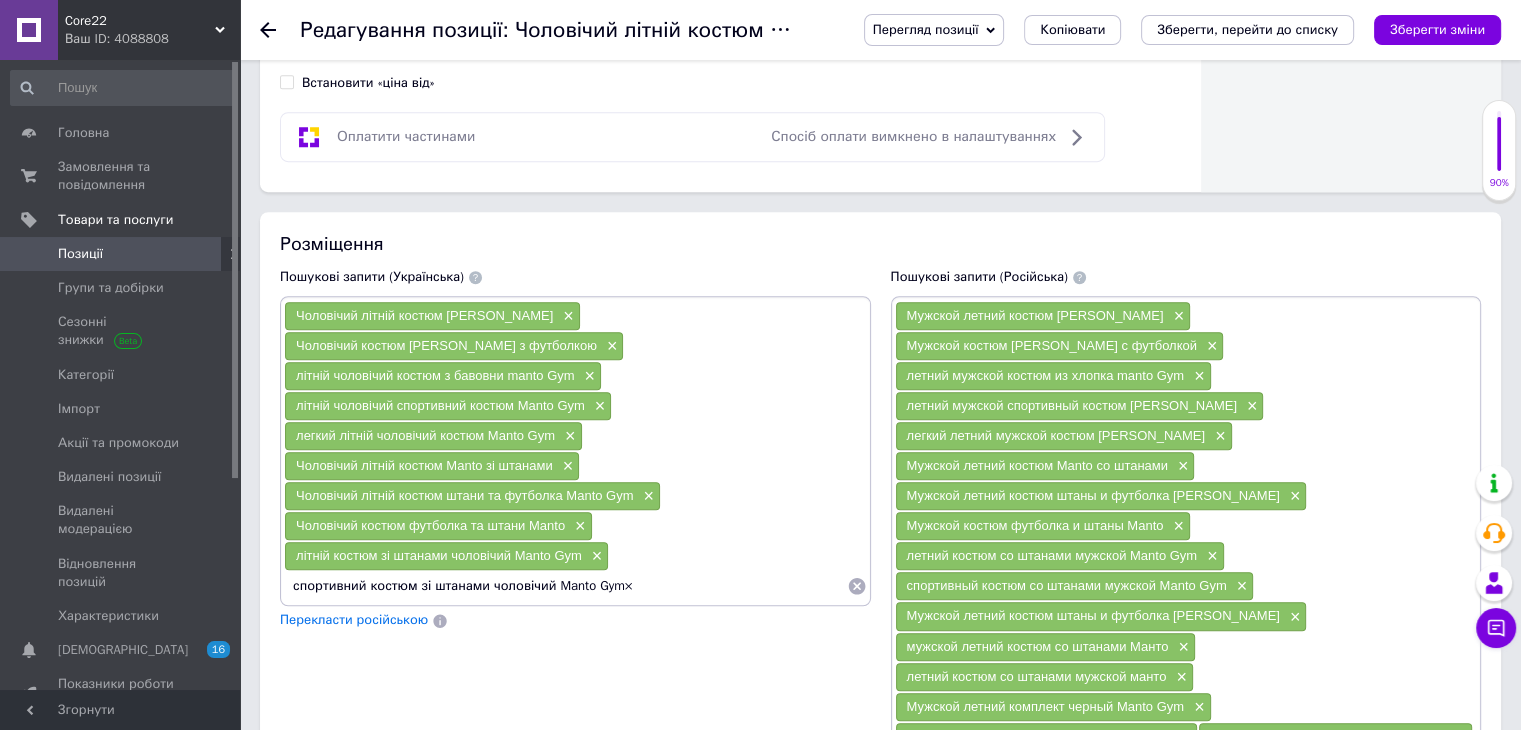 type on "спортивний костюм зі штанами чоловічий Manto Gym" 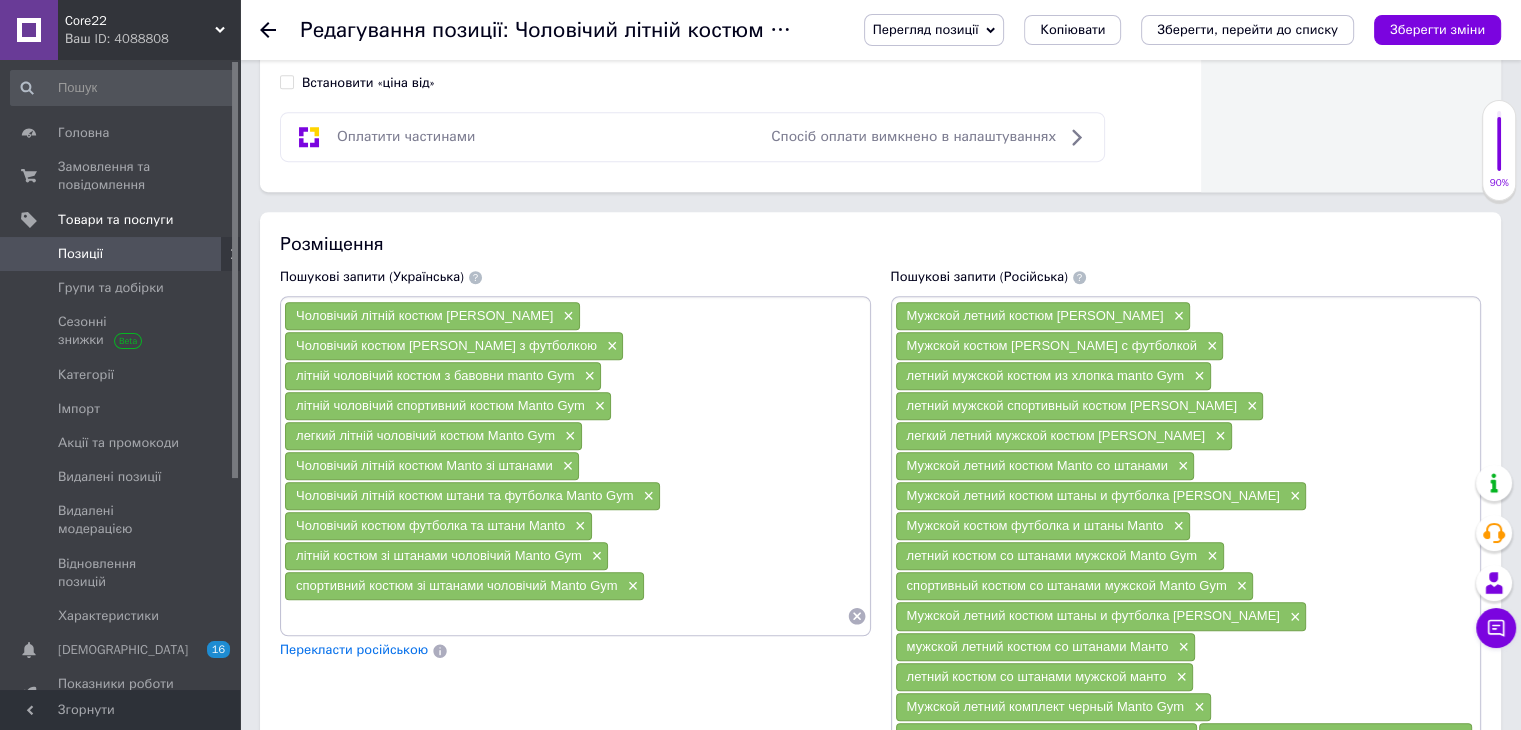 paste on "Чоловічий літній костюм штани та футболка [PERSON_NAME]×" 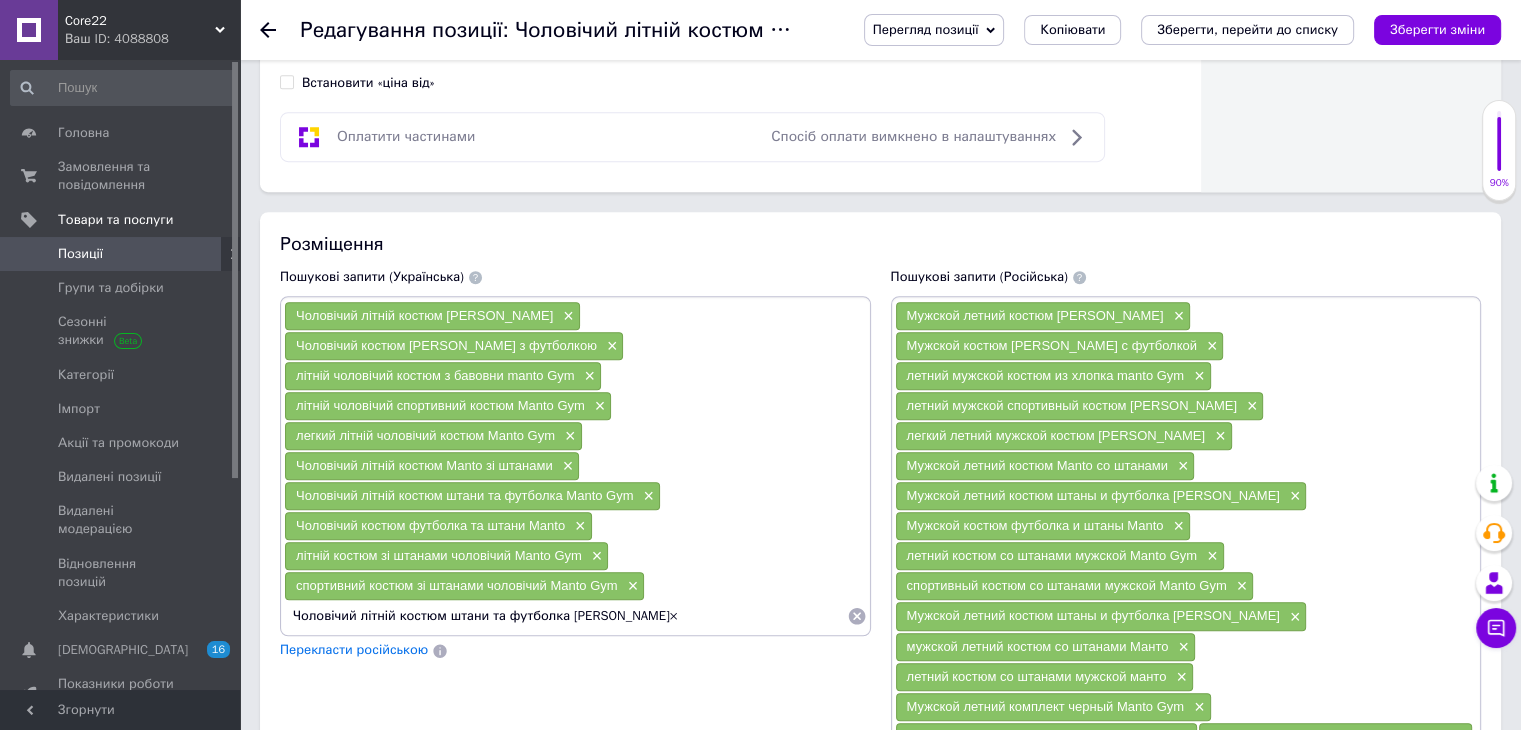 type on "Чоловічий літній костюм штани та футболка [PERSON_NAME]" 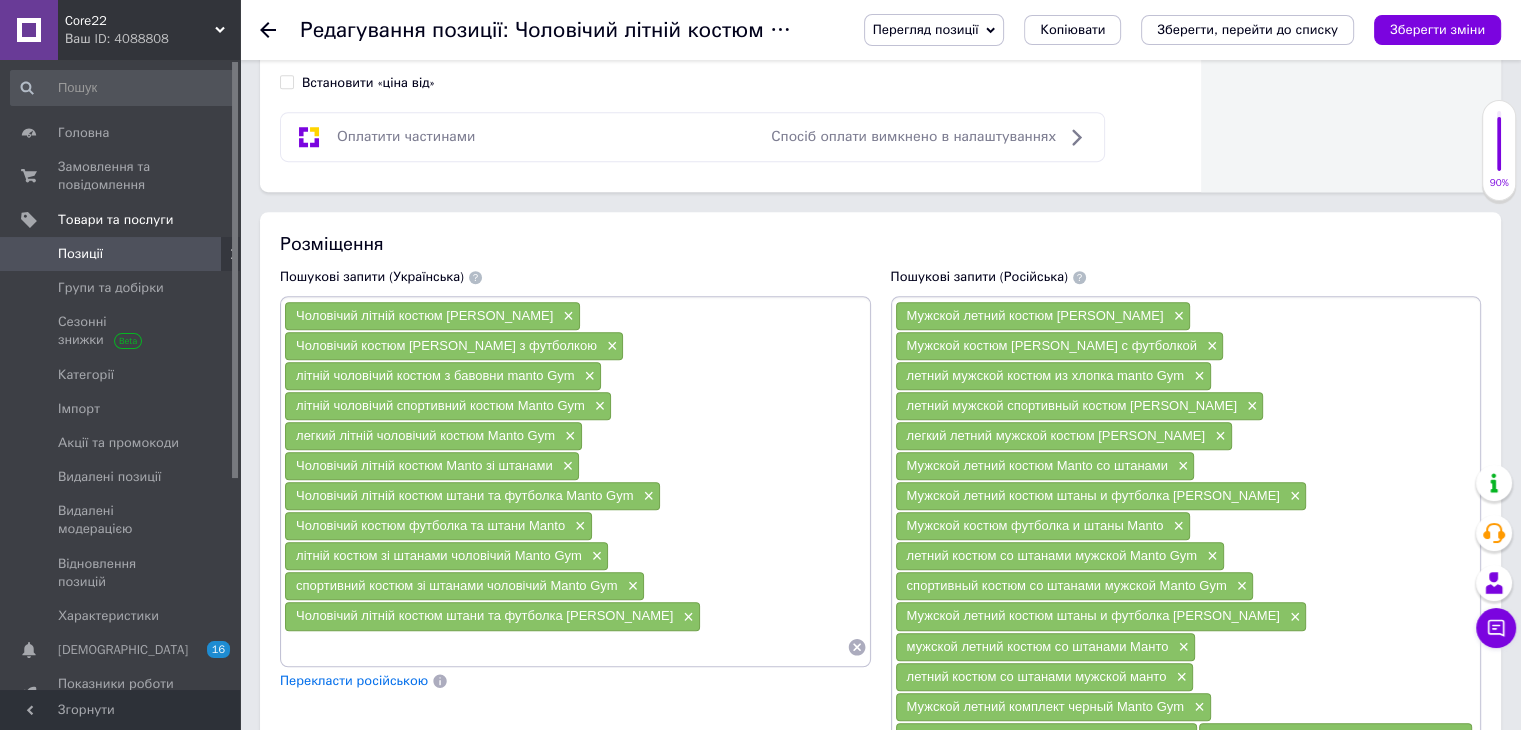 click at bounding box center (565, 647) 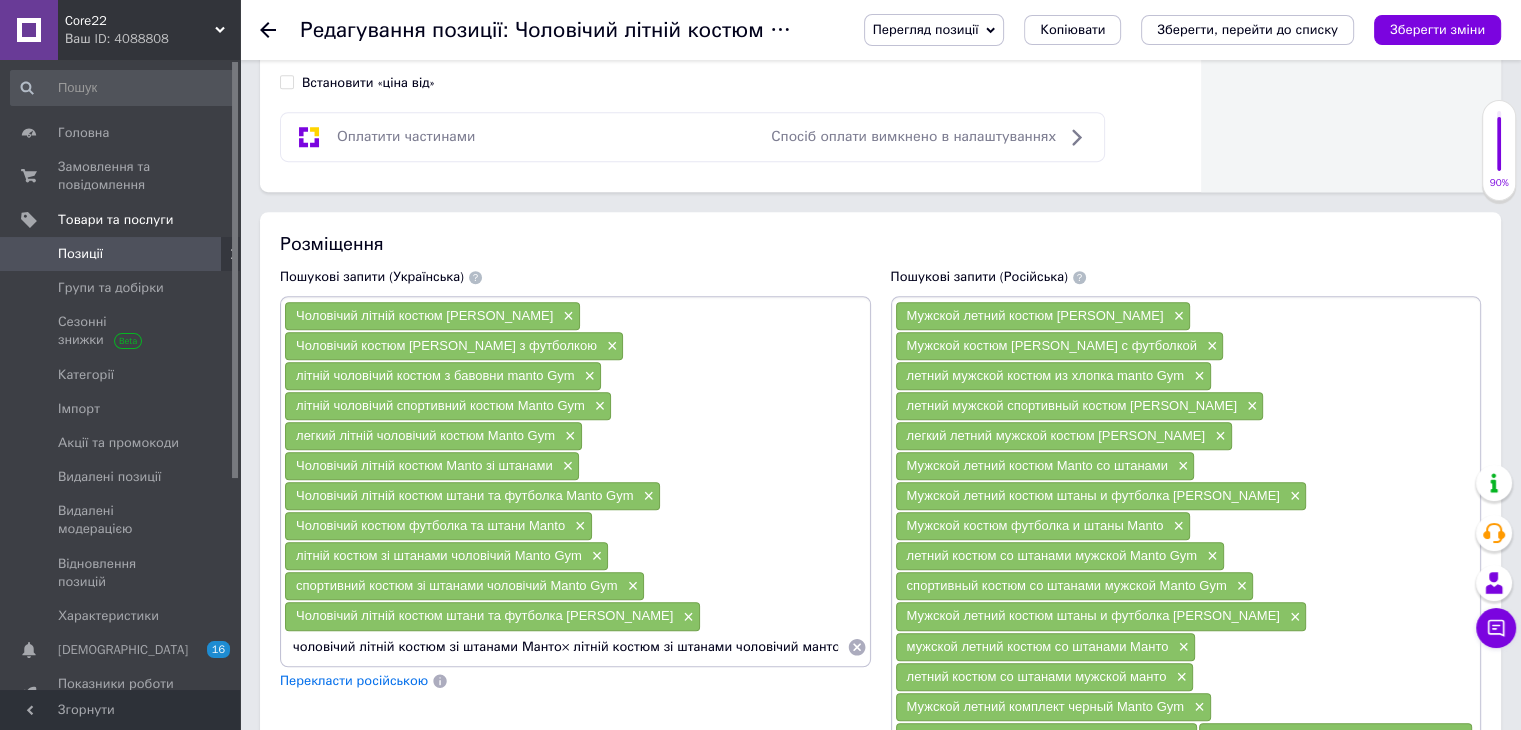 scroll, scrollTop: 0, scrollLeft: 1529, axis: horizontal 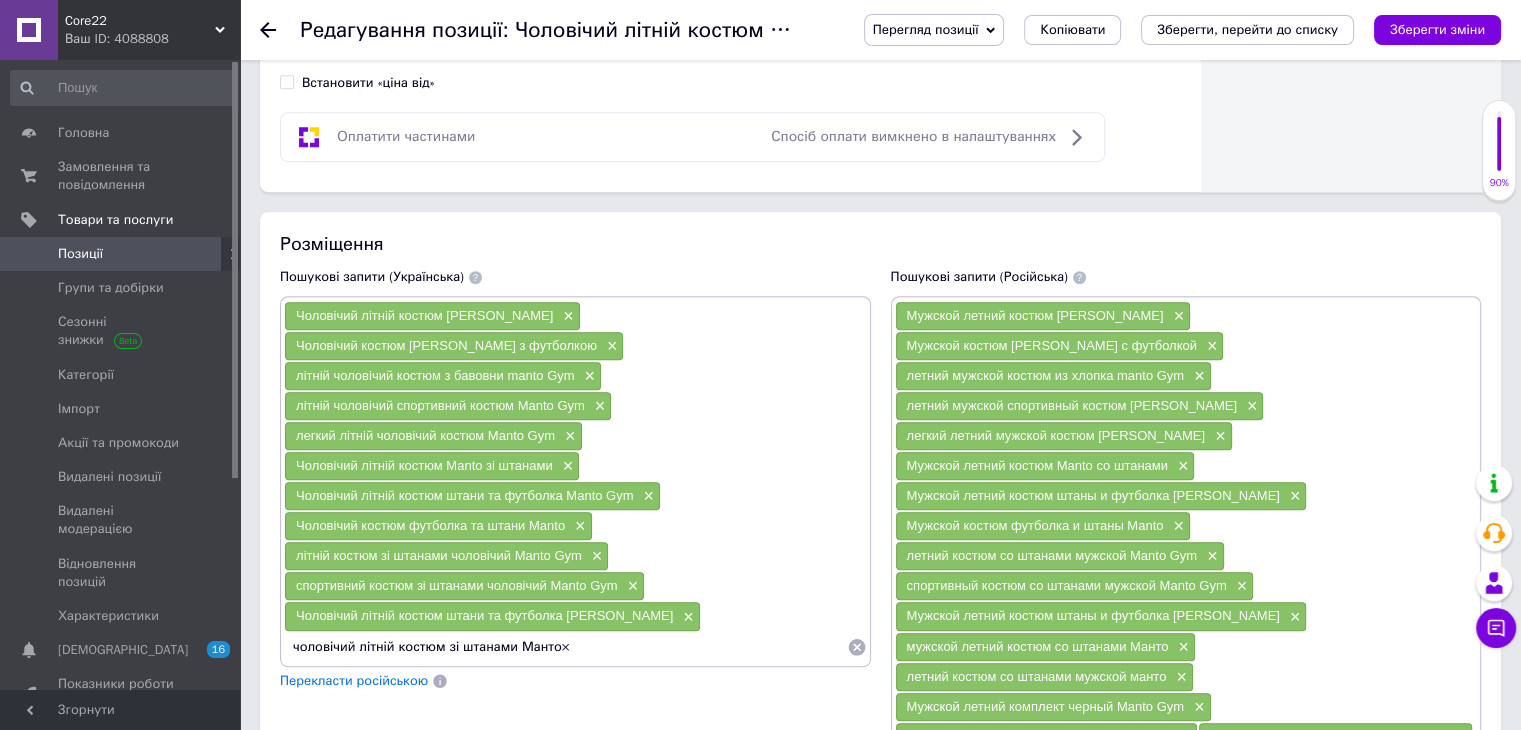 type on "чоловічий літній костюм зі штанами Манто" 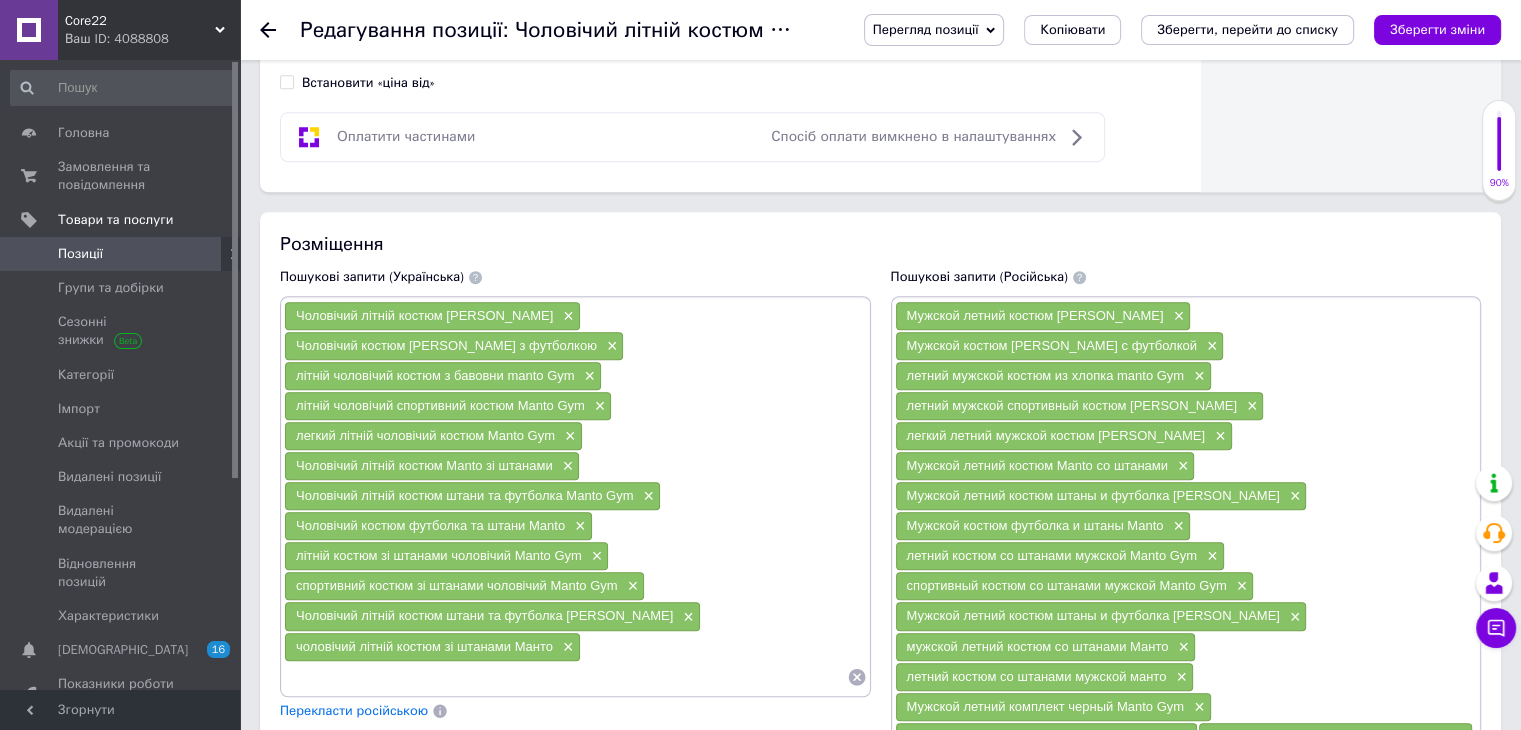 scroll, scrollTop: 0, scrollLeft: 0, axis: both 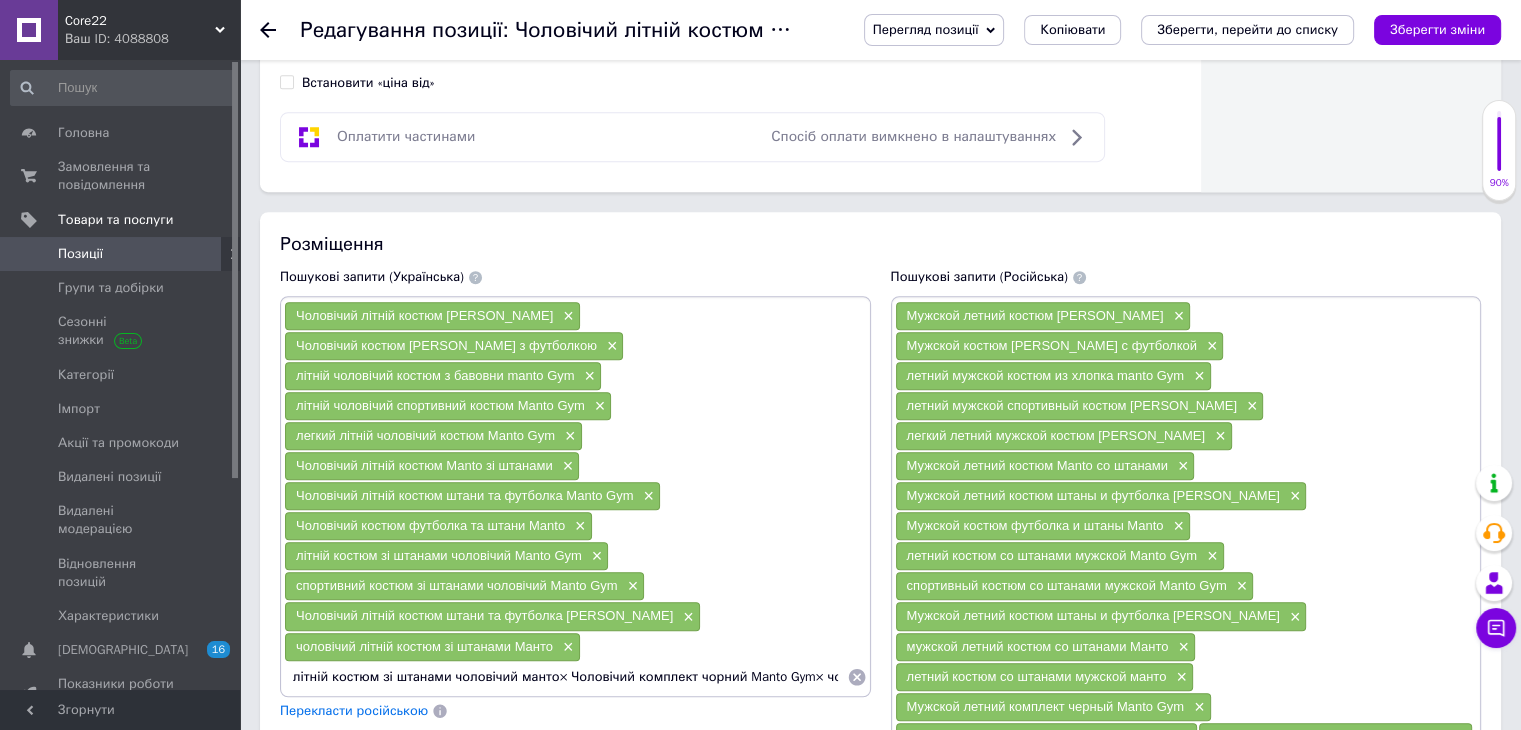 drag, startPoint x: 837, startPoint y: 640, endPoint x: 562, endPoint y: 644, distance: 275.02908 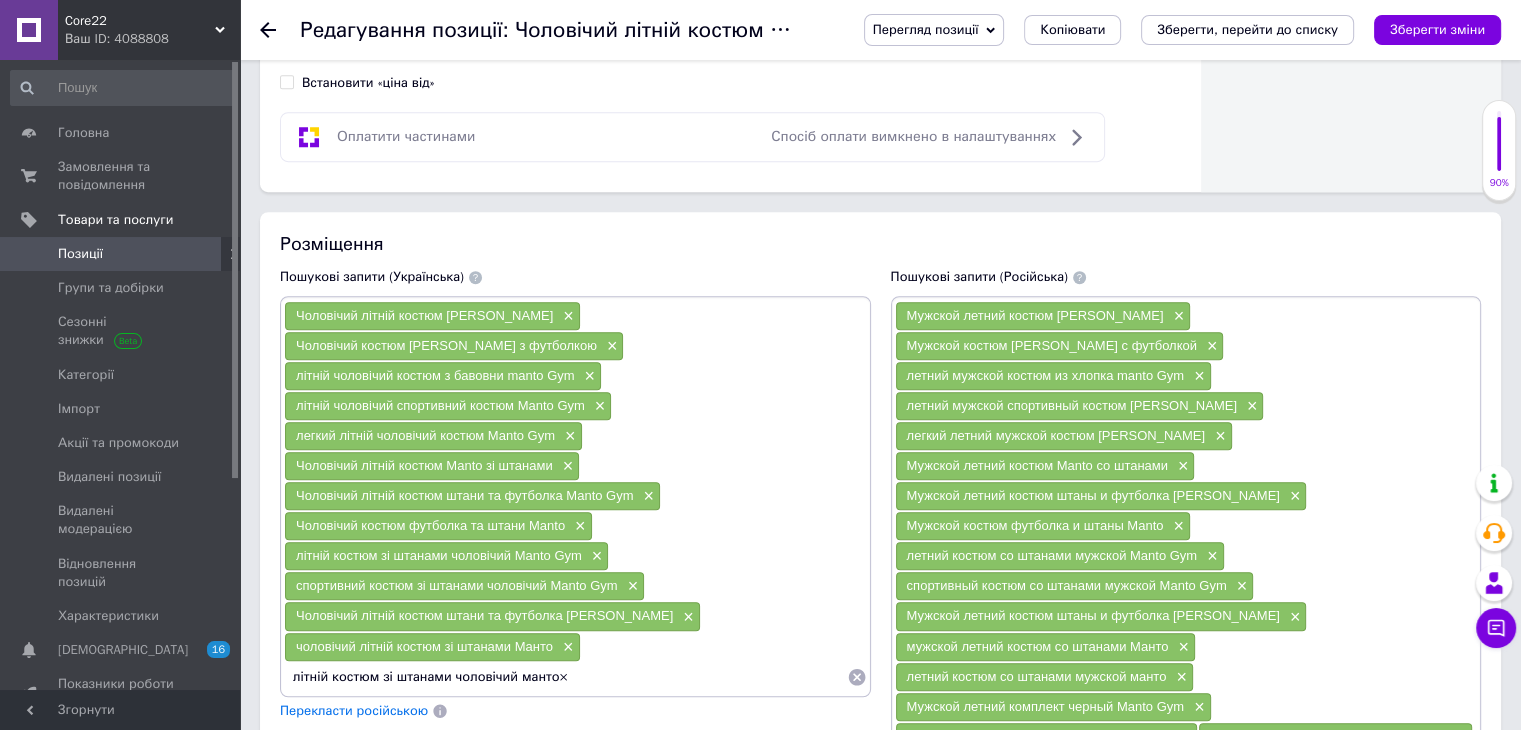 type on "літній костюм зі штанами чоловічий манто" 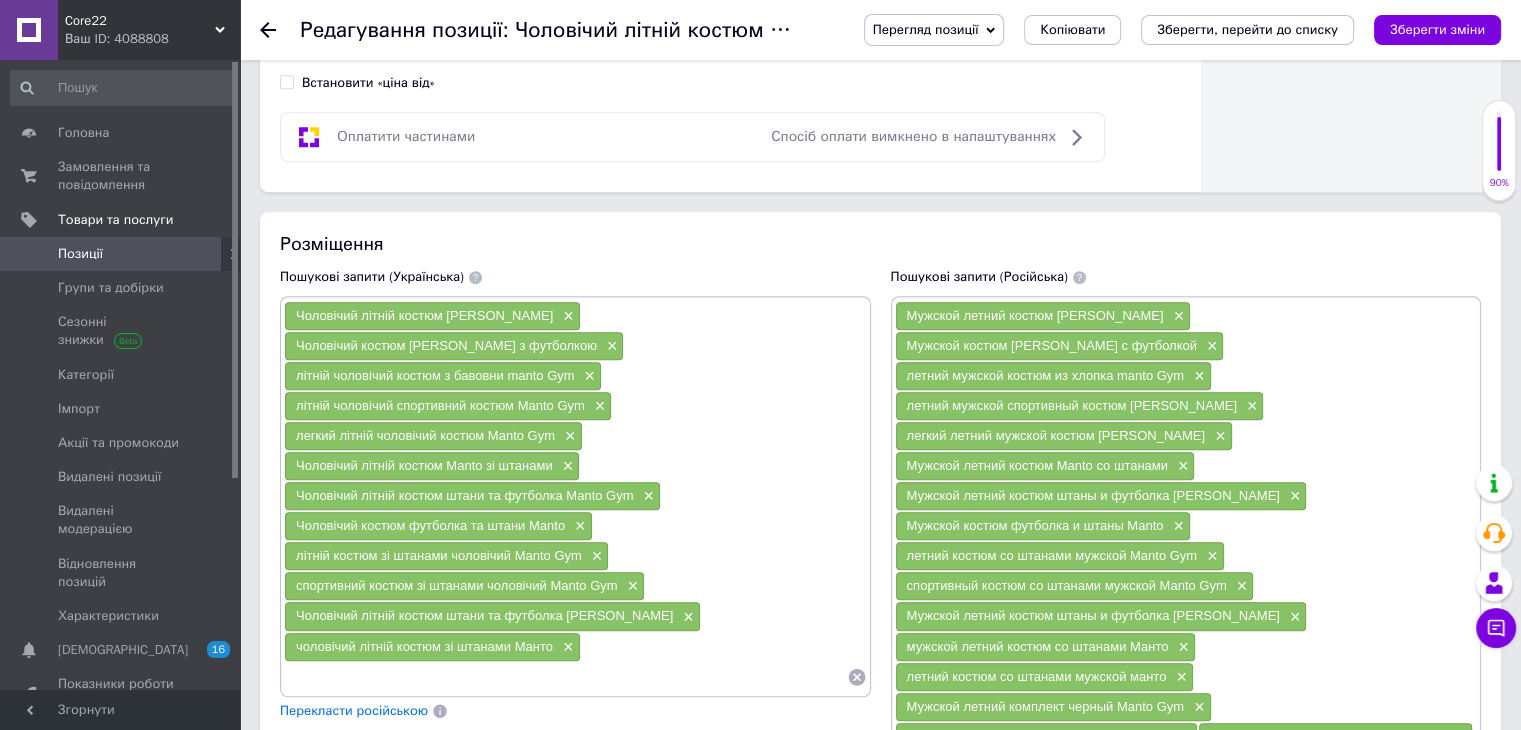 scroll, scrollTop: 0, scrollLeft: 0, axis: both 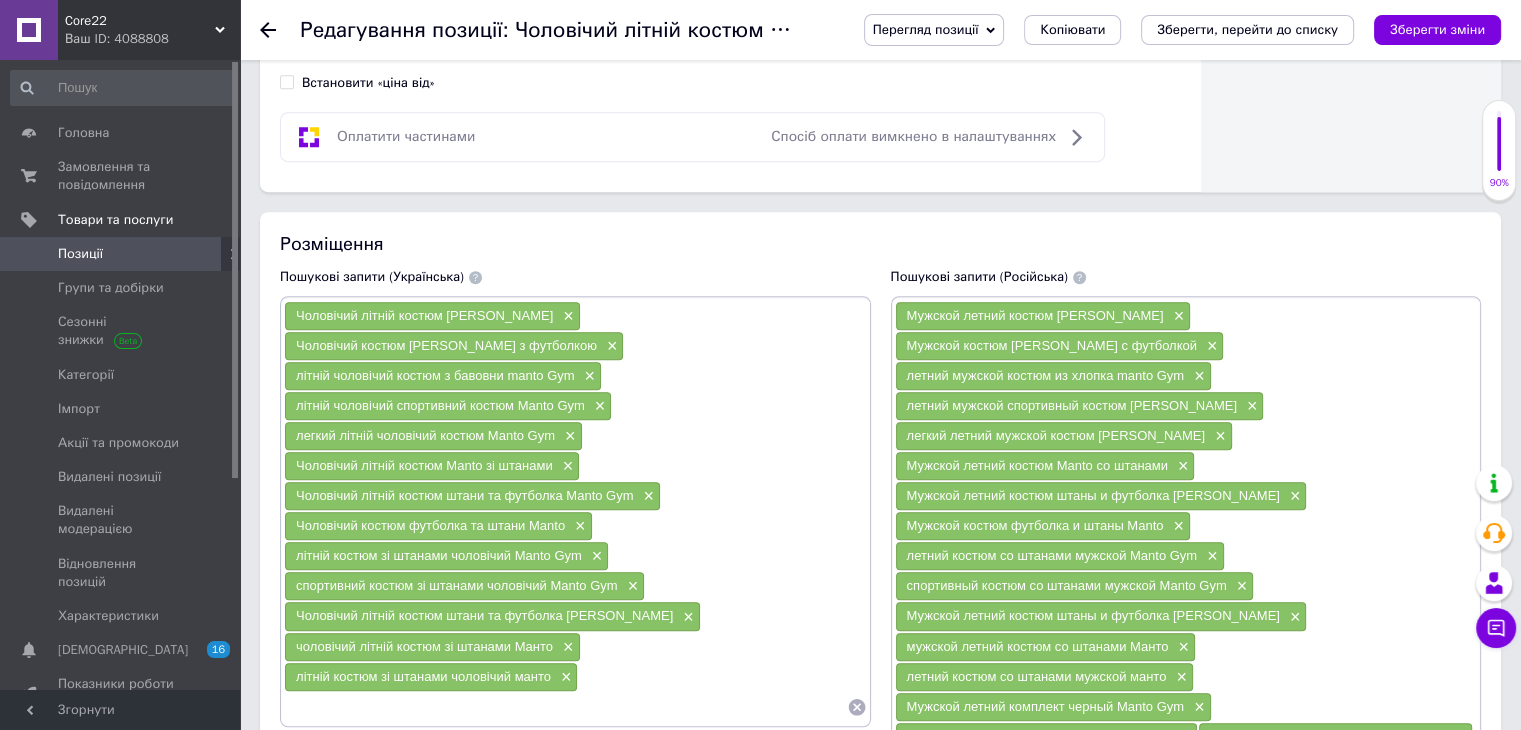 paste on "Чоловічий комплект чорний Manto Gym× чоловічий літній костюм чорний Manto Gym× Чоловічий костюм манто літній чорний× чорний літній костюм чоловічий Manto Gym× Чоловічий літній комплект Manto чорний× Чоловічий літній костюм чорний" 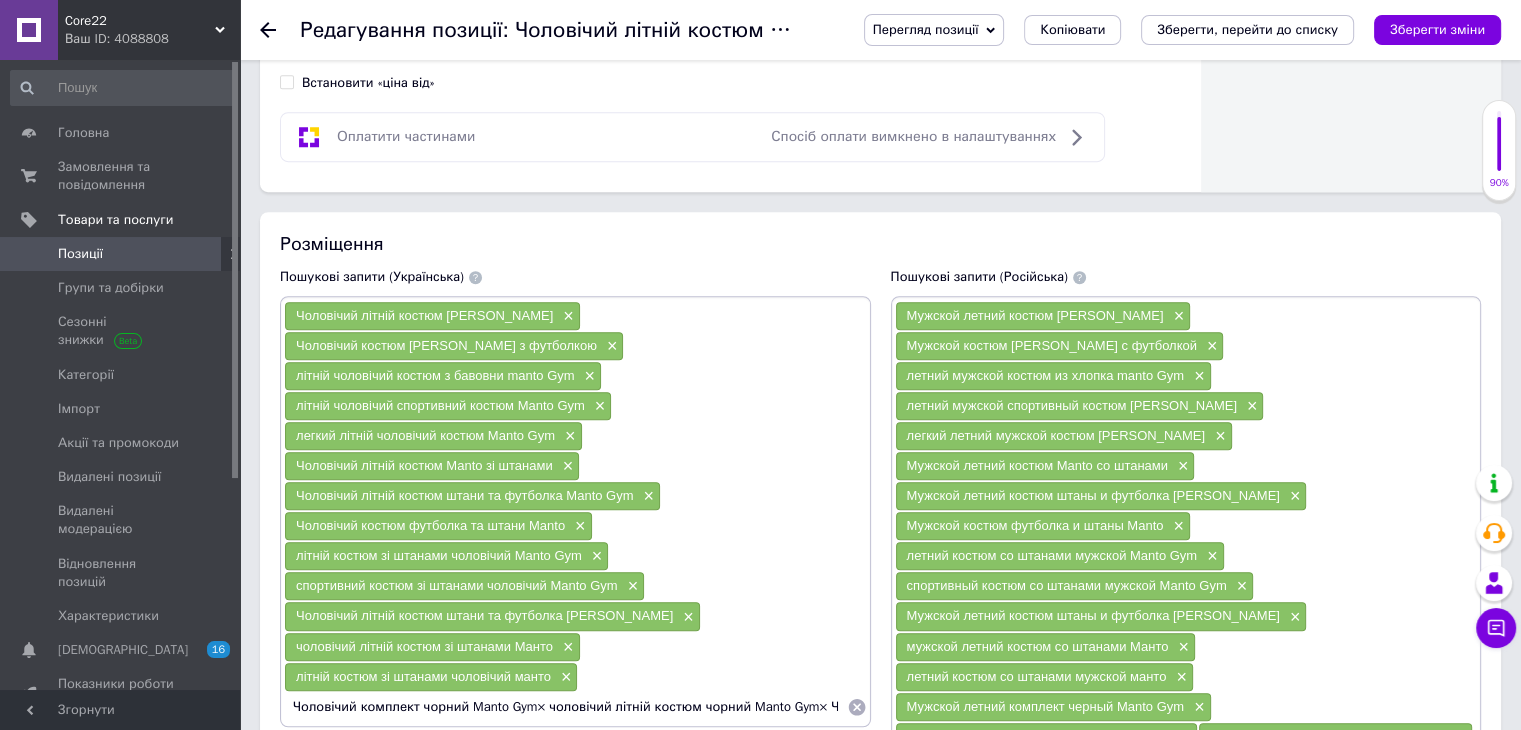 scroll, scrollTop: 0, scrollLeft: 980, axis: horizontal 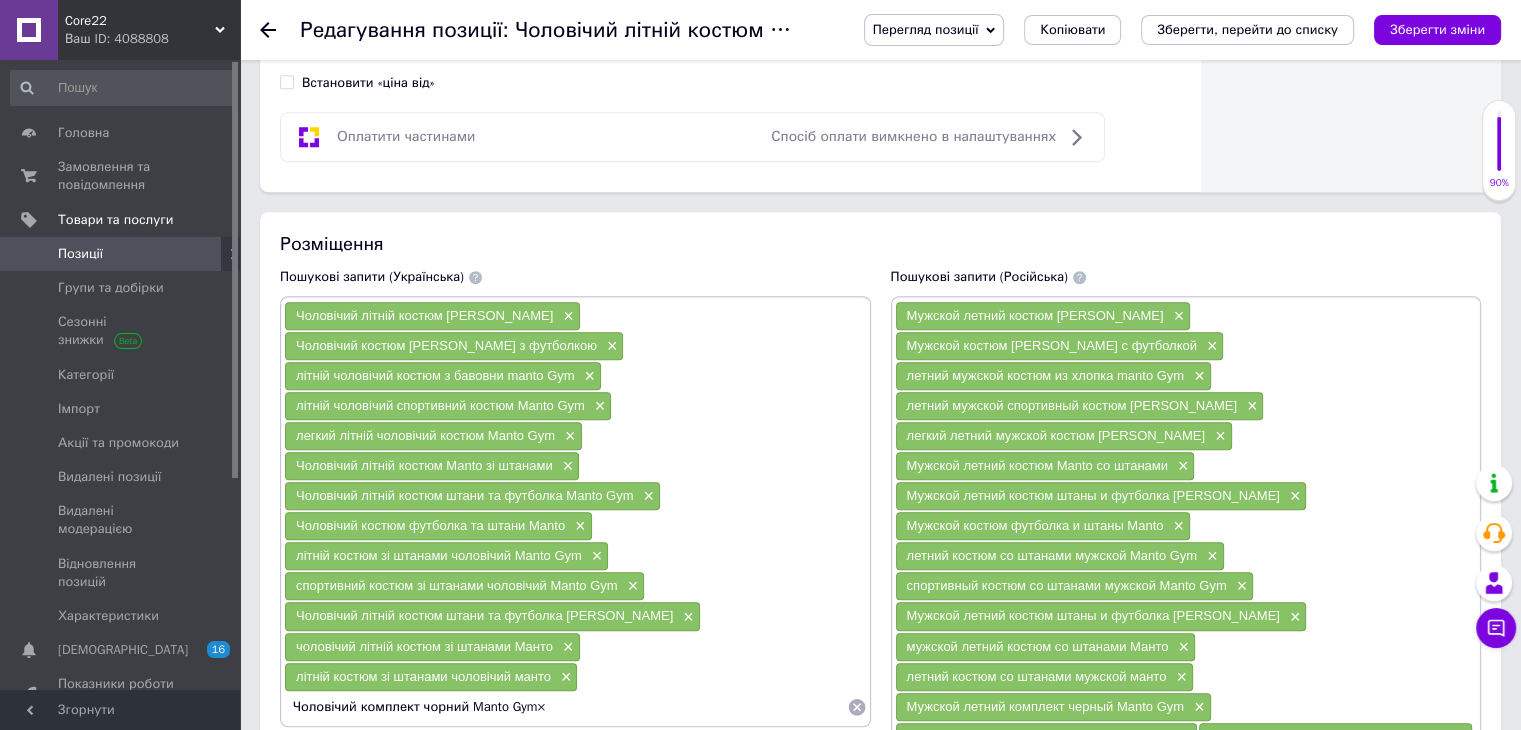 type on "Чоловічий комплект чорний Manto Gym" 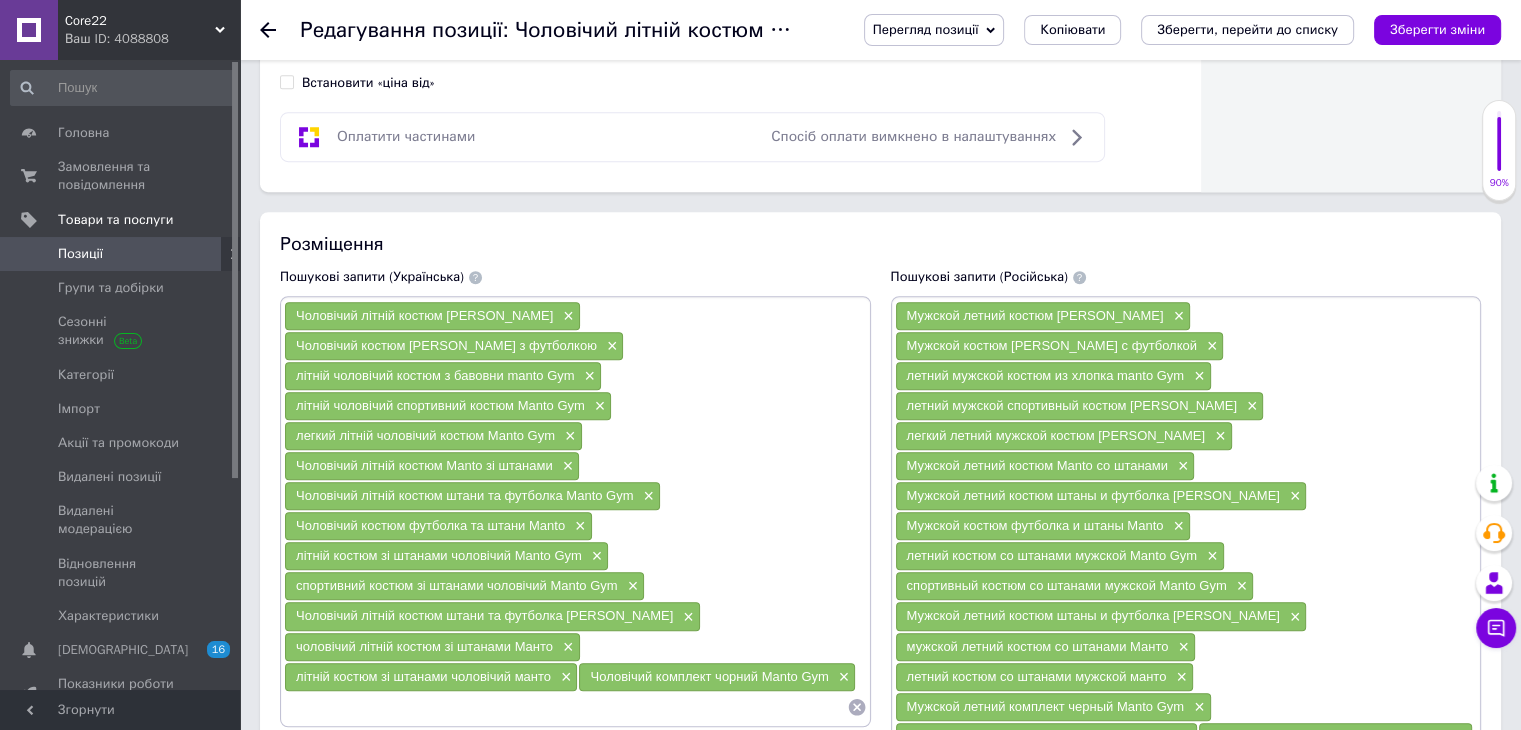 paste on "чоловічий літній костюм чорний Manto Gym× Чоловічий костюм манто літній чорний× чорний літній костюм чоловічий Manto Gym× Чоловічий літній комплект Manto чорний× Чоловічий літній костюм чорний" 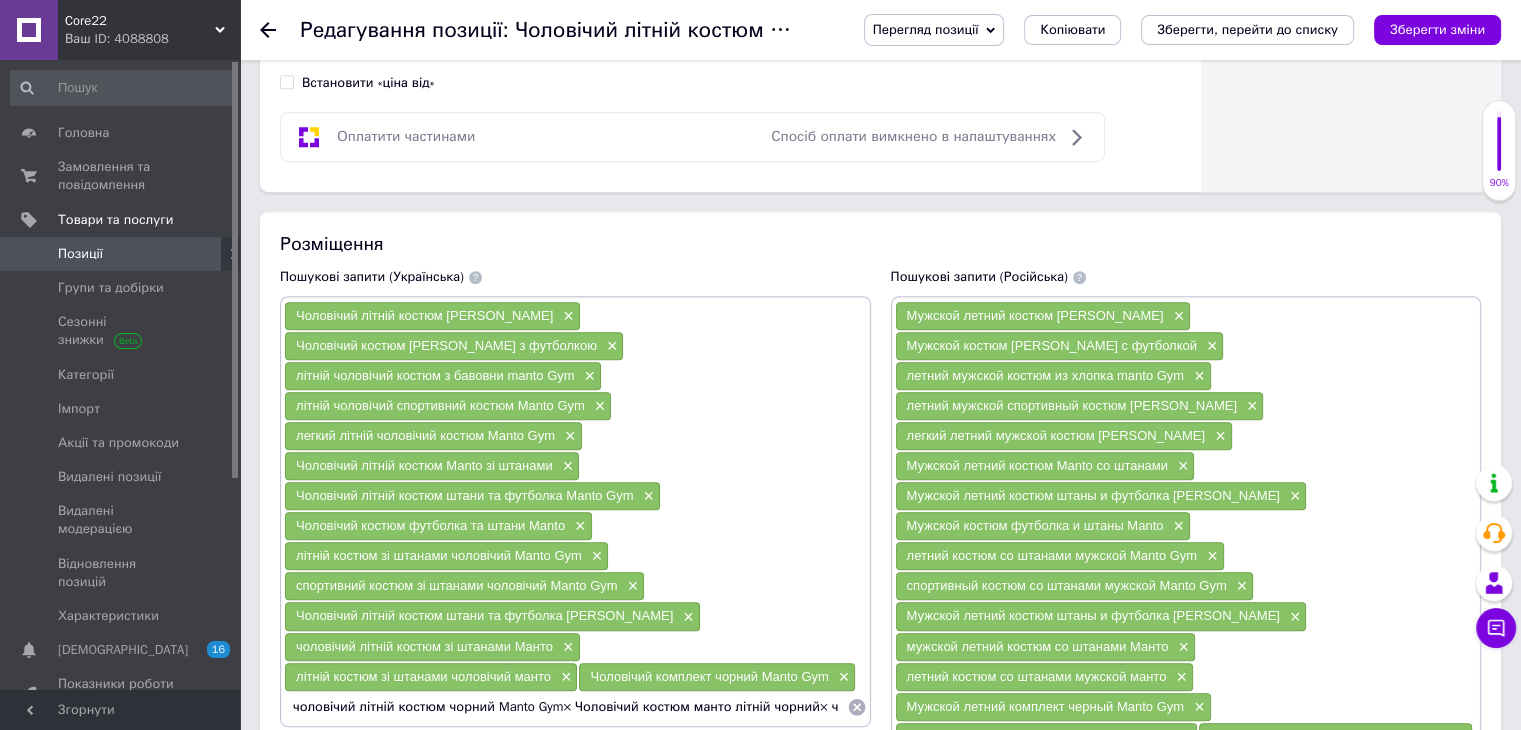scroll, scrollTop: 0, scrollLeft: 724, axis: horizontal 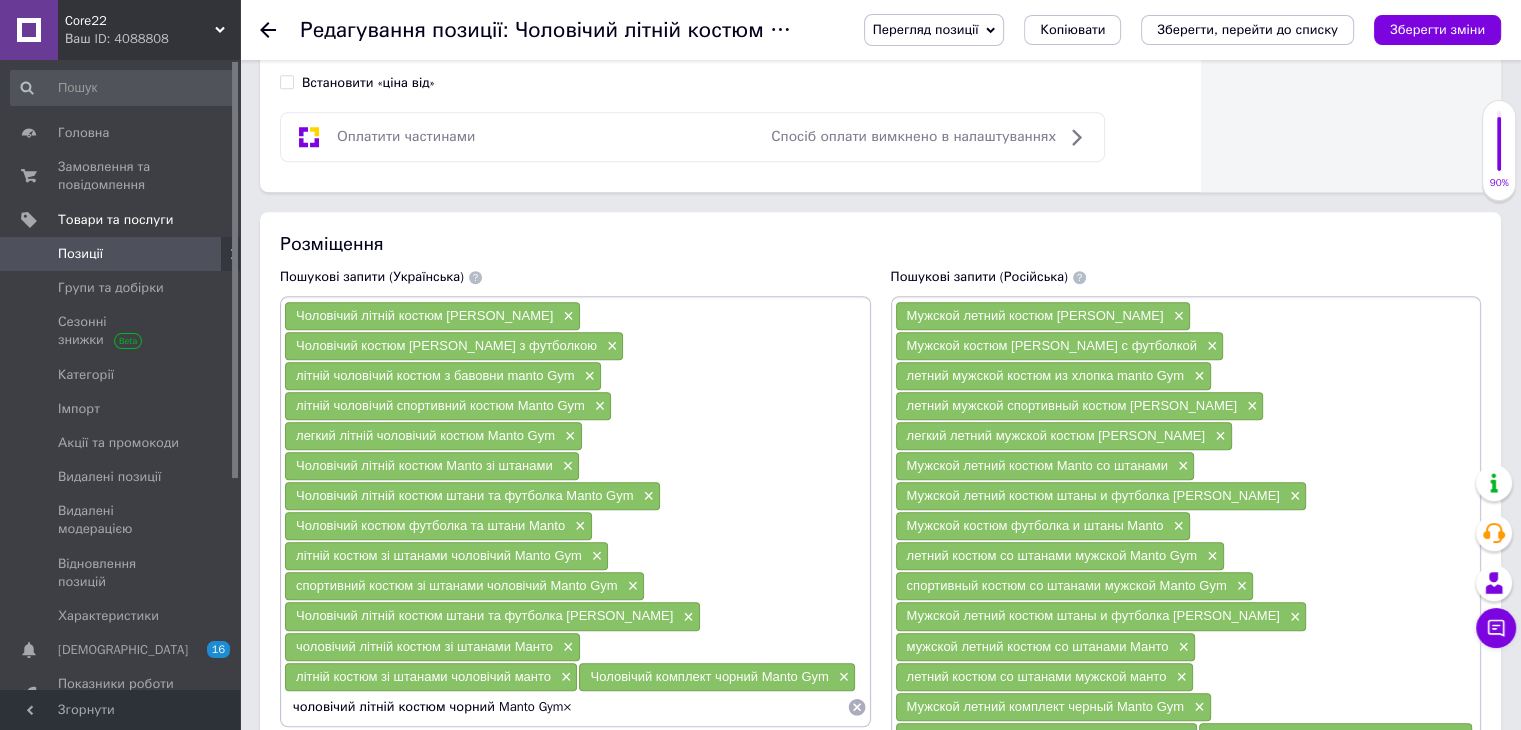 type on "чоловічий літній костюм чорний Manto Gym" 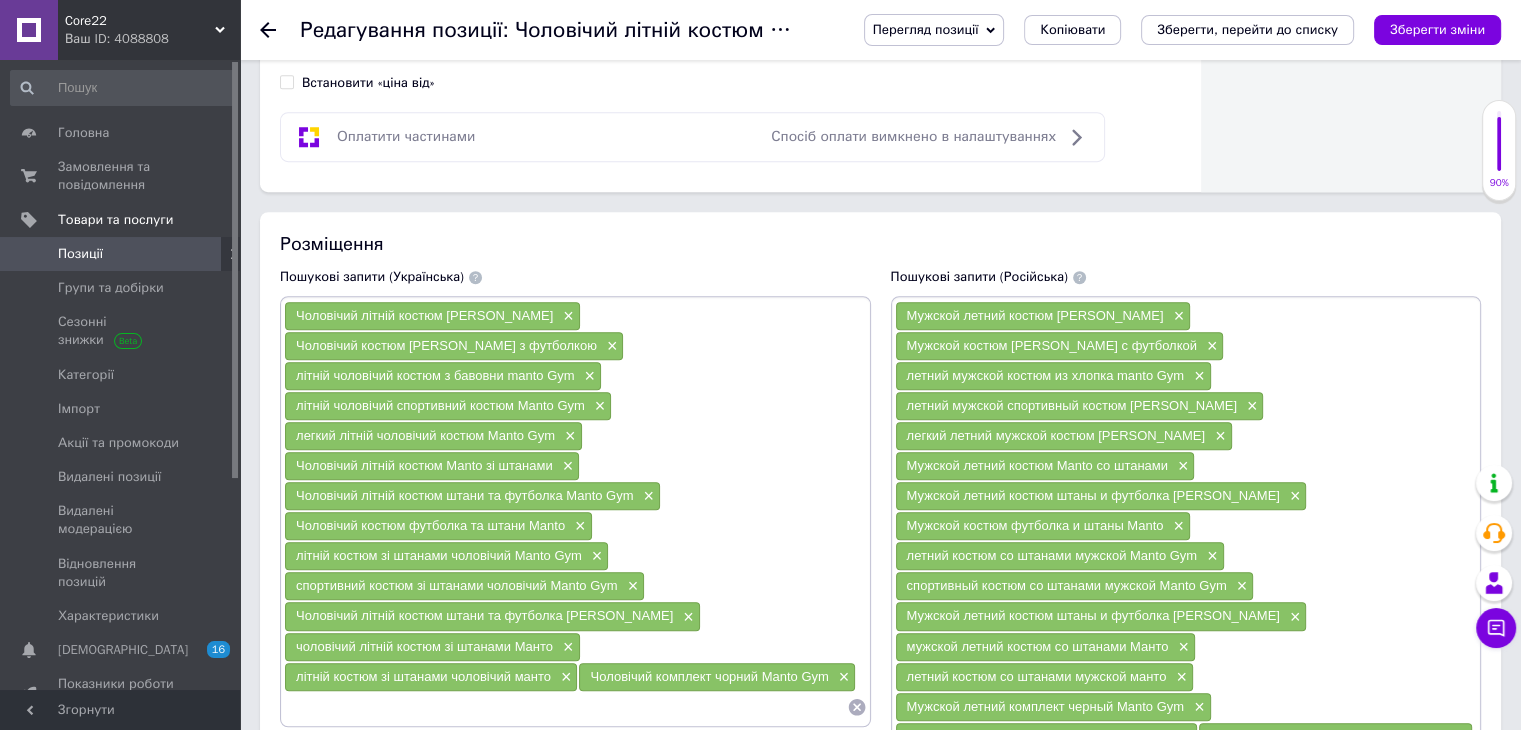scroll, scrollTop: 0, scrollLeft: 0, axis: both 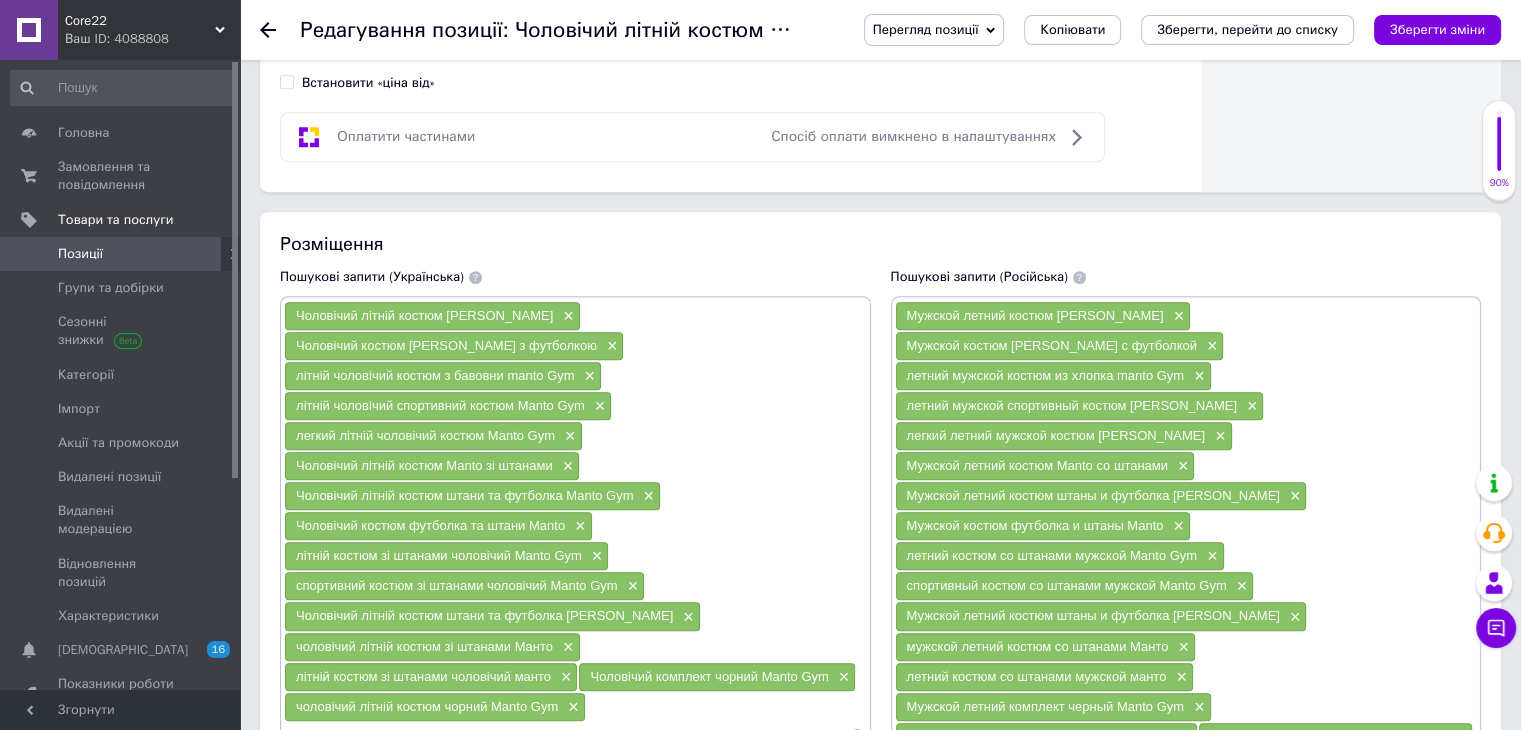 drag, startPoint x: 840, startPoint y: 697, endPoint x: 544, endPoint y: 698, distance: 296.00168 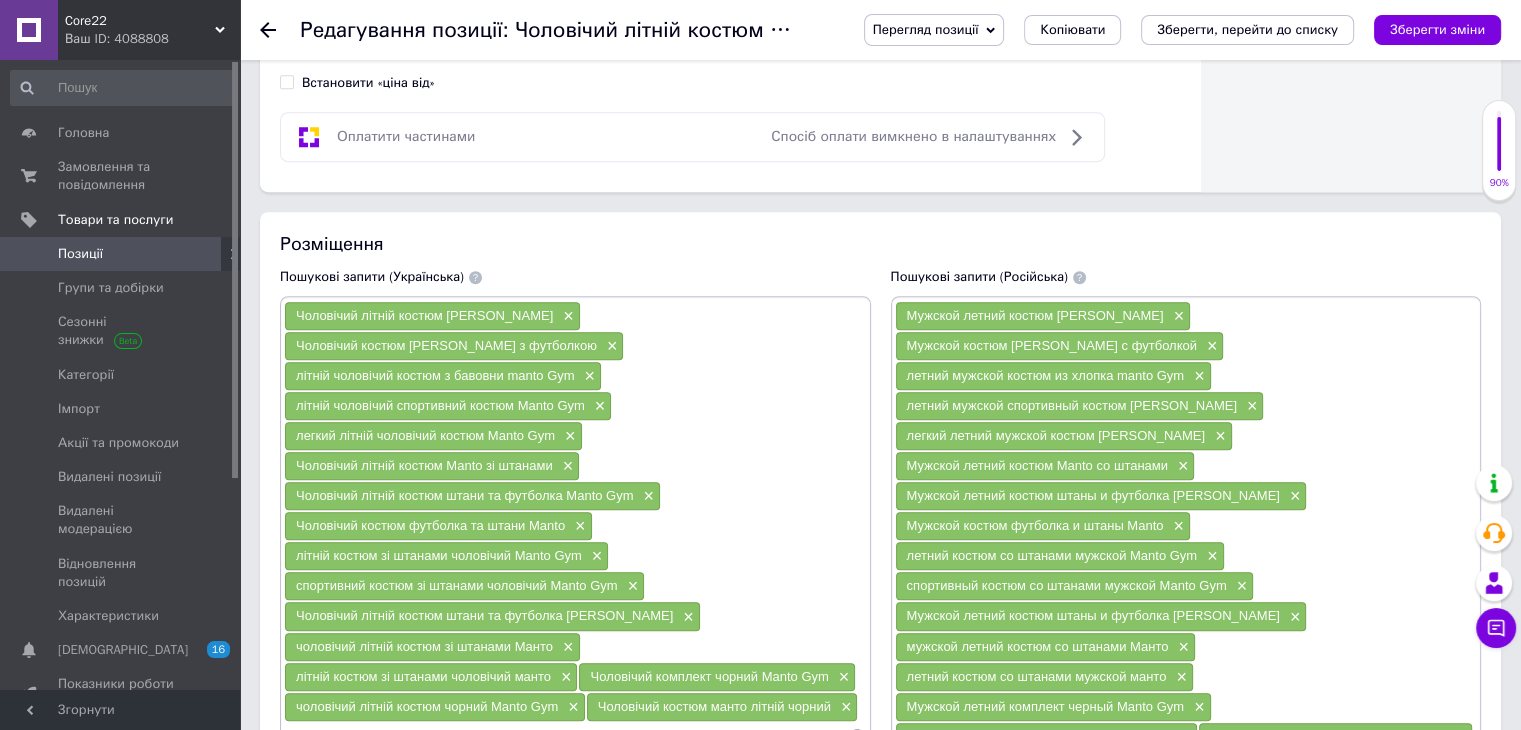 paste on "чорний літній костюм чоловічий Manto Gym× Чоловічий літній комплект Manto чорний× Чоловічий літній костюм чорний" 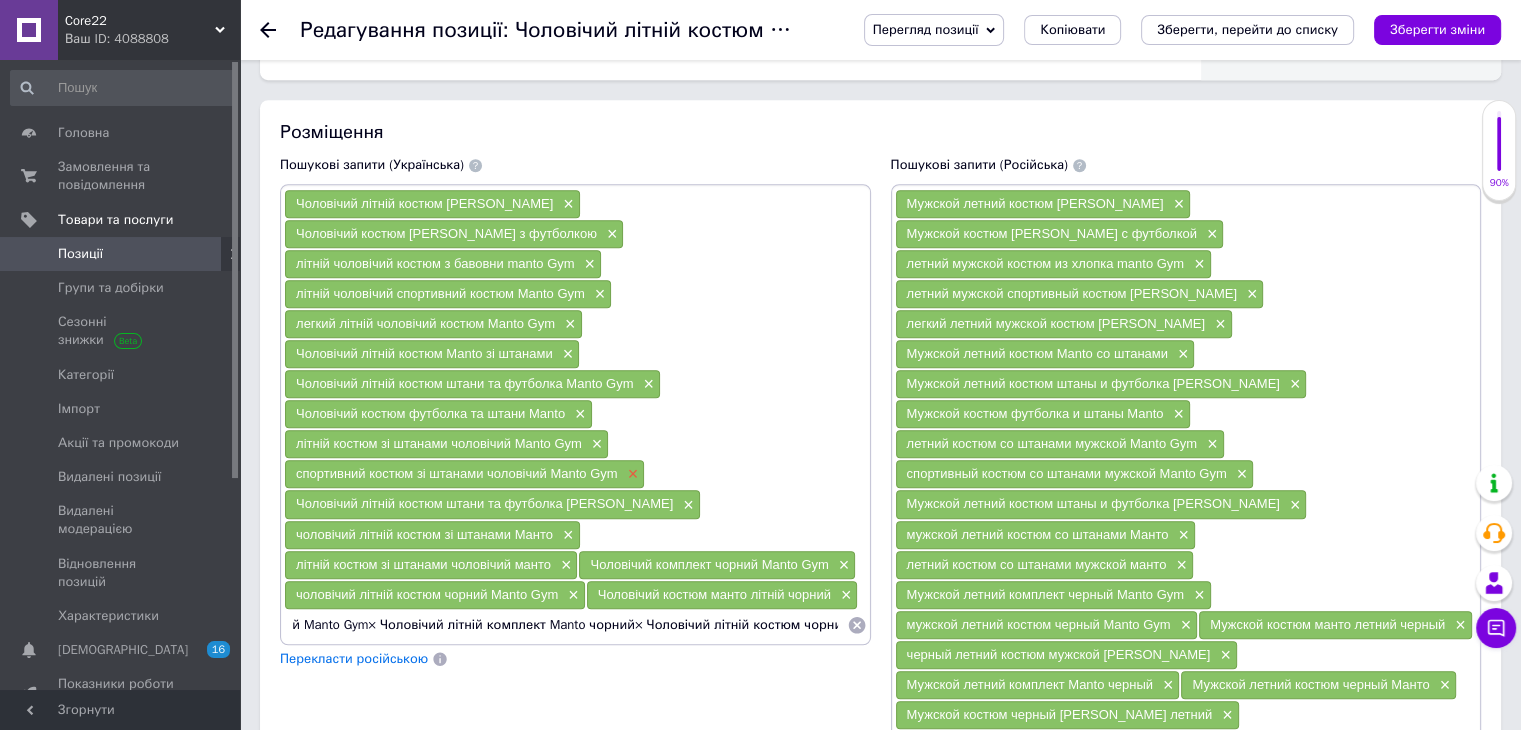 scroll, scrollTop: 1221, scrollLeft: 0, axis: vertical 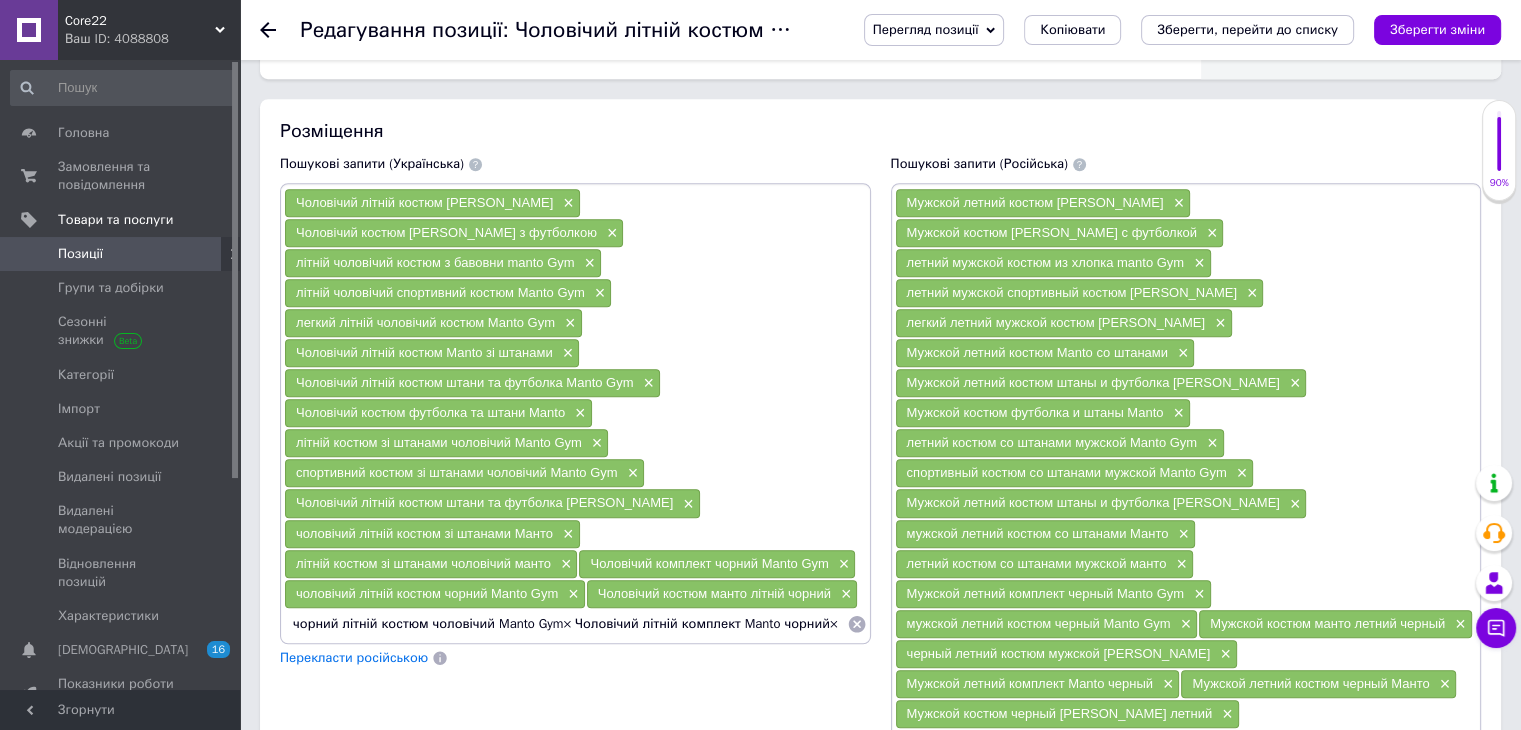 drag, startPoint x: 837, startPoint y: 587, endPoint x: 574, endPoint y: 600, distance: 263.3211 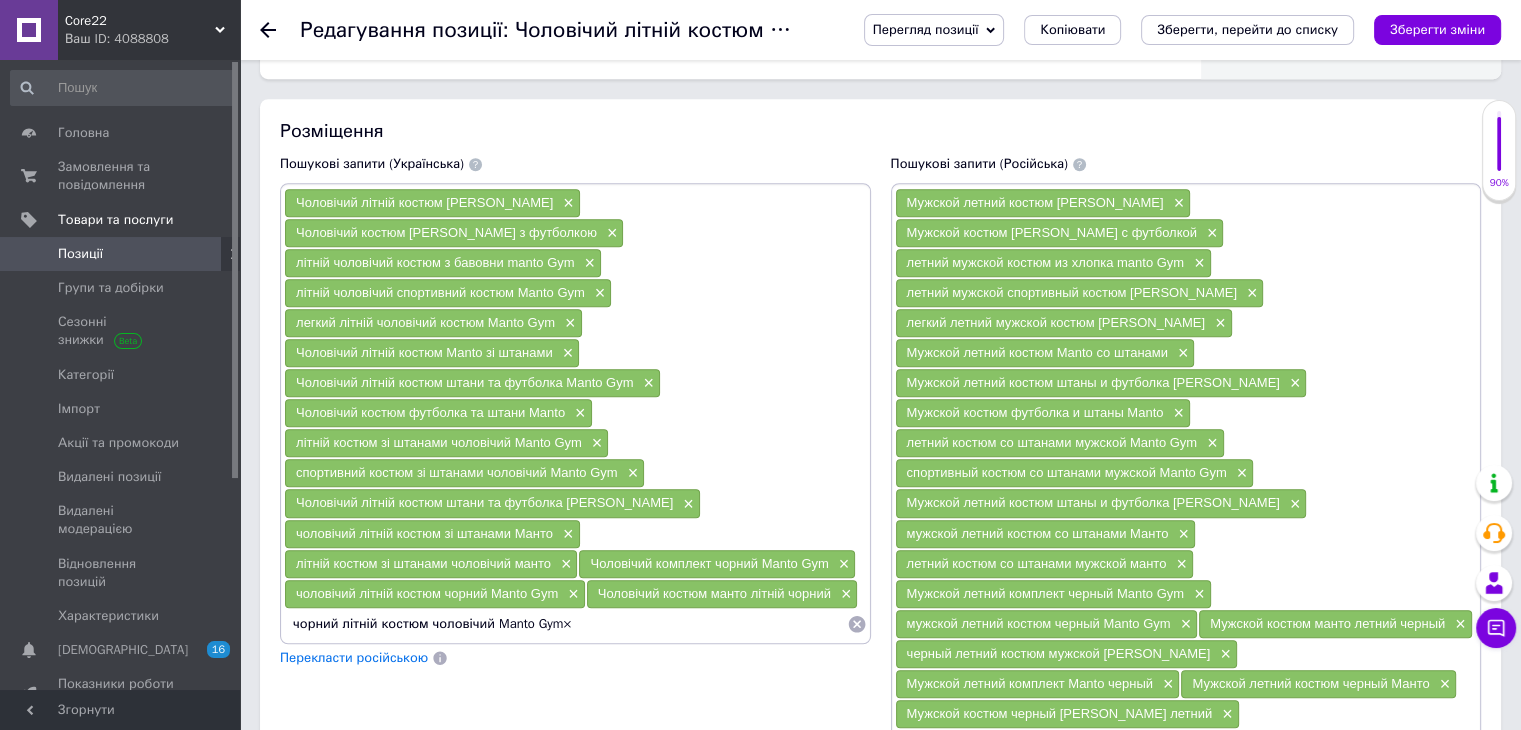 type on "чорний літній костюм чоловічий Manto Gym" 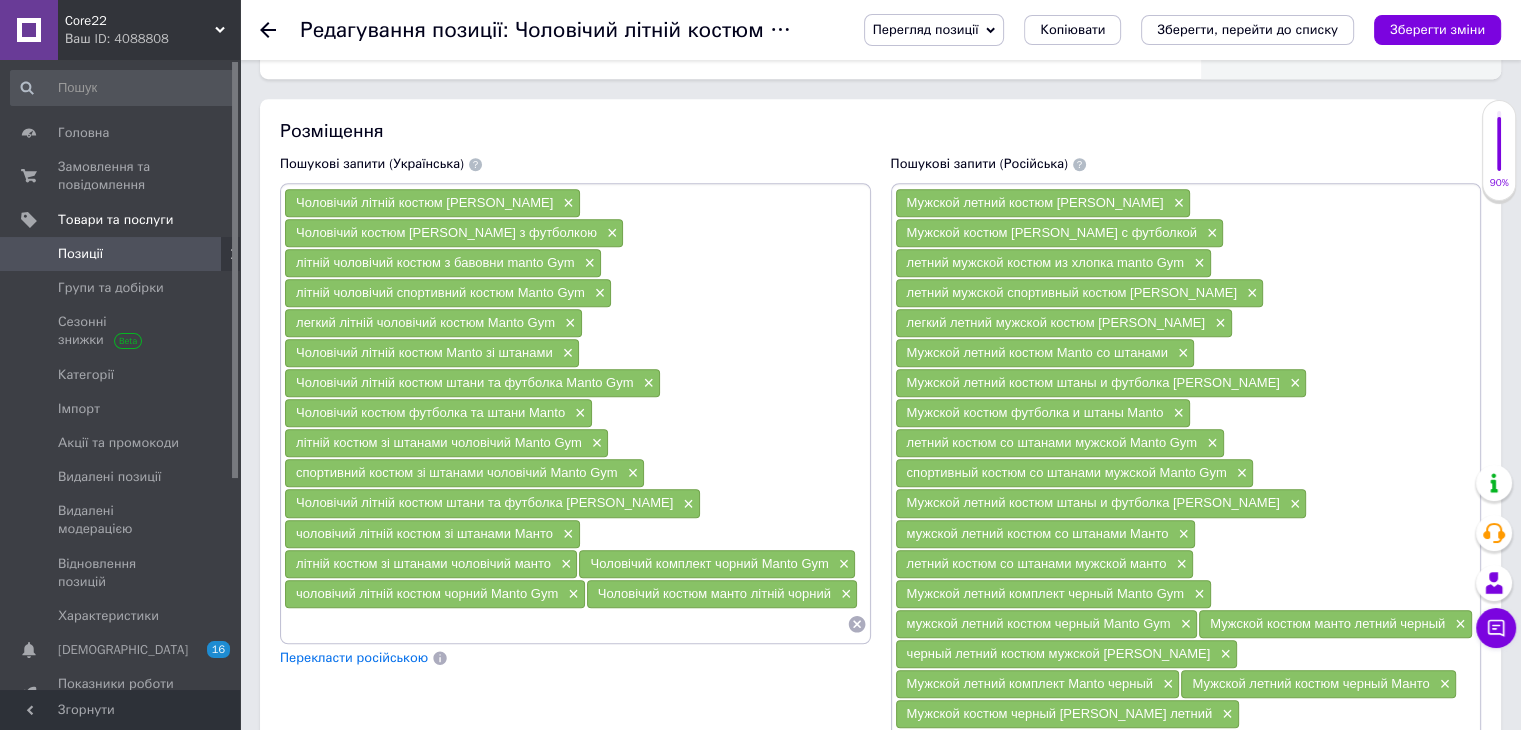 scroll, scrollTop: 0, scrollLeft: 0, axis: both 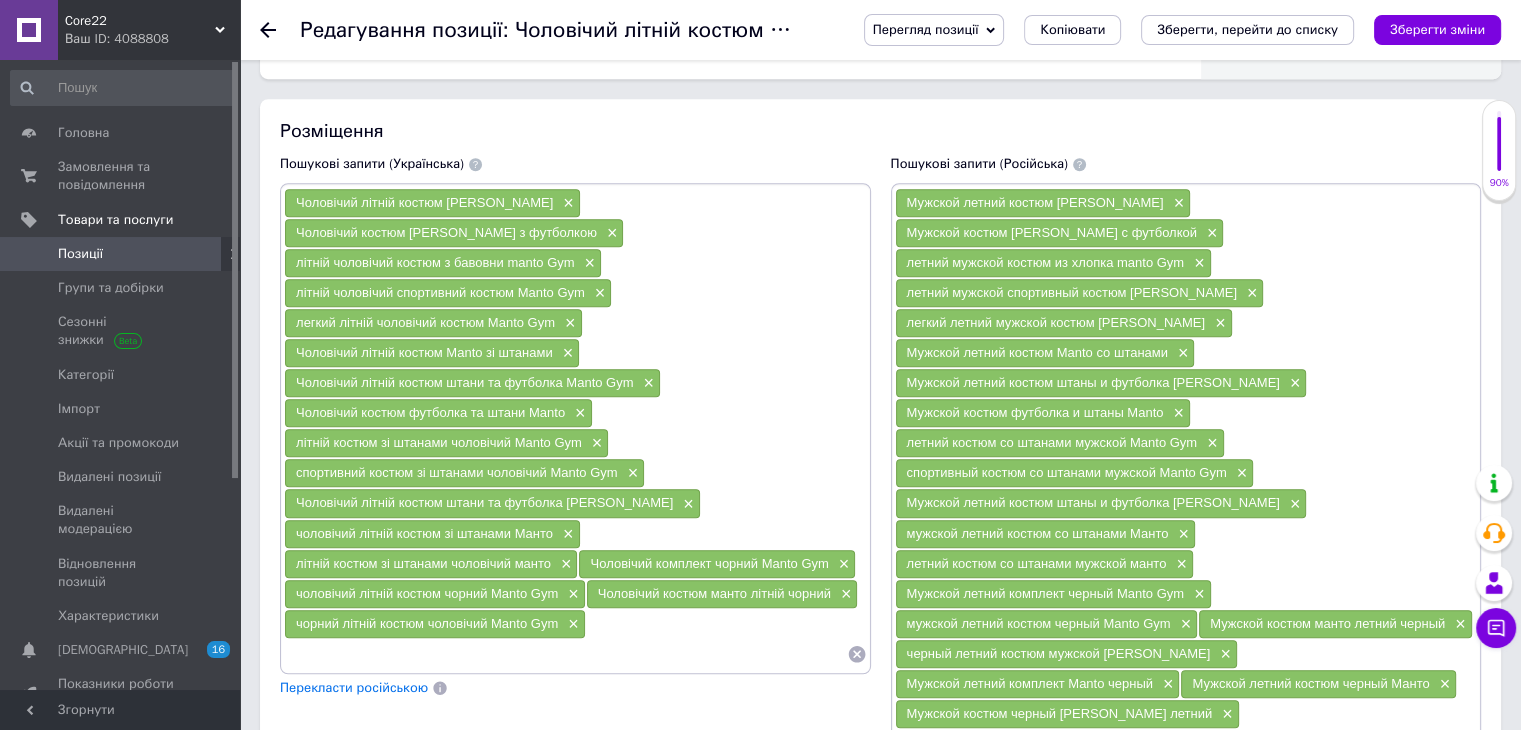 paste on "Чоловічий літній комплект Manto чорний× Чоловічий літній костюм чорний" 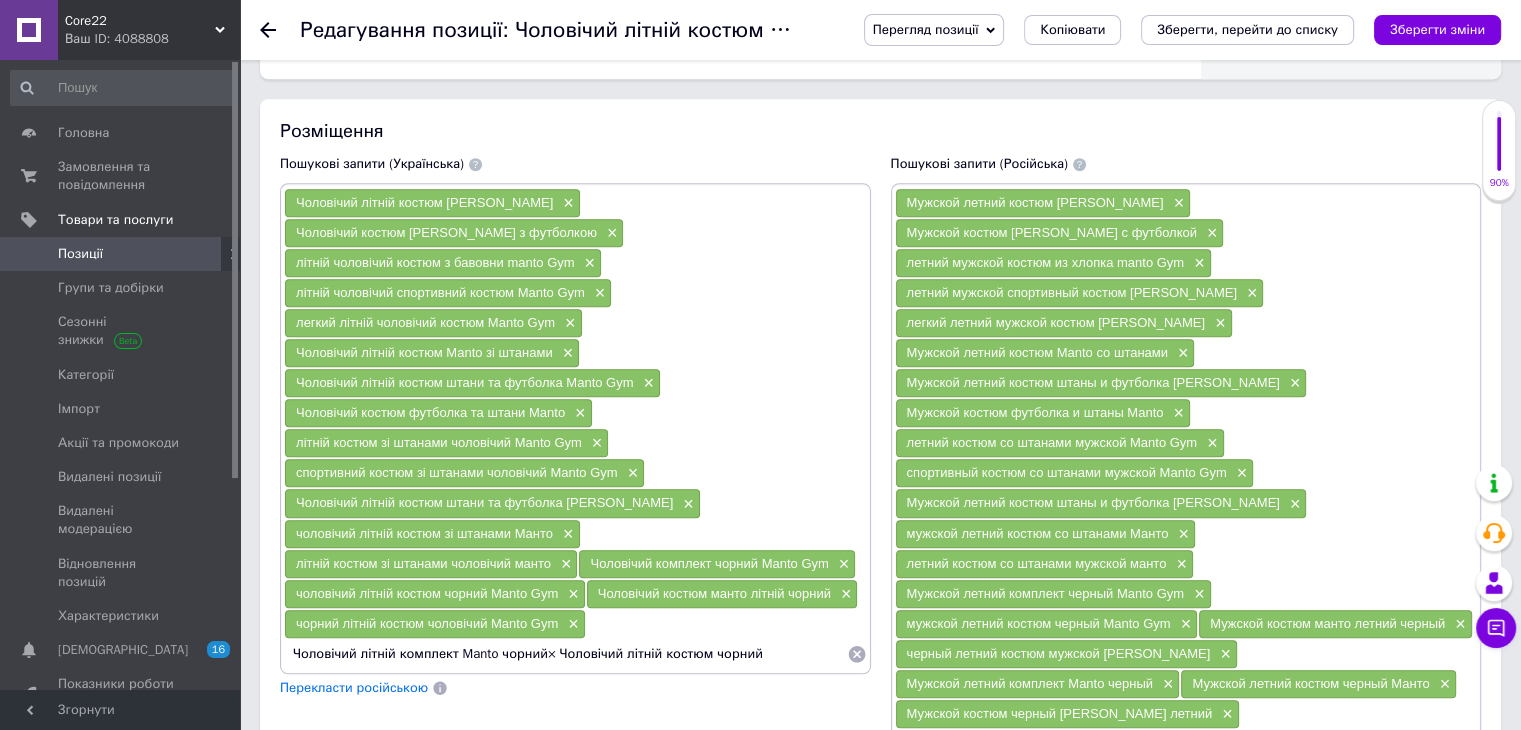 drag, startPoint x: 769, startPoint y: 622, endPoint x: 556, endPoint y: 617, distance: 213.05867 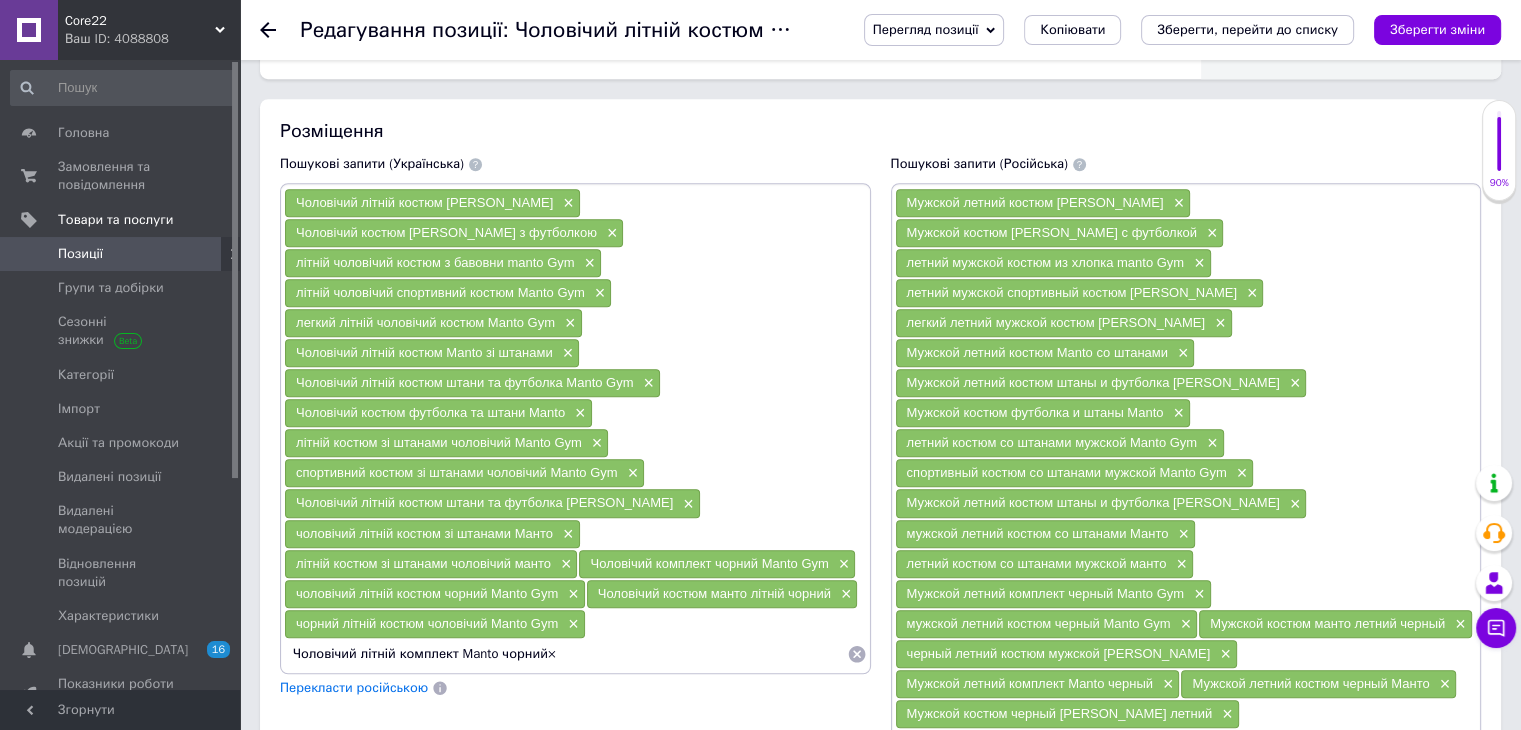 type on "Чоловічий літній комплект Manto чорний" 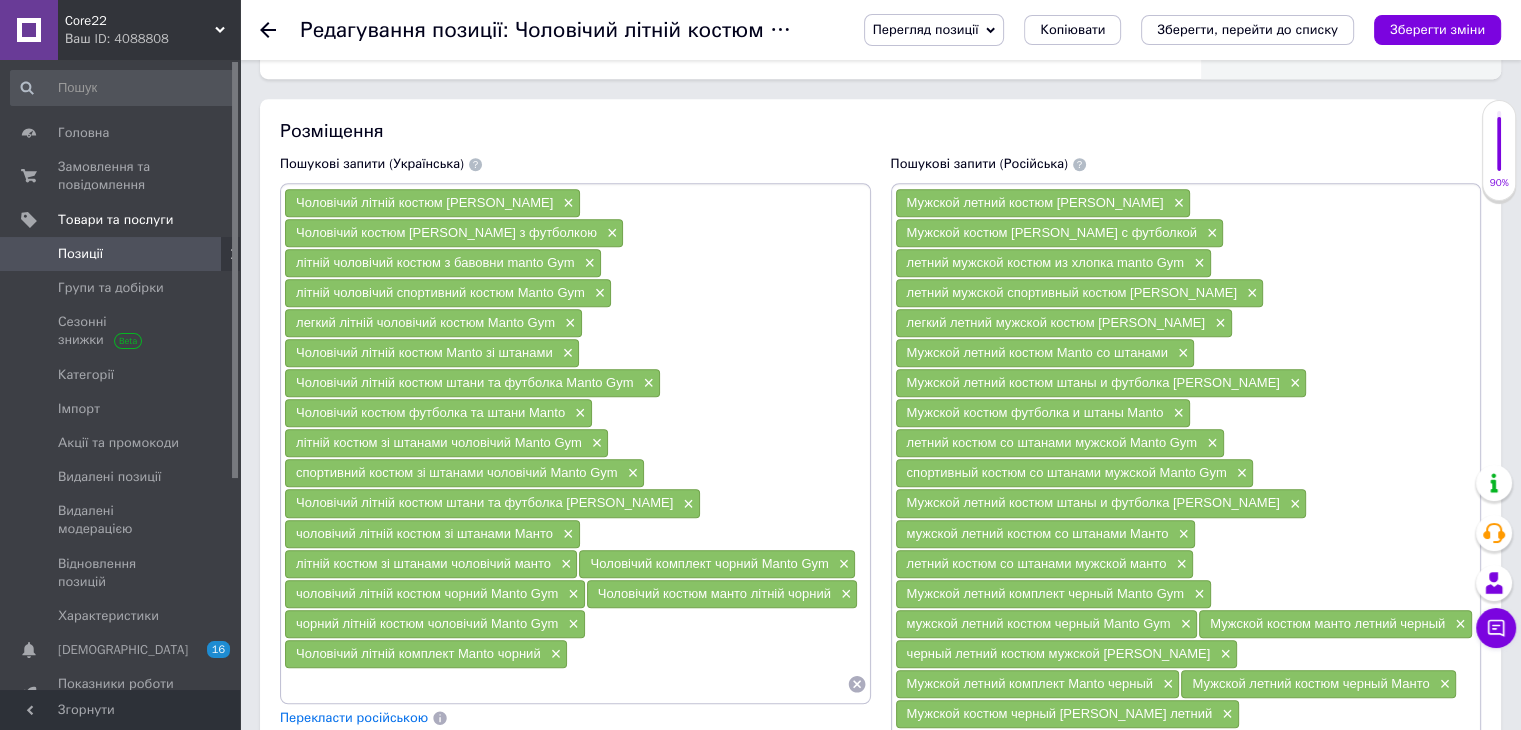 paste on "Чоловічий літній костюм чорний" 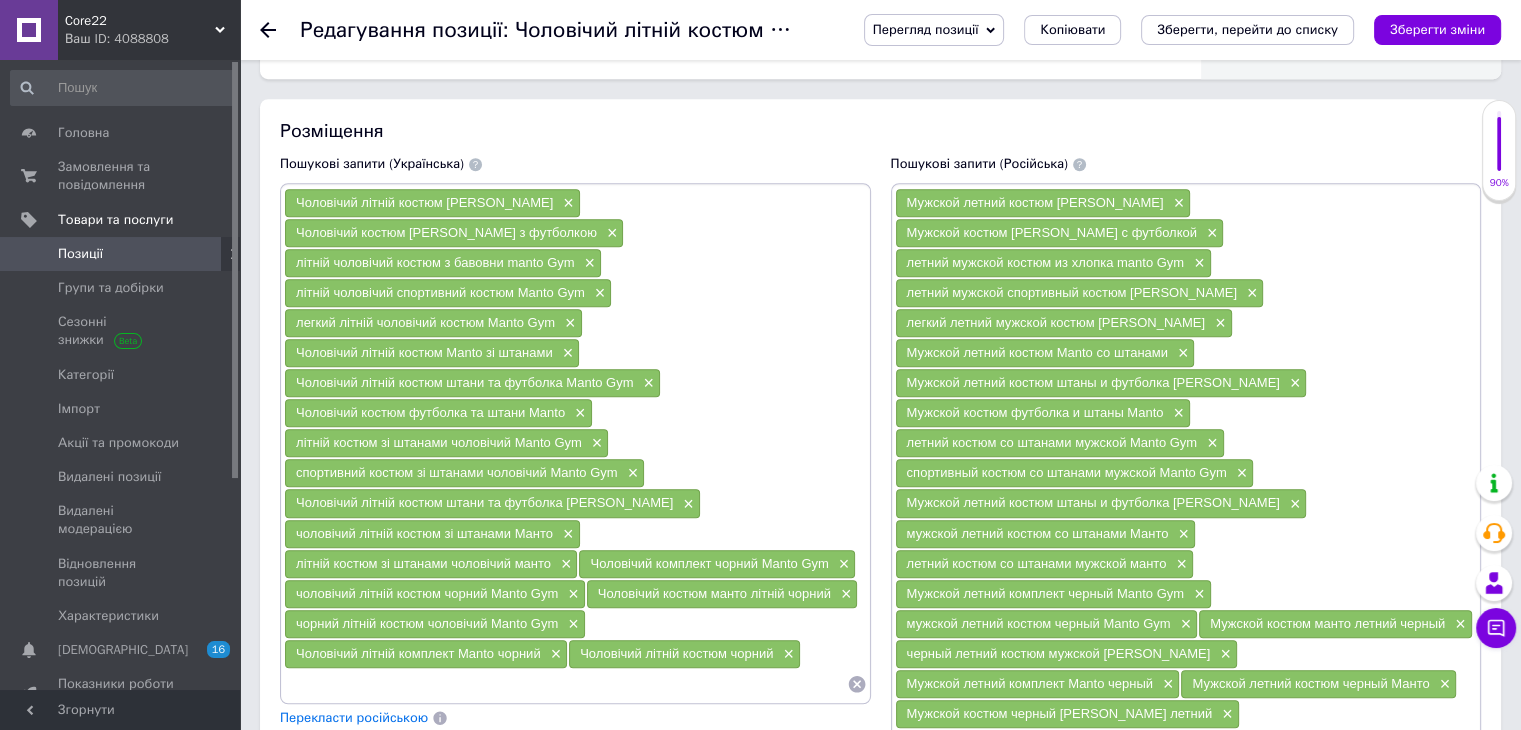 paste on "Чоловічий чорний костюм Manto Gym літній×" 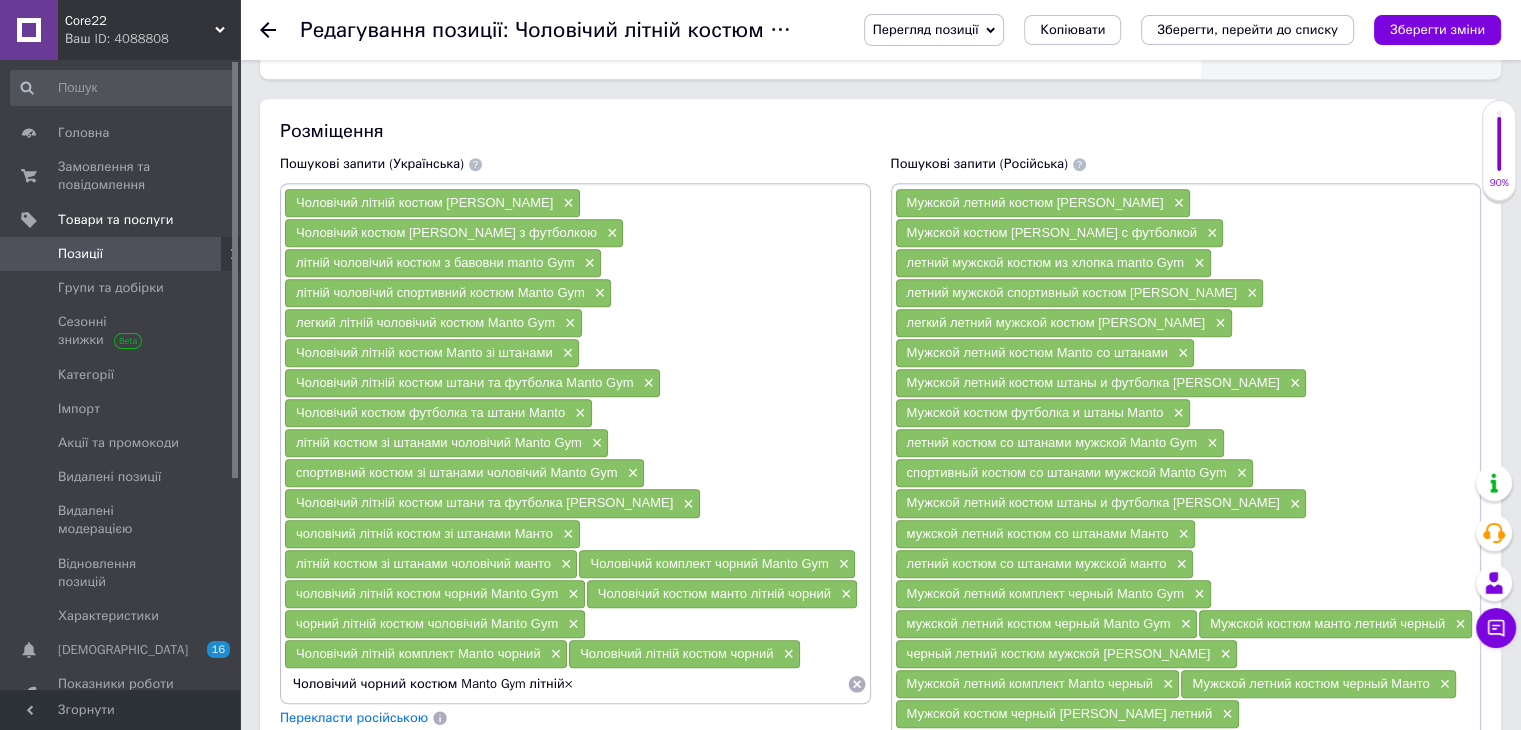 click on "Чоловічий чорний костюм Manto Gym літній×" at bounding box center [565, 684] 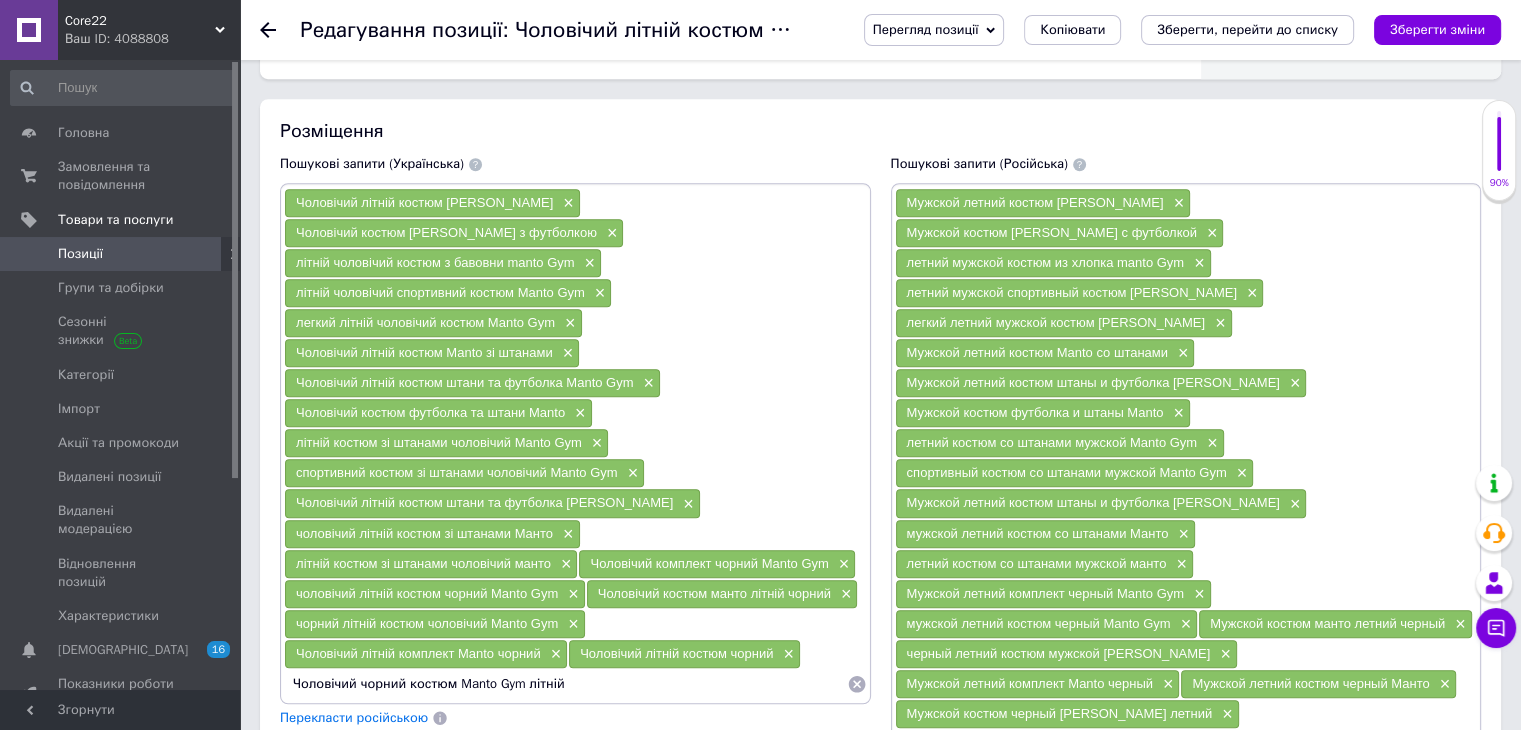 type 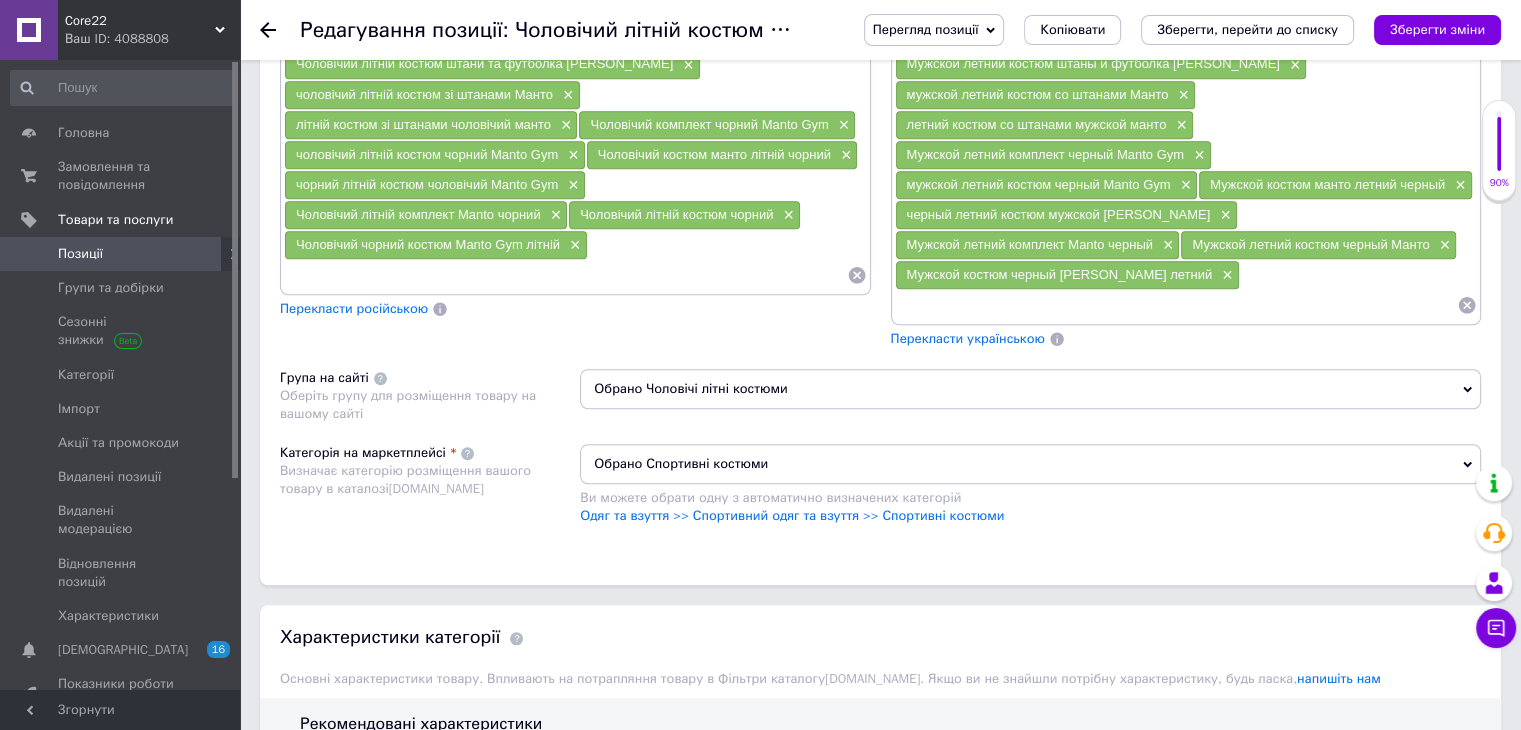 scroll, scrollTop: 1660, scrollLeft: 0, axis: vertical 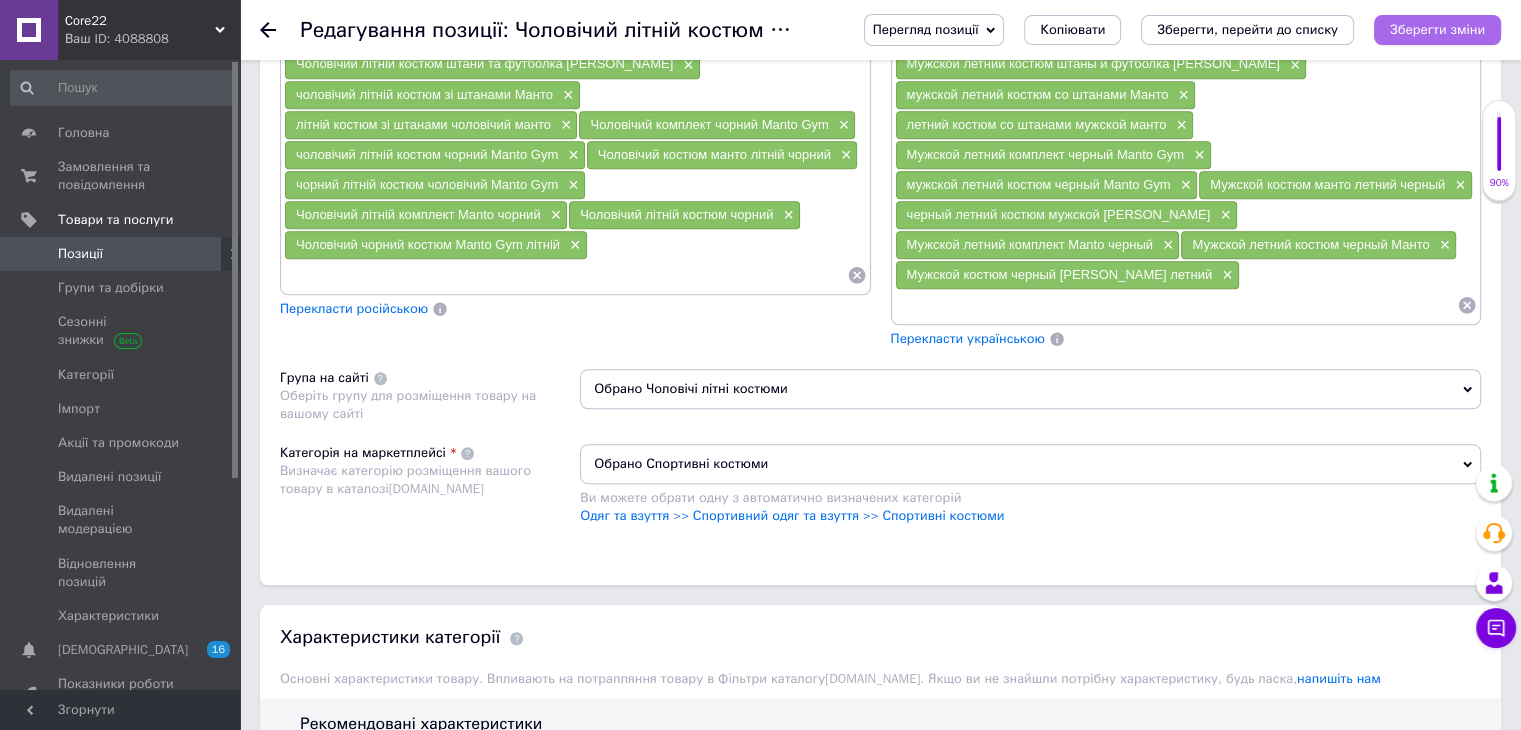 click on "Зберегти зміни" at bounding box center [1437, 30] 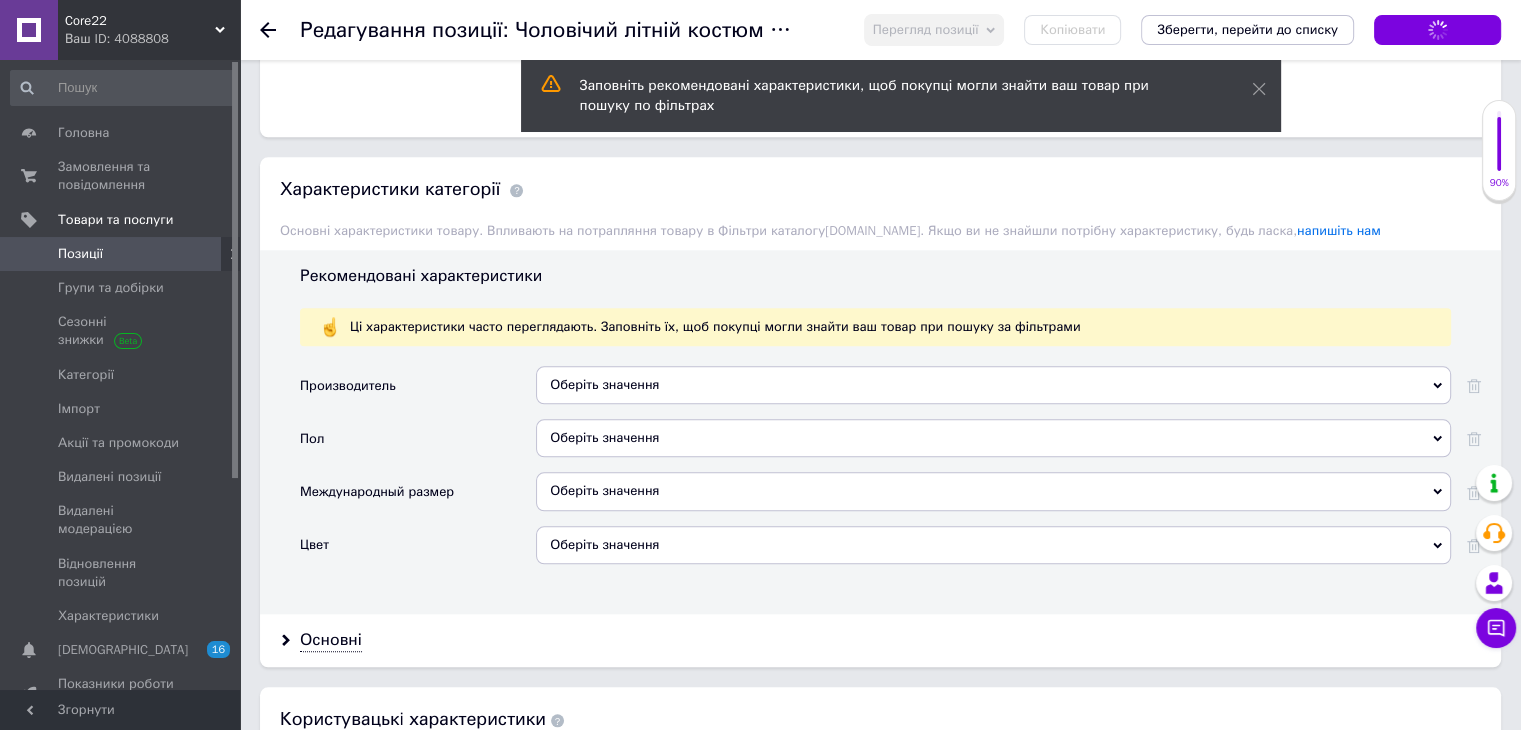 scroll, scrollTop: 2112, scrollLeft: 0, axis: vertical 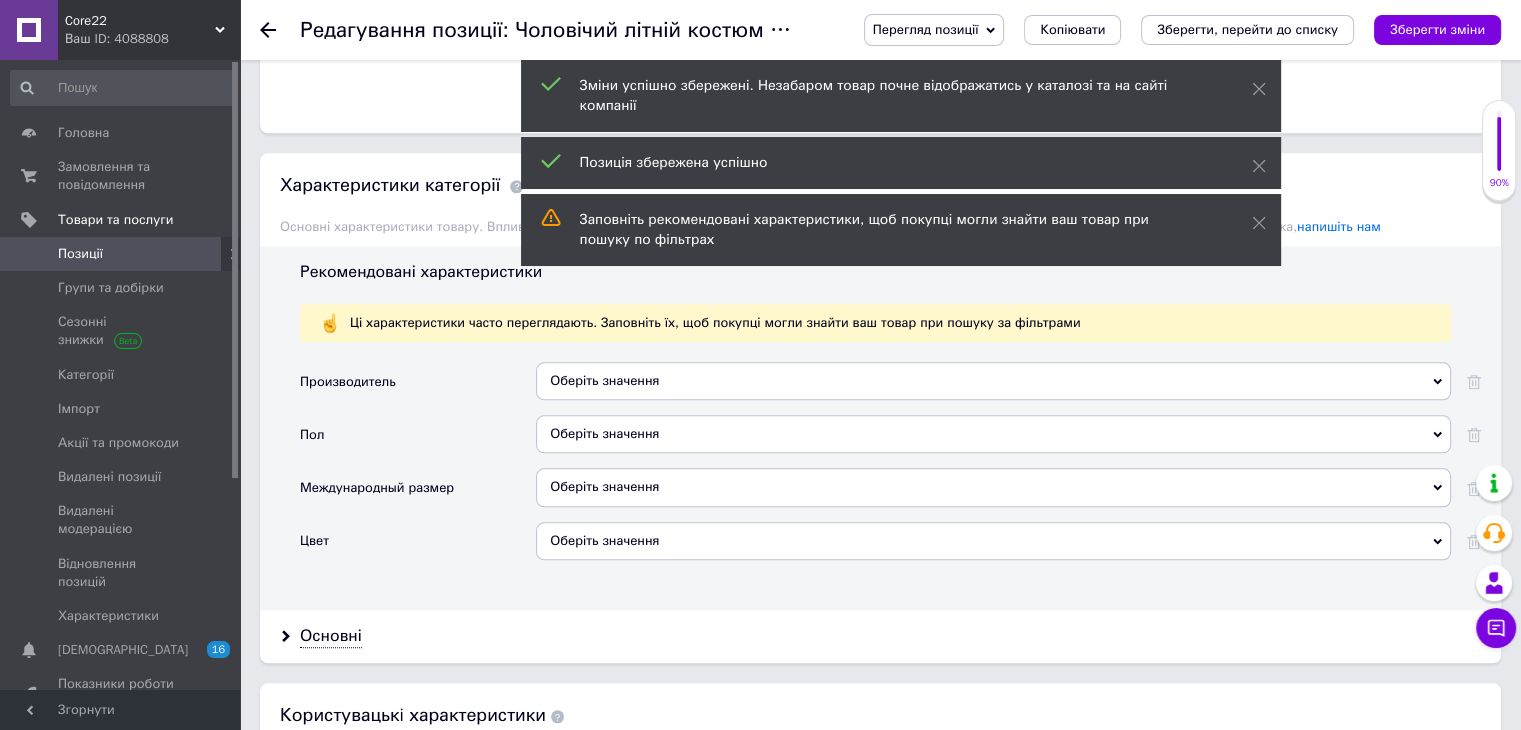 click on "Оберіть значення" at bounding box center (993, 381) 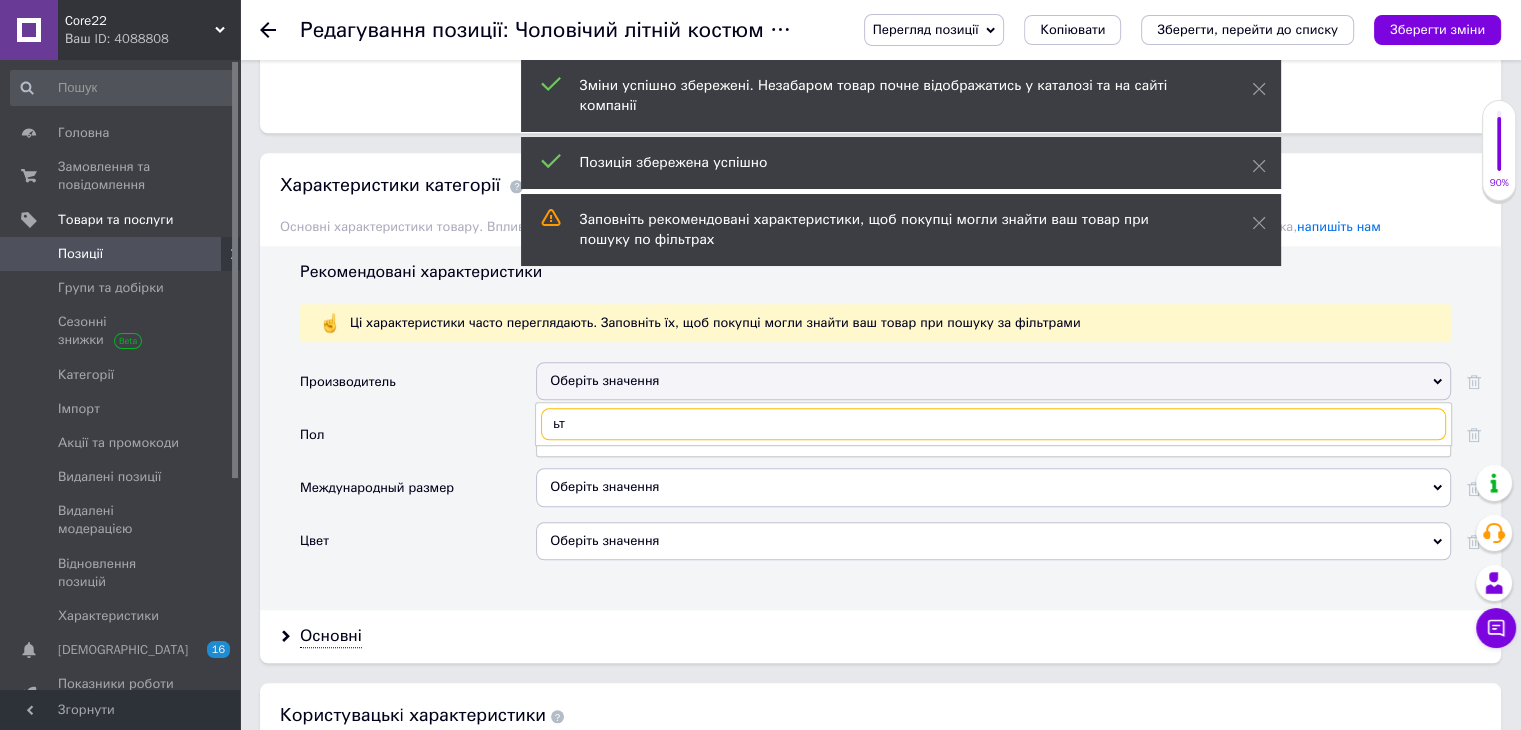 type on "ь" 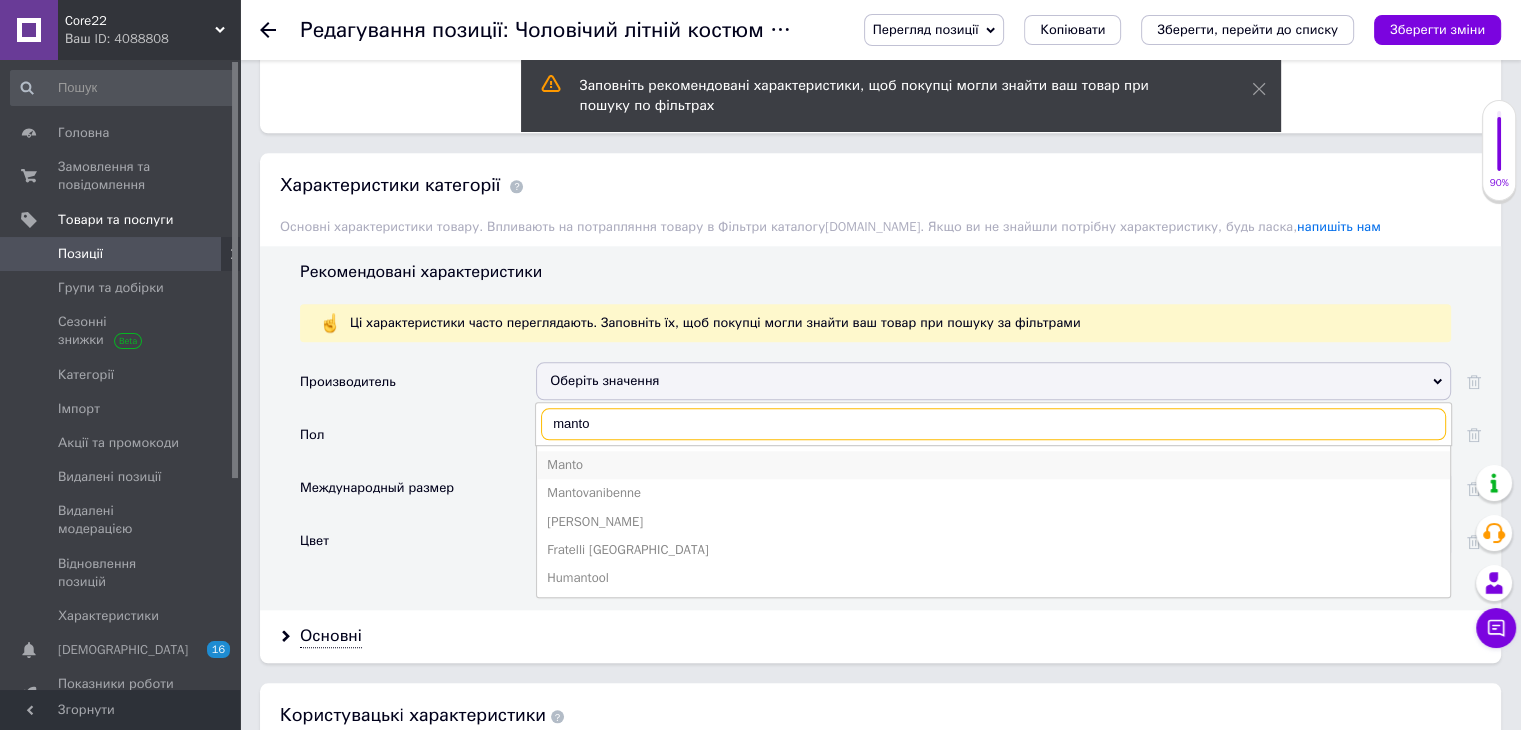 type on "manto" 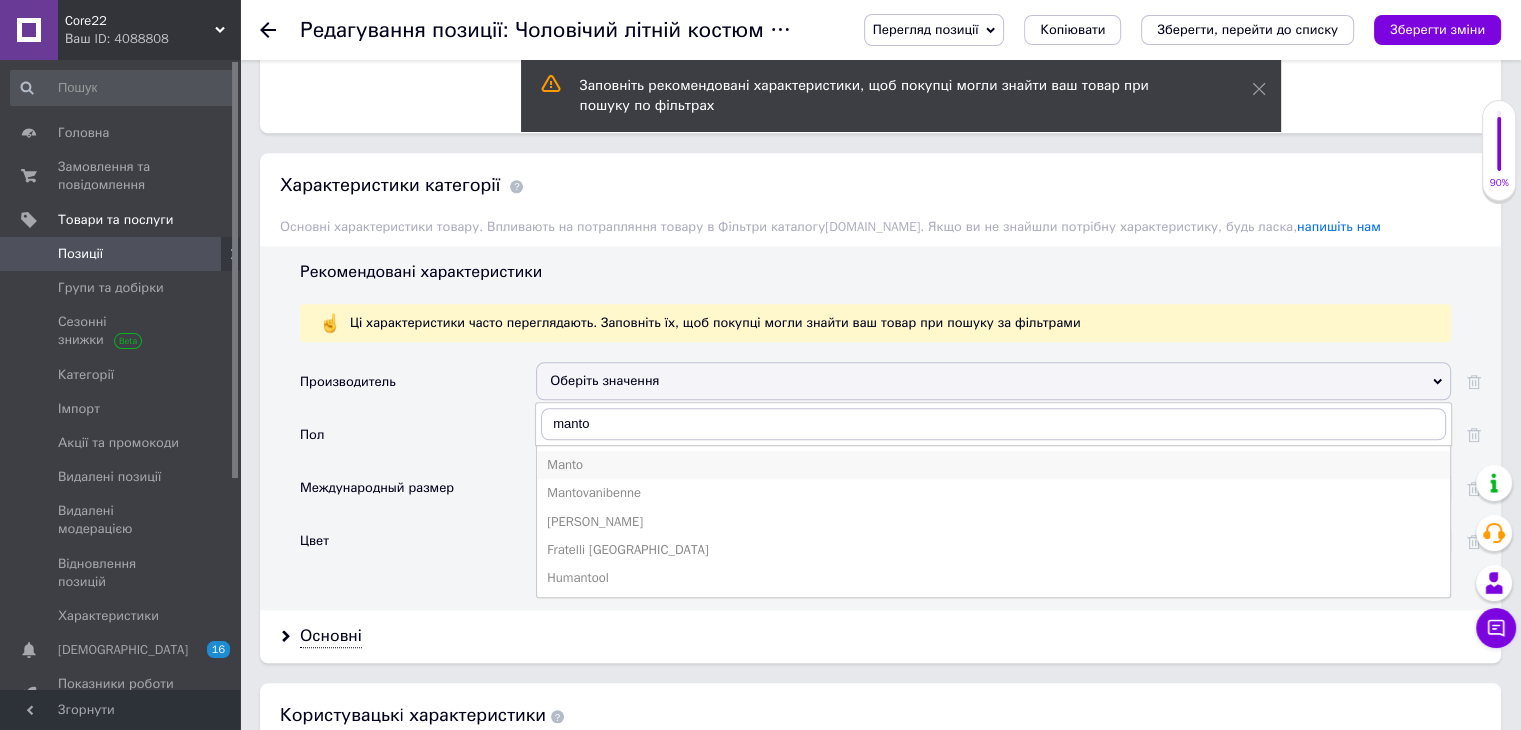 click on "Manto" at bounding box center [993, 465] 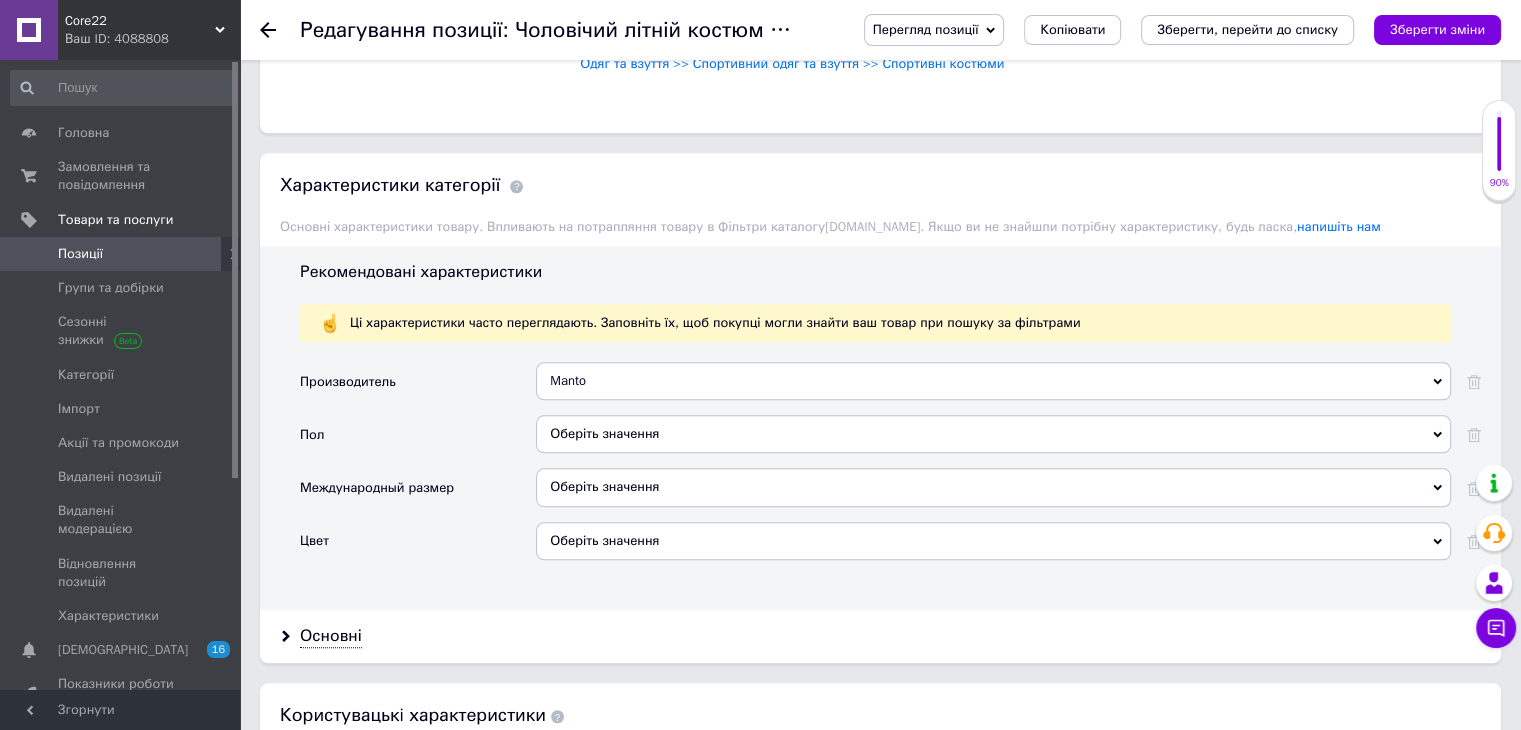 click on "Оберіть значення" at bounding box center [993, 434] 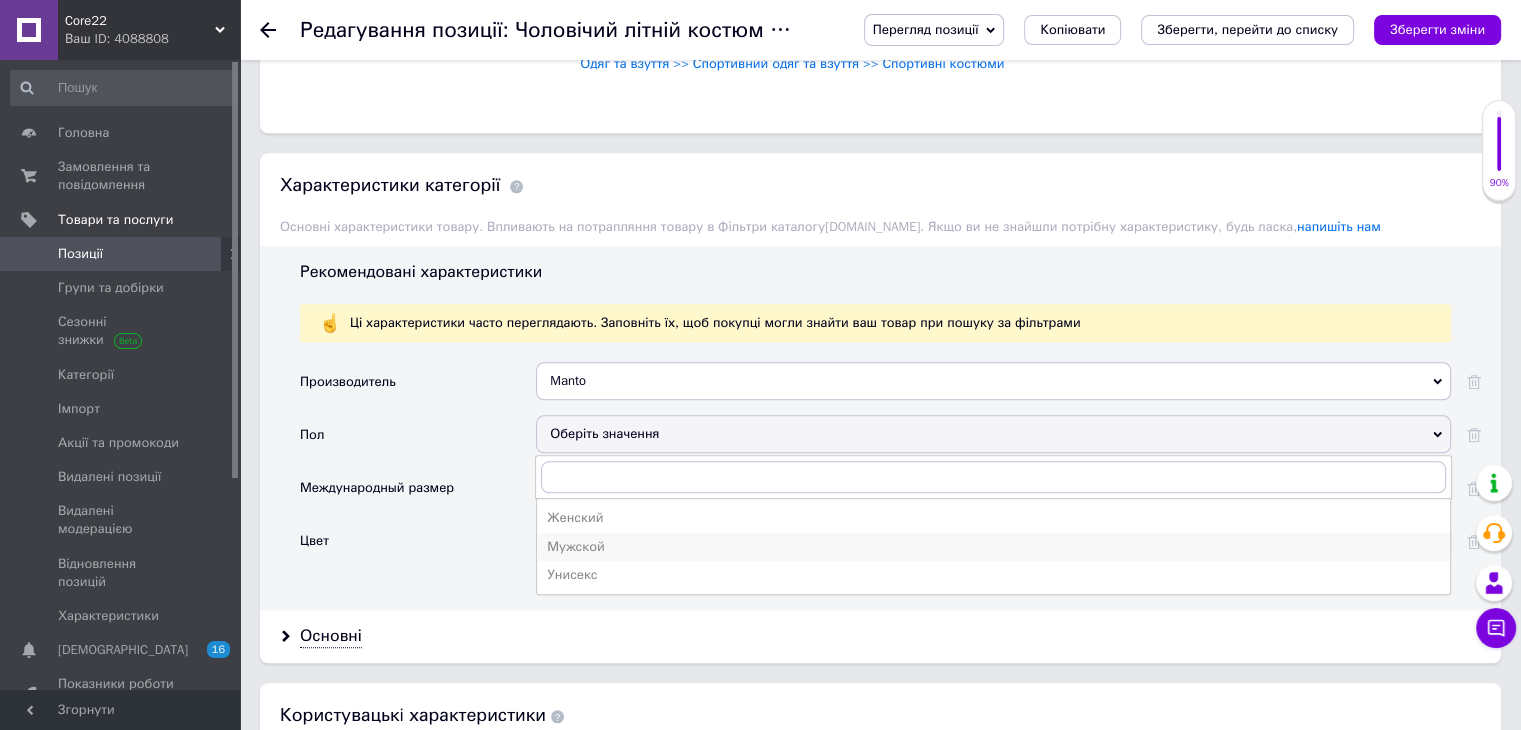 click on "Мужской" at bounding box center [993, 547] 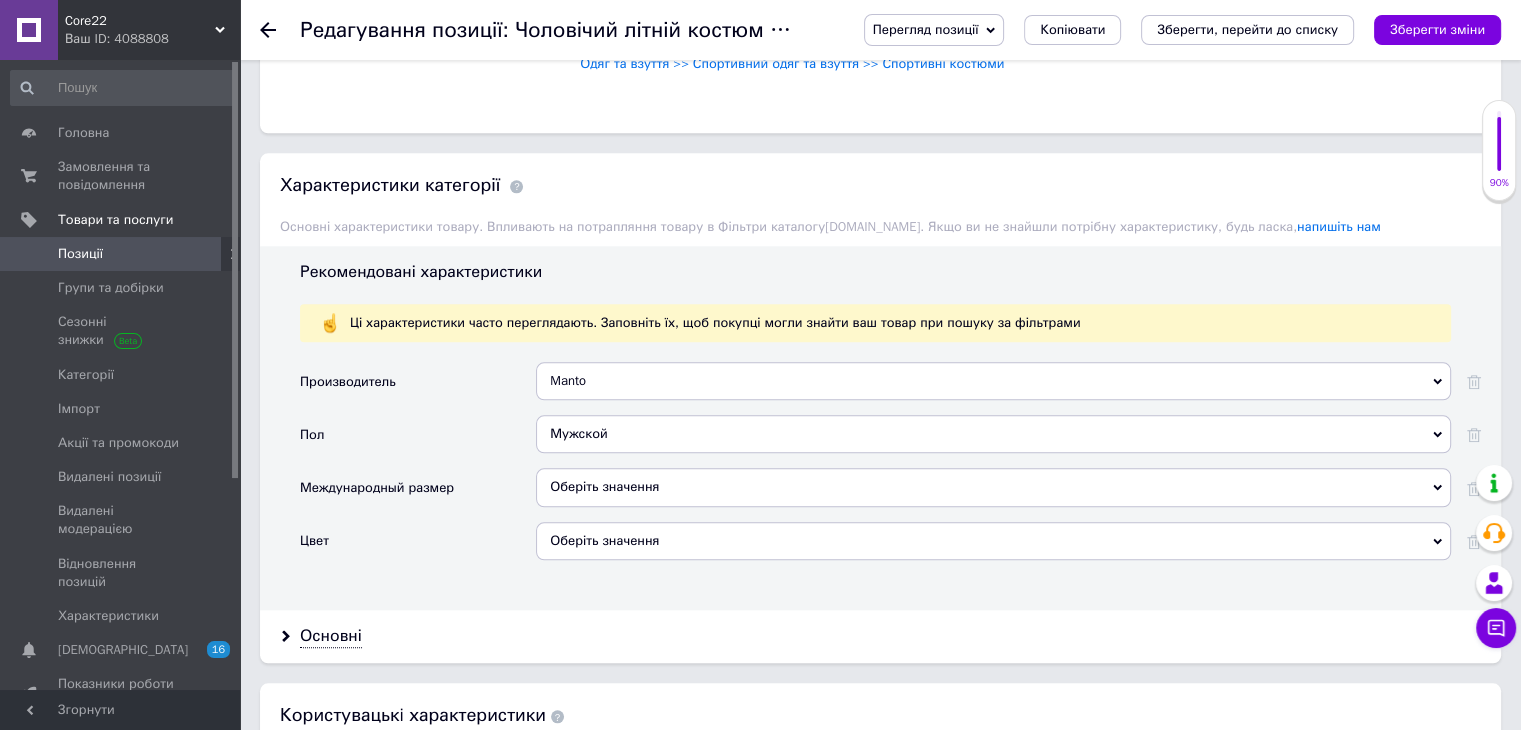 click on "Оберіть значення" at bounding box center [993, 487] 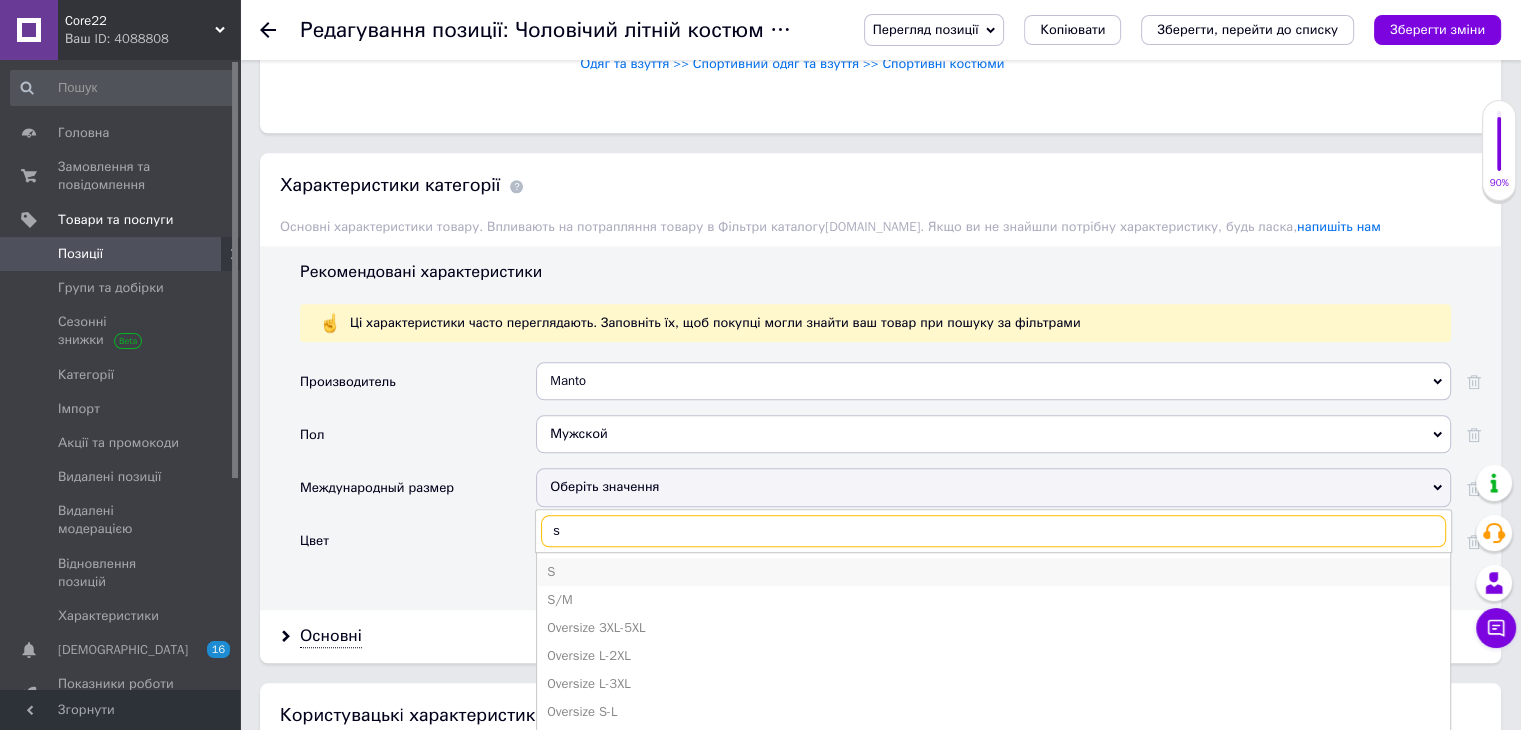type on "s" 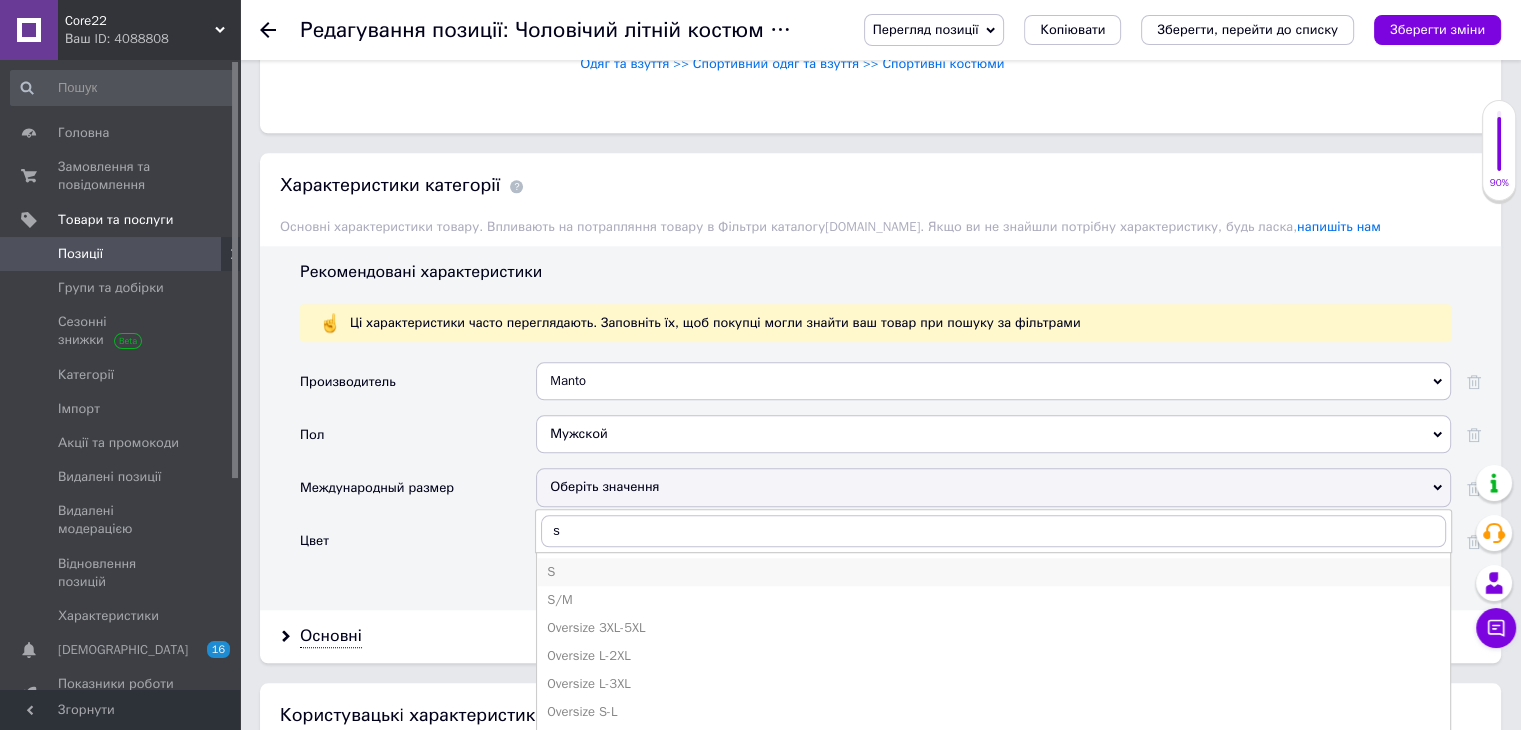 click on "S" at bounding box center (993, 572) 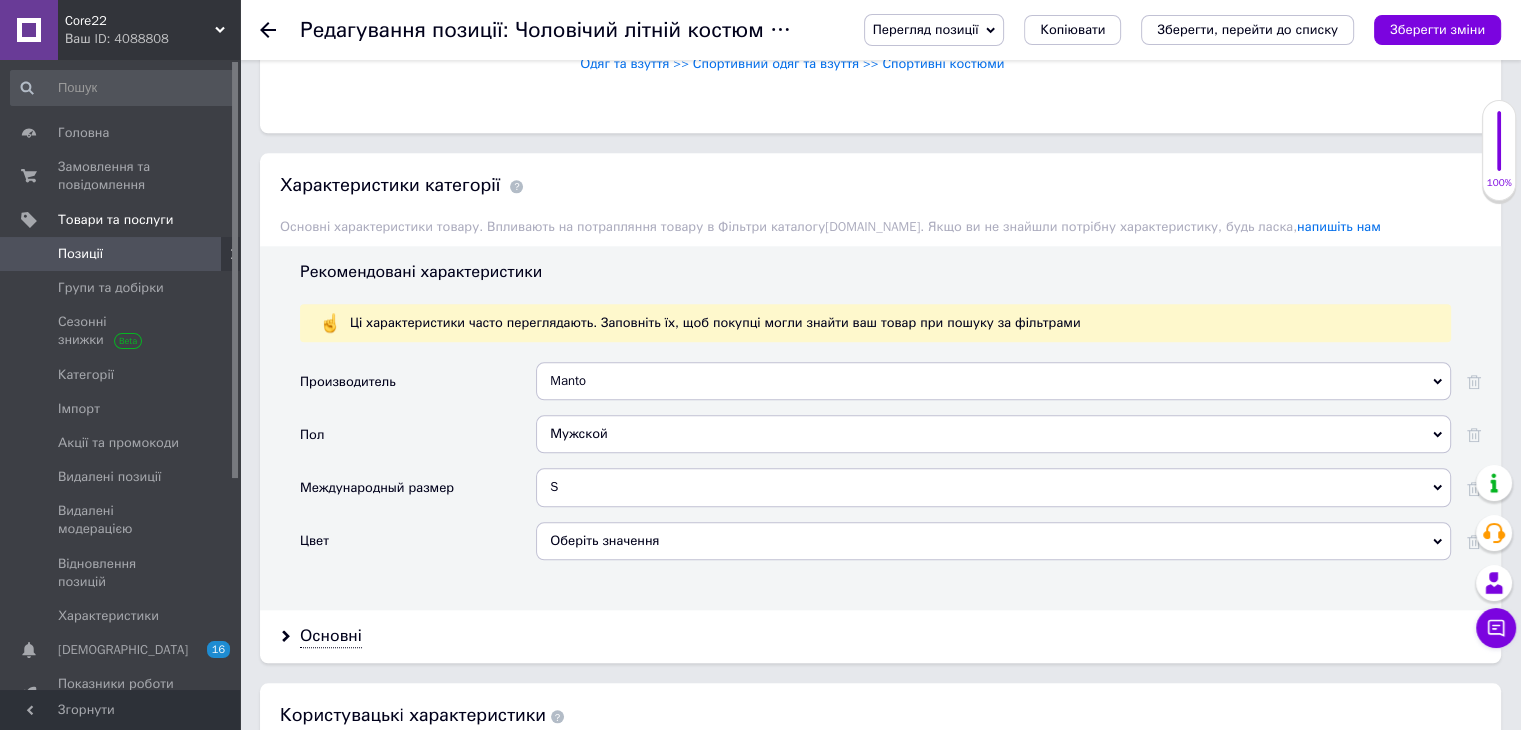 click on "Оберіть значення" at bounding box center (993, 541) 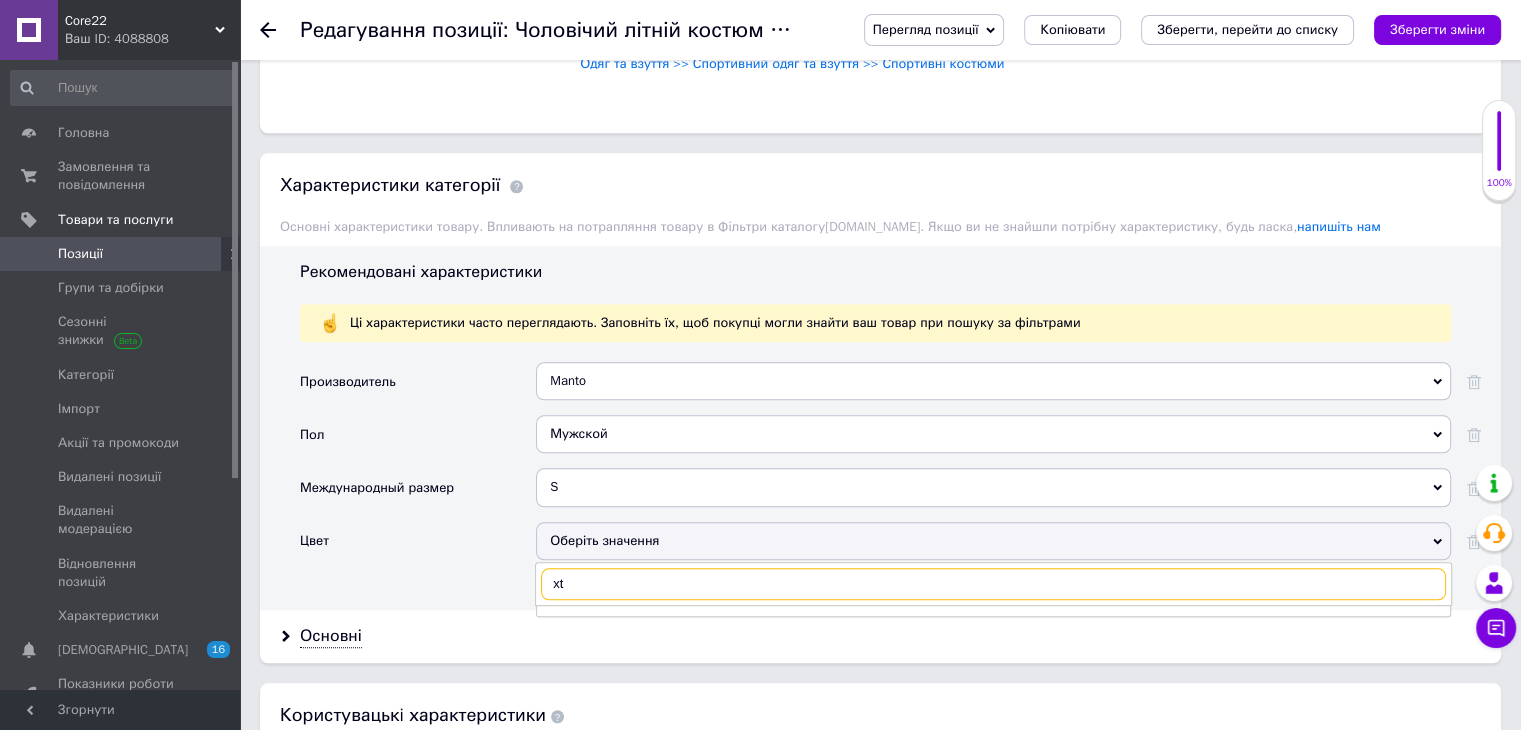type on "x" 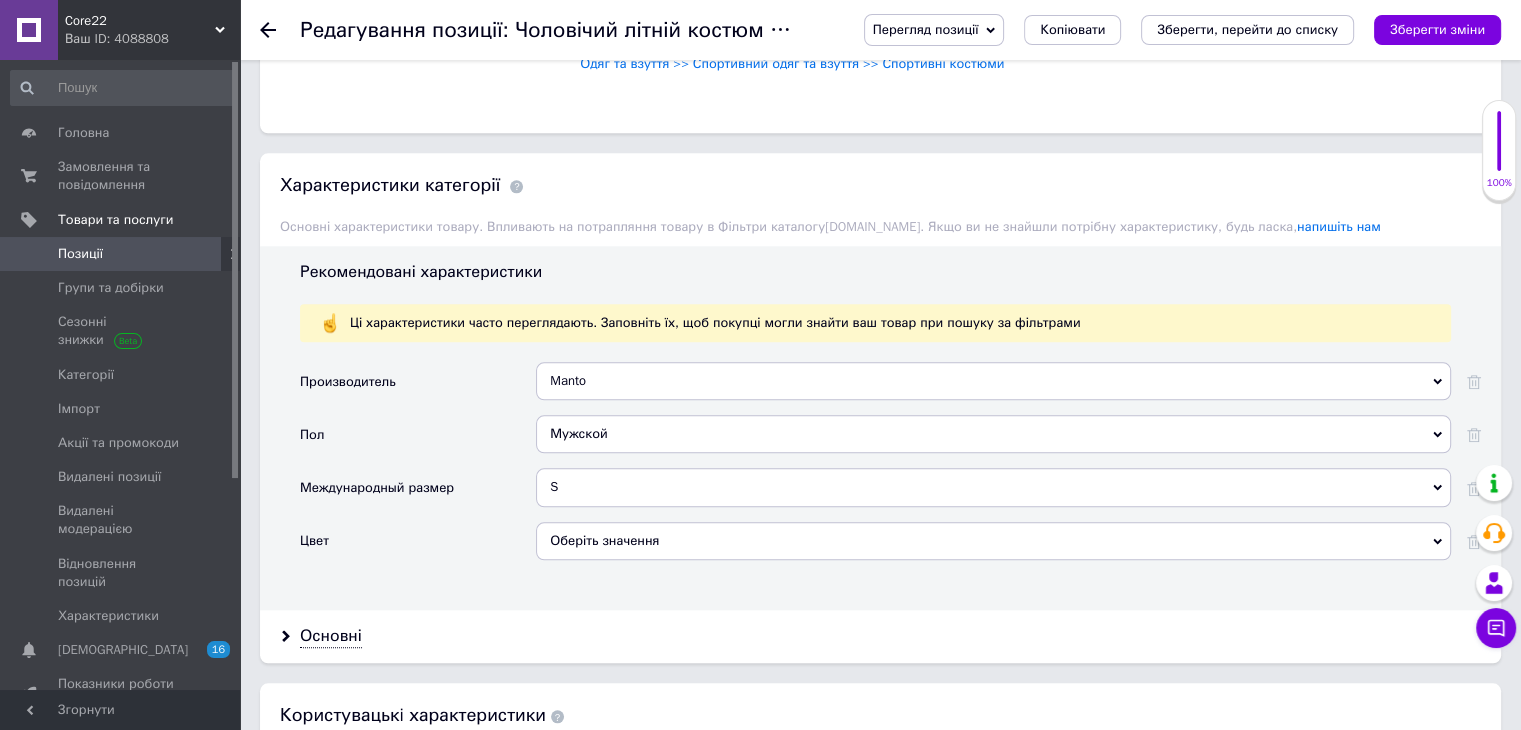click on "Рекомендовані характеристики Ці характеристики часто переглядають. Заповніть їх, щоб
покупці могли знайти ваш товар при пошуку за фільтрами Производитель Manto Альт Вольт Альт-С групп Базальт Инвольт Кобальт Полиальт Рокфальт Эковольт Базальт - А Югбазальт Альт Групп АЛЬТ ЛАЗЕР Альт-Пласт МикроВольт Smalt СтартВольт Альт-Инвест Альт-Мастер Альт-Мебель Мебель-Альт МебельКульт Вольт-Сервис Термобазальт Электропульт Эпоха-Базальт Алтом-Консульт Базальт-Гранит Альт Медиа Груп Русский базальт Альт Энерго Экспорт Черниговский базальт [GEOGRAPHIC_DATA] Агро Дельта Групп" at bounding box center [880, 427] 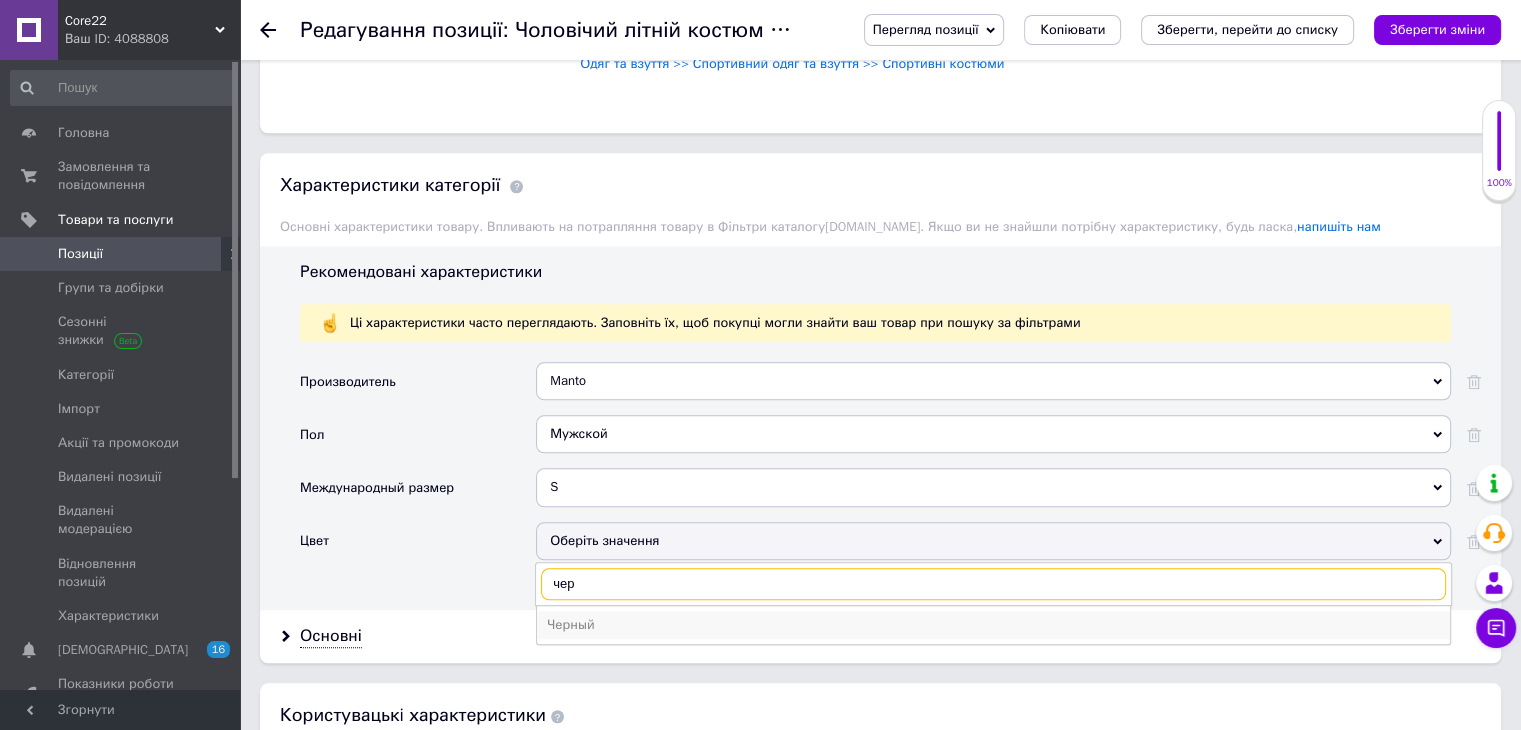 type on "чер" 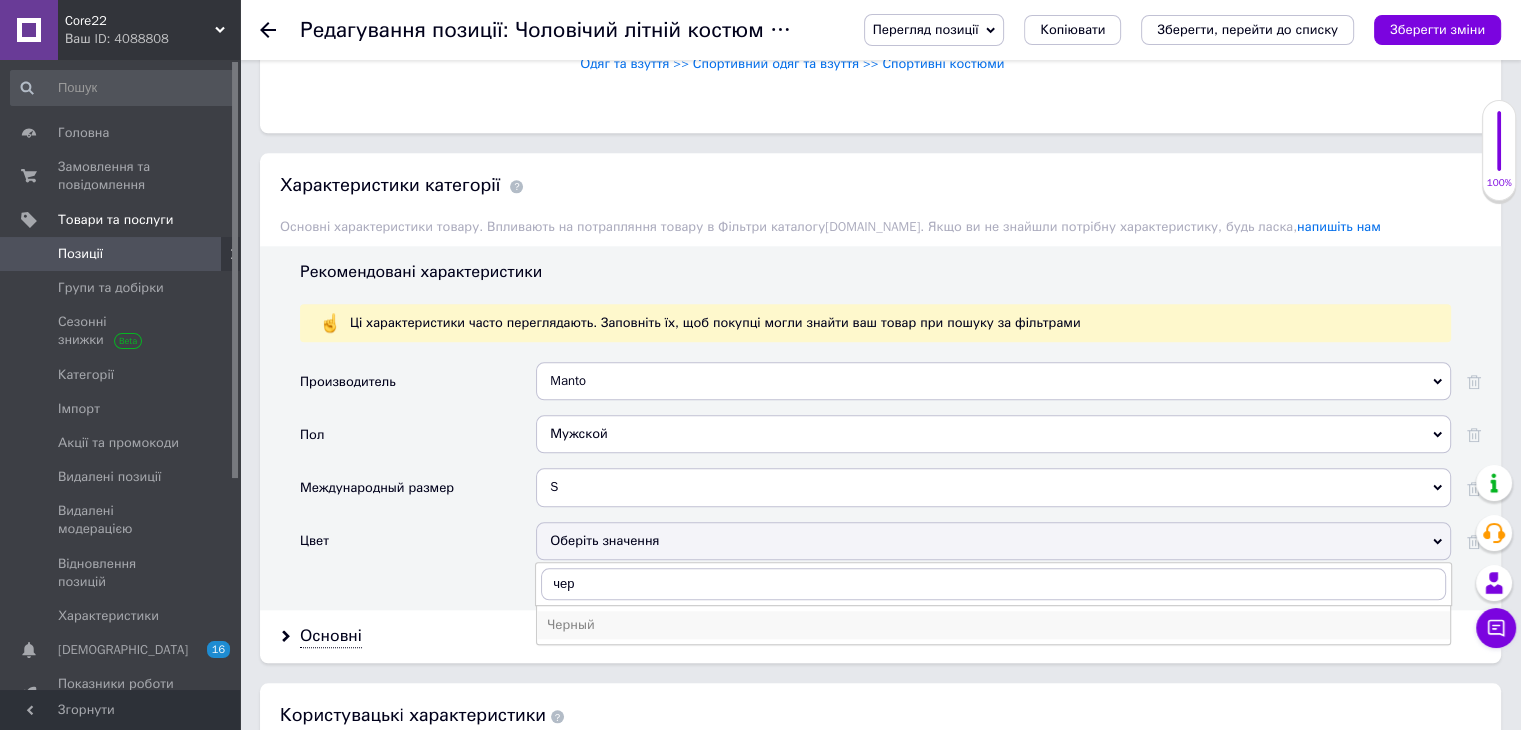 click on "Черный" at bounding box center [993, 625] 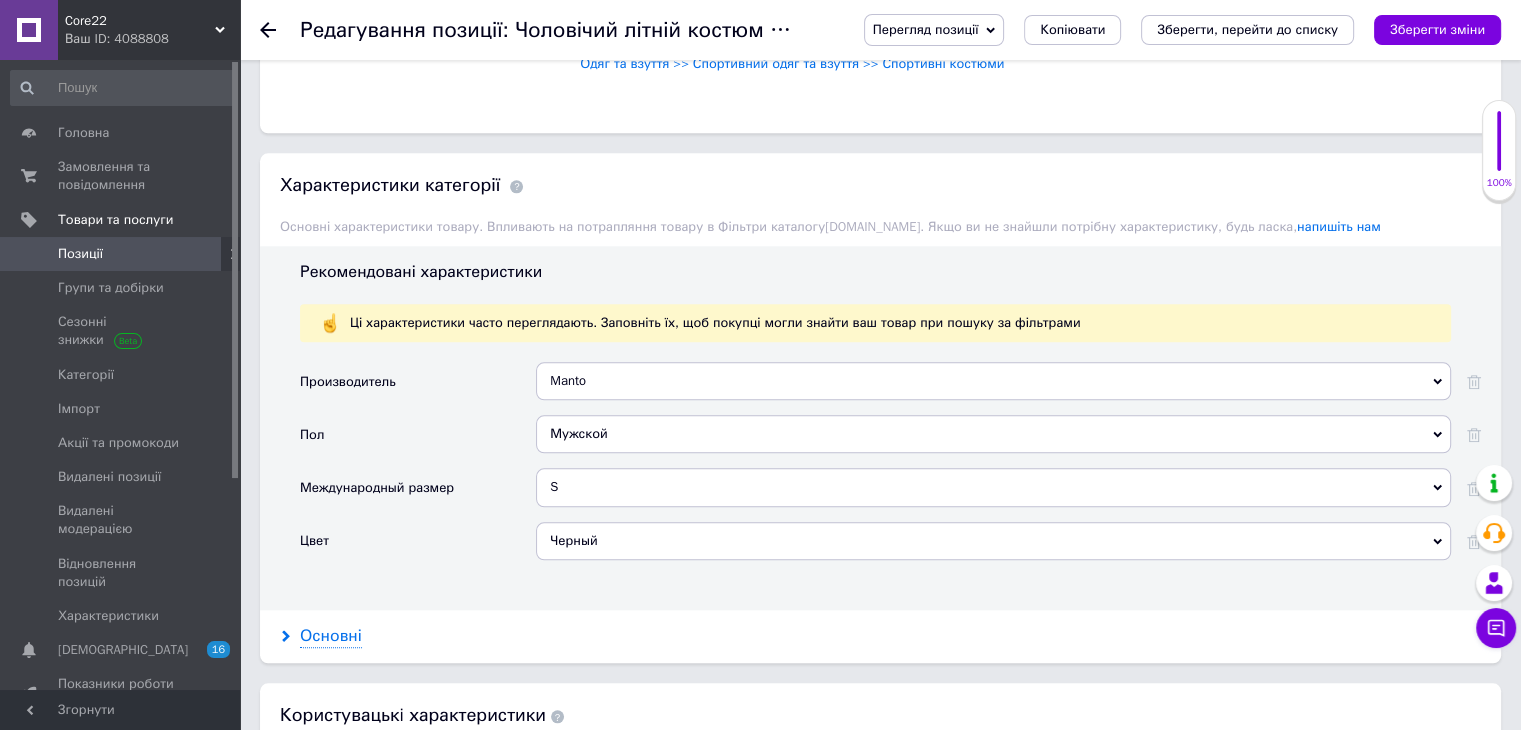 click on "Основні" at bounding box center [331, 636] 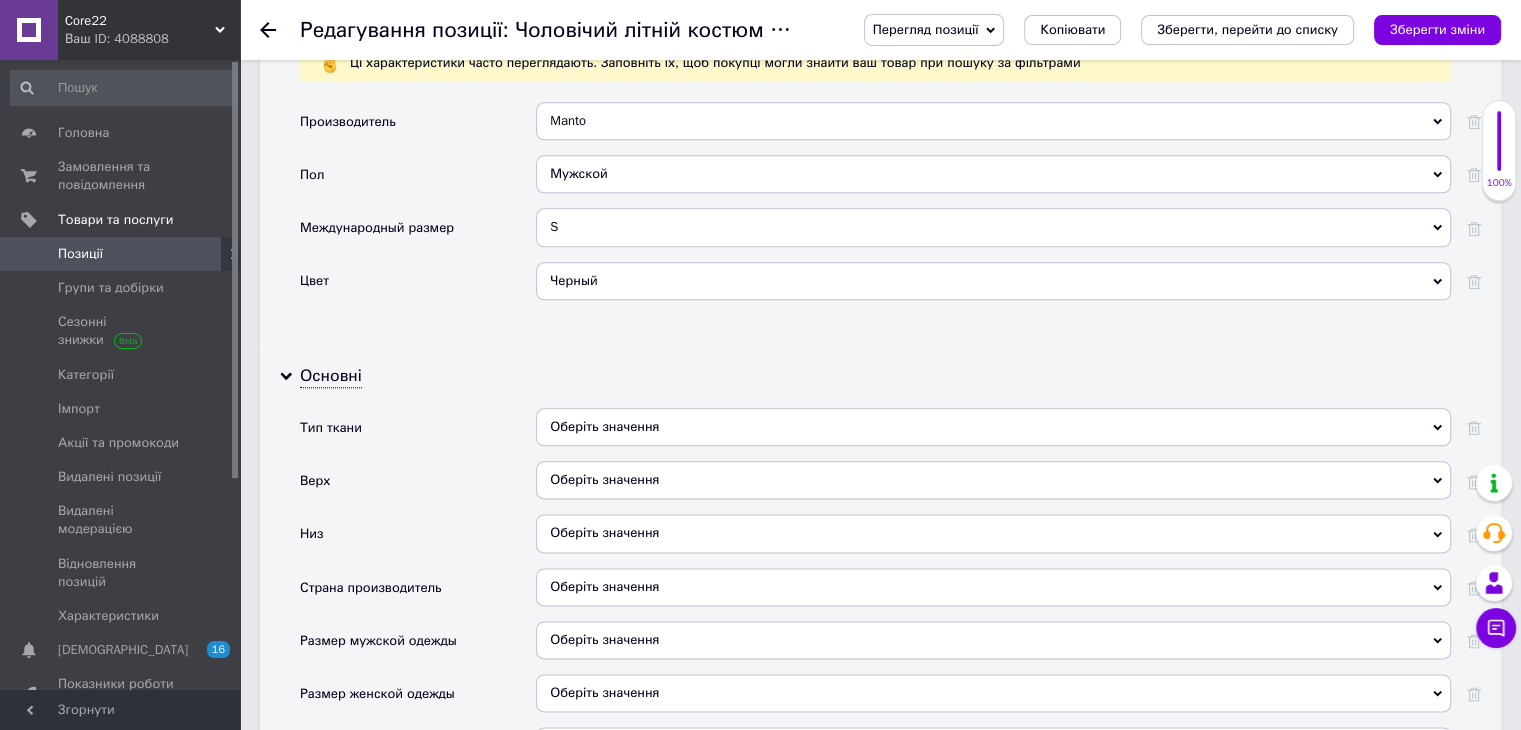 scroll, scrollTop: 2372, scrollLeft: 0, axis: vertical 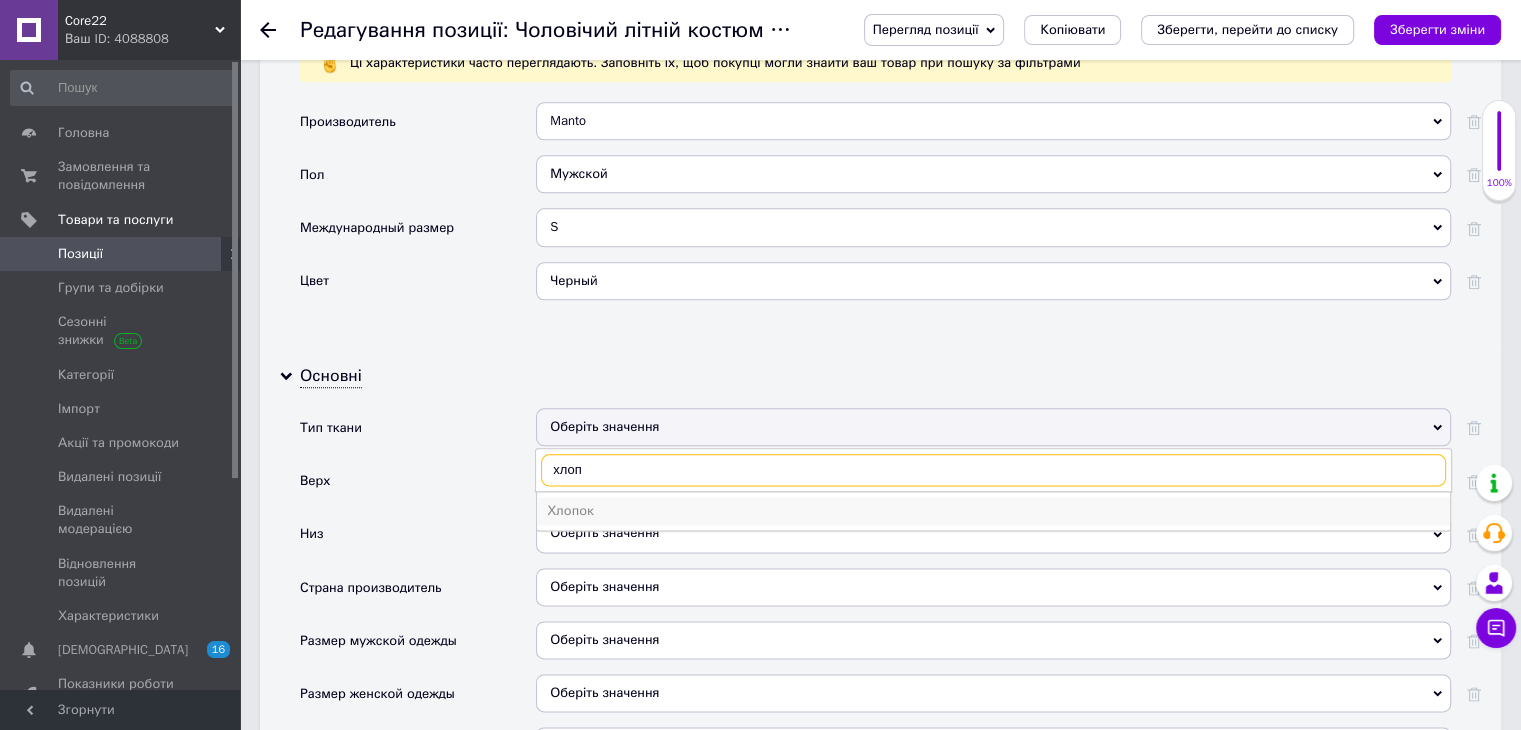type on "хлоп" 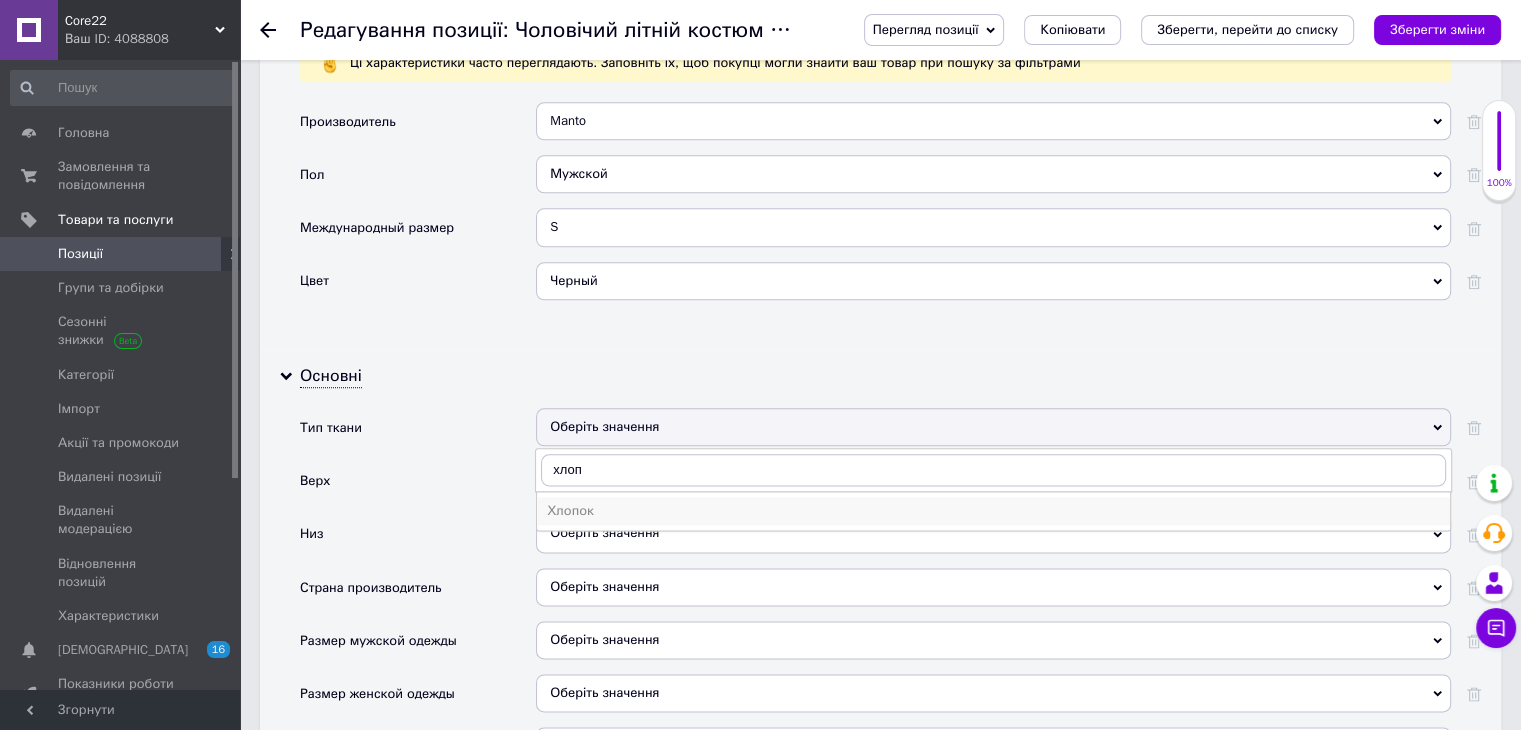 click on "Хлопок" at bounding box center (993, 511) 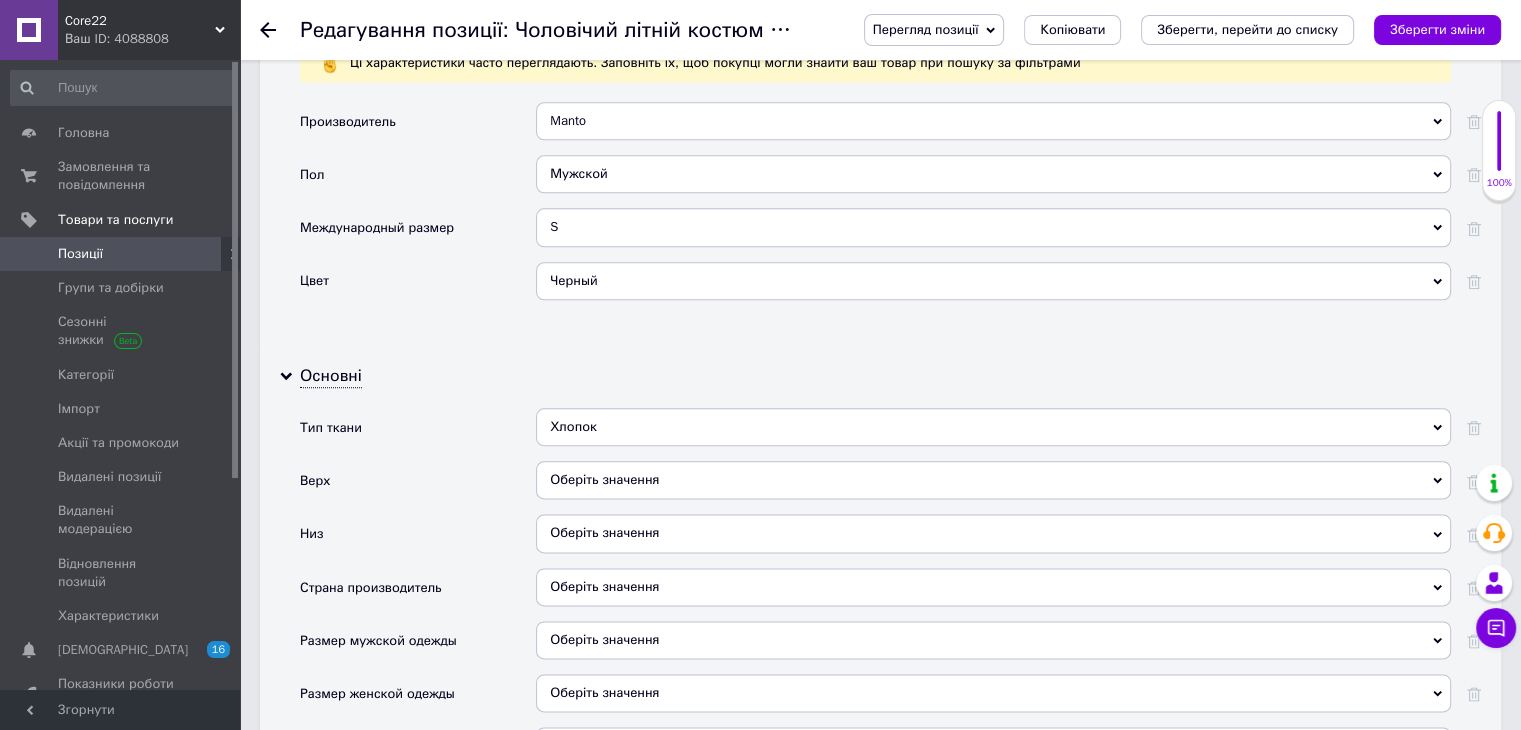 click on "Оберіть значення" at bounding box center [993, 480] 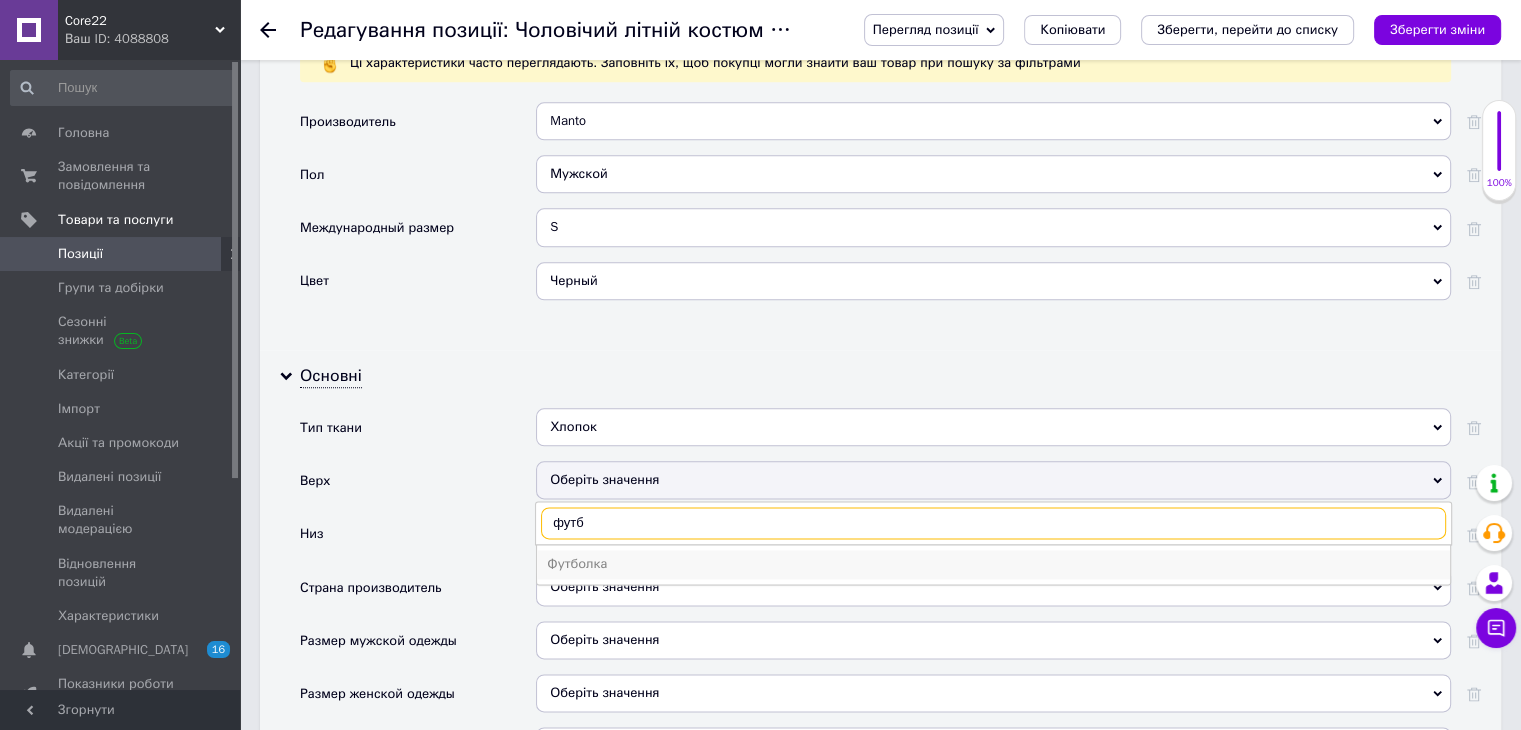 type on "футб" 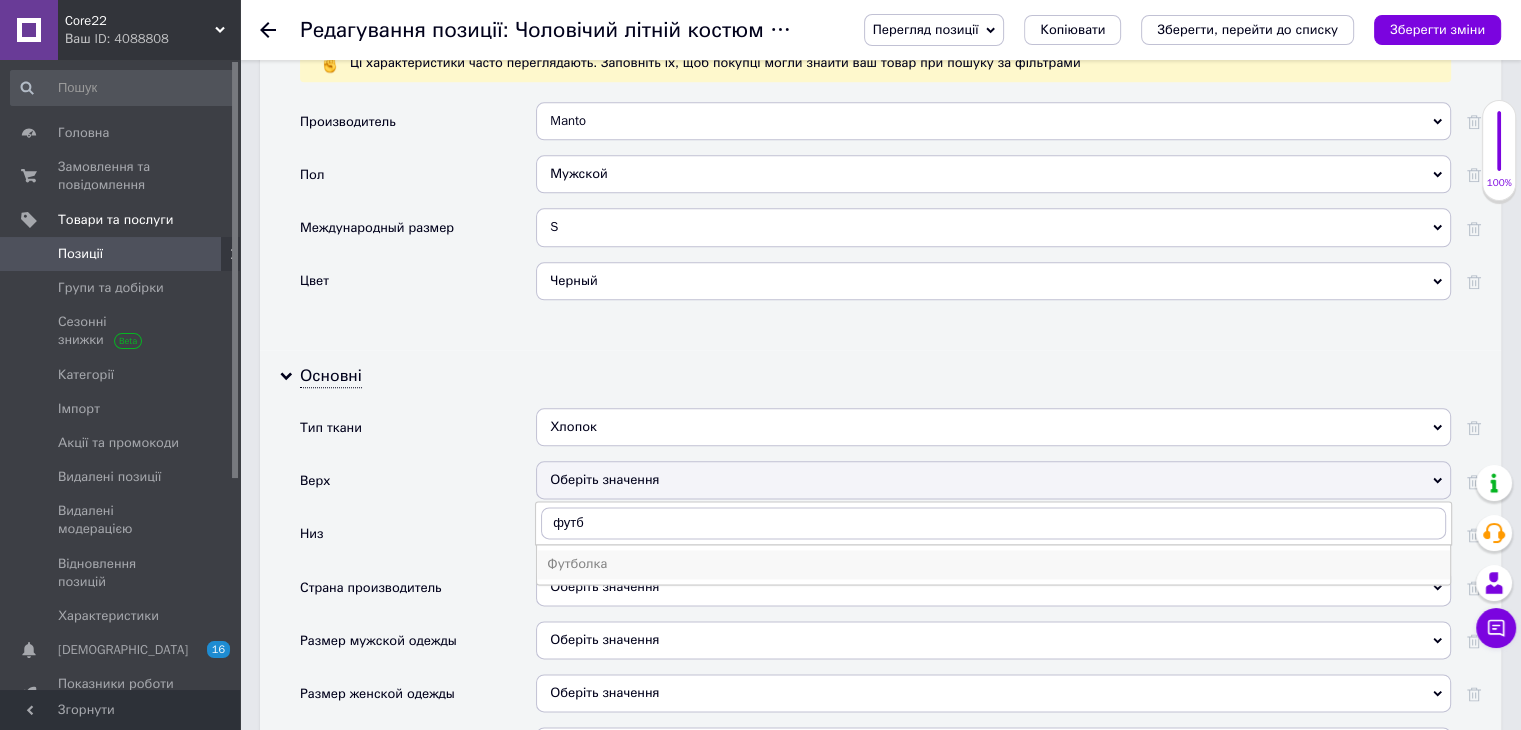 click on "Футболка" at bounding box center [993, 564] 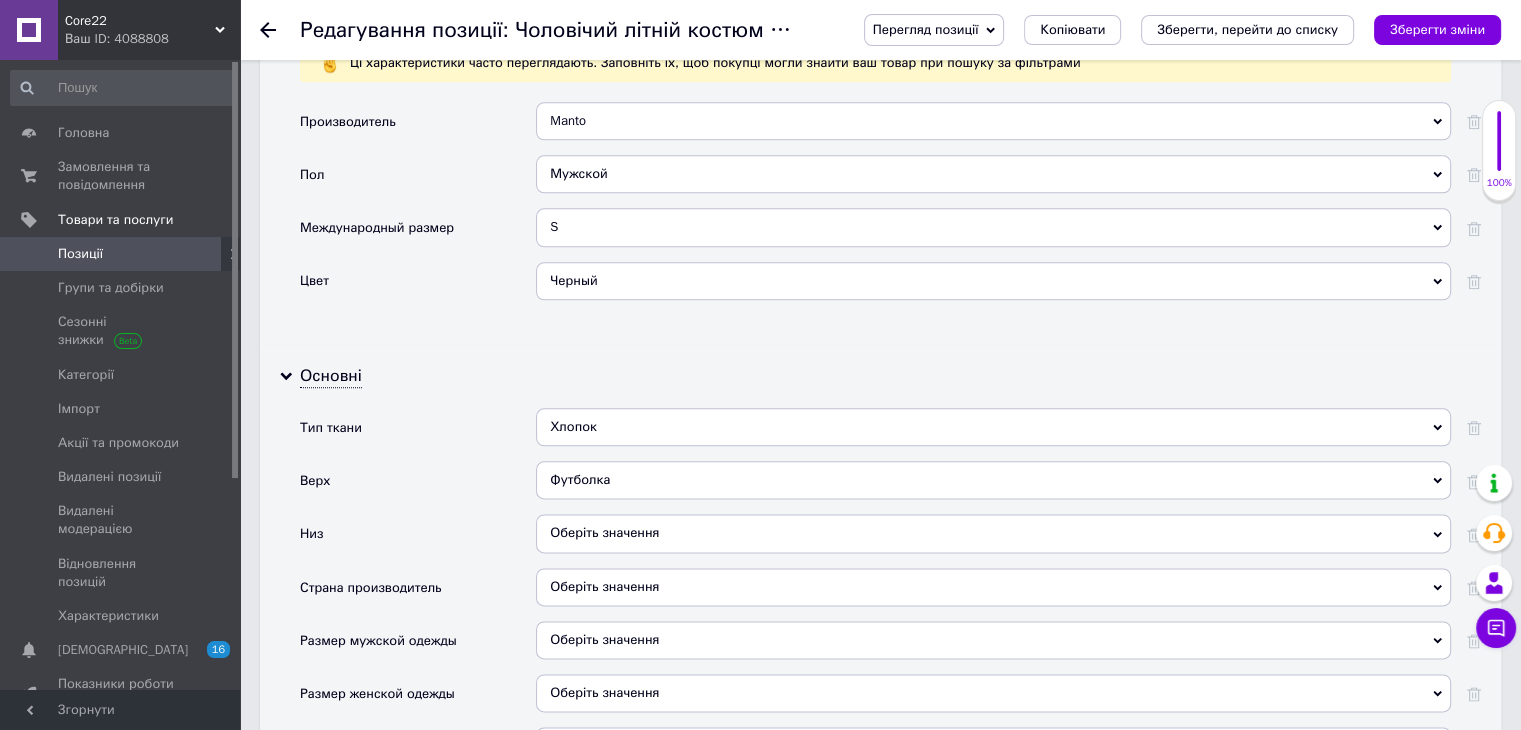 click on "Оберіть значення" at bounding box center [993, 533] 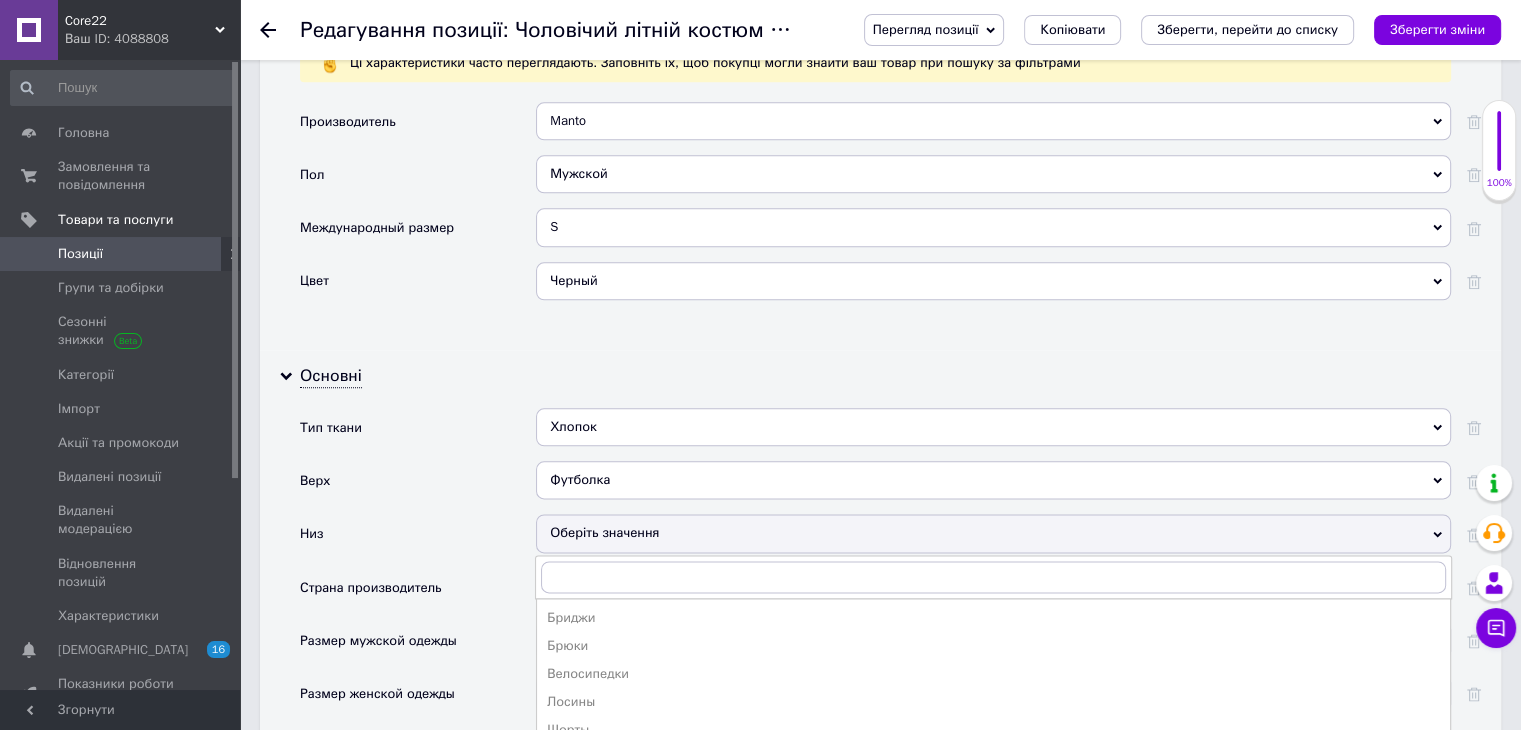 click on "Штаны" at bounding box center [993, 759] 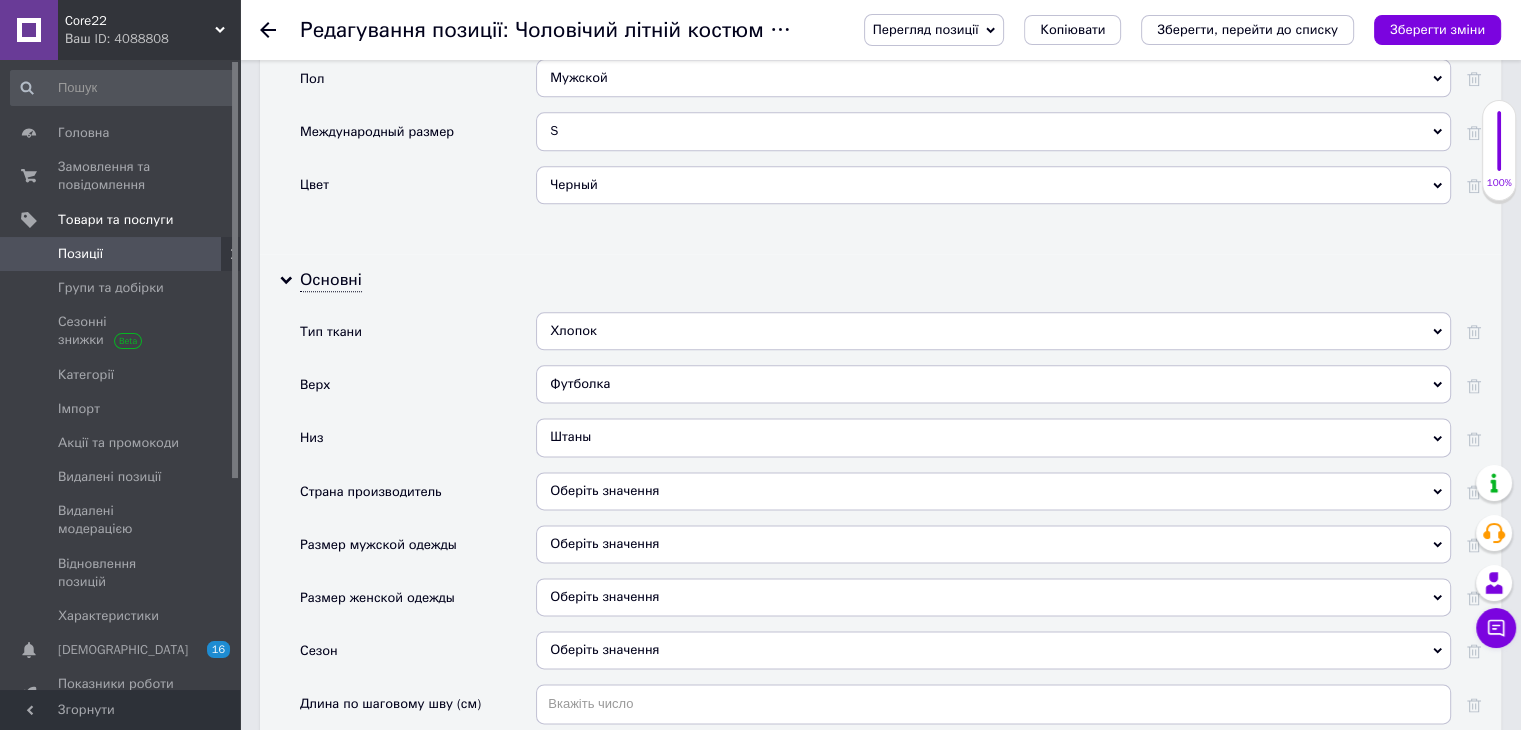 scroll, scrollTop: 2542, scrollLeft: 0, axis: vertical 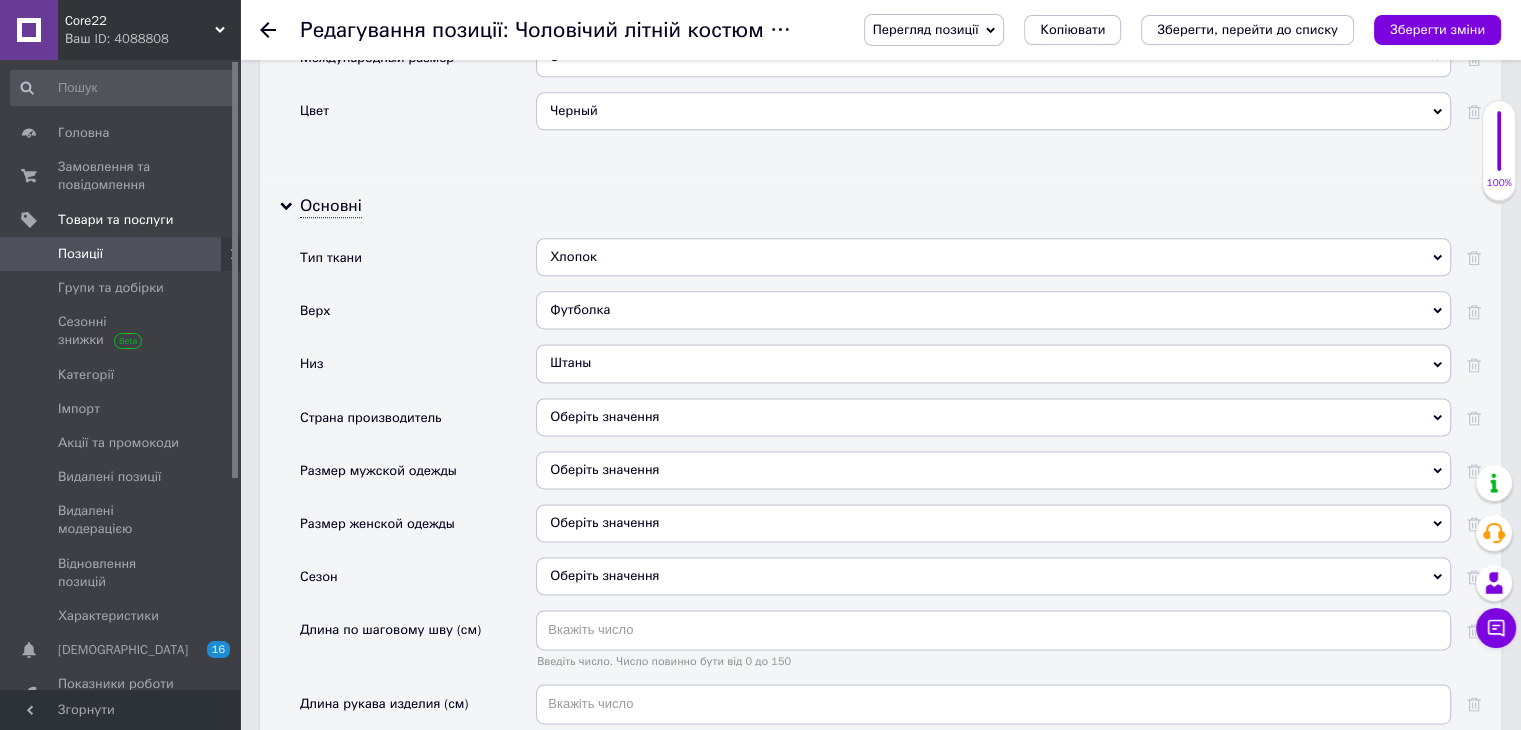 click on "Оберіть значення" at bounding box center (993, 417) 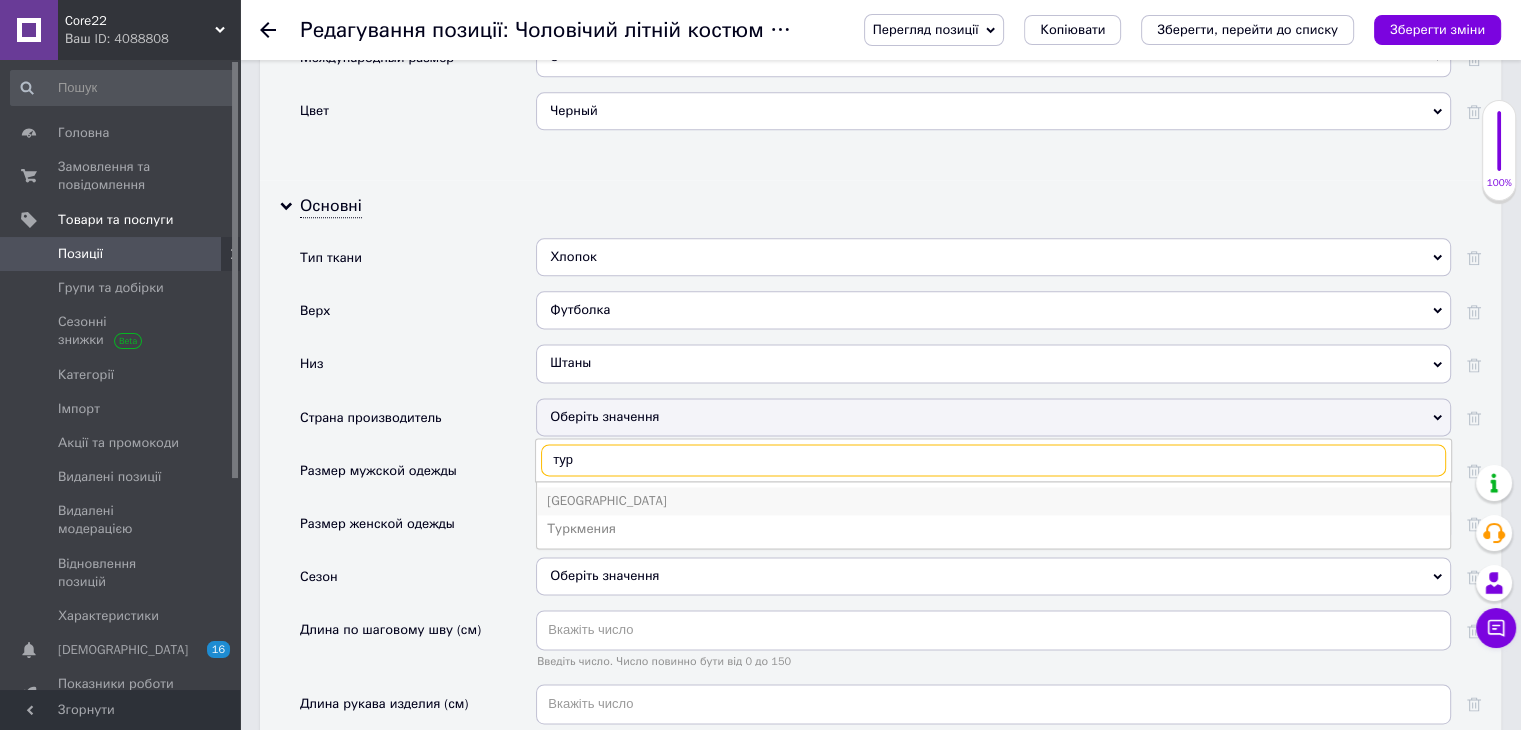 type on "тур" 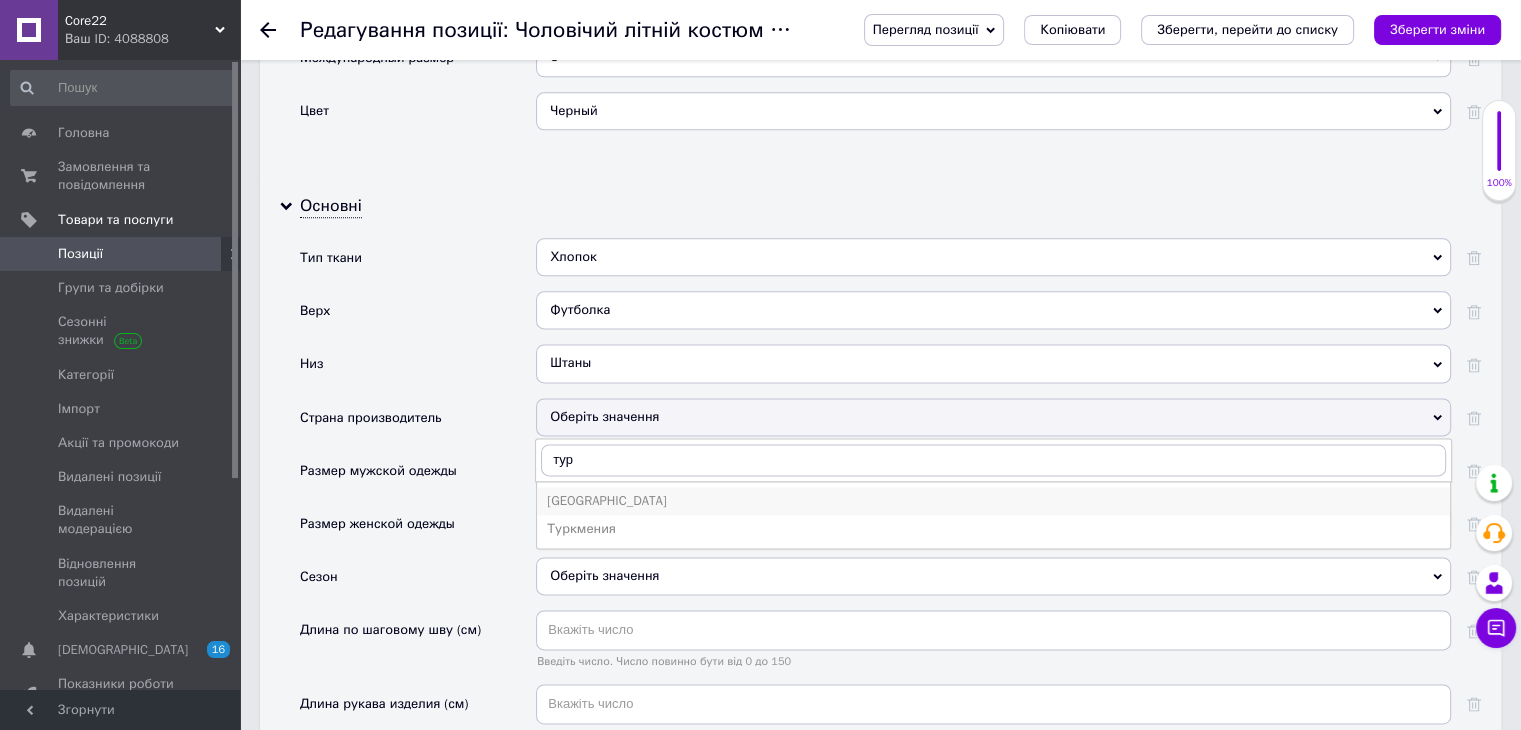 click on "[GEOGRAPHIC_DATA]" at bounding box center (993, 501) 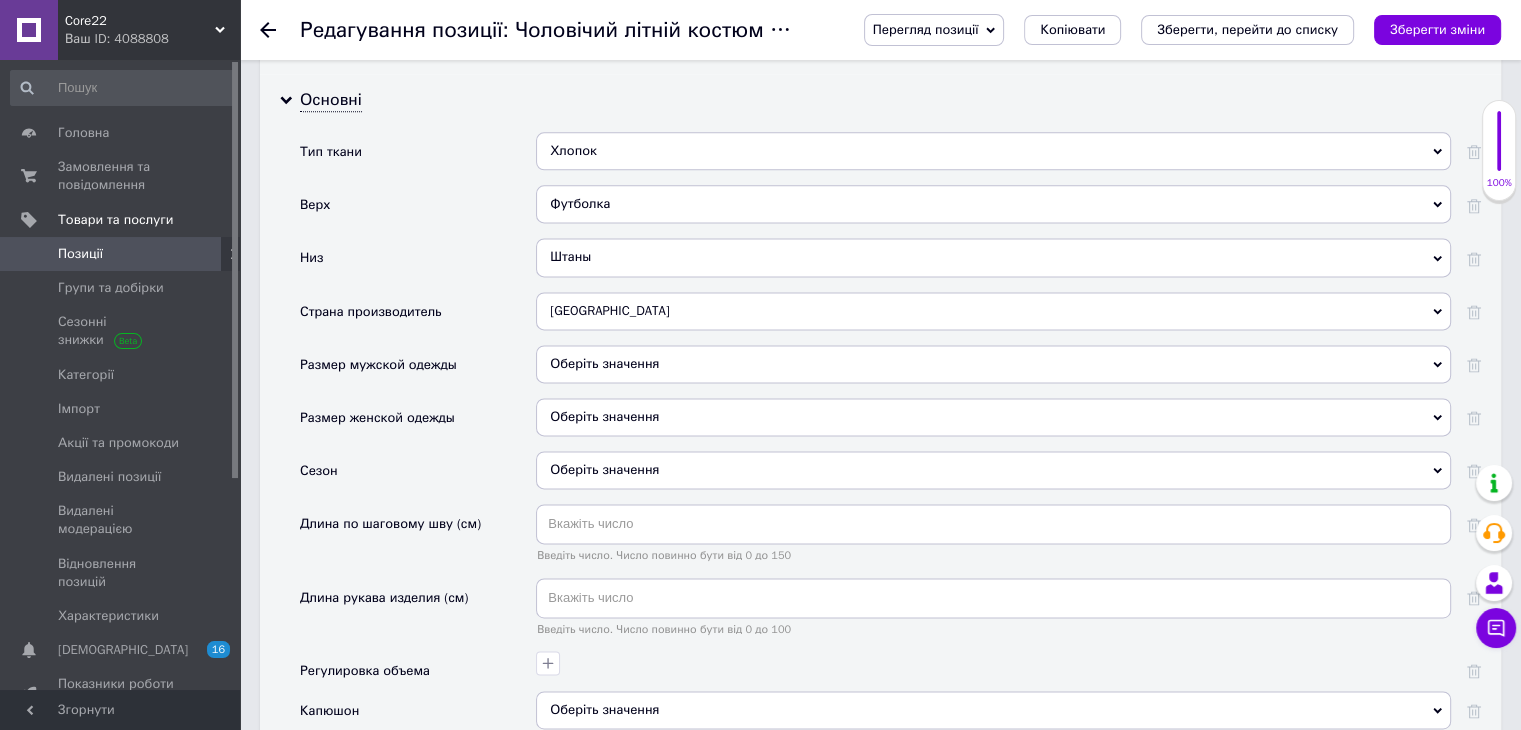 scroll, scrollTop: 2664, scrollLeft: 0, axis: vertical 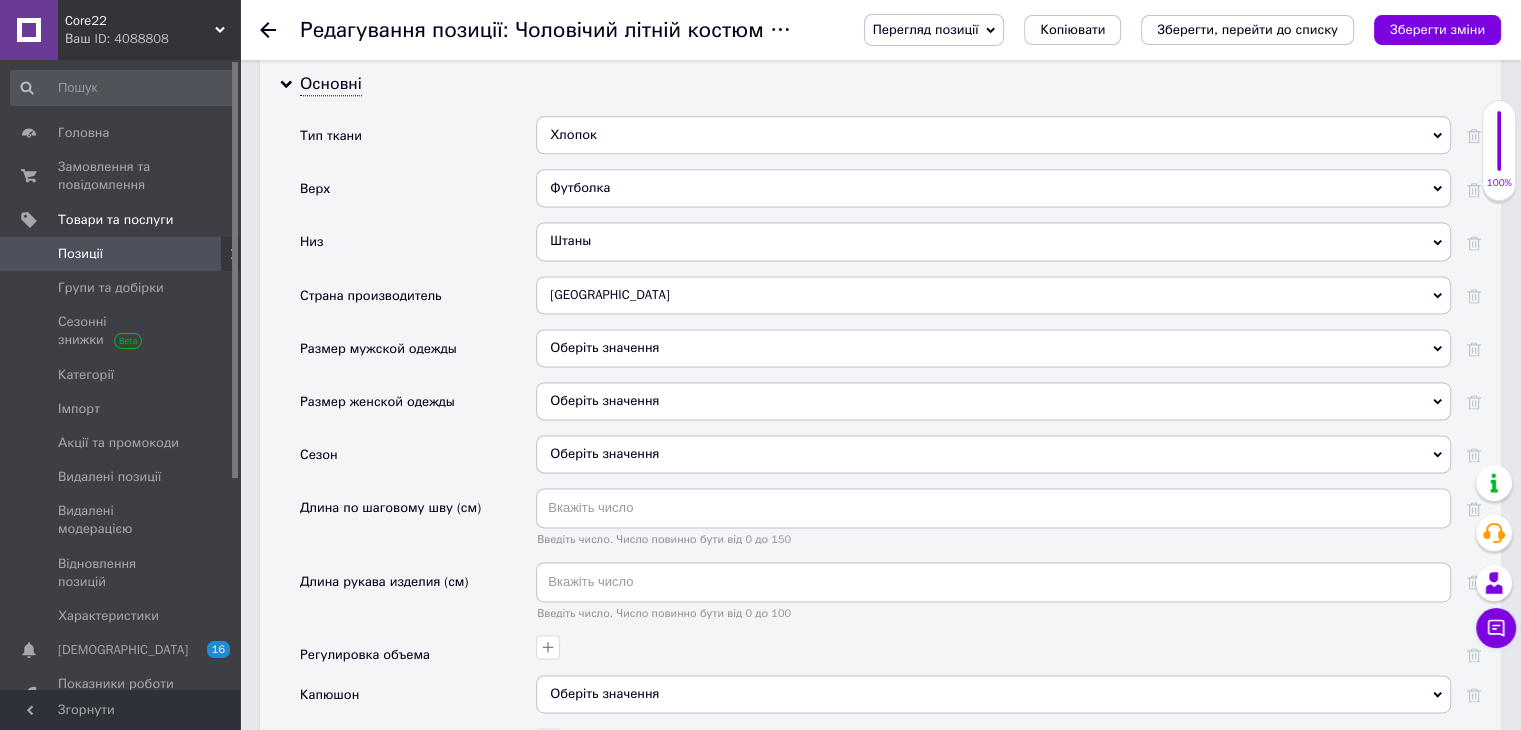 click on "Оберіть значення" at bounding box center (993, 454) 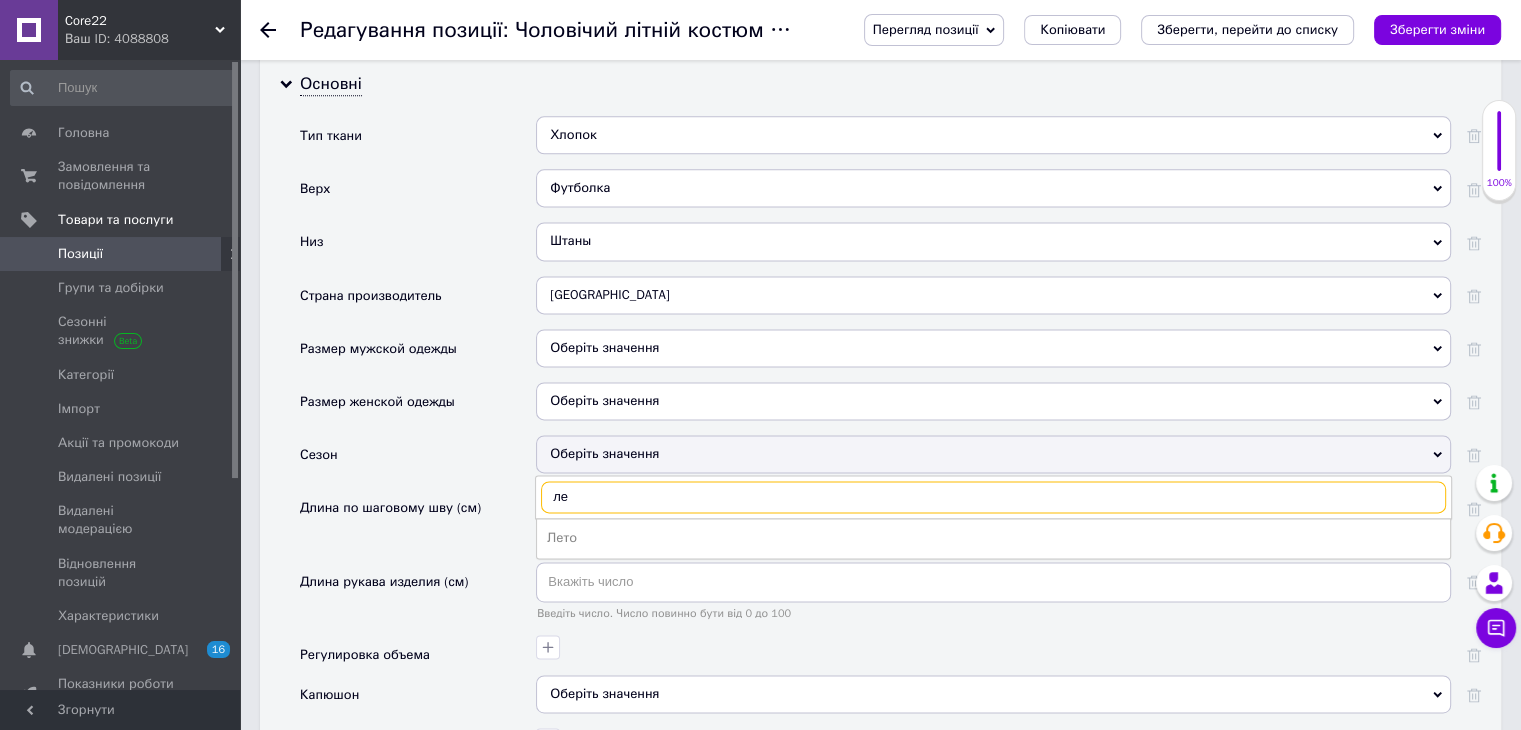 type on "л" 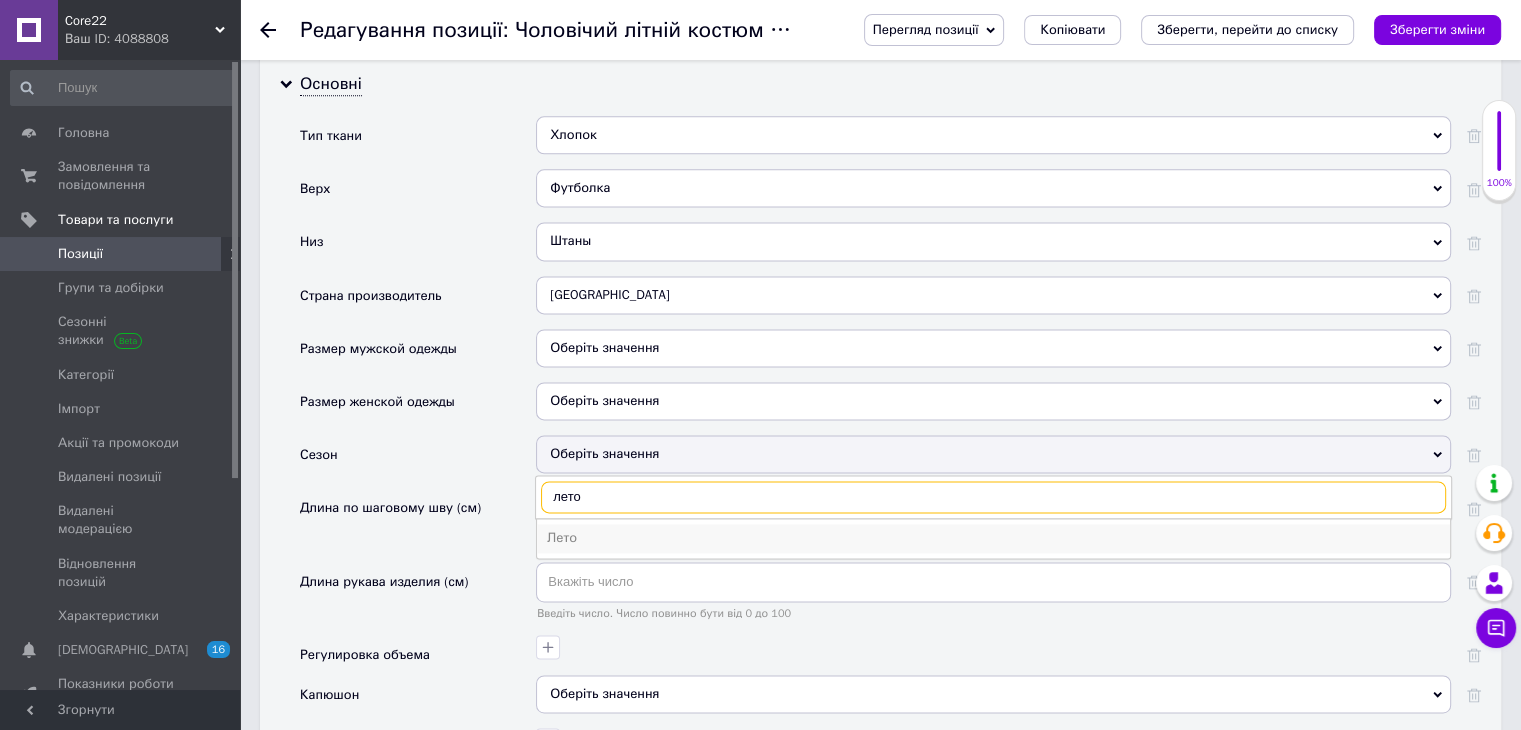 type on "лето" 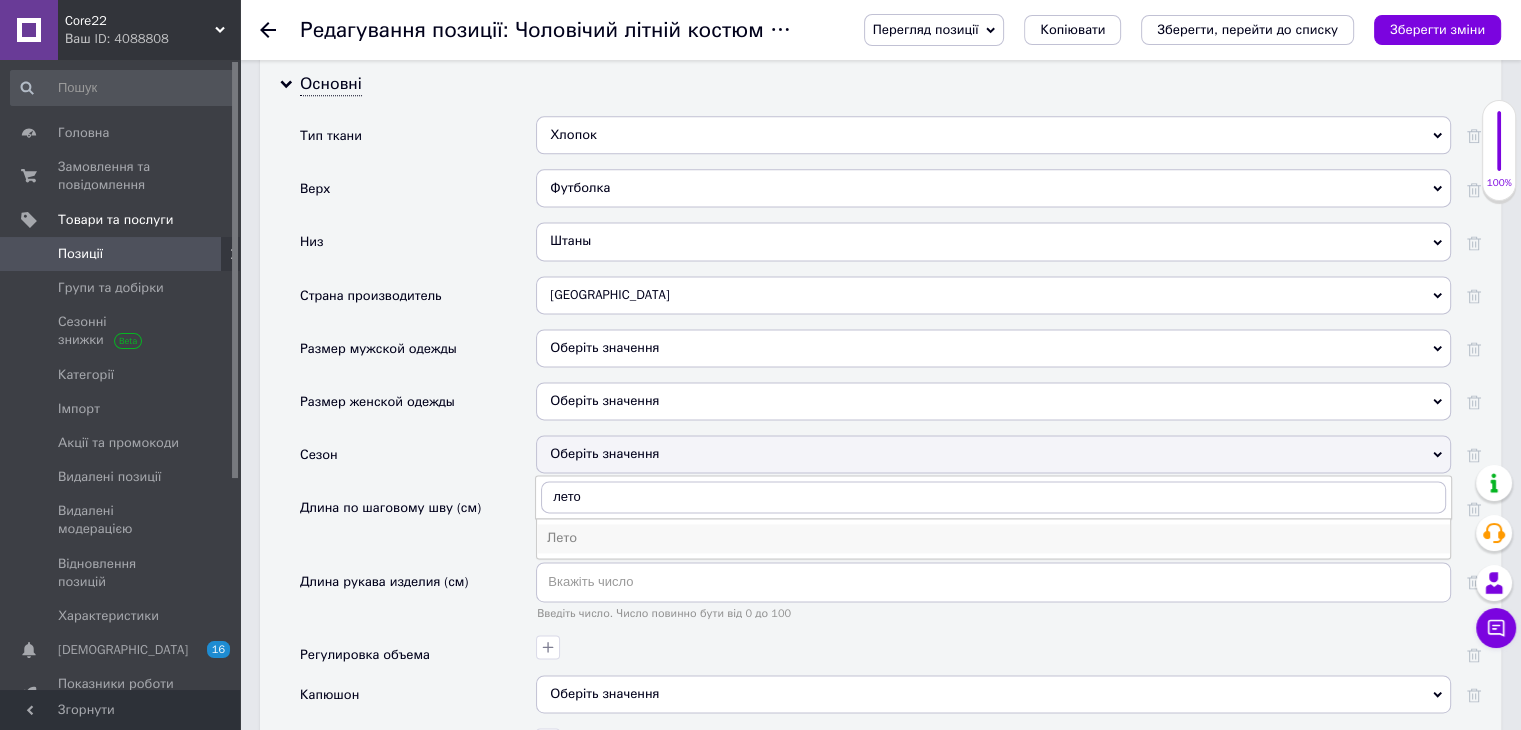 click on "Лето" at bounding box center (993, 538) 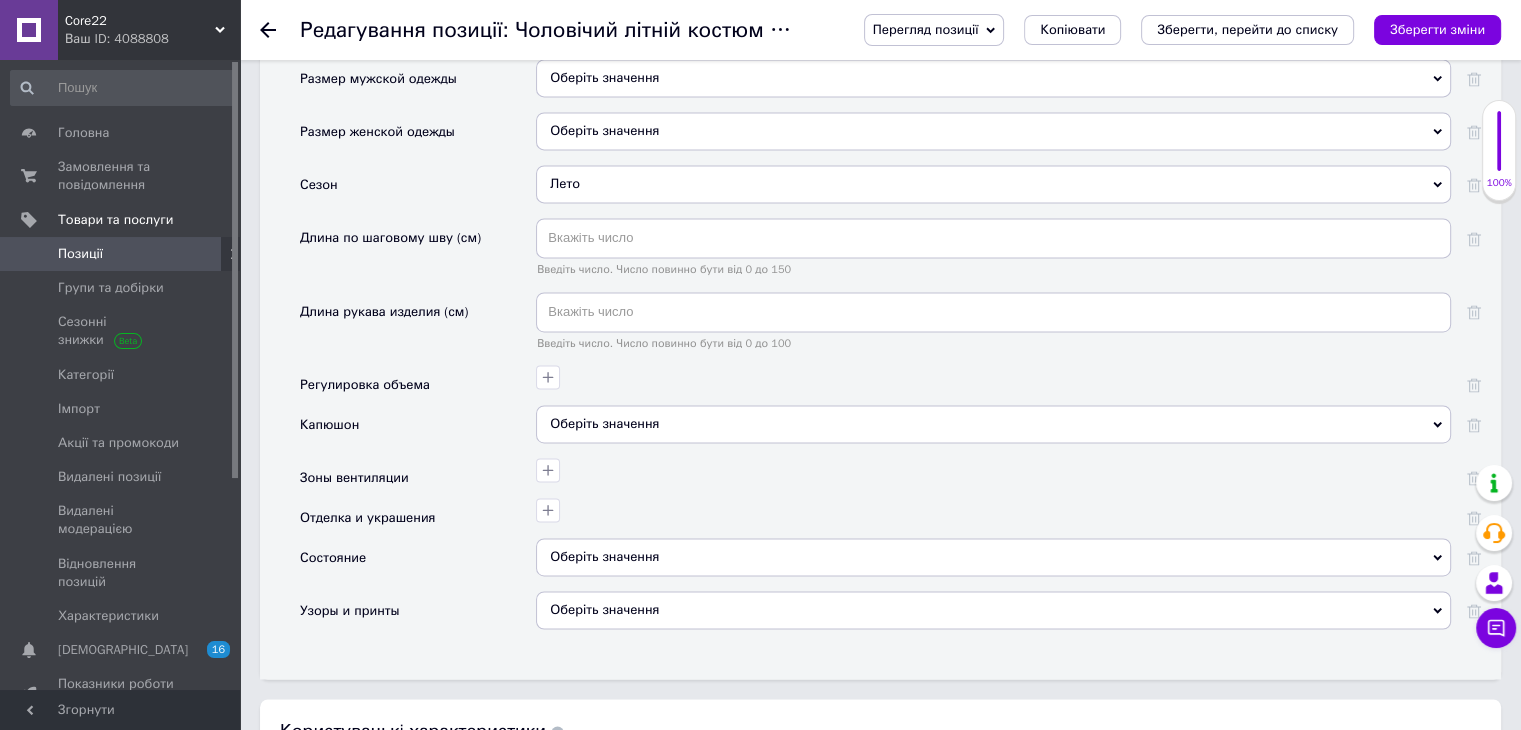 scroll, scrollTop: 2936, scrollLeft: 0, axis: vertical 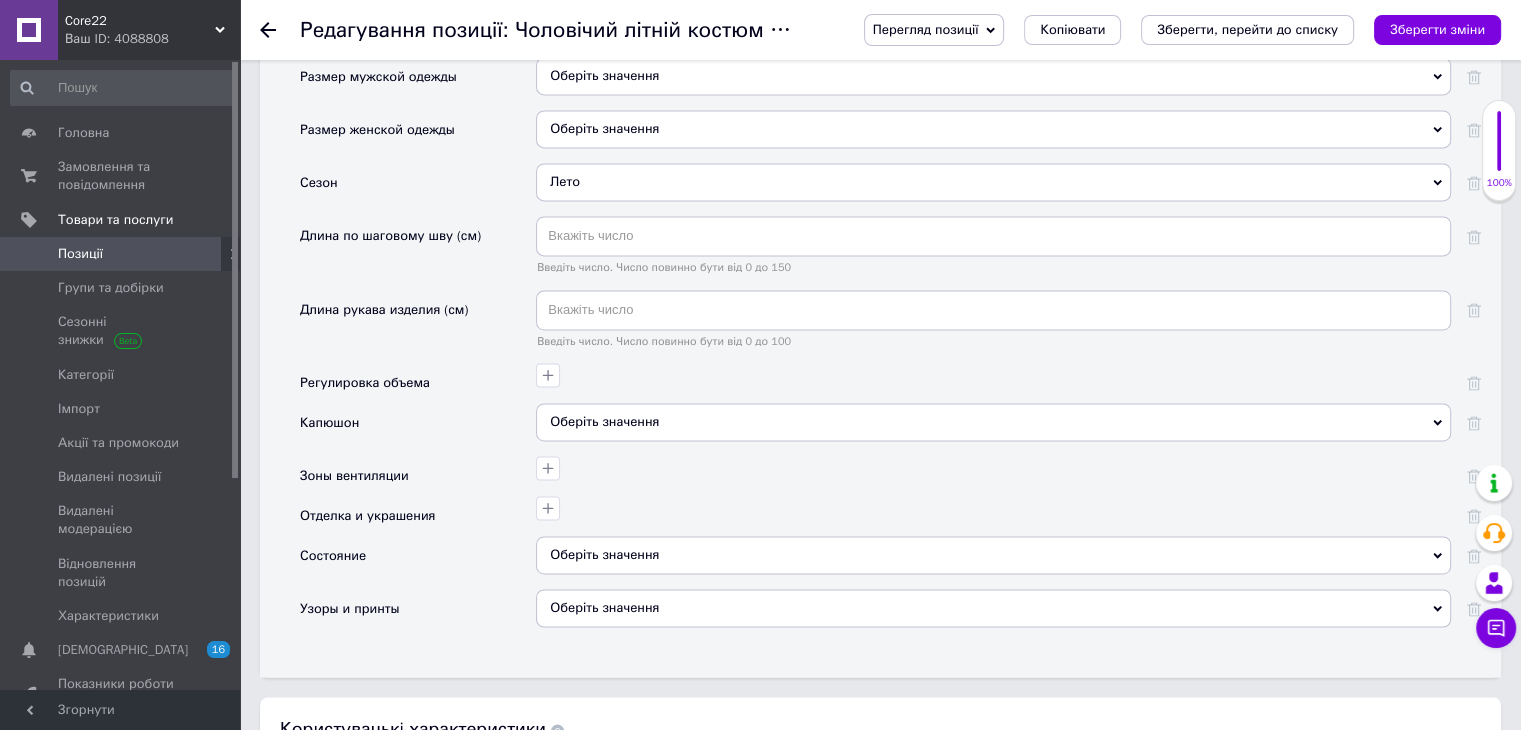click on "Оберіть значення" at bounding box center [993, 555] 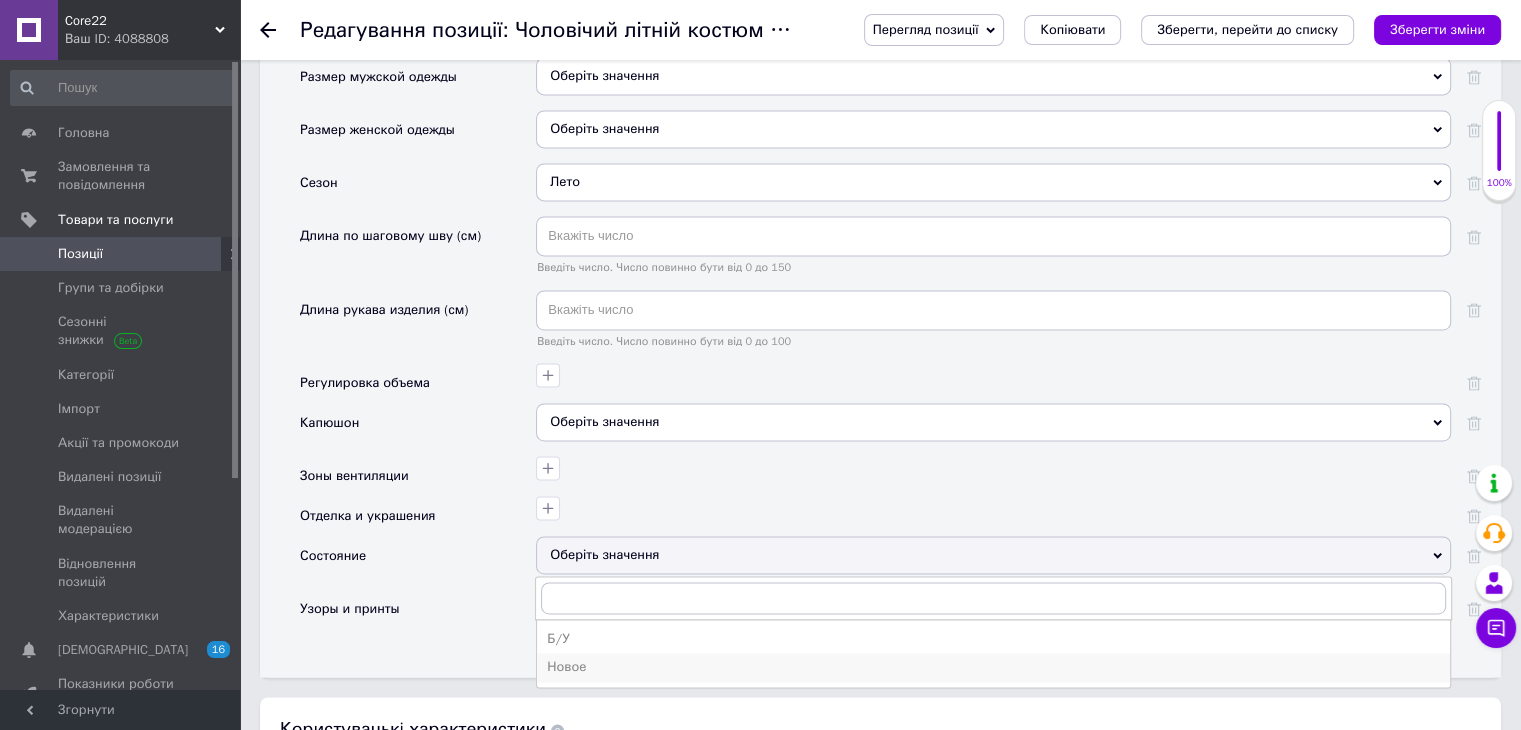 click on "Новое" at bounding box center [993, 667] 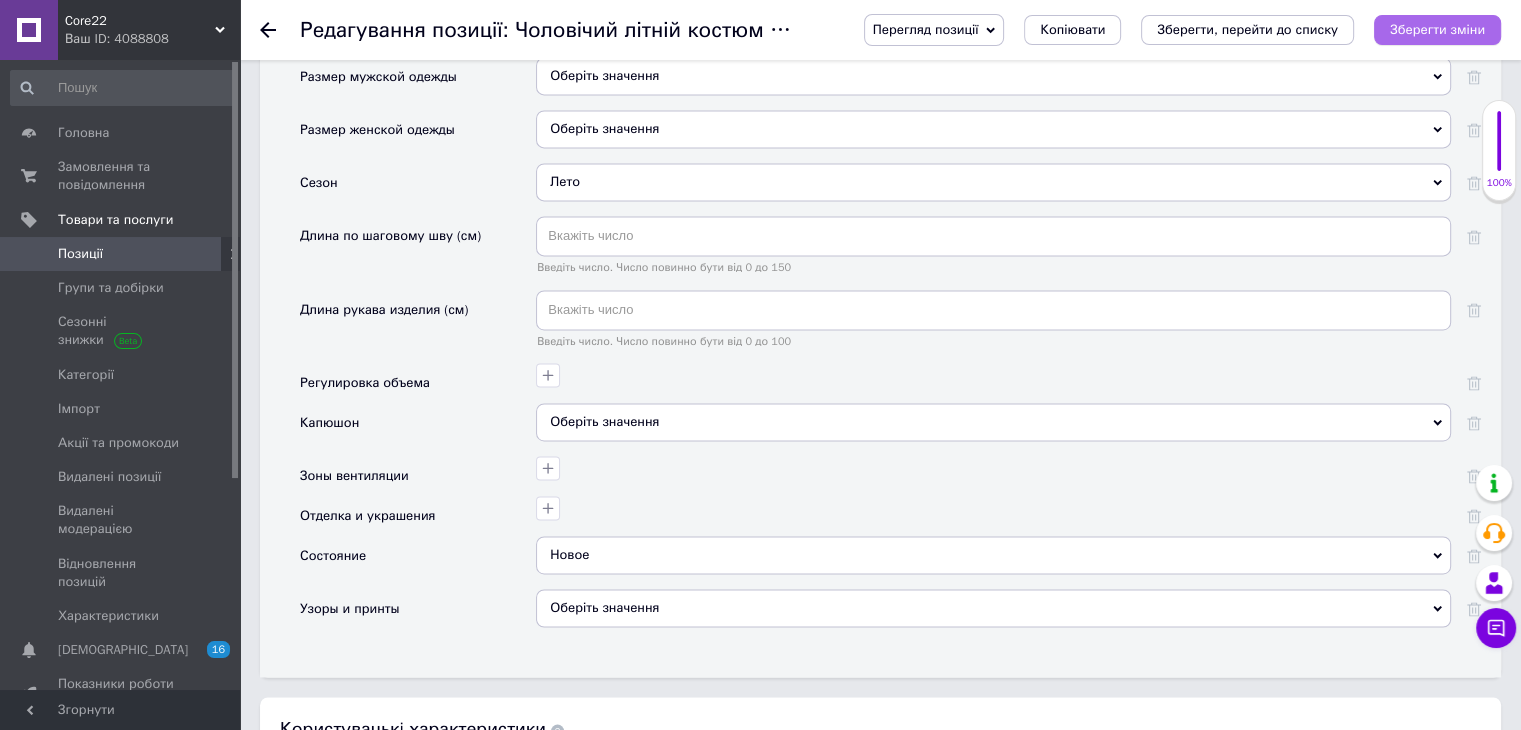 click on "Зберегти зміни" at bounding box center [1437, 29] 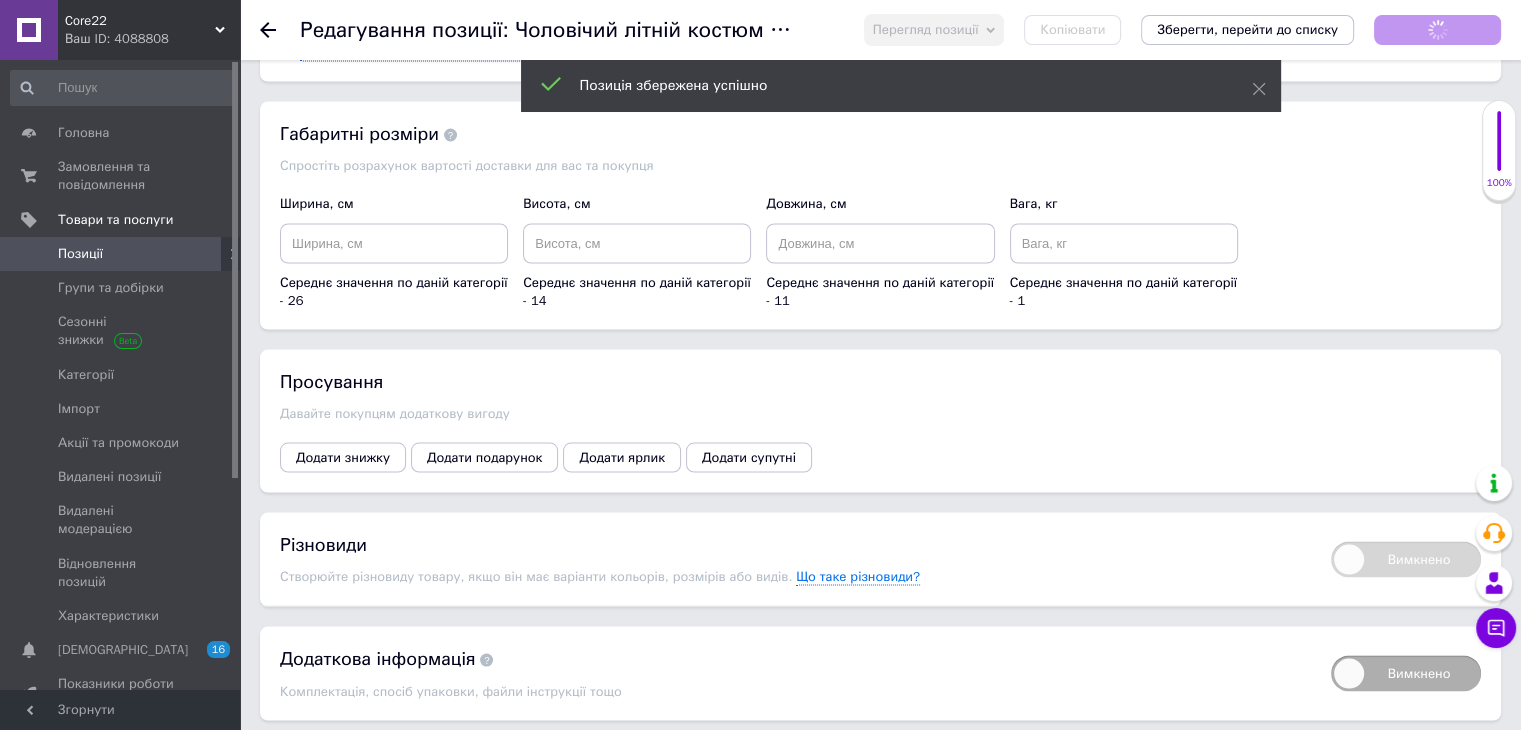 scroll, scrollTop: 3739, scrollLeft: 0, axis: vertical 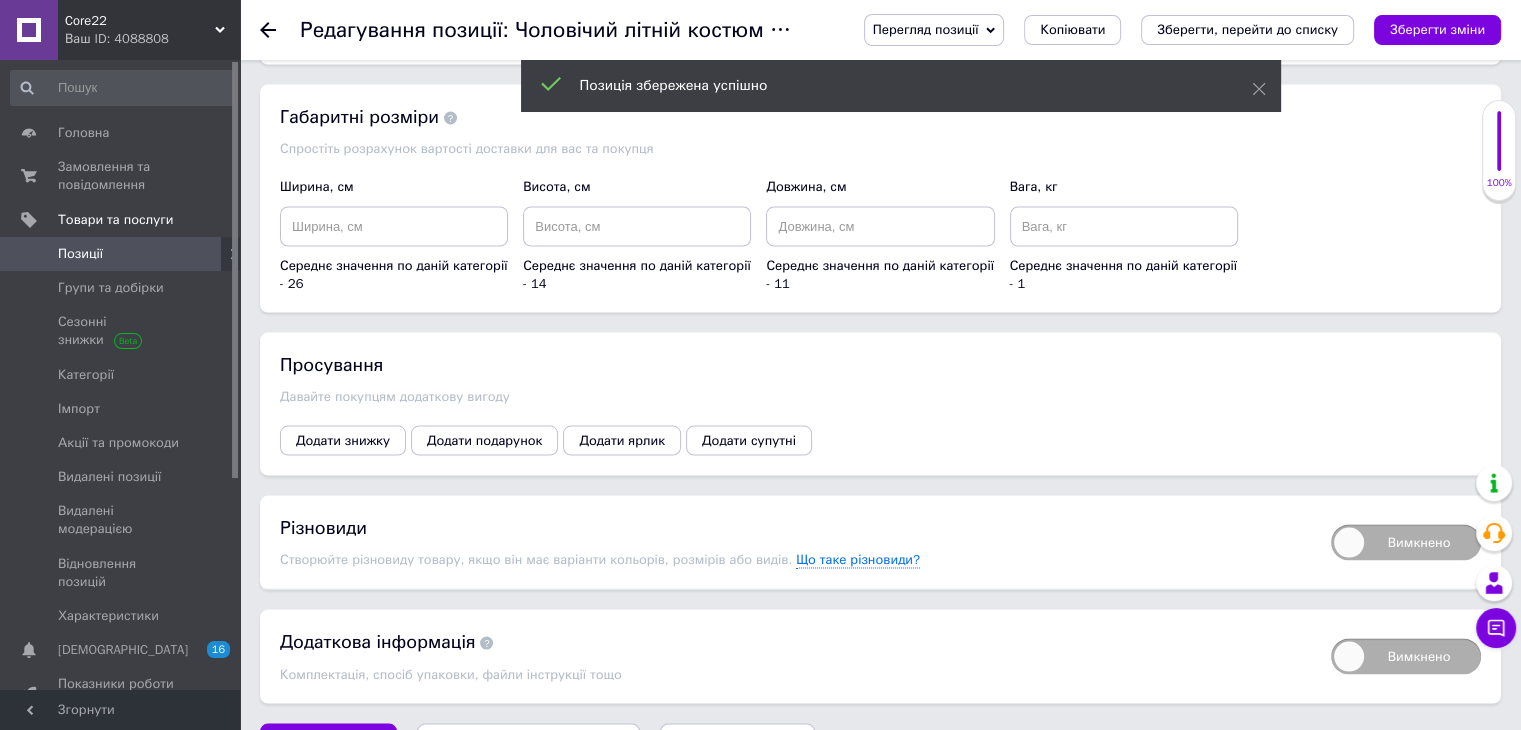 click on "Вимкнено" at bounding box center (1406, 542) 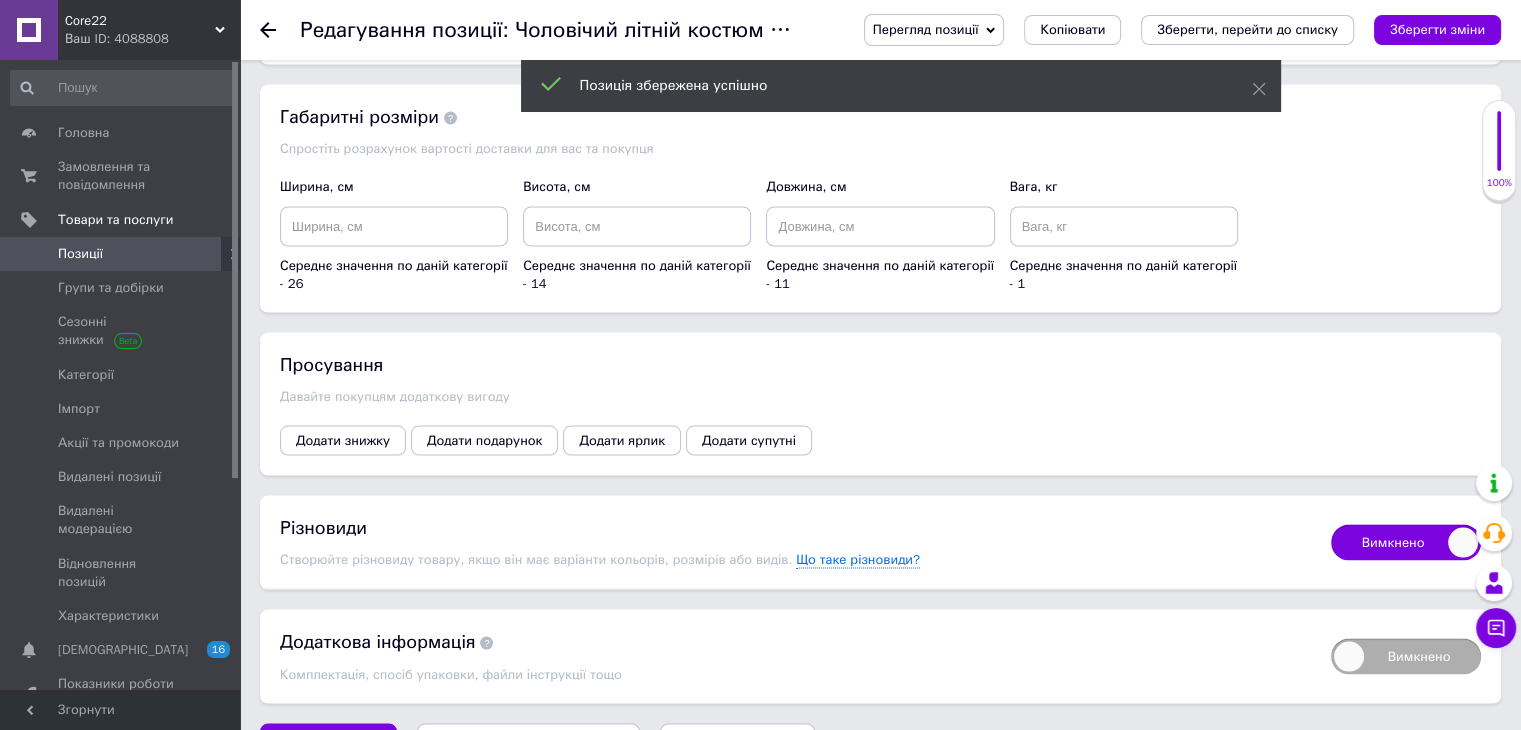 checkbox on "true" 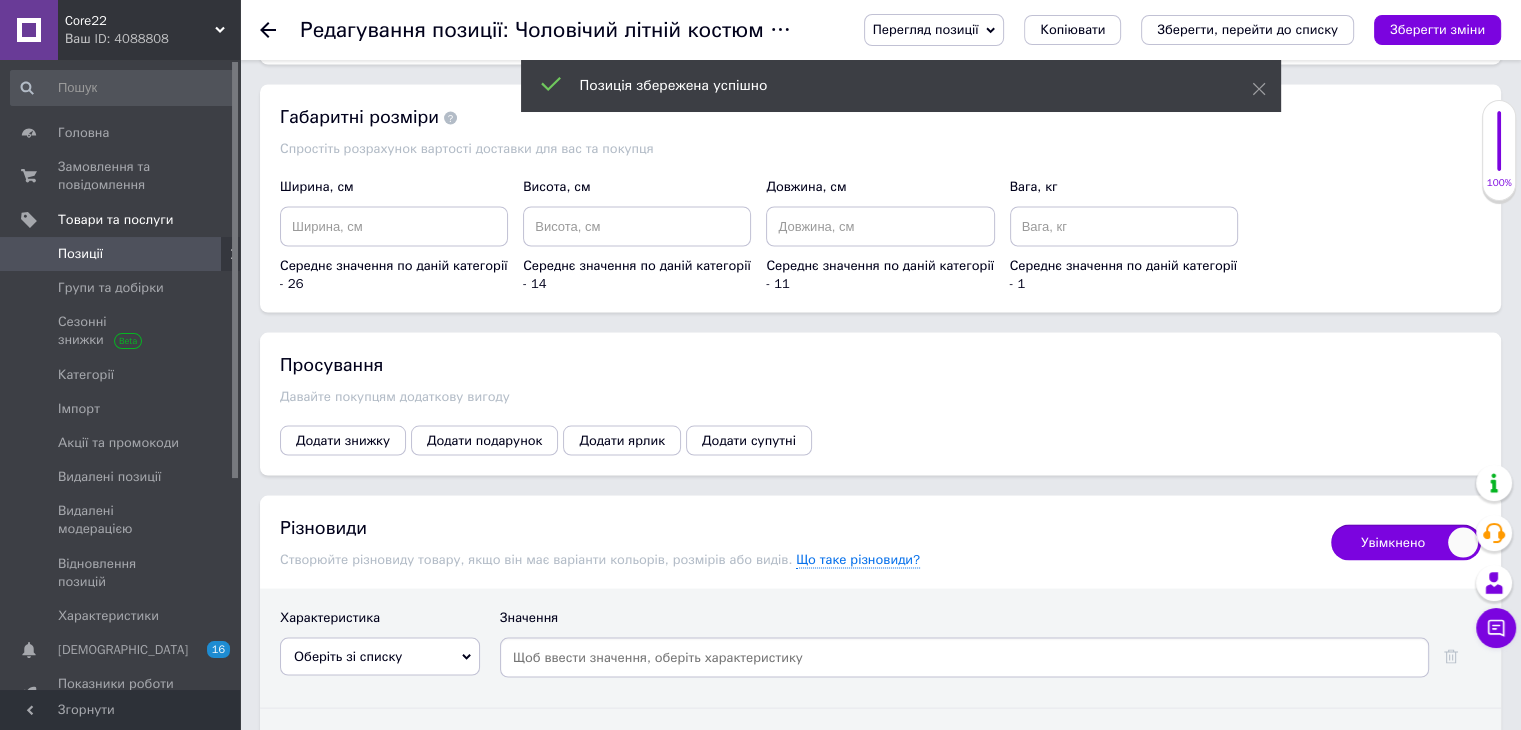 click on "Оберіть зі списку" at bounding box center [380, 656] 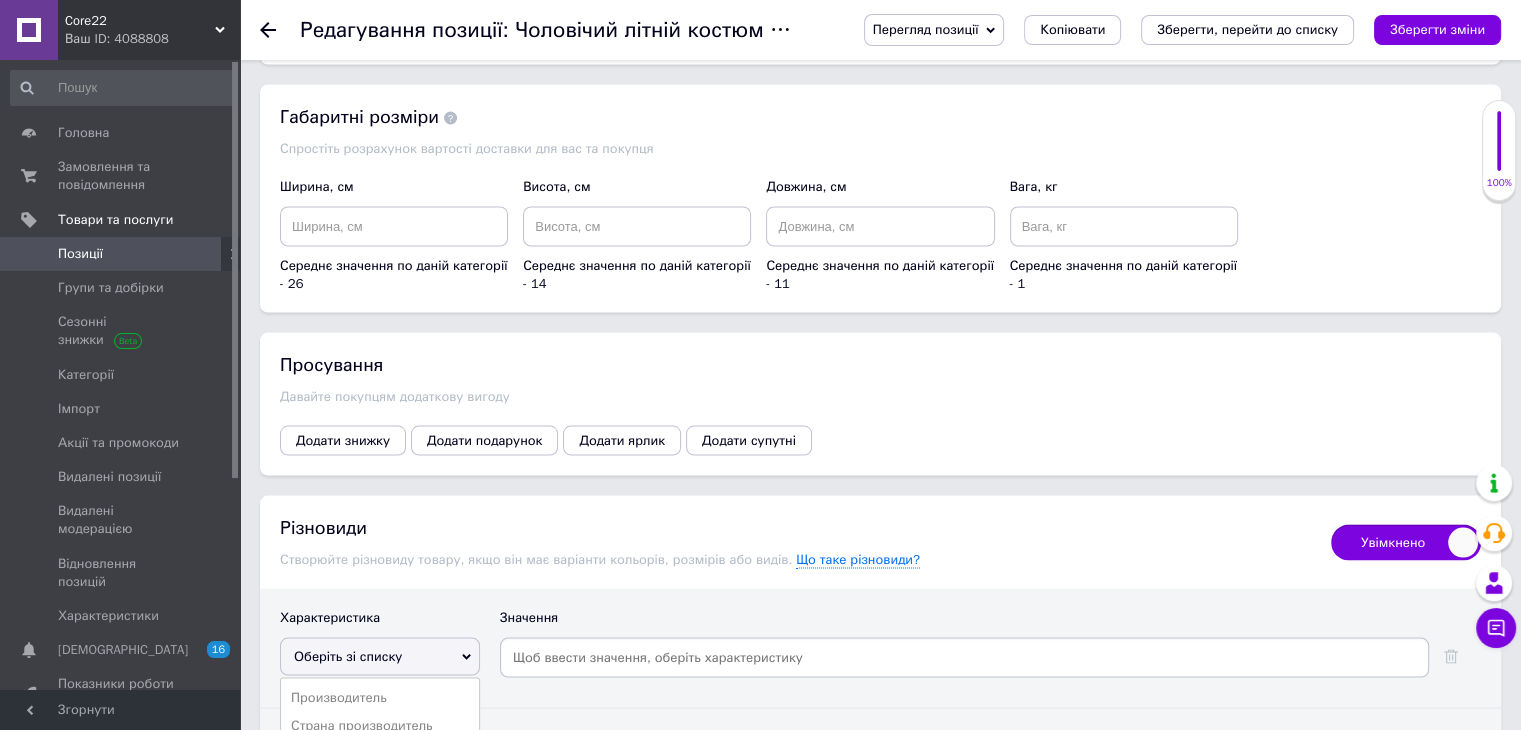 scroll, scrollTop: 3927, scrollLeft: 0, axis: vertical 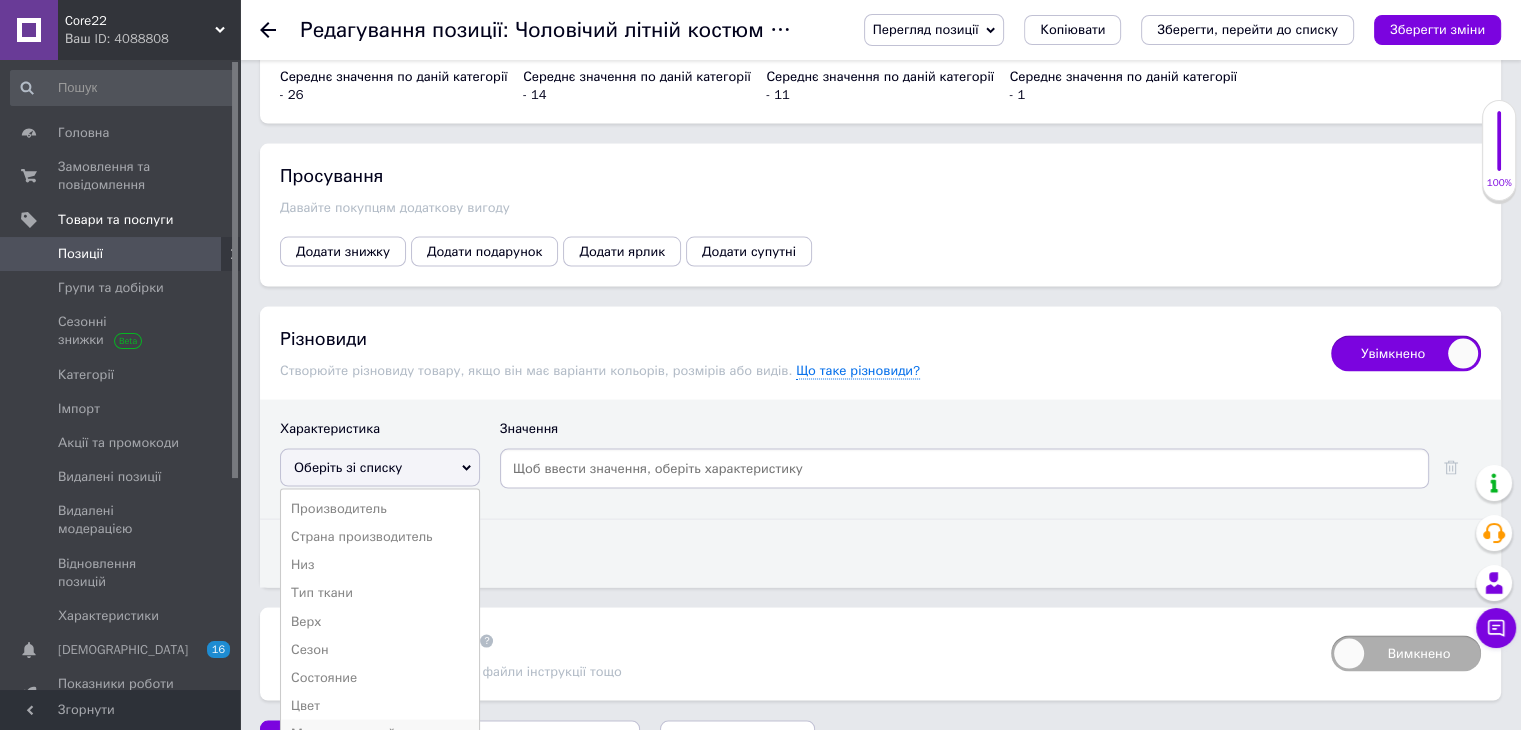 click on "Международный размер" at bounding box center (380, 734) 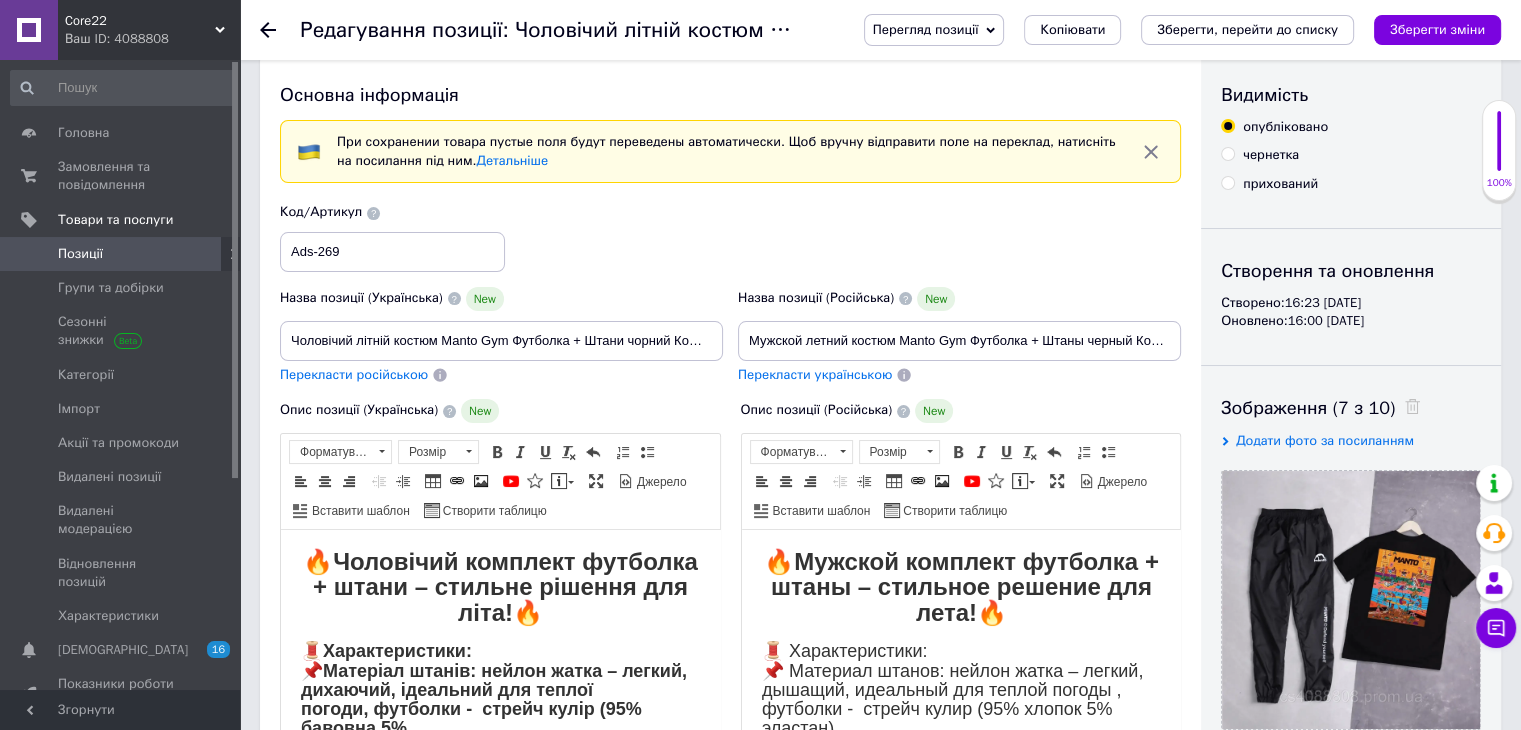 scroll, scrollTop: 0, scrollLeft: 0, axis: both 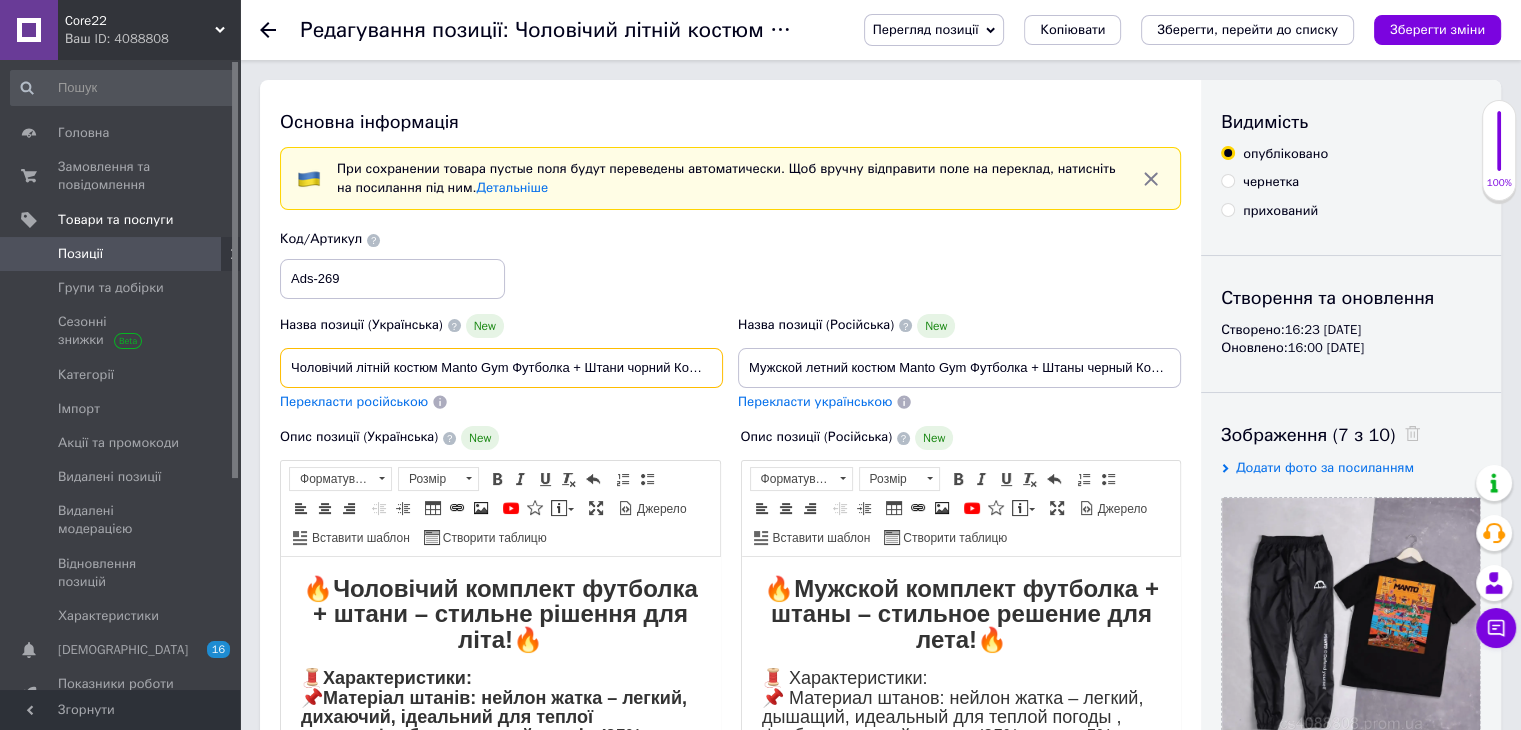 click on "Чоловічий літній костюм Manto Gym Футболка + Штани чорний Комплект Манто на літо (C)" at bounding box center [501, 368] 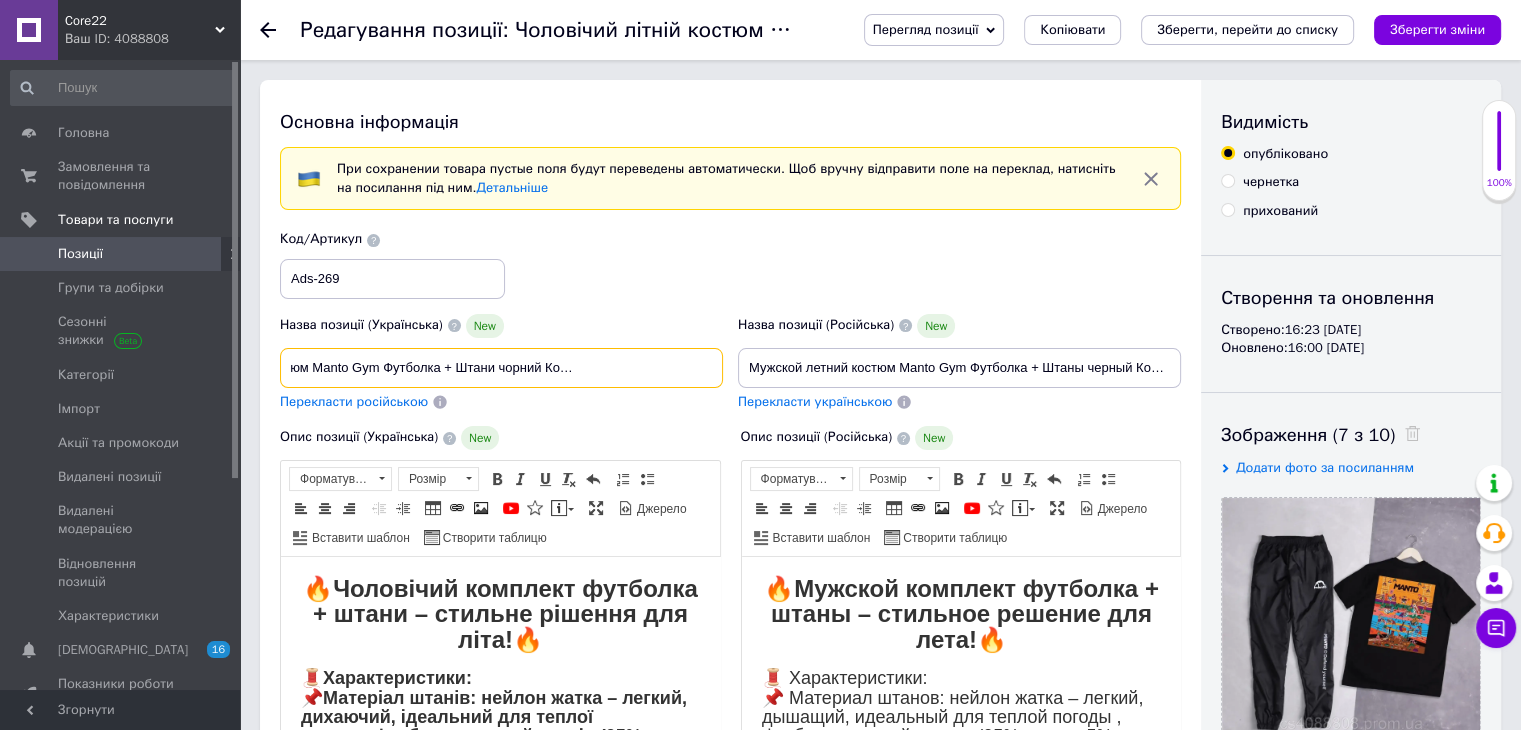 scroll, scrollTop: 0, scrollLeft: 130, axis: horizontal 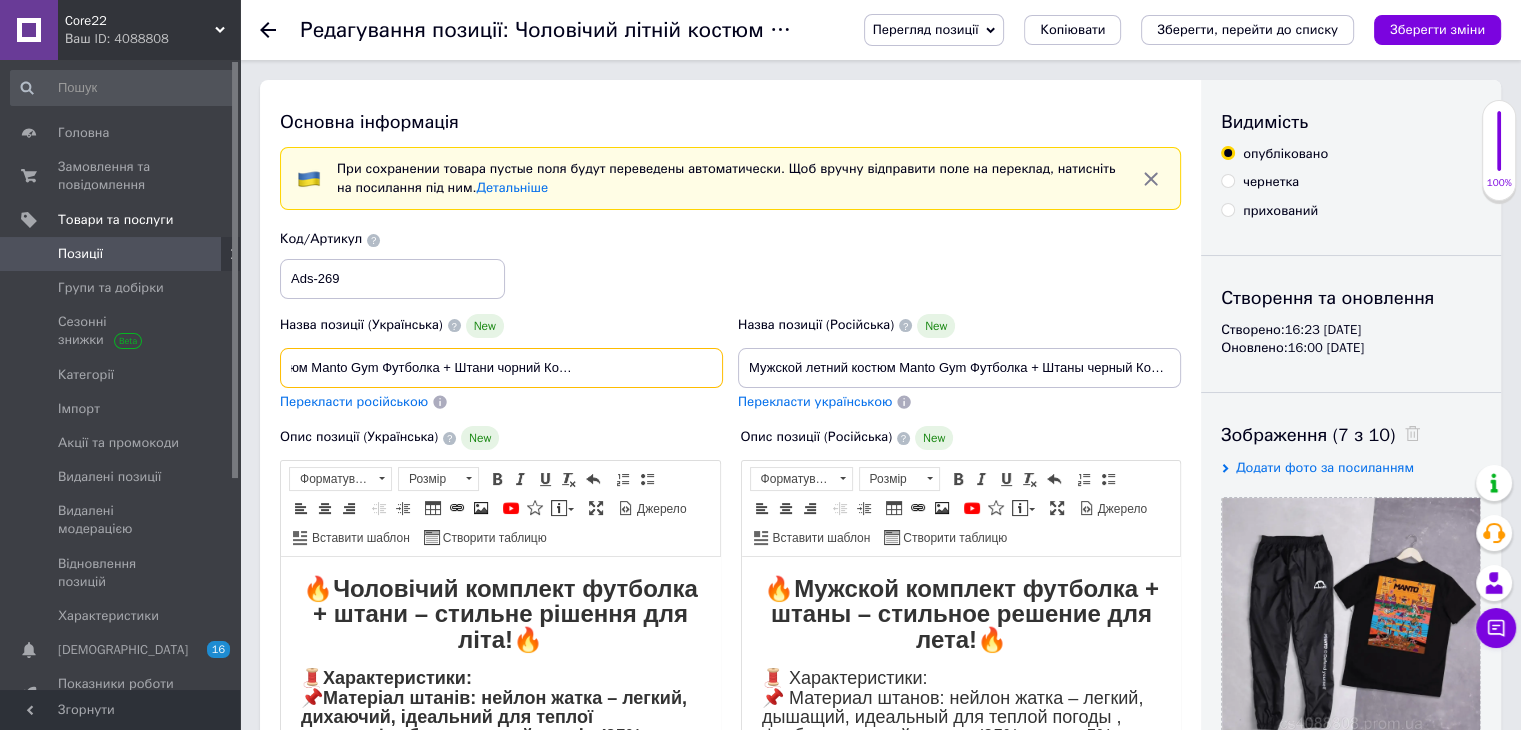 drag, startPoint x: 692, startPoint y: 365, endPoint x: 720, endPoint y: 366, distance: 28.01785 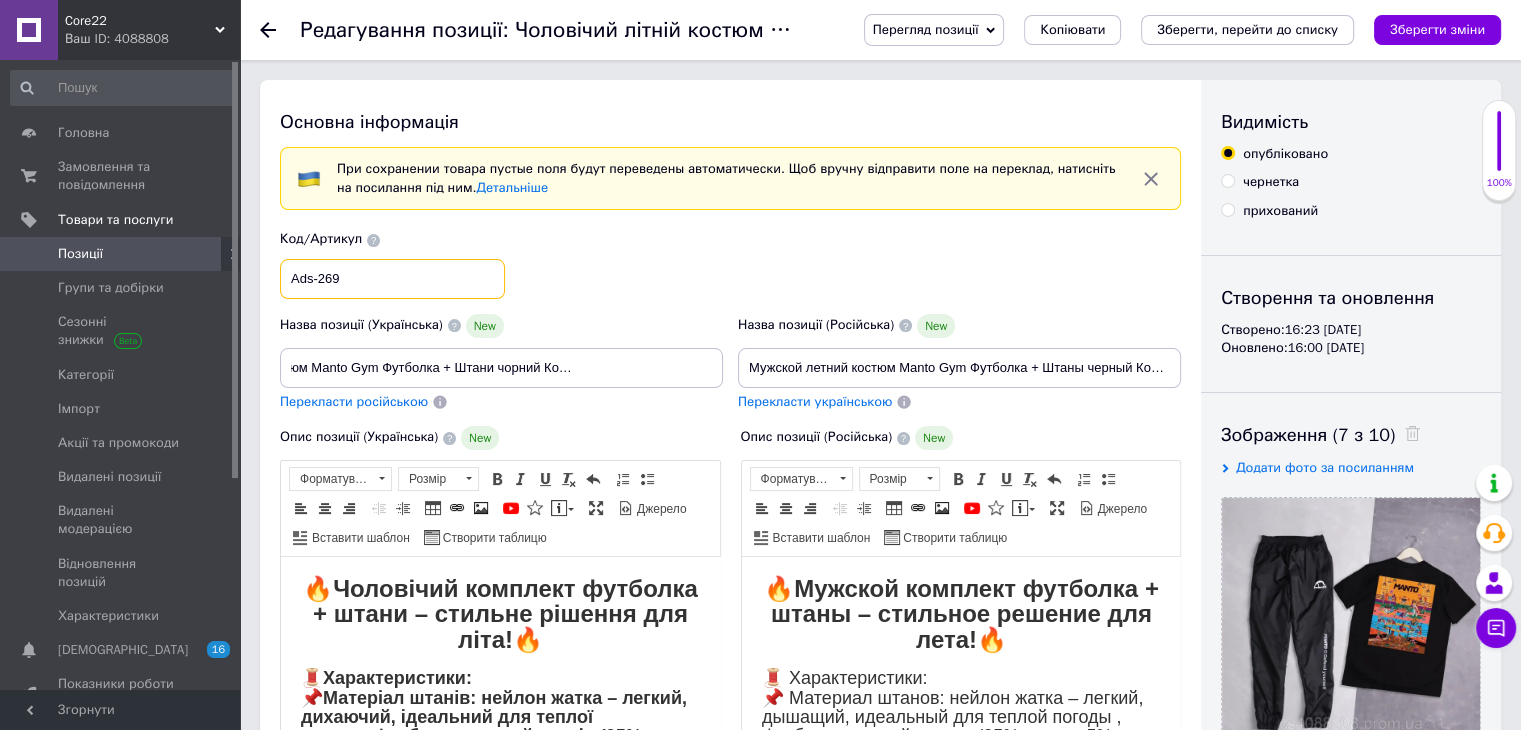 scroll, scrollTop: 0, scrollLeft: 0, axis: both 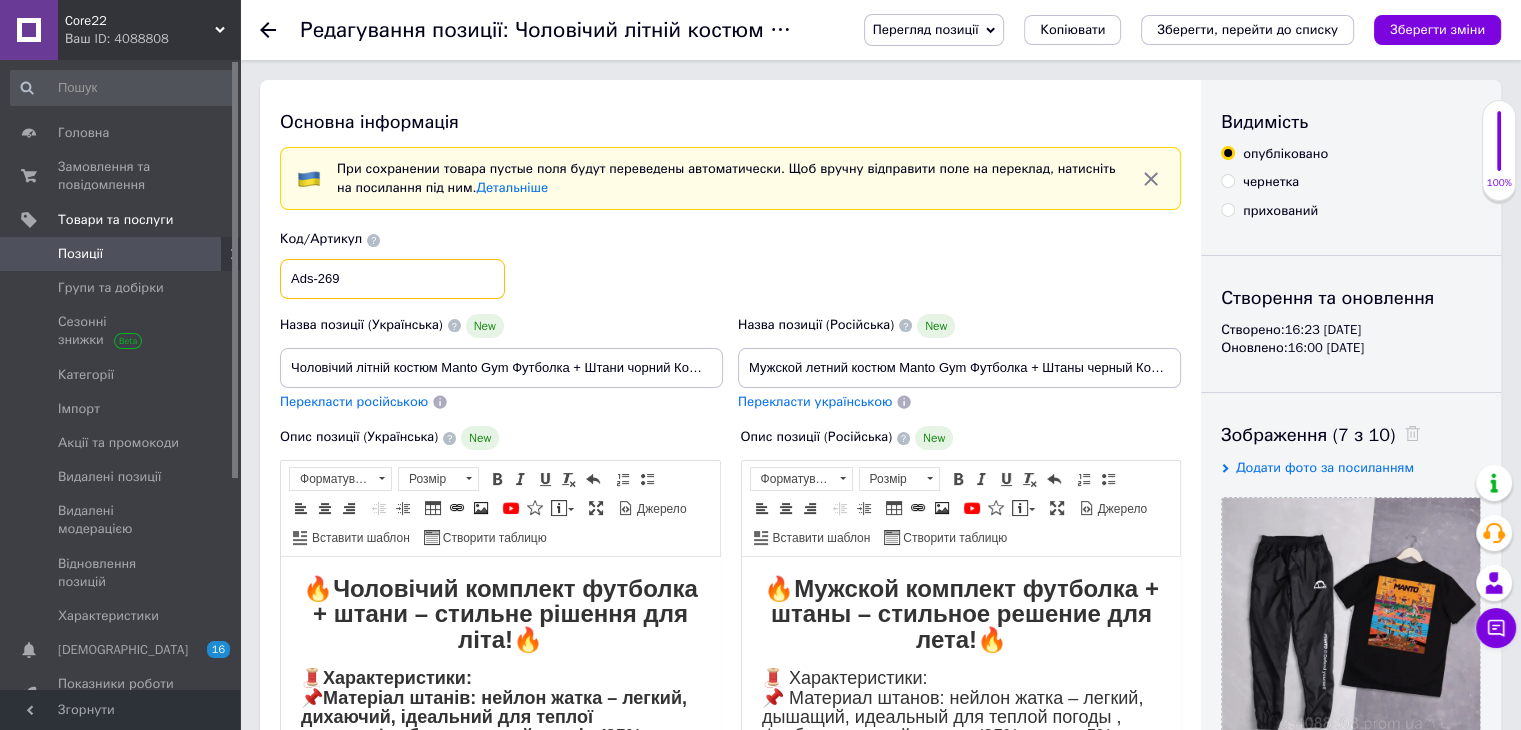 click on "Ads-269" at bounding box center (392, 279) 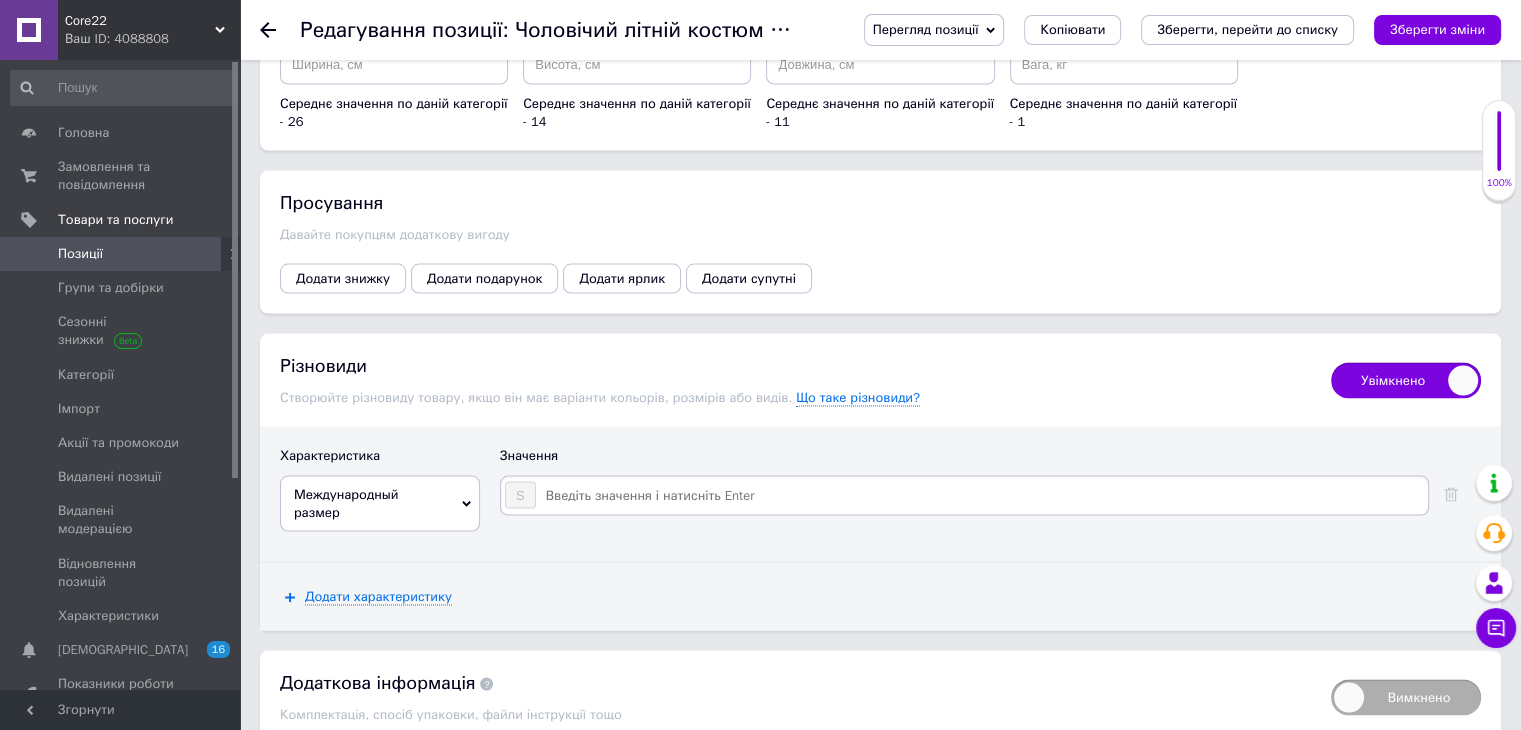 scroll, scrollTop: 3838, scrollLeft: 0, axis: vertical 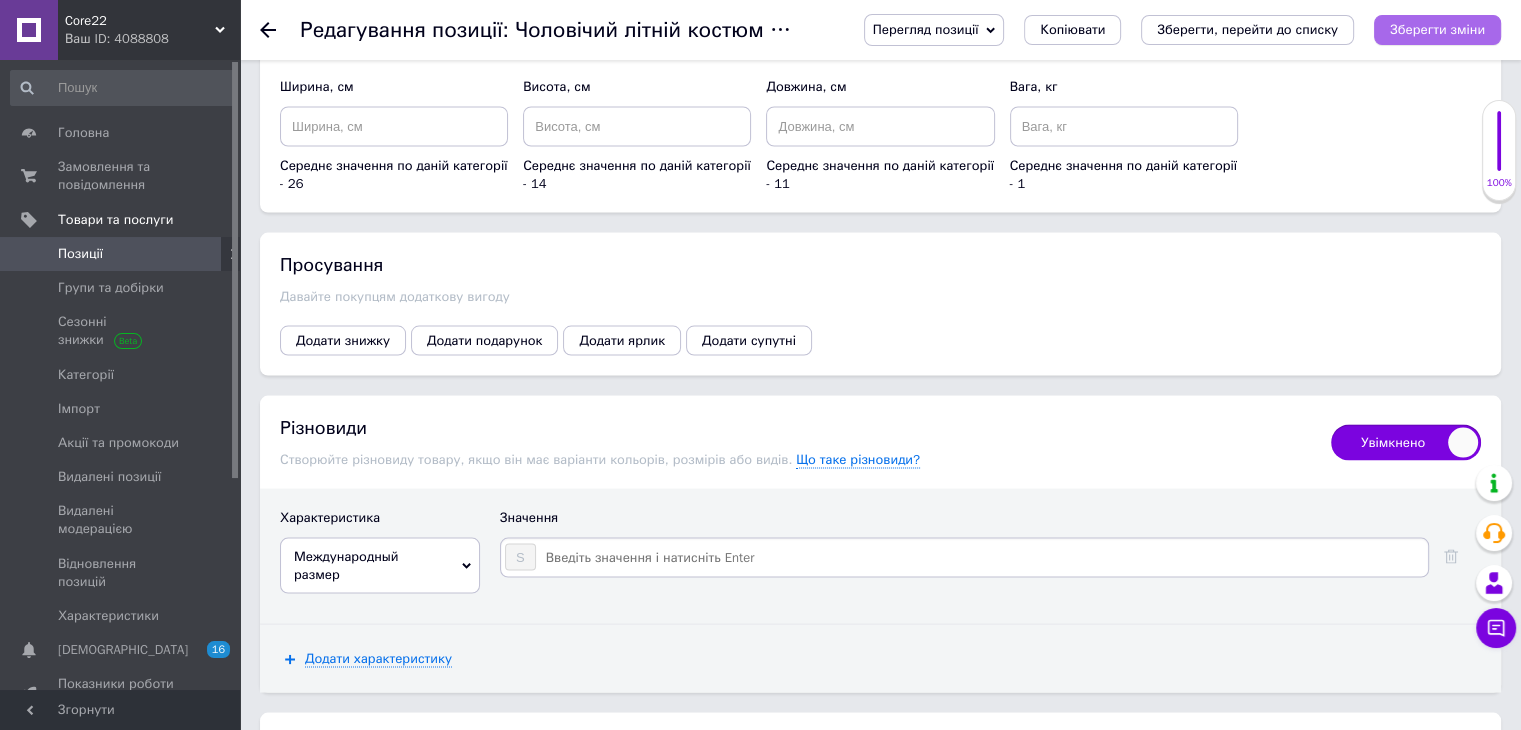 type on "Ads-269 (C)" 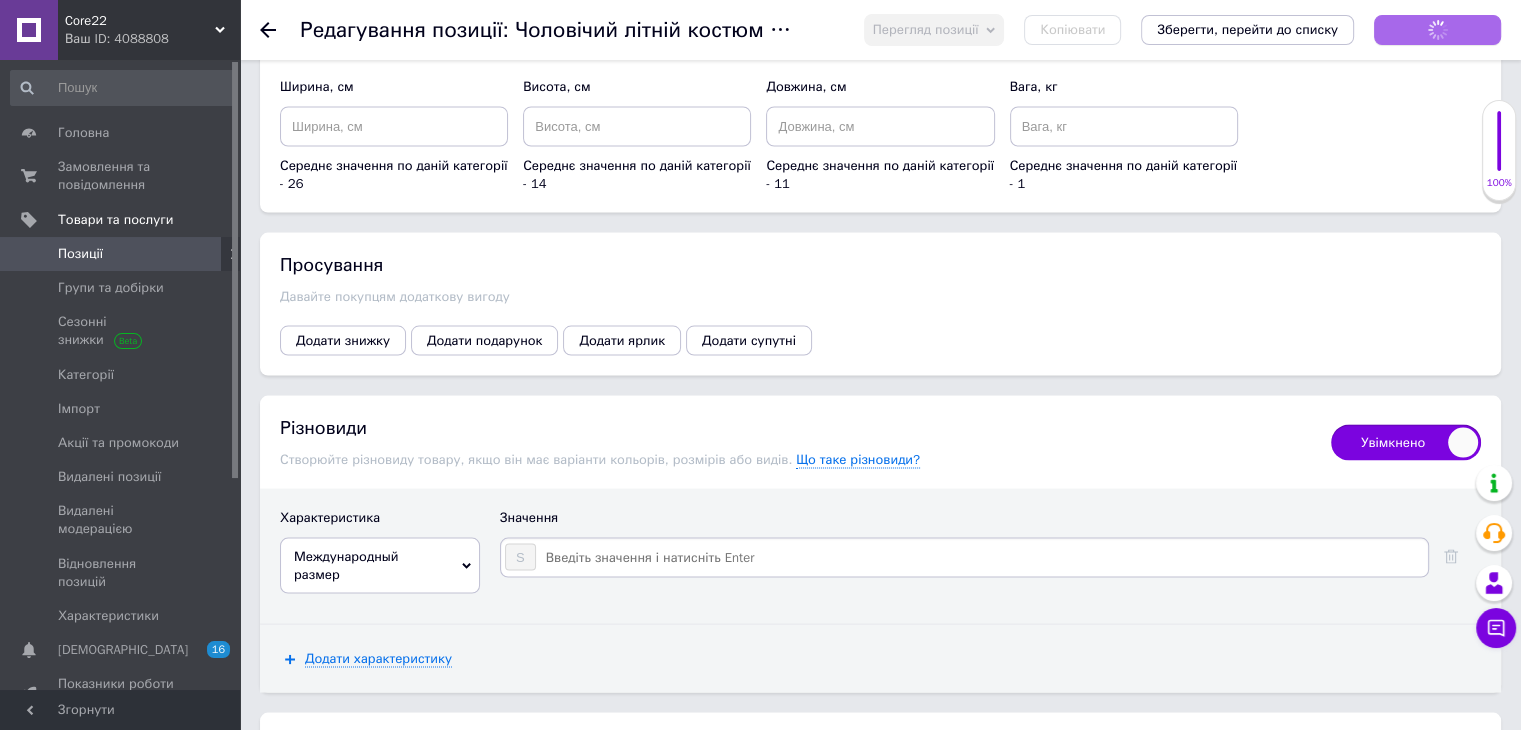 scroll, scrollTop: 3739, scrollLeft: 0, axis: vertical 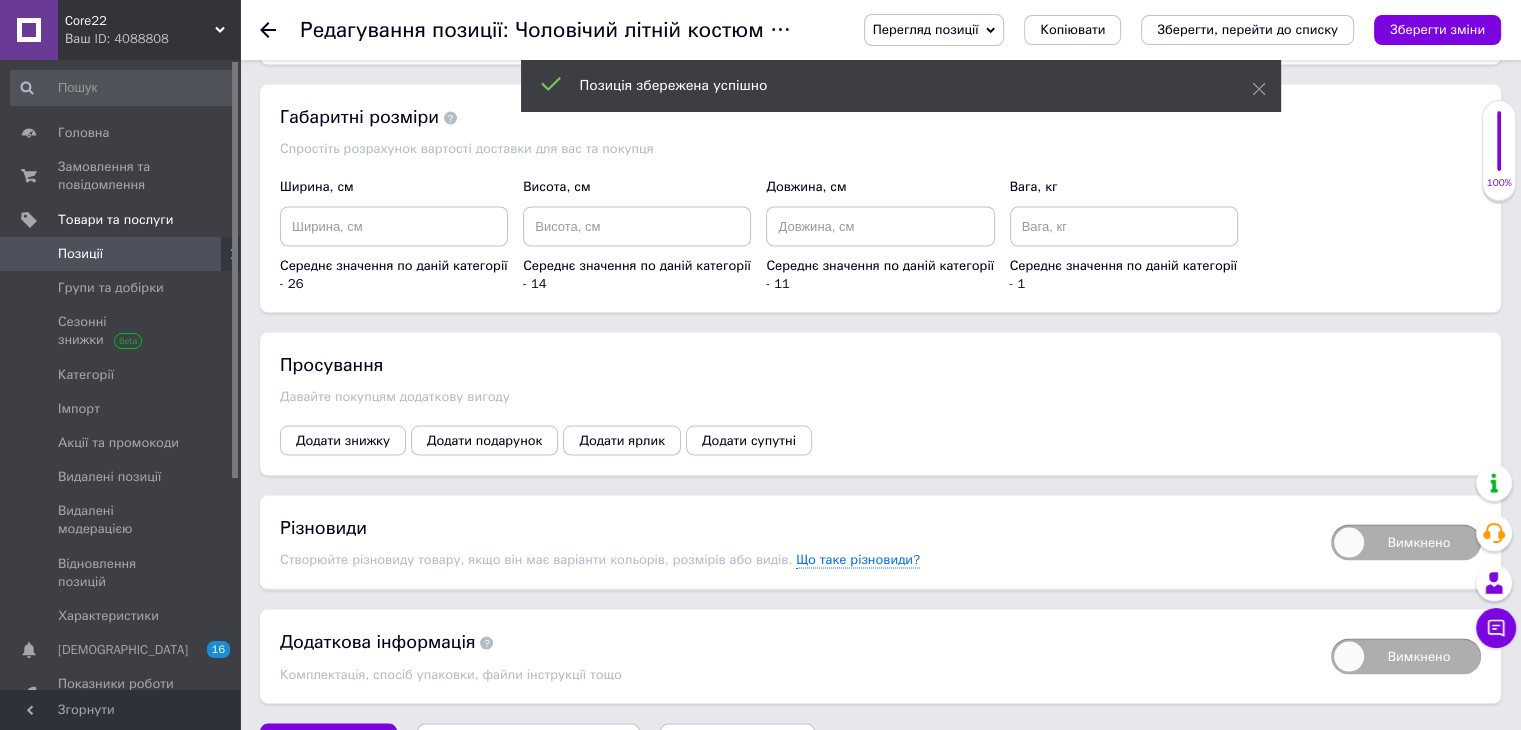 click on "Вимкнено" at bounding box center [1406, 542] 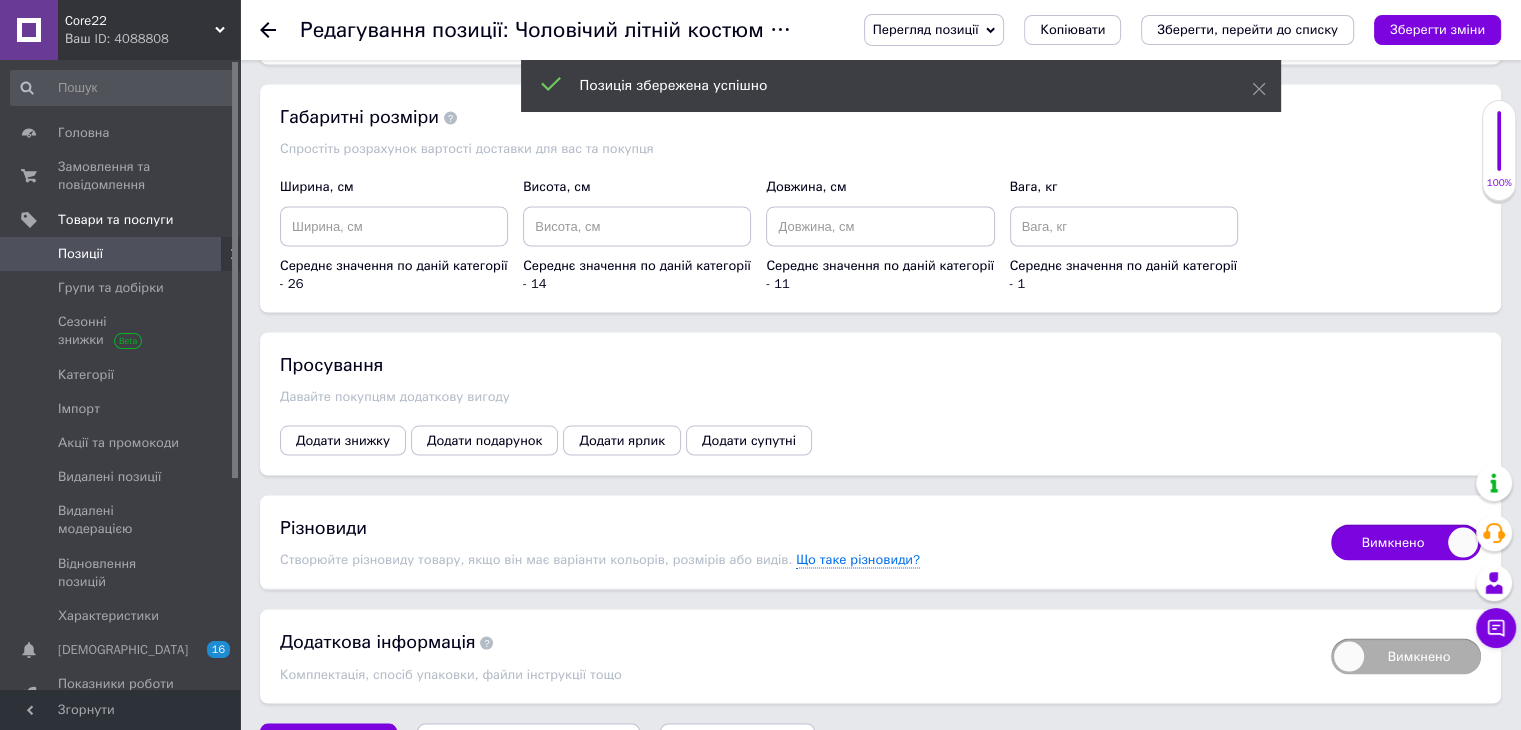 checkbox on "true" 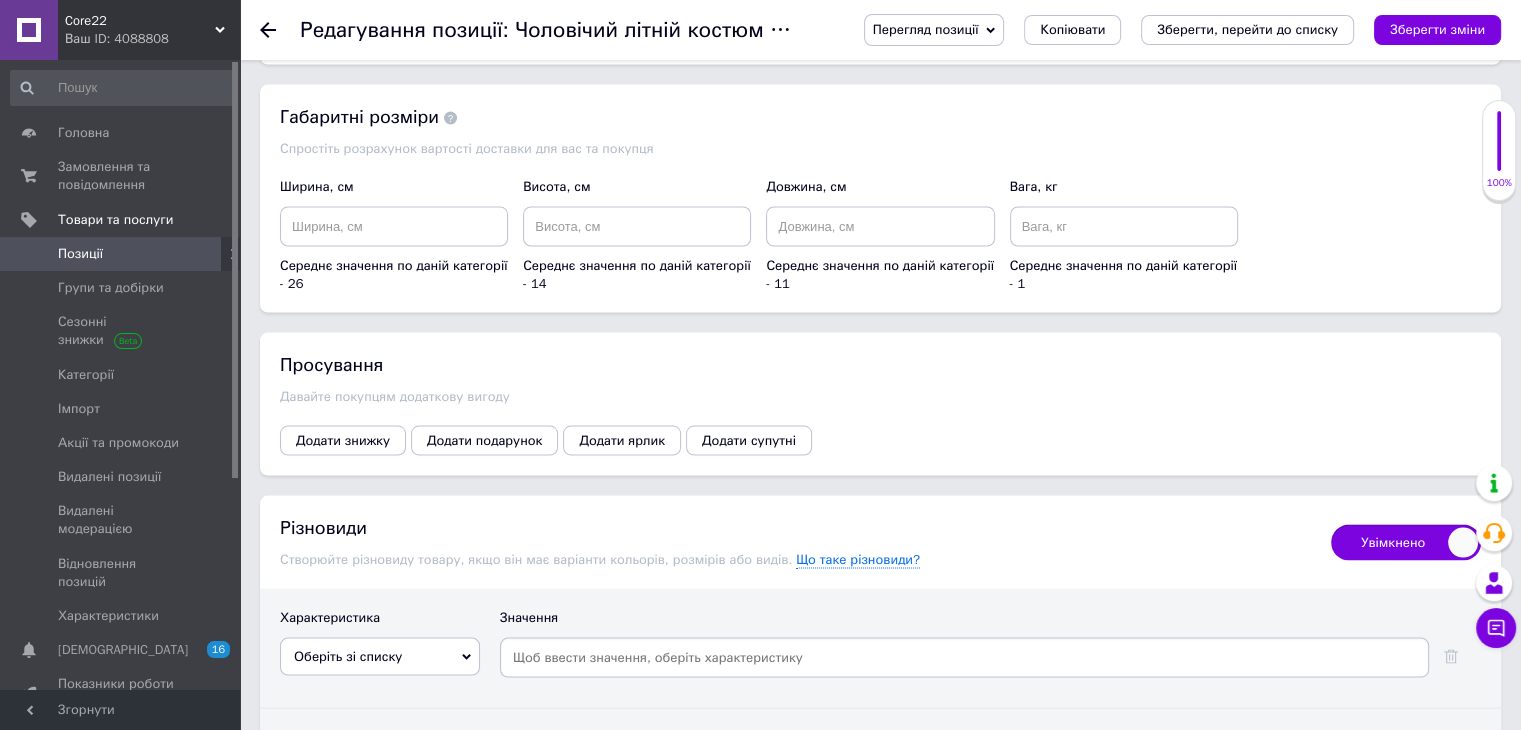 click on "Оберіть зі списку" at bounding box center [380, 656] 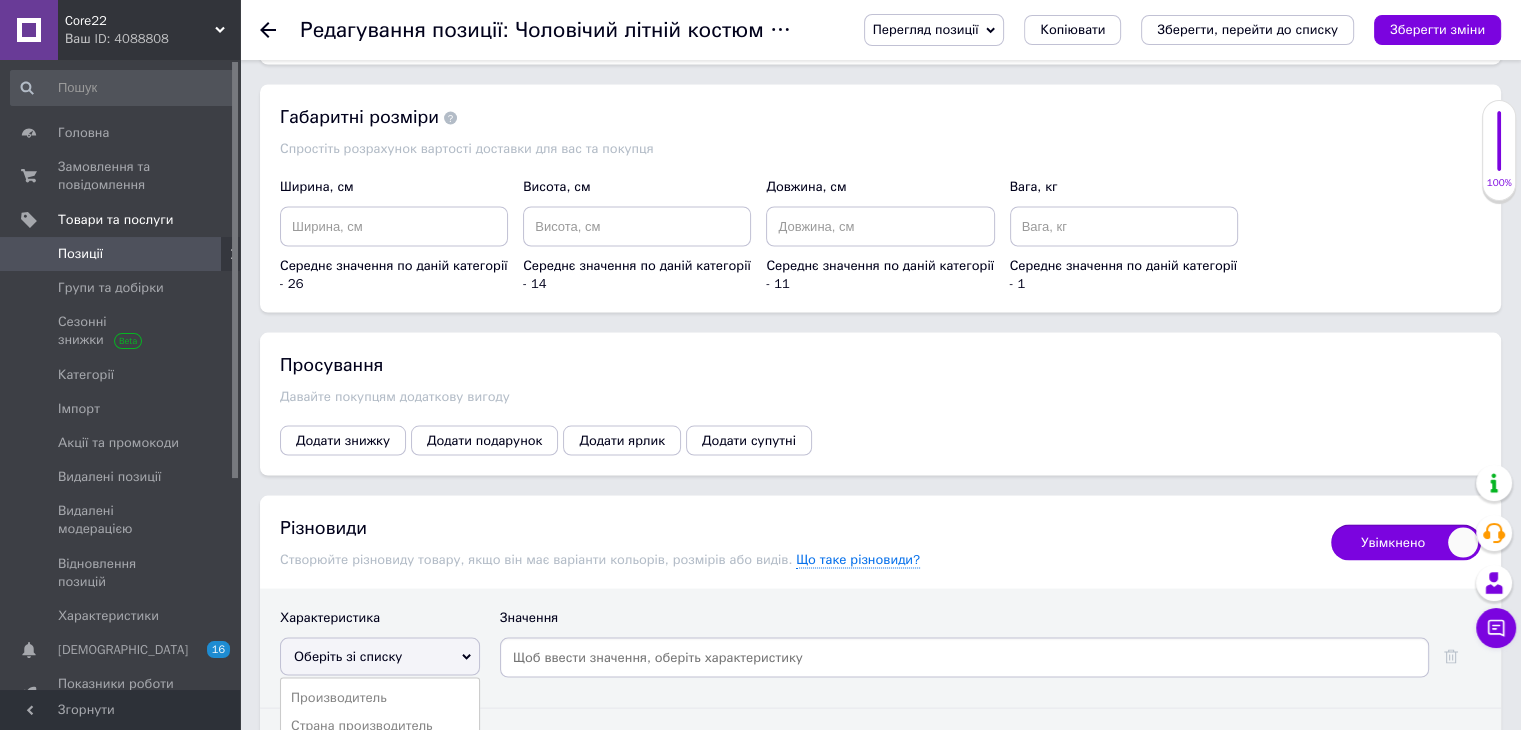 scroll, scrollTop: 3927, scrollLeft: 0, axis: vertical 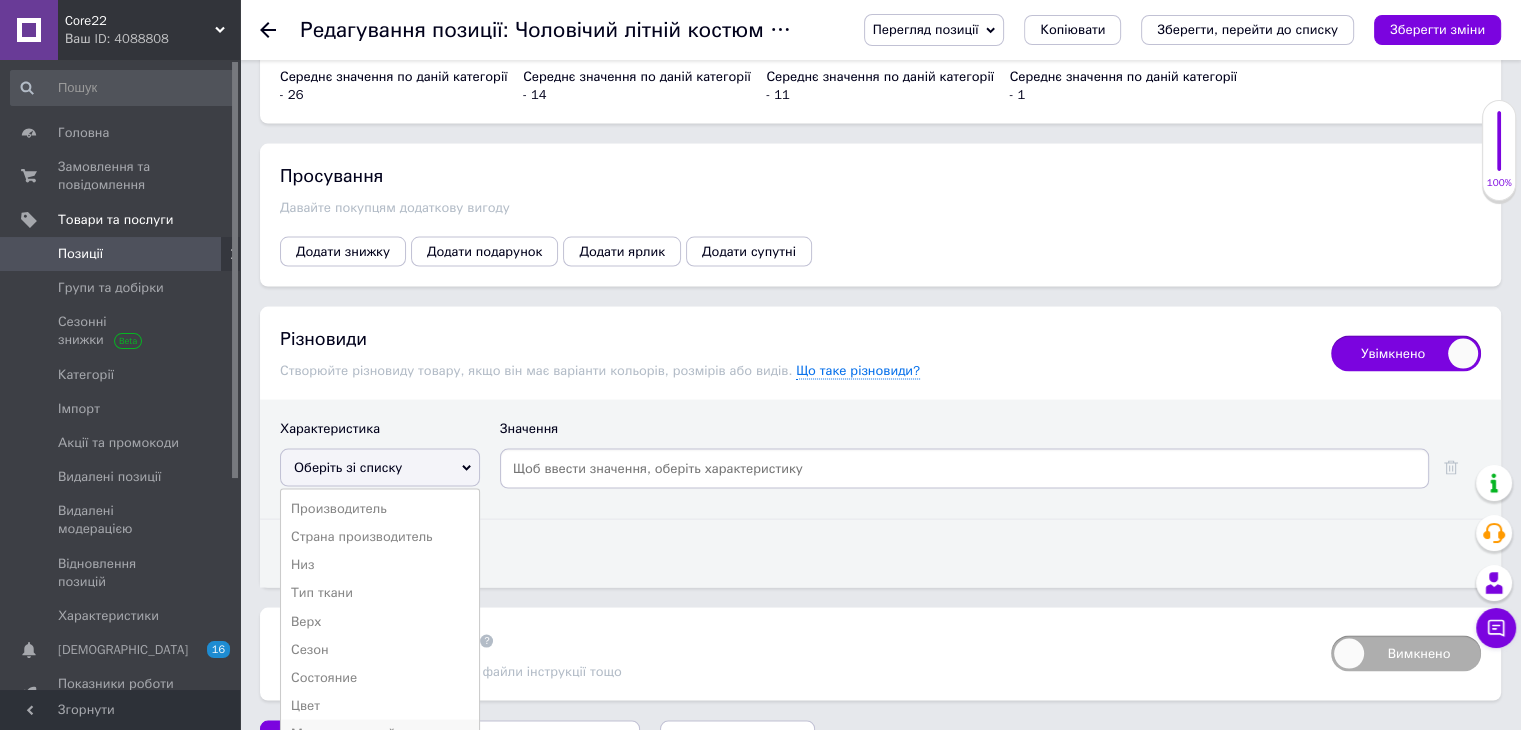 click on "Международный размер" at bounding box center (380, 734) 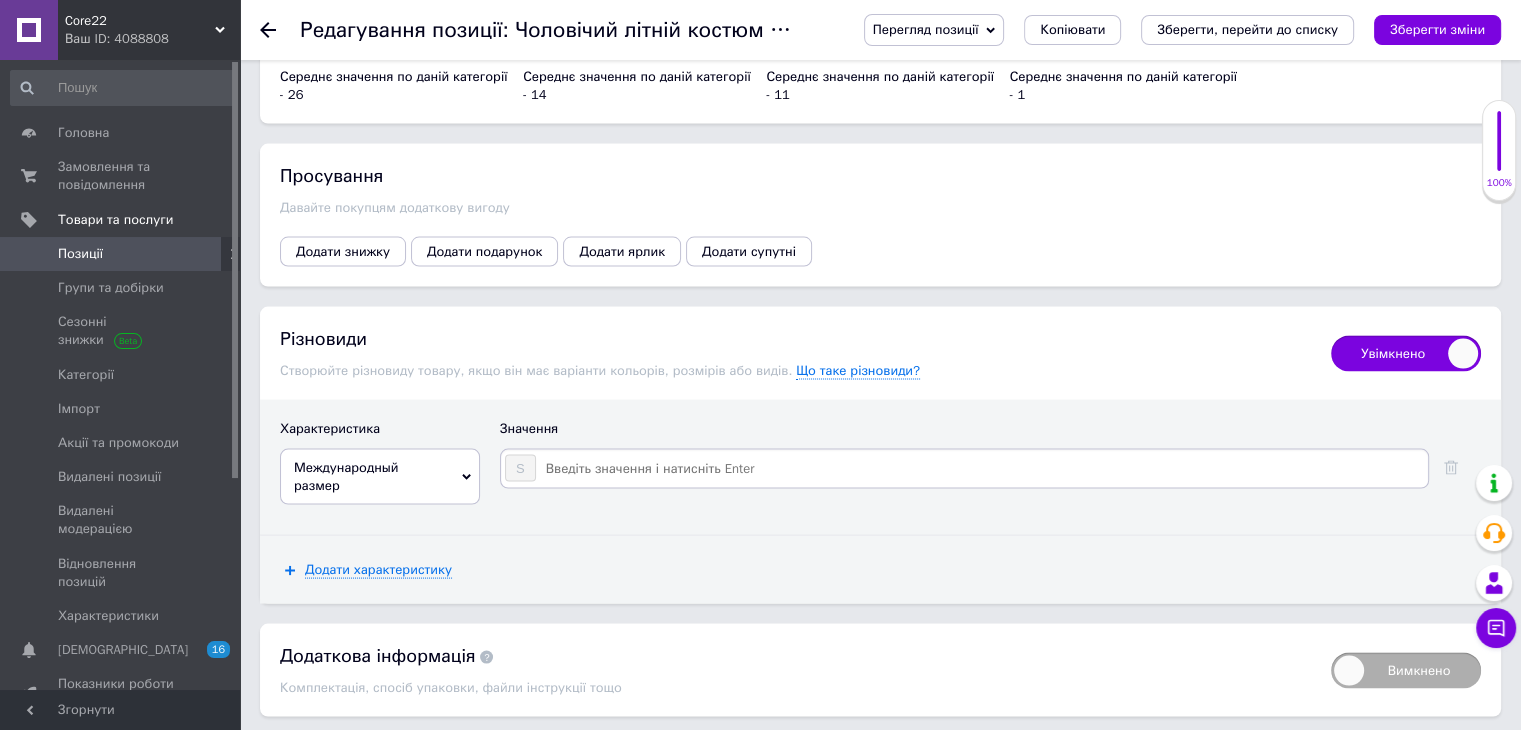 click at bounding box center (981, 469) 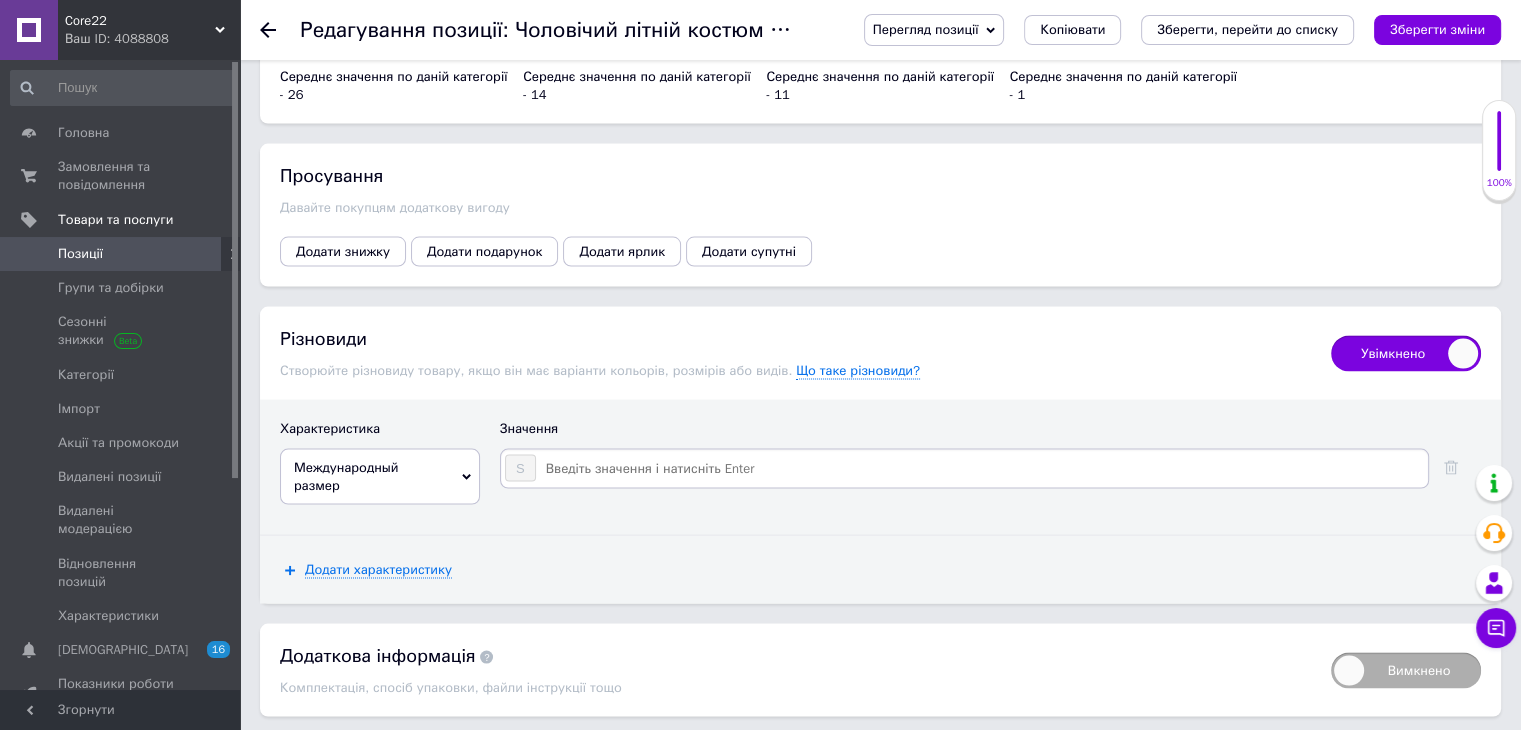 type on "M" 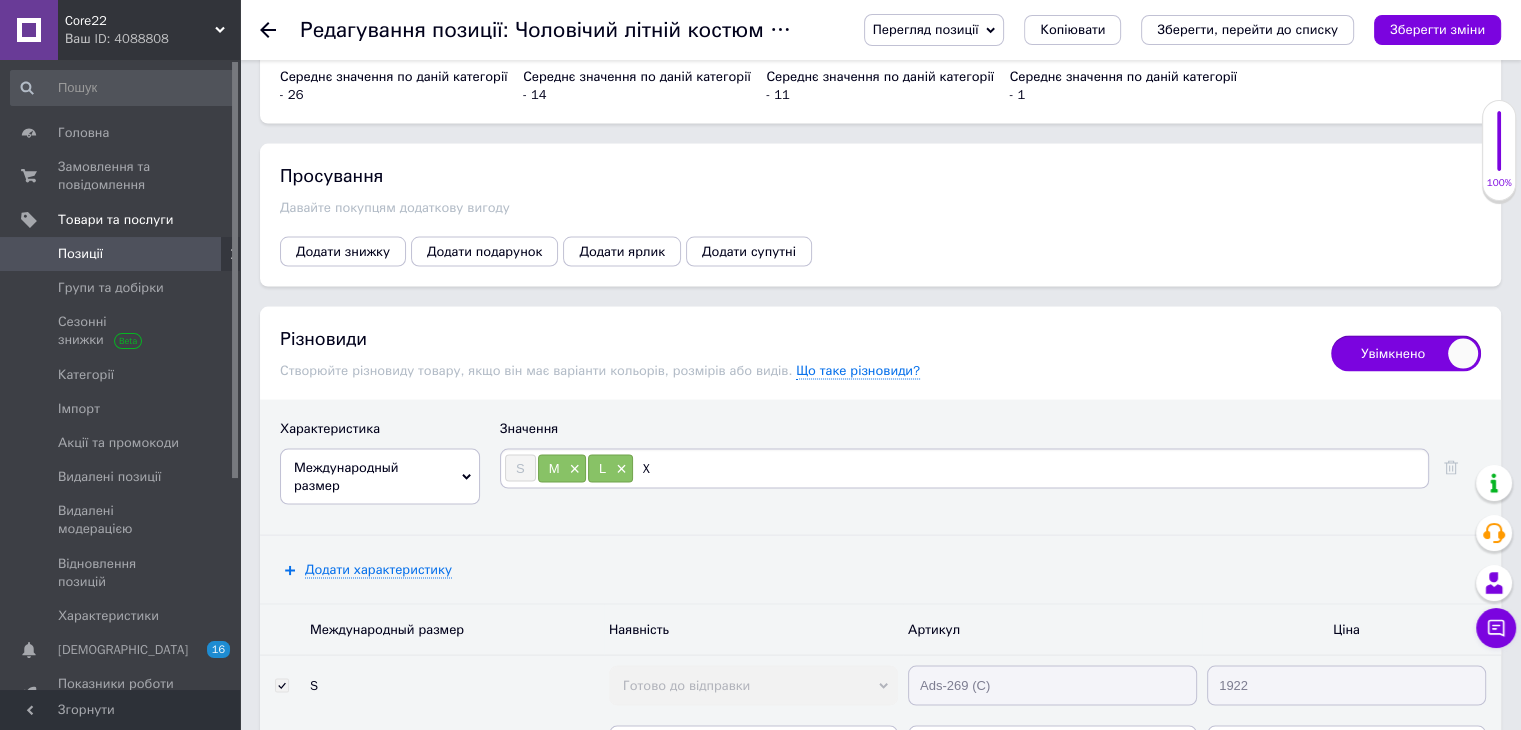 type on "XL" 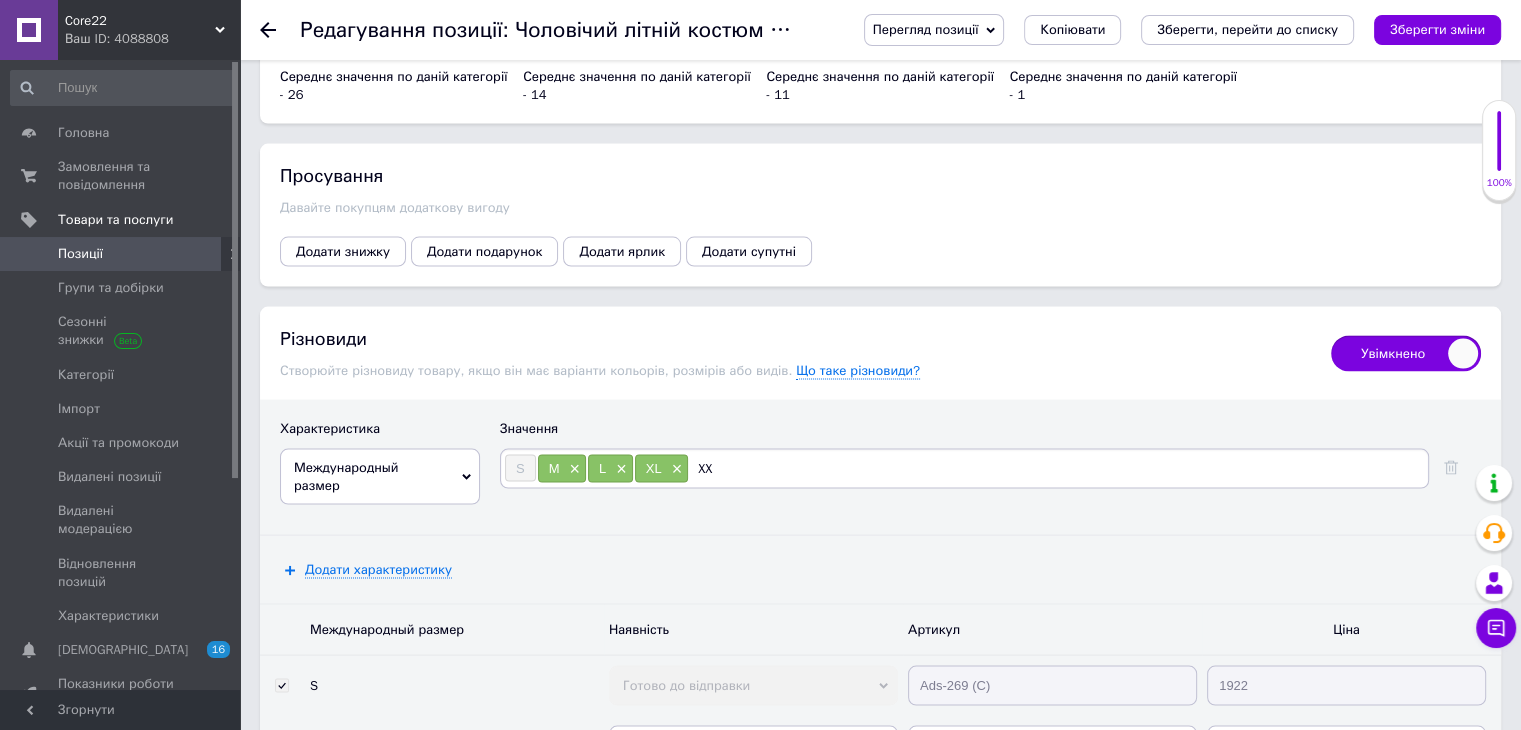 type on "XXL" 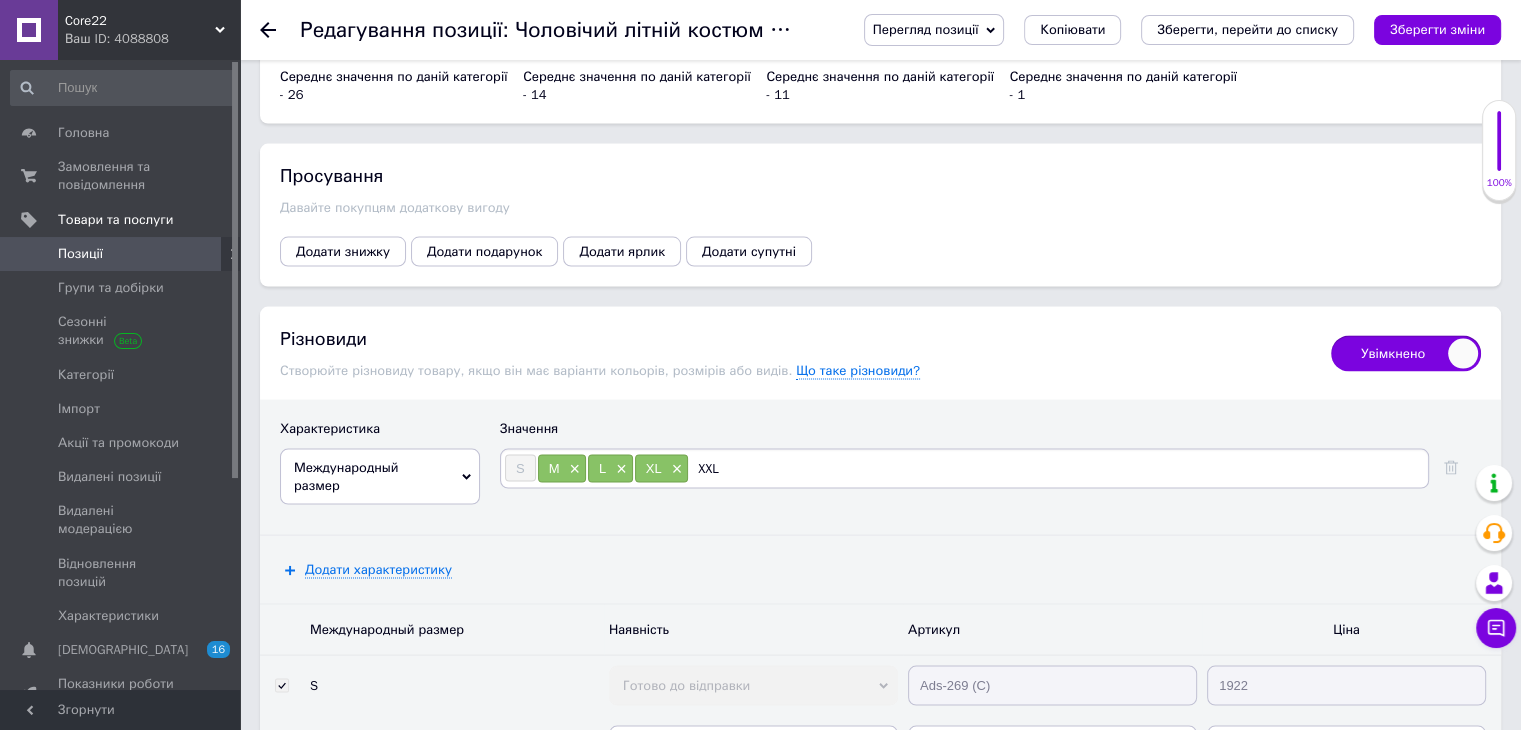 type 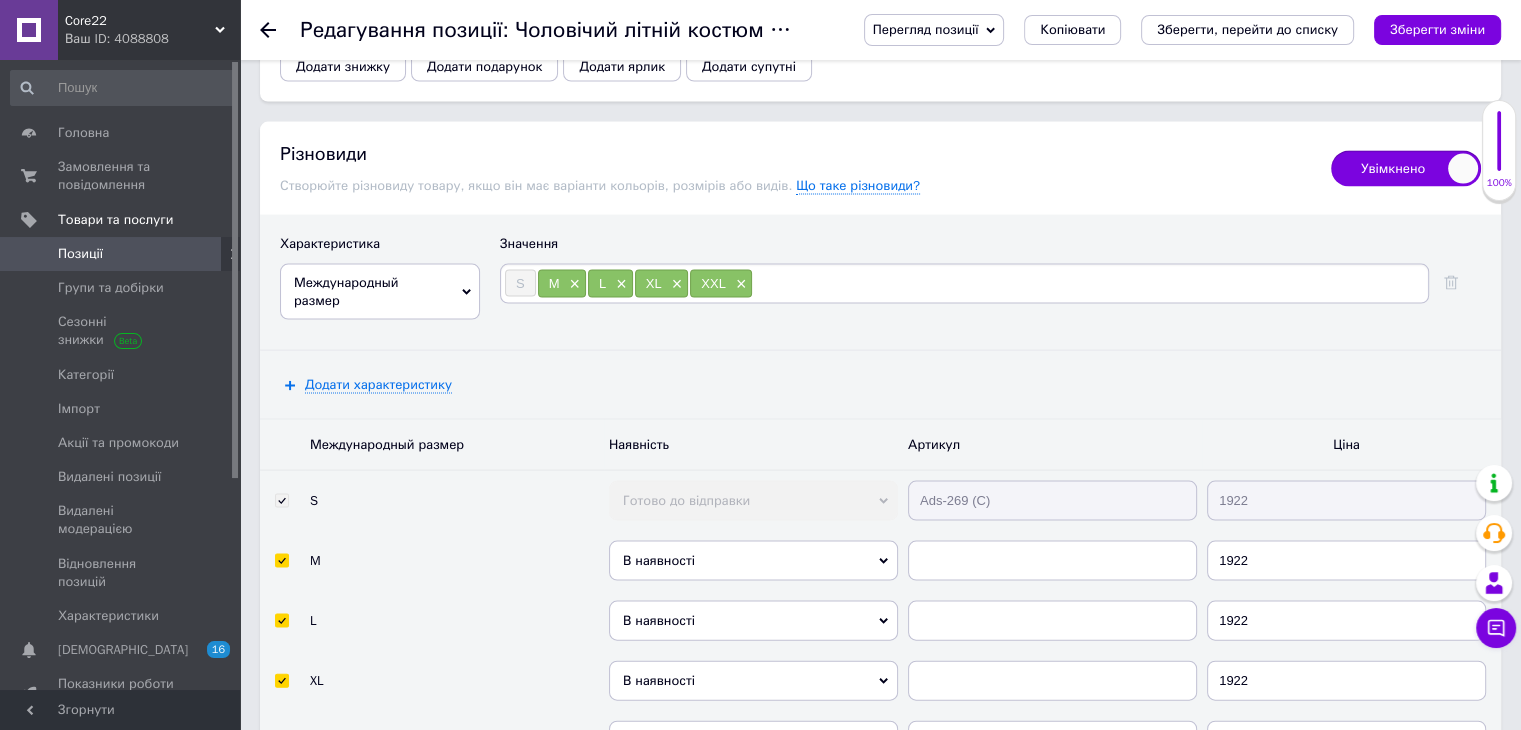 scroll, scrollTop: 4260, scrollLeft: 0, axis: vertical 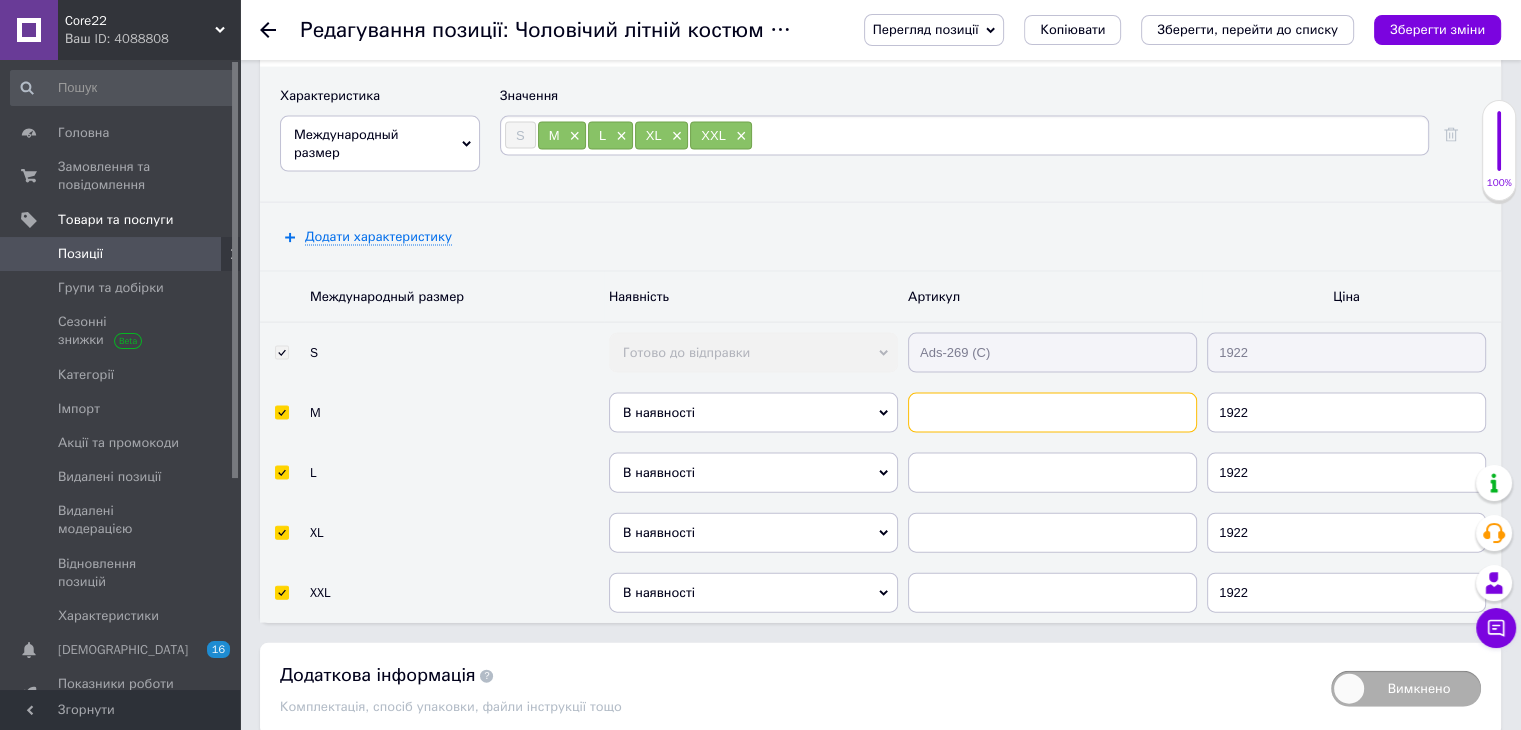 paste on "Ads-269 (C)" 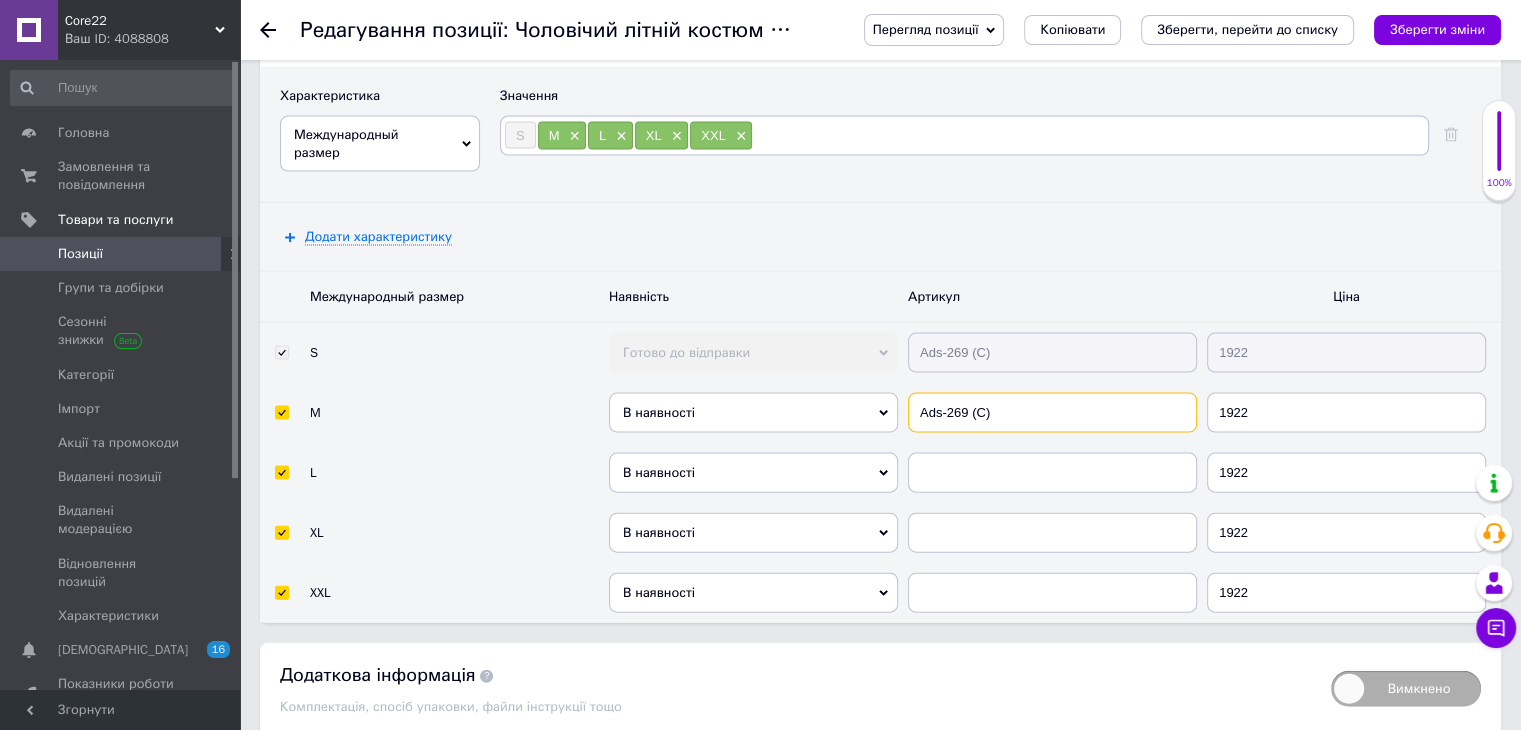 paste on "Ads-269 (C)" 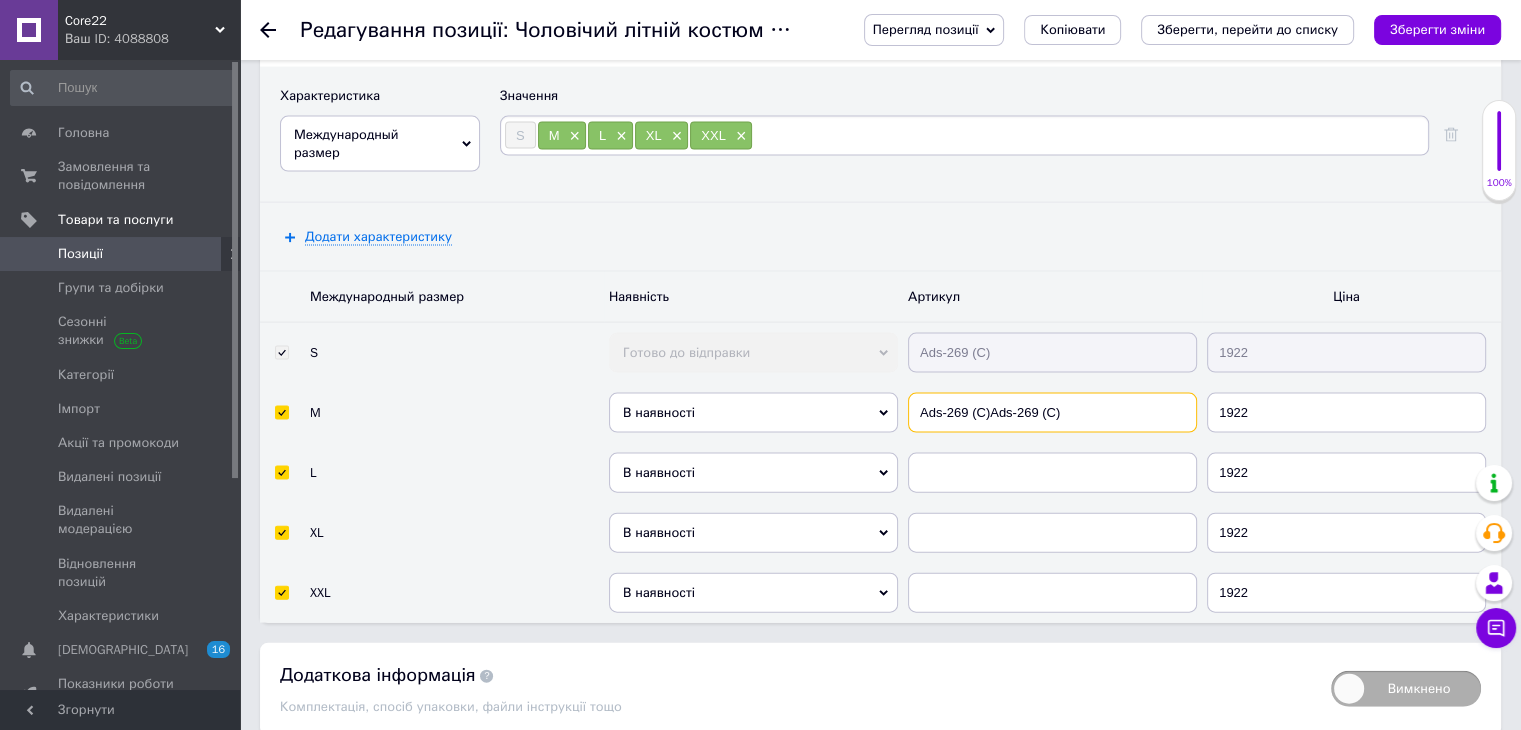 type on "Ads-269 (C)Ads-269 (C)" 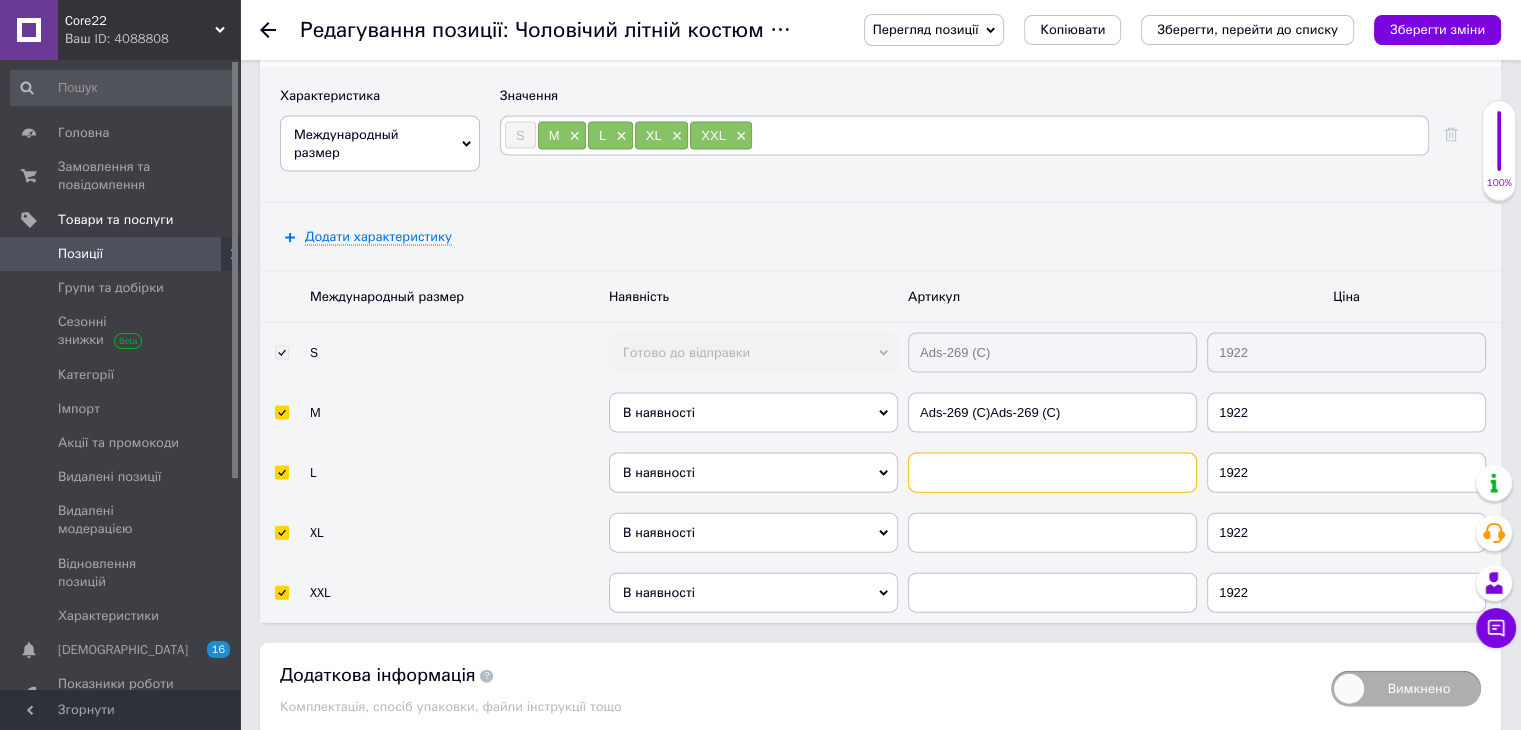 click at bounding box center (1052, 473) 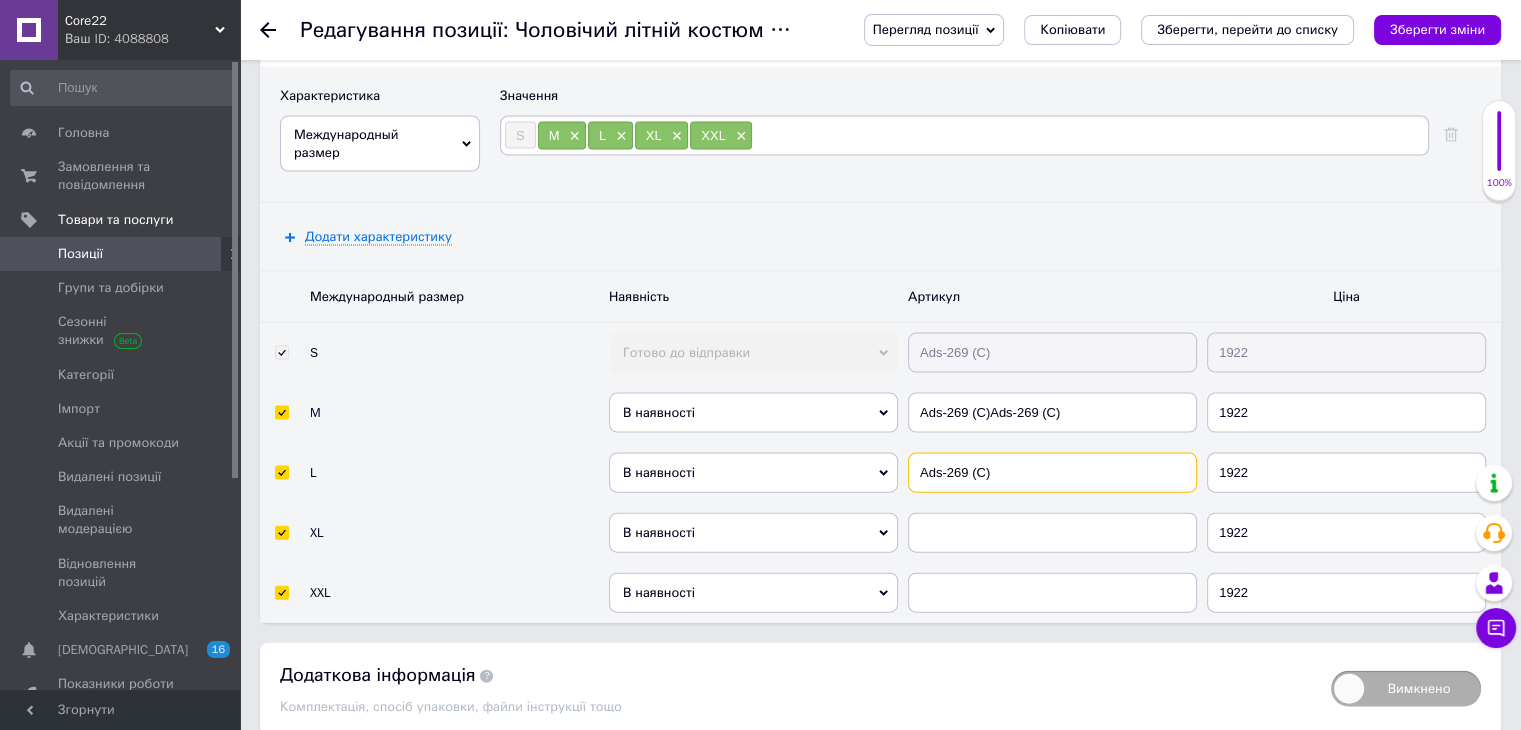 type on "Ads-269 (C)" 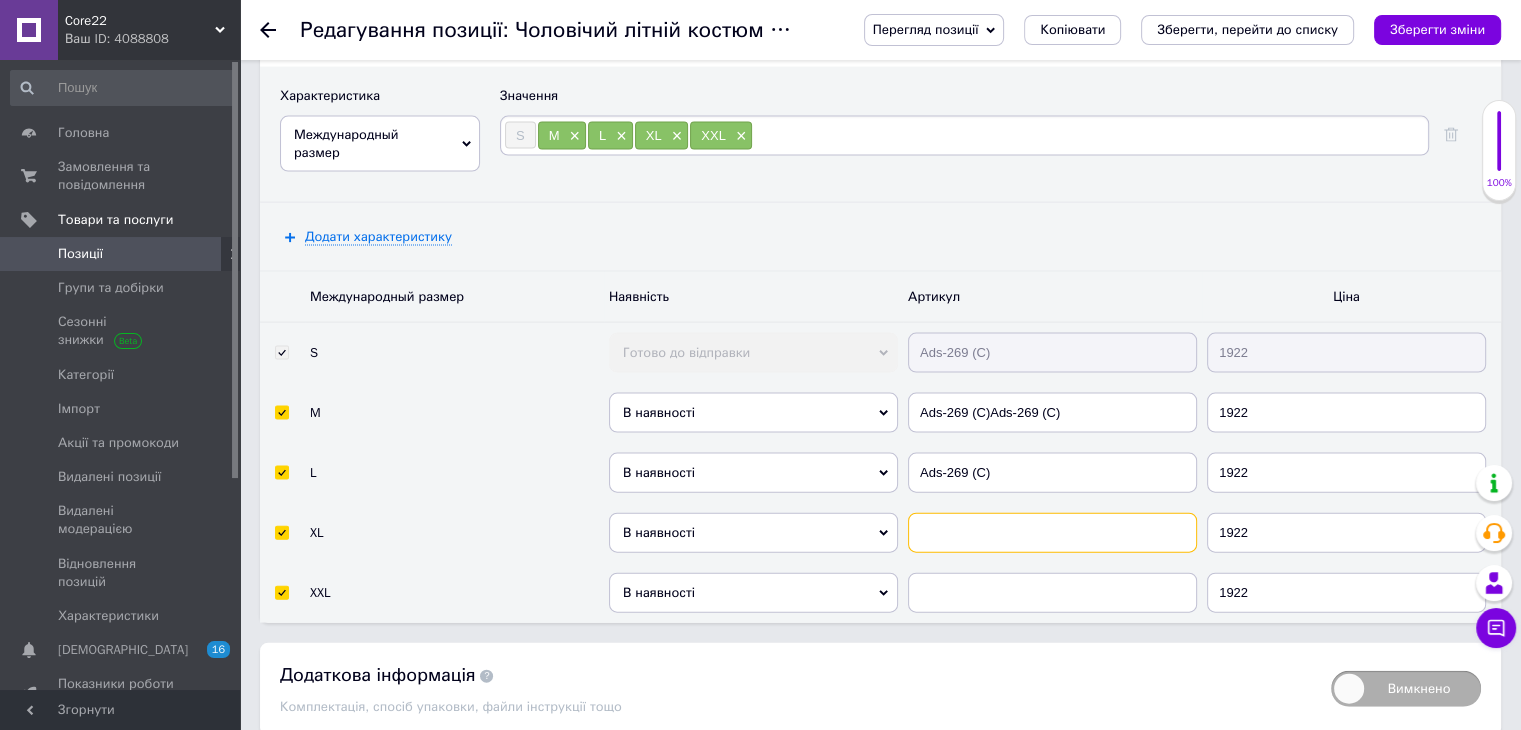 paste on "Ads-269 (C)" 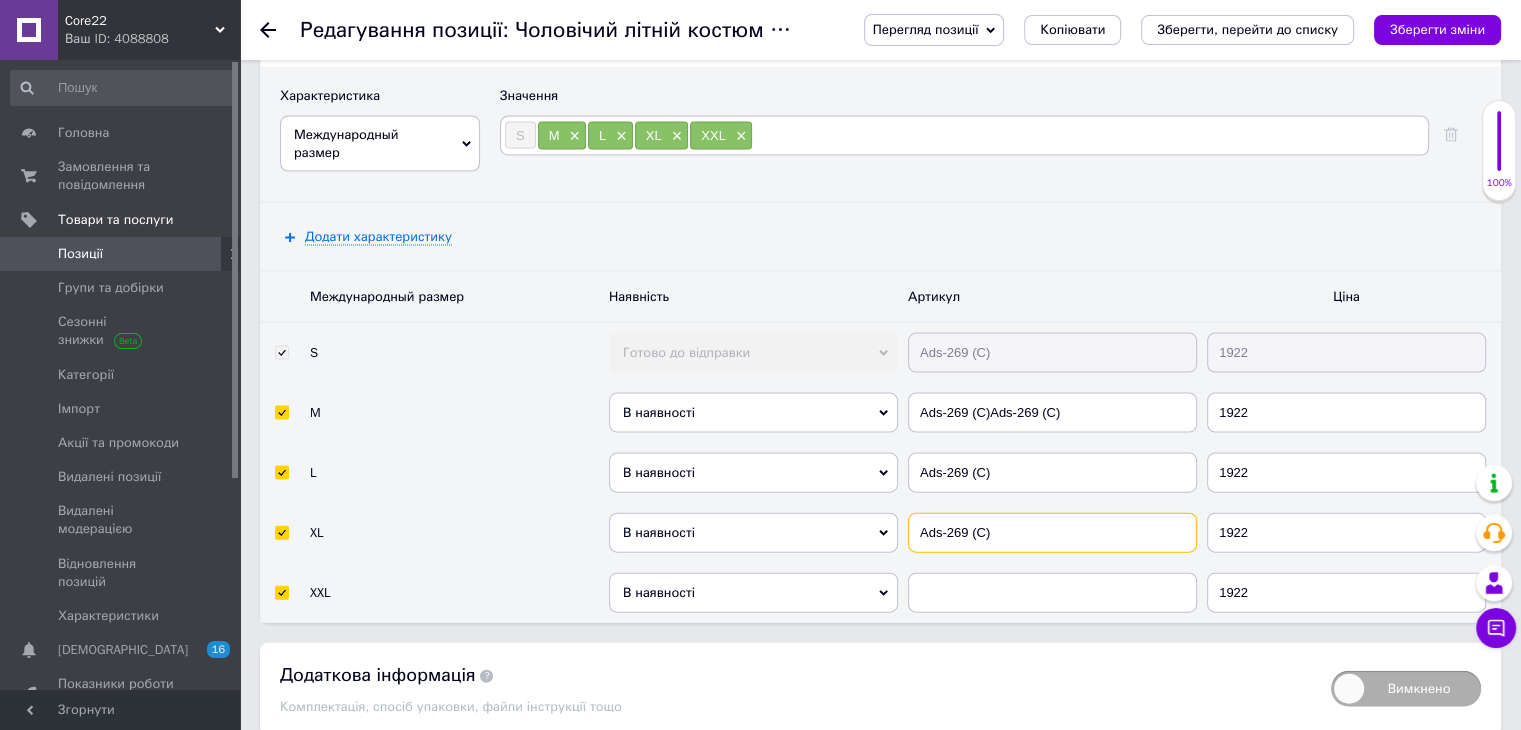 click on "Ads-269 (C)" at bounding box center [1052, 533] 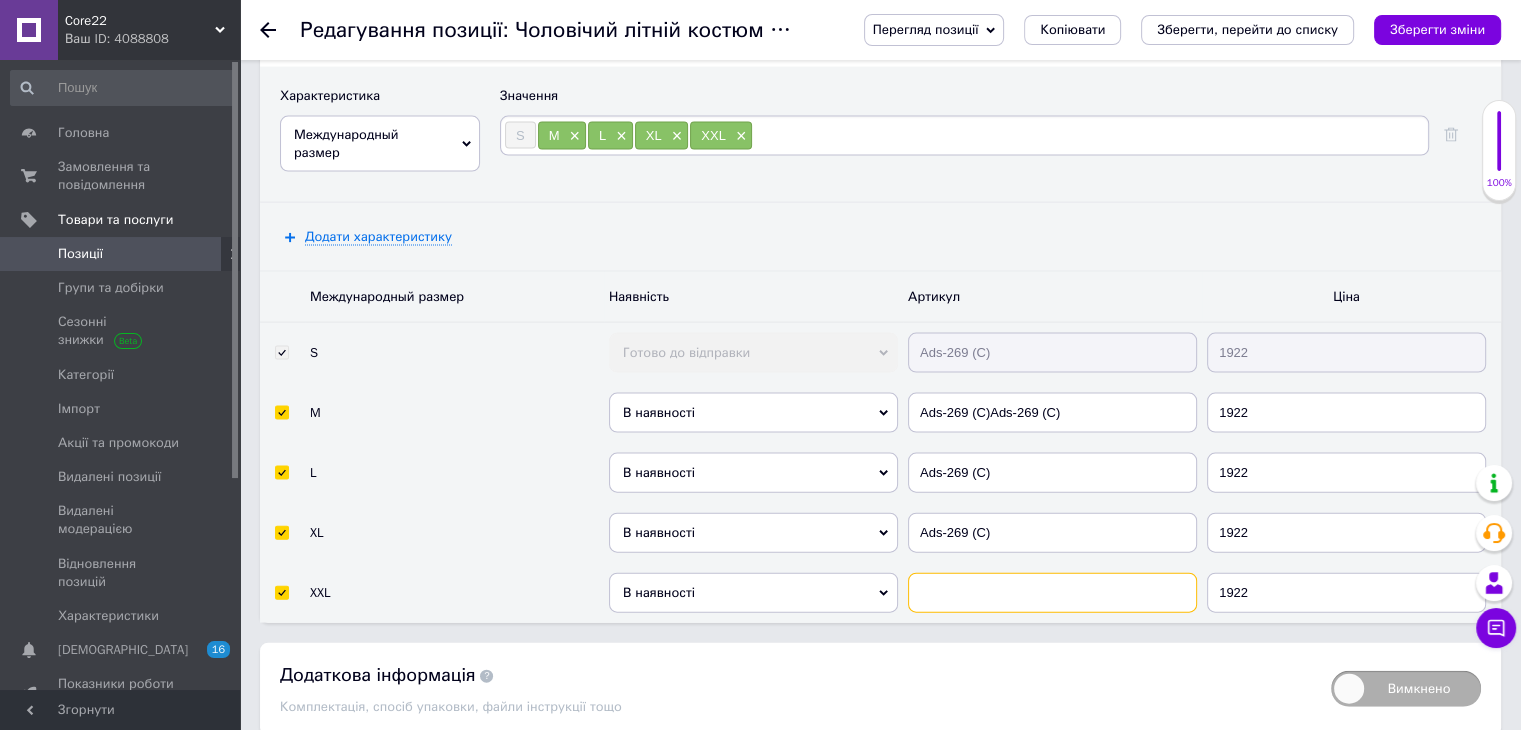 paste on "Ads-269 (C)" 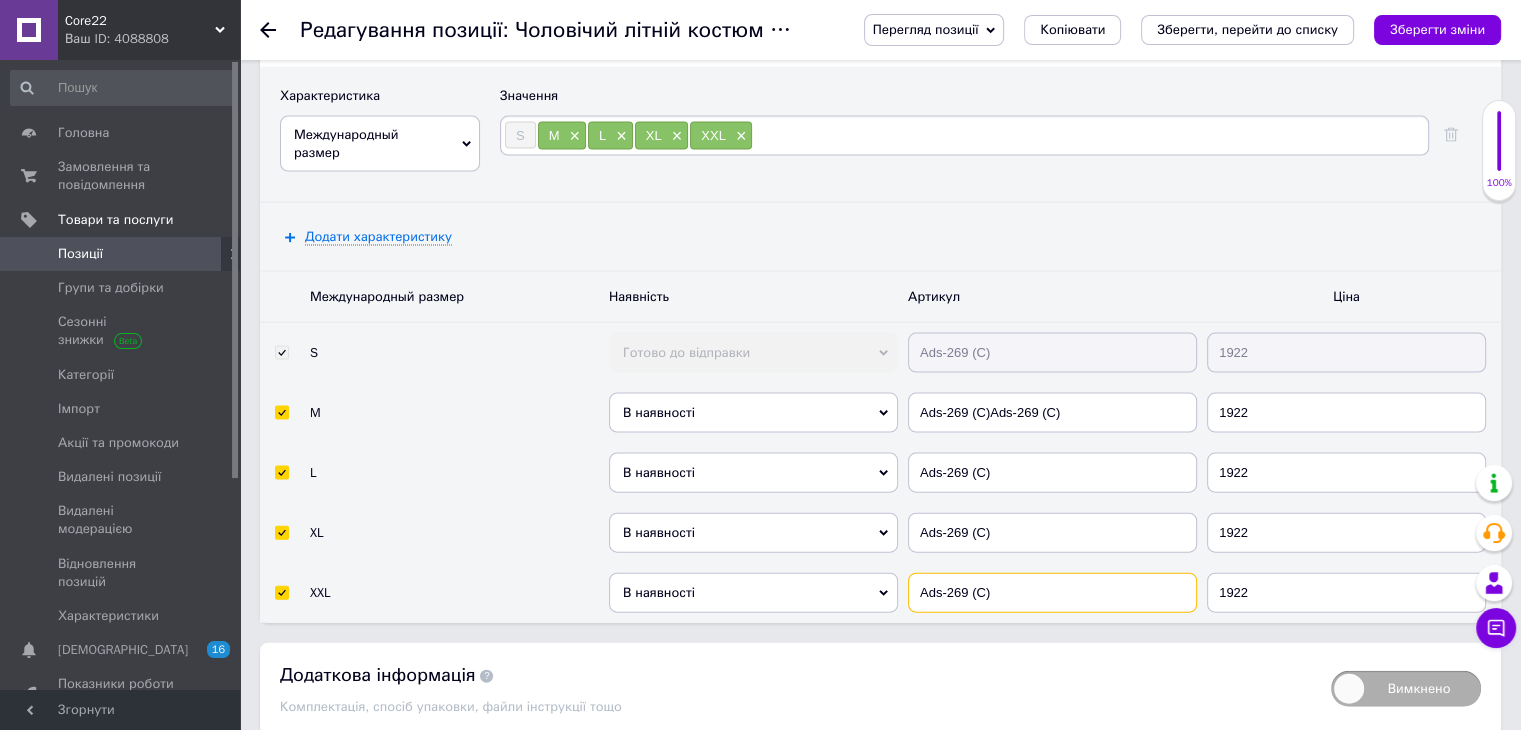 click on "Ads-269 (C)" at bounding box center (1052, 593) 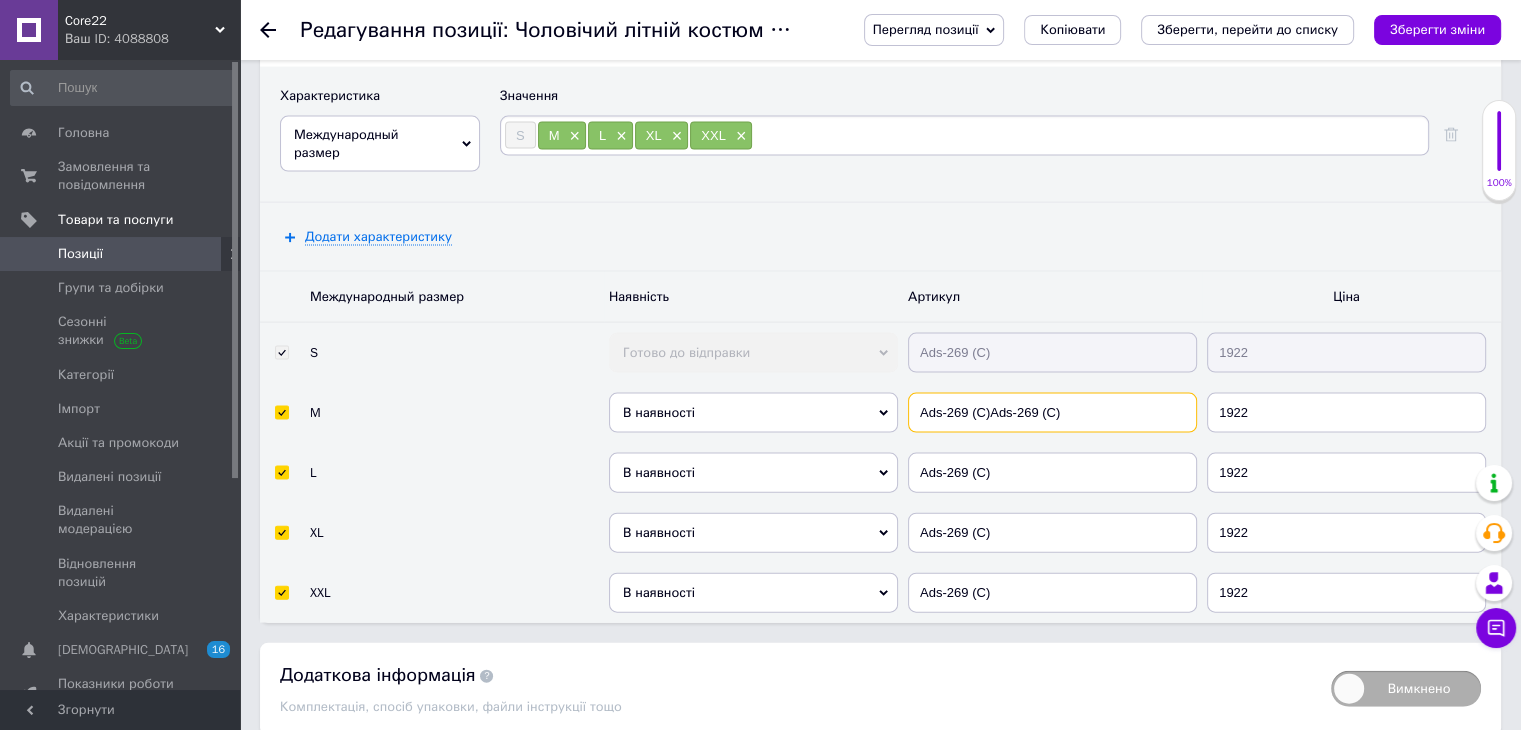 drag, startPoint x: 1085, startPoint y: 360, endPoint x: 990, endPoint y: 361, distance: 95.005264 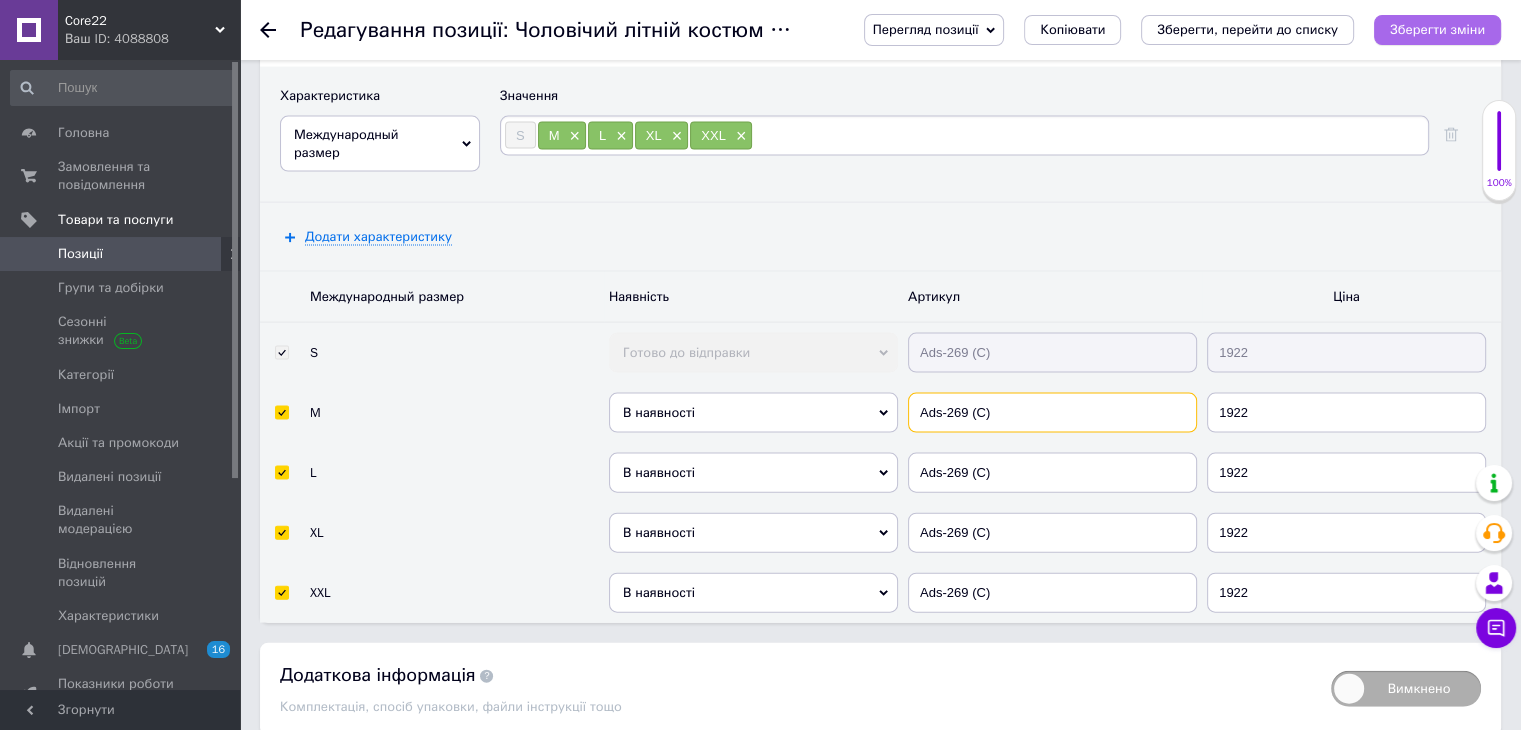 type on "Ads-269 (C)" 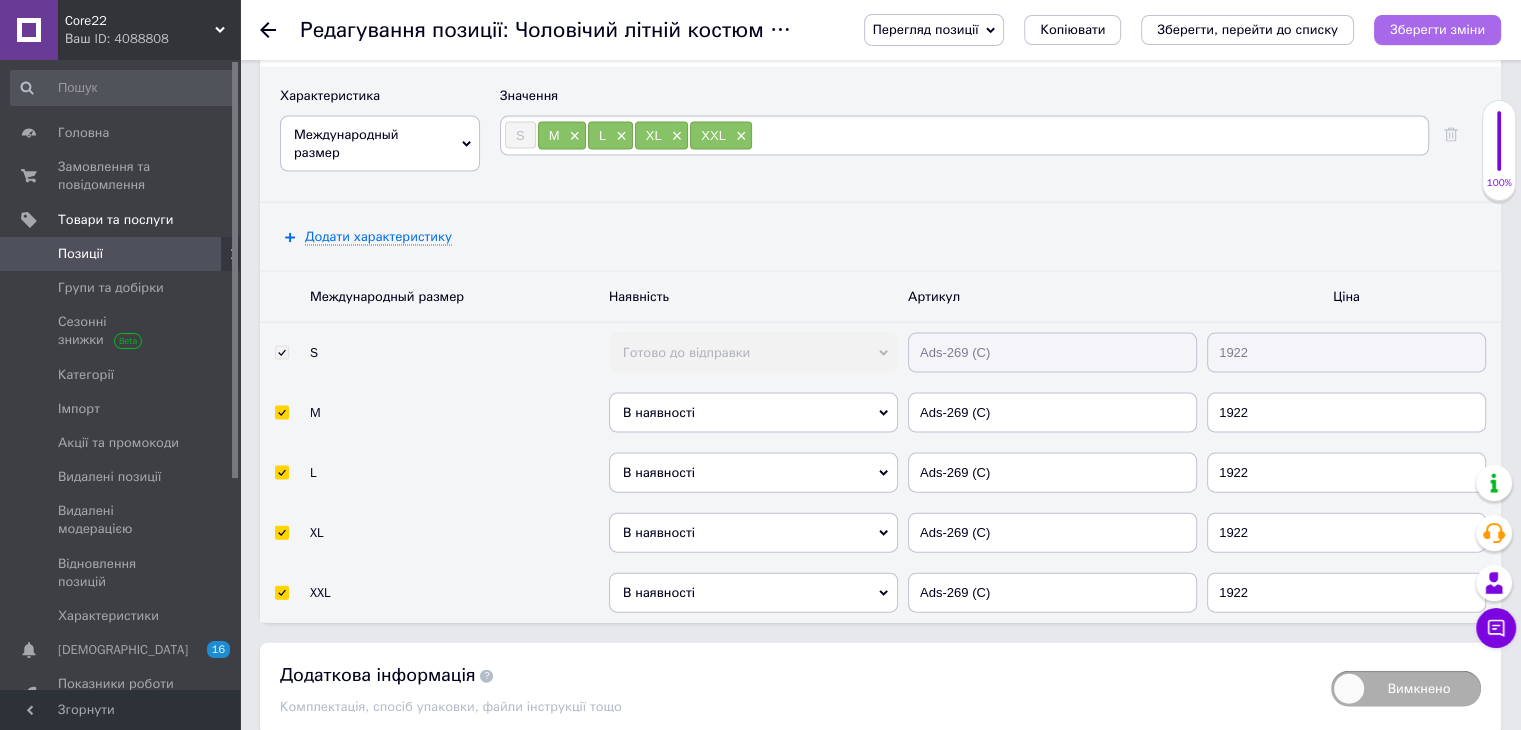 click on "Зберегти зміни" at bounding box center [1437, 30] 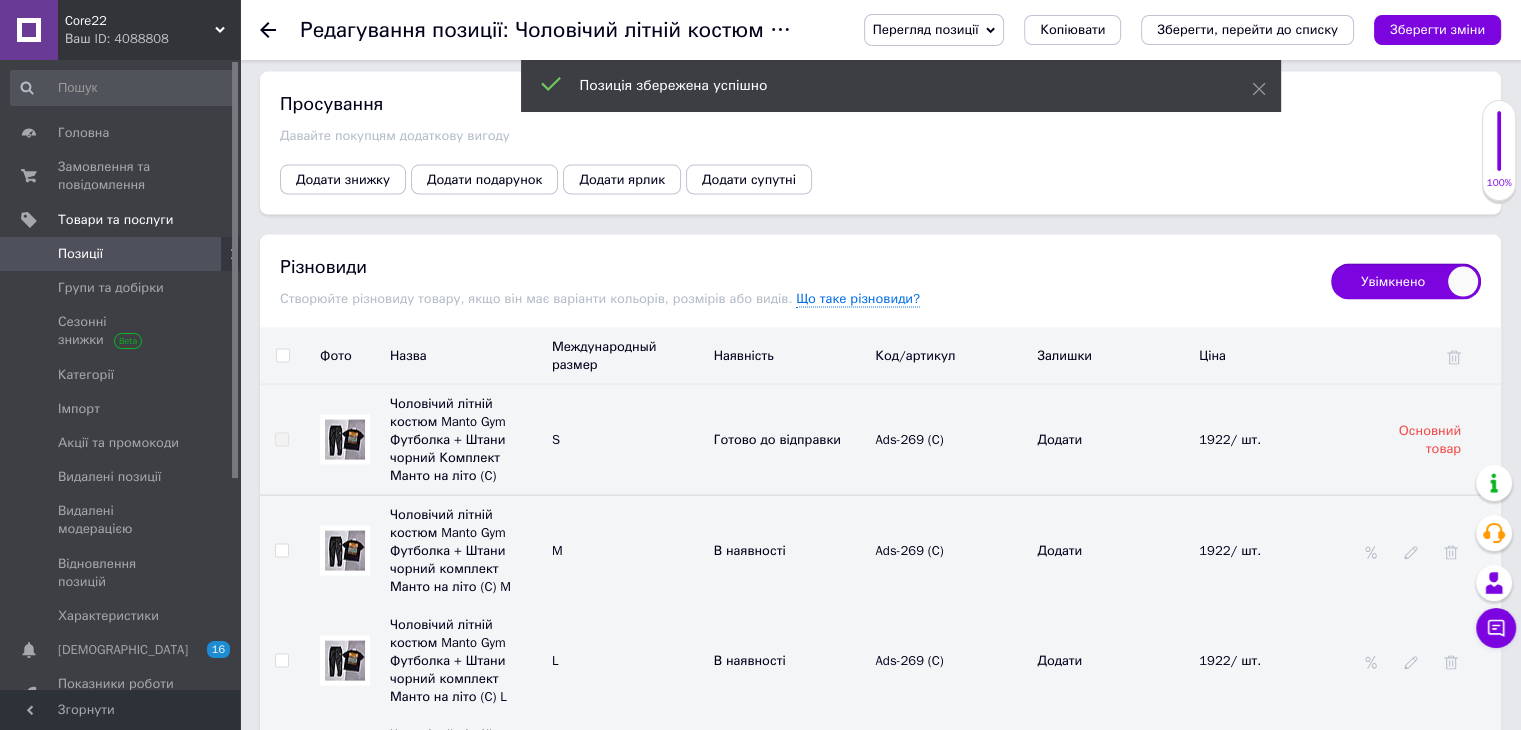 scroll, scrollTop: 3988, scrollLeft: 0, axis: vertical 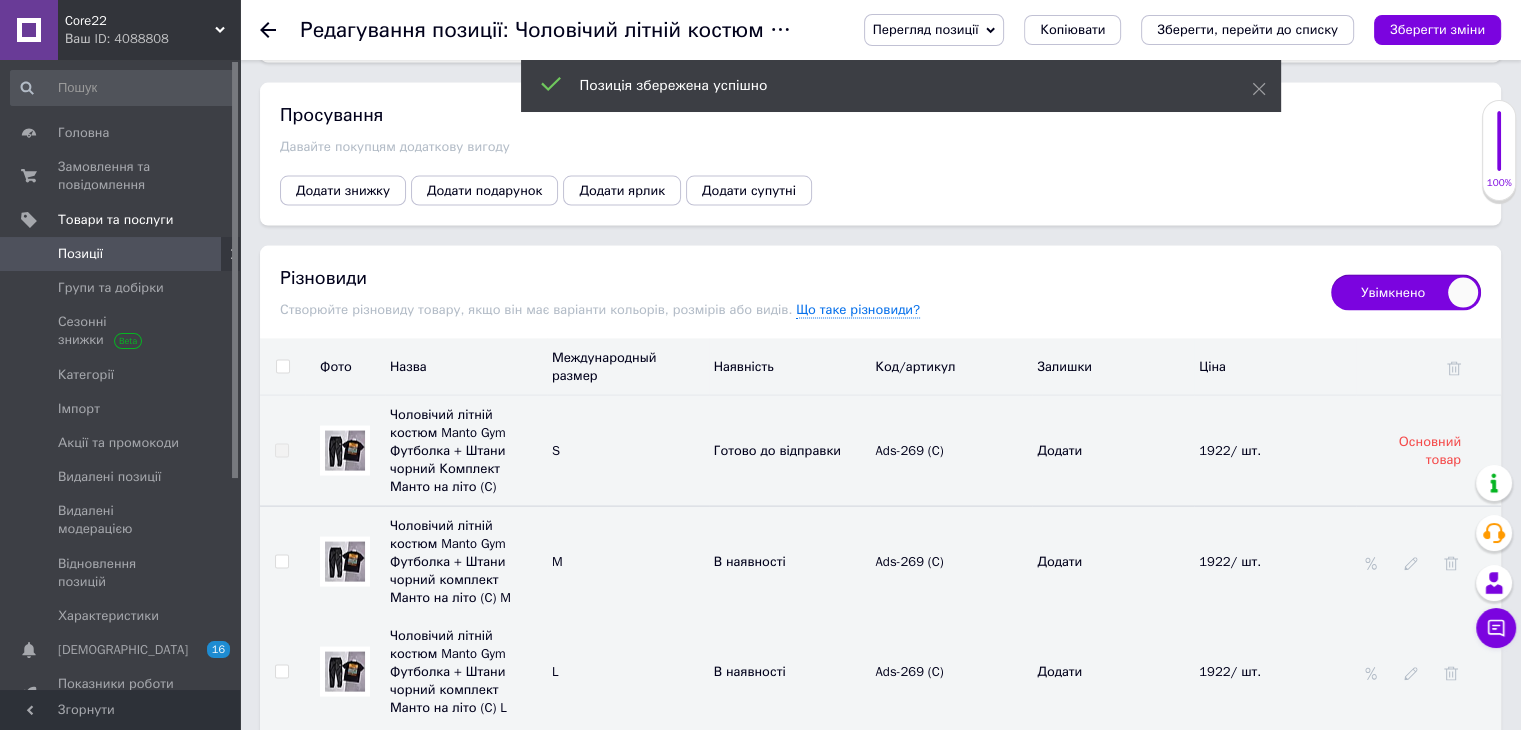 click at bounding box center [345, 562] 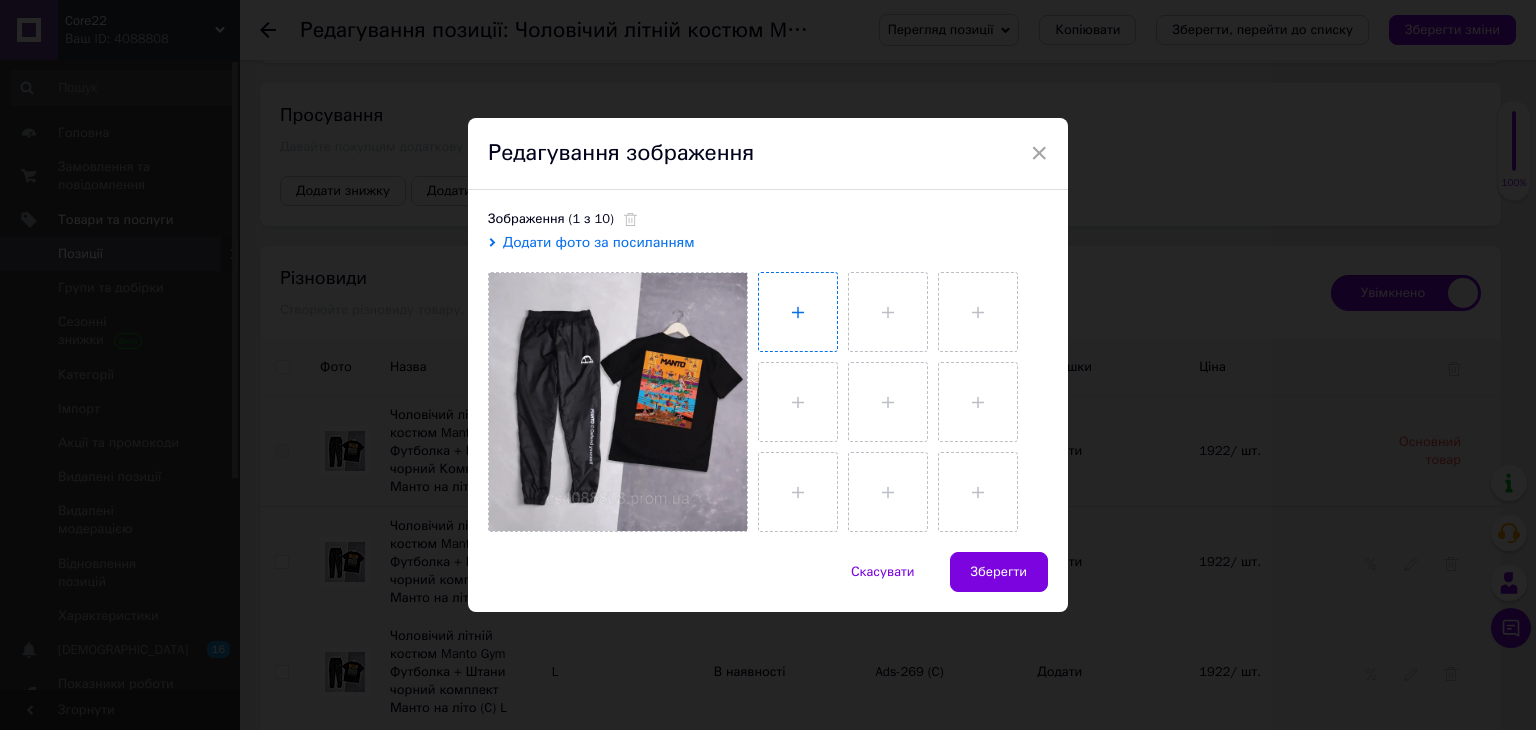 click at bounding box center (798, 312) 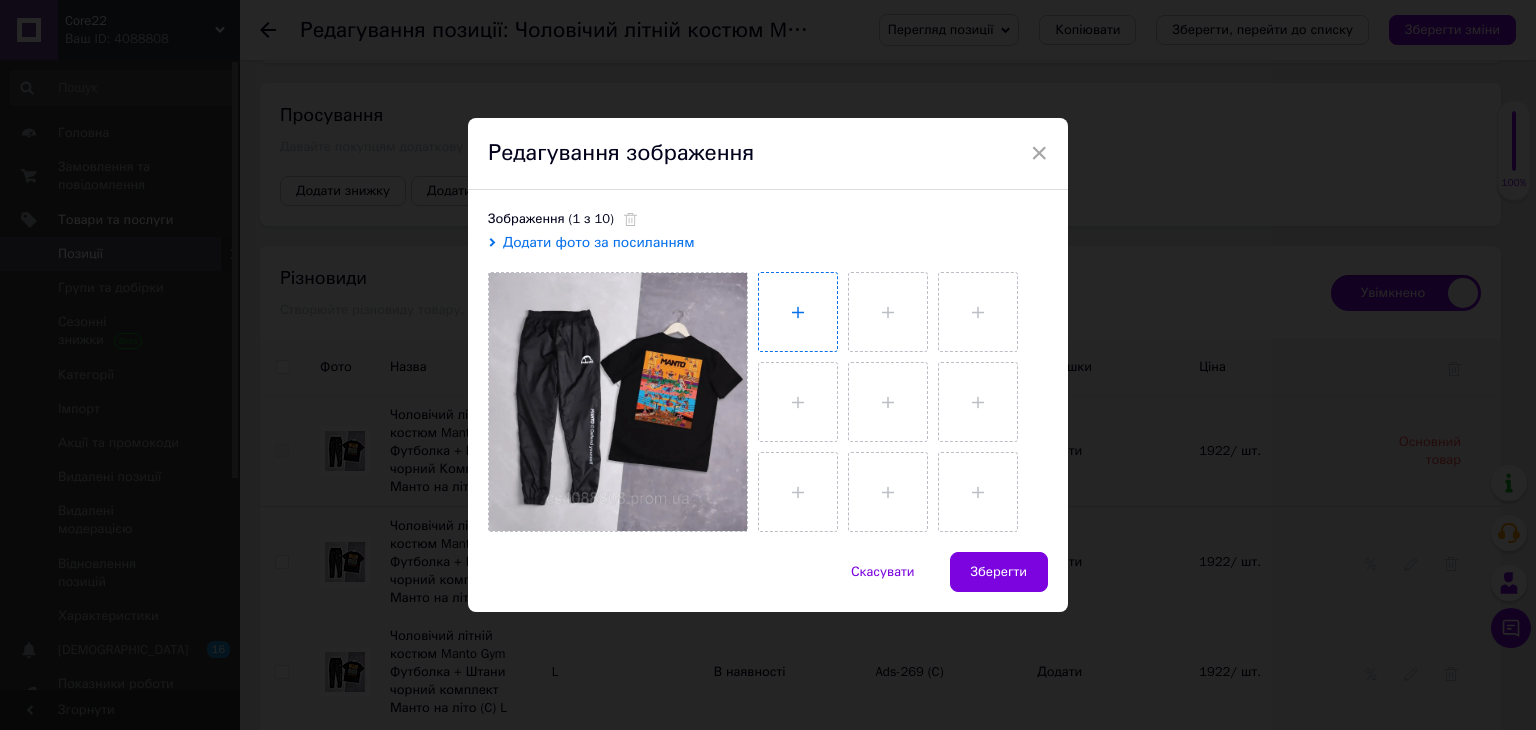 type on "C:\fakepath\6630060280_w1280_h1280_photo_2025_04_25_13_50_10.webp" 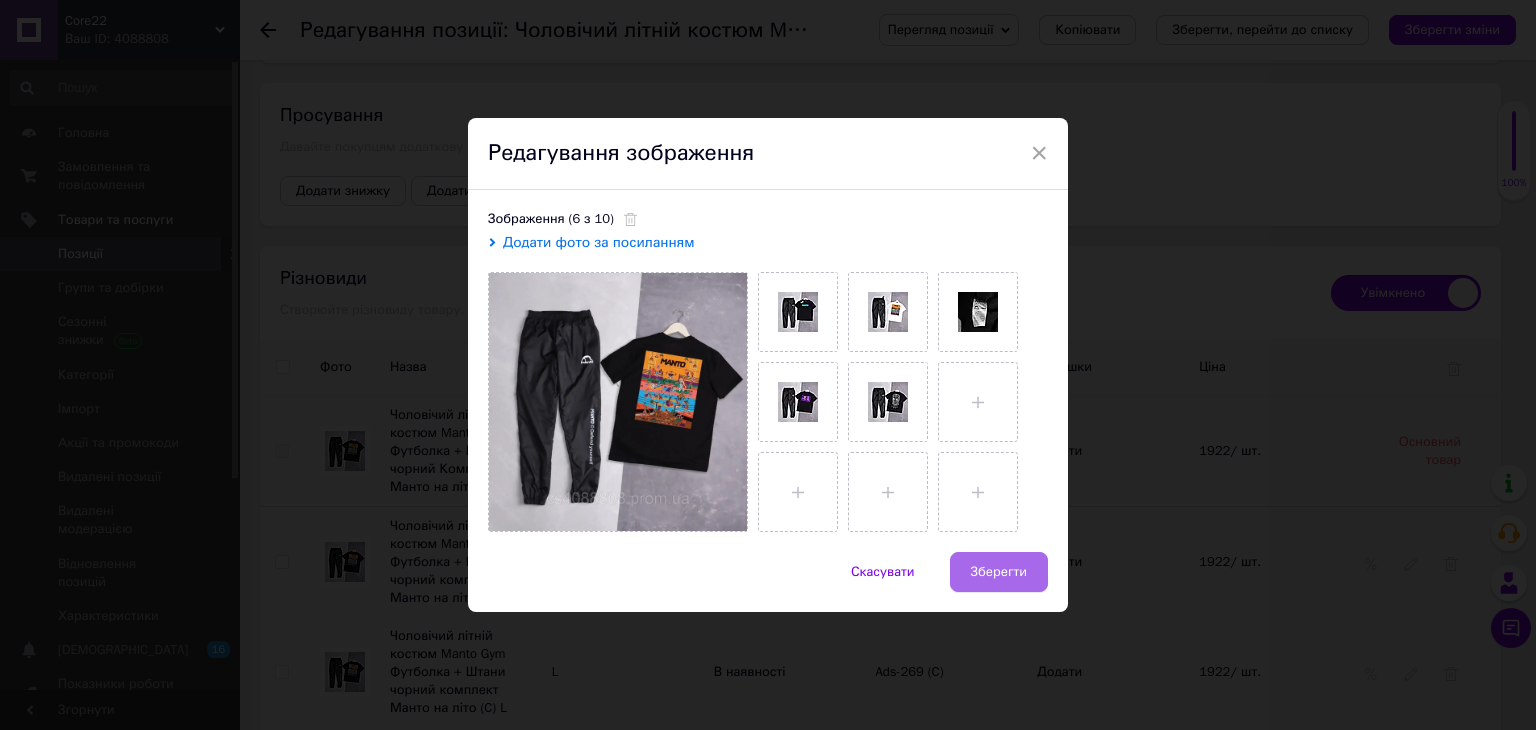 click on "Зберегти" at bounding box center [999, 572] 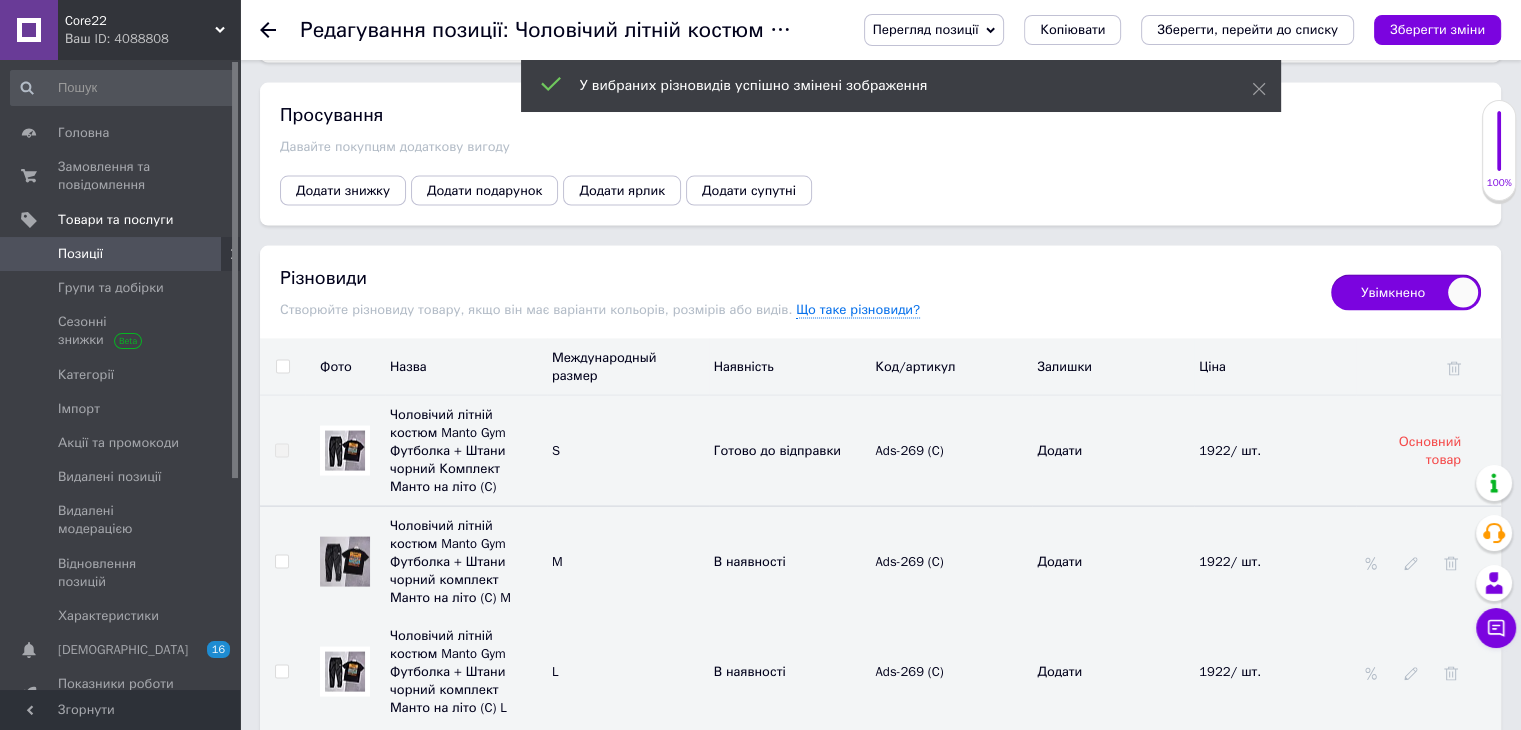 click at bounding box center [345, 672] 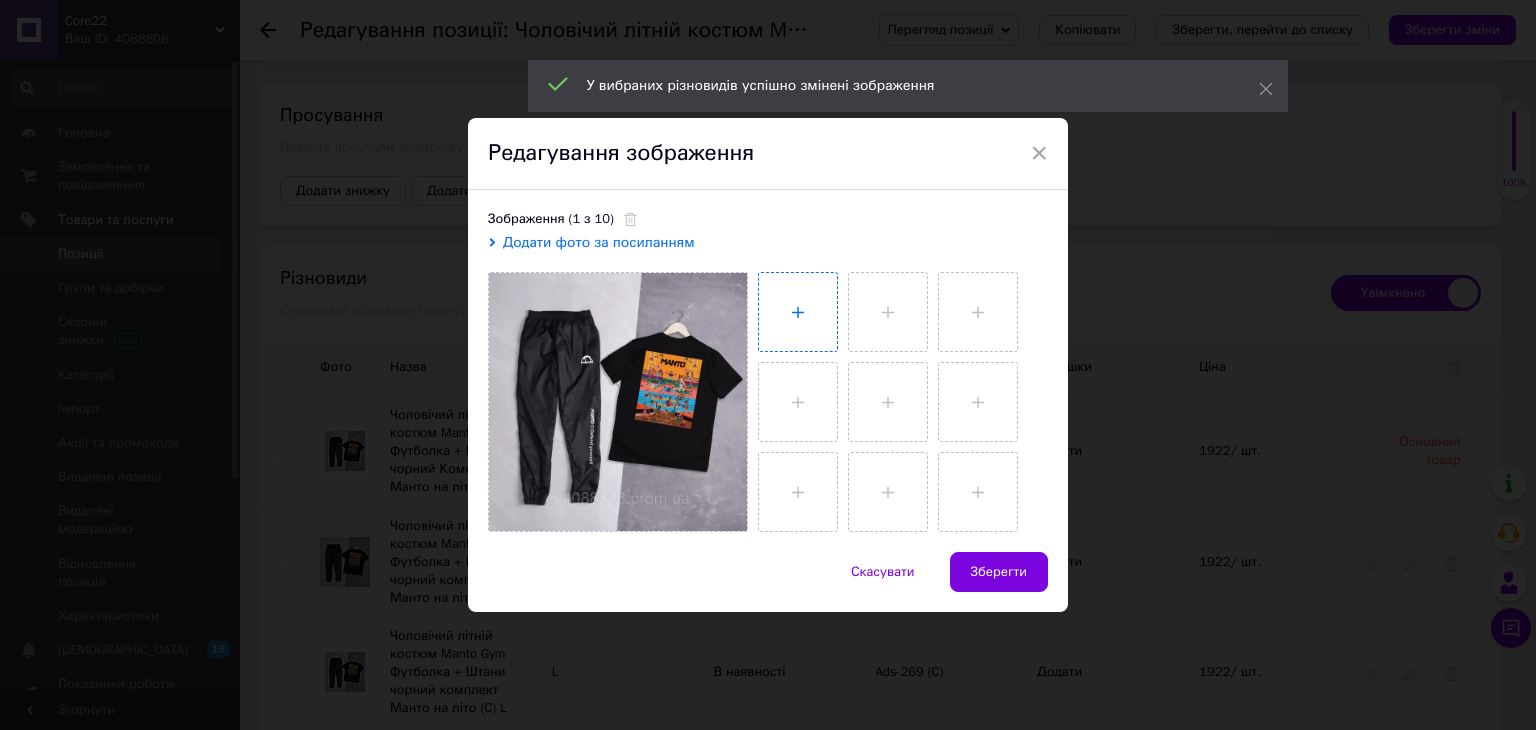click at bounding box center (798, 312) 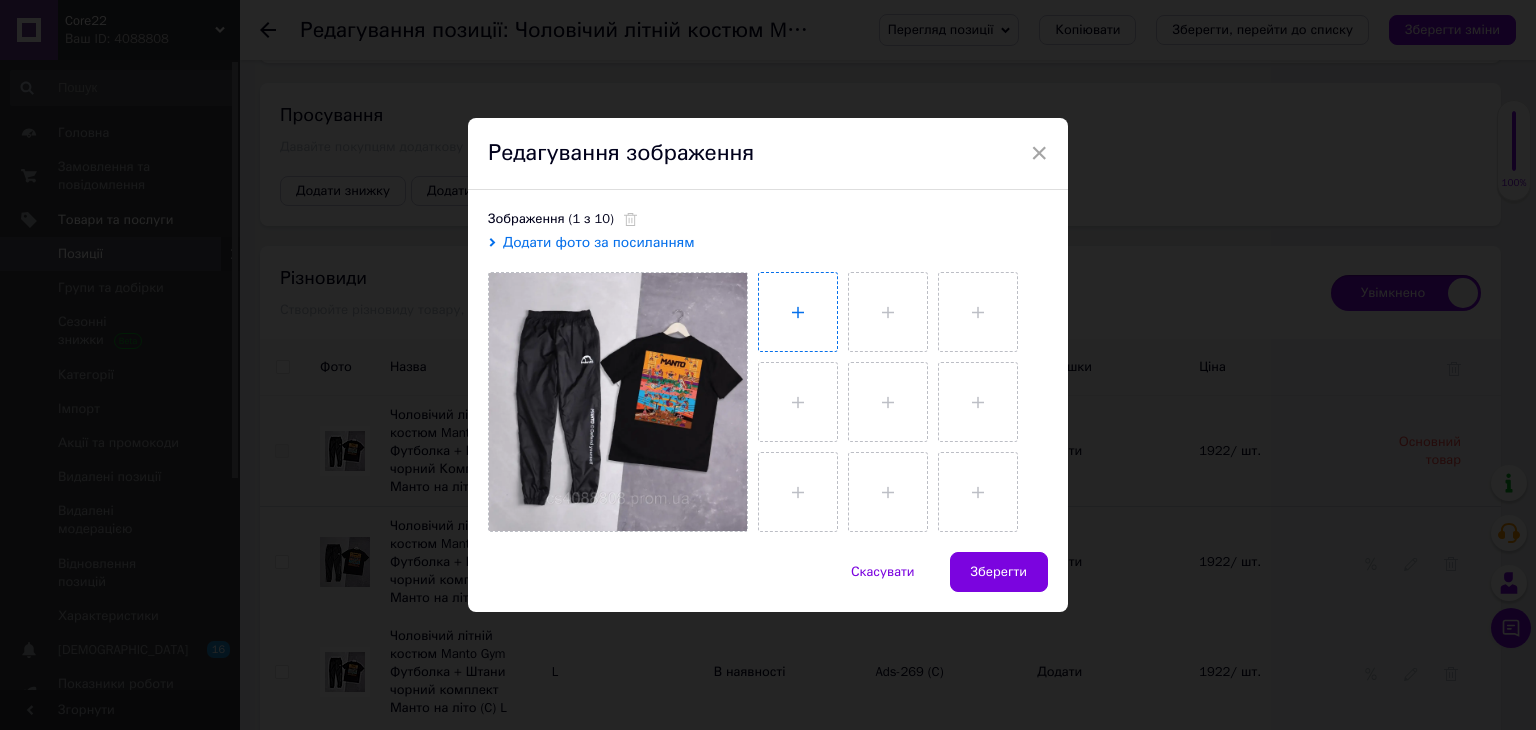 type on "C:\fakepath\6630060280_w1280_h1280_photo_2025_04_25_13_50_10.webp" 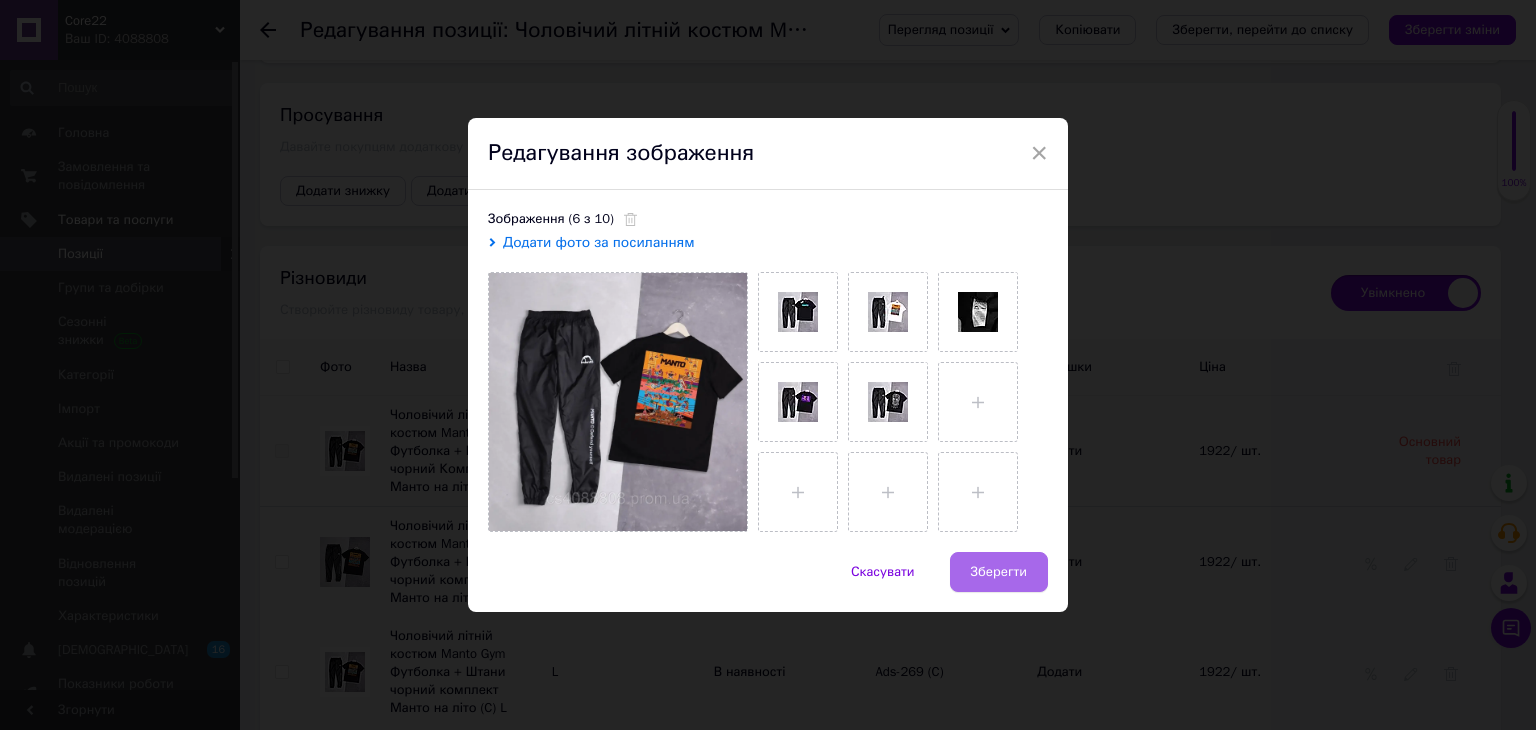 click on "Зберегти" at bounding box center (999, 572) 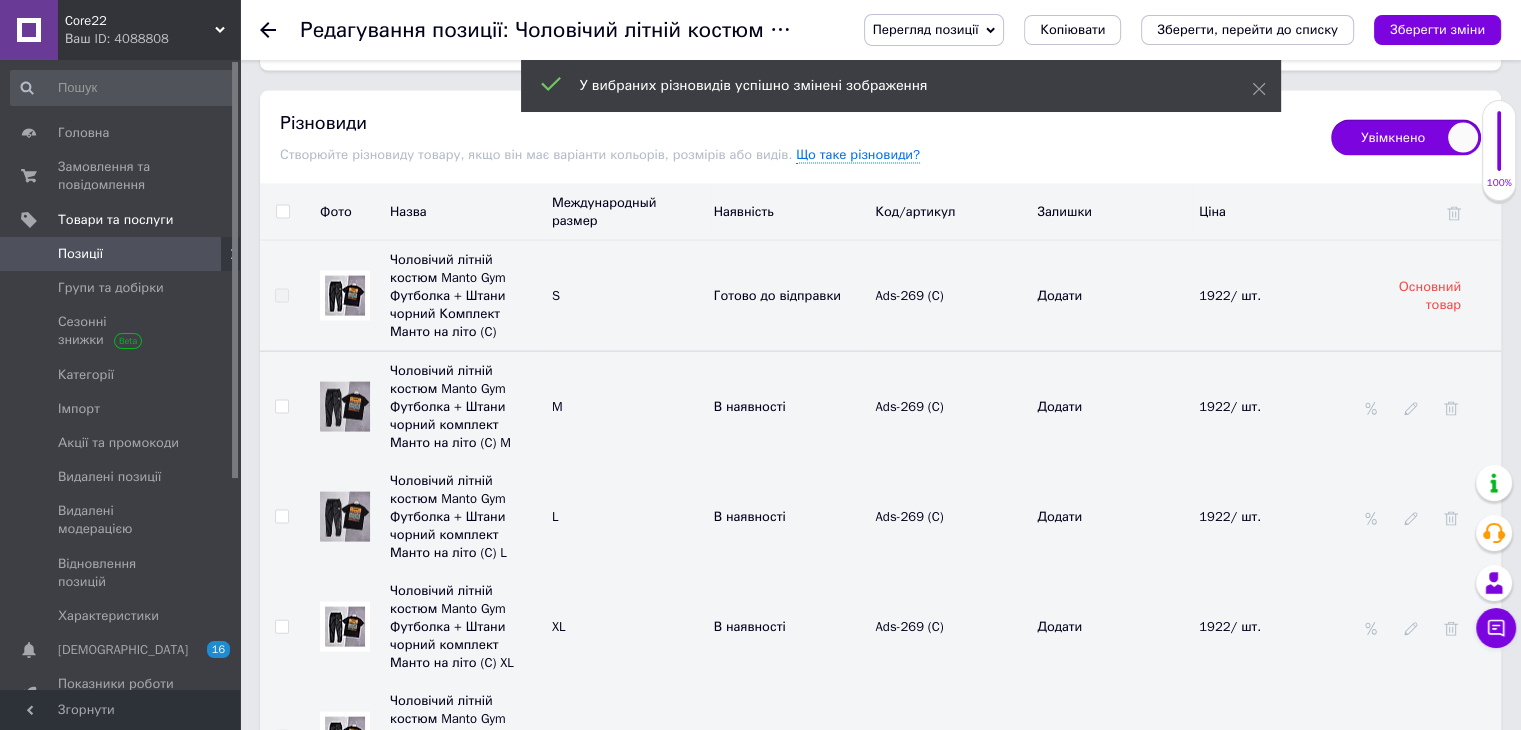 scroll, scrollTop: 4153, scrollLeft: 0, axis: vertical 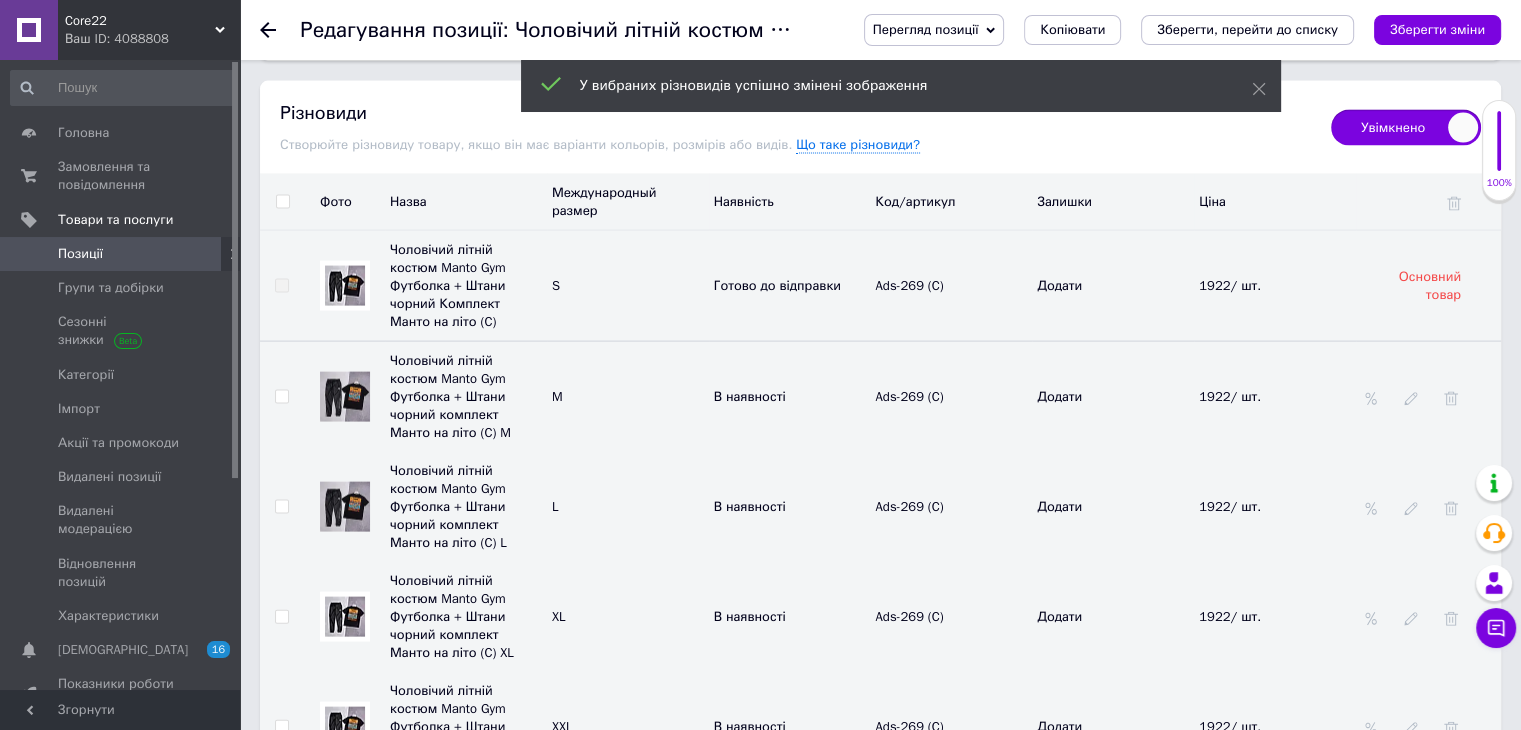 click at bounding box center (345, 617) 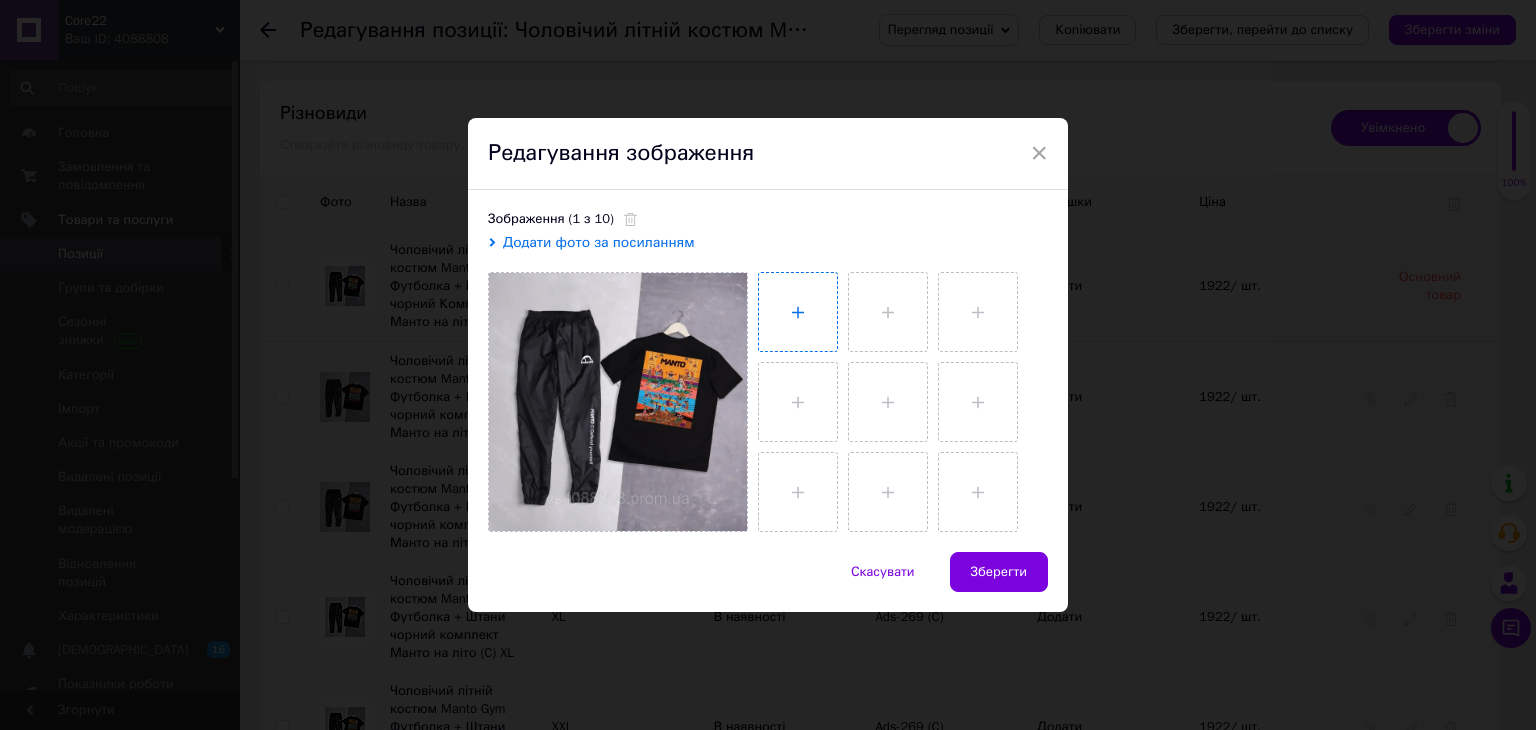 click at bounding box center (798, 312) 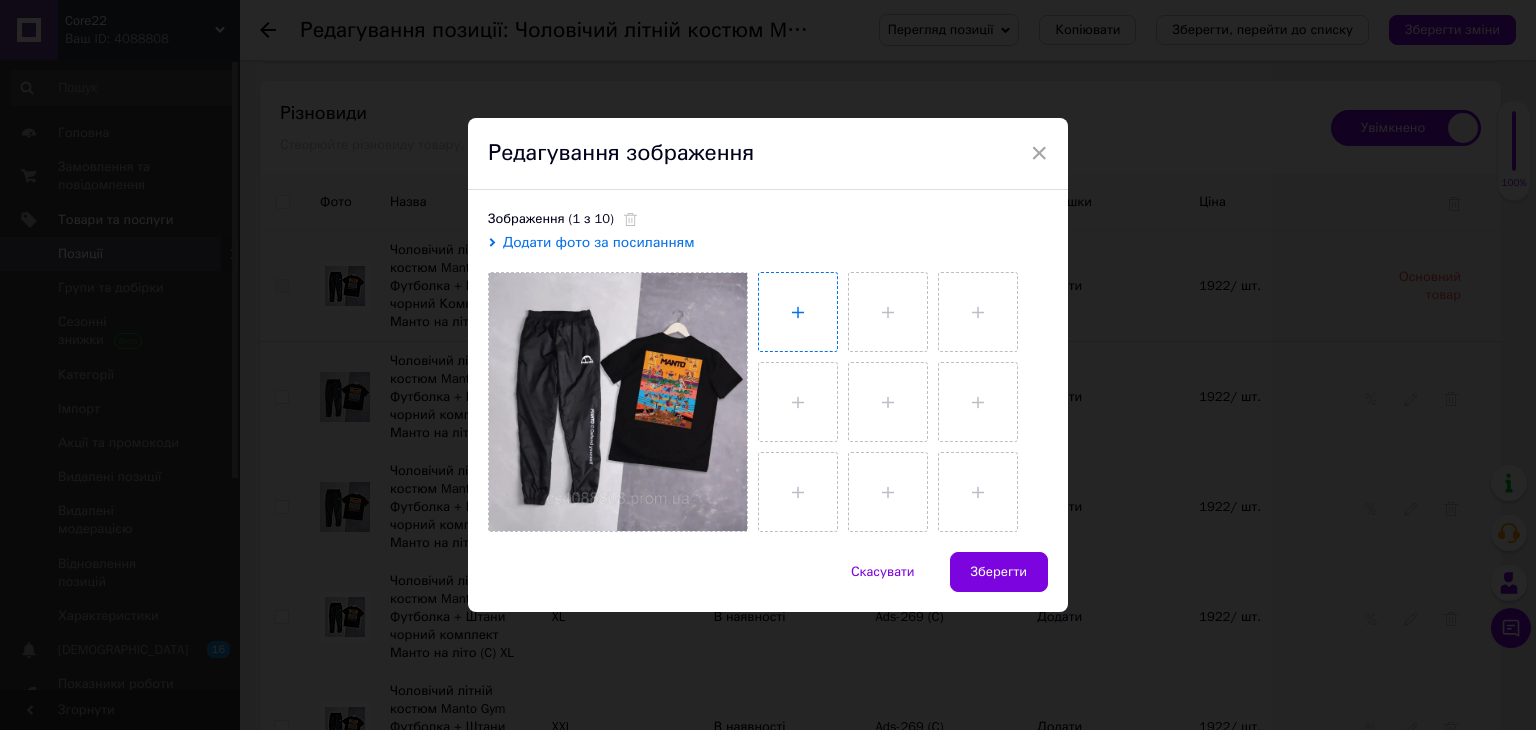 type on "C:\fakepath\6630060280_w1280_h1280_photo_2025_04_25_13_50_10.webp" 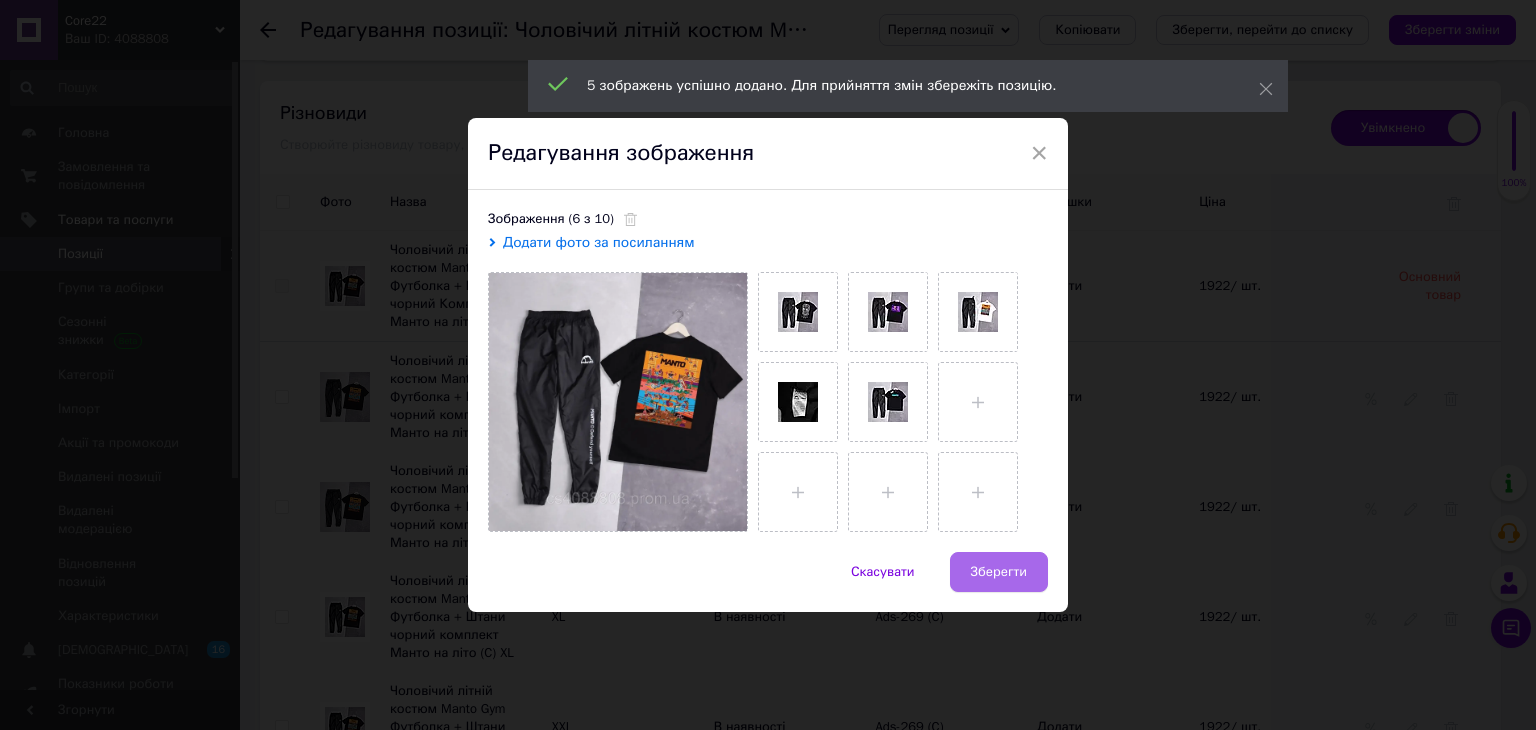 click on "Зберегти" at bounding box center [999, 572] 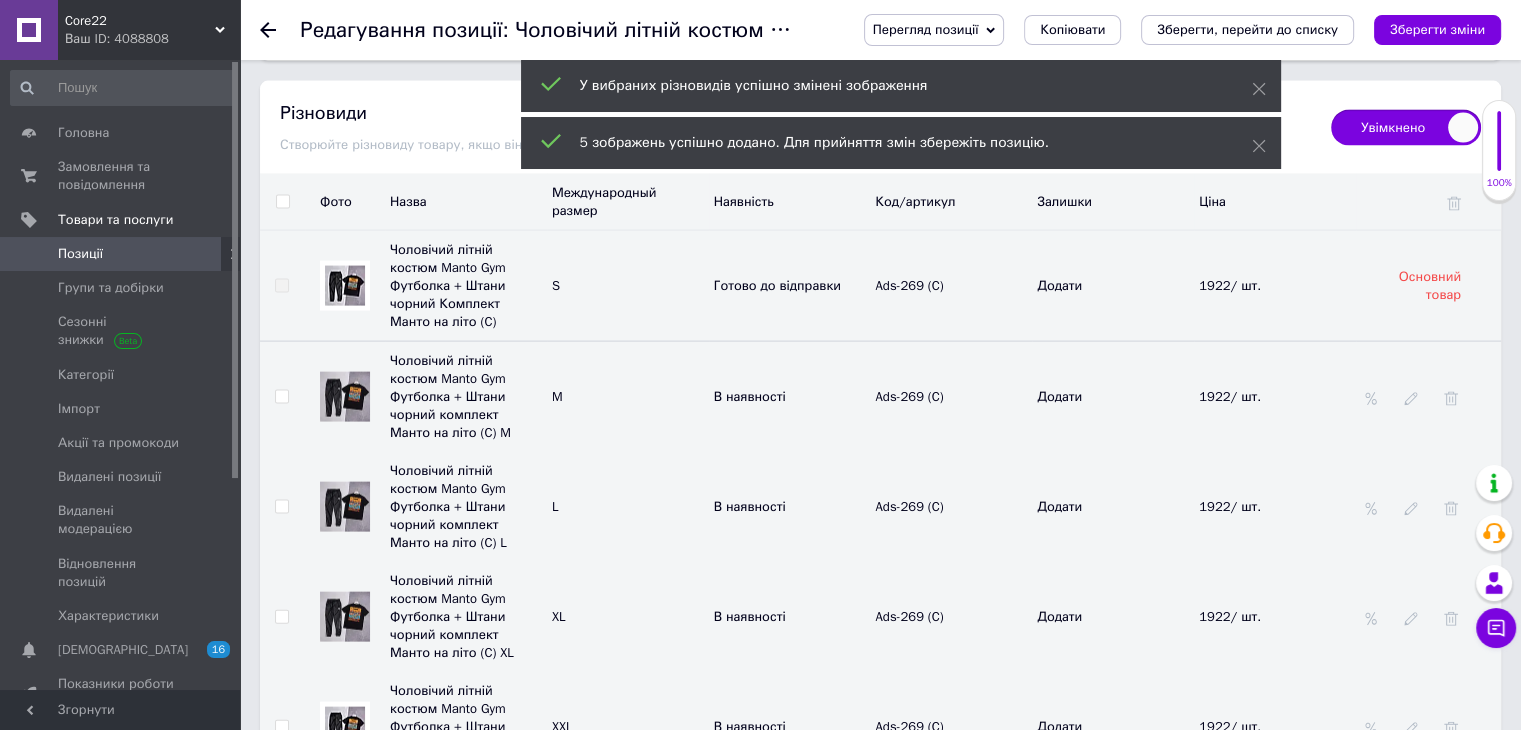 click at bounding box center [345, 727] 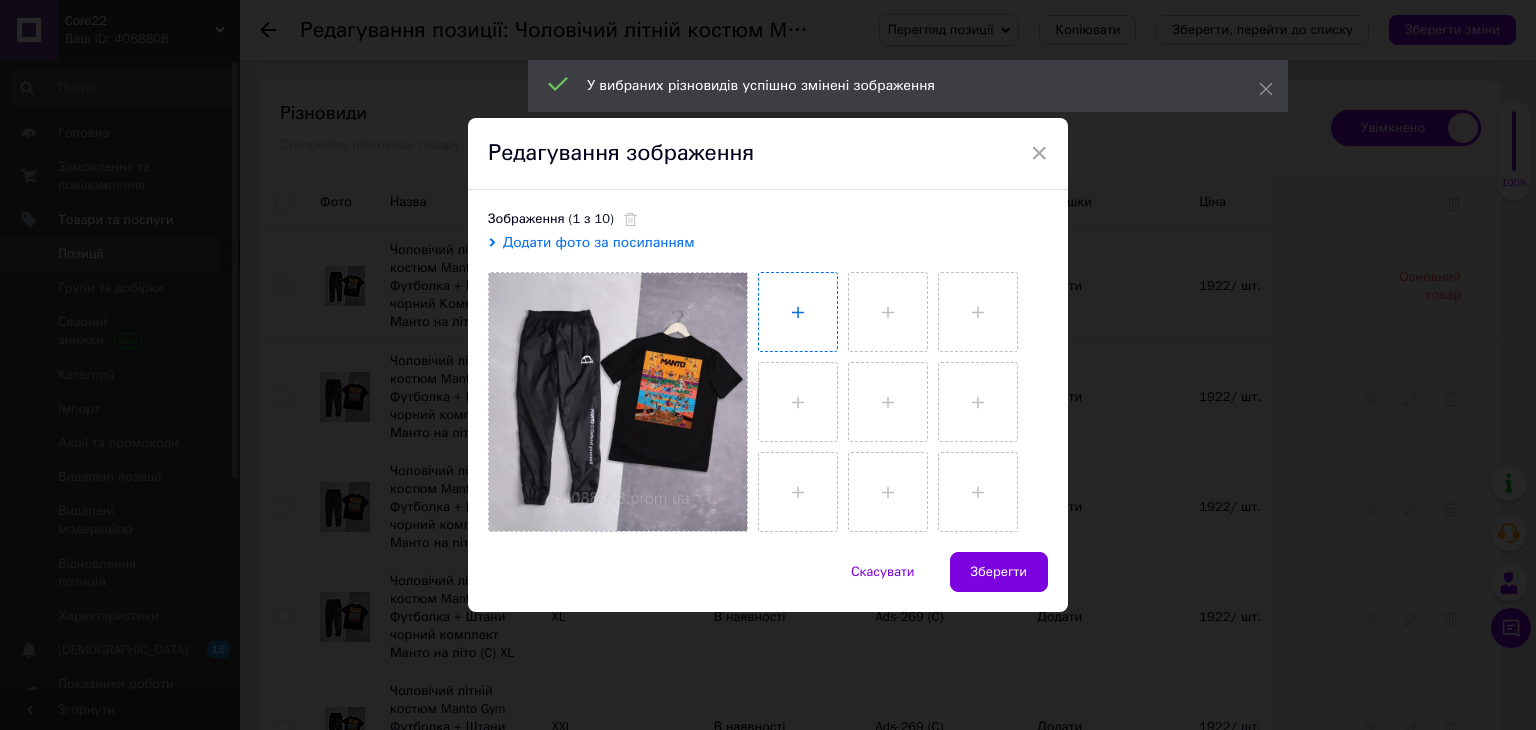 click at bounding box center (798, 312) 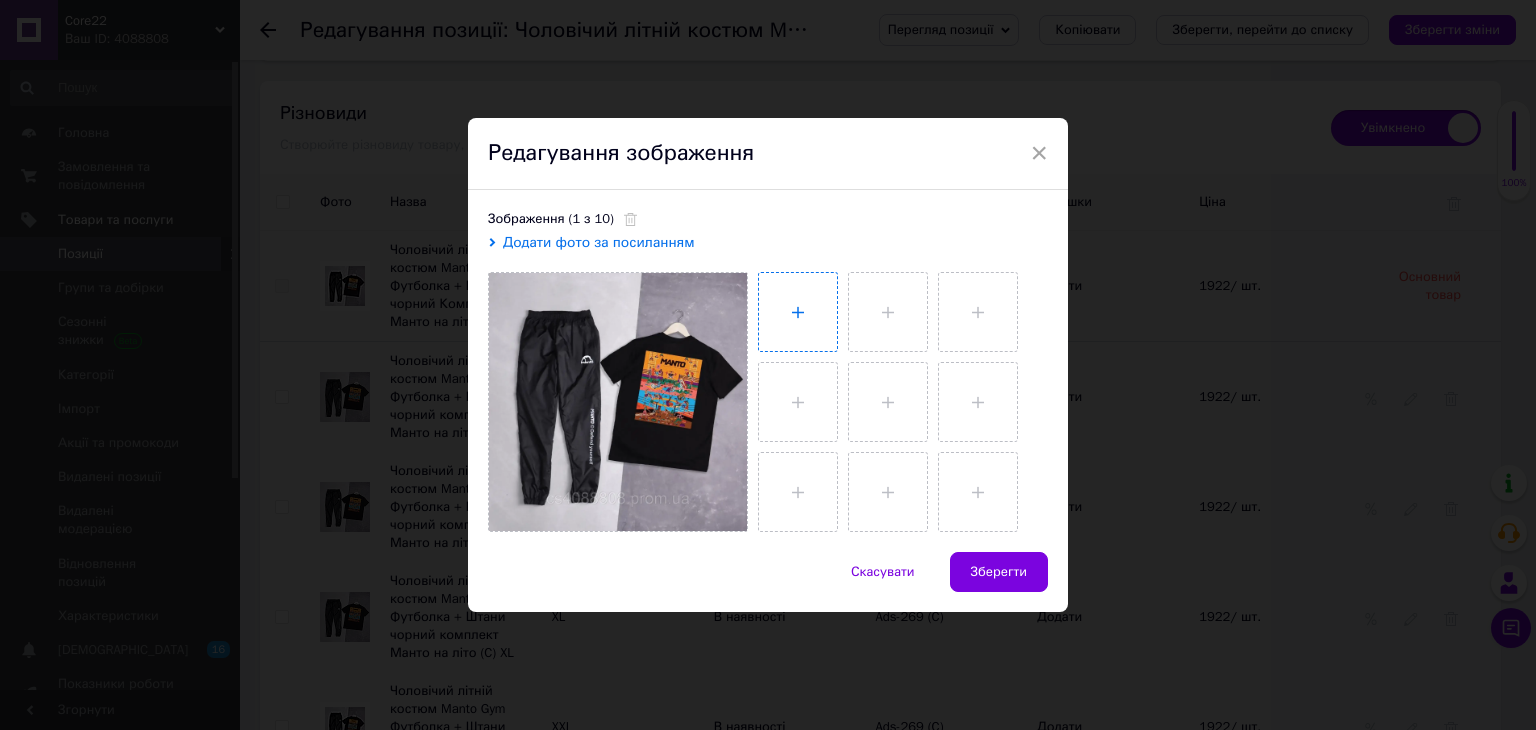 type on "C:\fakepath\6630060280_w1280_h1280_photo_2025_04_25_13_50_10.webp" 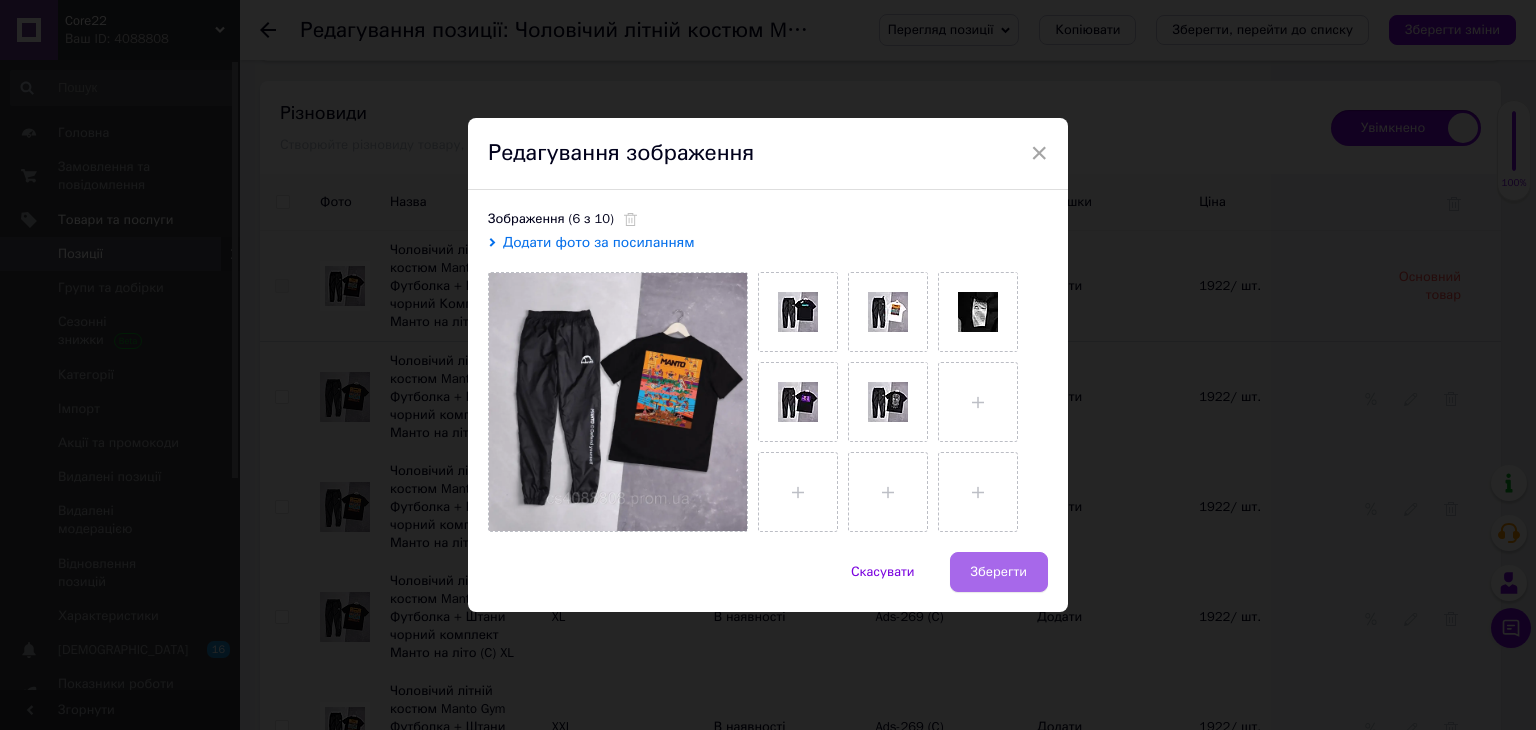 click on "Зберегти" at bounding box center (999, 572) 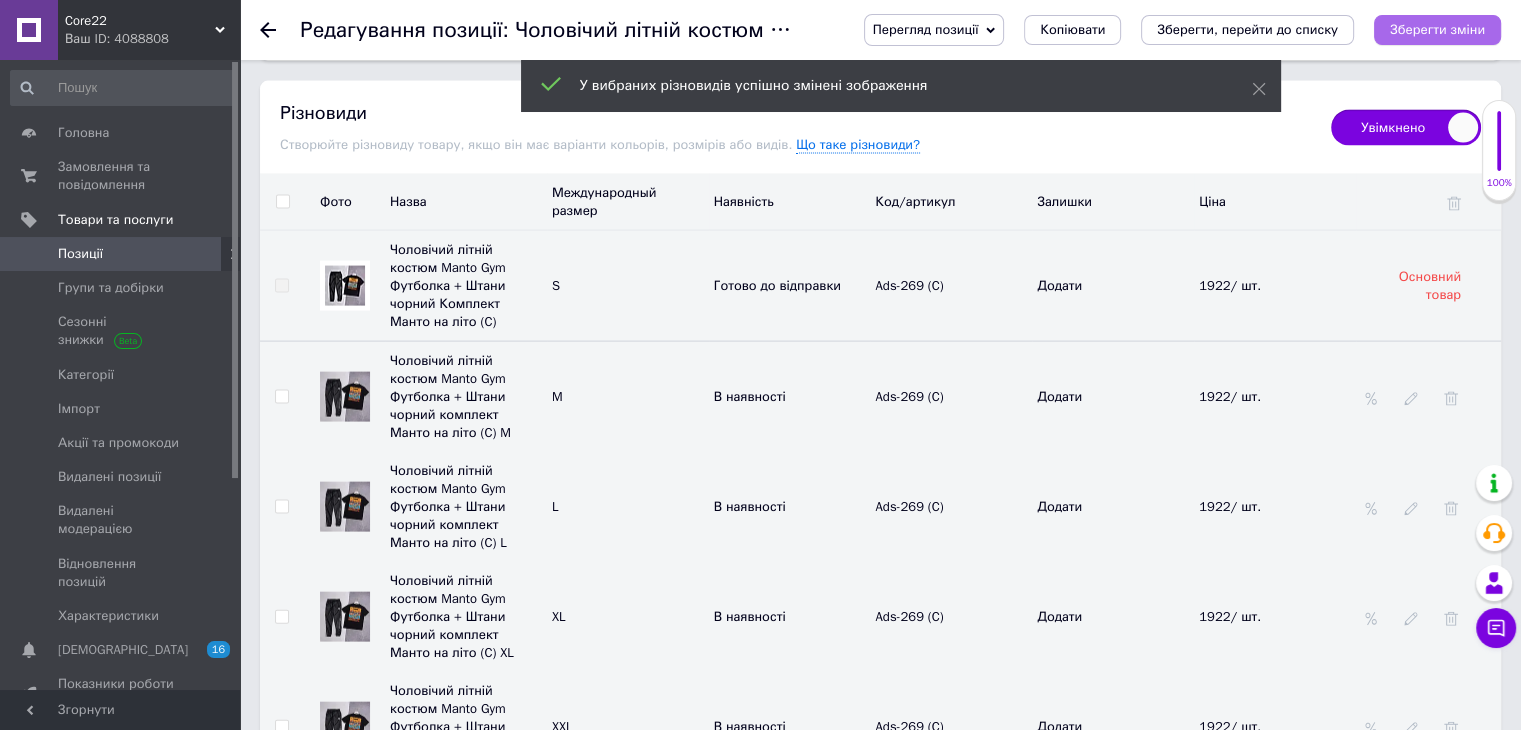 click on "Зберегти зміни" at bounding box center [1437, 29] 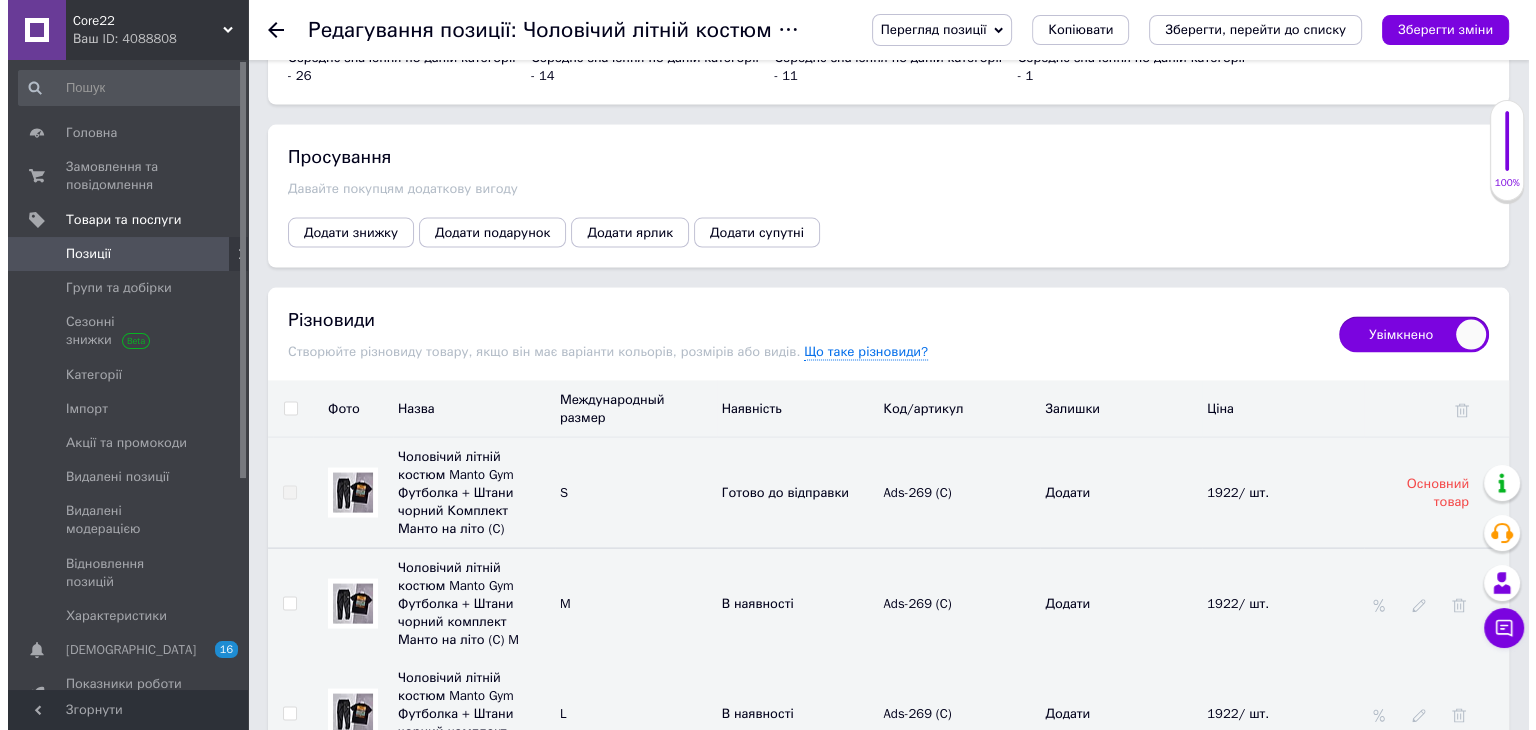 scroll, scrollTop: 3945, scrollLeft: 0, axis: vertical 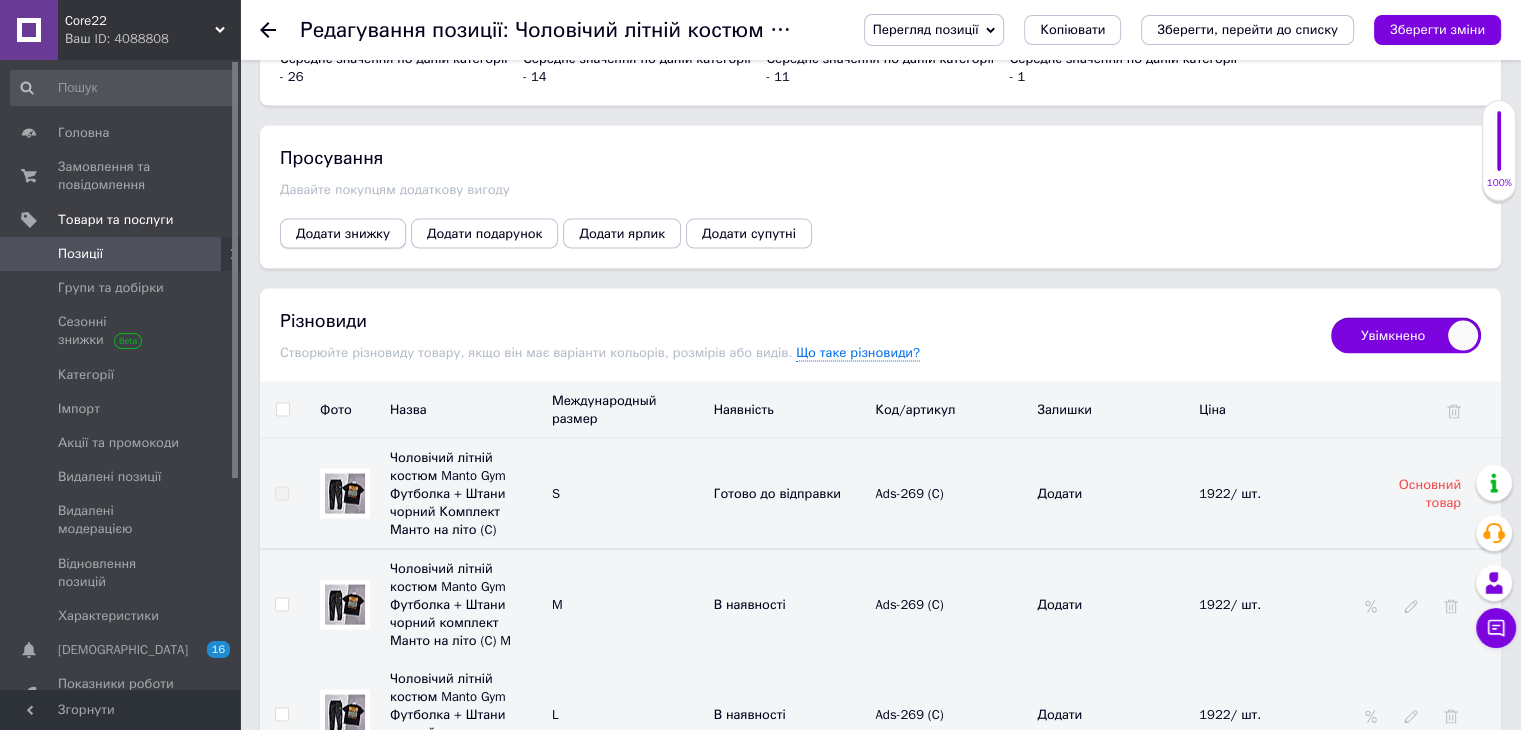 click on "Додати знижку" at bounding box center [343, 234] 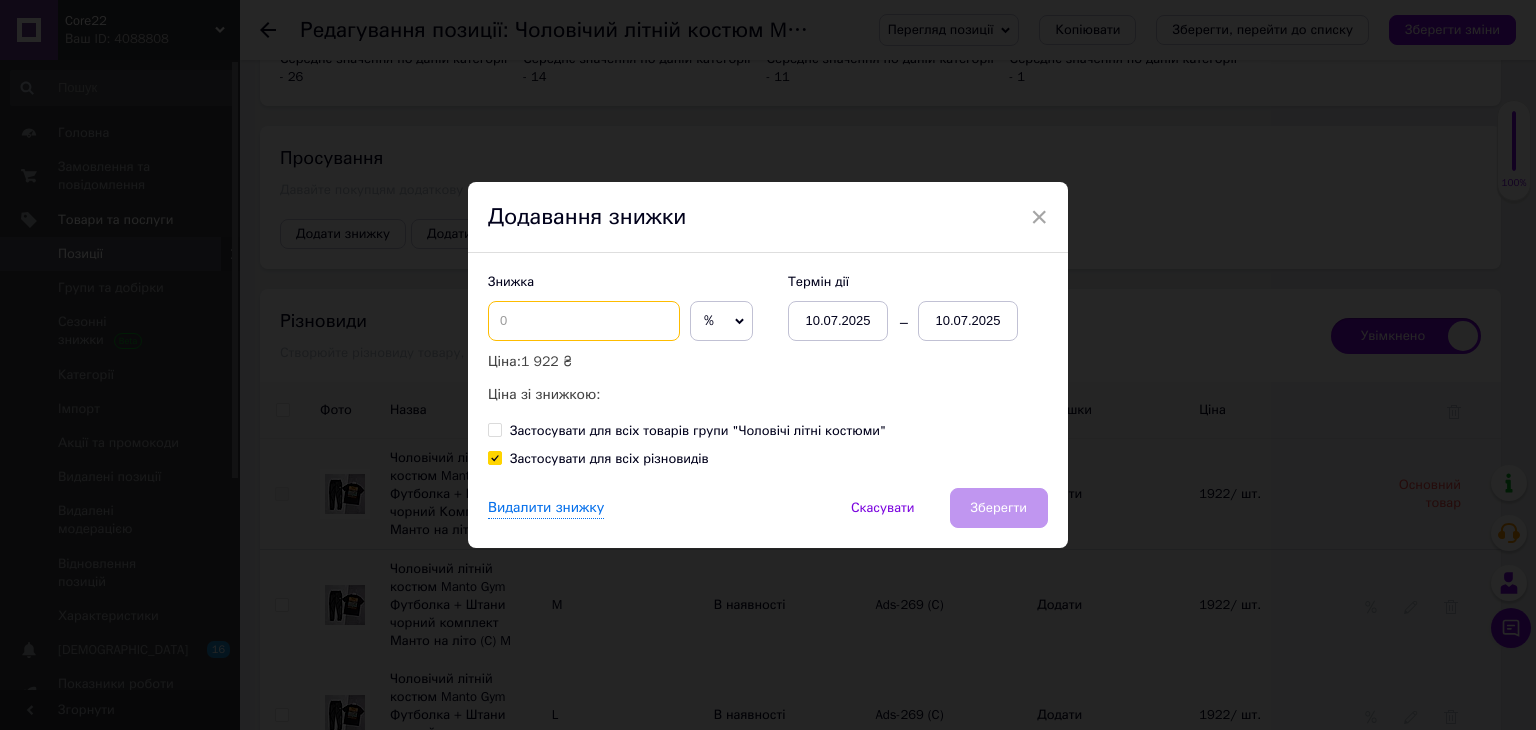 click at bounding box center [584, 321] 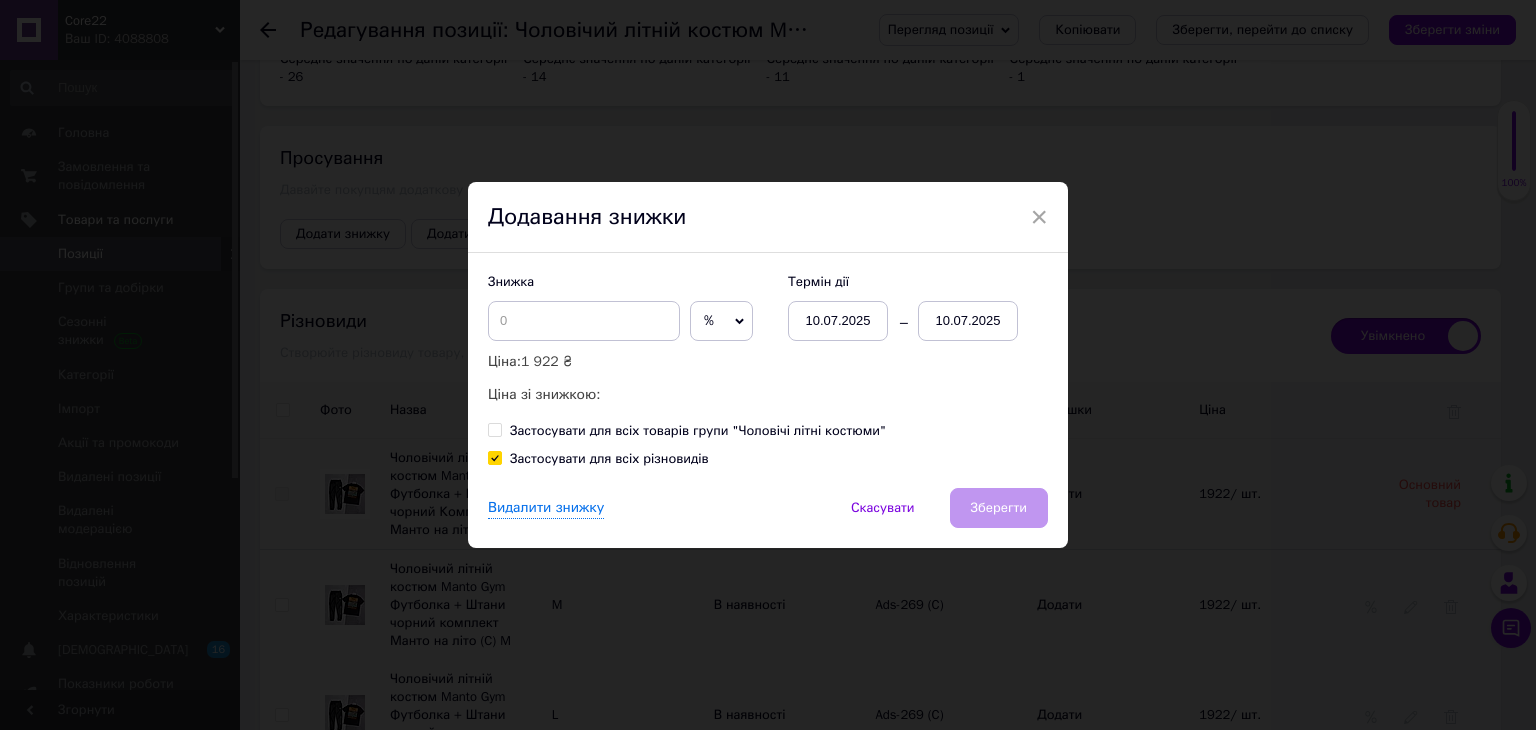 click on "%" at bounding box center [721, 321] 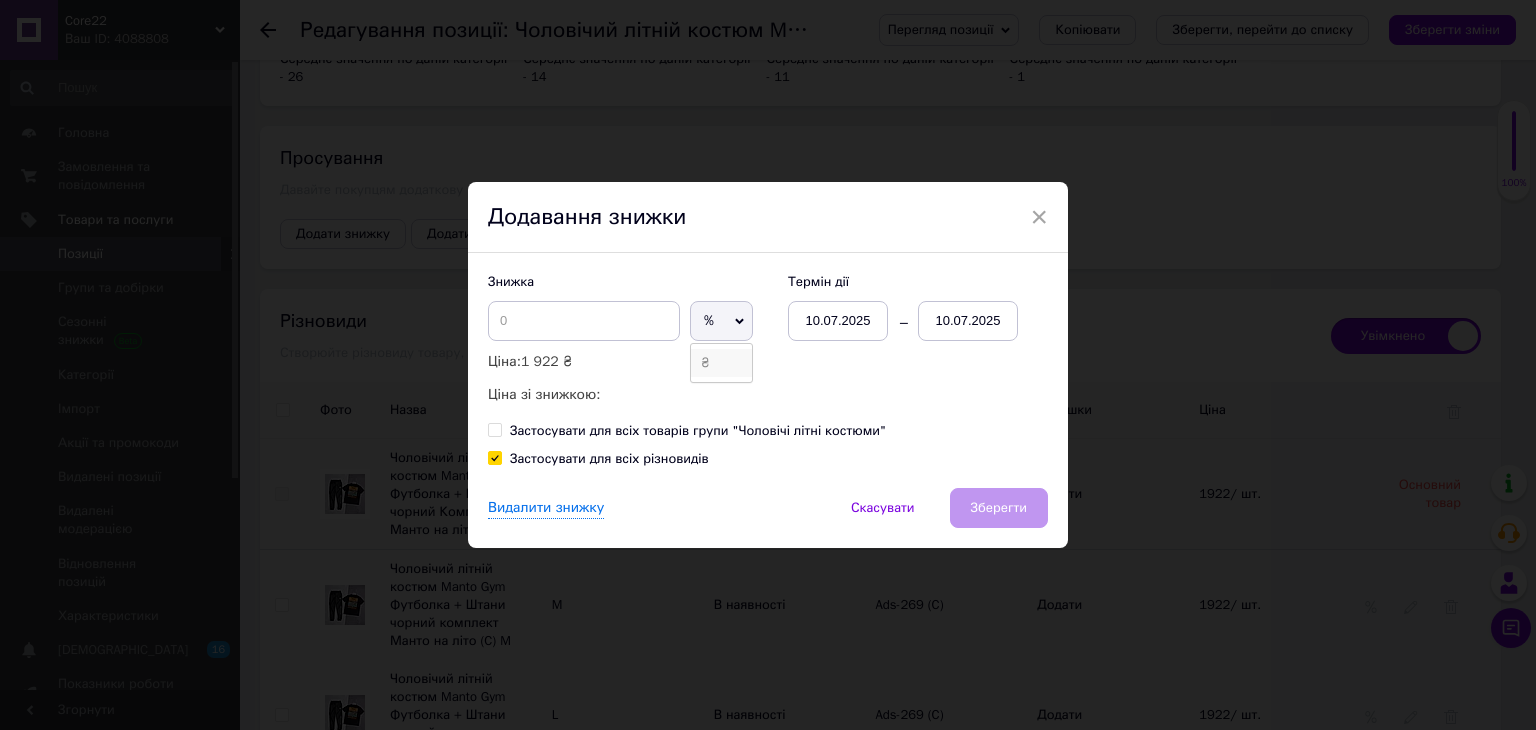 click on "₴" at bounding box center [721, 363] 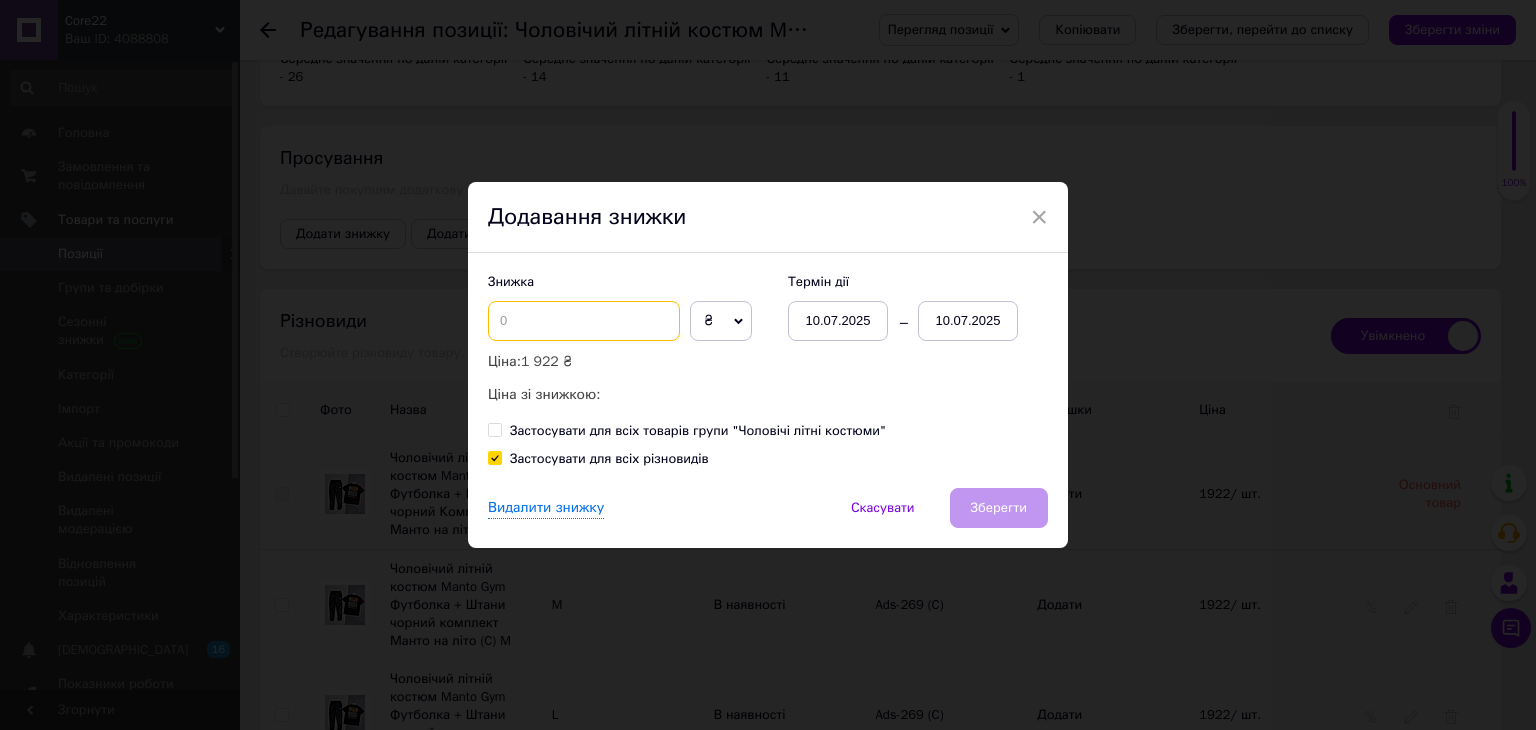 paste on "443" 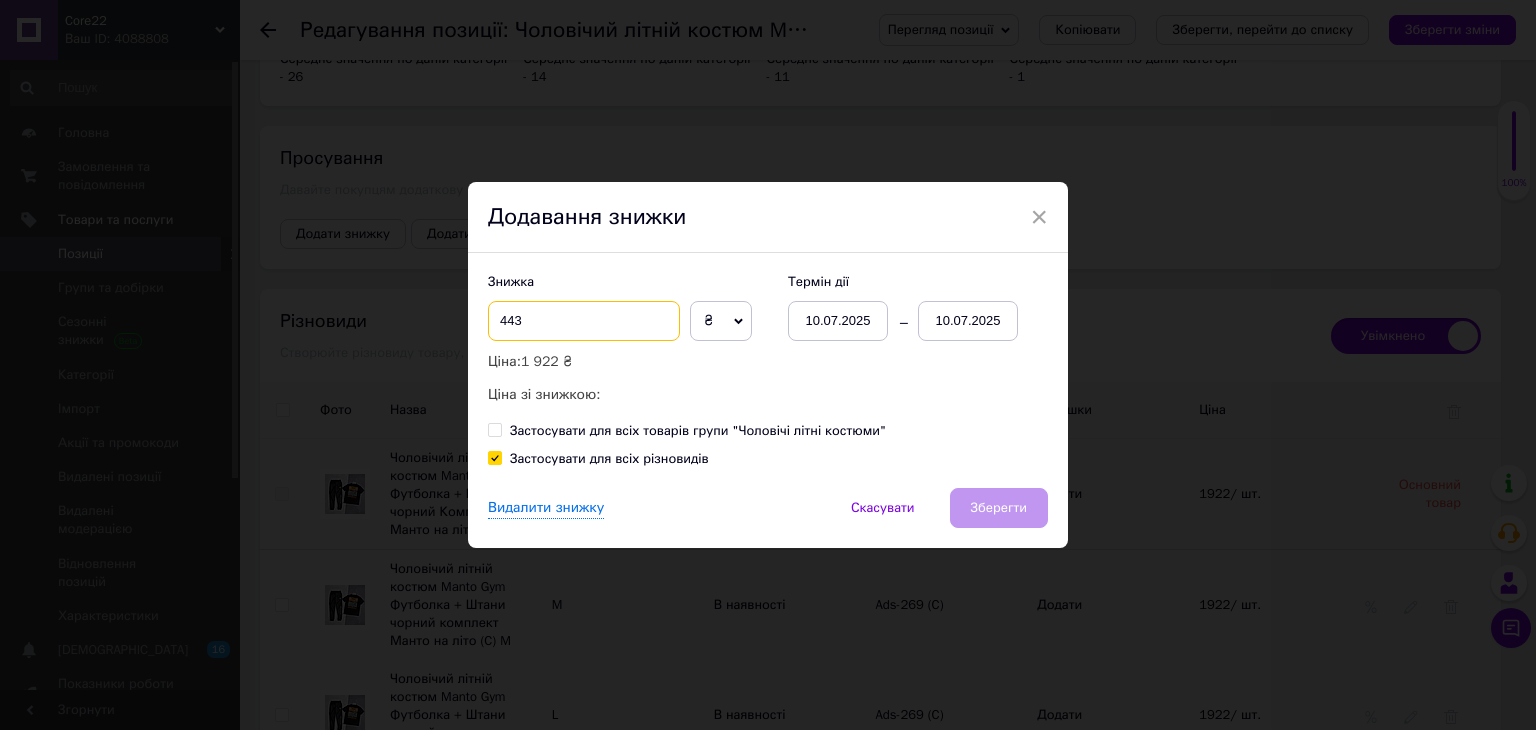click on "443" at bounding box center [584, 321] 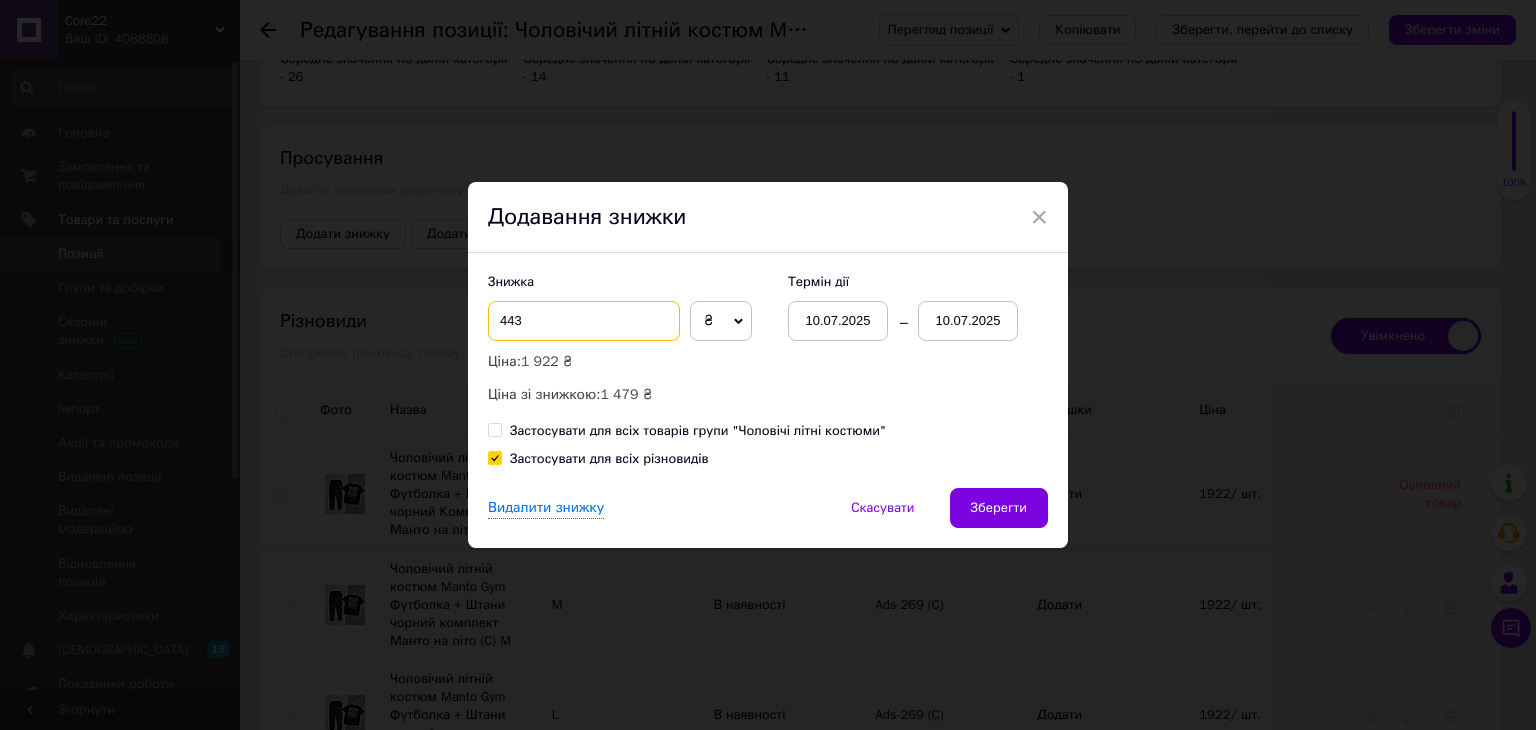 type on "443" 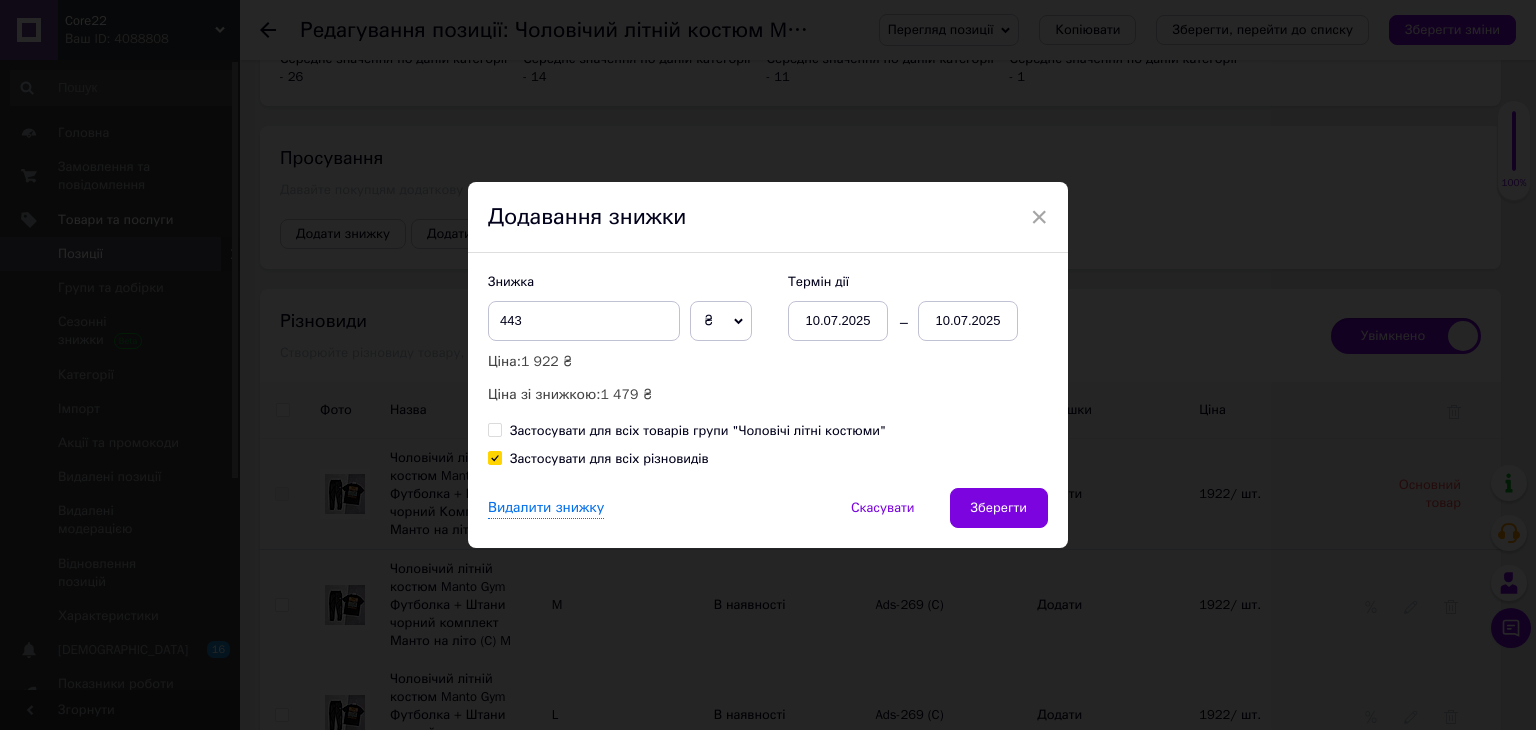 click on "10.07.2025" at bounding box center (968, 321) 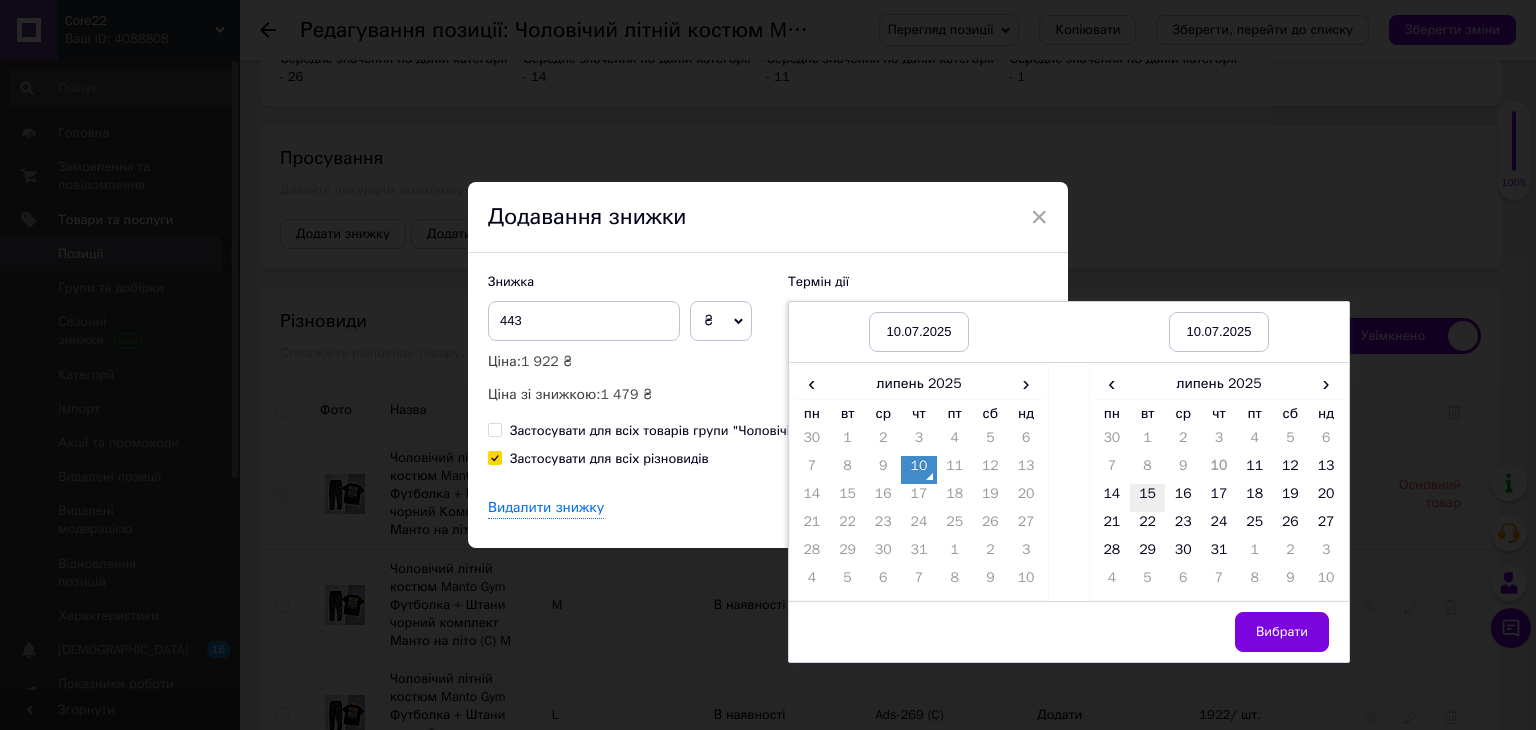 click on "15" at bounding box center (1148, 498) 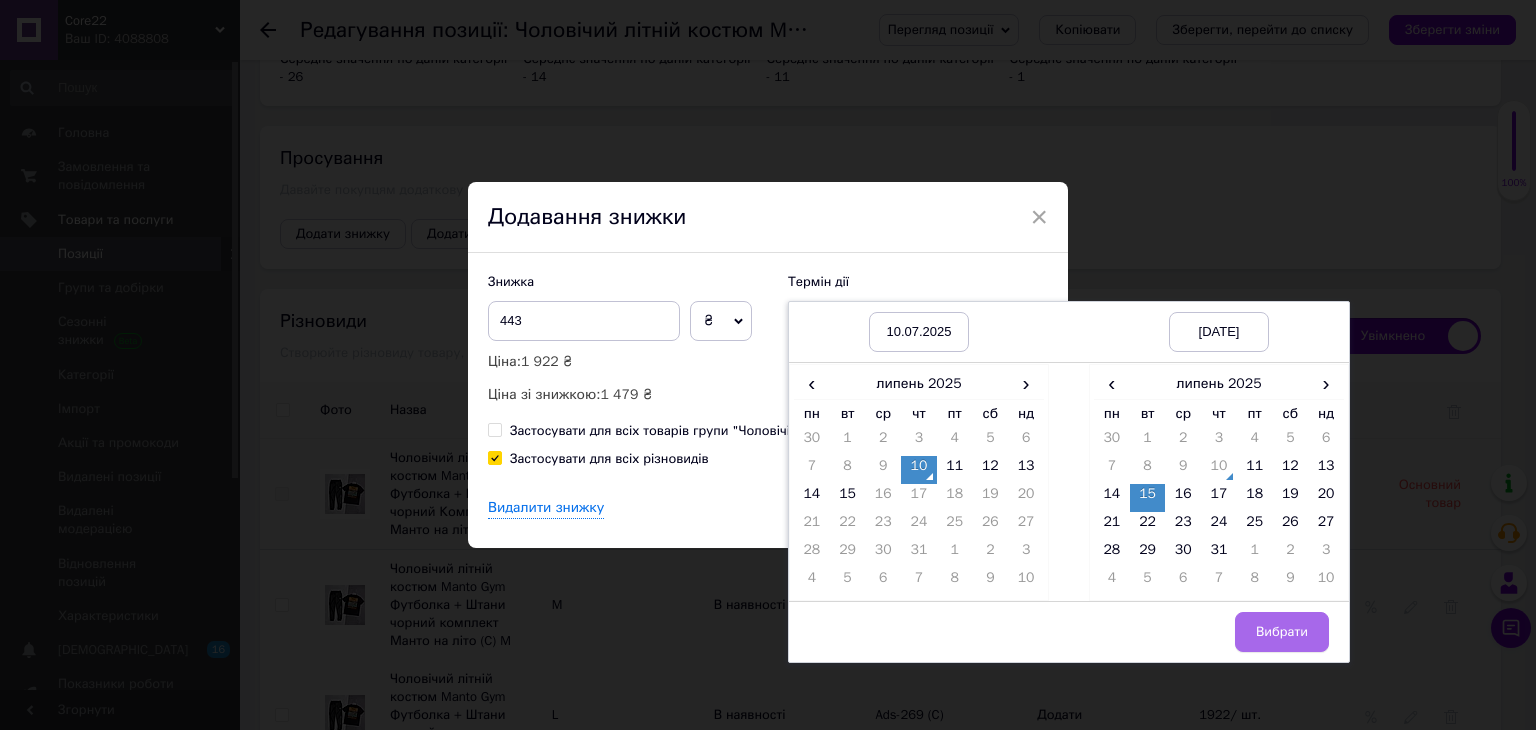 click on "Вибрати" at bounding box center [1282, 632] 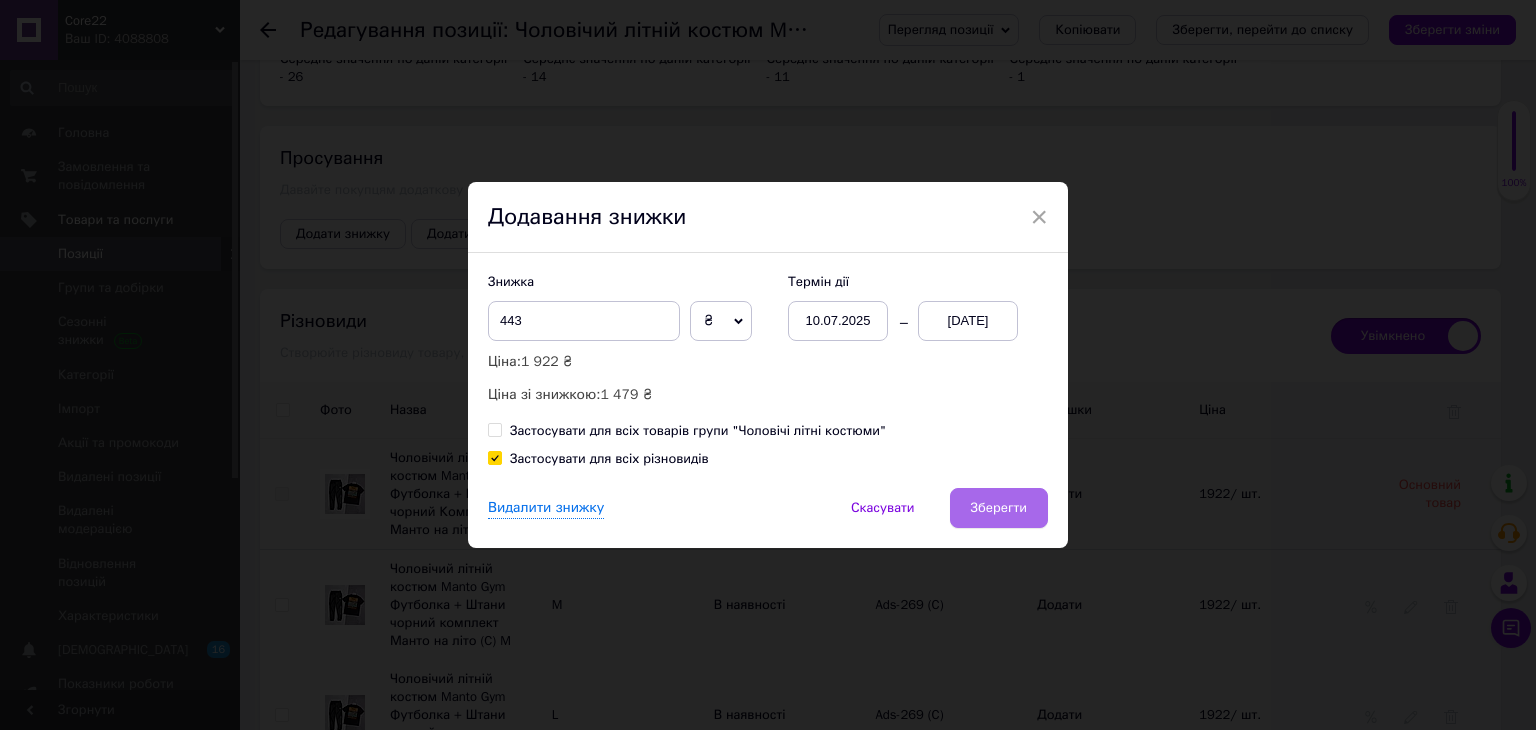 click on "Зберегти" at bounding box center [999, 508] 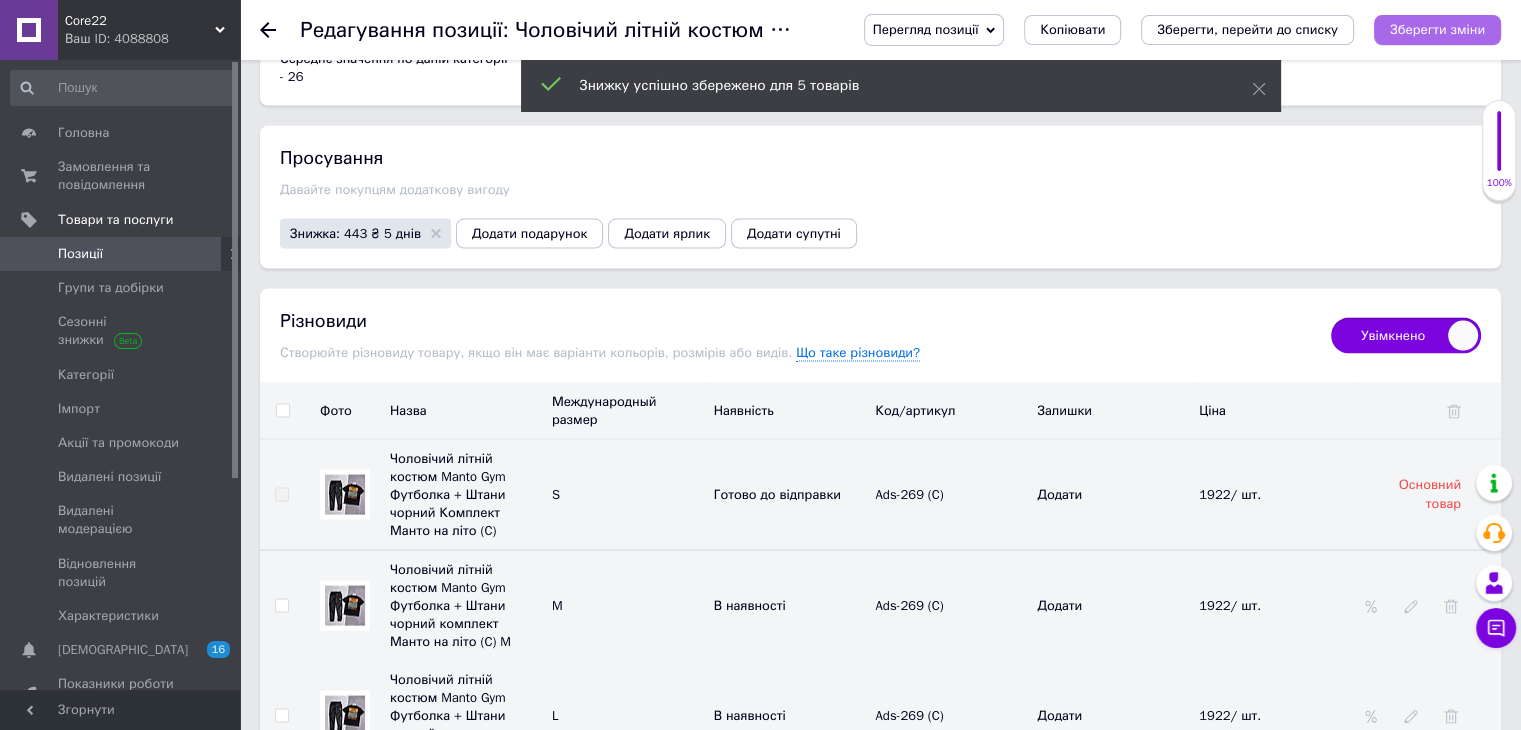 click on "Зберегти зміни" at bounding box center (1437, 29) 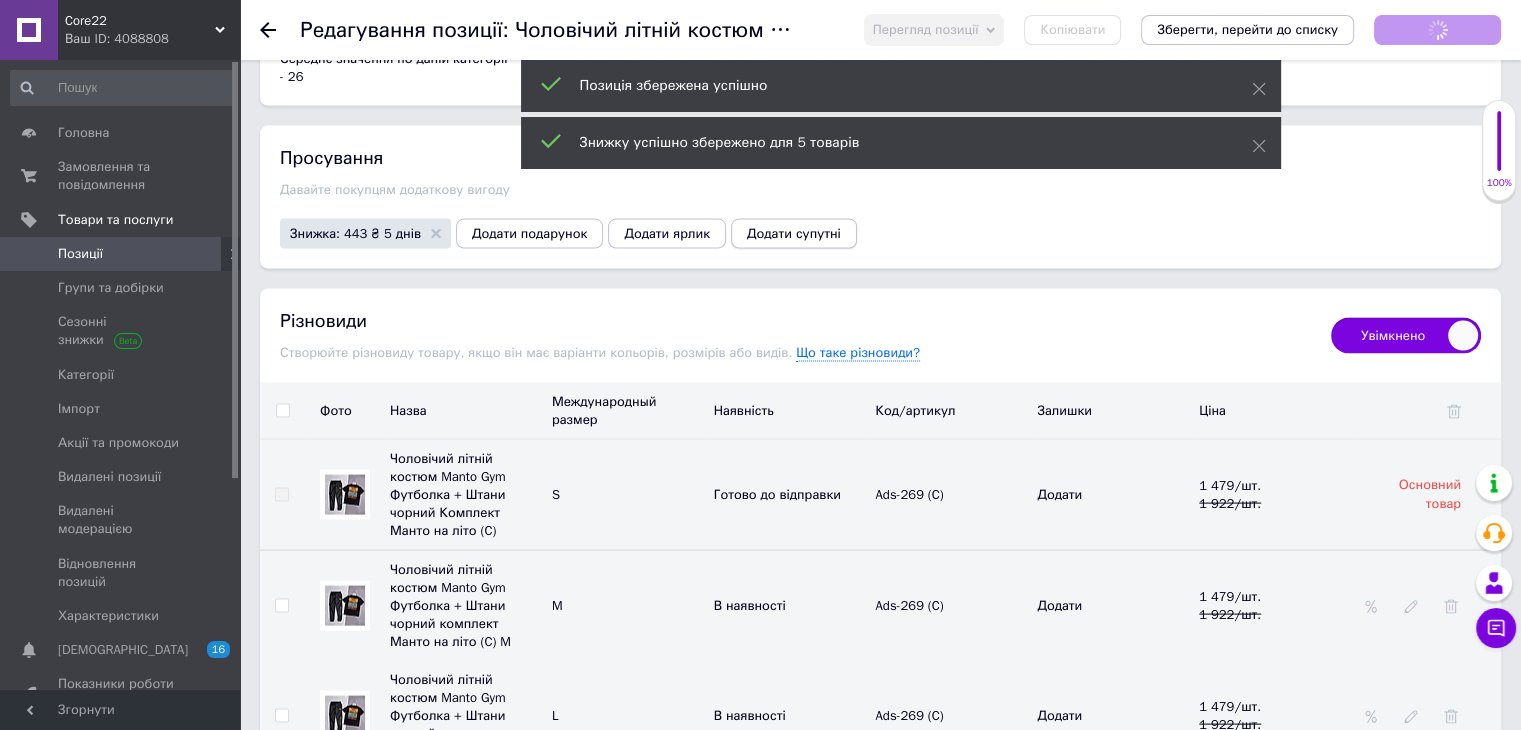 click on "Додати супутні" at bounding box center (794, 234) 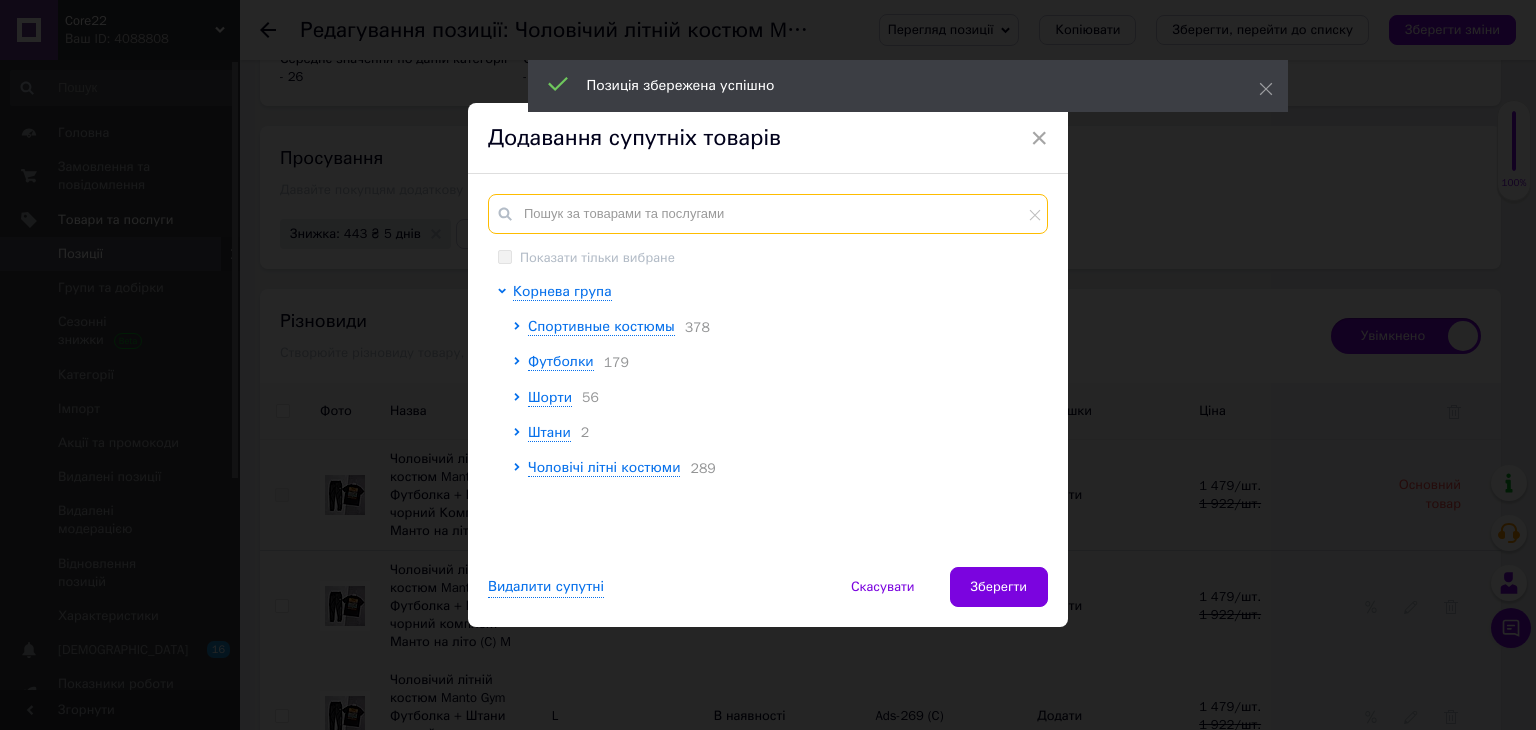 click at bounding box center (768, 214) 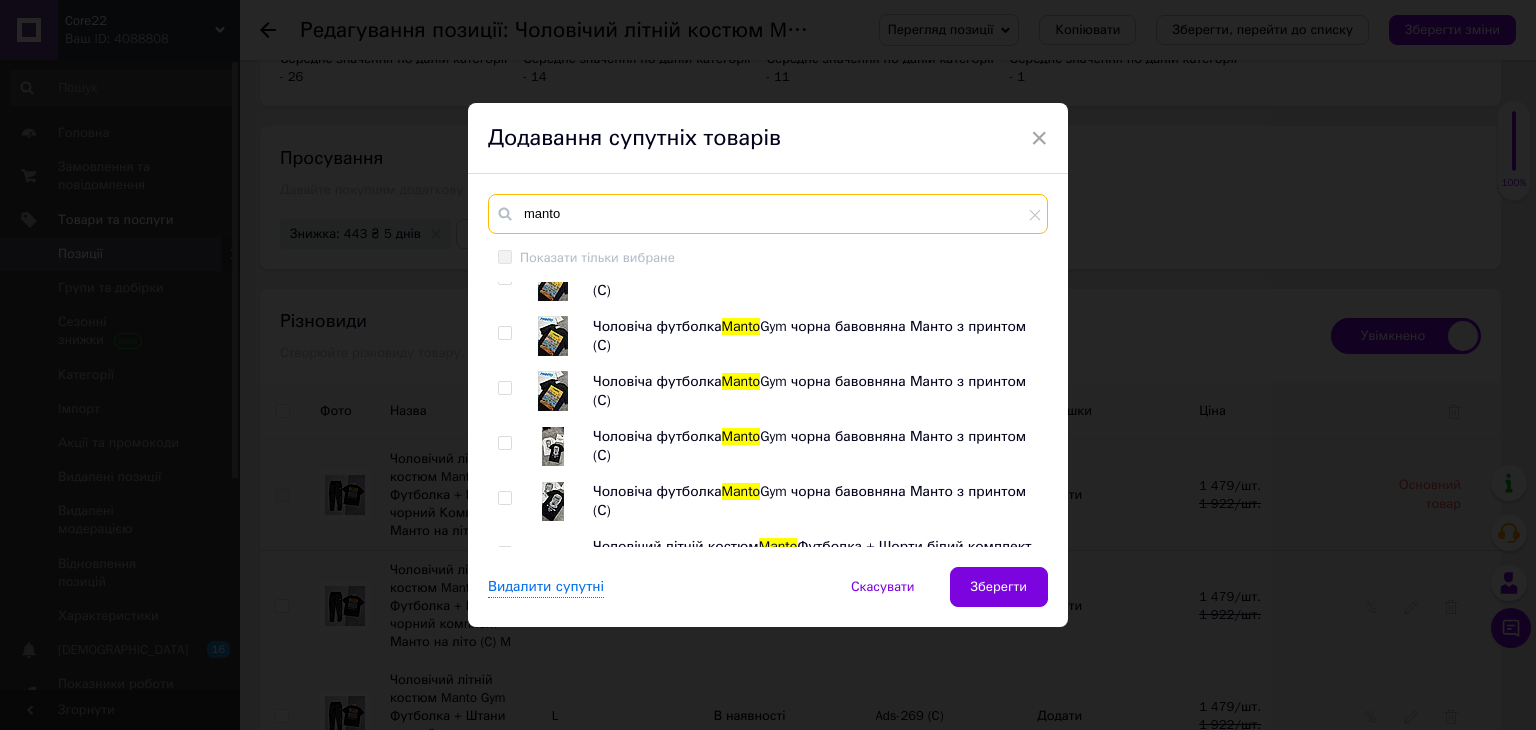 scroll, scrollTop: 3484, scrollLeft: 0, axis: vertical 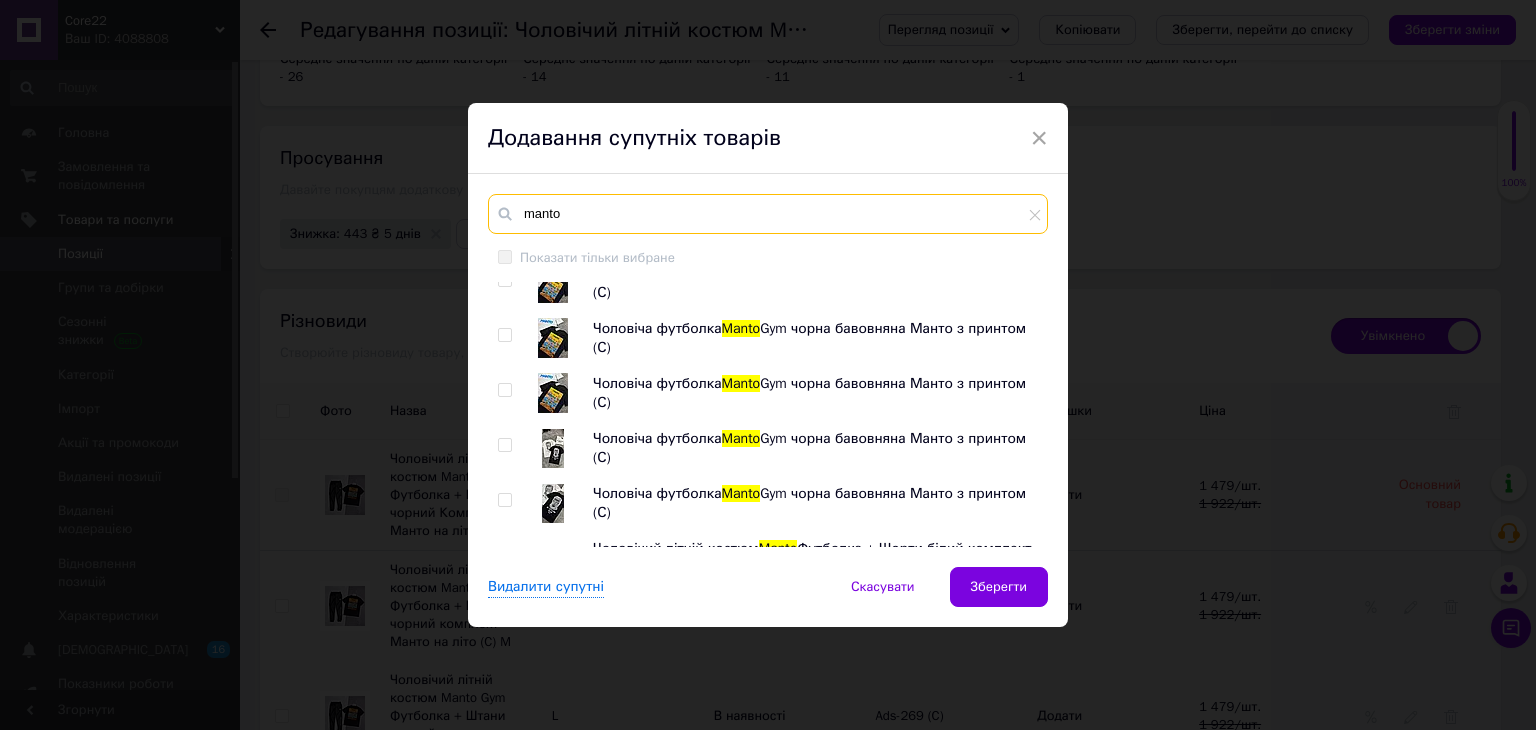 type on "manto" 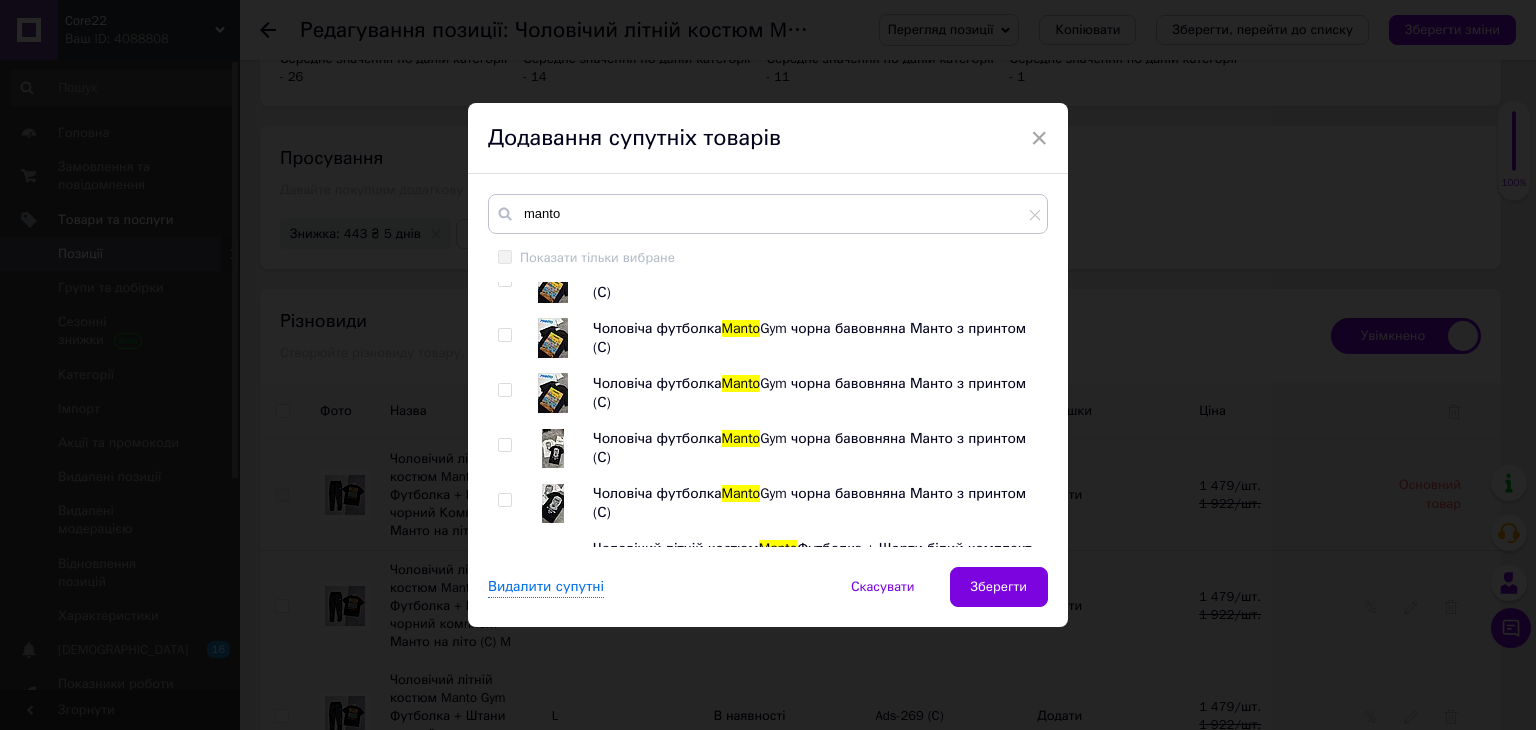 click at bounding box center (504, 500) 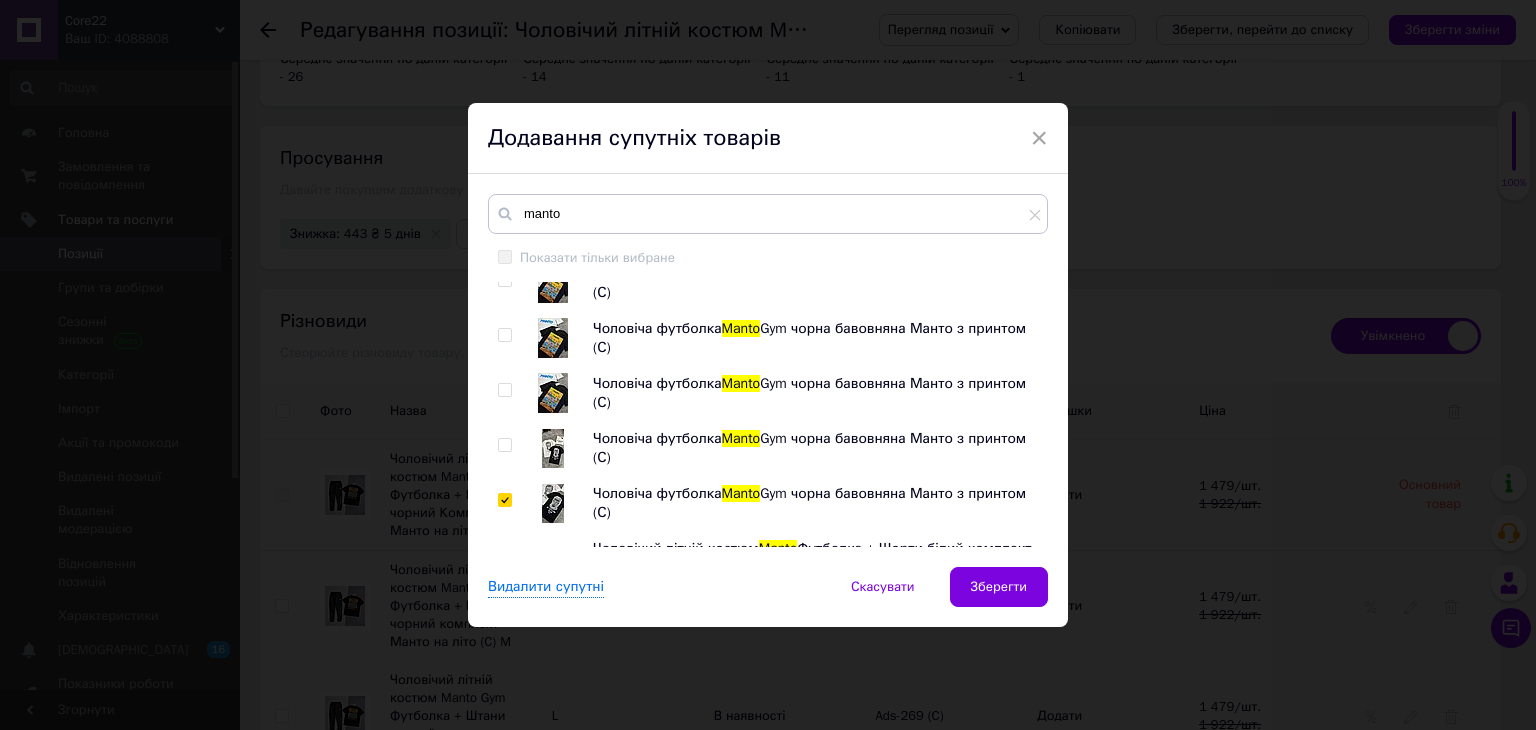 checkbox on "true" 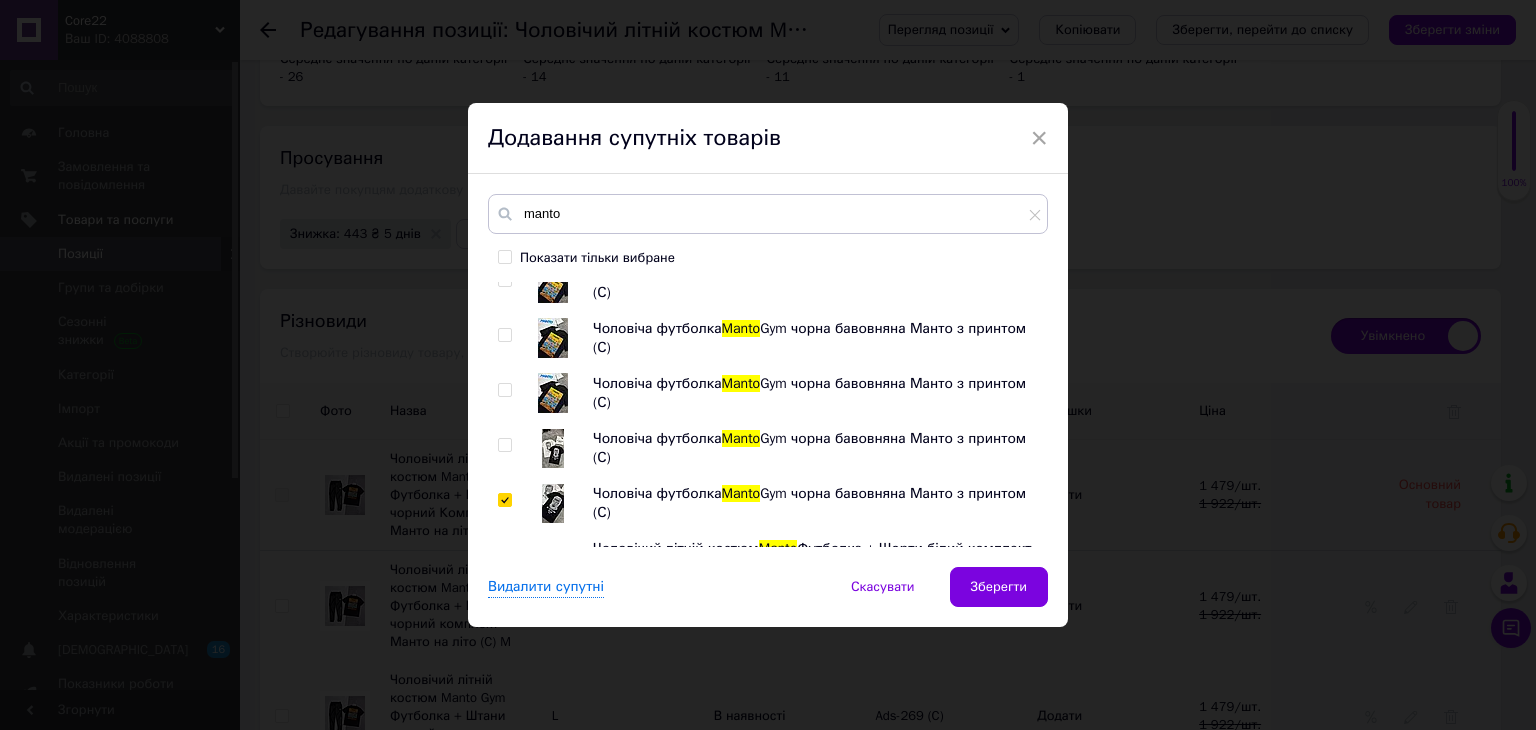 click at bounding box center [504, 390] 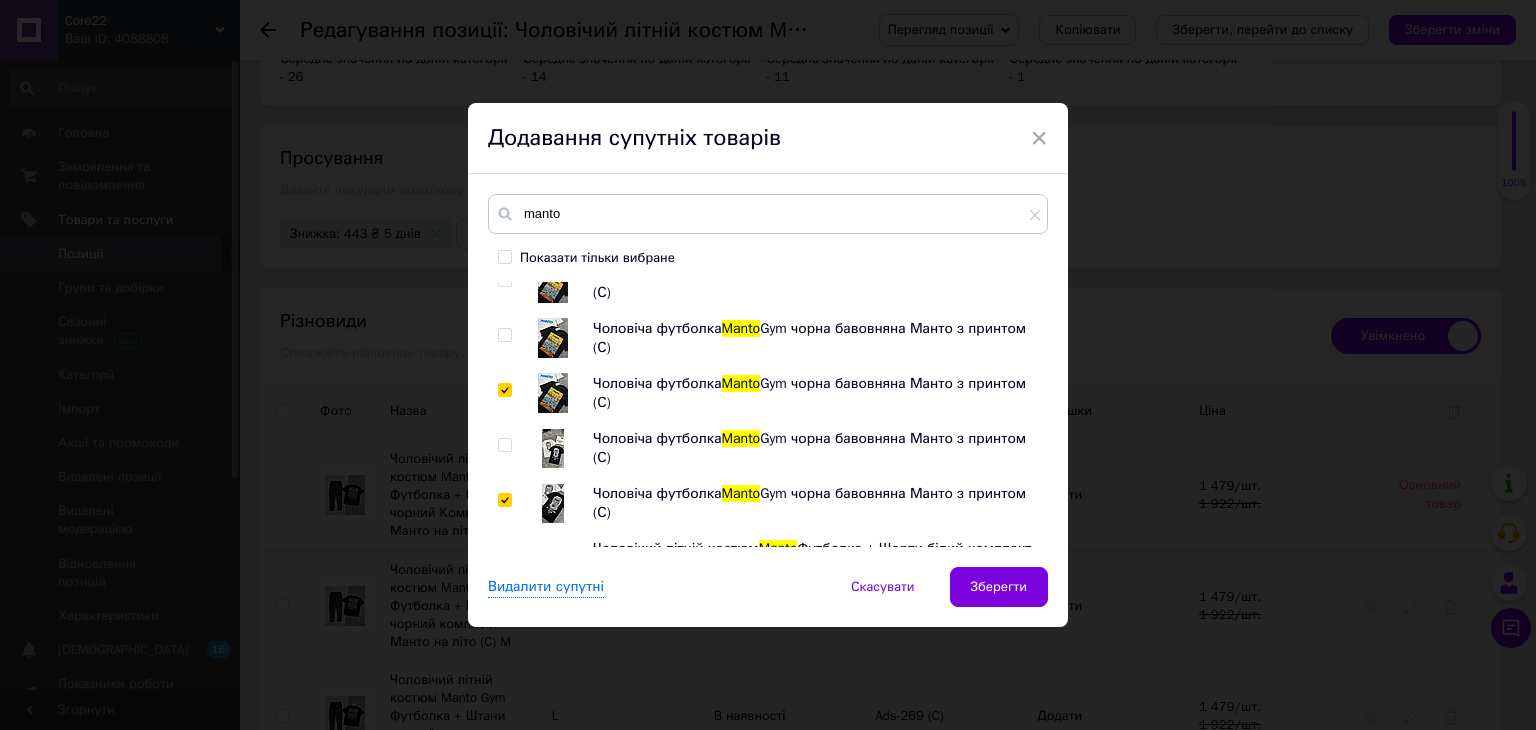 checkbox on "true" 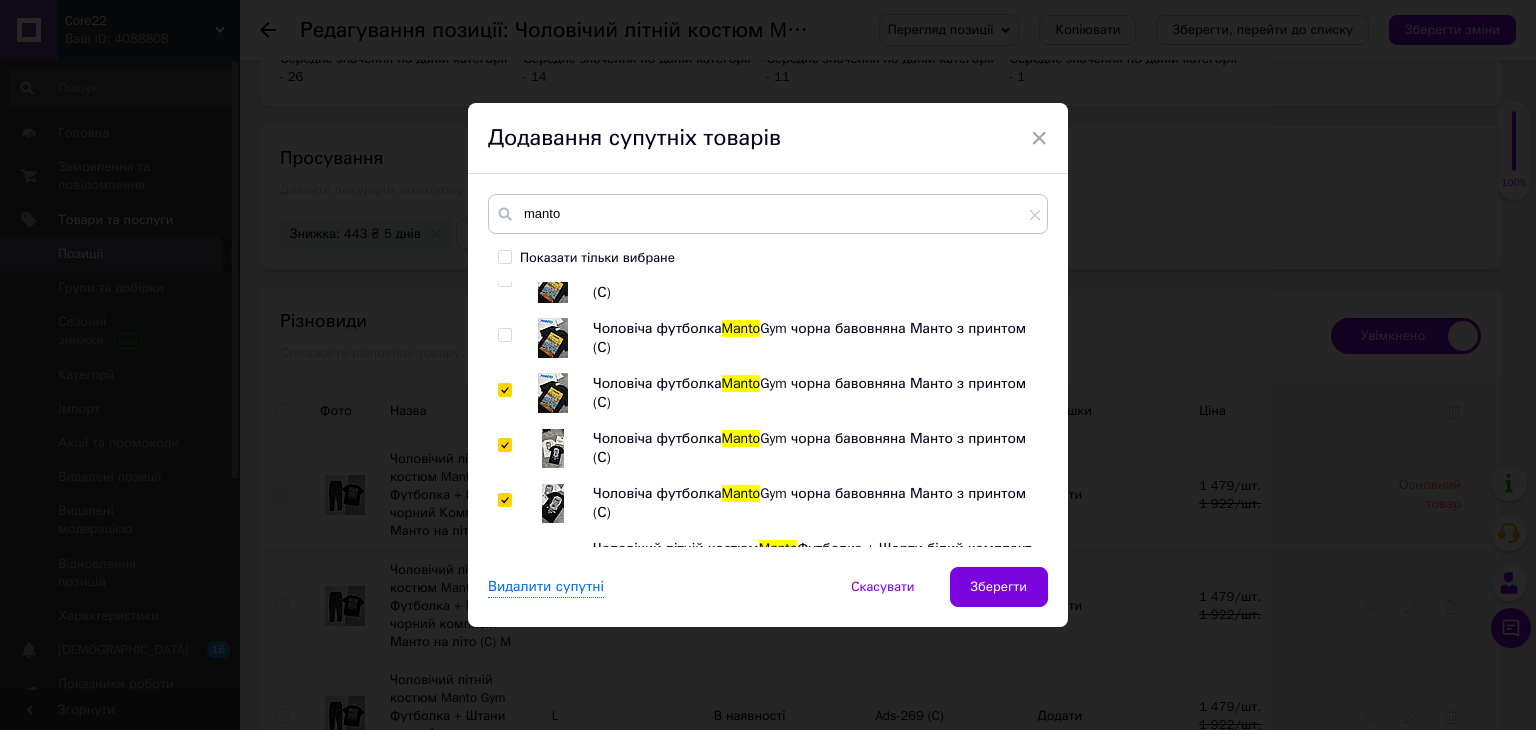 checkbox on "true" 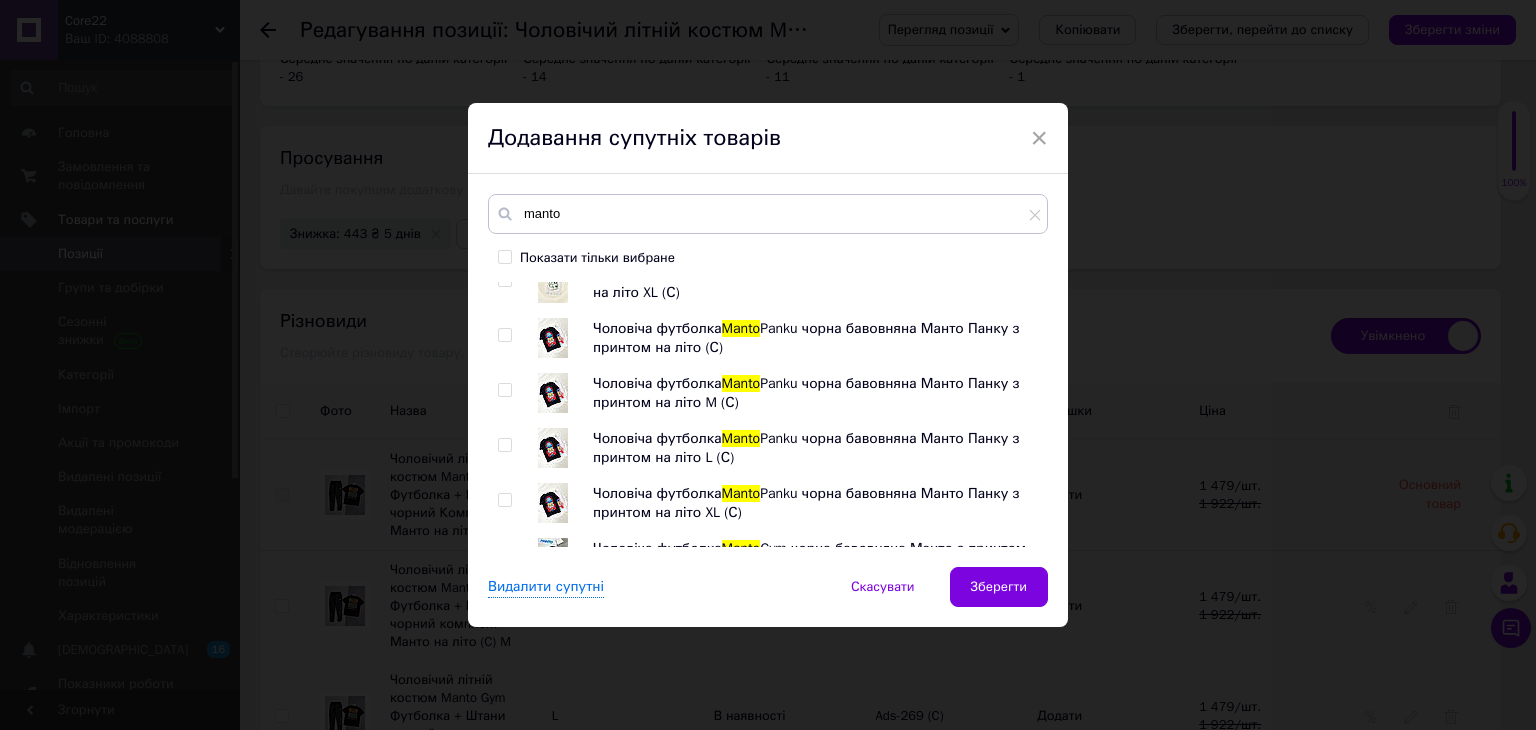 scroll, scrollTop: 3148, scrollLeft: 0, axis: vertical 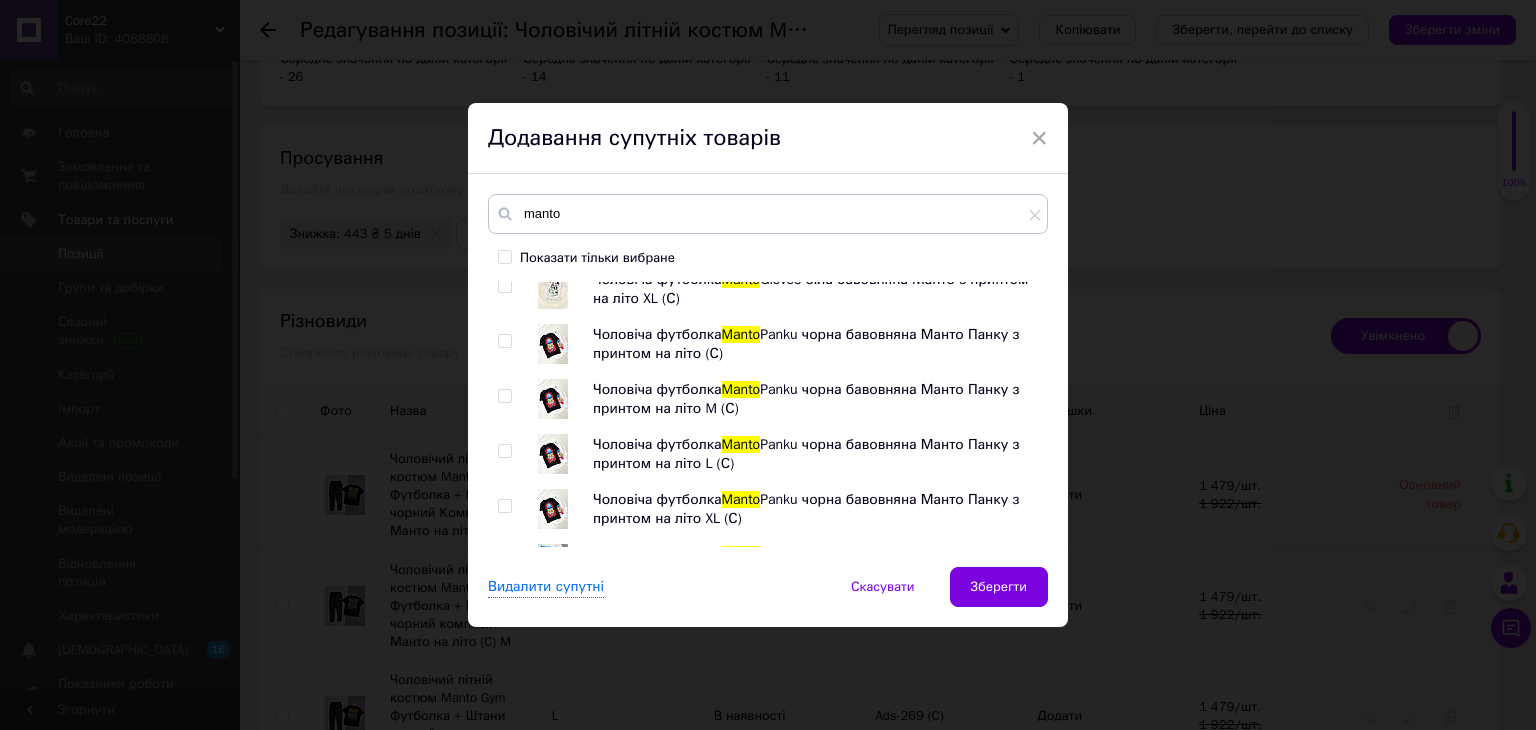 click at bounding box center [504, 341] 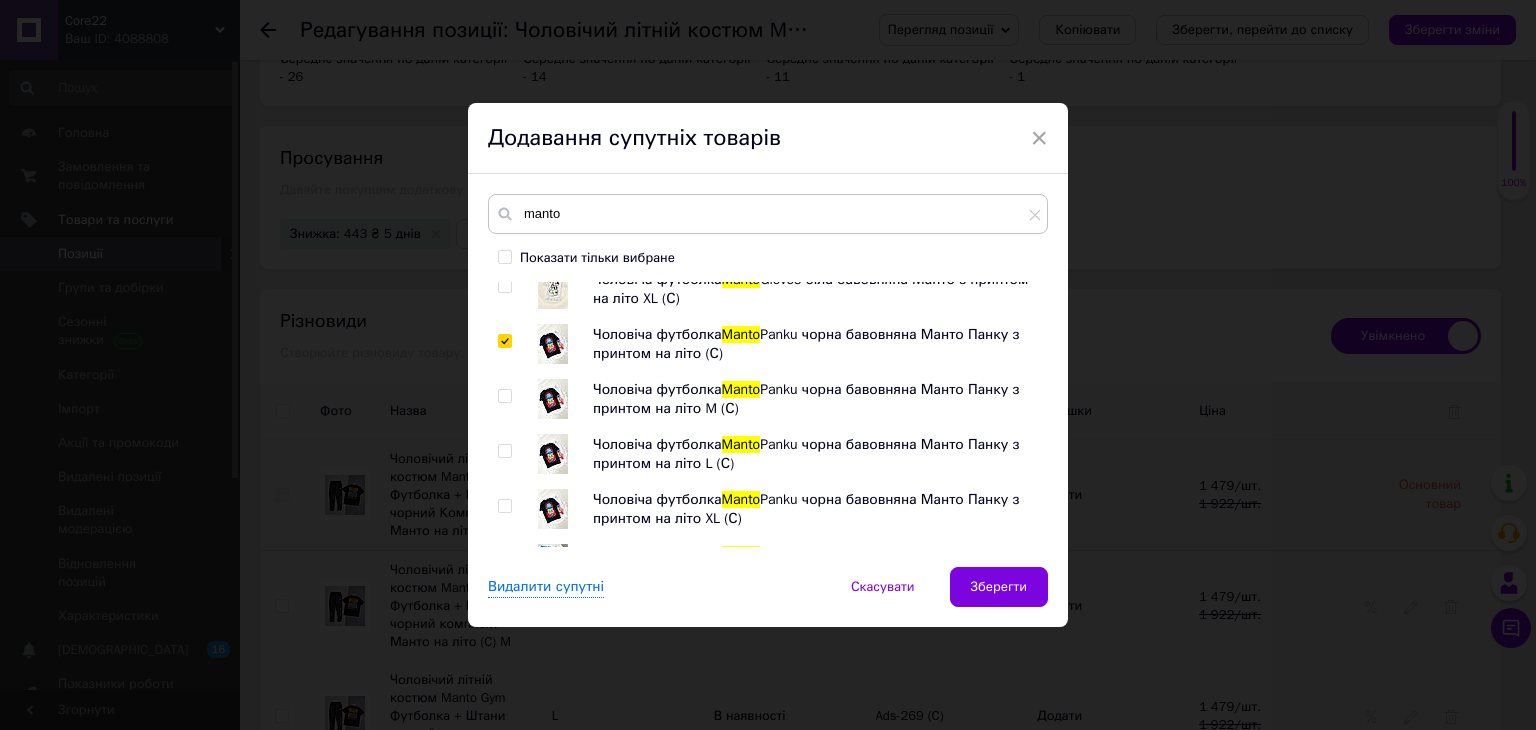 checkbox on "true" 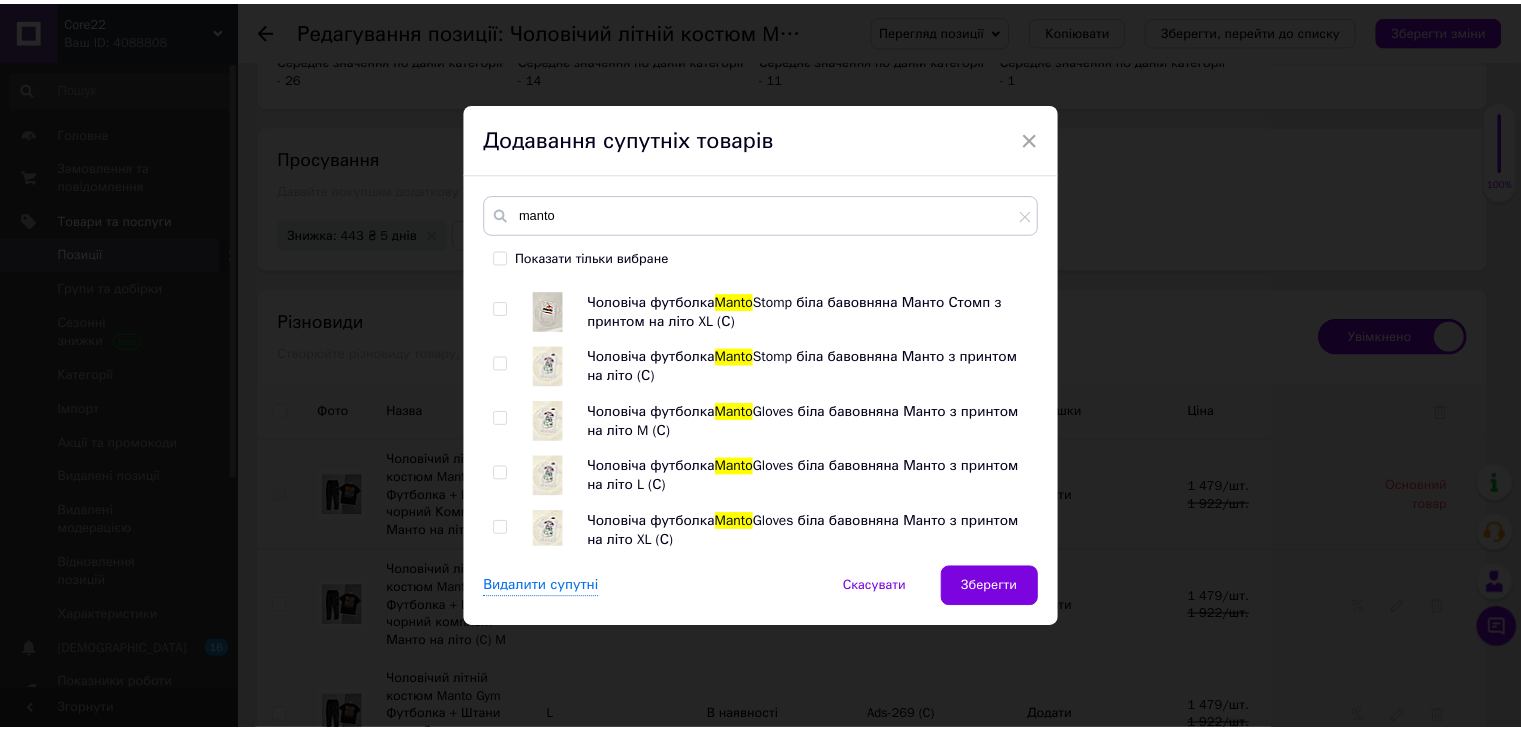 scroll, scrollTop: 2895, scrollLeft: 0, axis: vertical 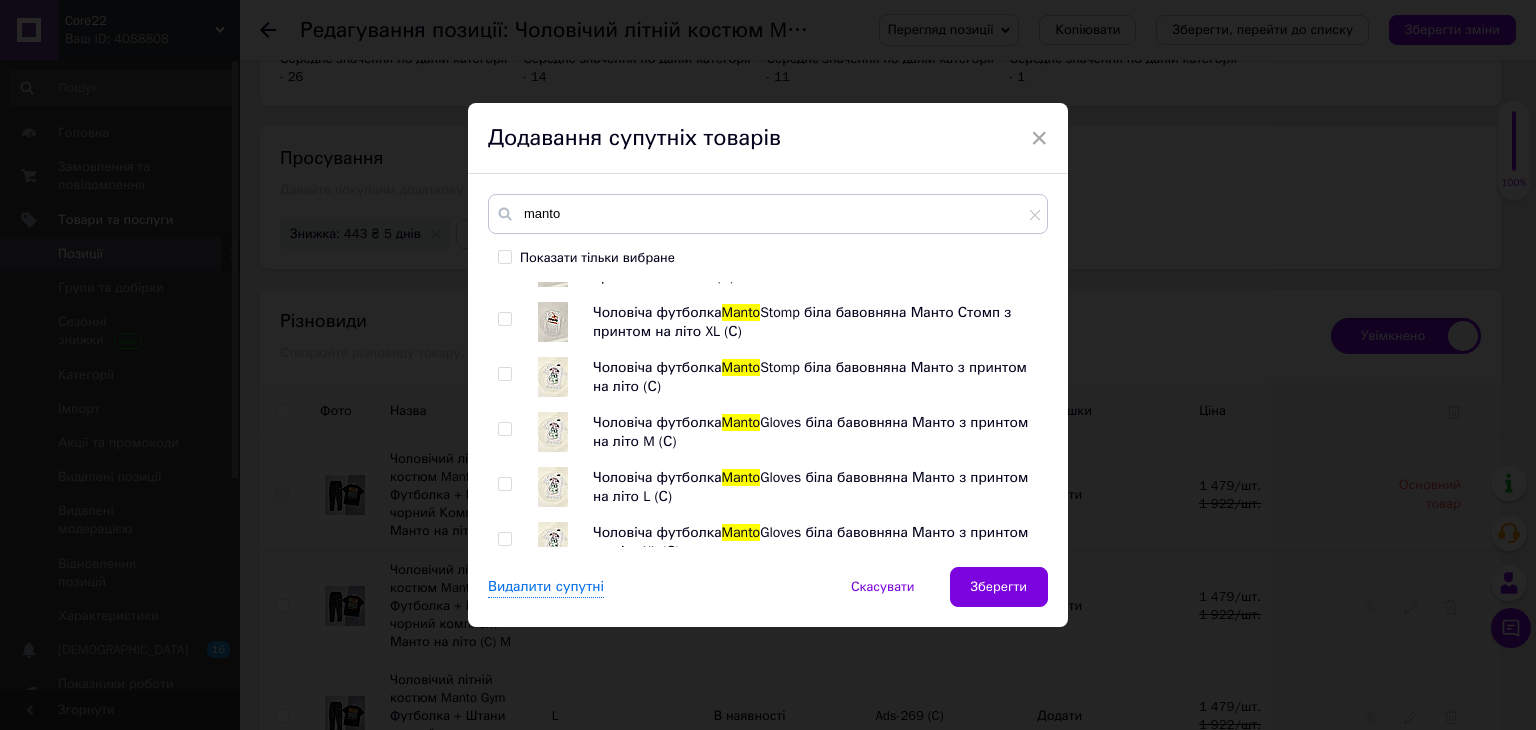 click on "Чоловіча футболка  Manto  Gym чорна бавовняна Манто з принтом (С) Чоловіча футболка  Manto  Gym чорна бавовняна Манто з принтом (С) Чоловіча футболка  Manto  Gym чорна бавовняна Манто з принтом (С) Чоловіча футболка  Manto  Gym чорна бавовняна Манто з принтом (С) Чоловічі штани  Manto  Nylon чорні Манто з нейлону на резинці (С) Чоловічі штани  Manto  Nylon чорні Манто з нейлону на резинці (С) Чоловічі штани  Manto  Nylon чорні Манто з нейлону на резинці (С) Чоловіча футболка  Manto  Classic біла бавовняна Манто з принтом (С) Чоловіча футболка  Manto  Classic біла бавовняна Манто з принтом (С) Чоловіча футболка" at bounding box center [767, 414] 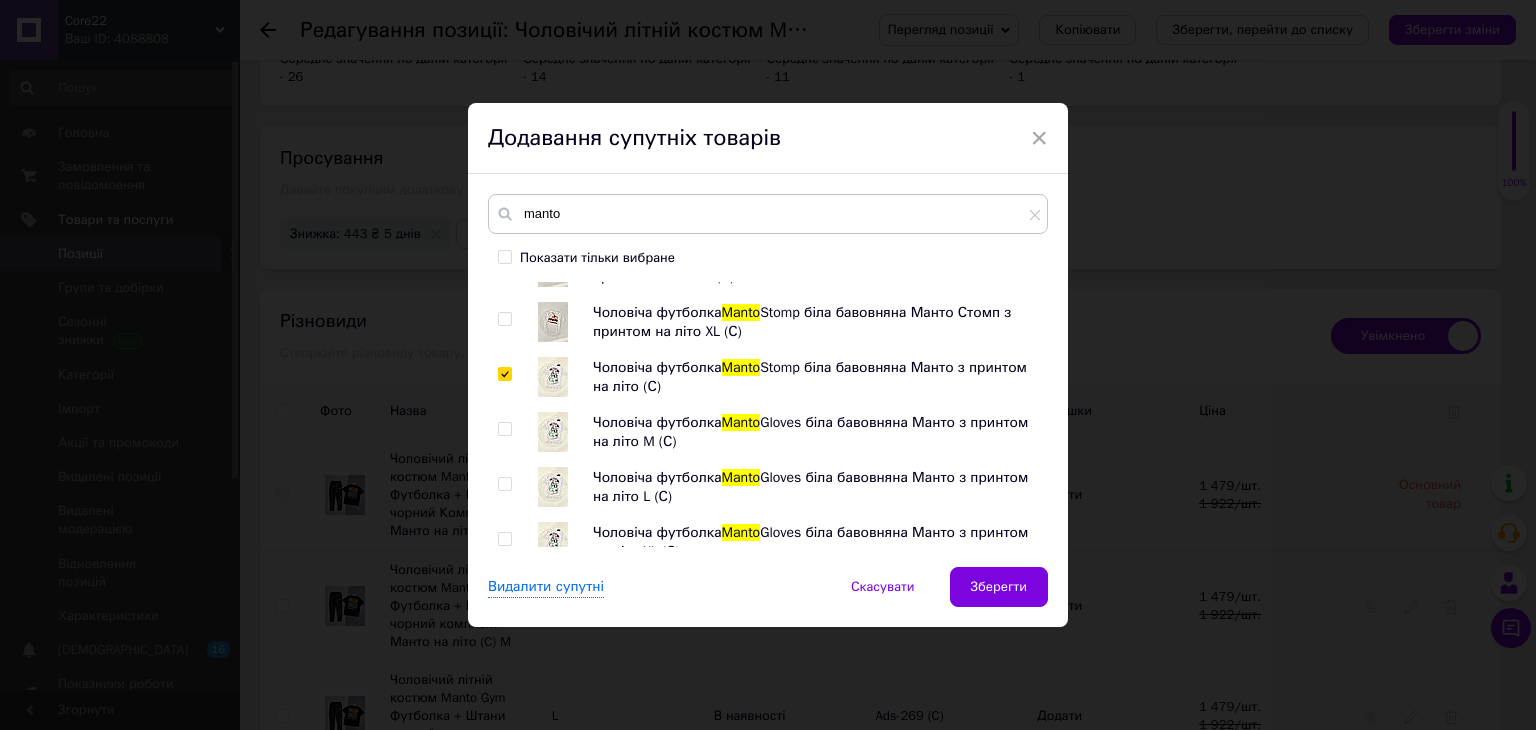 checkbox on "true" 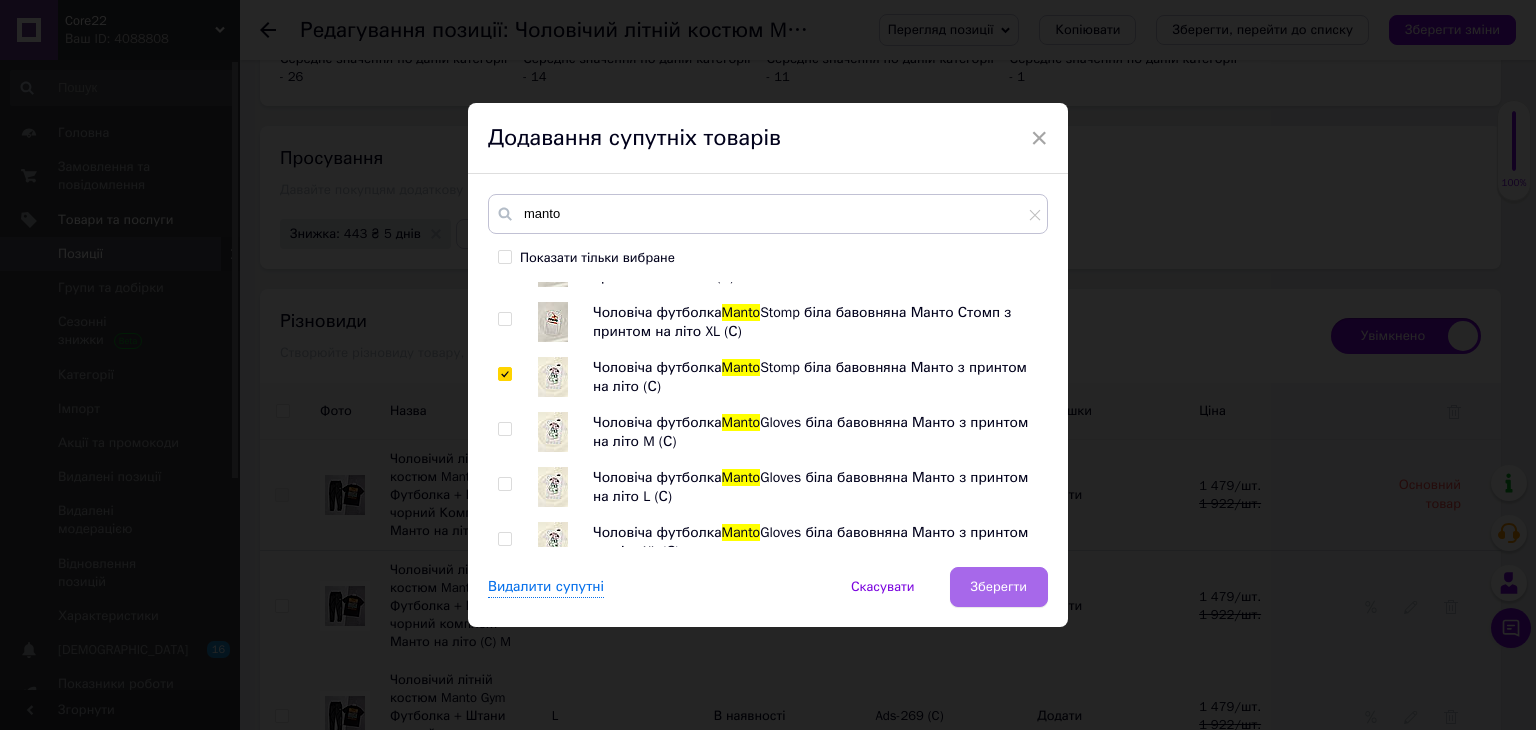 click on "Зберегти" at bounding box center [999, 587] 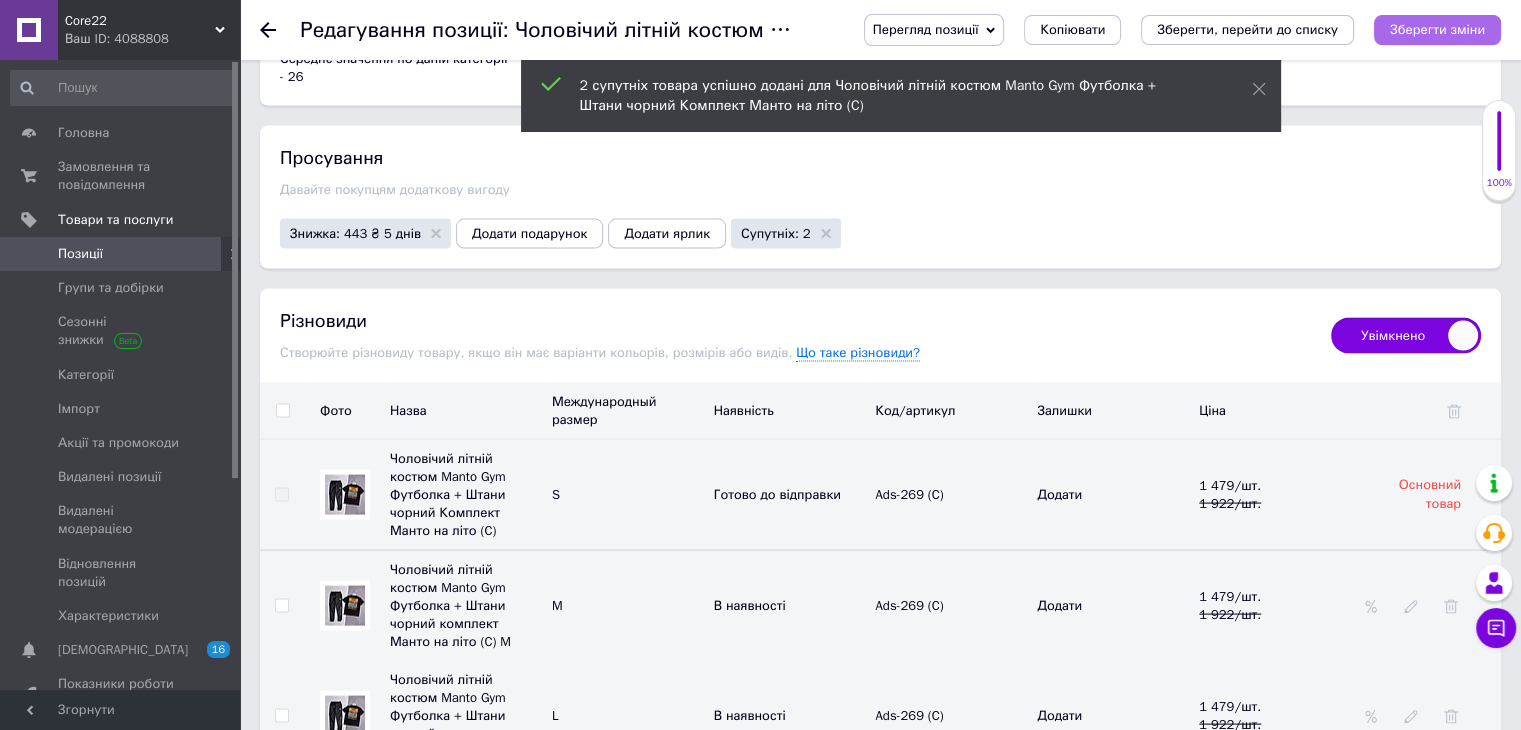 click on "Зберегти зміни" at bounding box center (1437, 29) 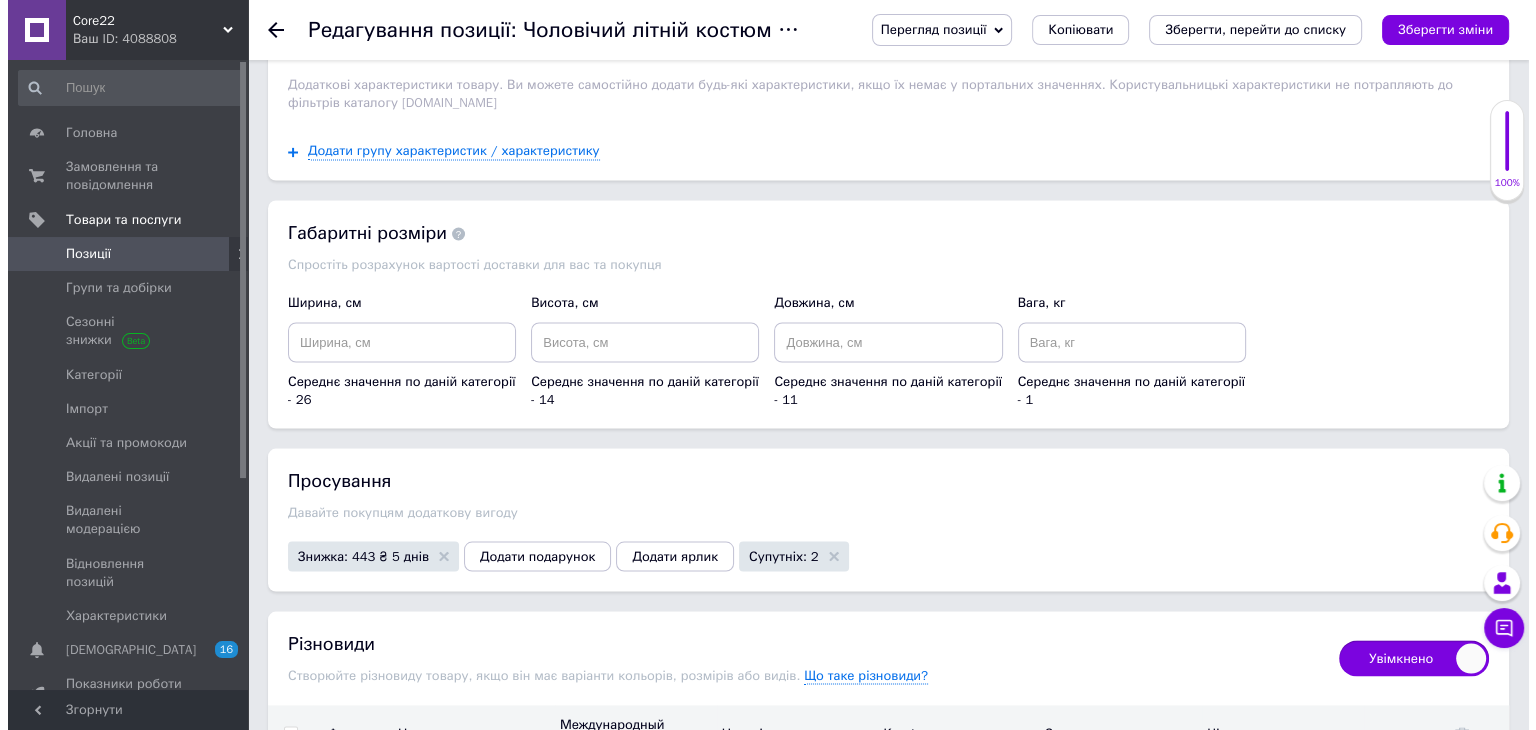 scroll, scrollTop: 3624, scrollLeft: 0, axis: vertical 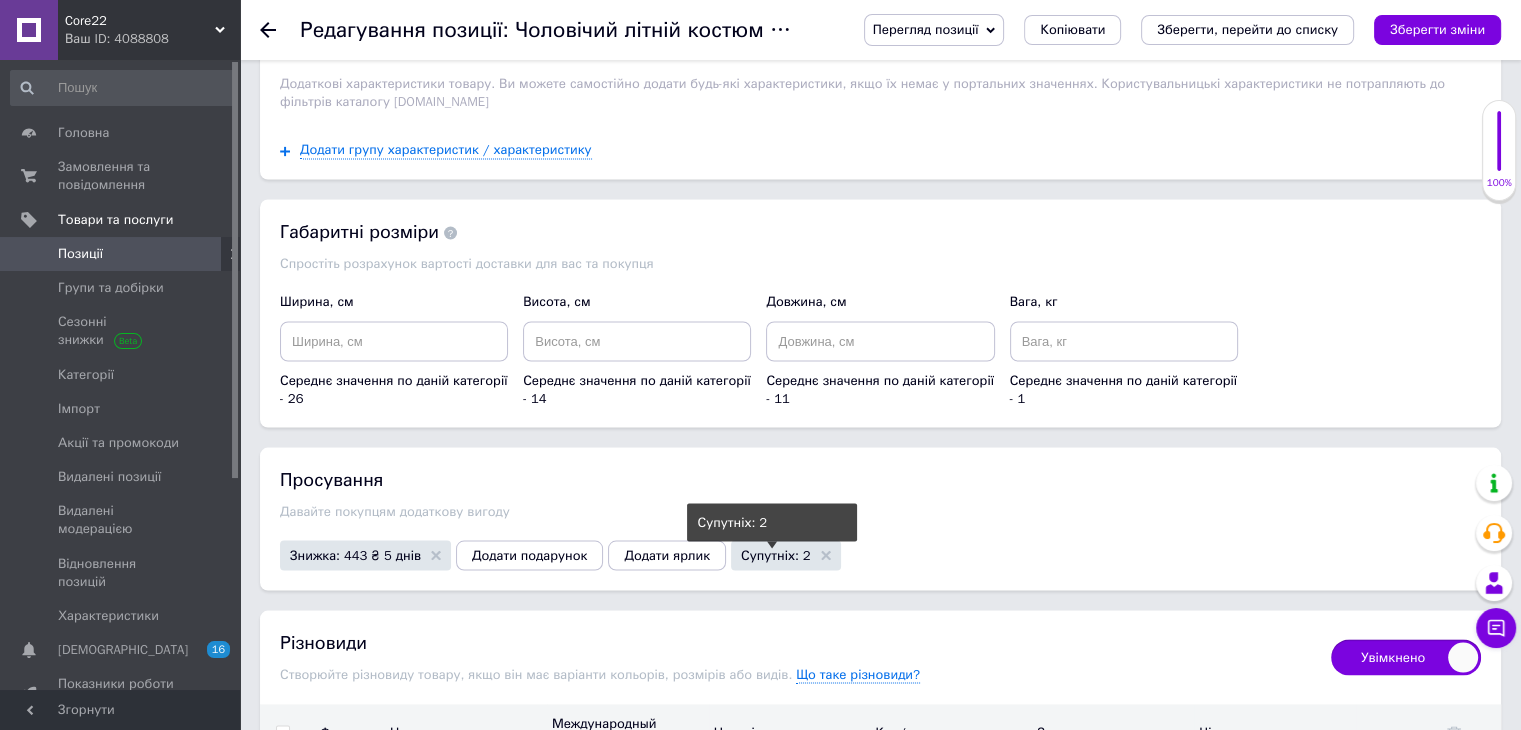 click on "Супутніх: 2" at bounding box center [776, 554] 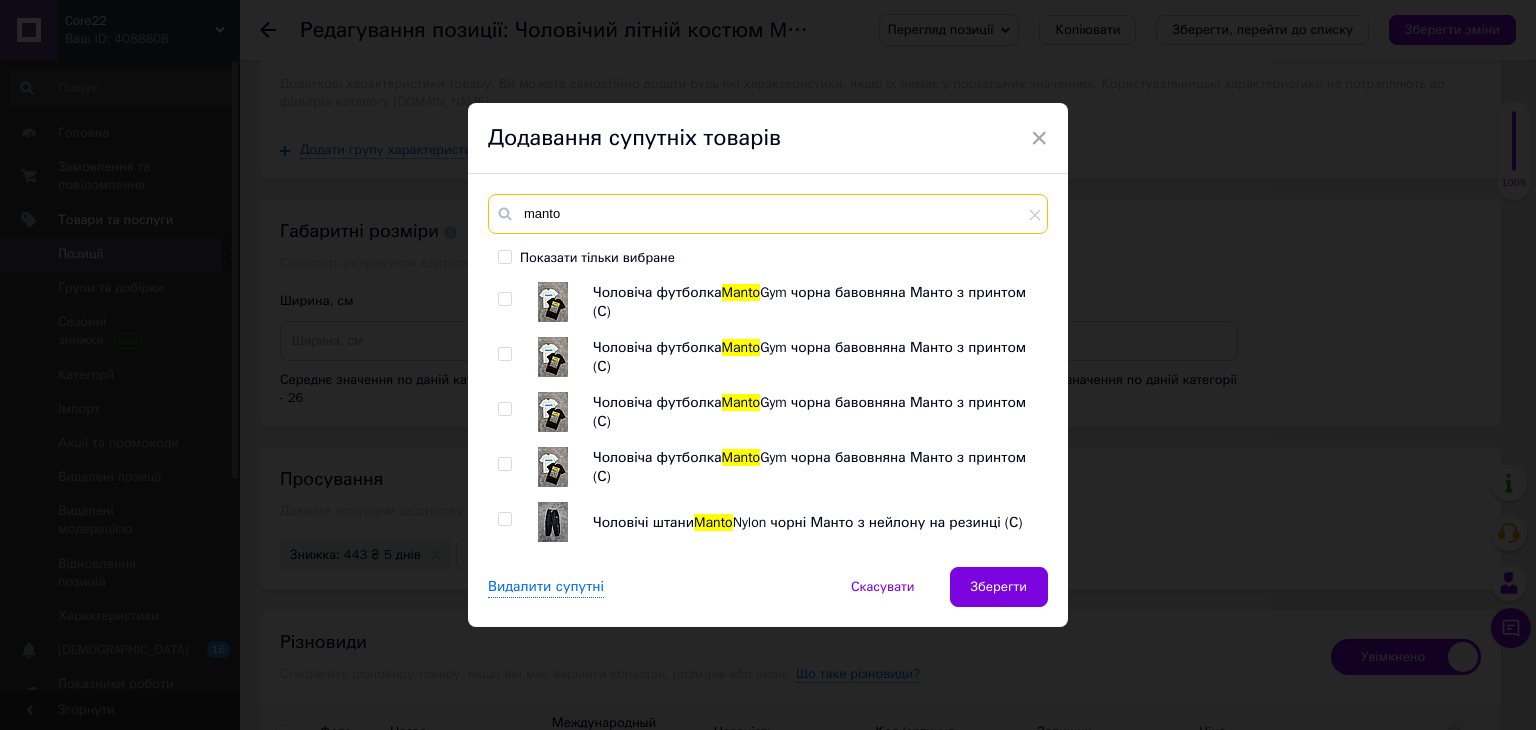 click on "manto" at bounding box center (768, 214) 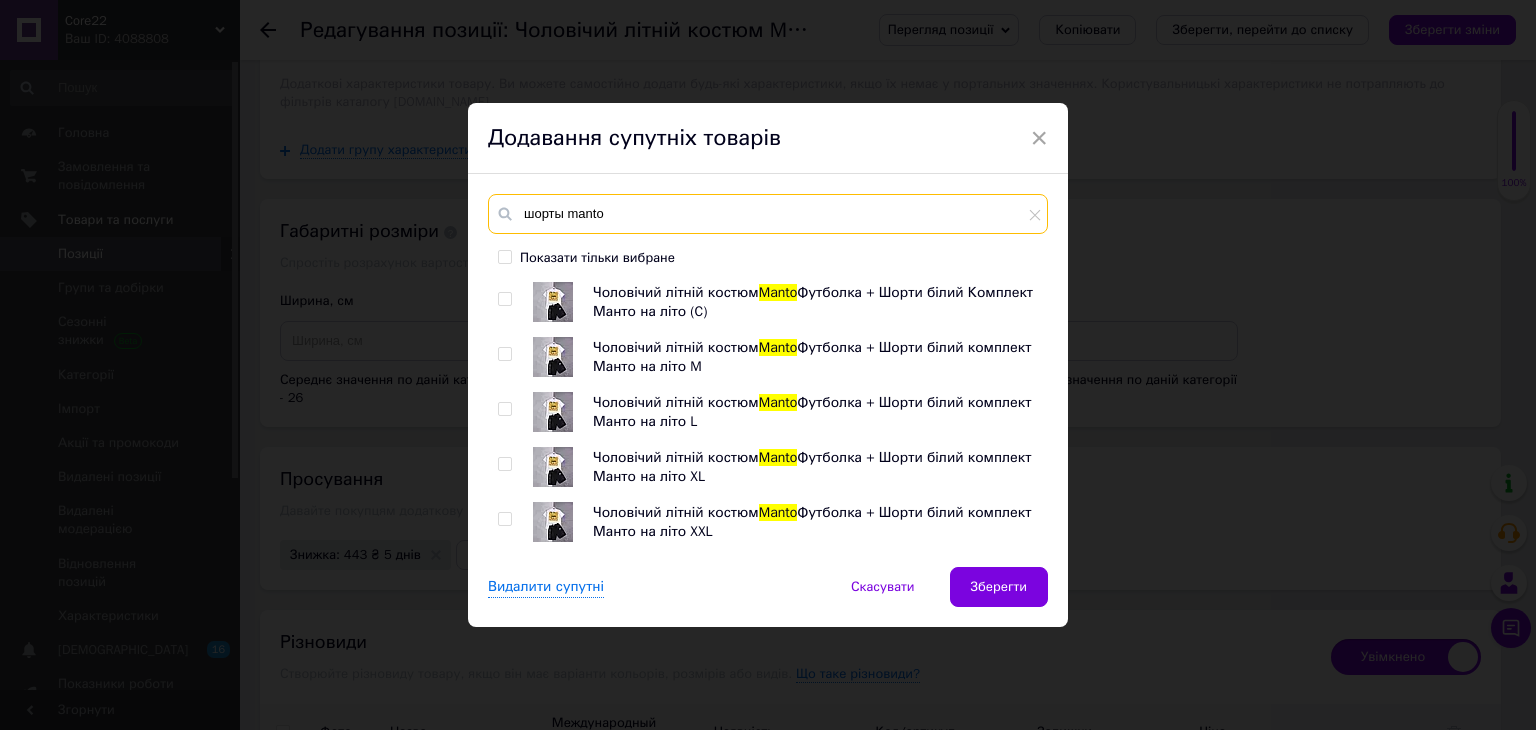 type on "шорты manto" 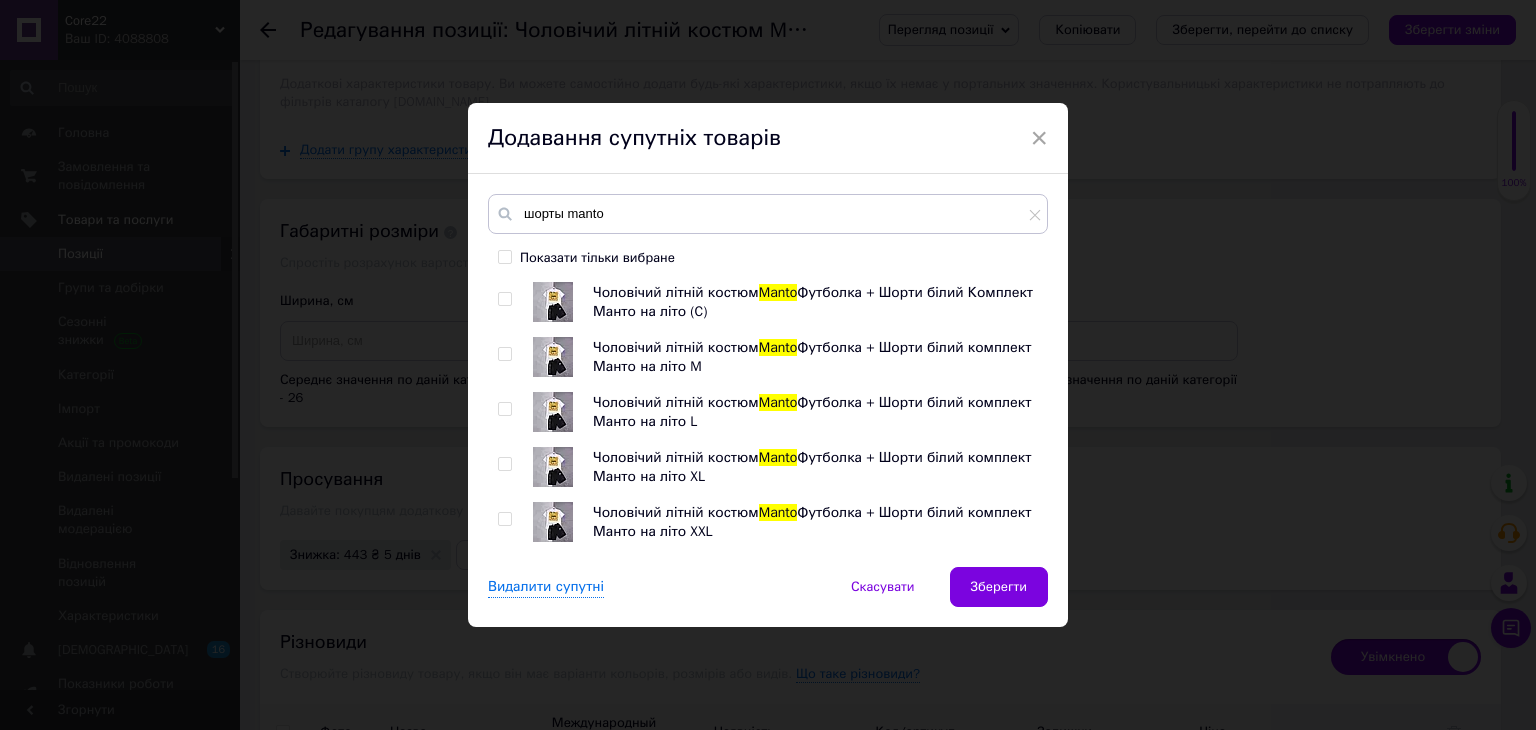 click at bounding box center (504, 299) 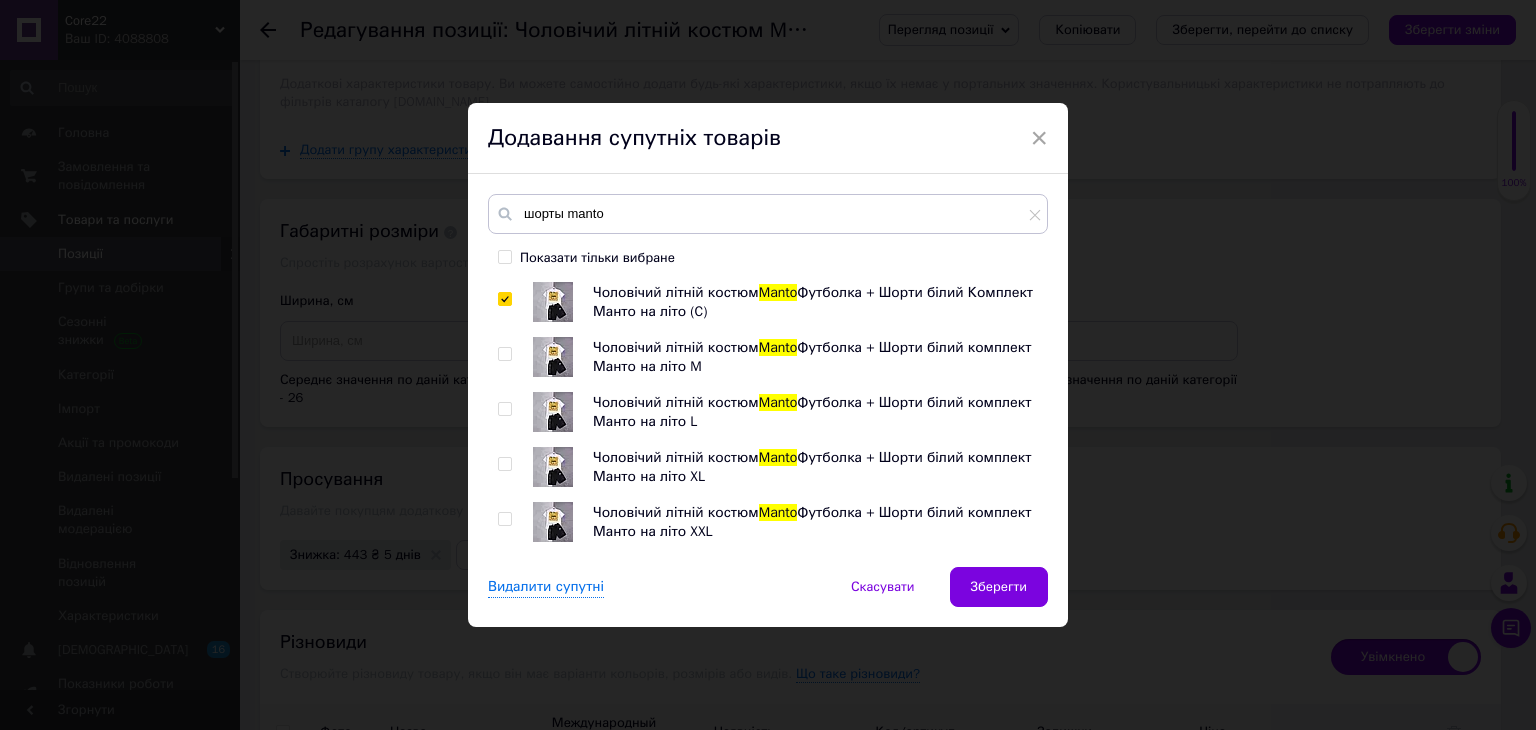 checkbox on "true" 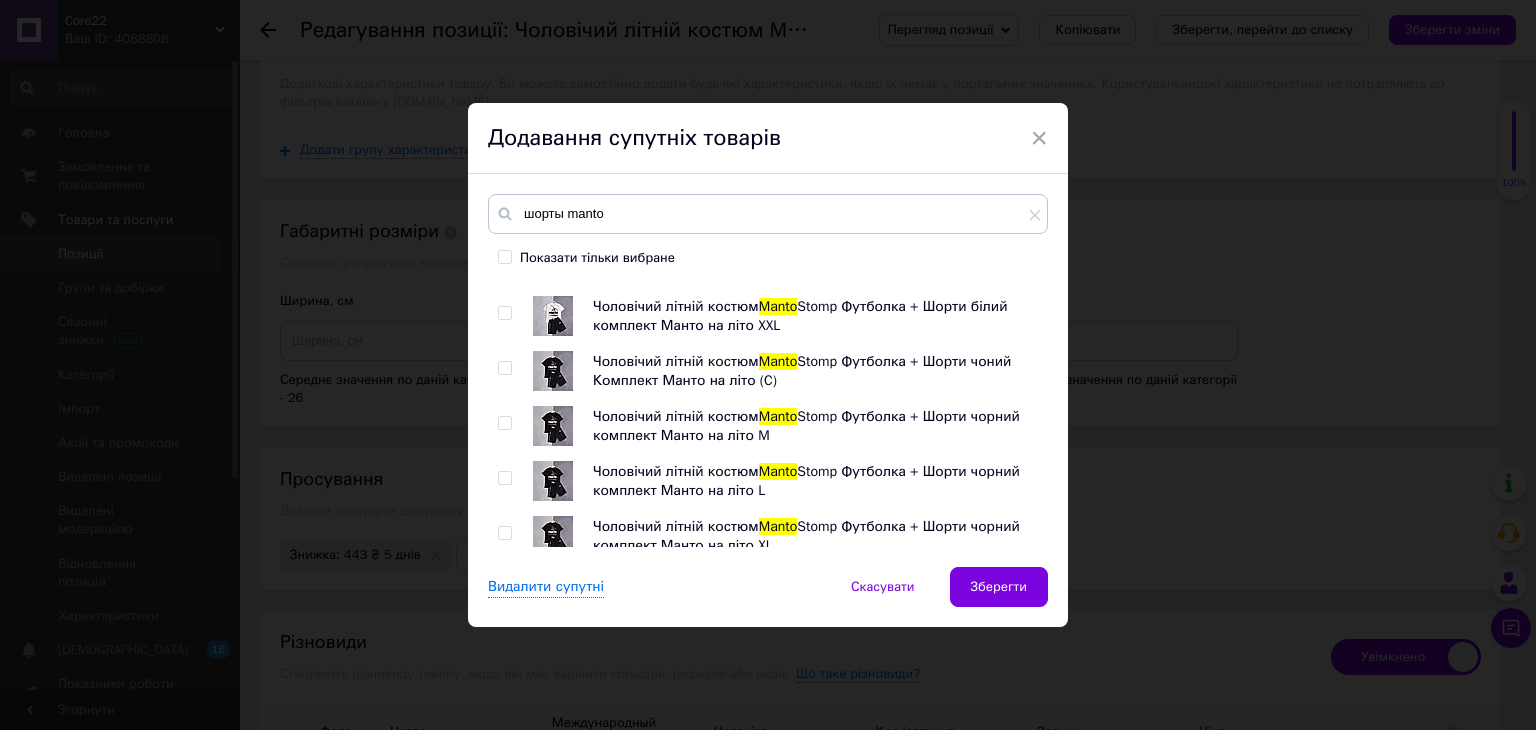 scroll, scrollTop: 756, scrollLeft: 0, axis: vertical 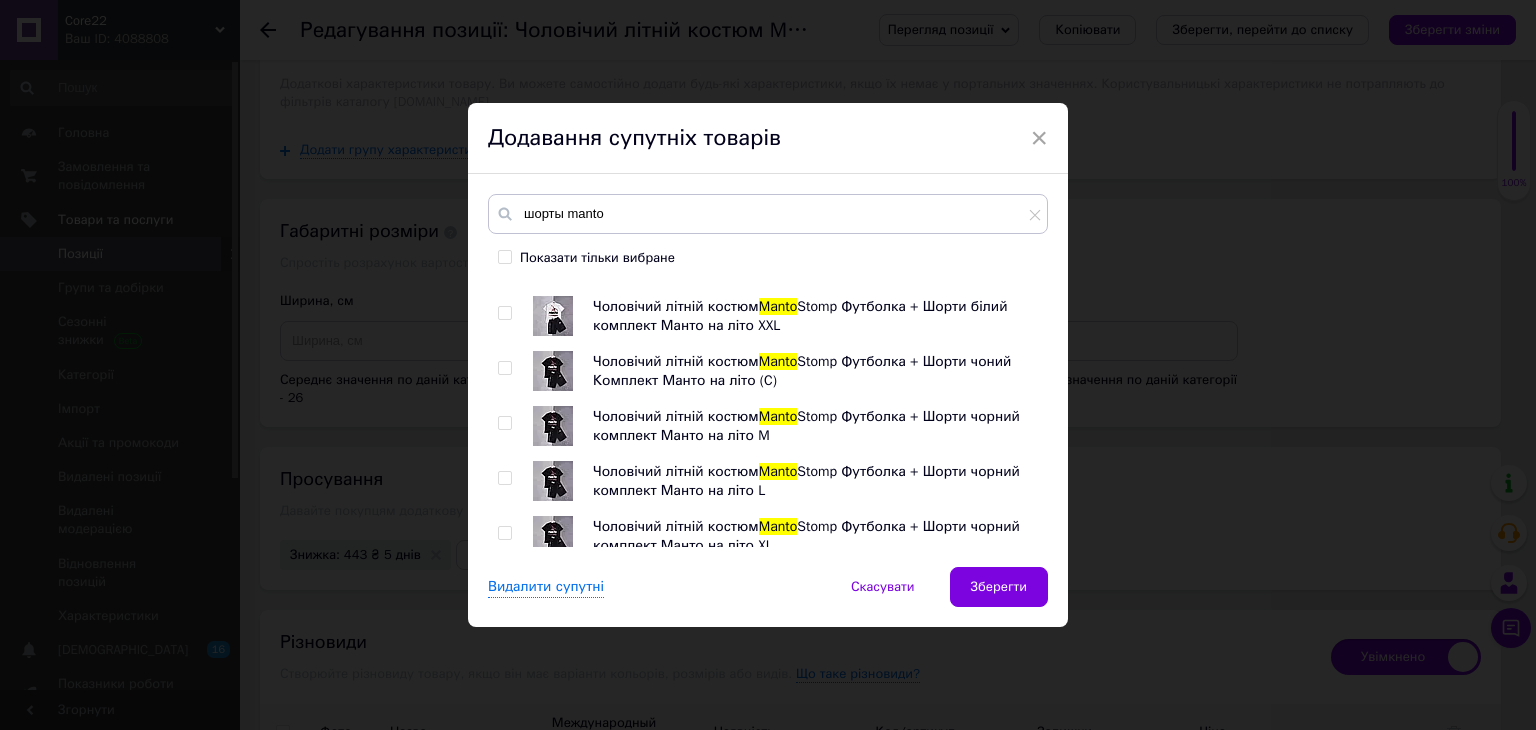click at bounding box center [504, 368] 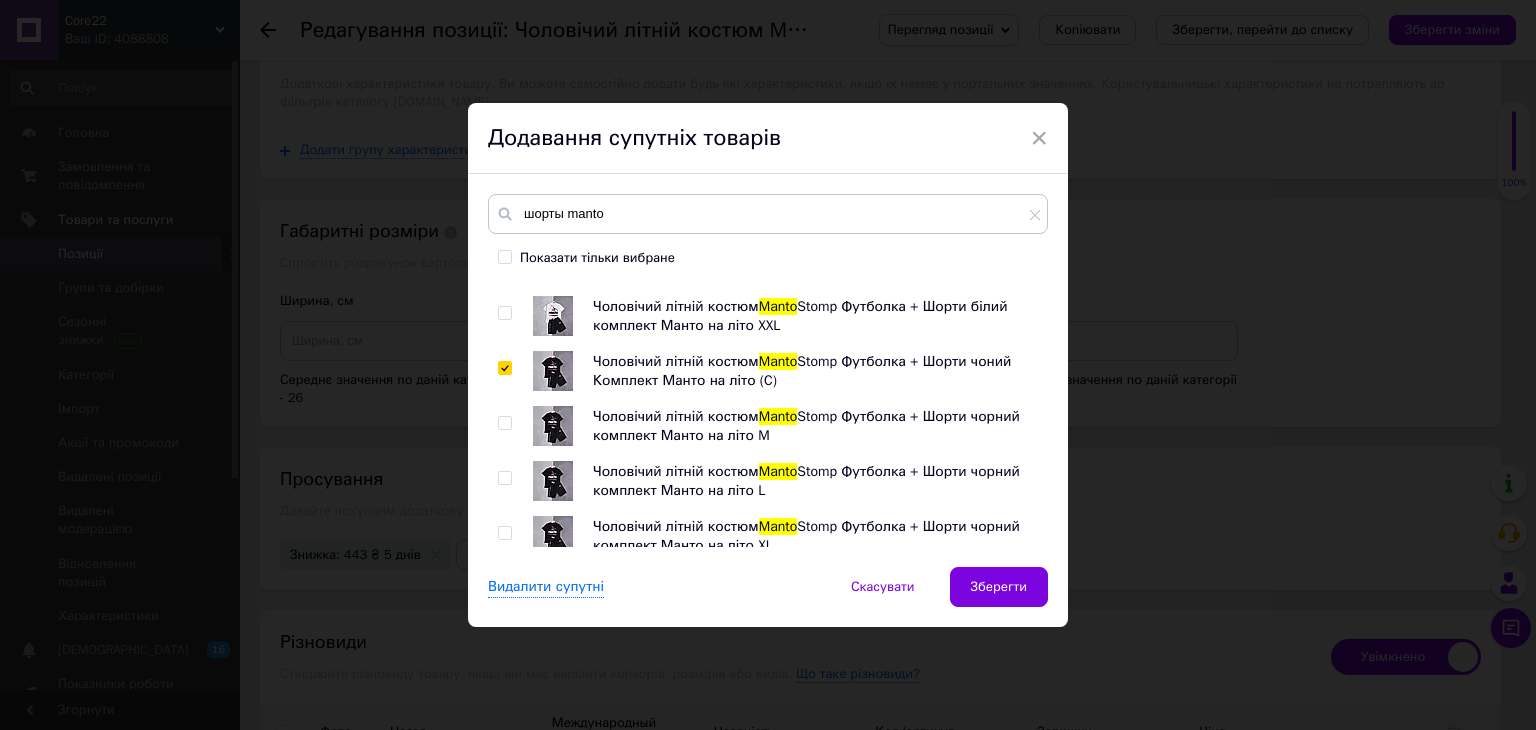 checkbox on "true" 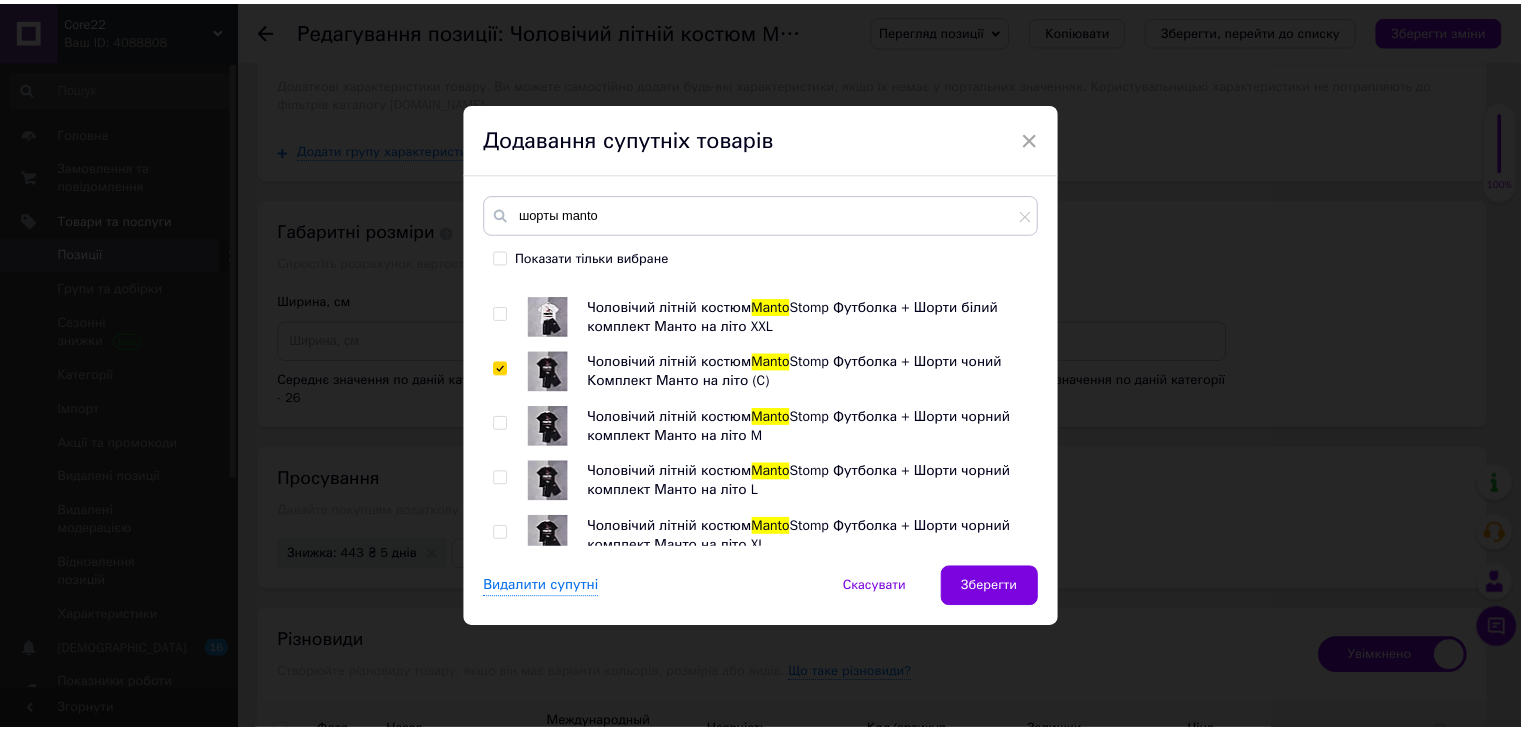 scroll, scrollTop: 1200, scrollLeft: 0, axis: vertical 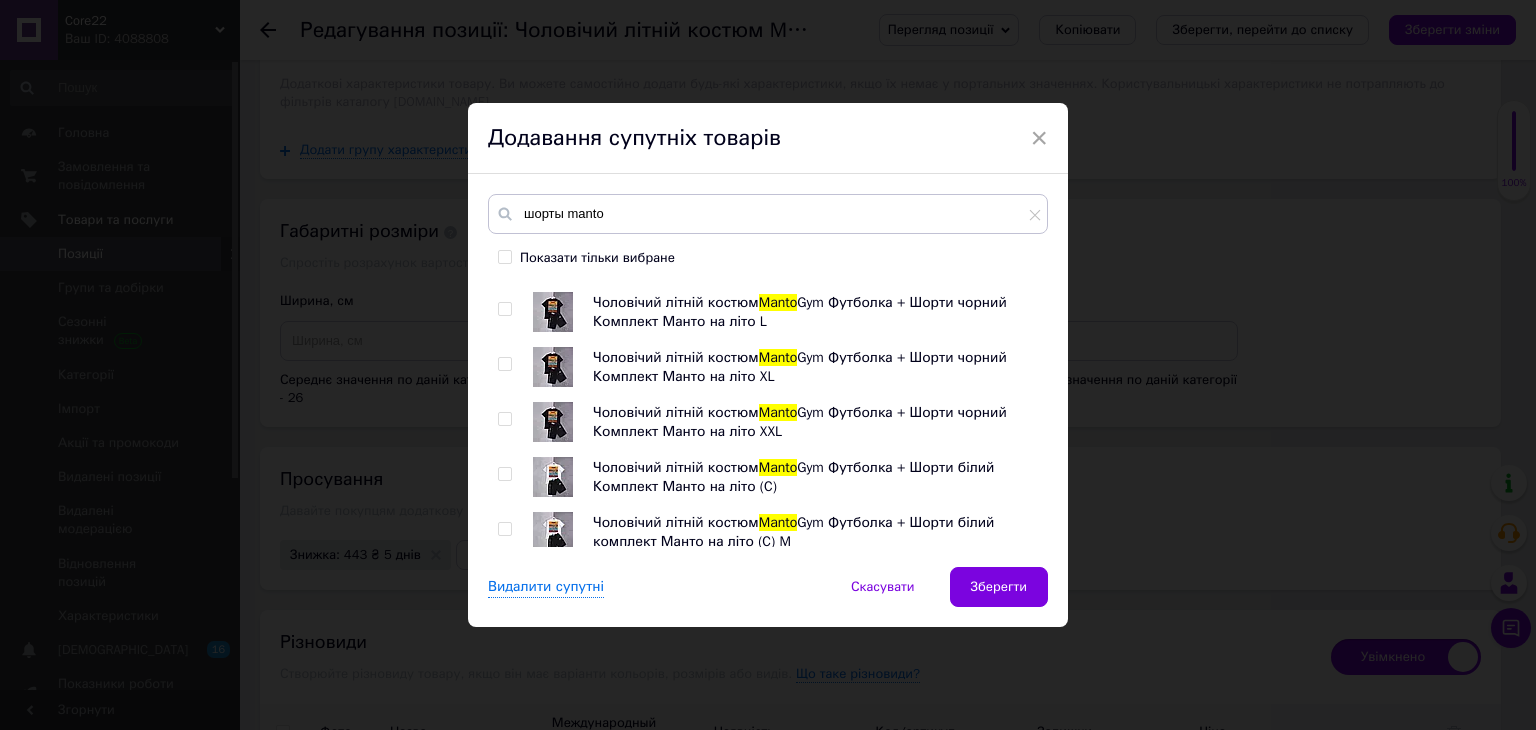 click at bounding box center (504, 474) 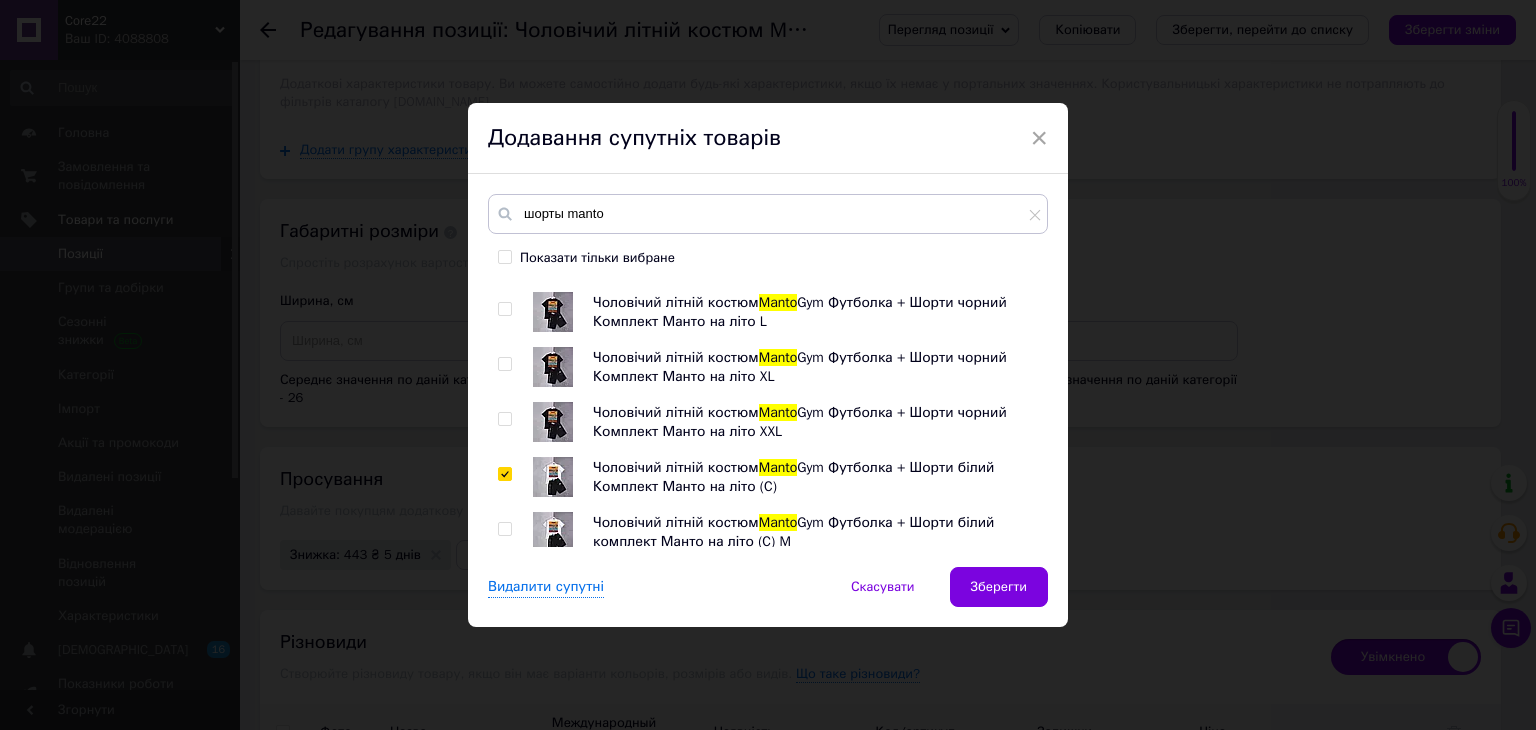 checkbox on "true" 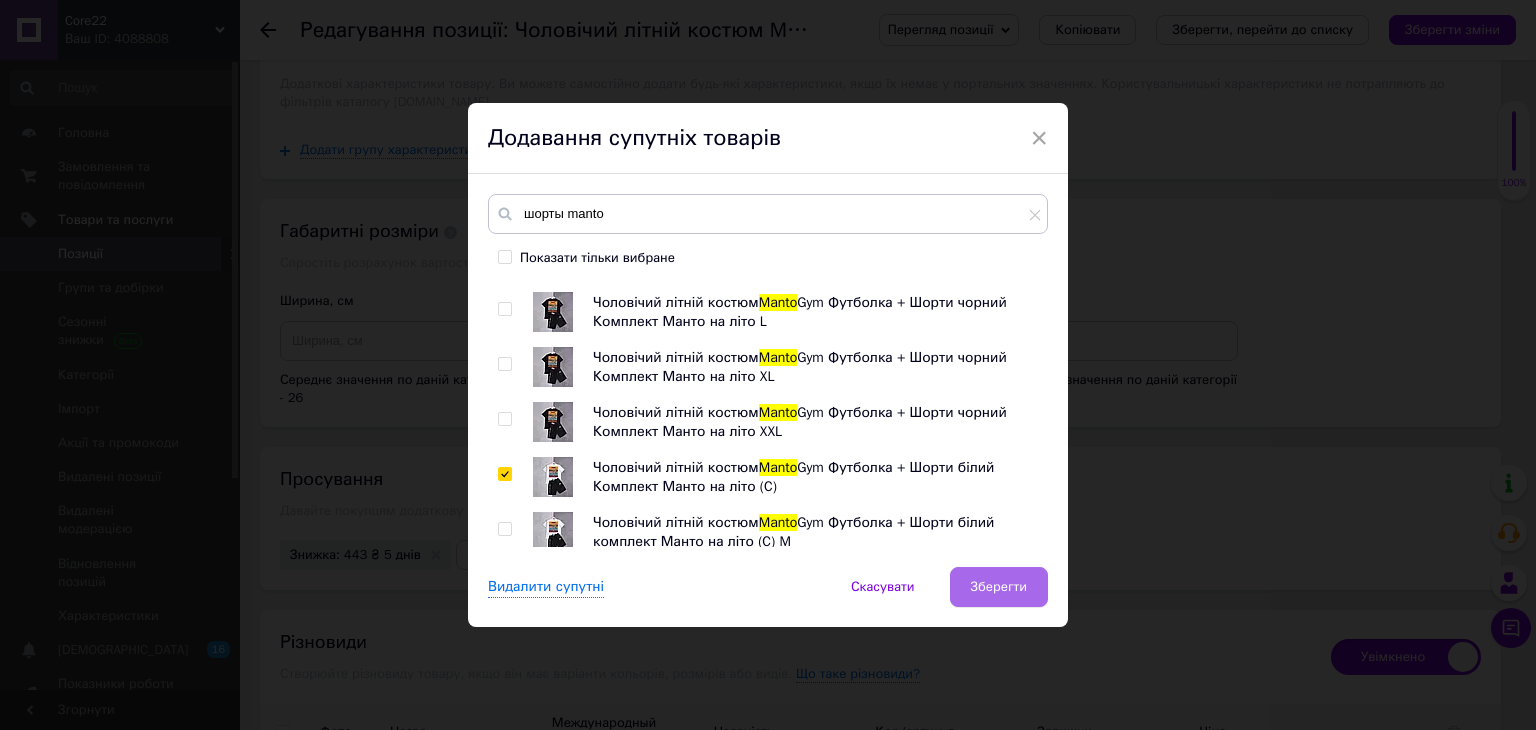 click on "Зберегти" at bounding box center [999, 587] 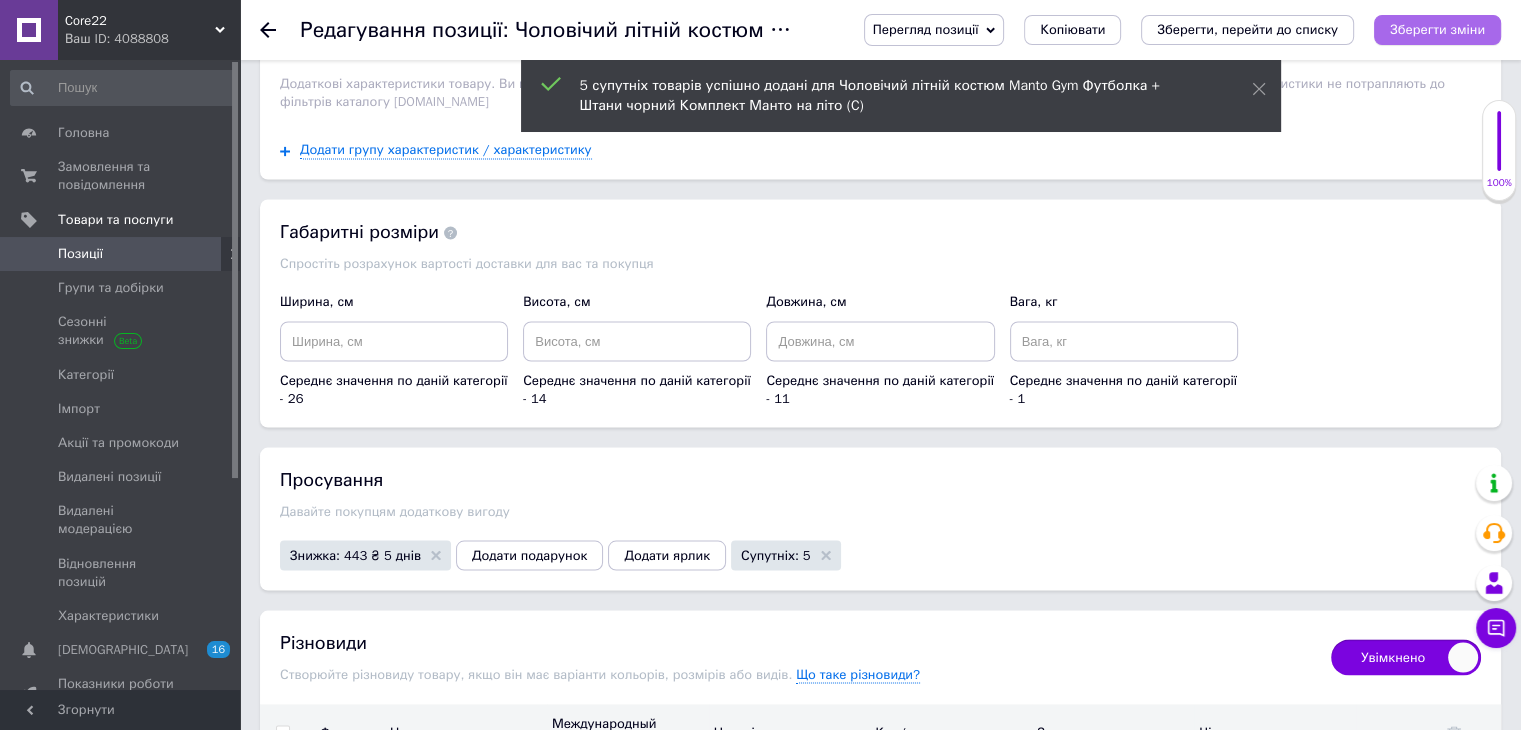 click on "Зберегти зміни" at bounding box center (1437, 29) 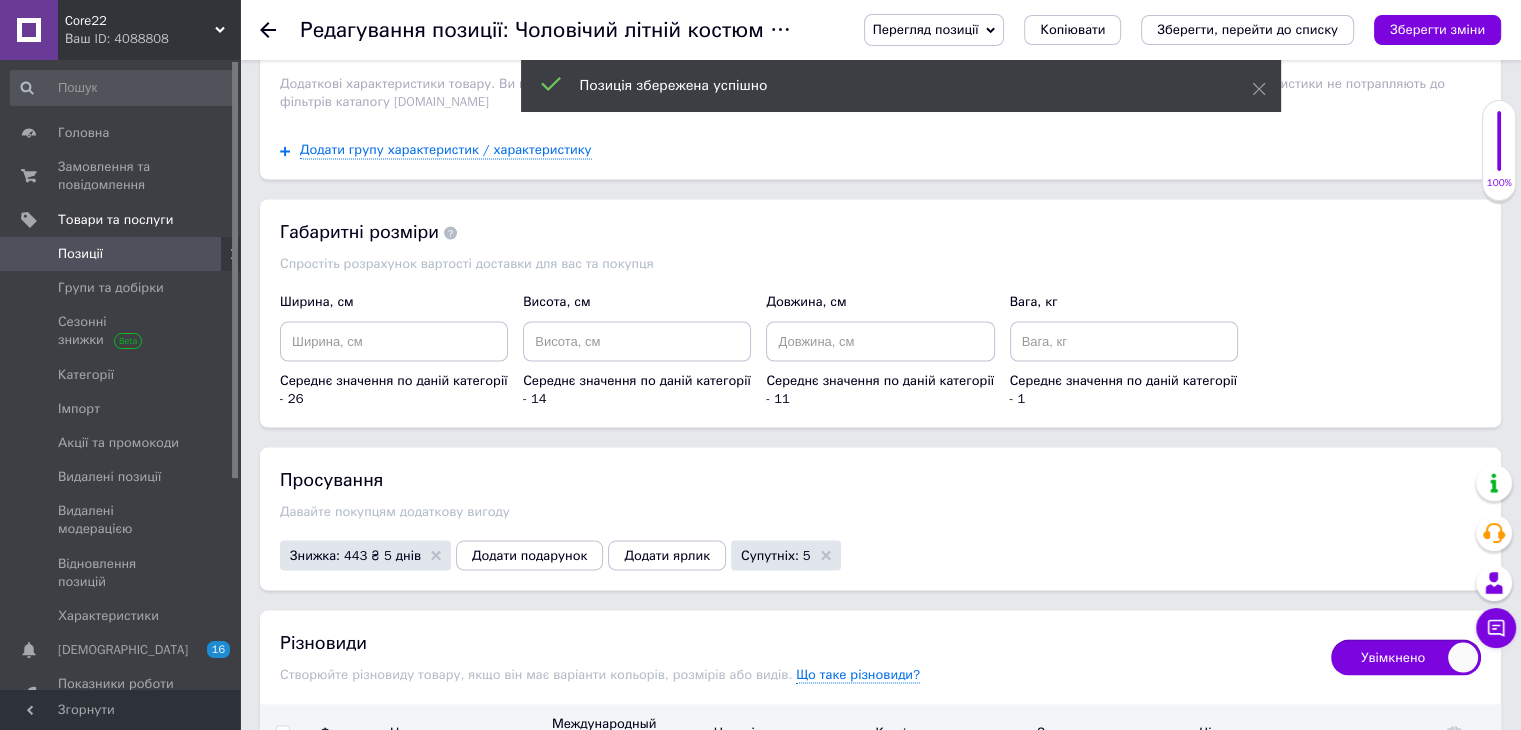 click on "Позиції" at bounding box center [121, 254] 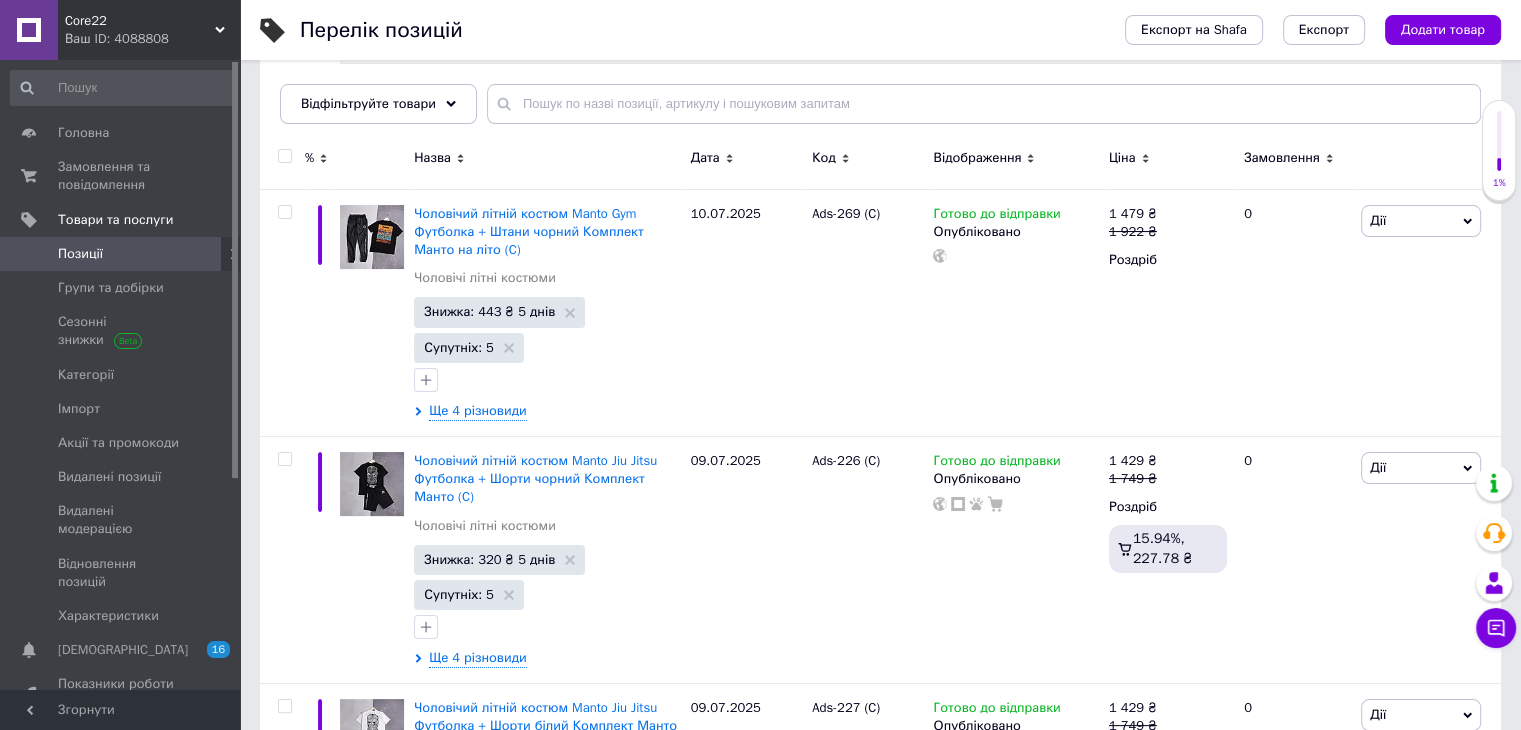 scroll, scrollTop: 248, scrollLeft: 0, axis: vertical 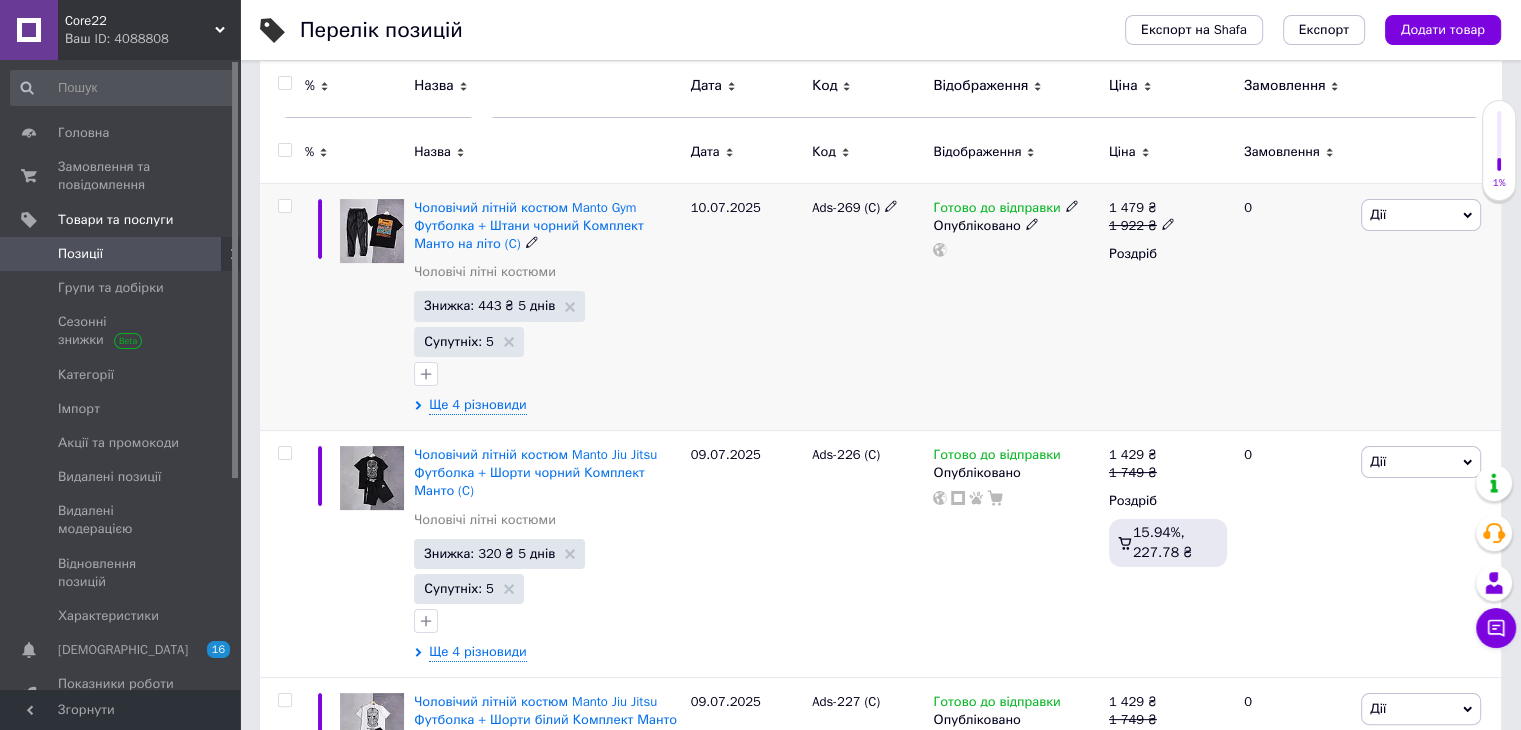 click on "Дії" at bounding box center [1421, 215] 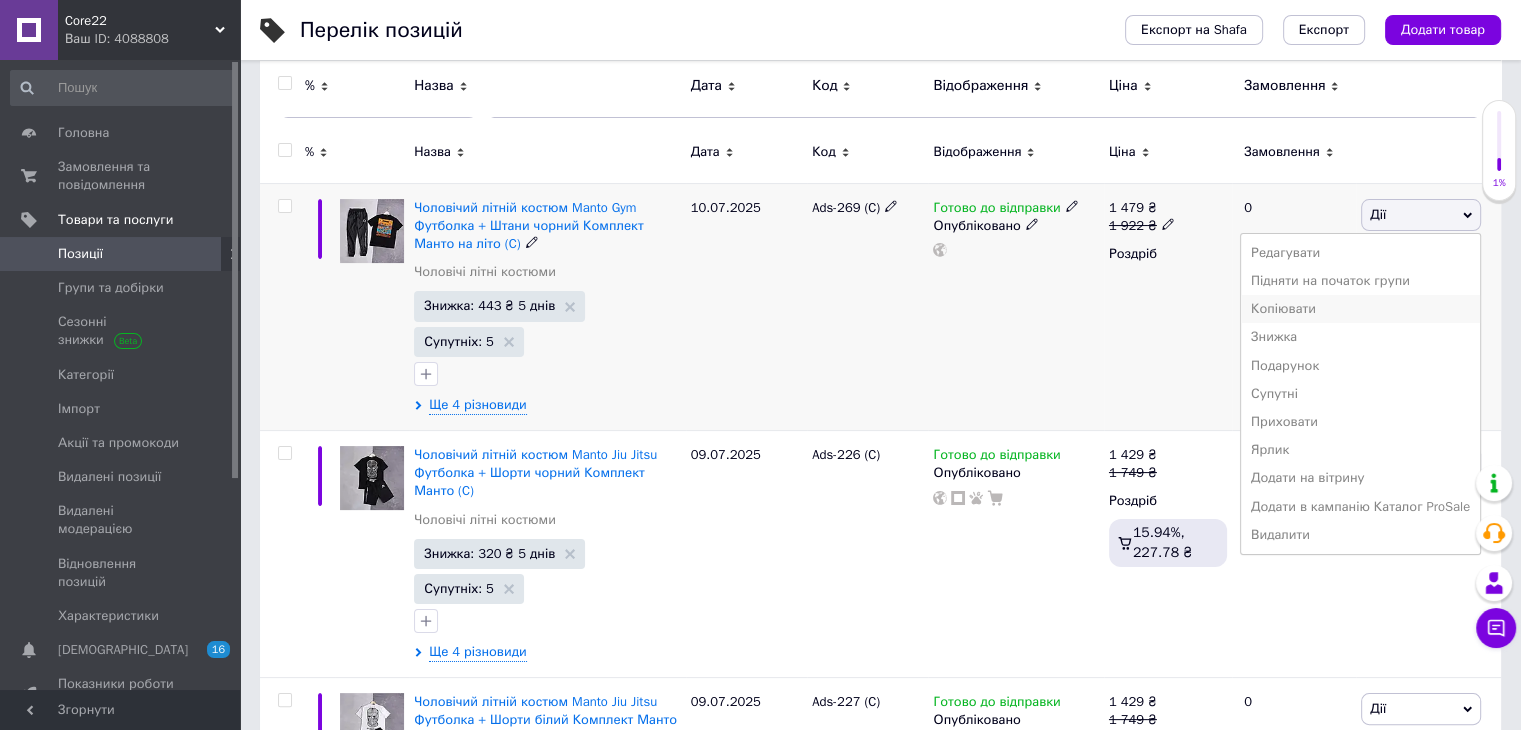click on "Копіювати" at bounding box center (1360, 309) 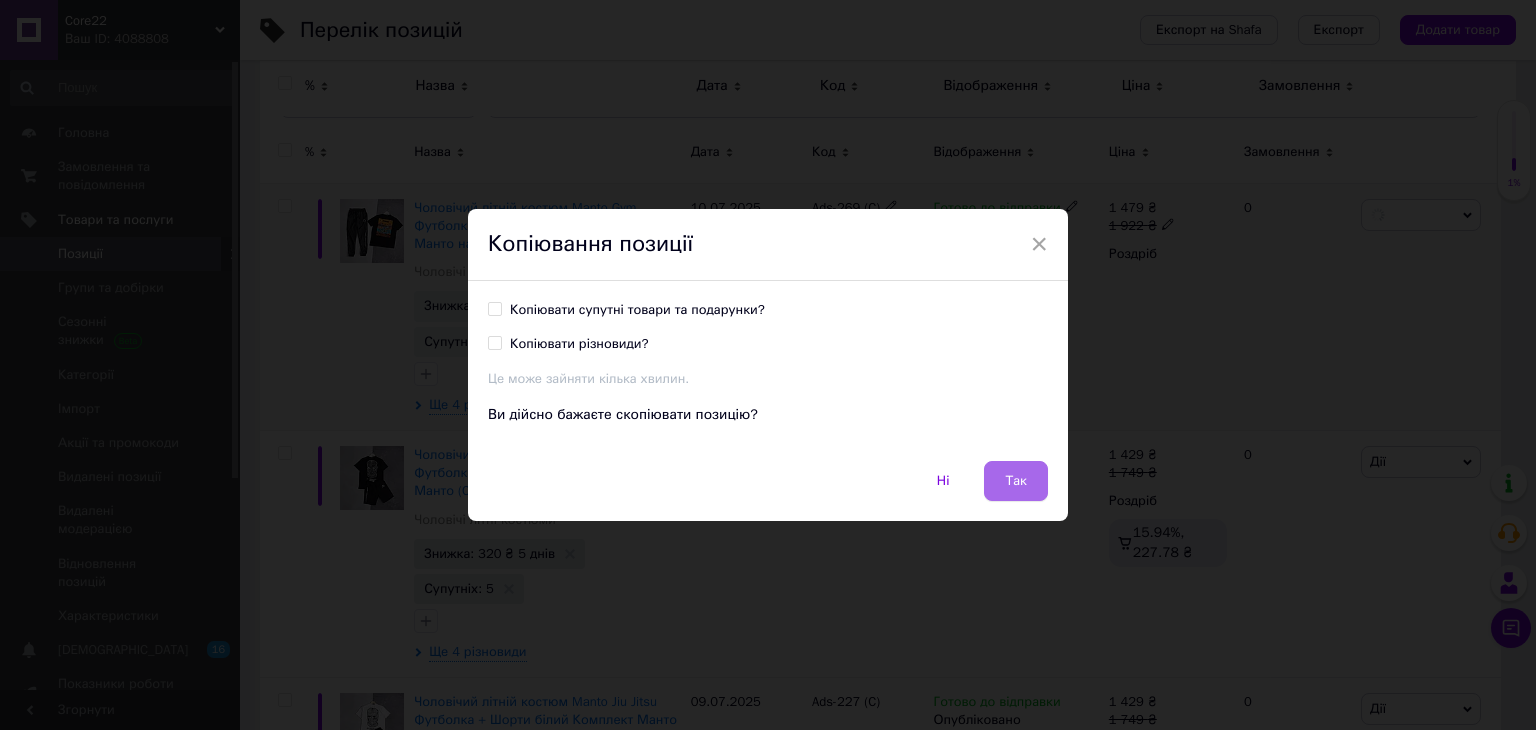 click on "Так" at bounding box center [1016, 481] 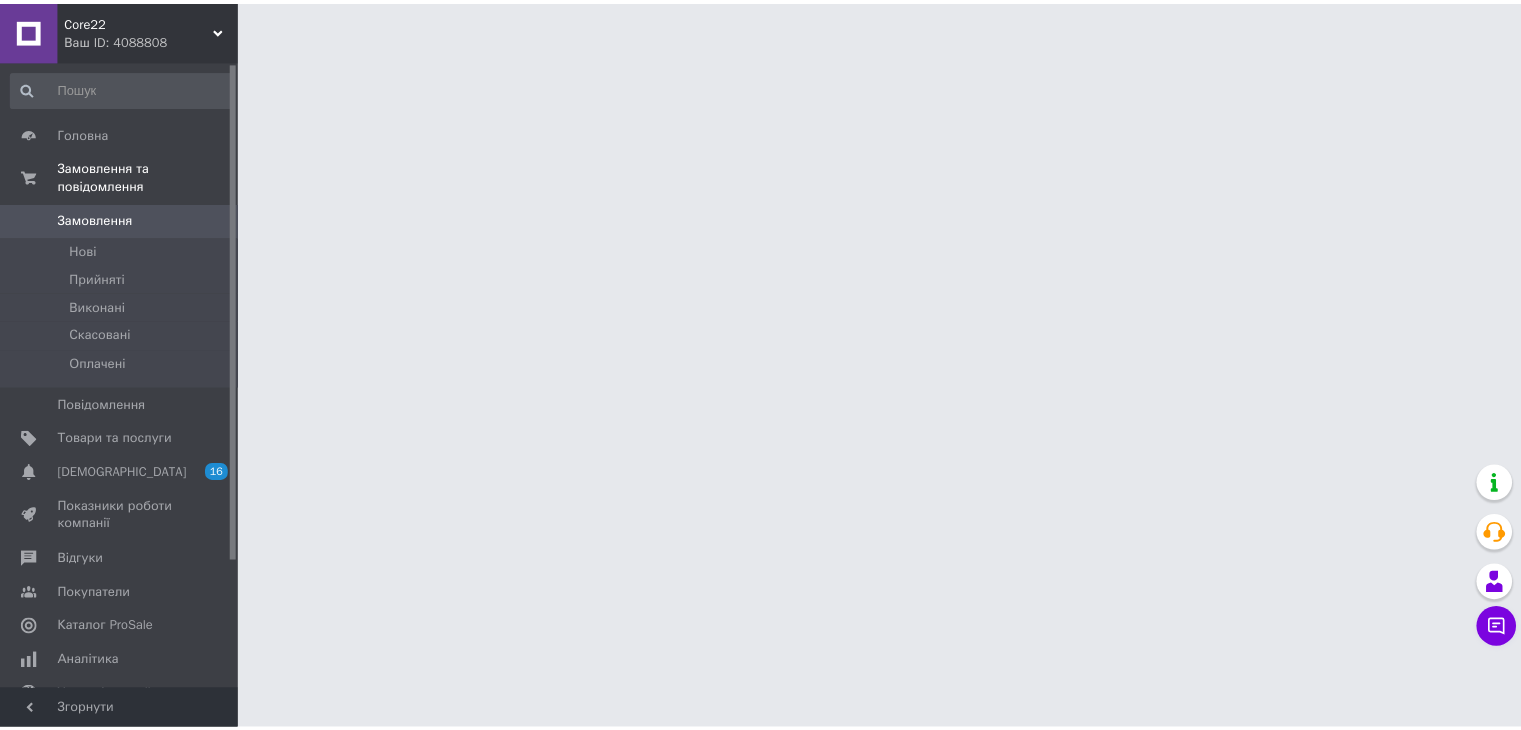 scroll, scrollTop: 0, scrollLeft: 0, axis: both 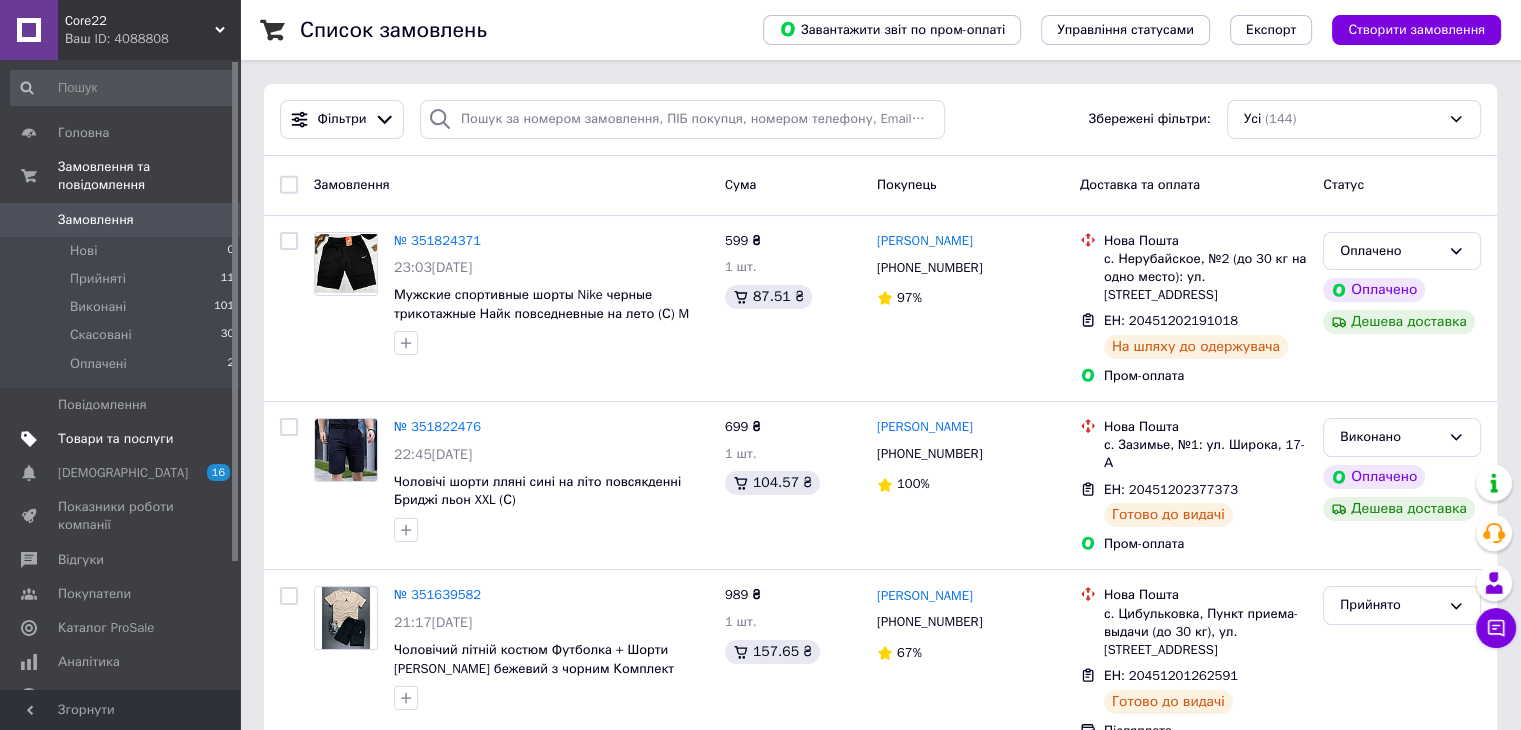 click on "Товари та послуги" at bounding box center (115, 439) 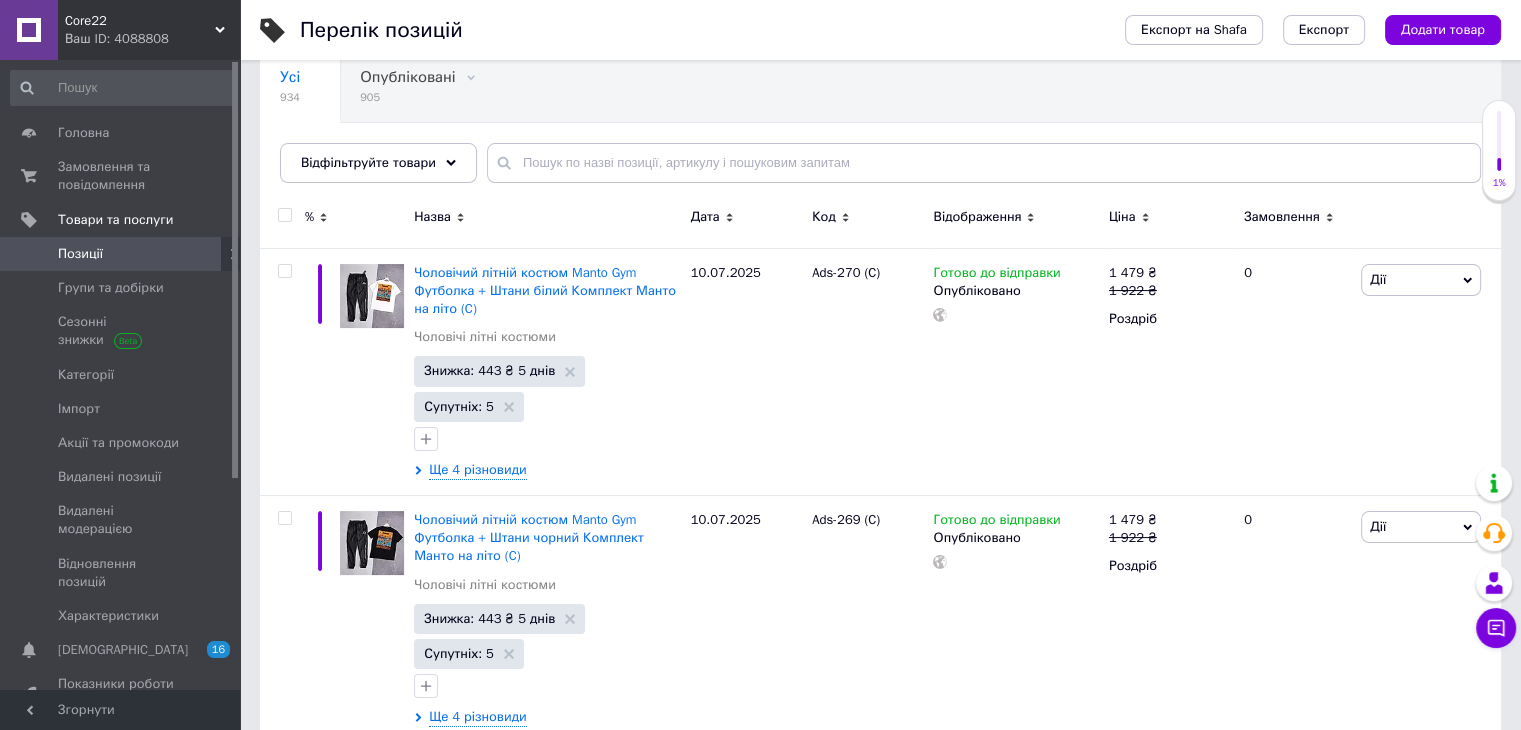 scroll, scrollTop: 204, scrollLeft: 0, axis: vertical 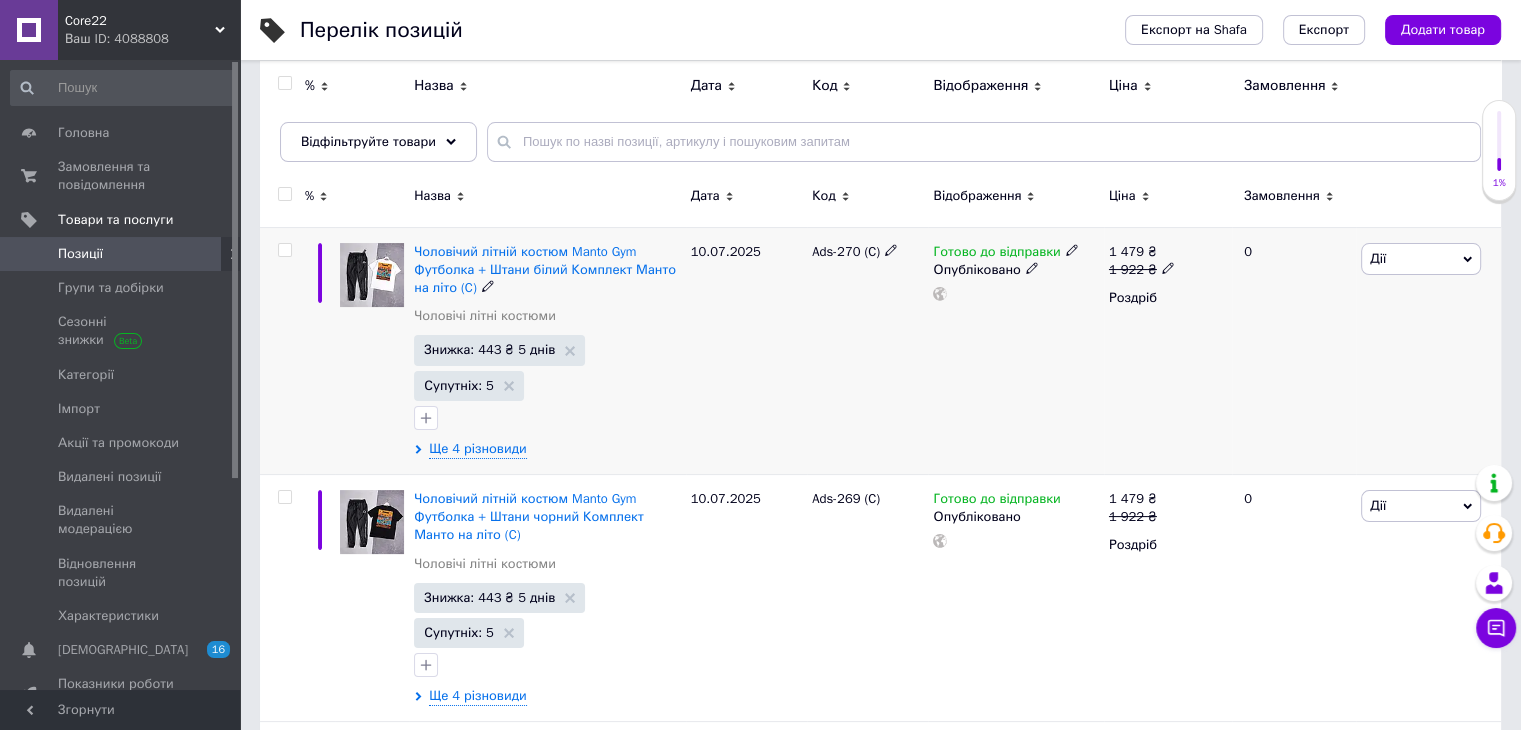 click on "Дії" at bounding box center [1421, 259] 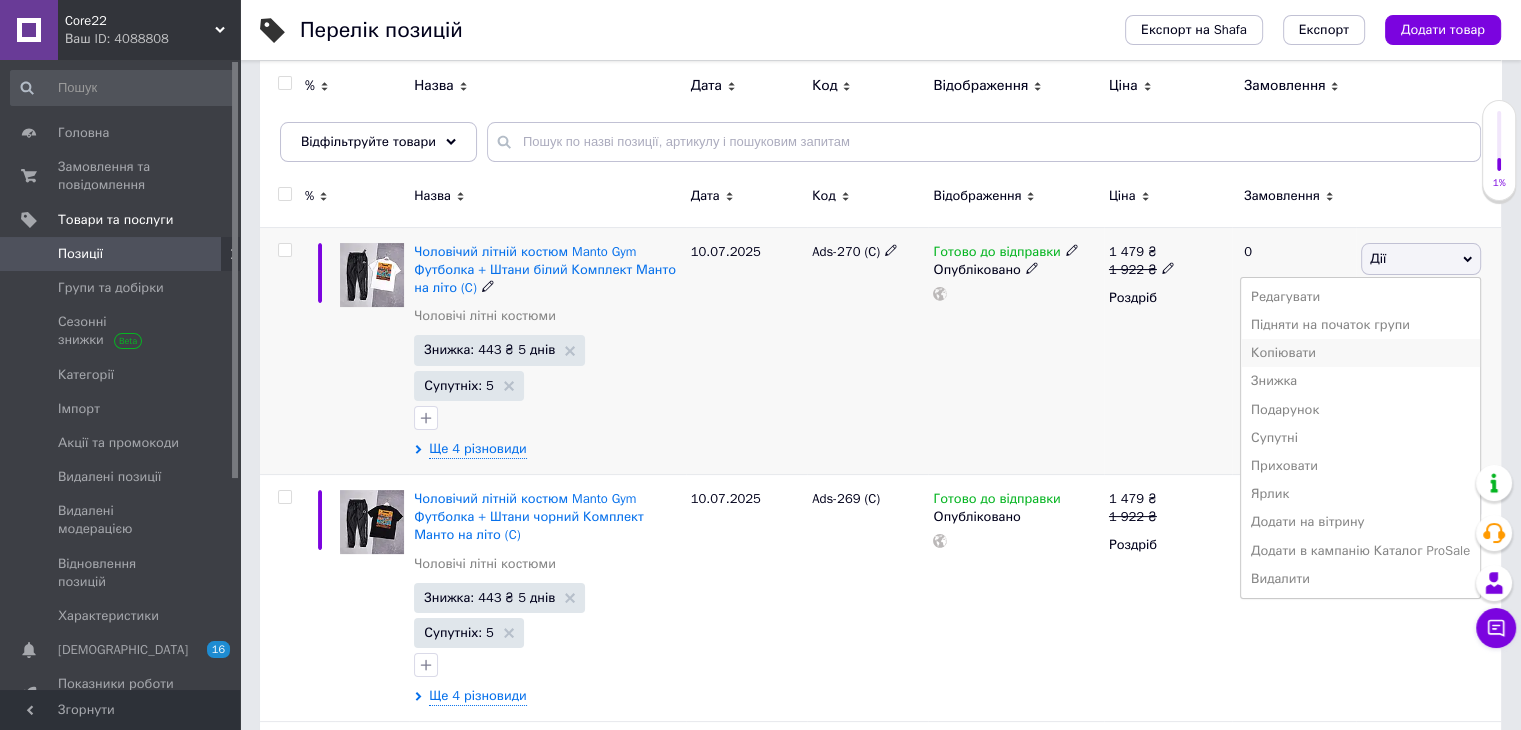 click on "Копіювати" at bounding box center [1360, 353] 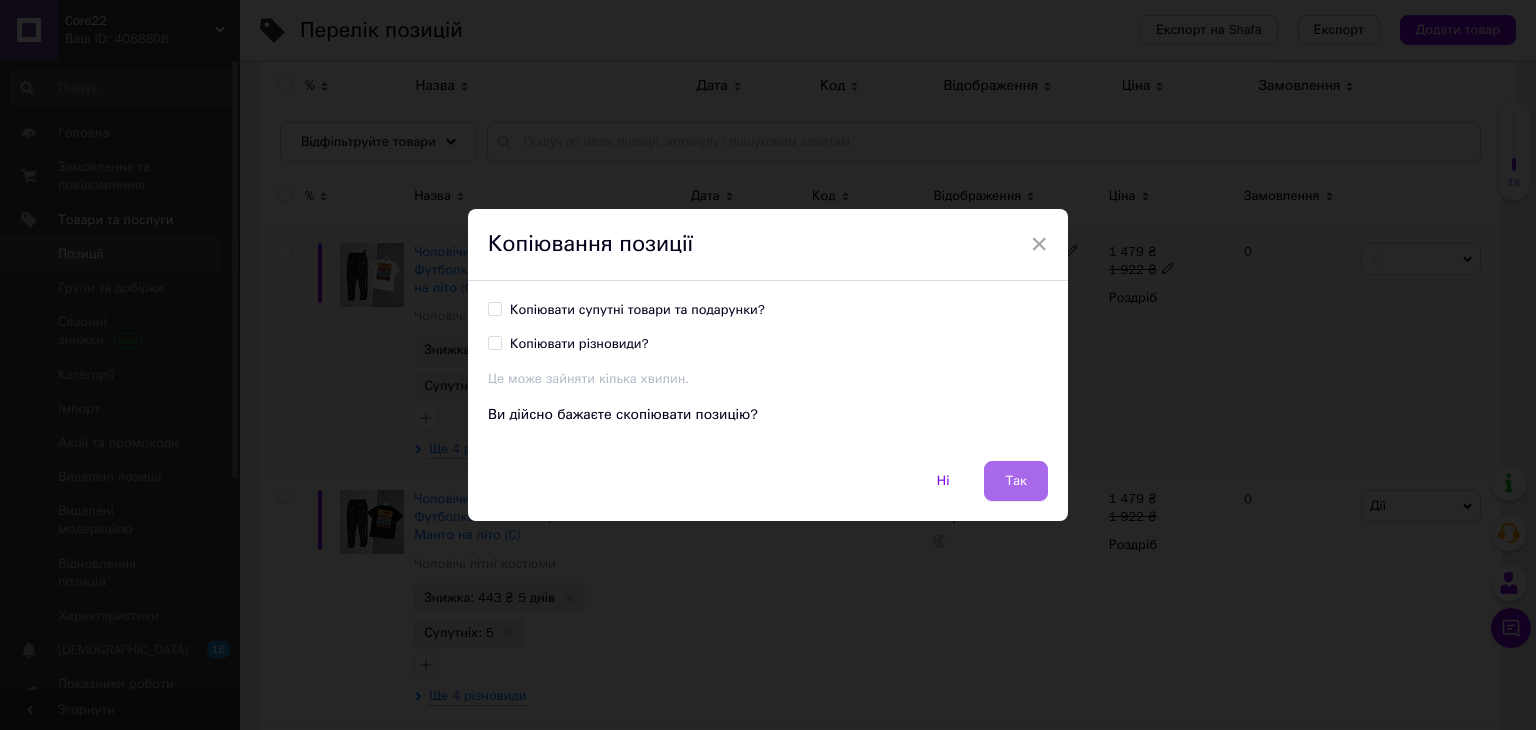 click on "Так" at bounding box center [1016, 481] 